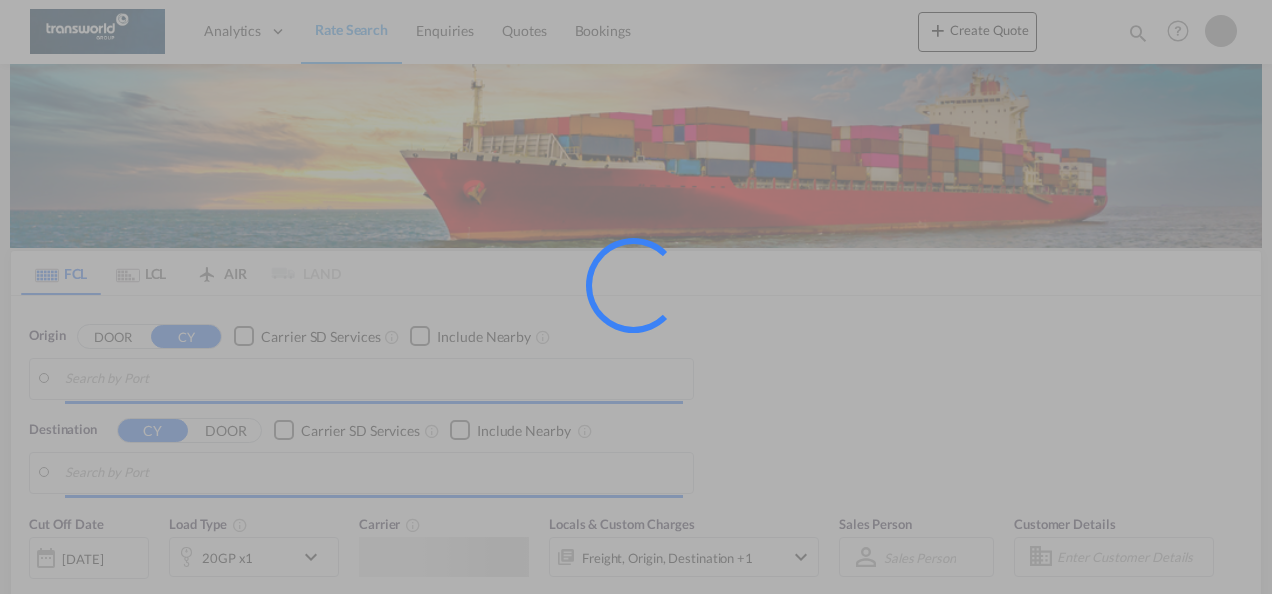 scroll, scrollTop: 0, scrollLeft: 0, axis: both 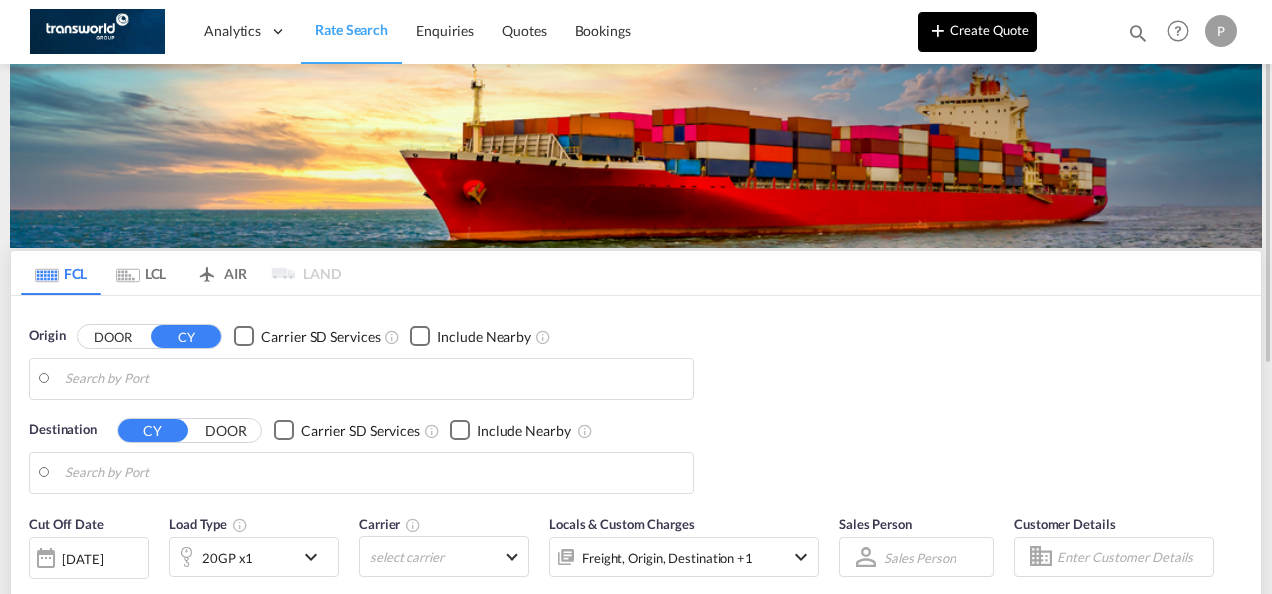 click on "Create Quote" at bounding box center (977, 32) 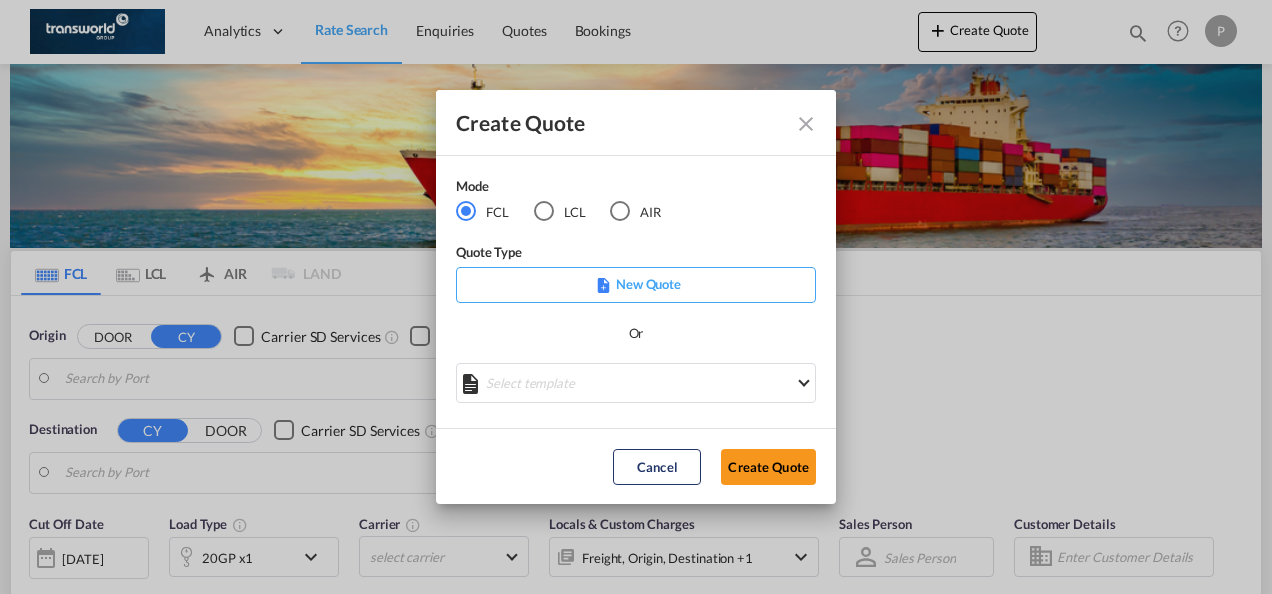 type 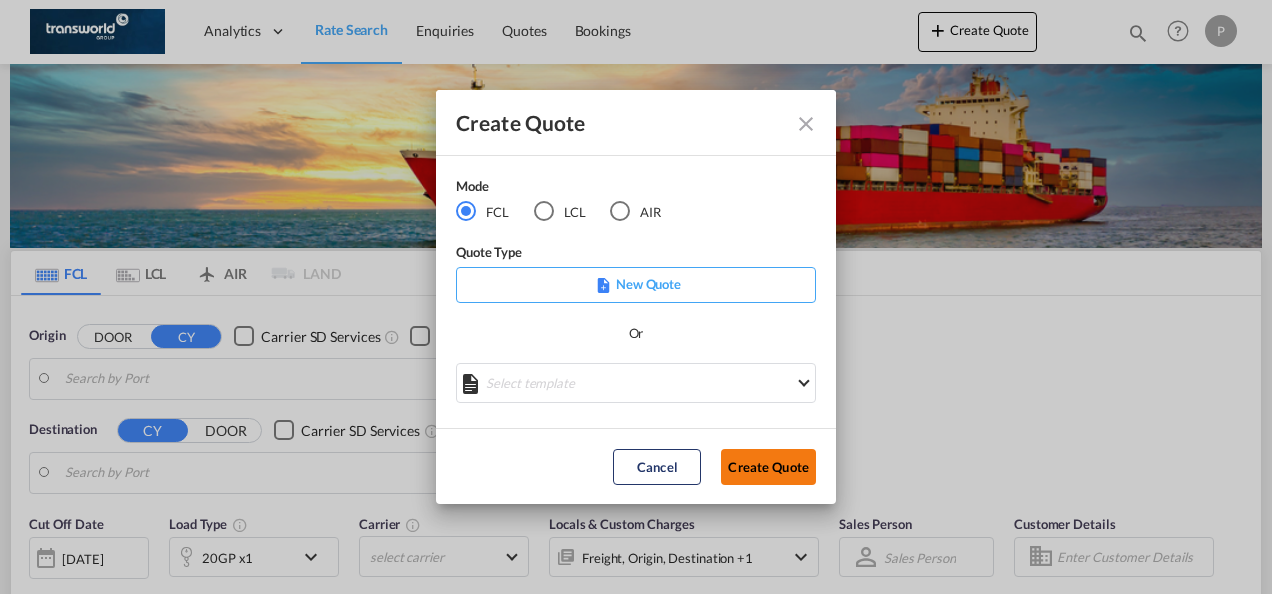 click on "Create Quote" 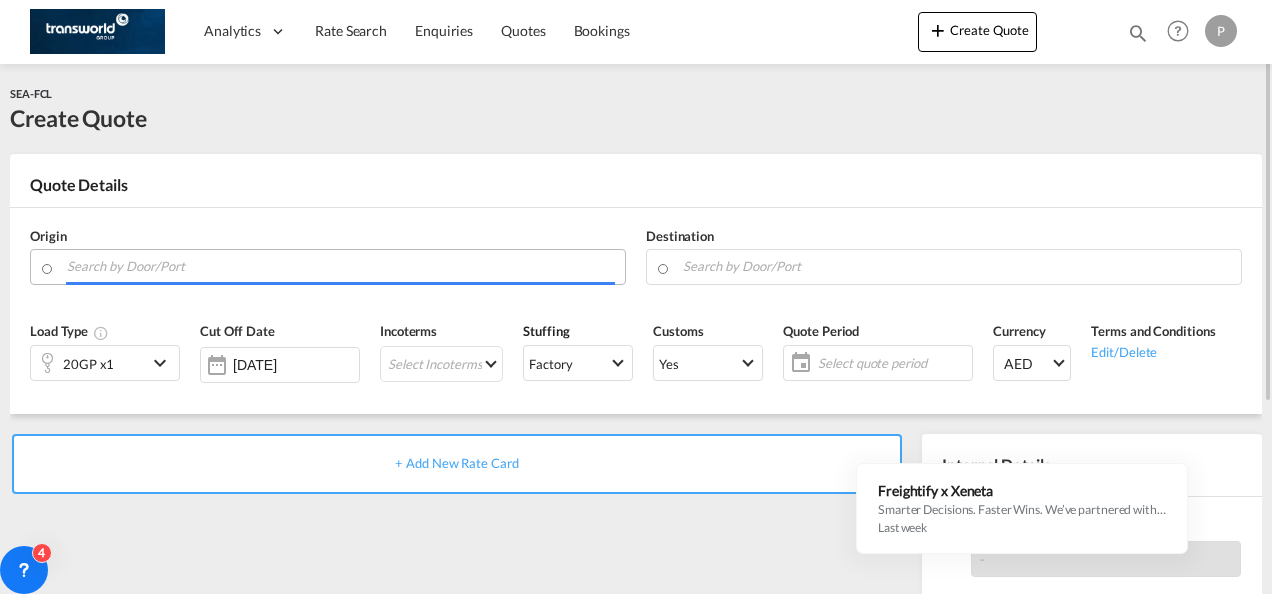 click at bounding box center (341, 266) 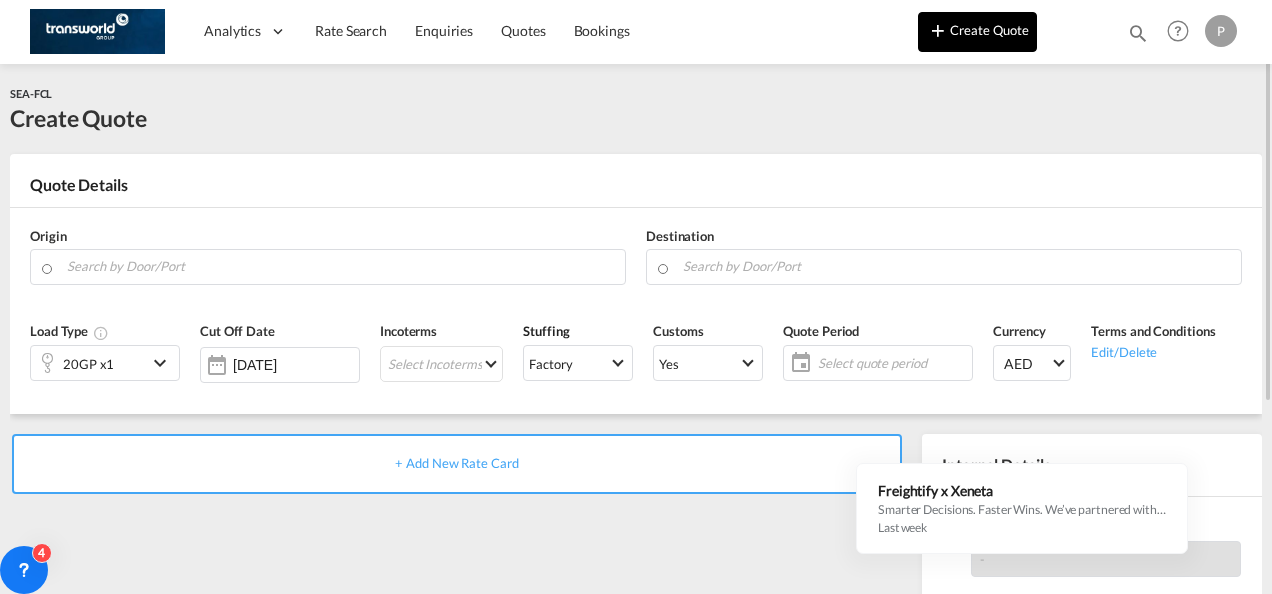click on "Create Quote" at bounding box center [977, 32] 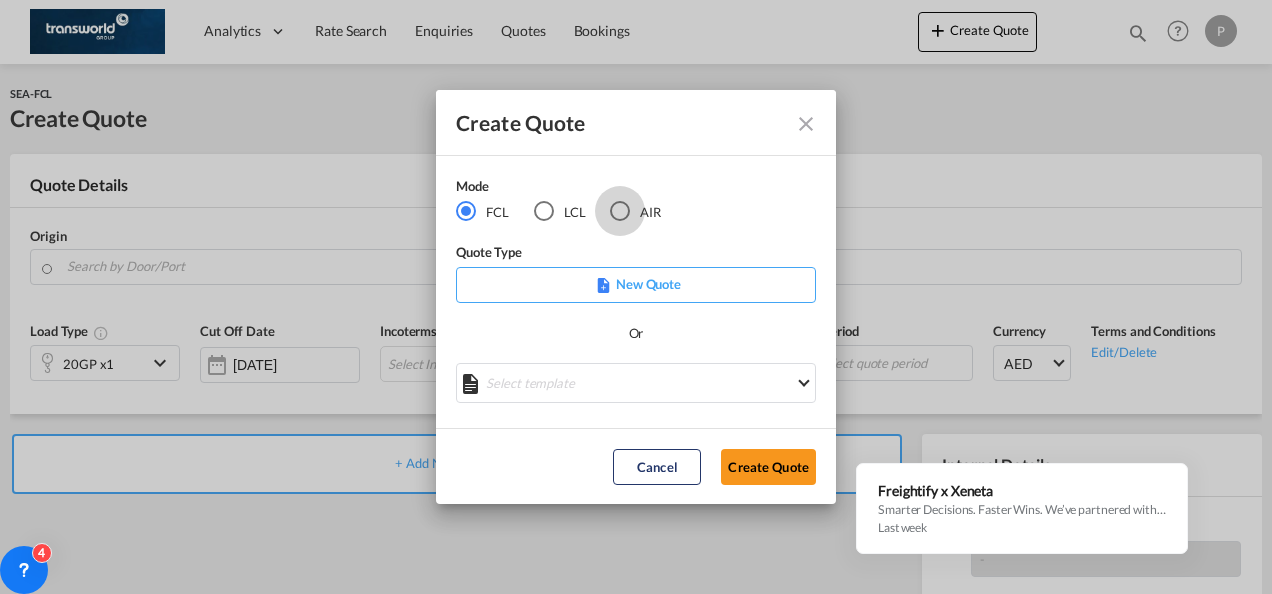 click at bounding box center [620, 211] 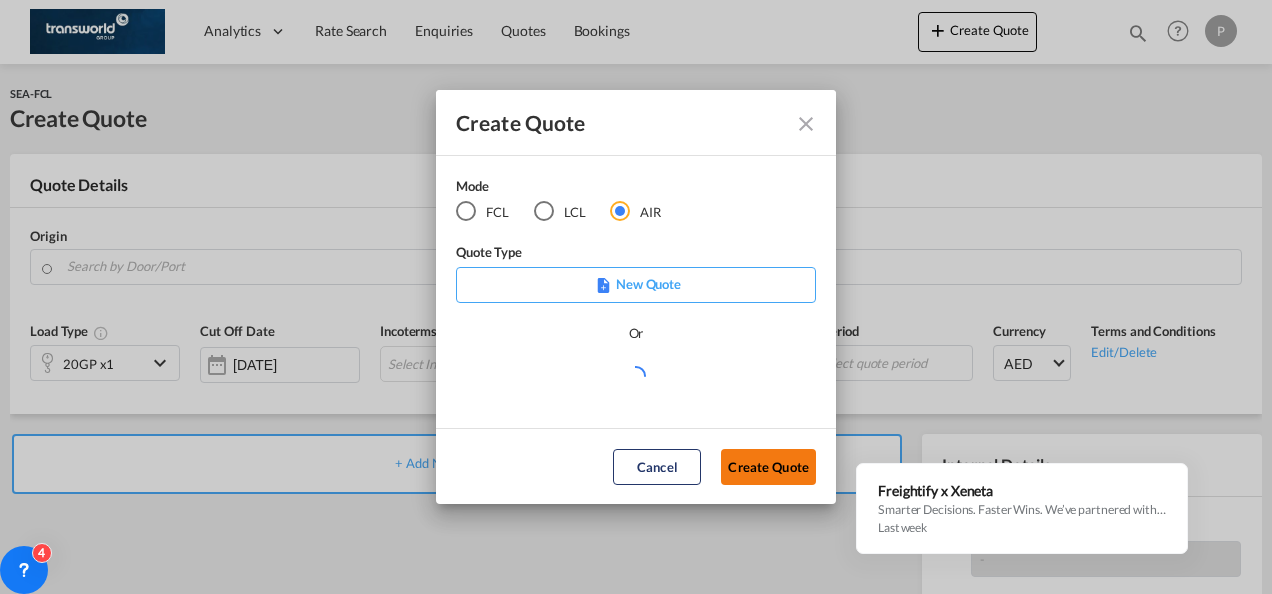 click on "Create Quote" 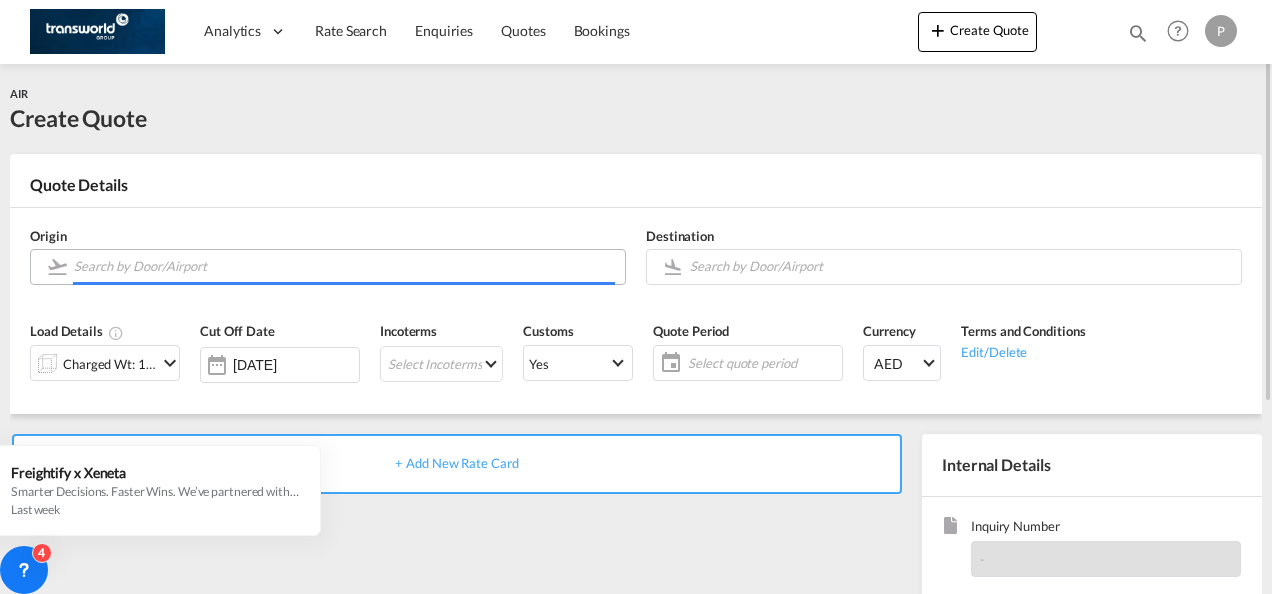 click at bounding box center [344, 266] 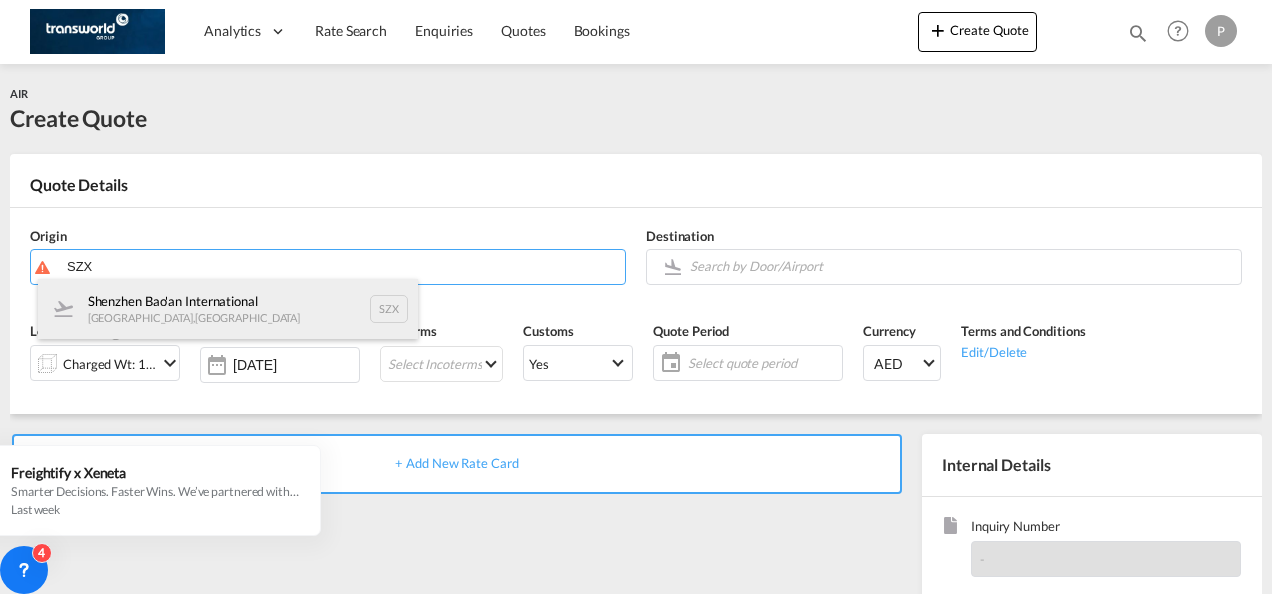 click on "Shenzhen Bao'an International [GEOGRAPHIC_DATA] ,  [GEOGRAPHIC_DATA]
SZX" at bounding box center [228, 309] 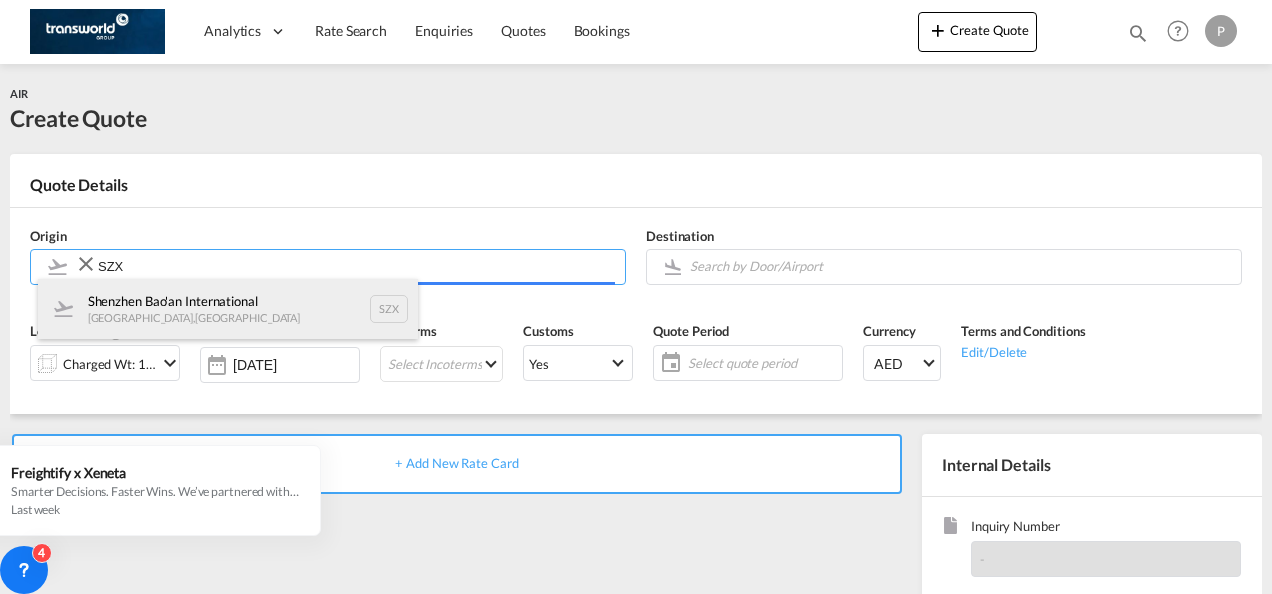 type on "Shenzhen Bao'an International, [GEOGRAPHIC_DATA], SZX" 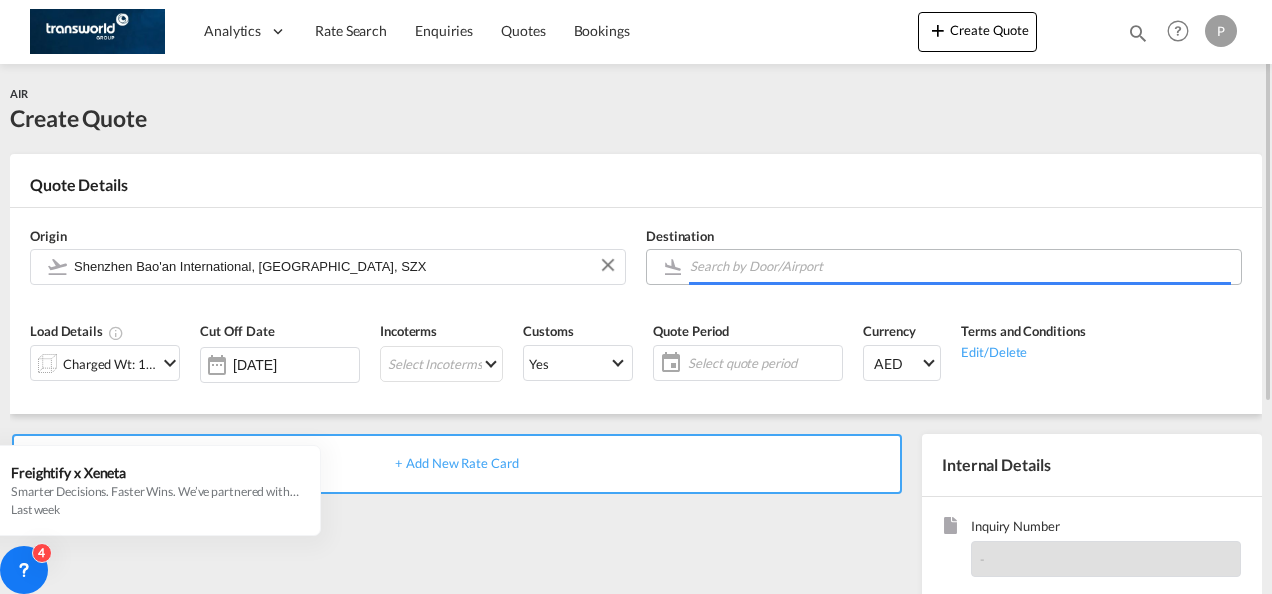 click at bounding box center [960, 266] 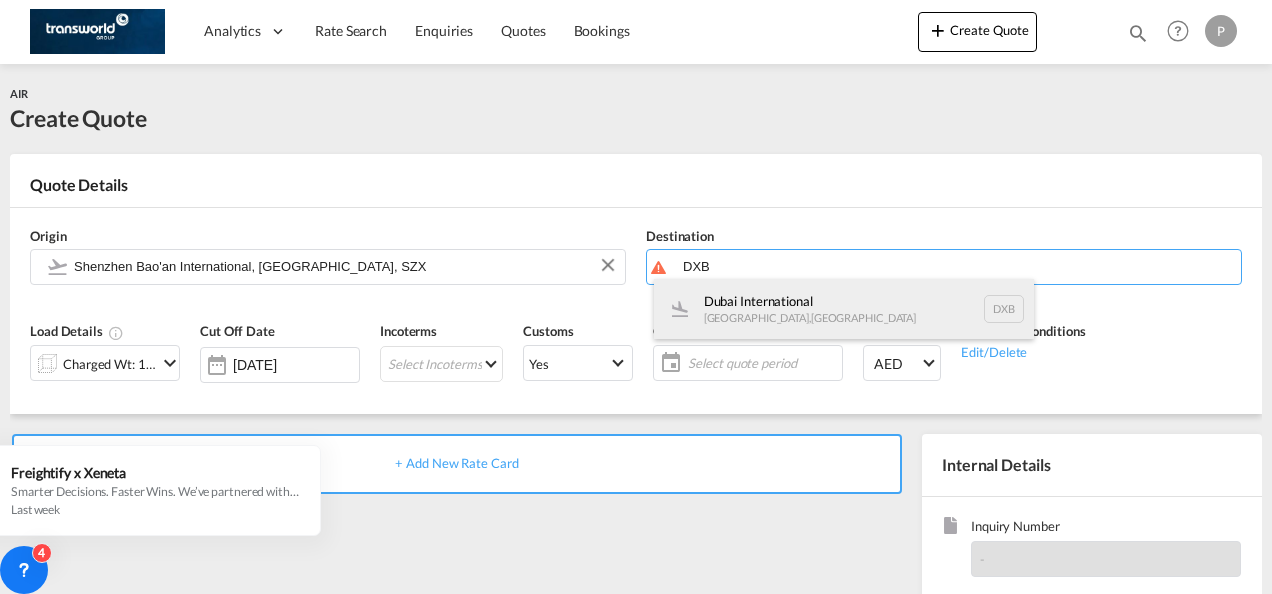 click on "Dubai International
[GEOGRAPHIC_DATA] ,  [GEOGRAPHIC_DATA]
DXB" at bounding box center (844, 309) 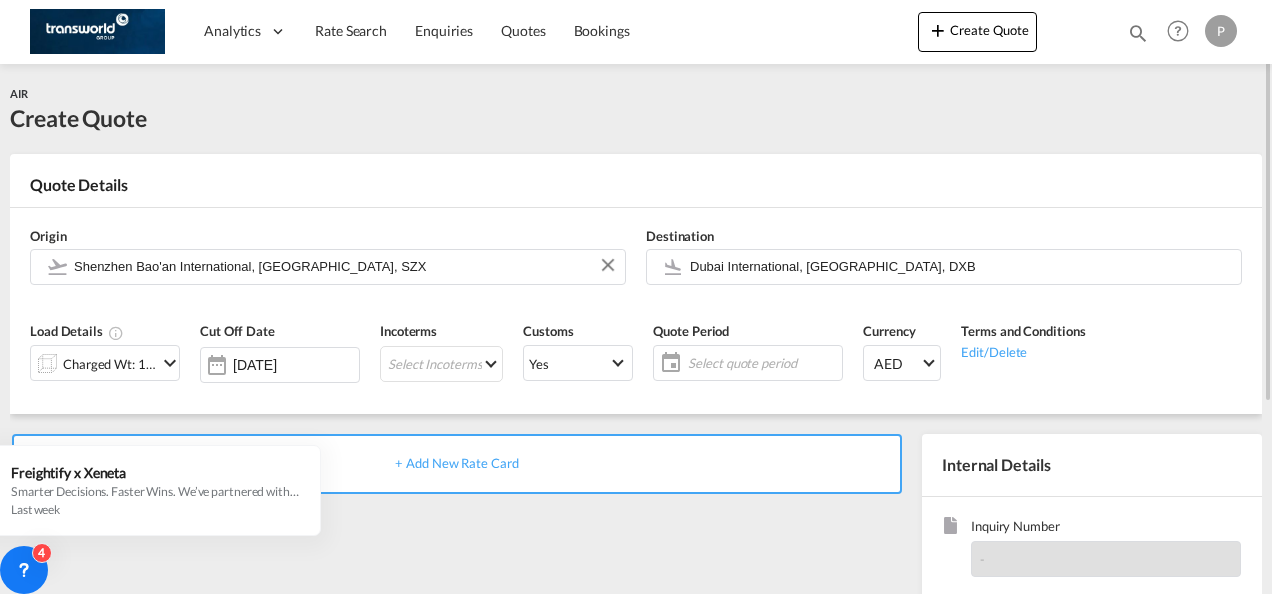 click at bounding box center [170, 363] 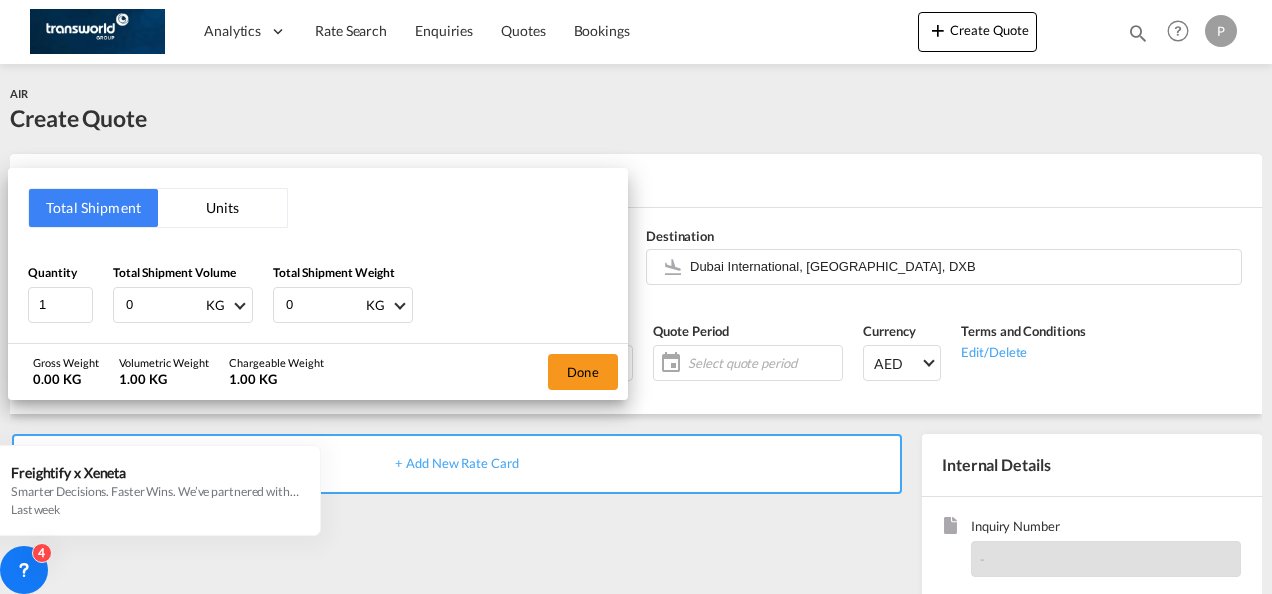 drag, startPoint x: 144, startPoint y: 301, endPoint x: -4, endPoint y: 293, distance: 148.21606 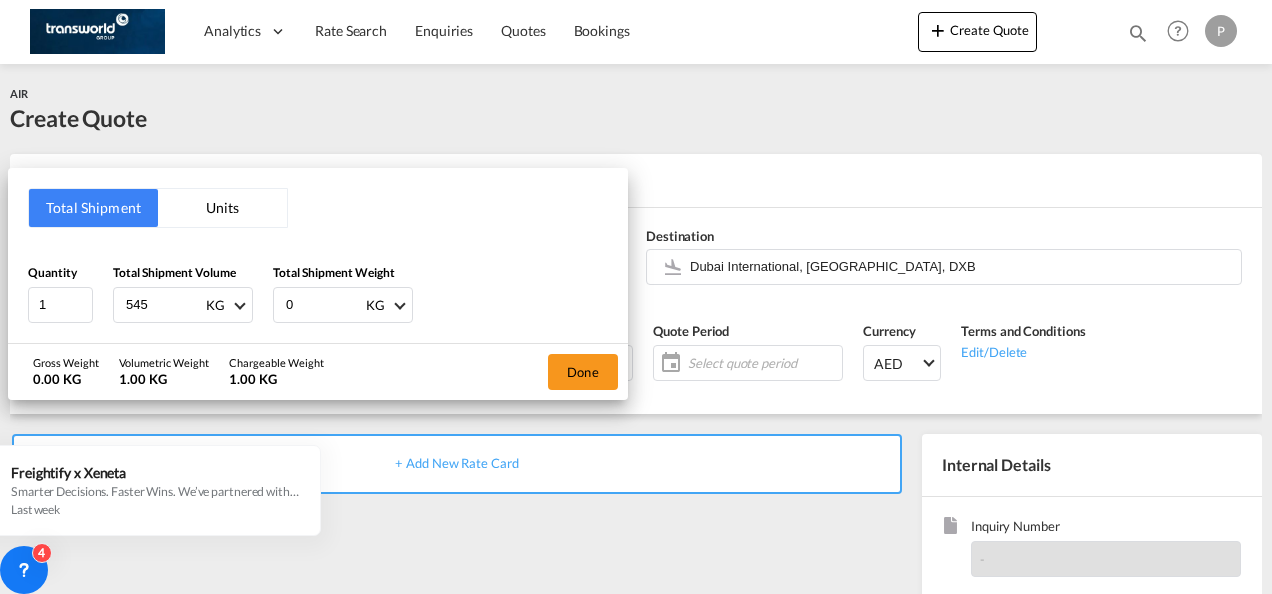 type on "545" 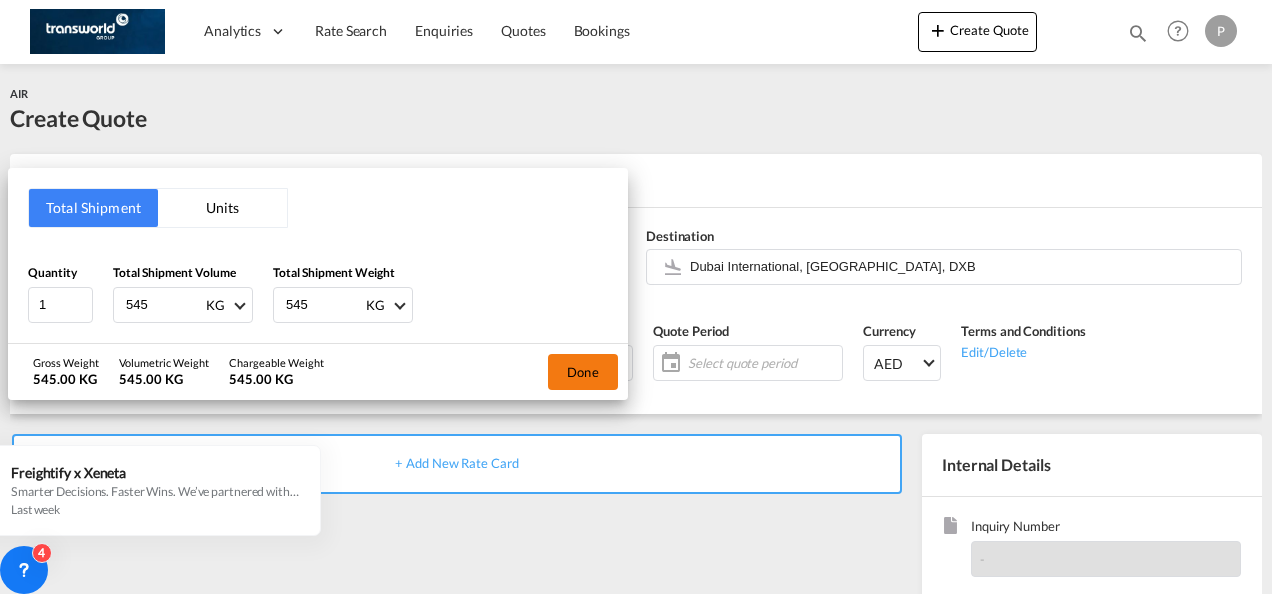 type on "545" 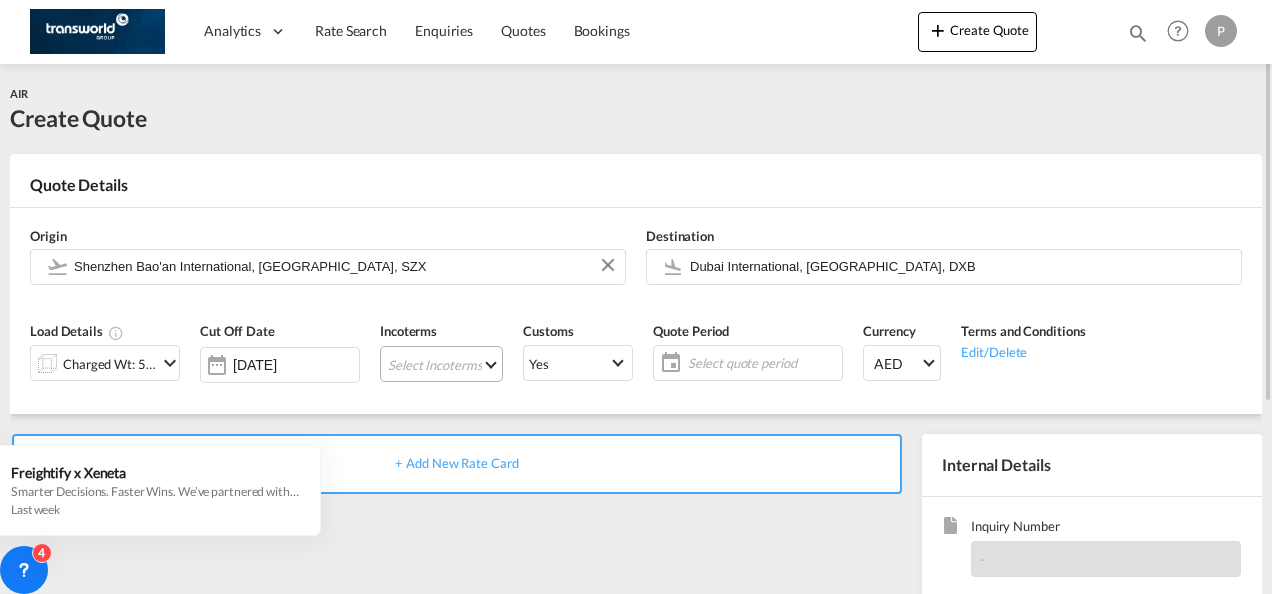 click on "Select Incoterms
FOB - export
Free on Board FOB - import
Free on Board CFR - export
Cost and Freight DAP - import
Delivered at Place CIP - import
Carriage and Insurance Paid to EXW - export
Ex Works DPU - import
Delivery at Place Unloaded FAS - export
Free Alongside Ship FCA - export
Free Carrier FCA - import
Free Carrier EXW - import
Ex Works CIF - export
Cost,Insurance and Freight CIP - export
Carriage and Insurance Paid to CIF - import
Cost,Insurance and Freight DDP - export
Delivery Duty Paid CPT - import
Carrier Paid to DAP - export
Delivered at Place CPT - export
Carrier Paid to DPU - export
Delivery at Place Unloaded CFR - import
Cost and Freight FAS - import
Free Alongside Ship" at bounding box center (441, 364) 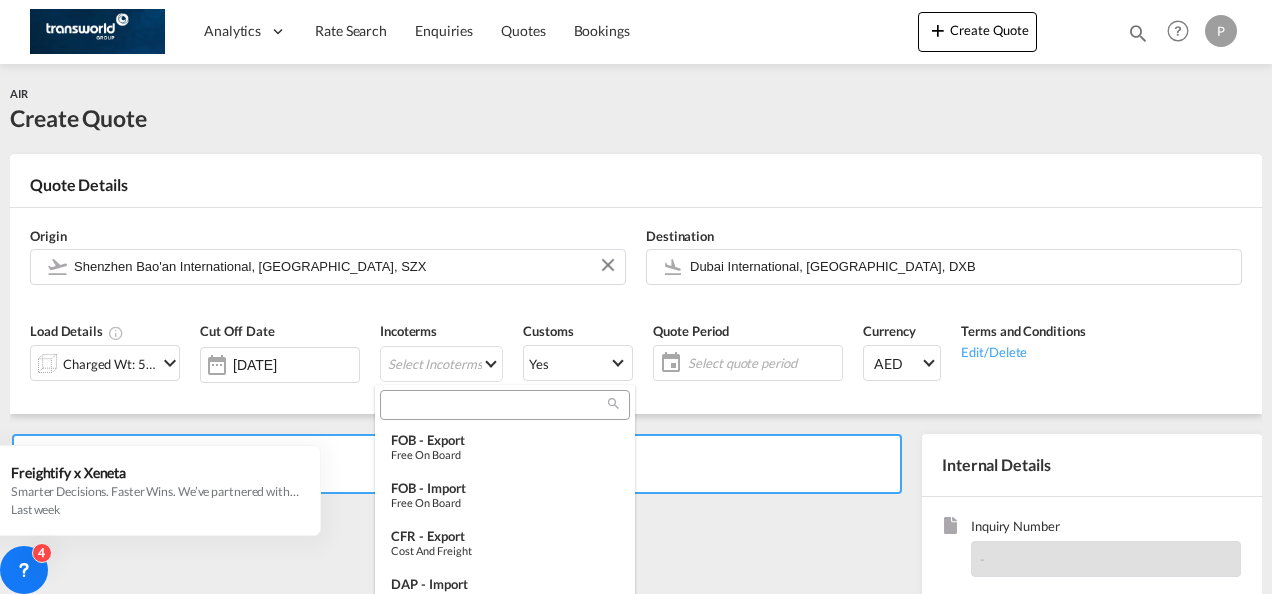 click at bounding box center (497, 405) 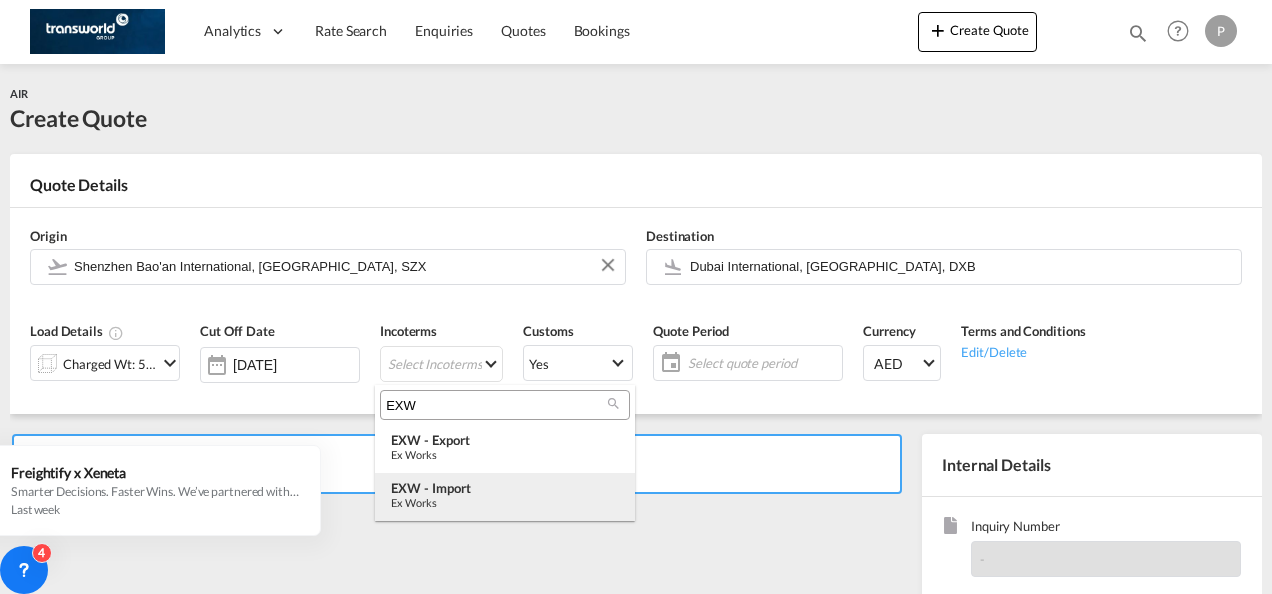 type on "EXW" 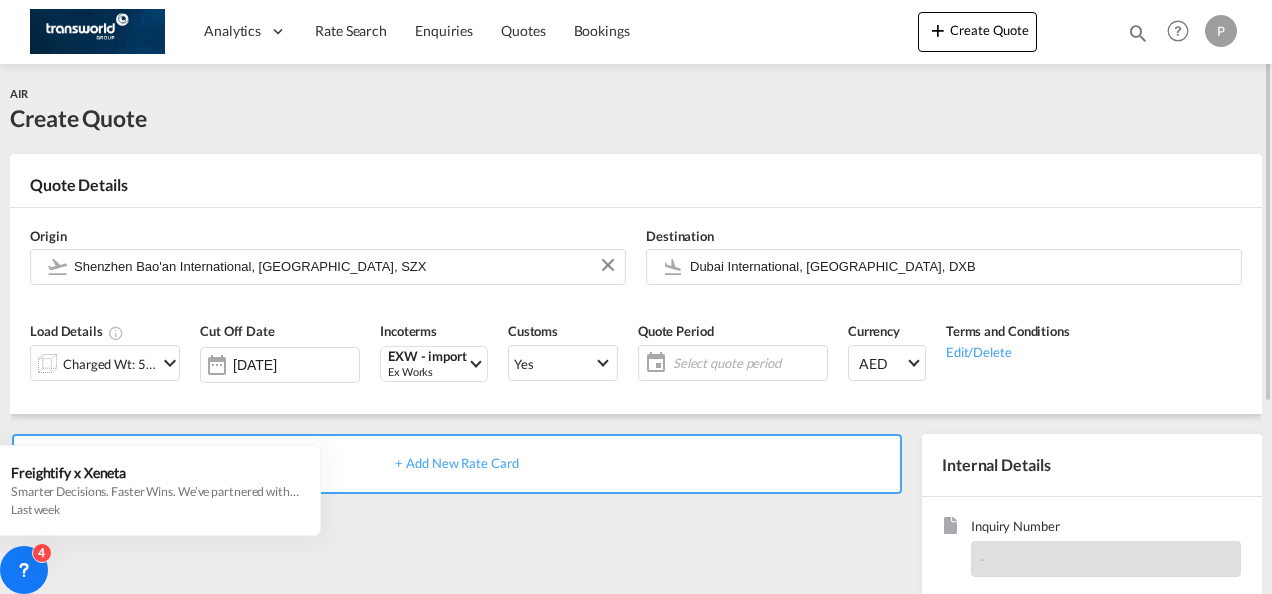 click on "Select quote period" 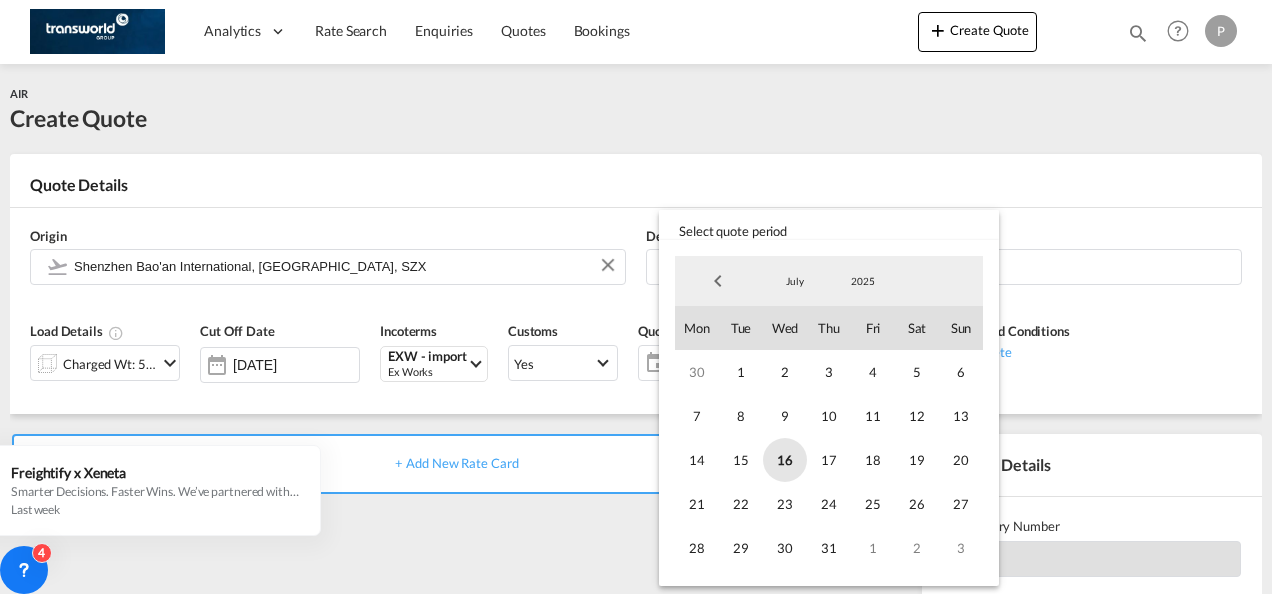 click on "16" at bounding box center [785, 460] 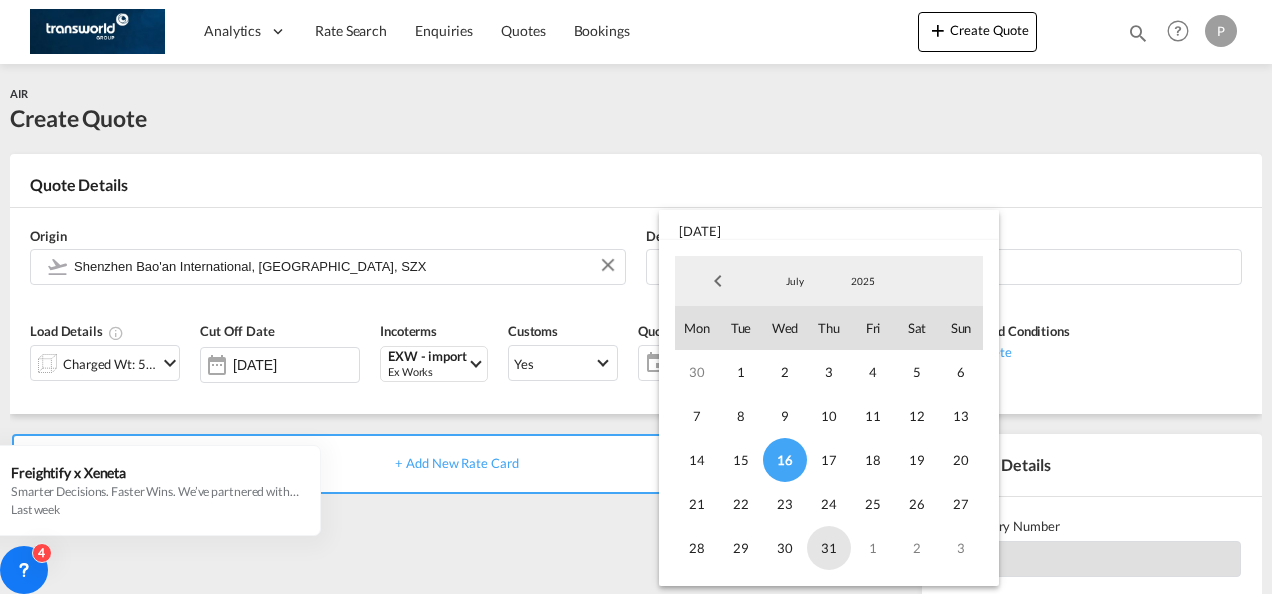 click on "31" at bounding box center [829, 548] 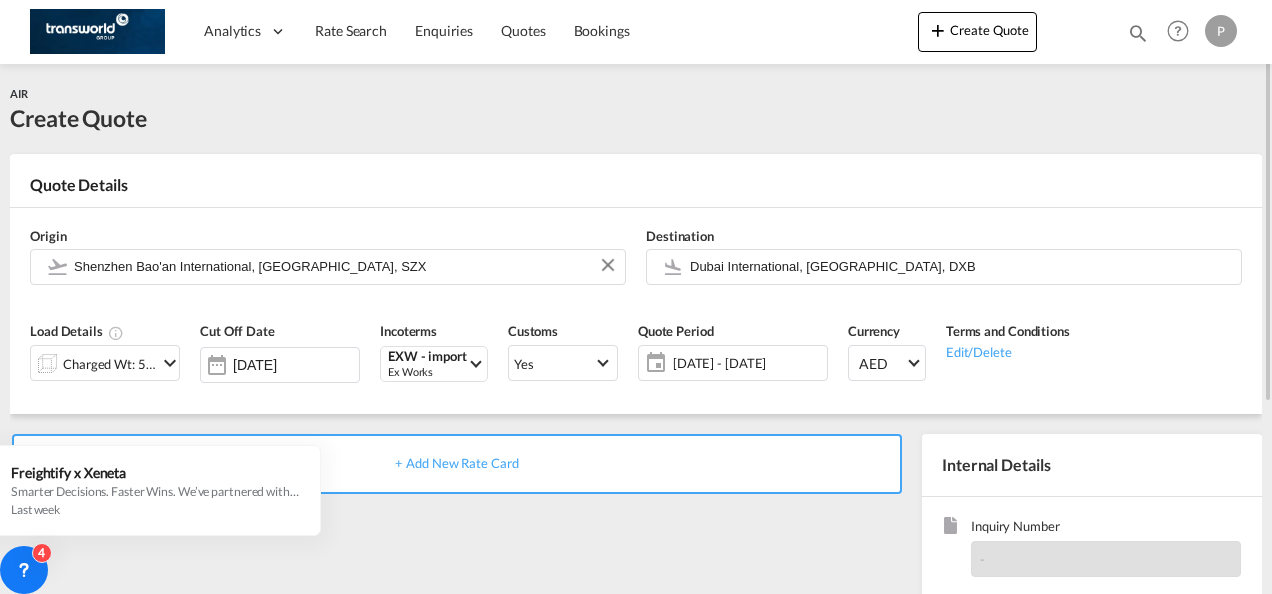 scroll, scrollTop: 100, scrollLeft: 0, axis: vertical 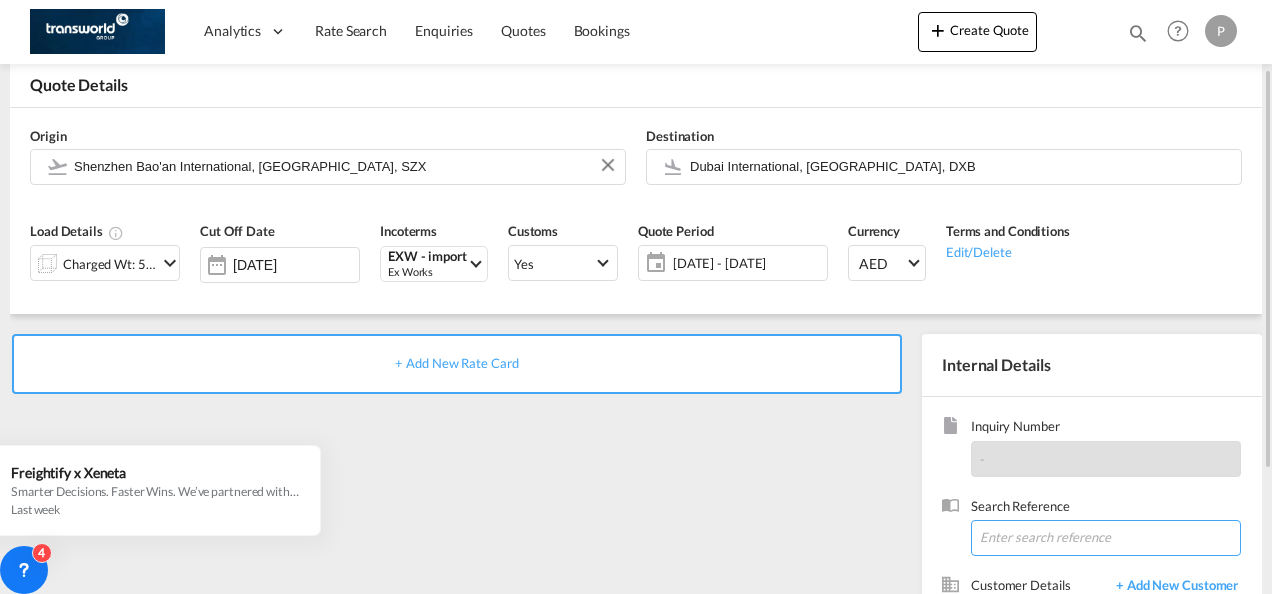 click at bounding box center [1106, 538] 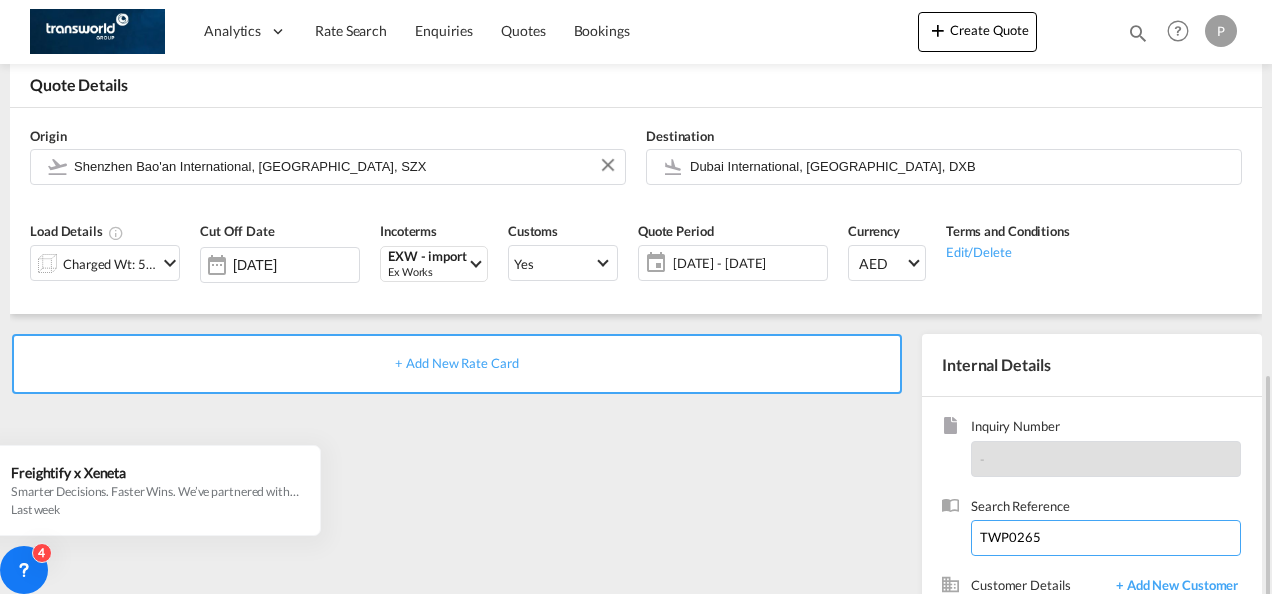 scroll, scrollTop: 282, scrollLeft: 0, axis: vertical 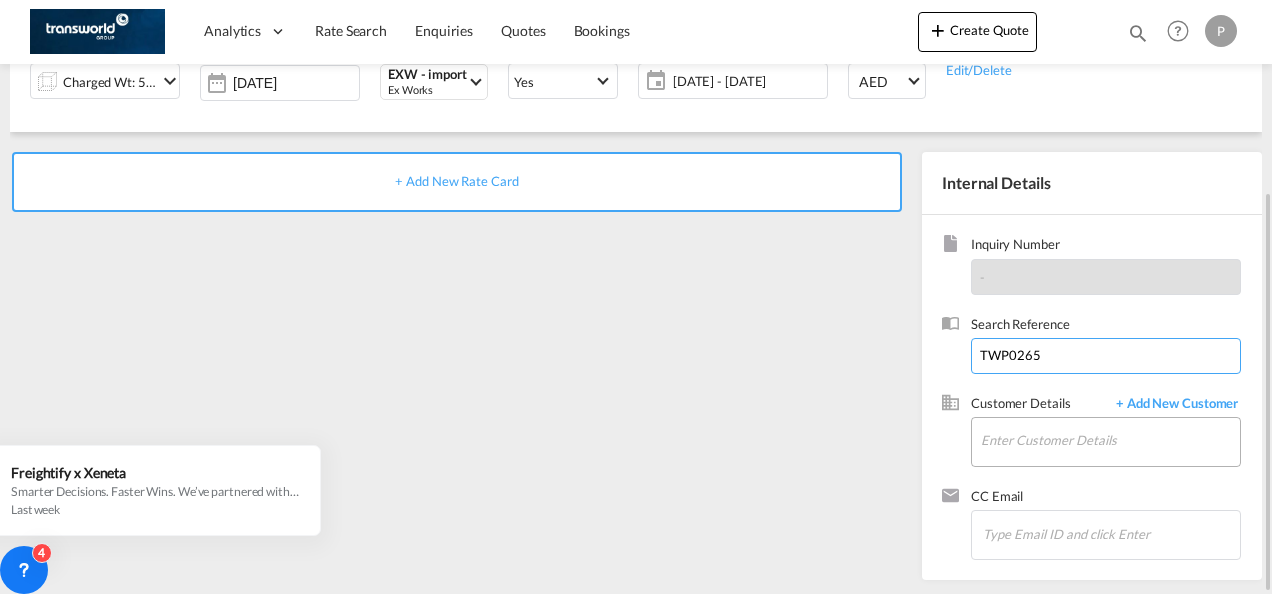 type on "TWP0265" 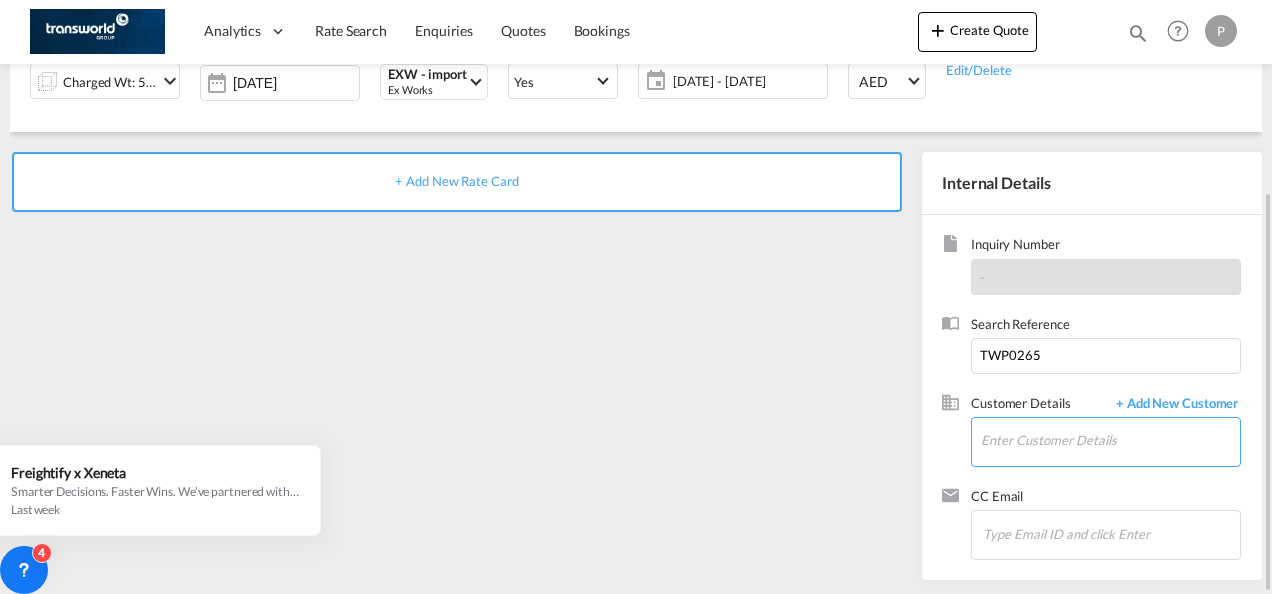 click on "Enter Customer Details" at bounding box center (1110, 440) 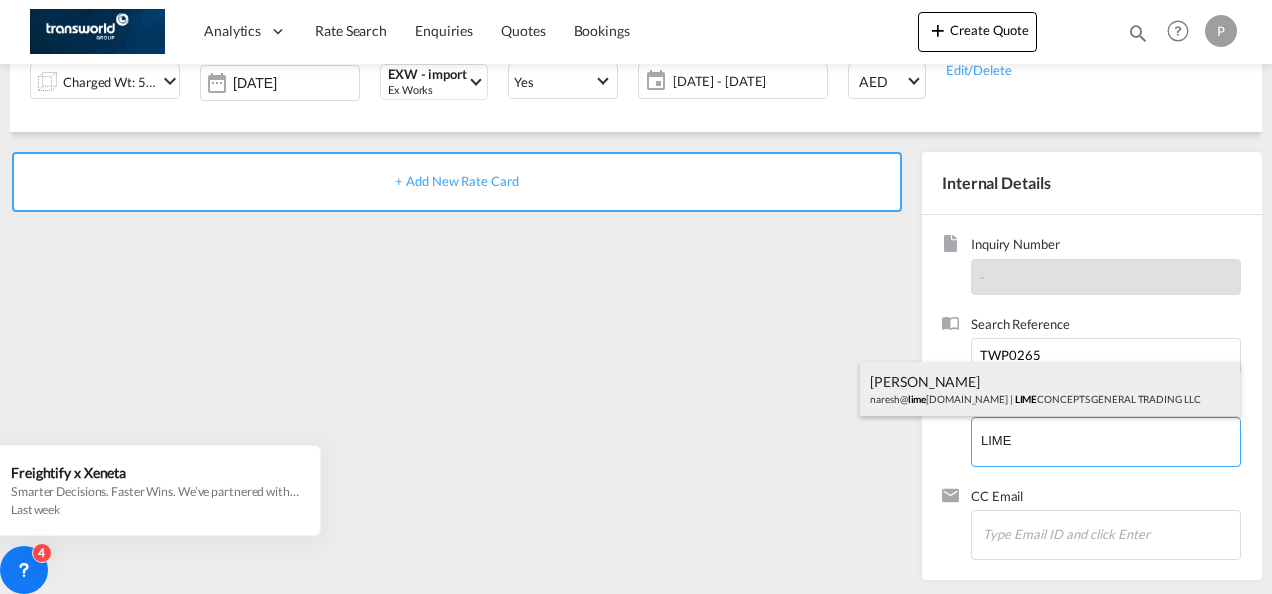 click on "[PERSON_NAME] [PERSON_NAME]@ lime [DOMAIN_NAME]    |    LIME  CONCEPTS GENERAL TRADING LLC" at bounding box center (1050, 389) 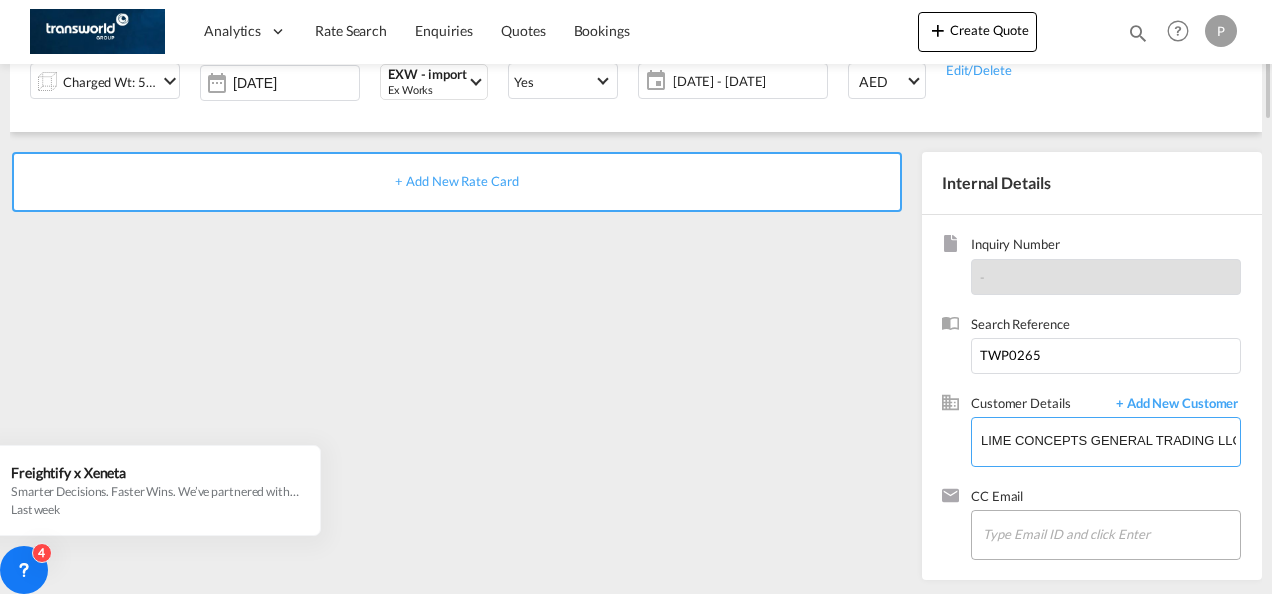 scroll, scrollTop: 0, scrollLeft: 0, axis: both 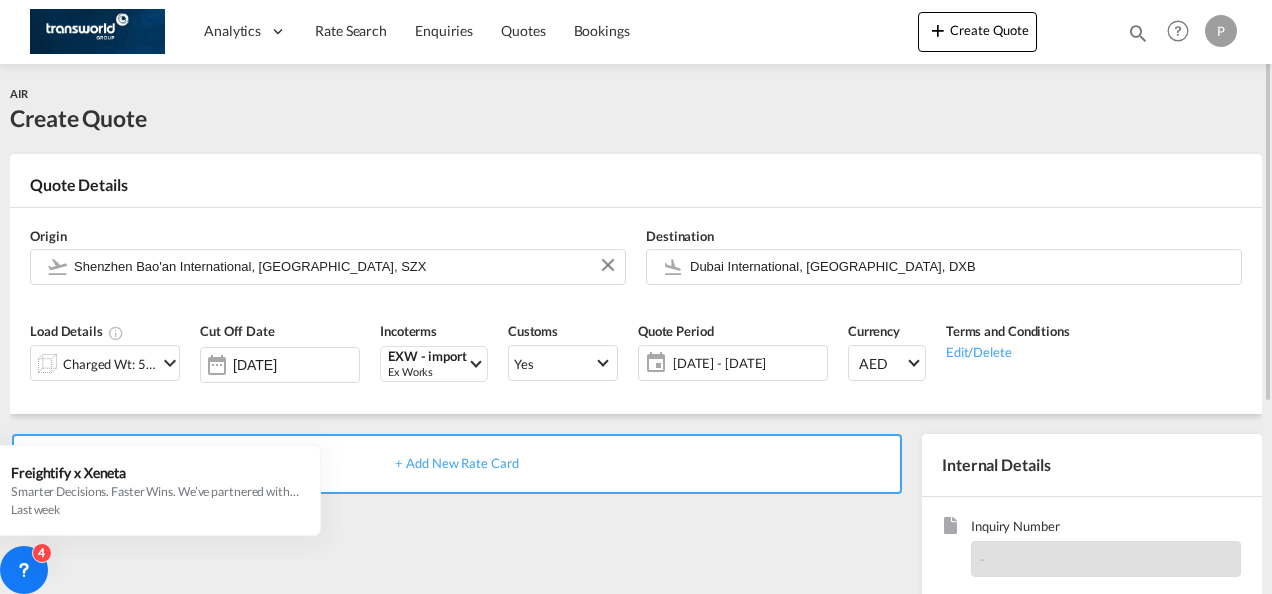 click on "+ Add New Rate Card" at bounding box center [456, 463] 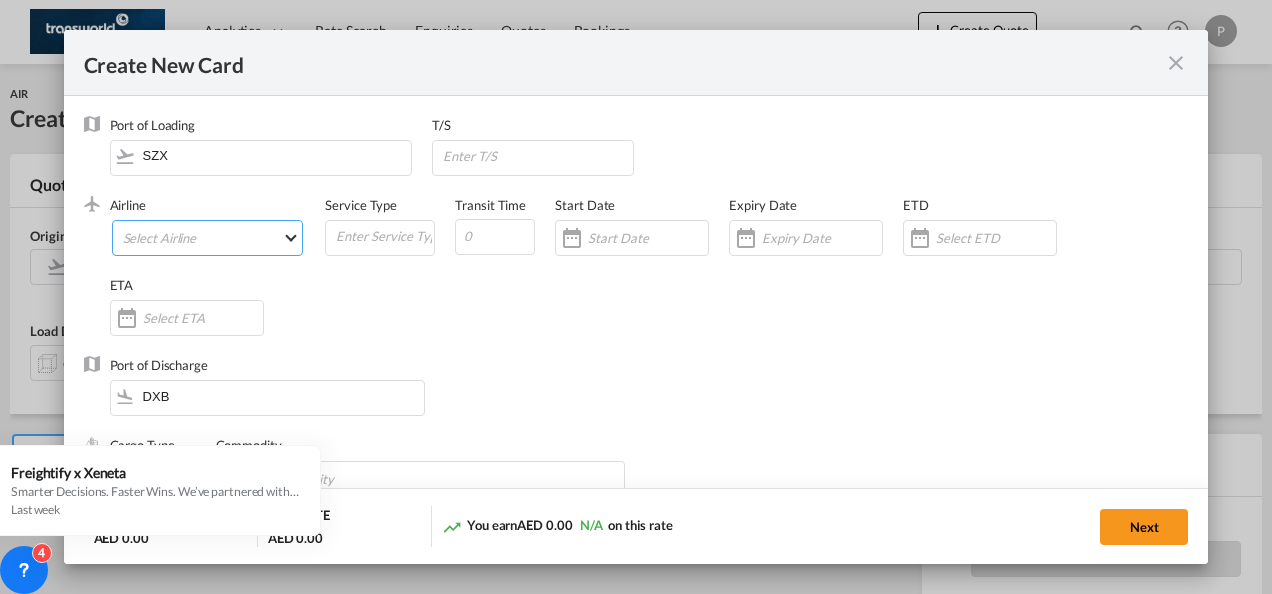 click on "Select Airline
AIR EXPRESS S.A. (1166- / -)
CMA CGM Air Cargo (1140-2C / -)
DDWL Logistics (1138-AU / -)
Fast Logistics (1150-AE / -)
NFS Airfreight (1137-NL / -)
PROAIR (1135-DE / -)
Transportdeal WW (1141-SE / -)
21 Air LLC (964-2I*-681-US / 681)
40-Mile Air, Ltd. (145-Q5* / -)
8165343 Canada Inc. dba Air Canada Rouge (164-RV / -)
9 Air Co Ltd (793-AQ-902-CN / 902)
9G Rail Limited (1101-9G* / -)
A.P.G. Distribution System (847-A1 / -)
AB AVIATION (821-Y6 / -)
ABC Aerolineas S.A. de C.V. (935-4O*-837-MX / 837)
ABSA  -  Aerolinhas Brasileiras S.A dba LATAM Cargo [GEOGRAPHIC_DATA] (95-M3-549-BR / 549)
ABX Air, Inc. (32-GB-832-US / 832)
AccesRail and Partner Railways (772-9B* / -)
ACE Belgium Freighters S.A. (222-X7-744-BE / 744)
ACP fly (1147-PA / -)
ACT Havayollari A.S. (624-9T*-556-TR / 556)
Adria Airways (JP / -)
Advanced Air, LLC (1055-AN / -)
Aegean Airlines (575-A3-390-GR / 390)
[PERSON_NAME], LLC dba Aloha Air Cargo (427-KH-687-US / 687)
Aer Lingus Limited (369-EI-53-IE / 53)" at bounding box center (208, 238) 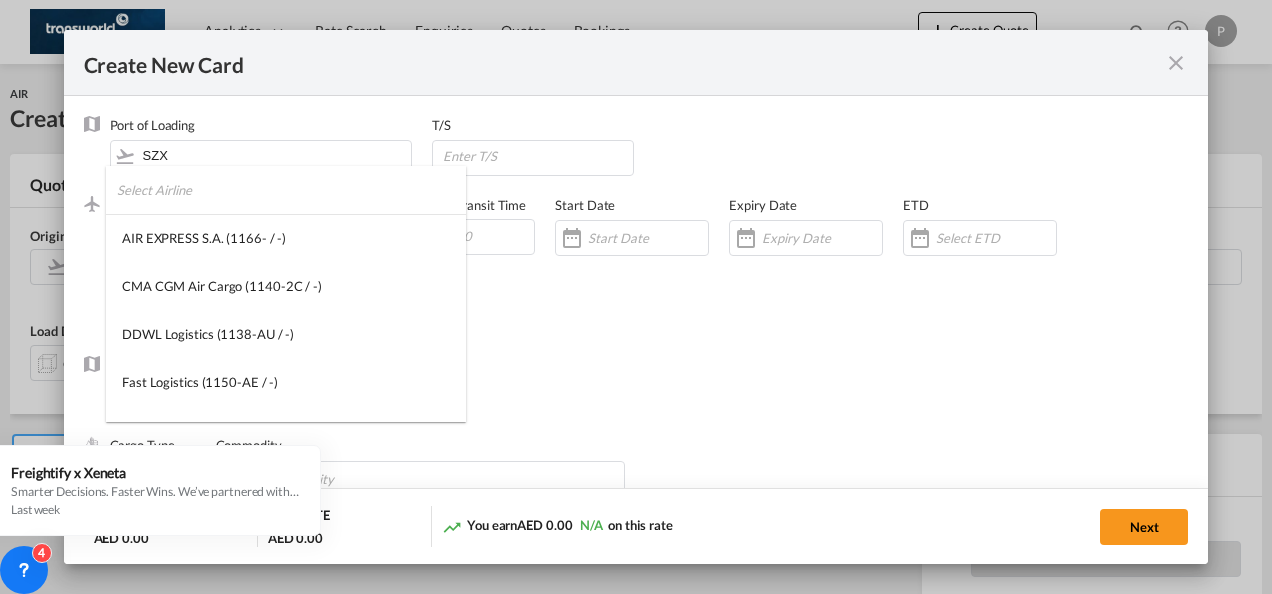 click at bounding box center (291, 190) 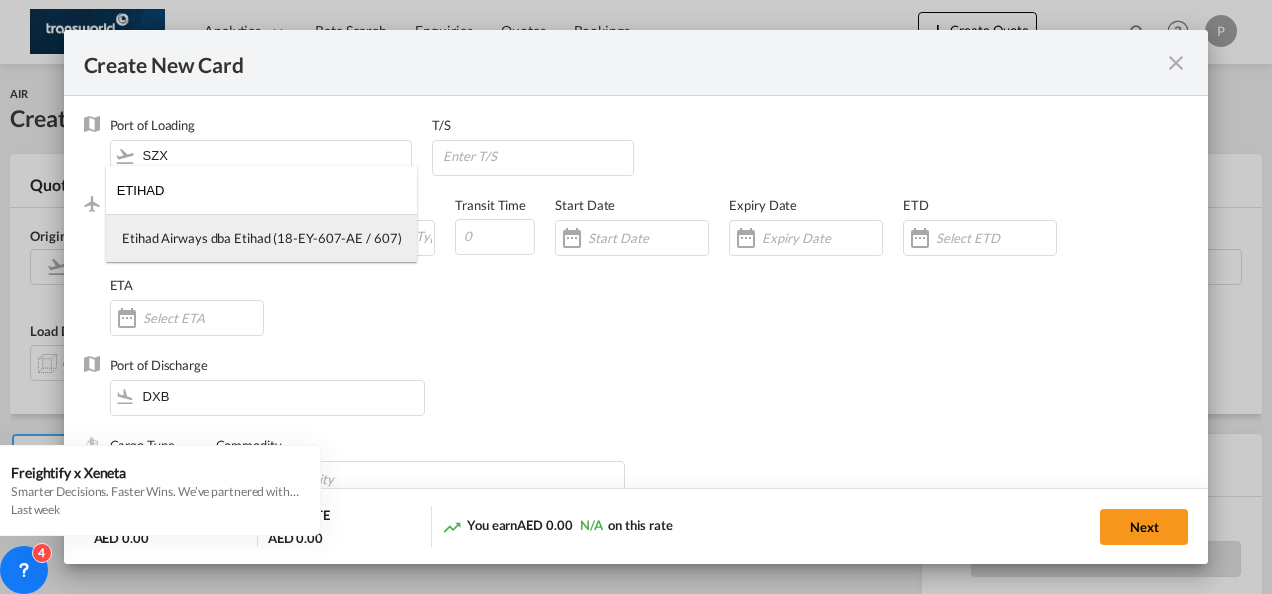 type on "ETIHAD" 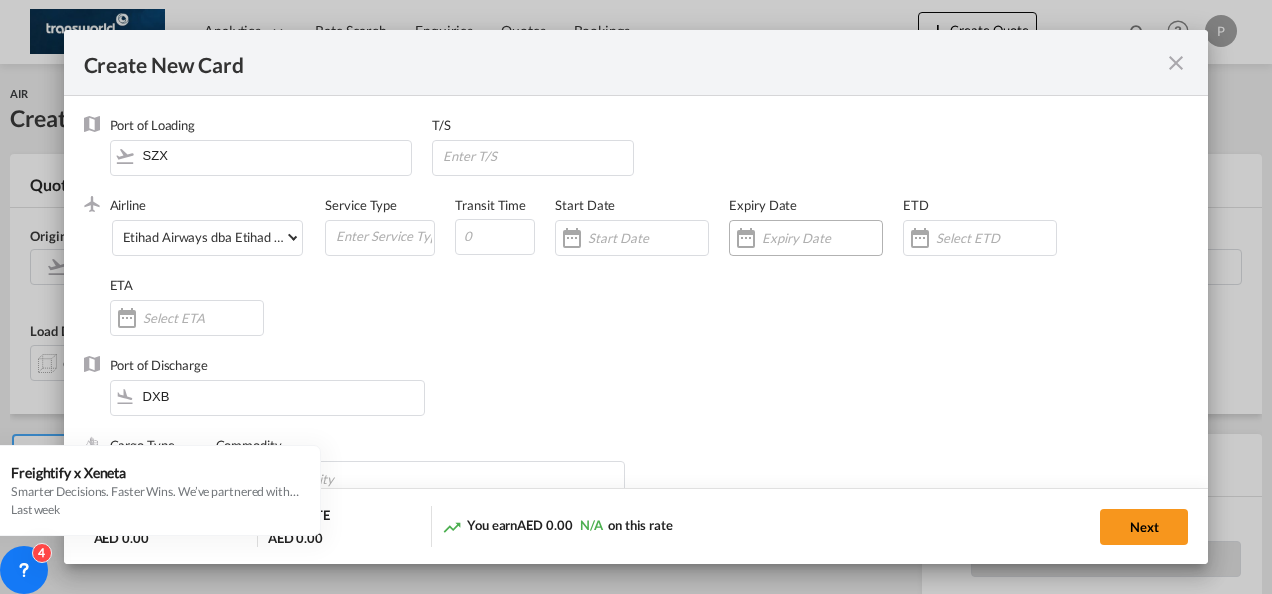 click at bounding box center [822, 238] 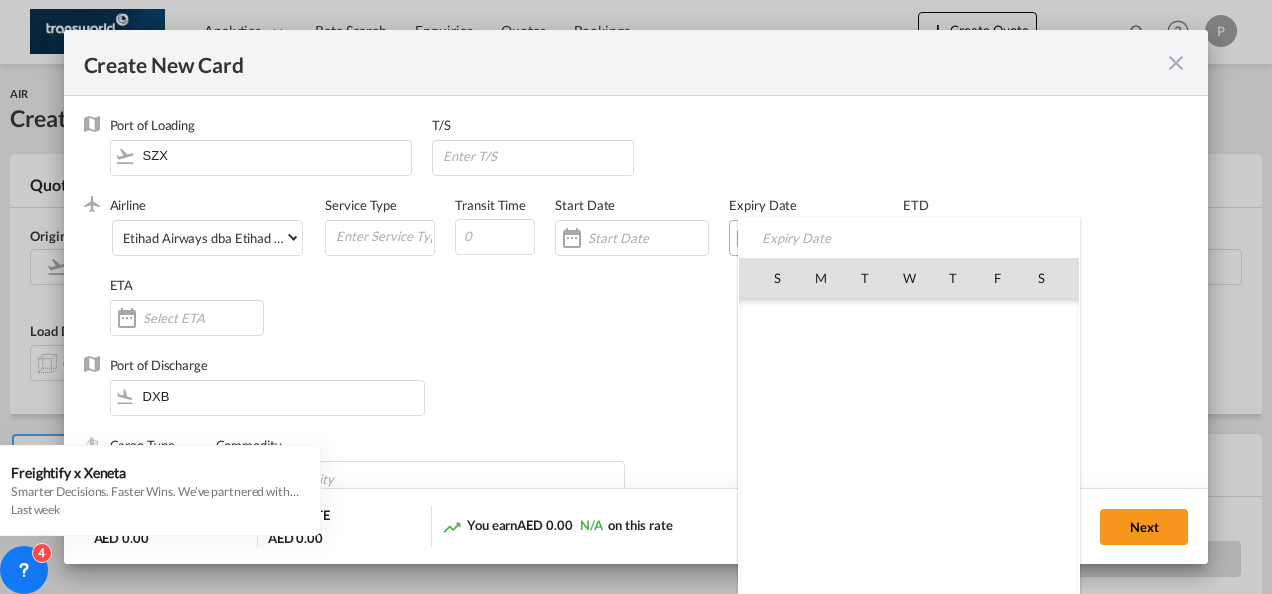 scroll, scrollTop: 462690, scrollLeft: 0, axis: vertical 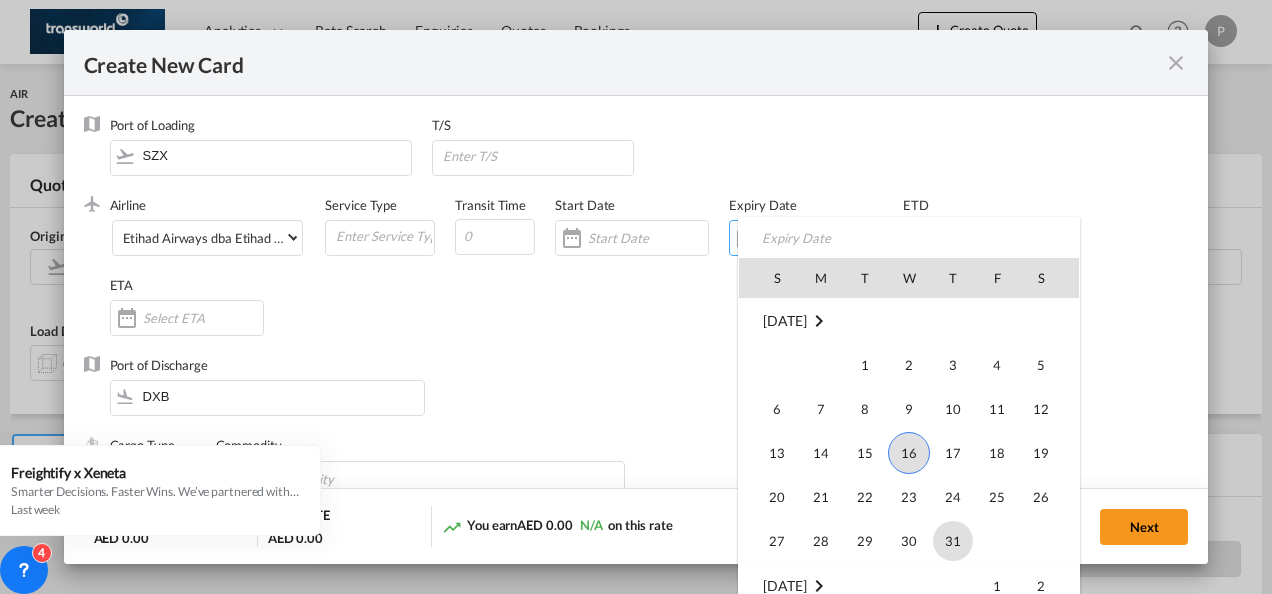 click on "31" at bounding box center [953, 541] 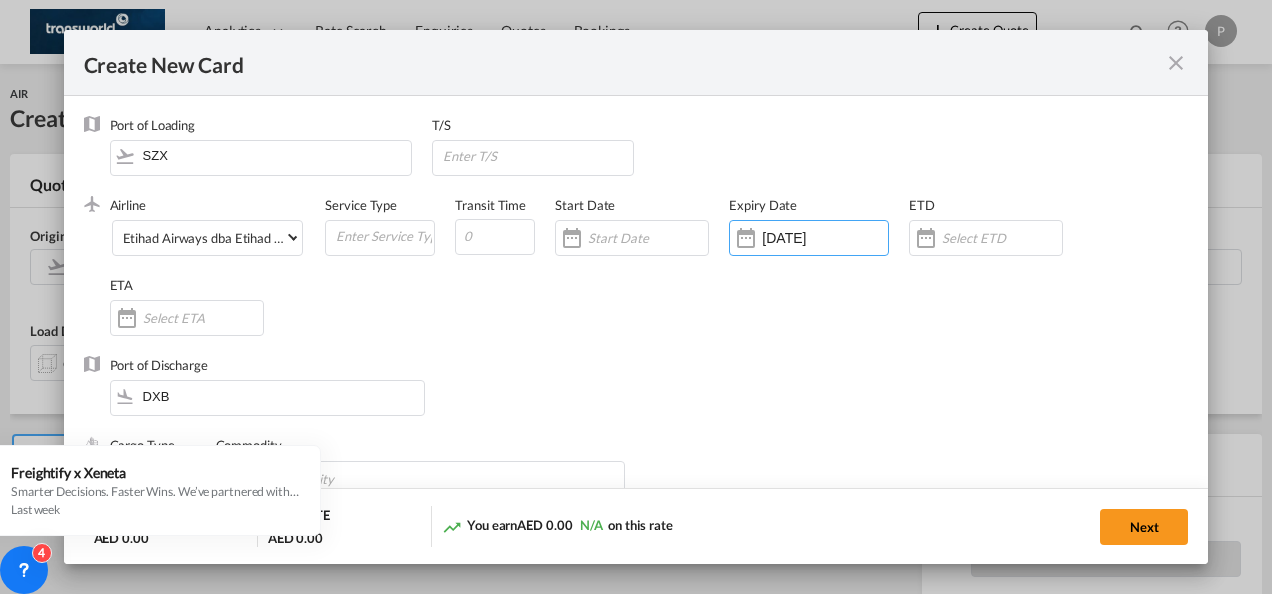 scroll, scrollTop: 200, scrollLeft: 0, axis: vertical 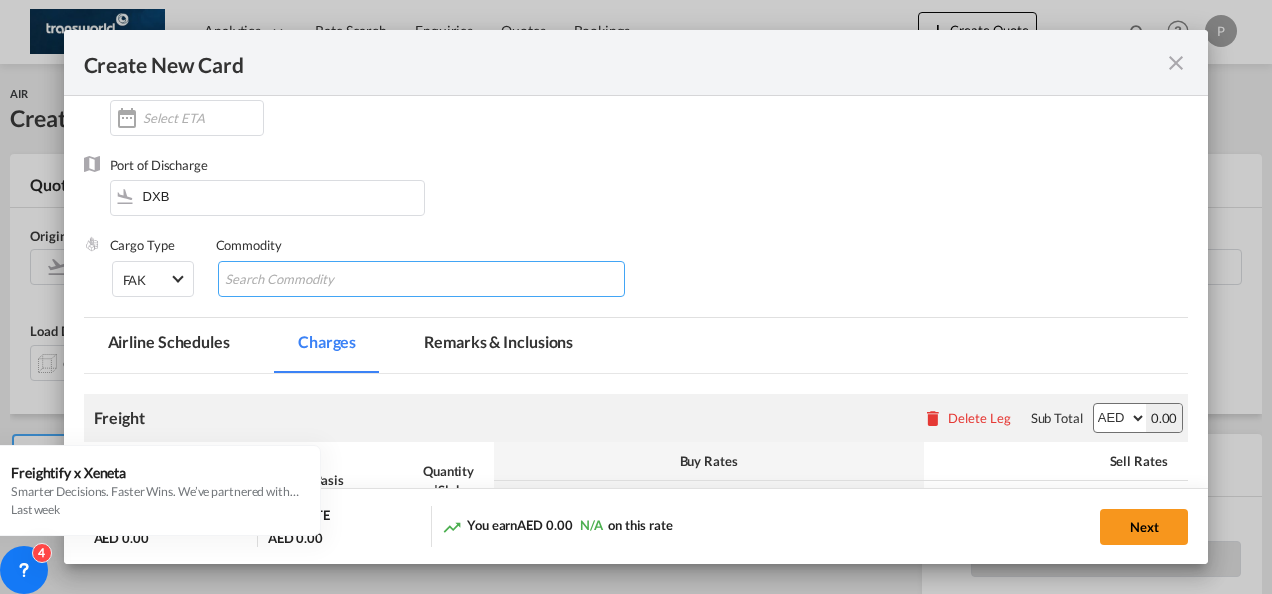 click at bounding box center (316, 280) 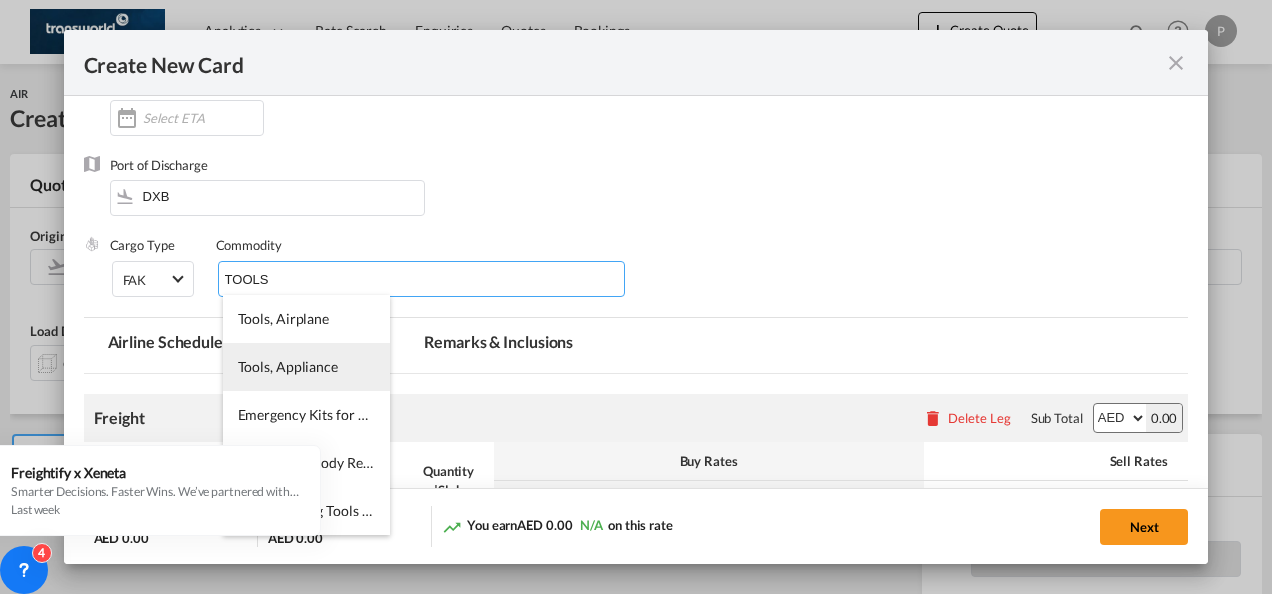 type on "TOOLS" 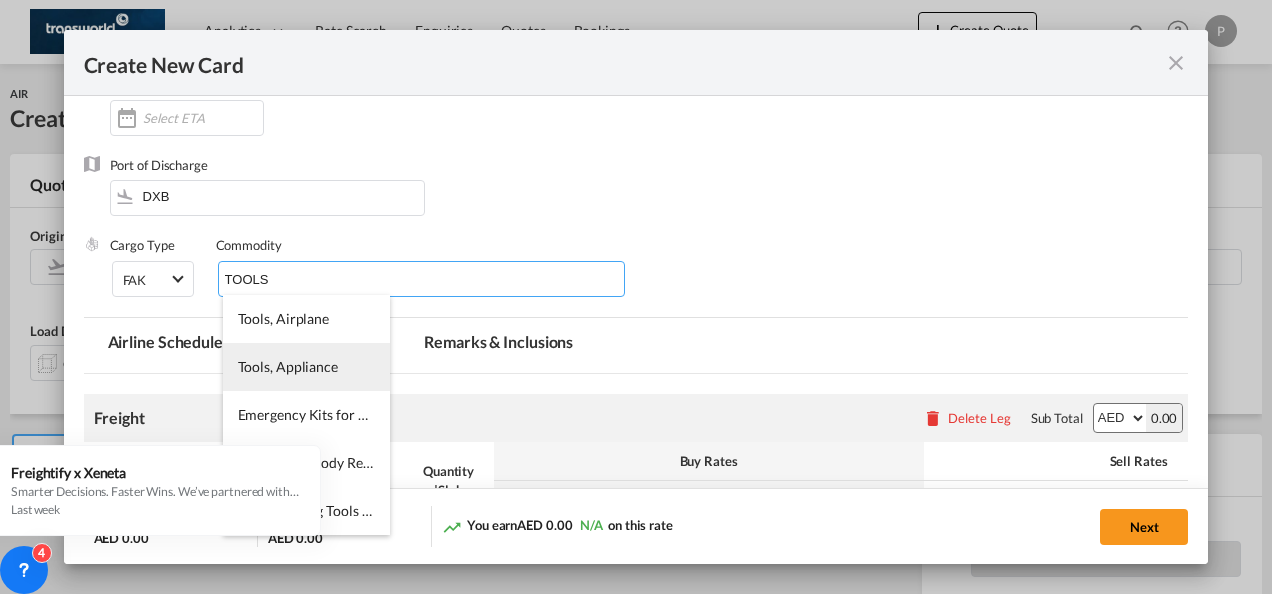 click on "Tools, Appliance" at bounding box center [288, 366] 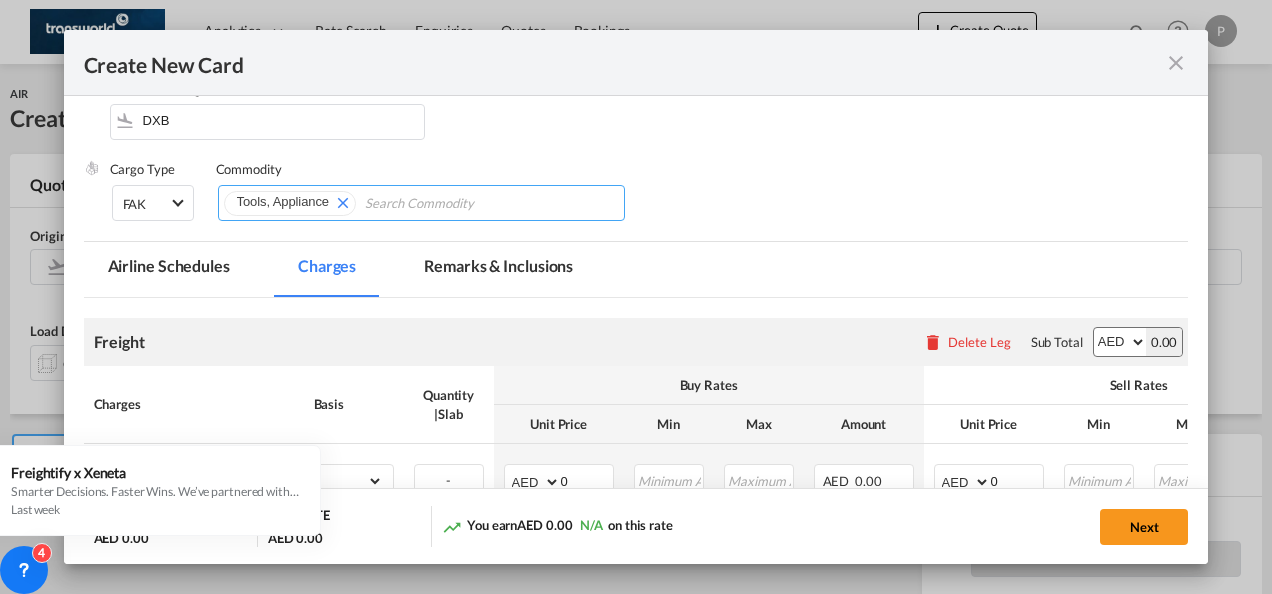 scroll, scrollTop: 474, scrollLeft: 0, axis: vertical 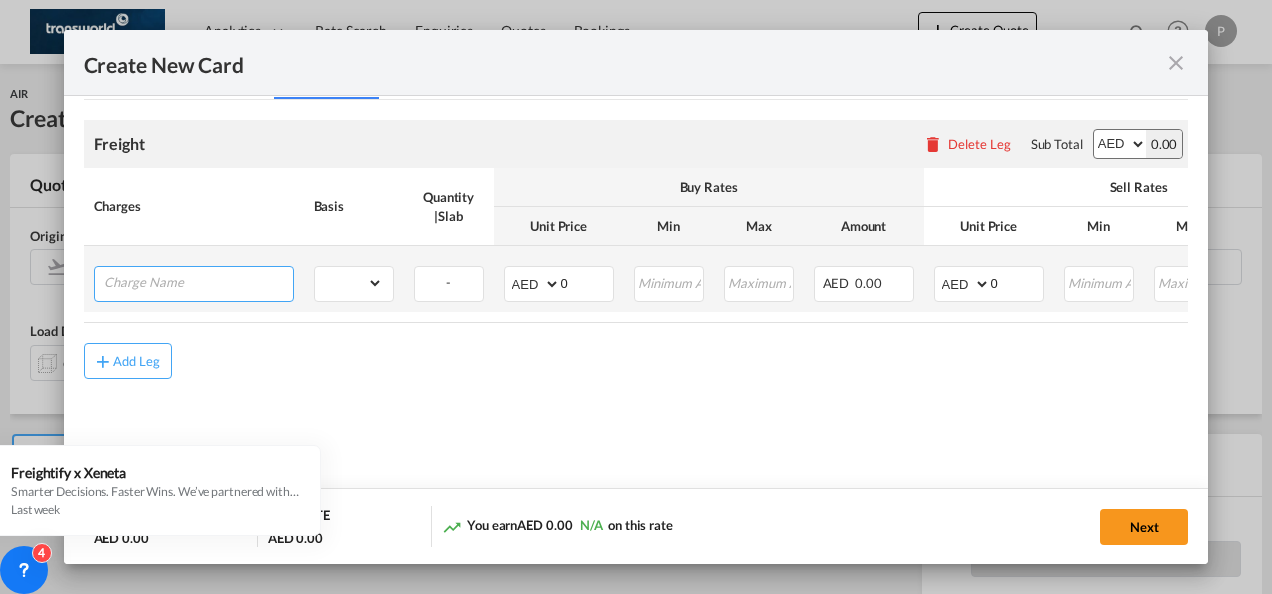 click at bounding box center (198, 282) 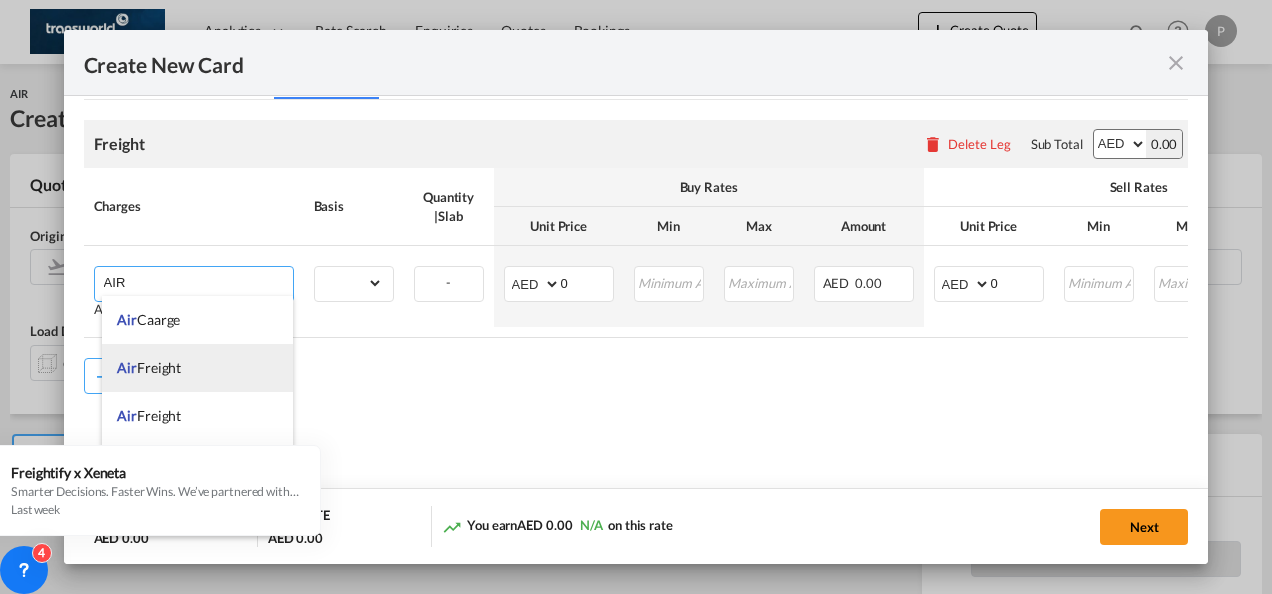 click on "Air  Freight" at bounding box center [149, 367] 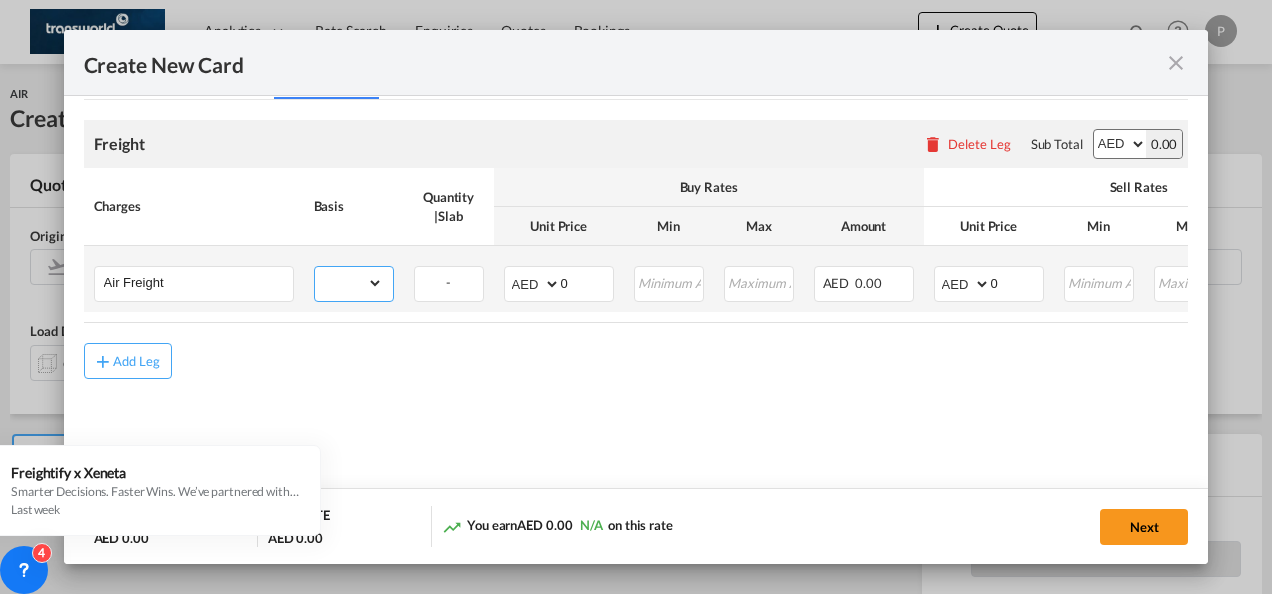 click on "gross_weight
volumetric_weight
per_shipment
per_bl
per_km
% on air freight
per_hawb
per_kg
per_pallet
per_carton
flat
chargeable_weight
per_ton
per_cbm
per_hbl
per_w/m
per_awb
per_sbl
per shipping bill
per_quintal
per_lbs
per_vehicle
per_shift
per_invoice
per_package
per_day
per_revalidation
per_declaration
per_document
per clearance" at bounding box center [349, 283] 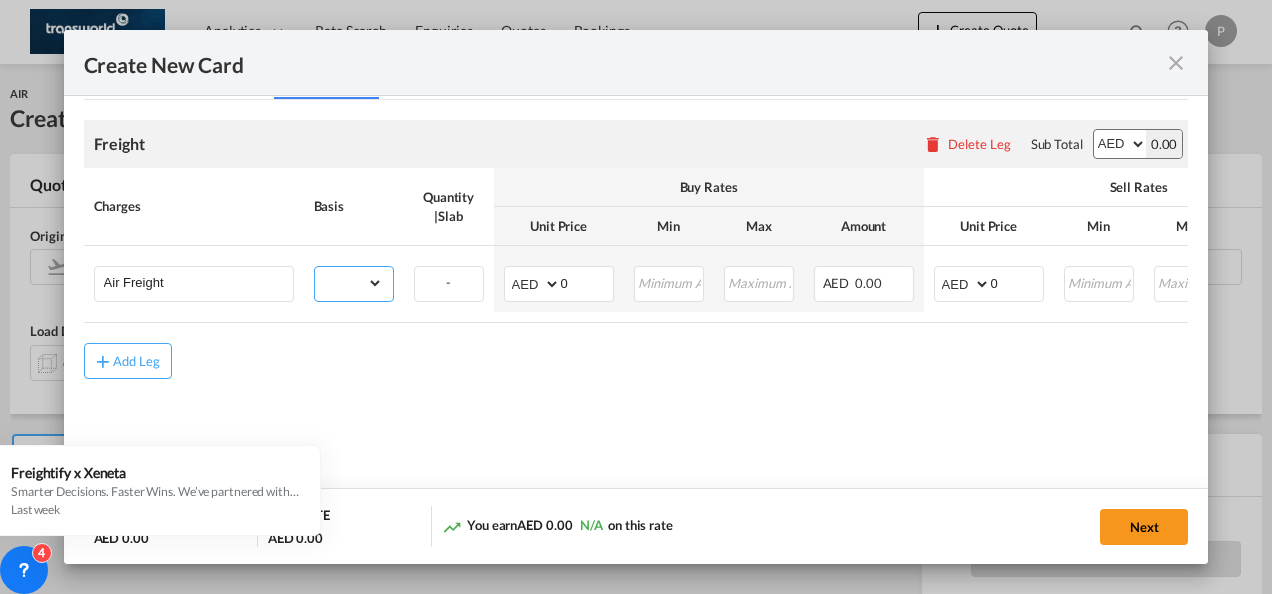 select on "per_shipment" 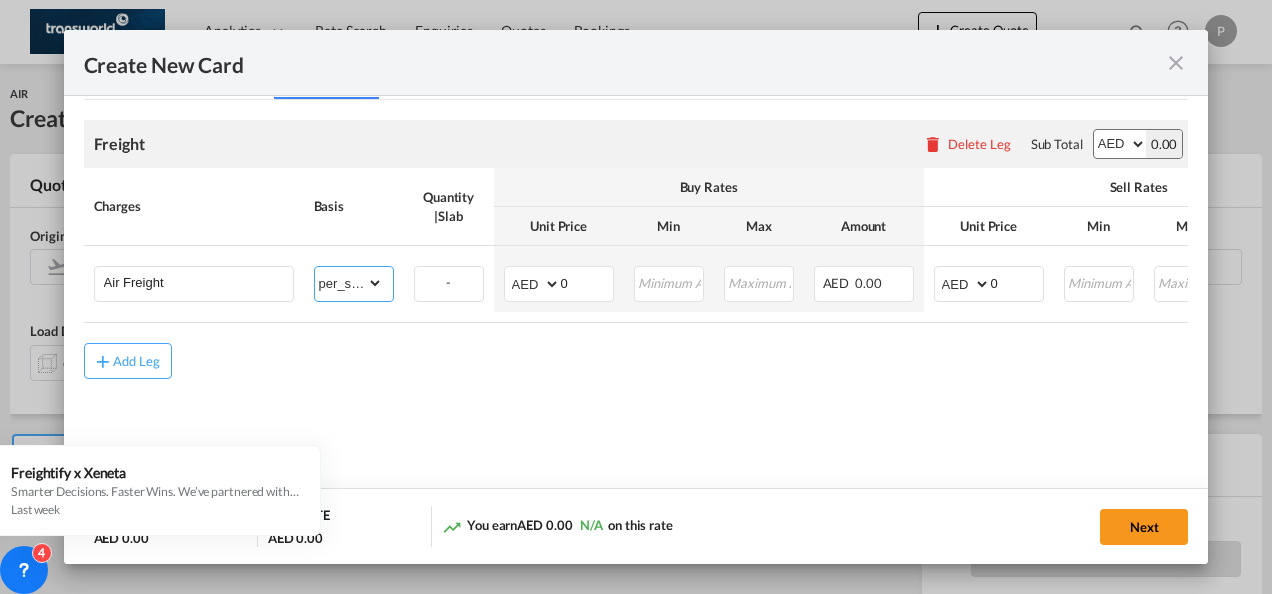 click on "gross_weight
volumetric_weight
per_shipment
per_bl
per_km
% on air freight
per_hawb
per_kg
per_pallet
per_carton
flat
chargeable_weight
per_ton
per_cbm
per_hbl
per_w/m
per_awb
per_sbl
per shipping bill
per_quintal
per_lbs
per_vehicle
per_shift
per_invoice
per_package
per_day
per_revalidation
per_declaration
per_document
per clearance" at bounding box center [349, 283] 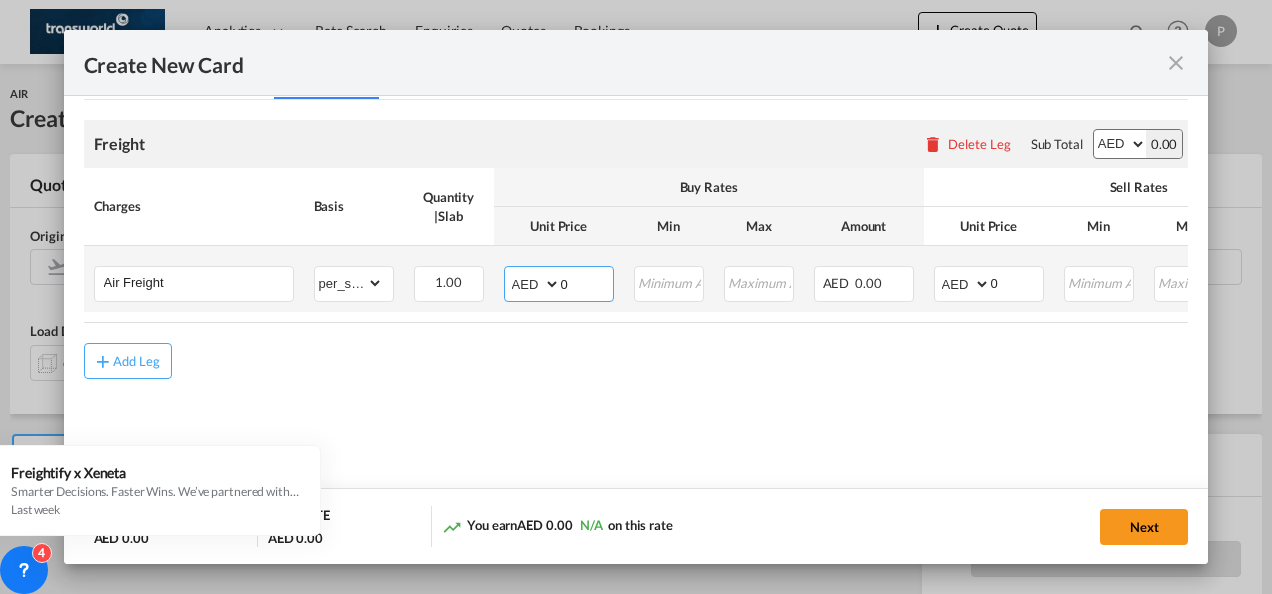 click on "0" at bounding box center (587, 282) 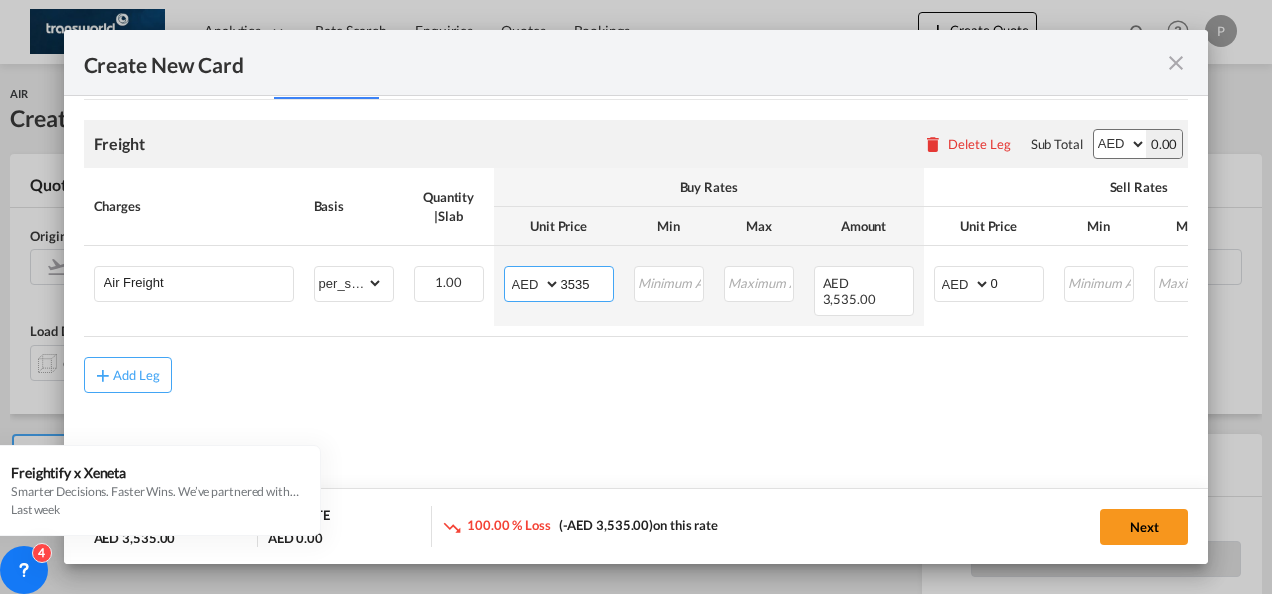 type on "3535" 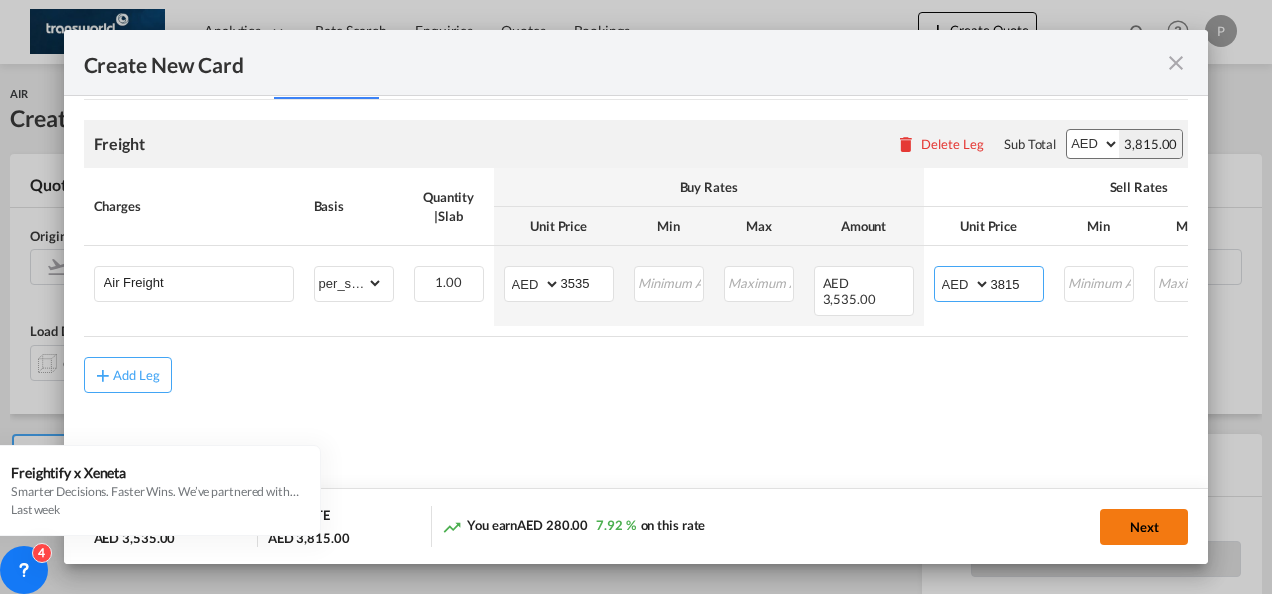 type on "3815" 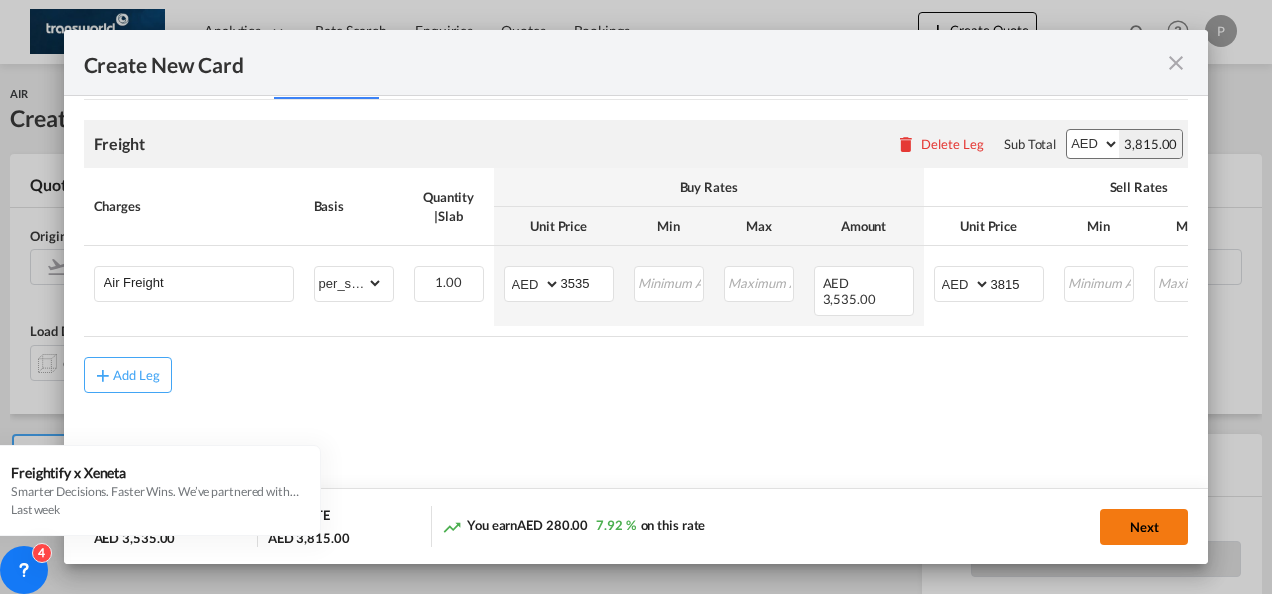 click on "Next" 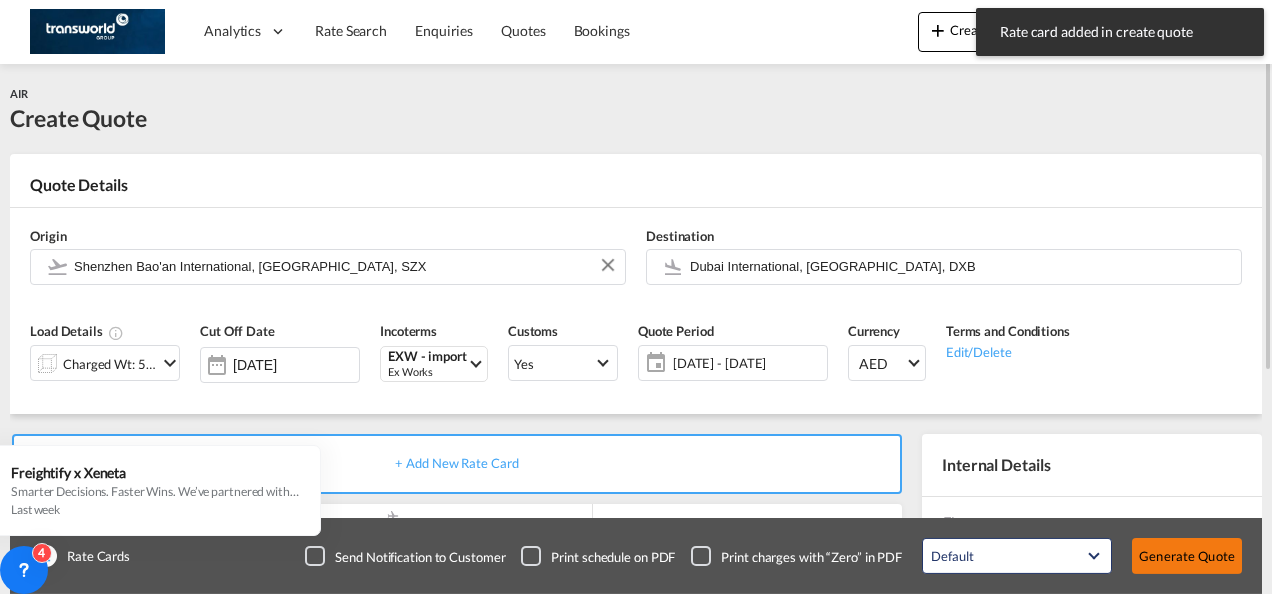 click on "Generate Quote" at bounding box center (1187, 556) 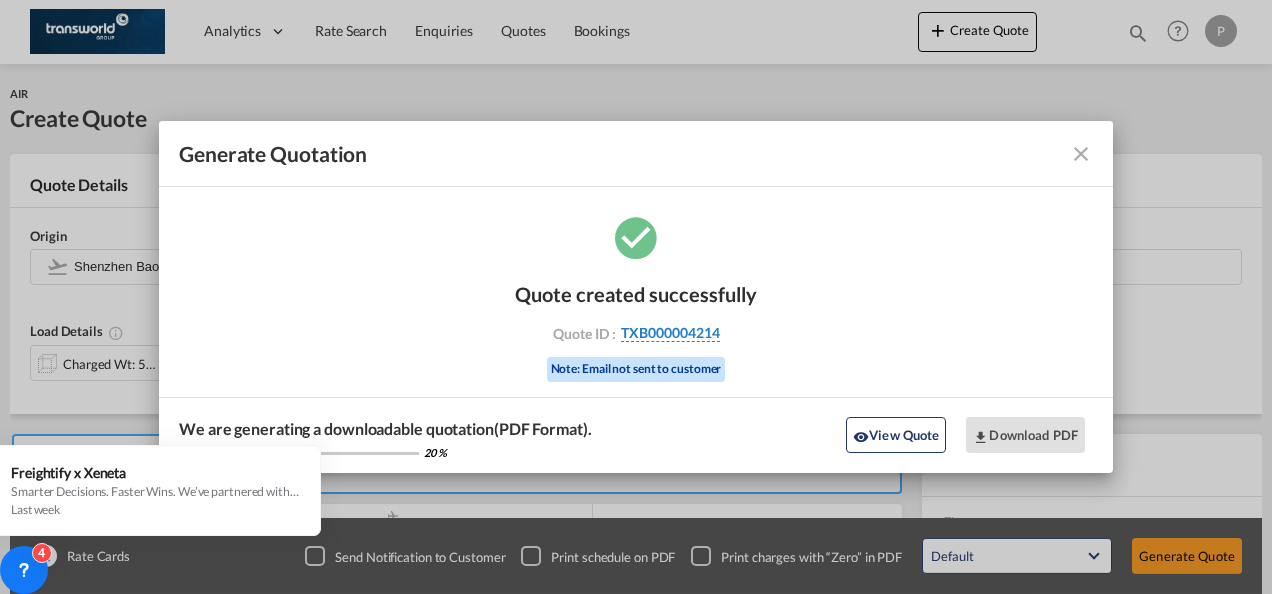 click on "TXB000004214" at bounding box center (670, 333) 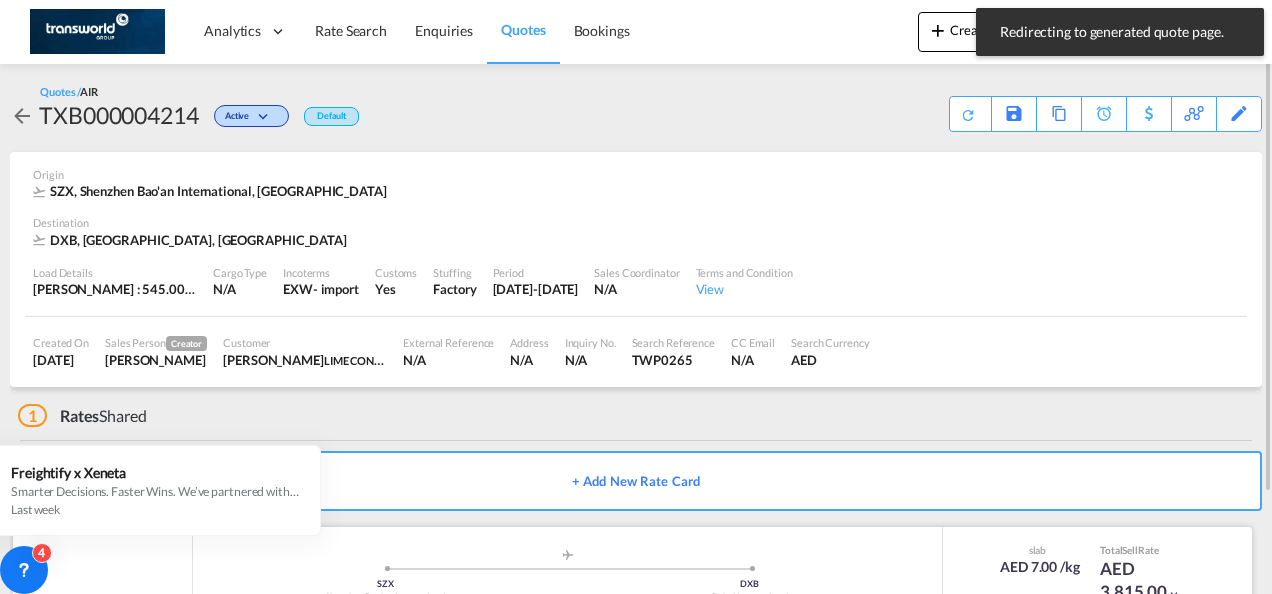 scroll, scrollTop: 122, scrollLeft: 0, axis: vertical 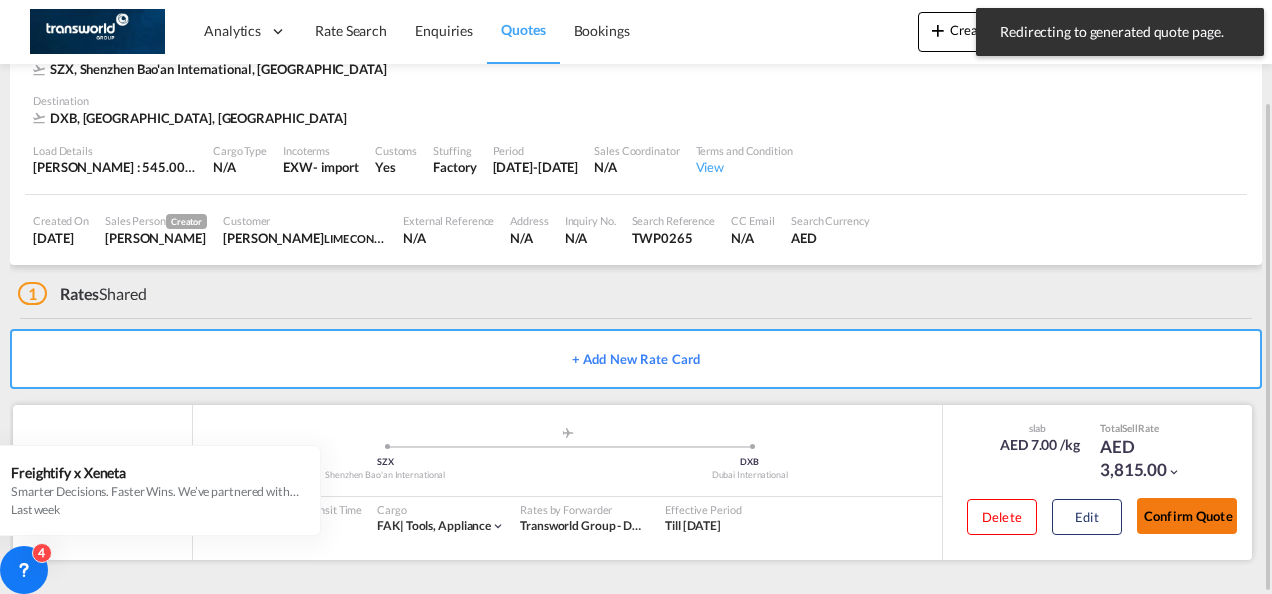 click on "Confirm Quote" at bounding box center (1187, 516) 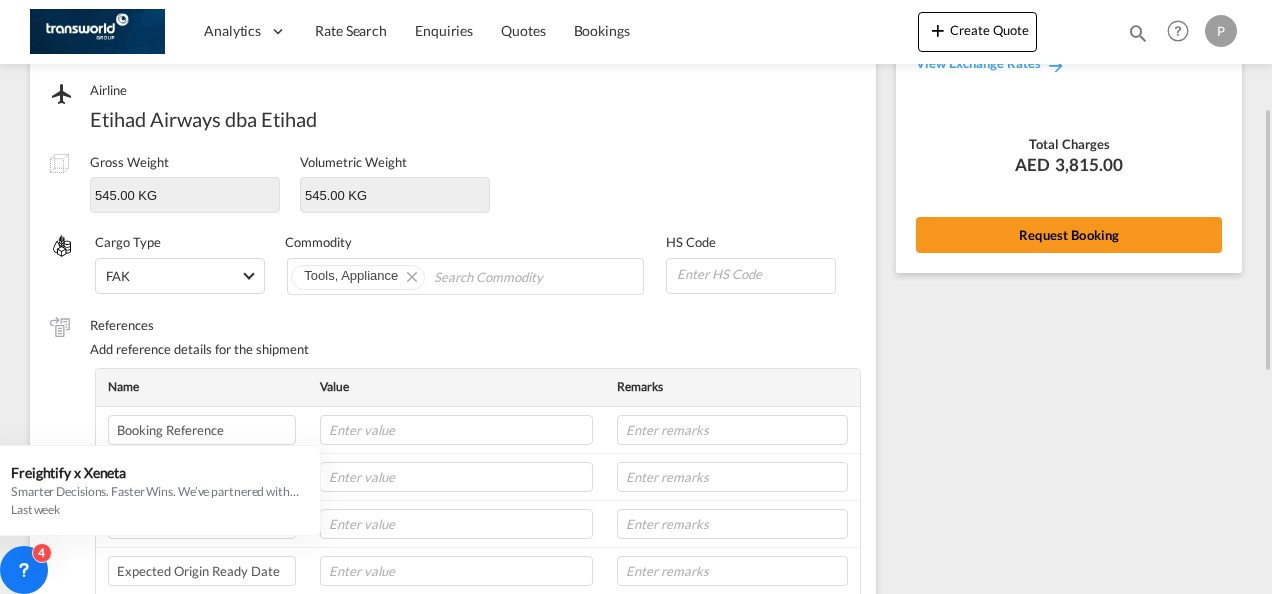 scroll, scrollTop: 0, scrollLeft: 0, axis: both 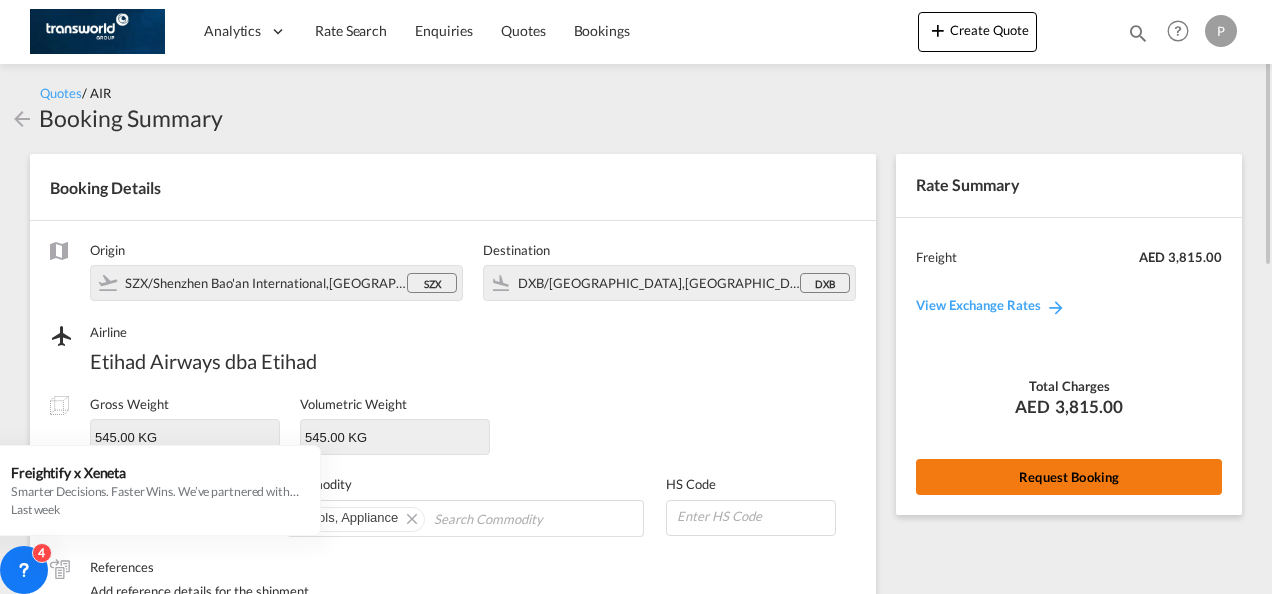 click on "Request Booking" at bounding box center (1069, 477) 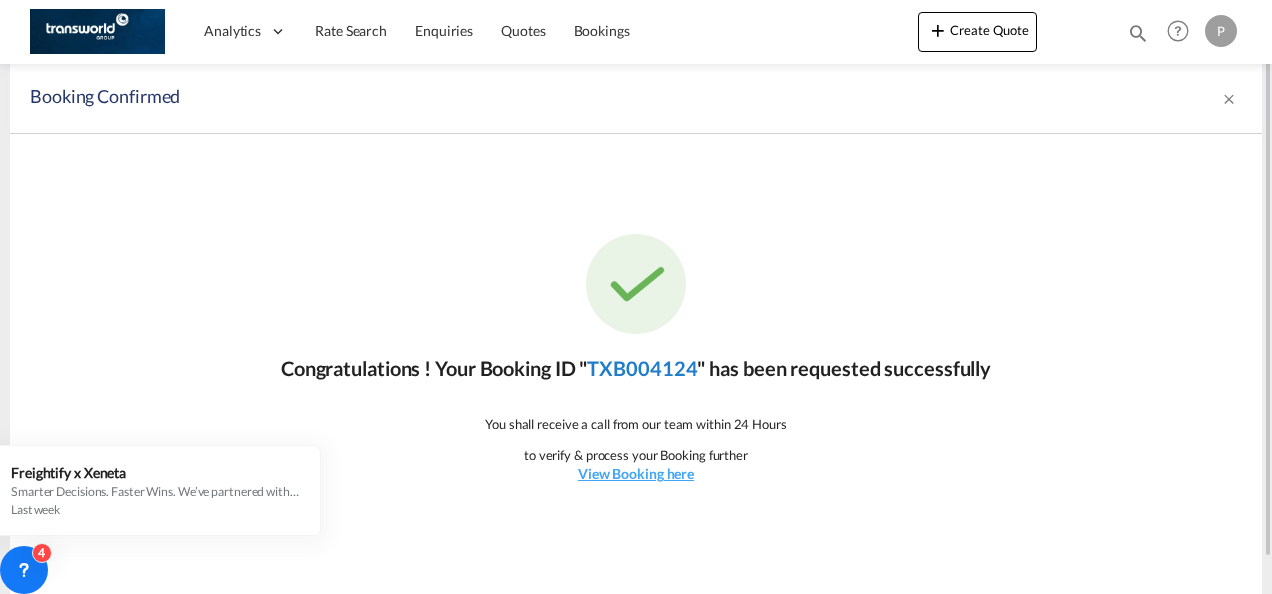 click on "TXB004124" 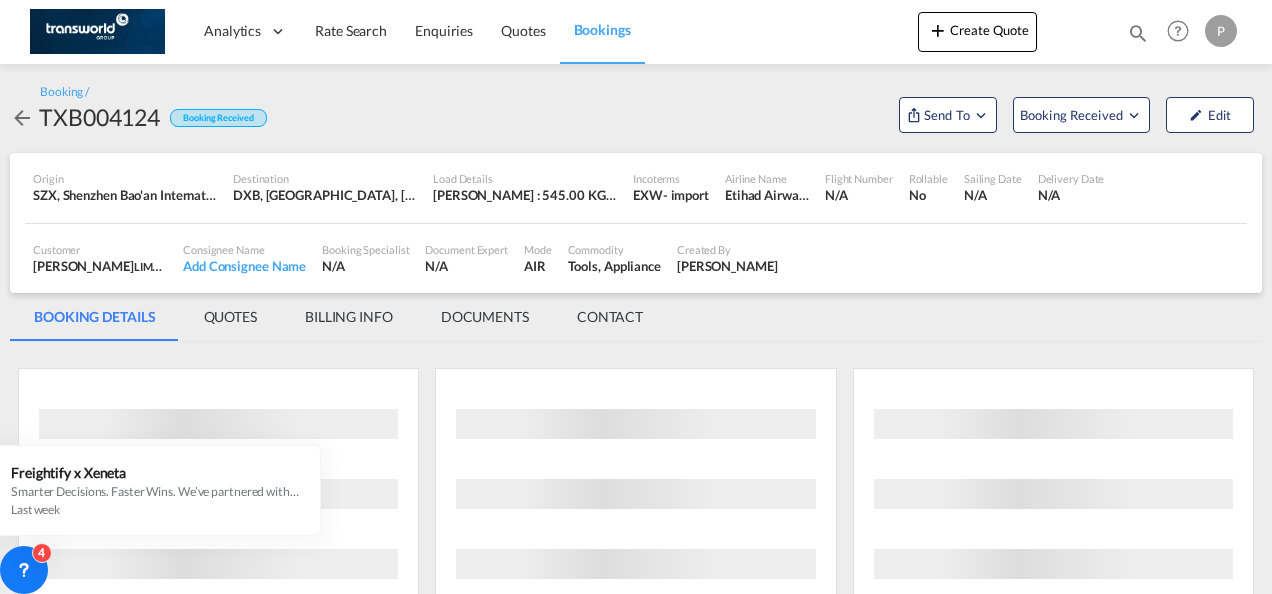 scroll, scrollTop: 0, scrollLeft: 0, axis: both 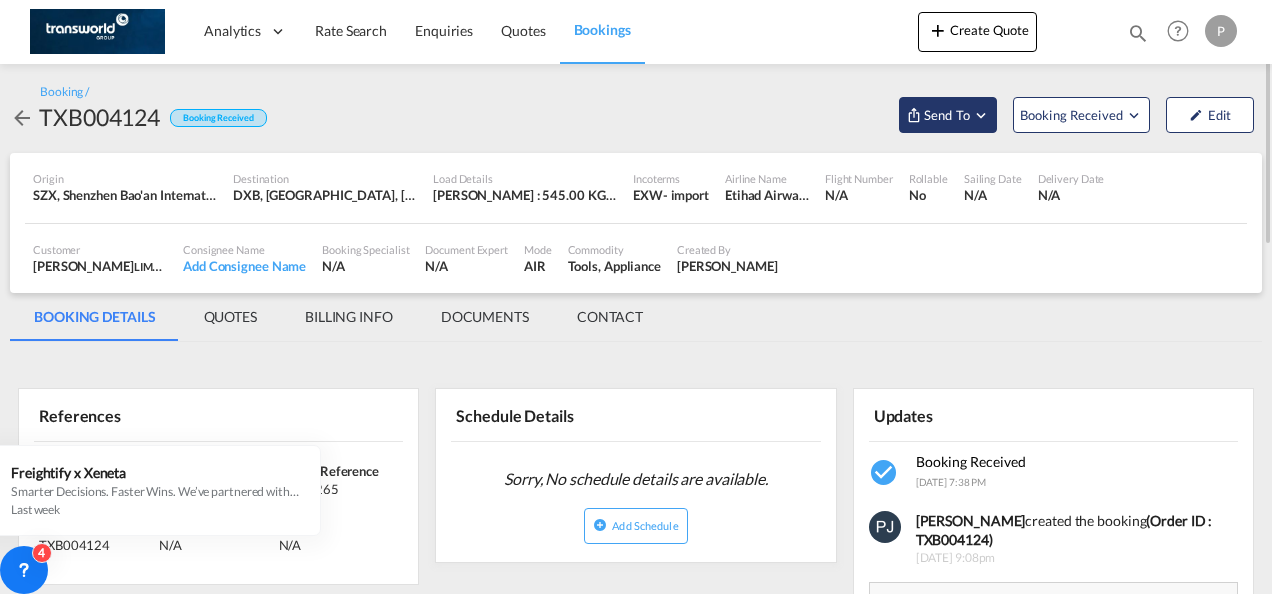 click at bounding box center (981, 115) 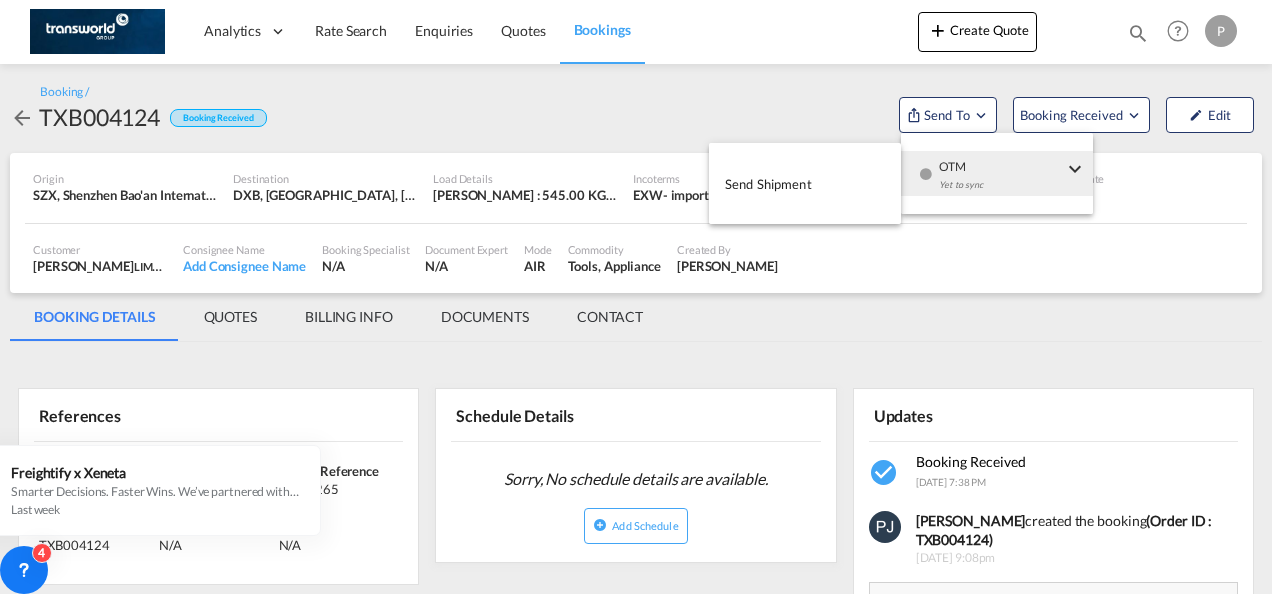 click on "Send Shipment" at bounding box center [768, 184] 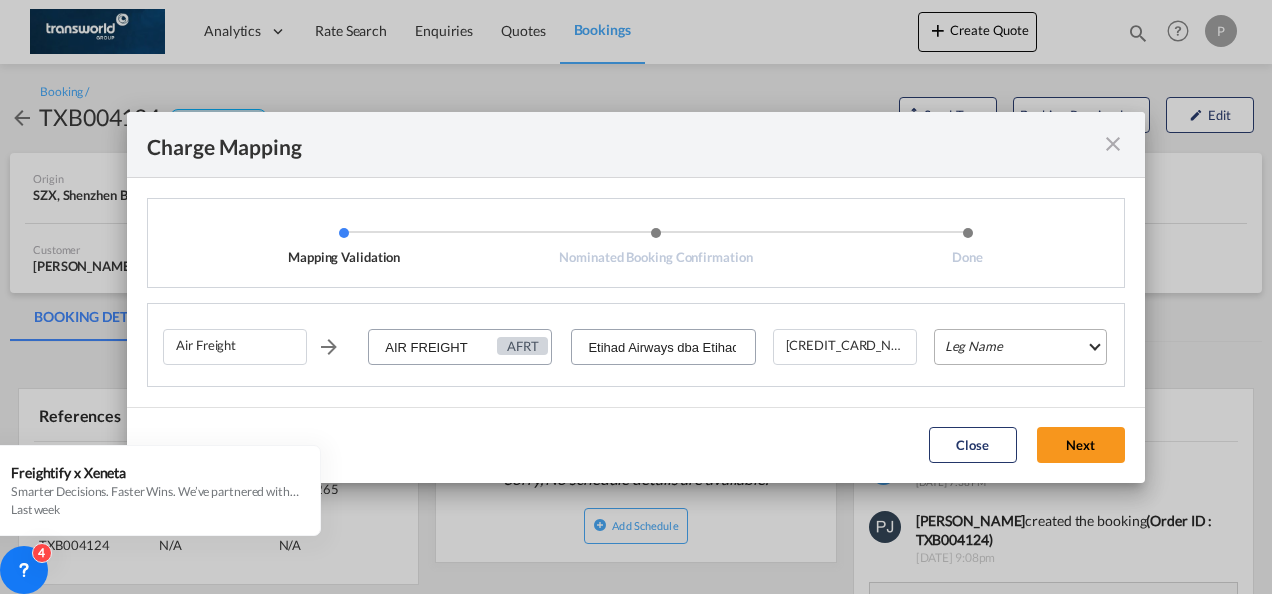 click on "Leg Name HANDLING ORIGIN HANDLING DESTINATION OTHERS TL PICK UP CUSTOMS ORIGIN AIR CUSTOMS DESTINATION TL DELIVERY" at bounding box center (1020, 347) 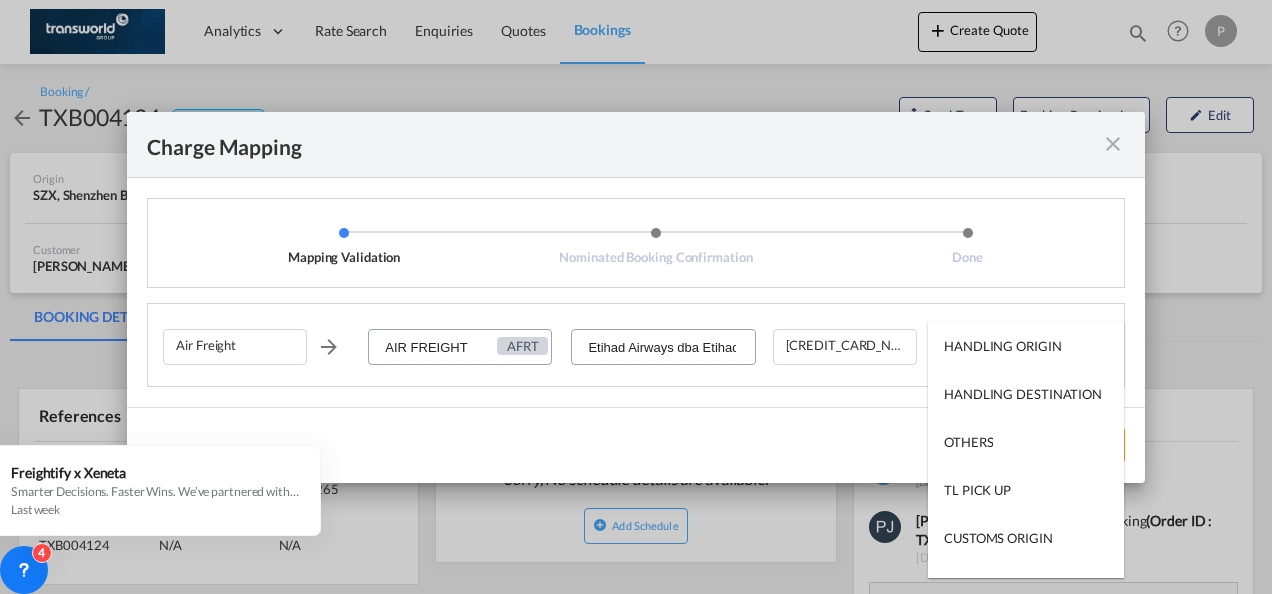 type on "HANDLING ORIGIN" 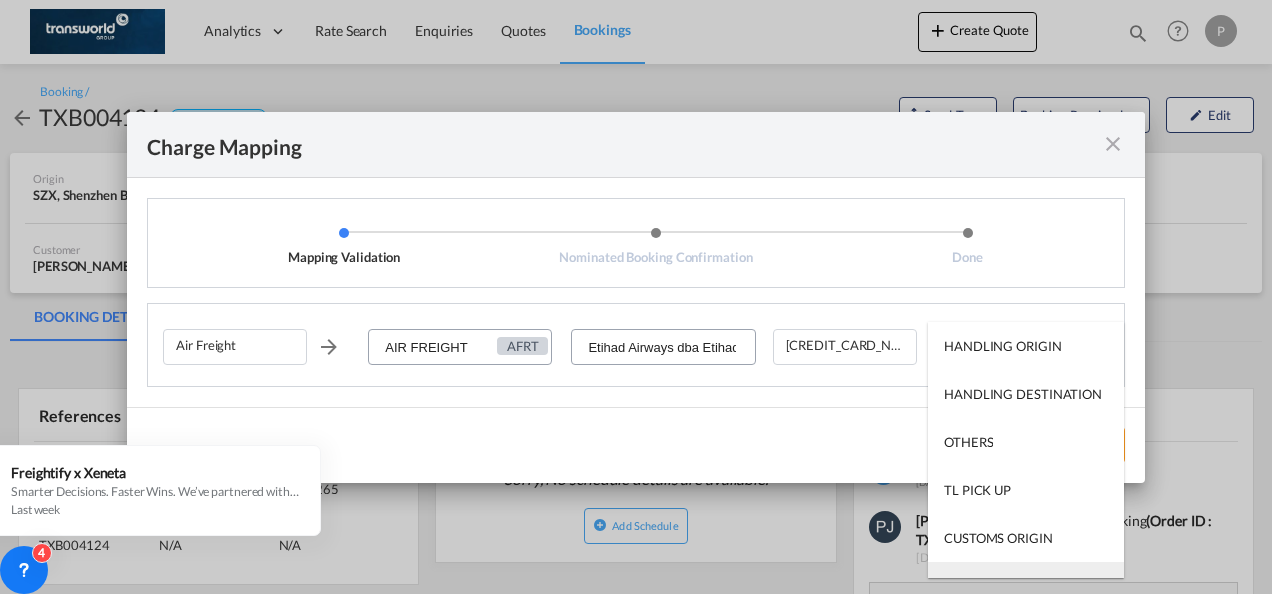 type on "AIR" 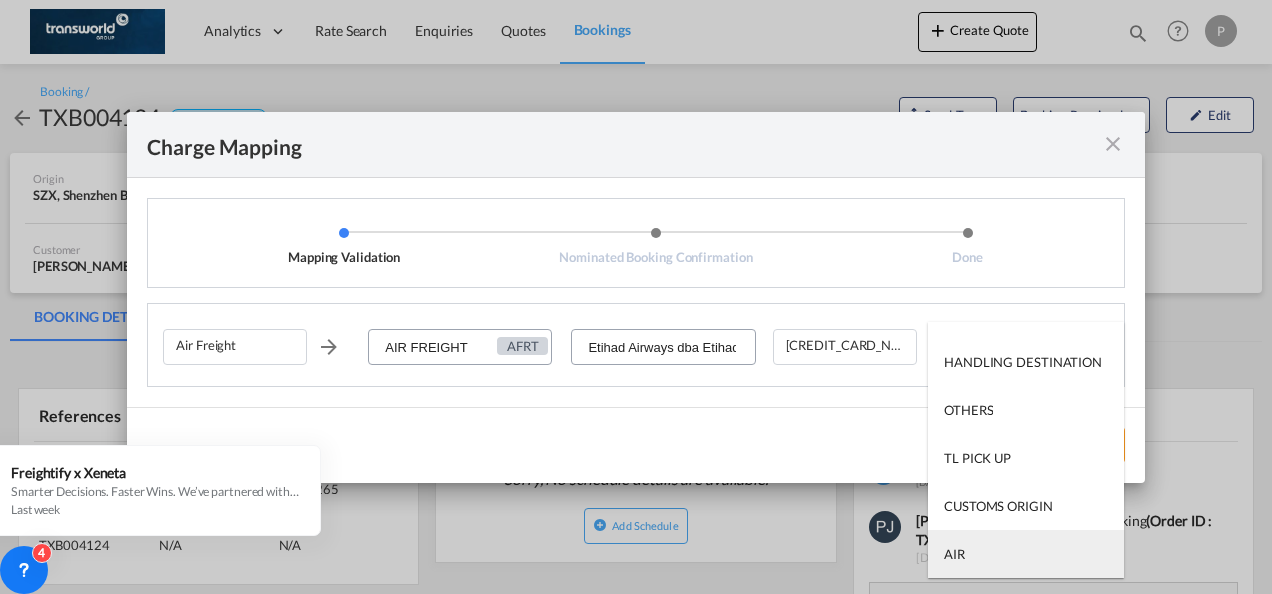 click on "AIR" at bounding box center [1026, 554] 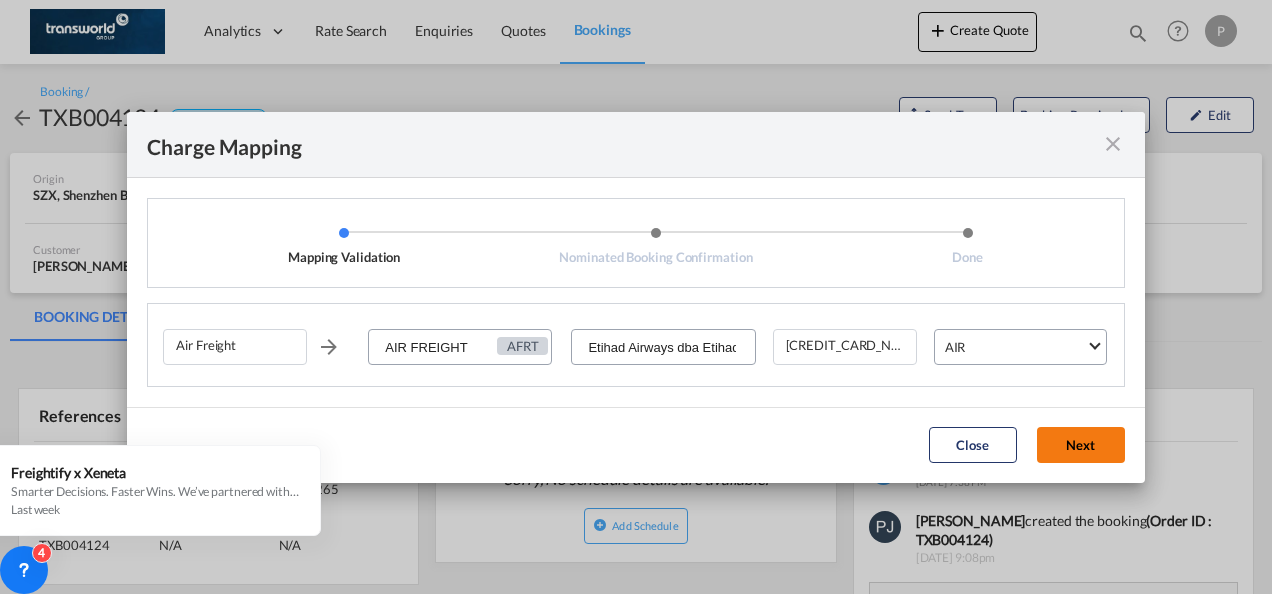 click on "Next" 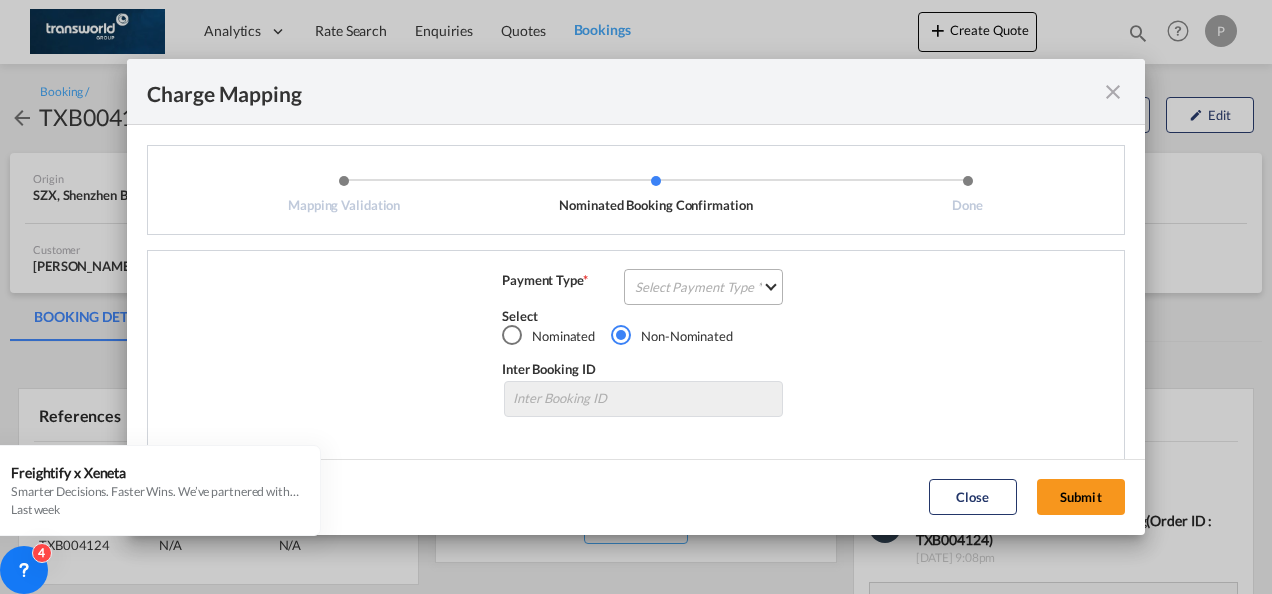 click on "Select Payment Type
COLLECT
PREPAID" at bounding box center (703, 287) 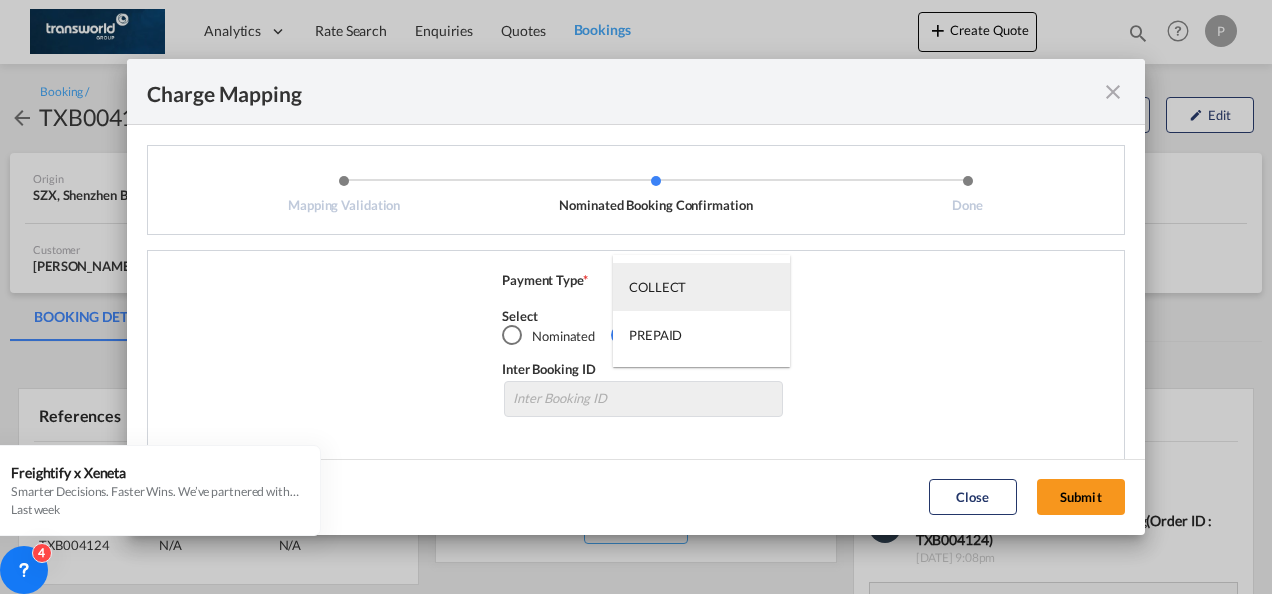 click on "COLLECT" at bounding box center [657, 287] 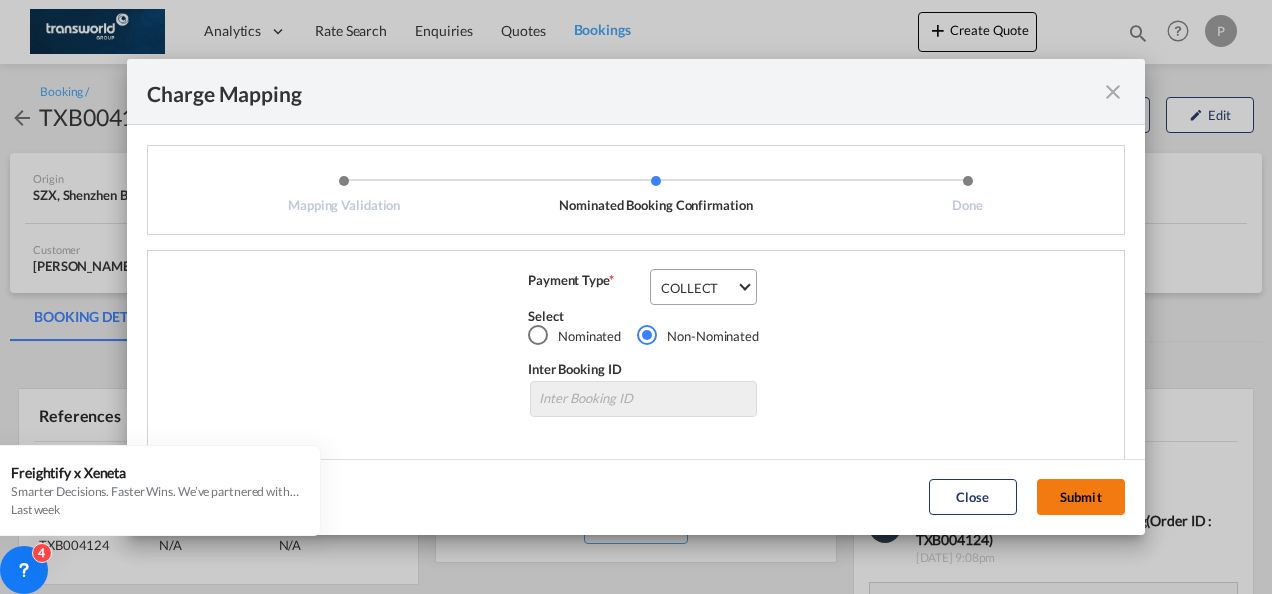 click on "Submit" 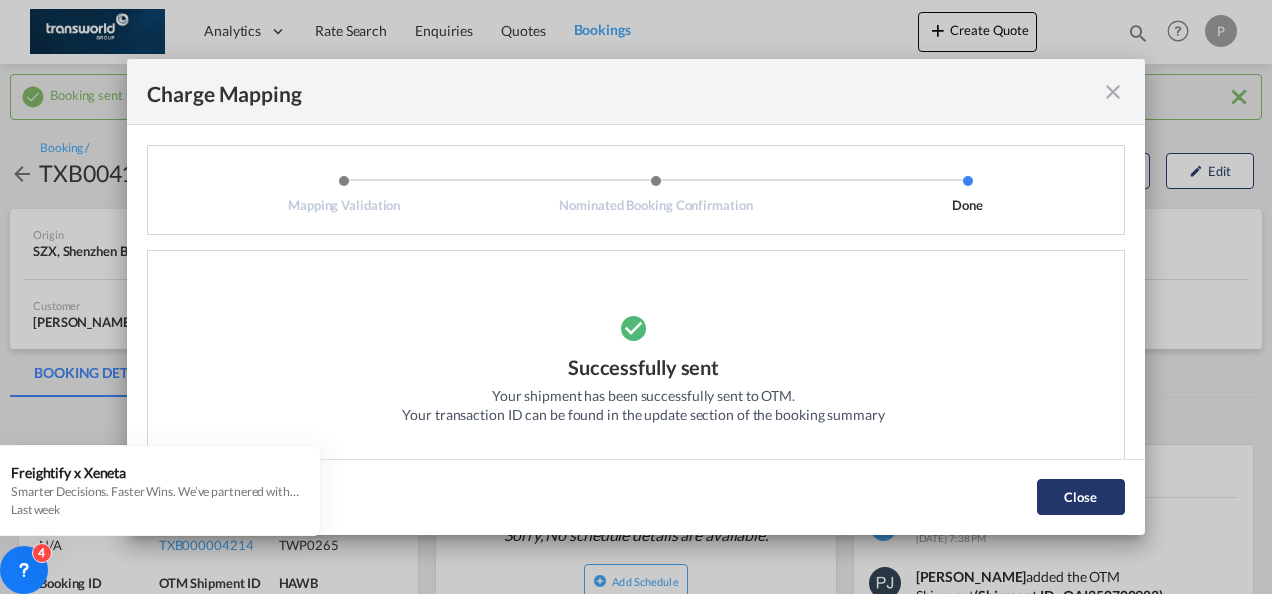 click on "Close" 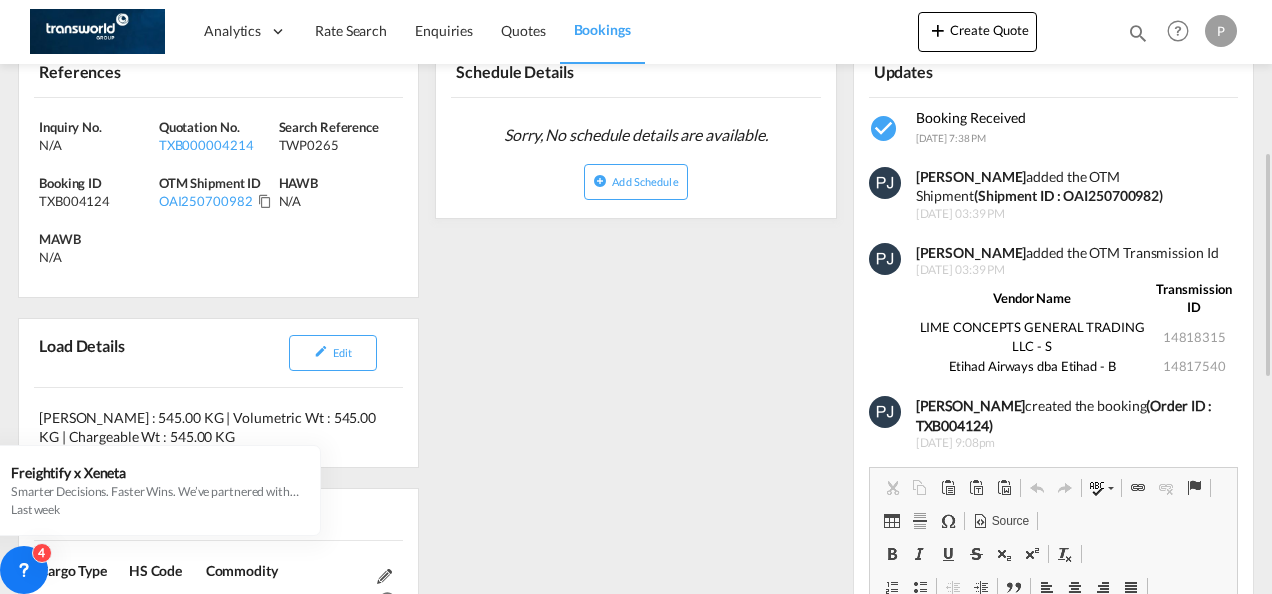 scroll, scrollTop: 200, scrollLeft: 0, axis: vertical 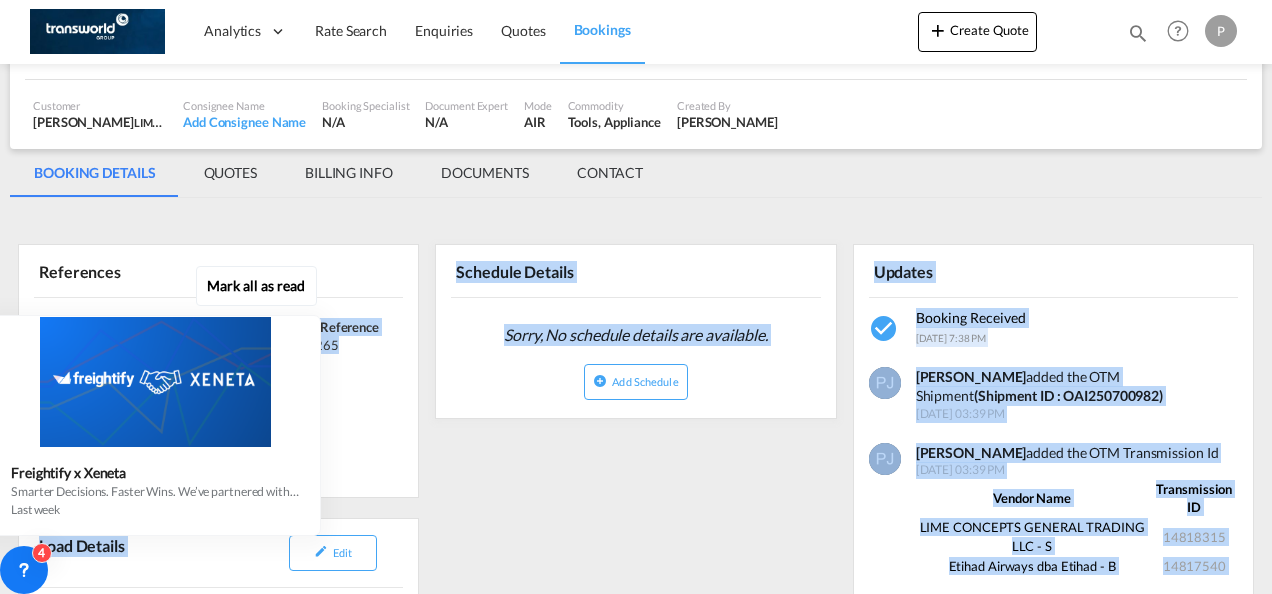 drag, startPoint x: 38, startPoint y: 325, endPoint x: 114, endPoint y: 424, distance: 124.80785 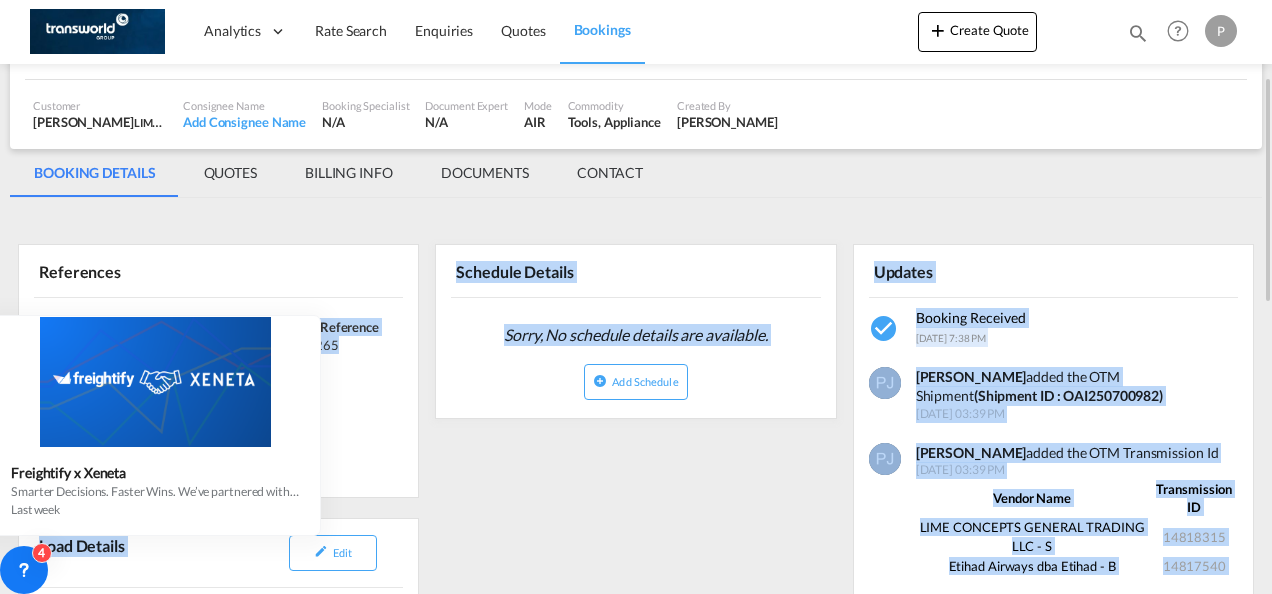 drag, startPoint x: 114, startPoint y: 424, endPoint x: 349, endPoint y: 413, distance: 235.25731 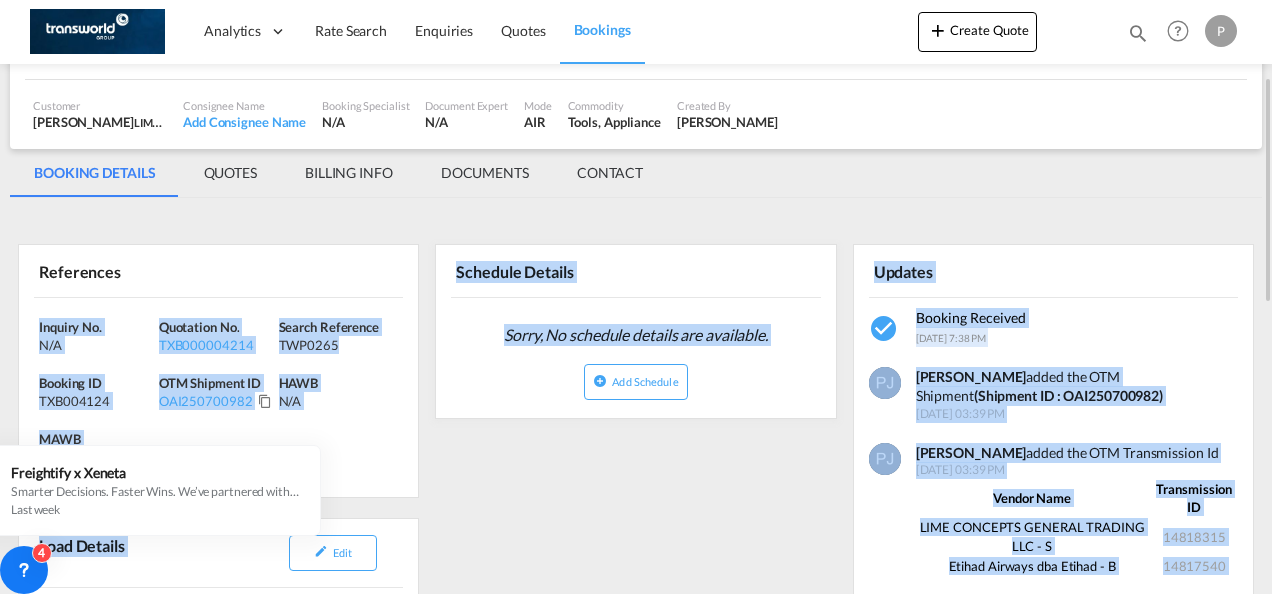 click on "Inquiry No. N/A Quotation No. TXB000004214 Search Reference TWP0265 Booking ID TXB004124 OTM Shipment ID OAI250700982 HAWB N/A MAWB
N/A" at bounding box center (218, 397) 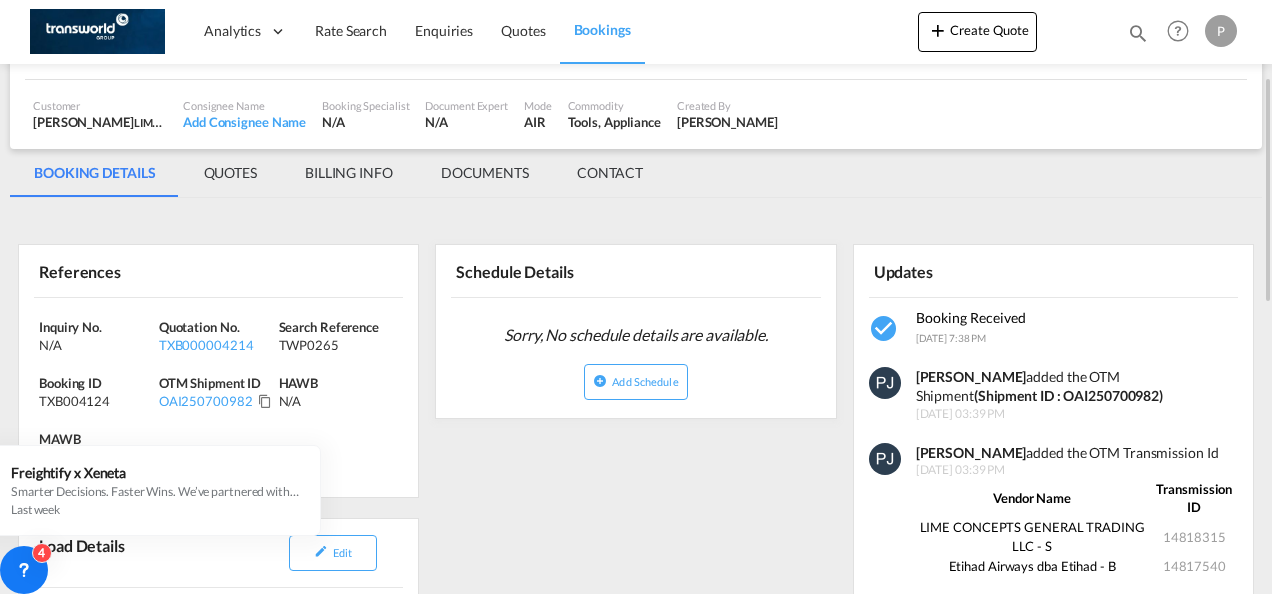 click on "HAWB N/A" at bounding box center (339, 397) 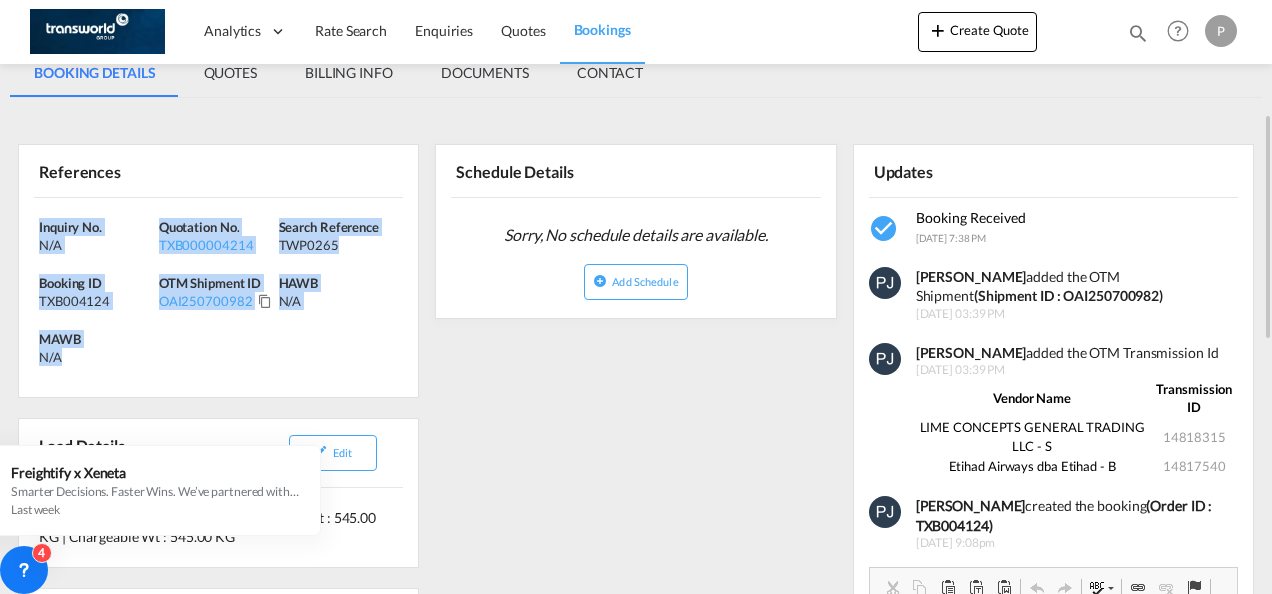 drag, startPoint x: 38, startPoint y: 221, endPoint x: 86, endPoint y: 360, distance: 147.05441 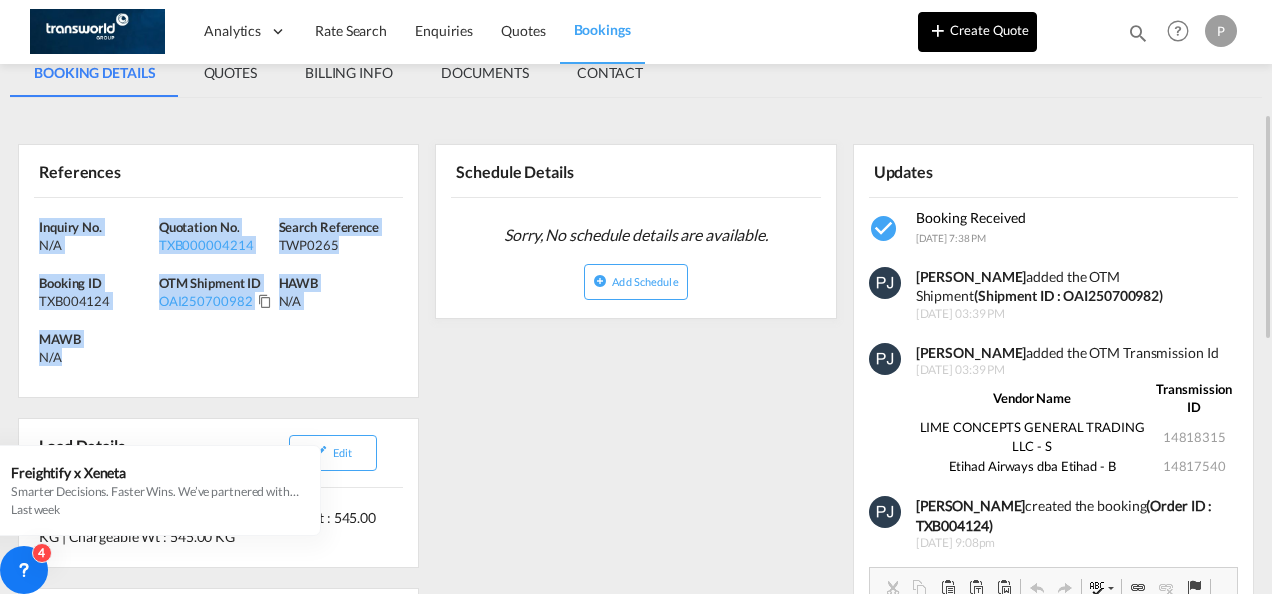 click on "Create Quote" at bounding box center [977, 32] 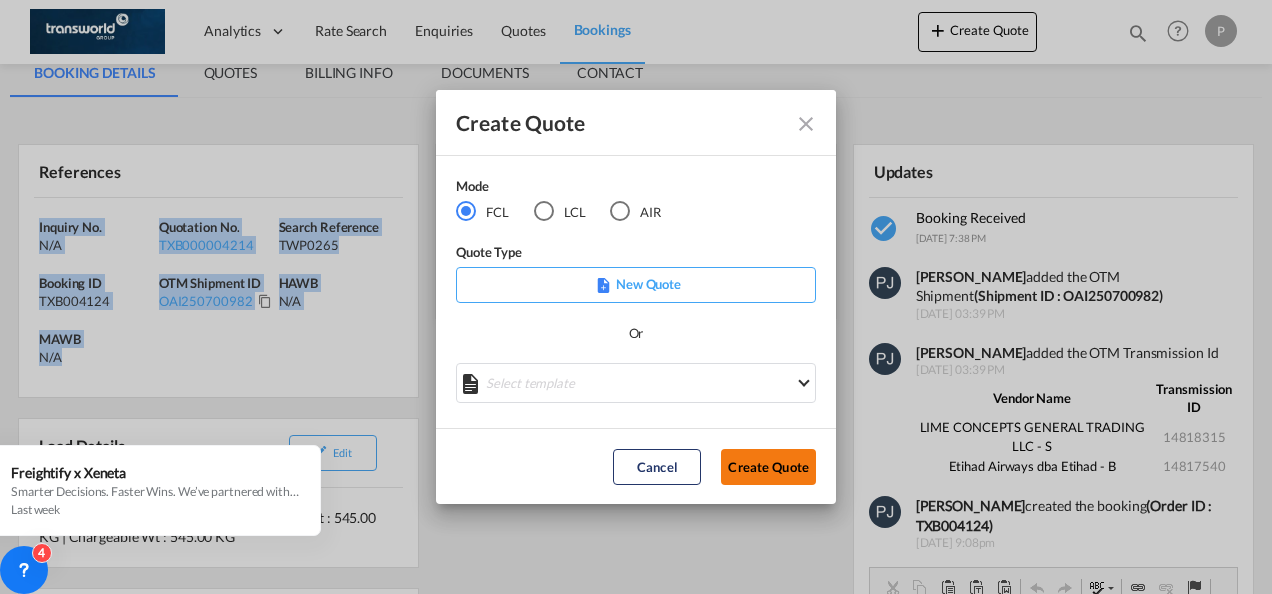 click on "Create Quote" 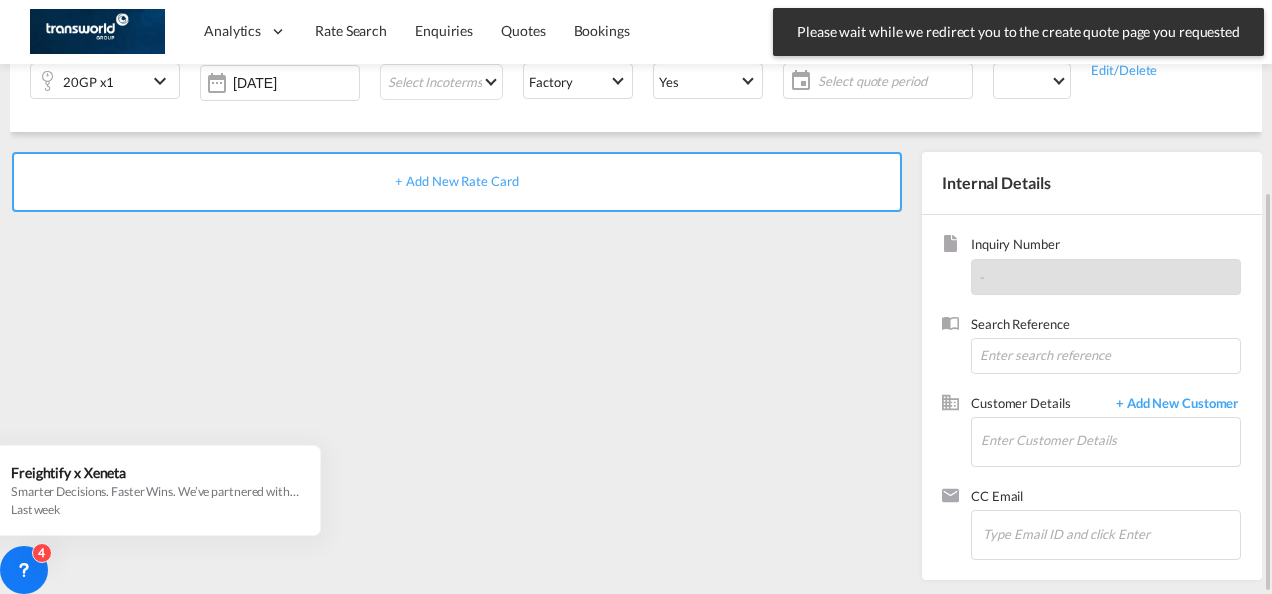 scroll, scrollTop: 0, scrollLeft: 0, axis: both 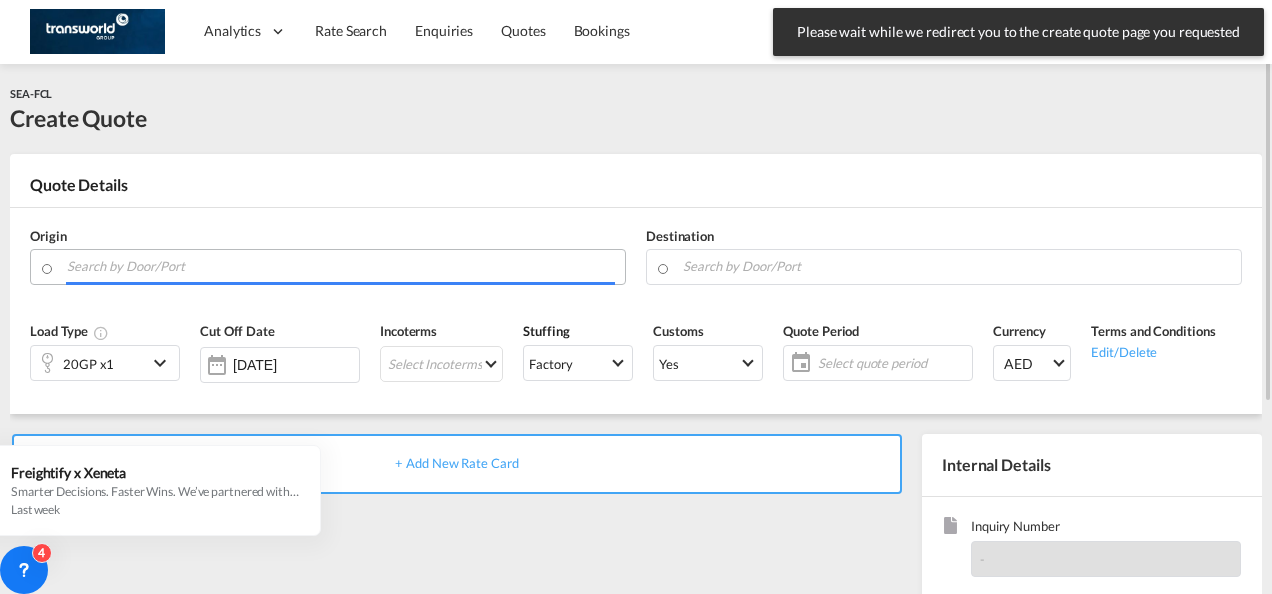 click at bounding box center (341, 266) 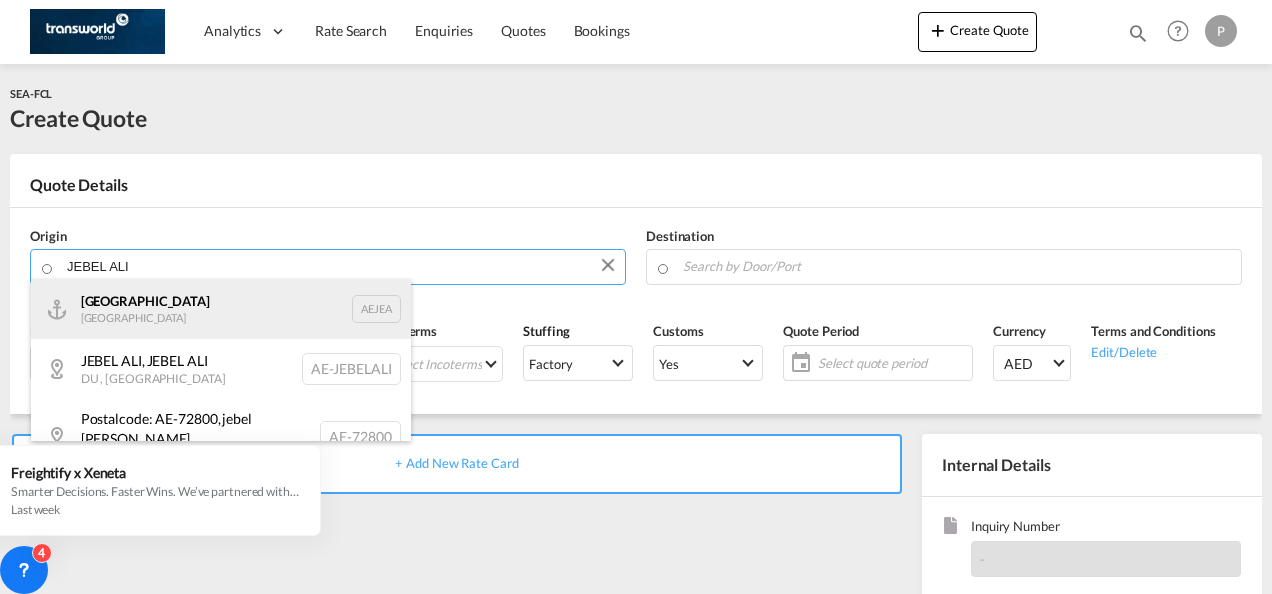 click on "[GEOGRAPHIC_DATA]
AEJEA" at bounding box center (221, 309) 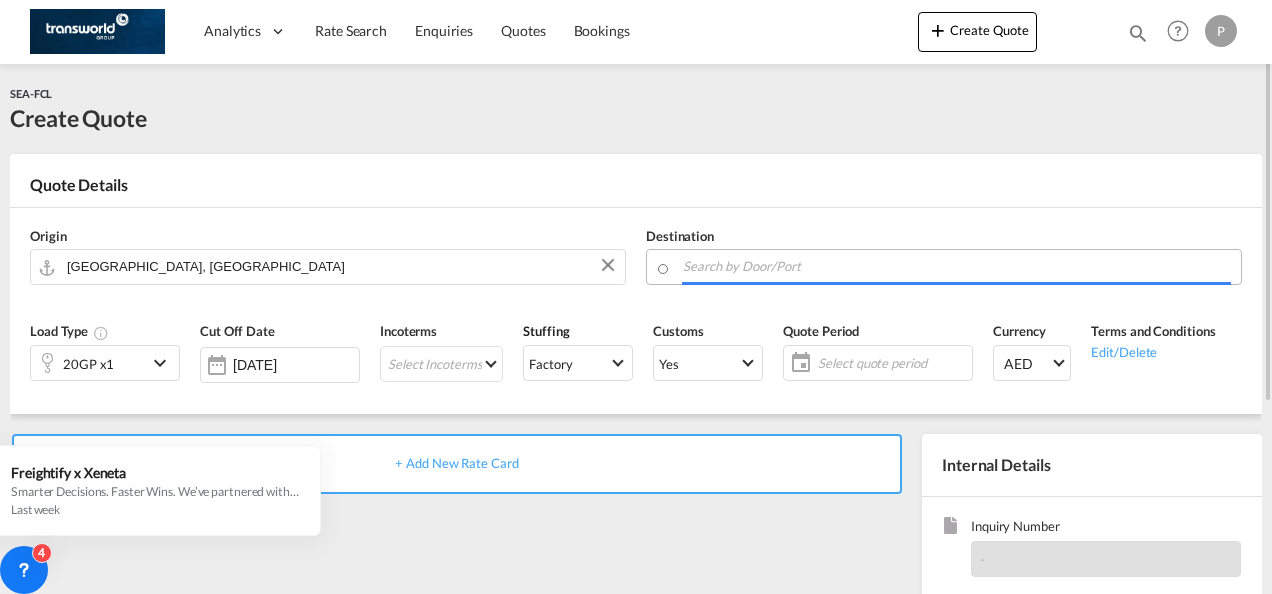 click at bounding box center (957, 266) 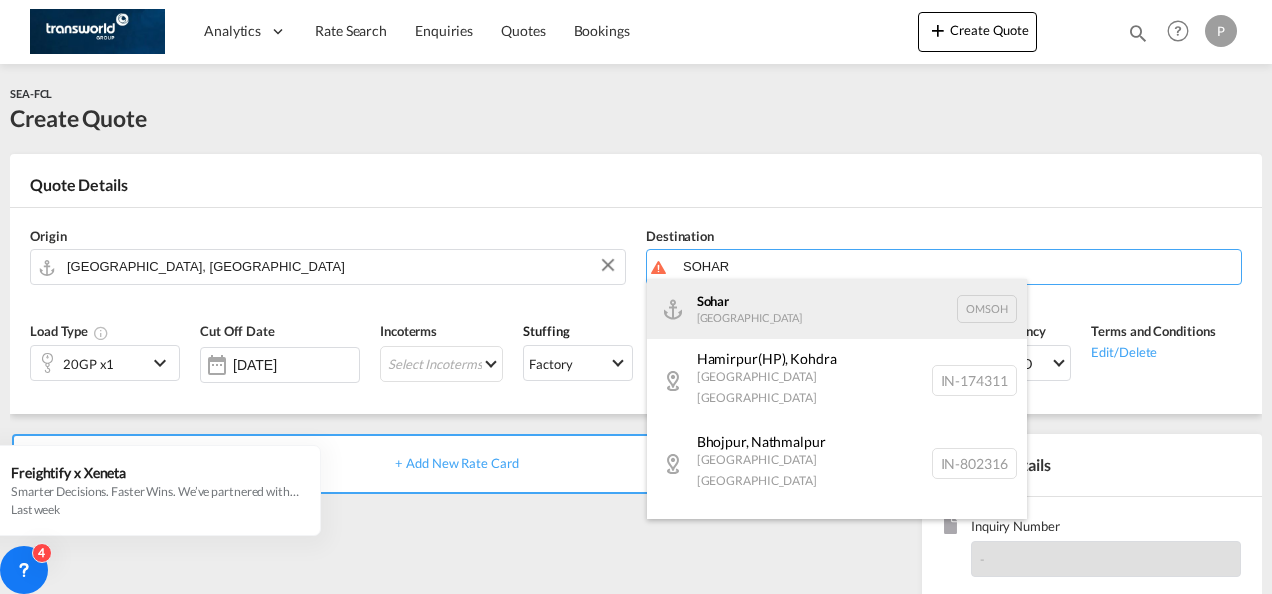click on "Sohar
[GEOGRAPHIC_DATA]
[GEOGRAPHIC_DATA]" at bounding box center (837, 309) 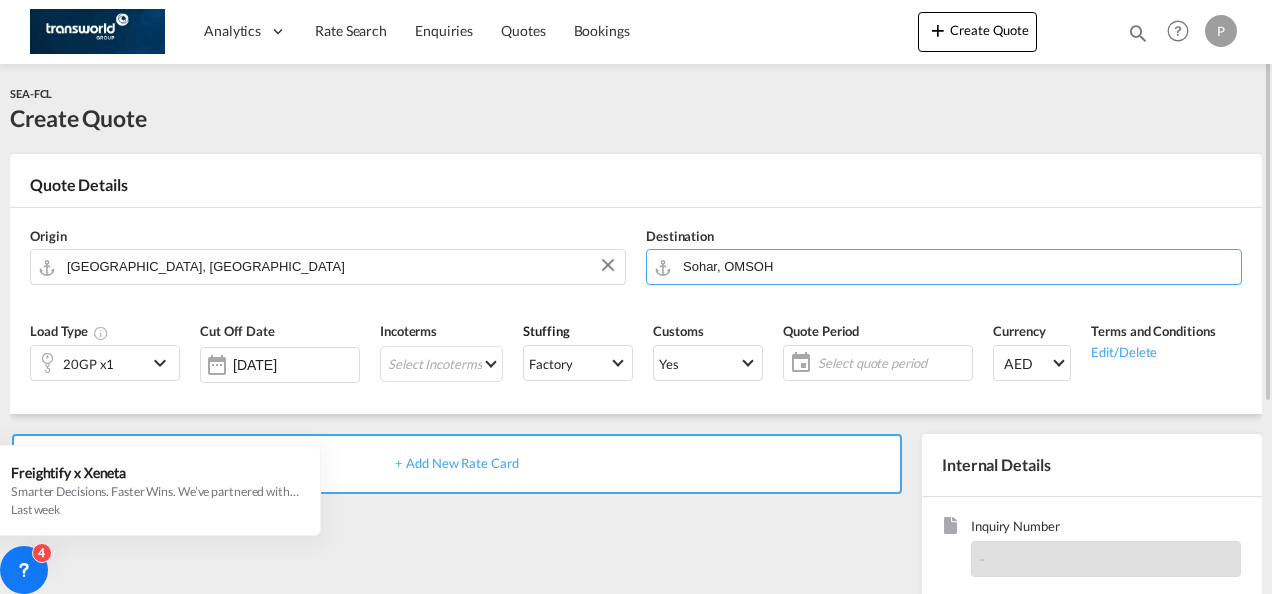 click at bounding box center [163, 363] 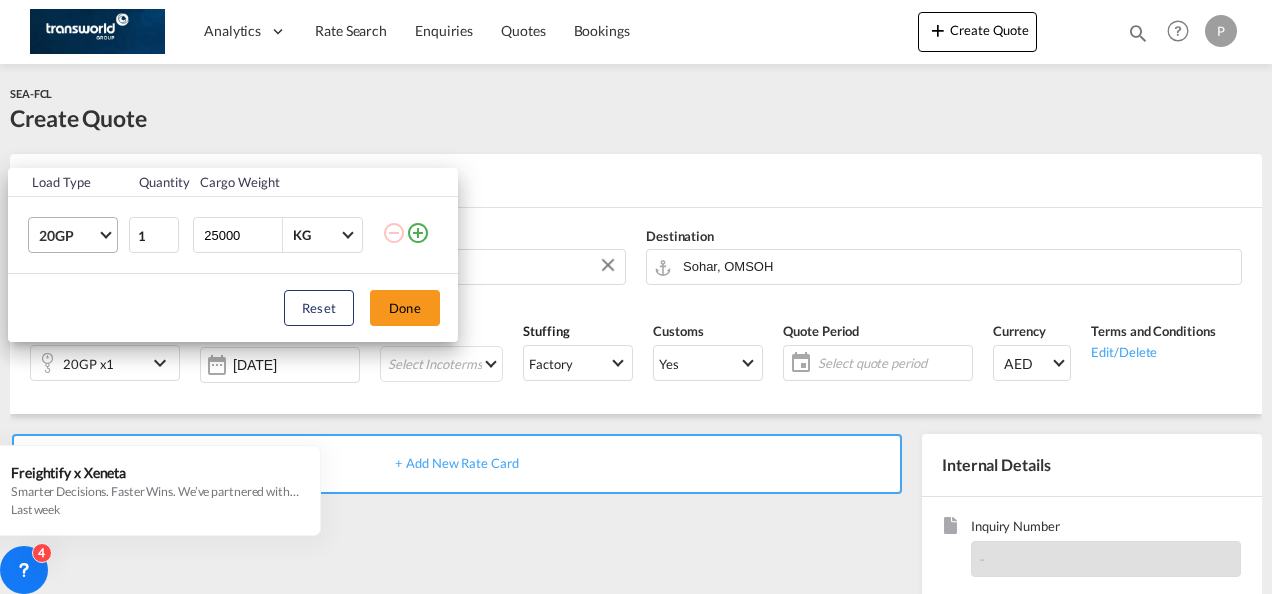 click at bounding box center [105, 233] 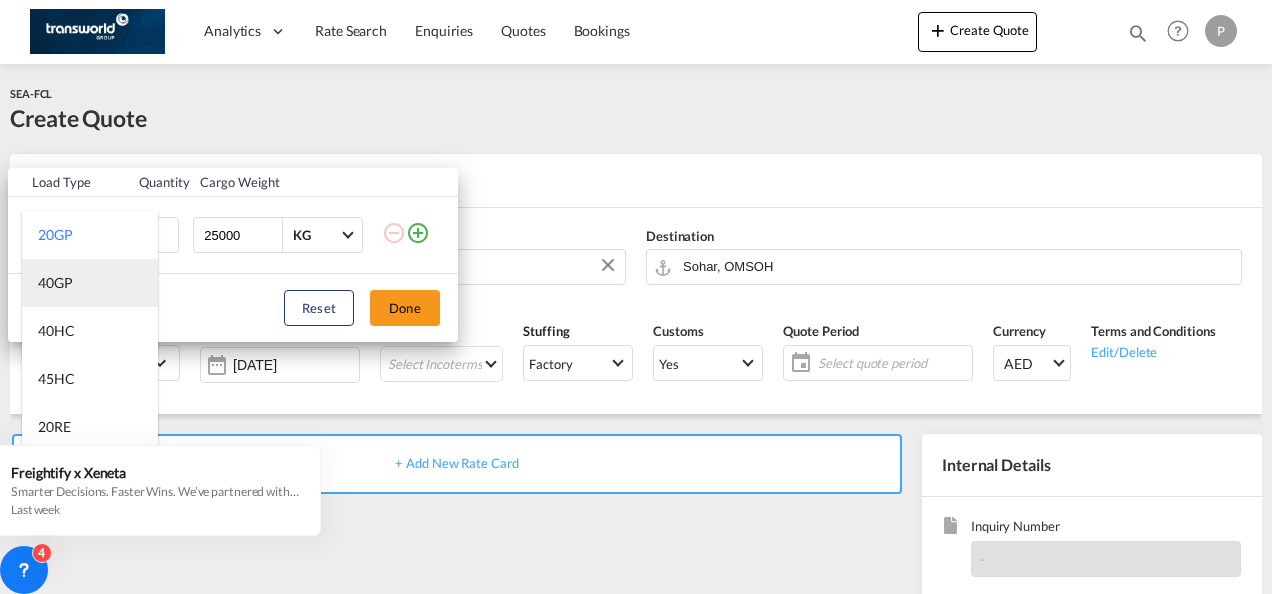 click on "40GP" at bounding box center [90, 283] 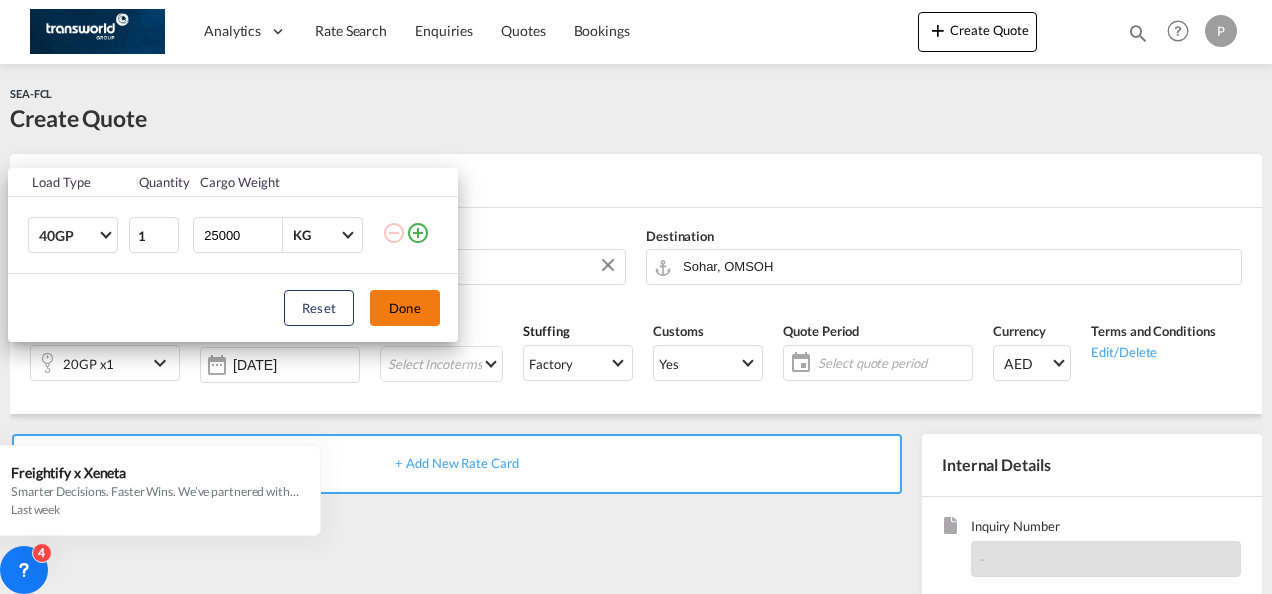click on "Done" at bounding box center (405, 308) 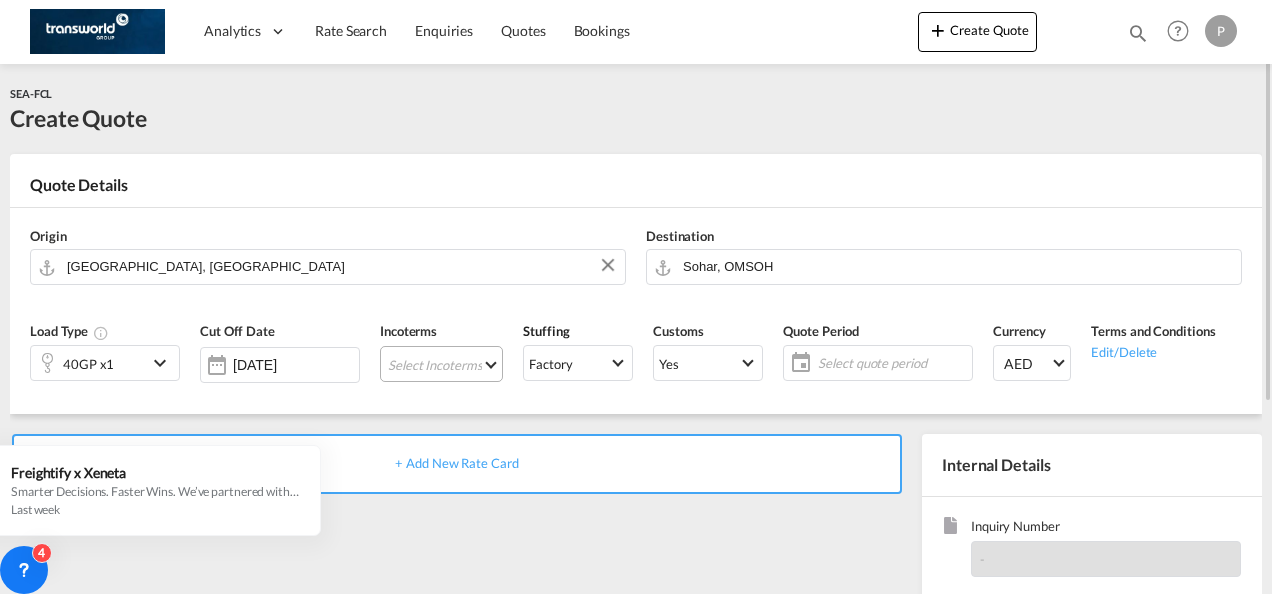 click on "Select Incoterms
FOB - export
Free on Board FOB - import
Free on Board CFR - export
Cost and Freight DAP - import
Delivered at Place CIP - import
Carriage and Insurance Paid to EXW - export
Ex Works DPU - import
Delivery at Place Unloaded FAS - export
Free Alongside Ship FCA - export
Free Carrier FCA - import
Free Carrier EXW - import
Ex Works CIF - export
Cost,Insurance and Freight CIP - export
Carriage and Insurance Paid to CIF - import
Cost,Insurance and Freight DDP - export
Delivery Duty Paid CPT - import
Carrier Paid to DAP - export
Delivered at Place CPT - export
Carrier Paid to DPU - export
Delivery at Place Unloaded CFR - import
Cost and Freight FAS - import
Free Alongside Ship" at bounding box center [441, 364] 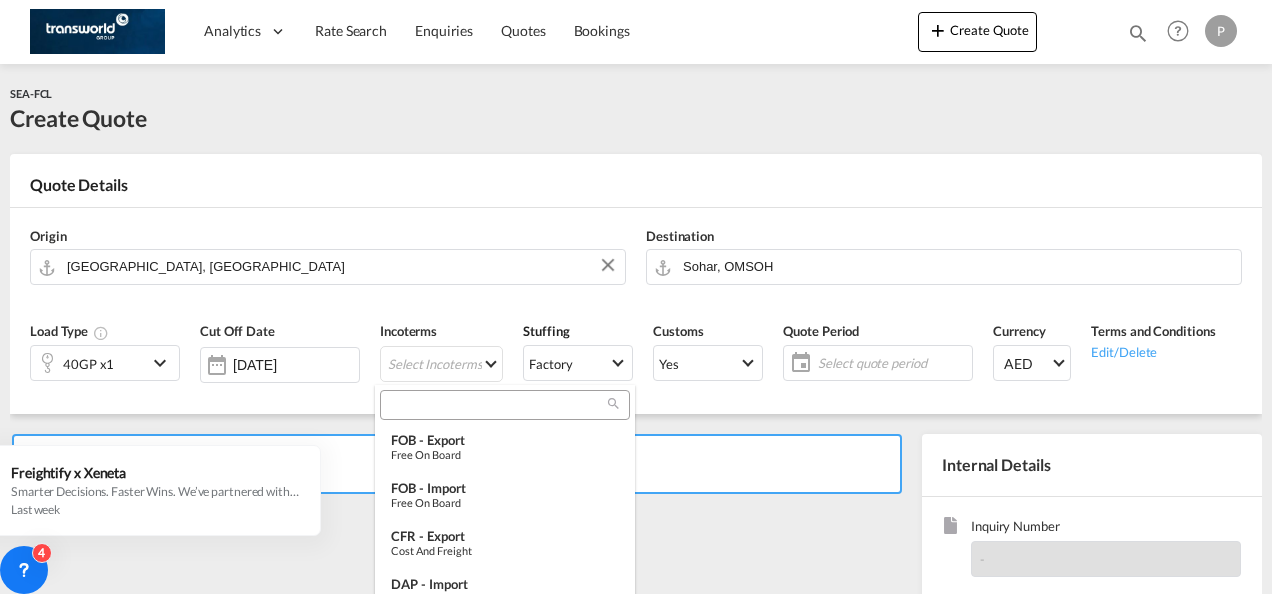 click at bounding box center (497, 405) 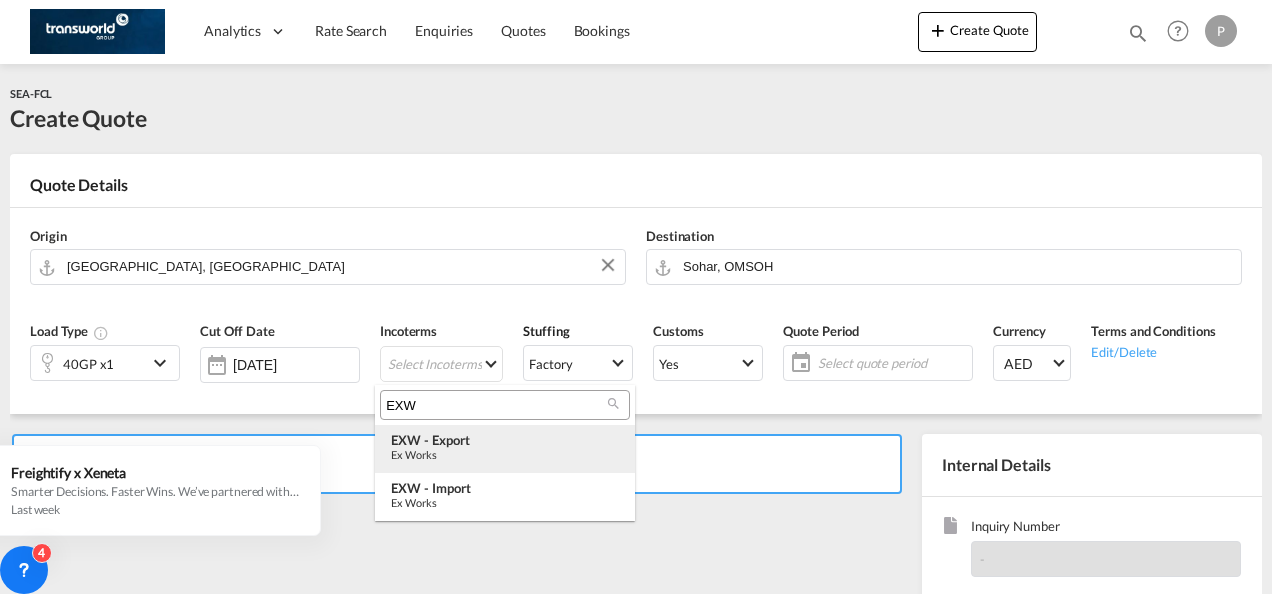 type on "EXW" 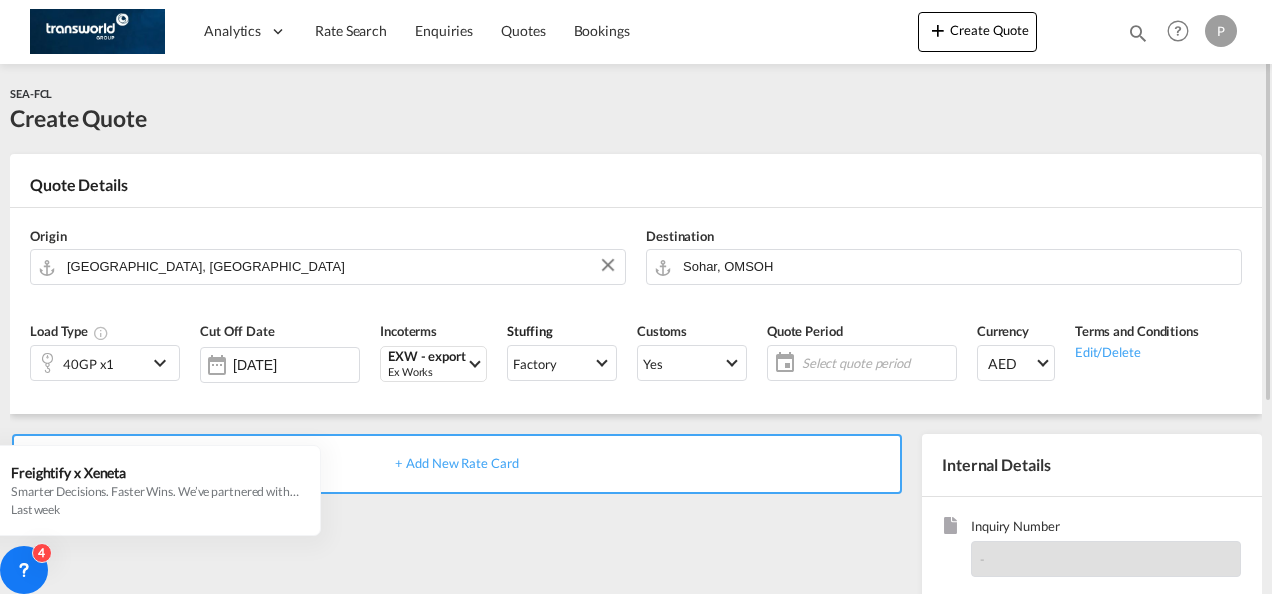 click on "Select quote period" 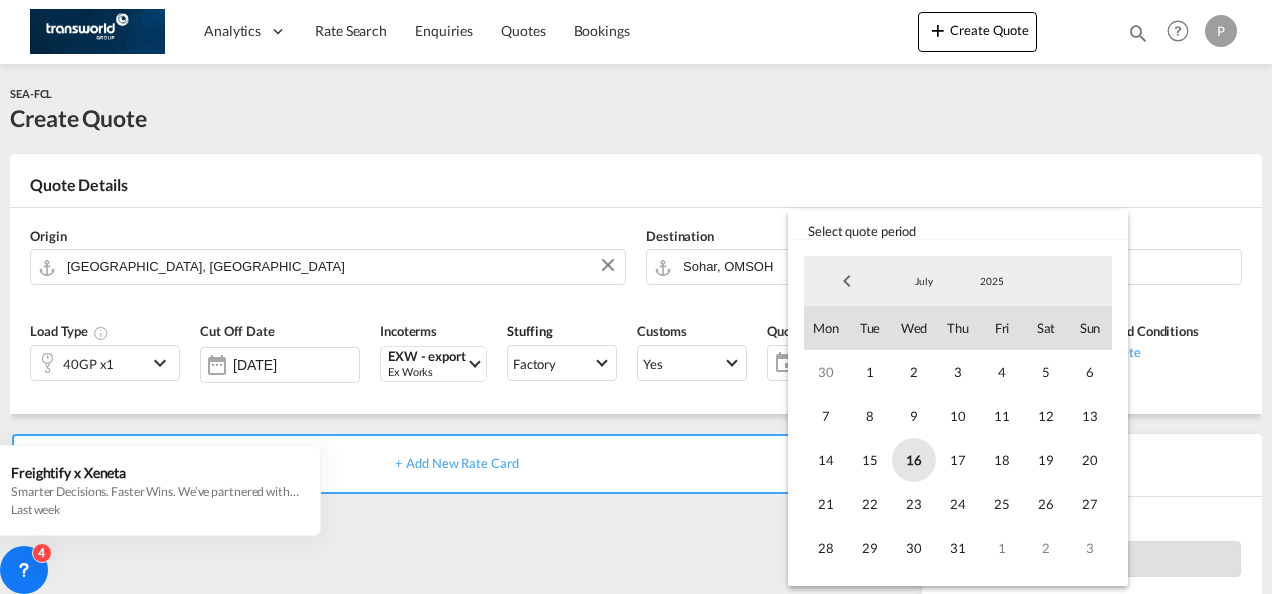 click on "16" at bounding box center (914, 460) 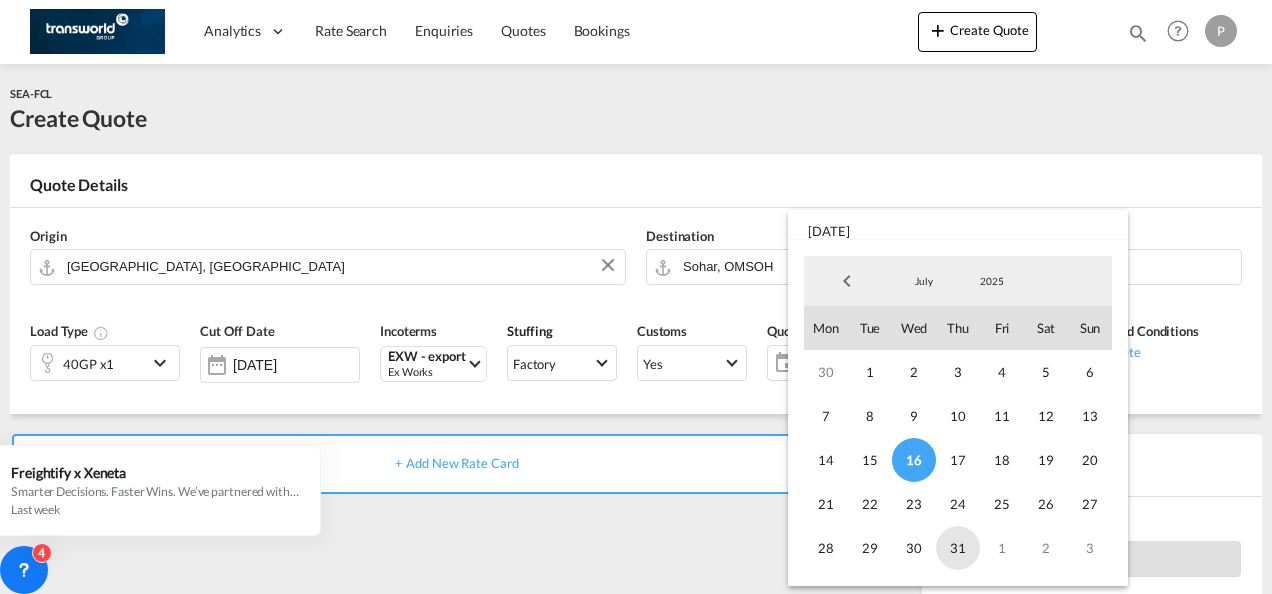 click on "31" at bounding box center (958, 548) 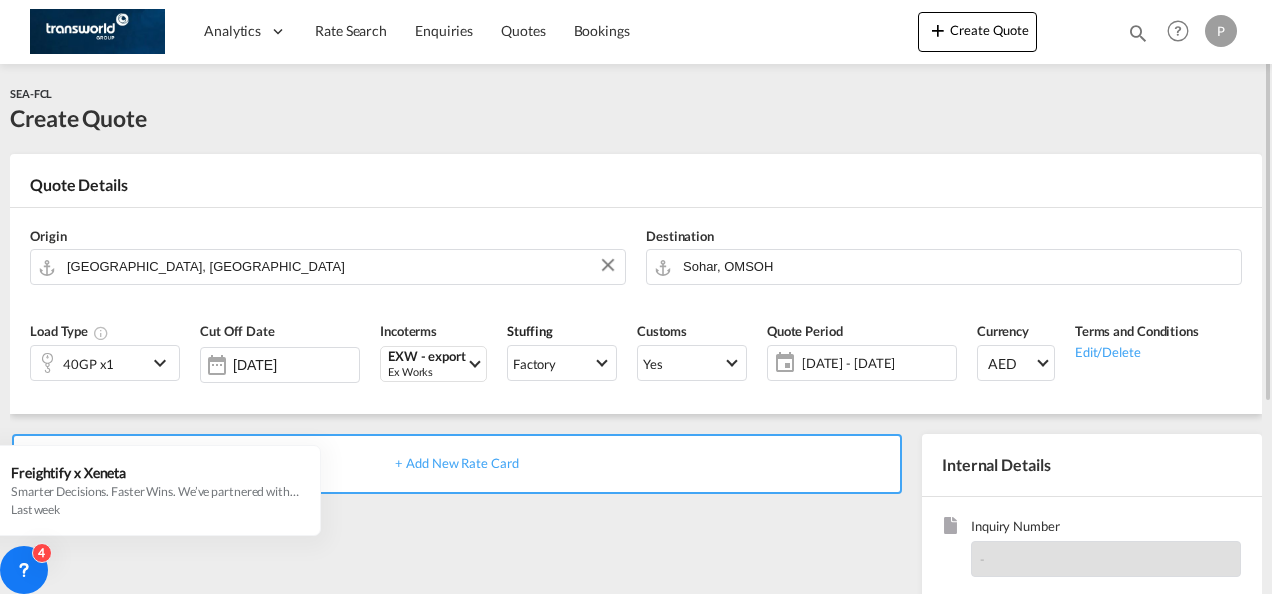 scroll, scrollTop: 100, scrollLeft: 0, axis: vertical 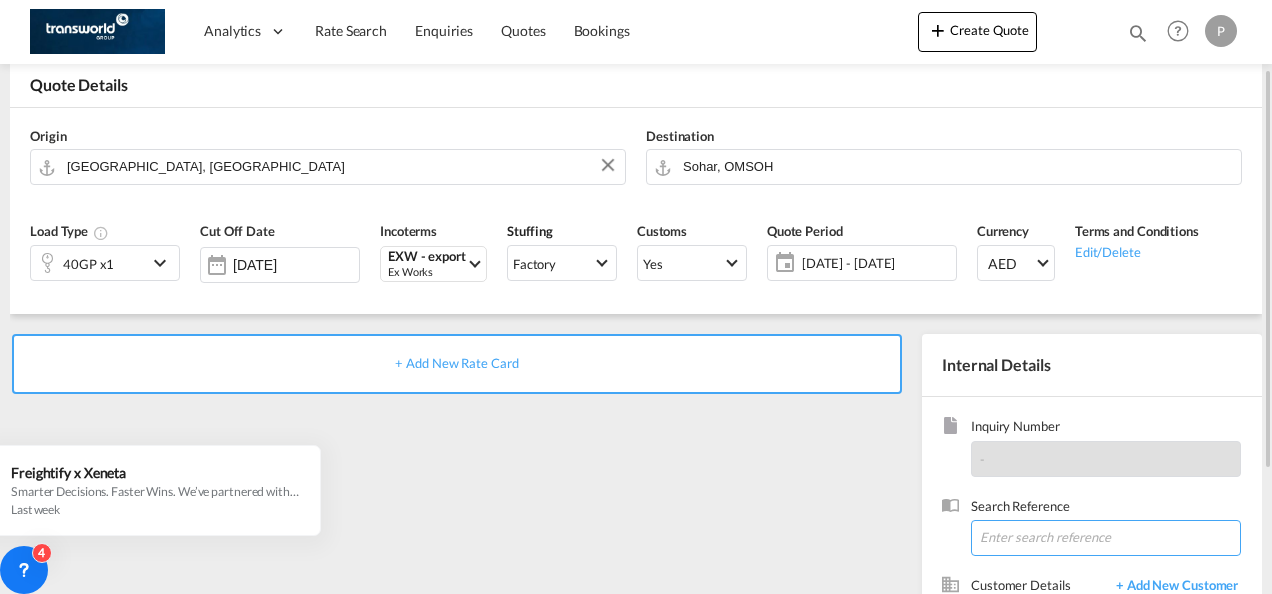 click at bounding box center [1106, 538] 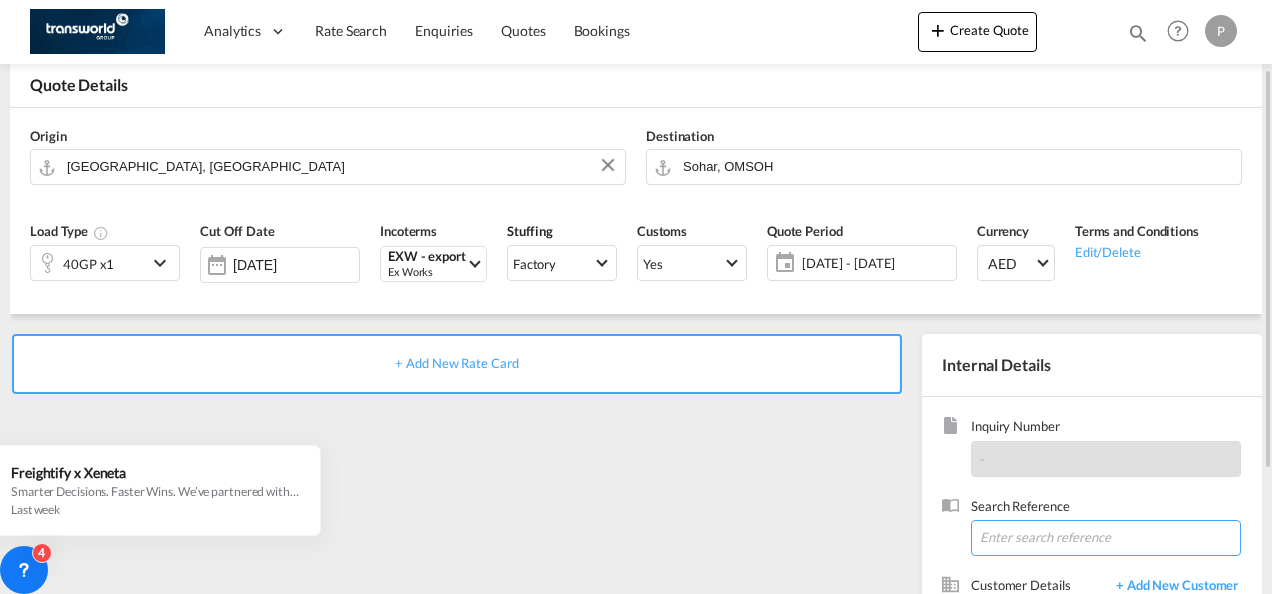 paste on "TWP0278" 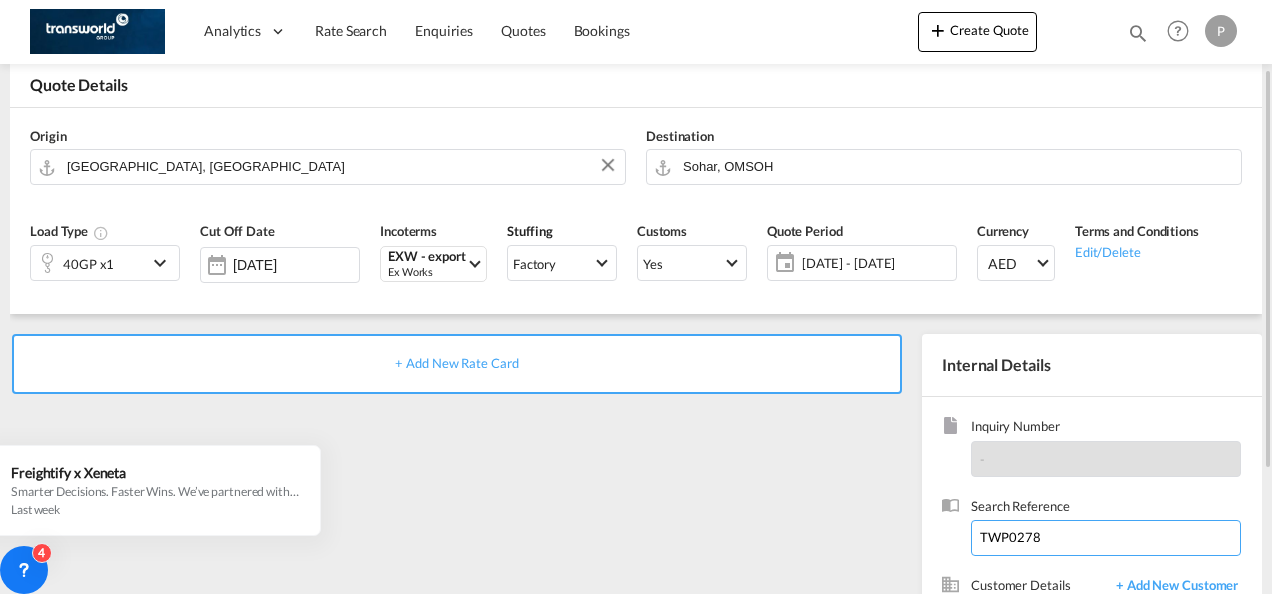 scroll, scrollTop: 282, scrollLeft: 0, axis: vertical 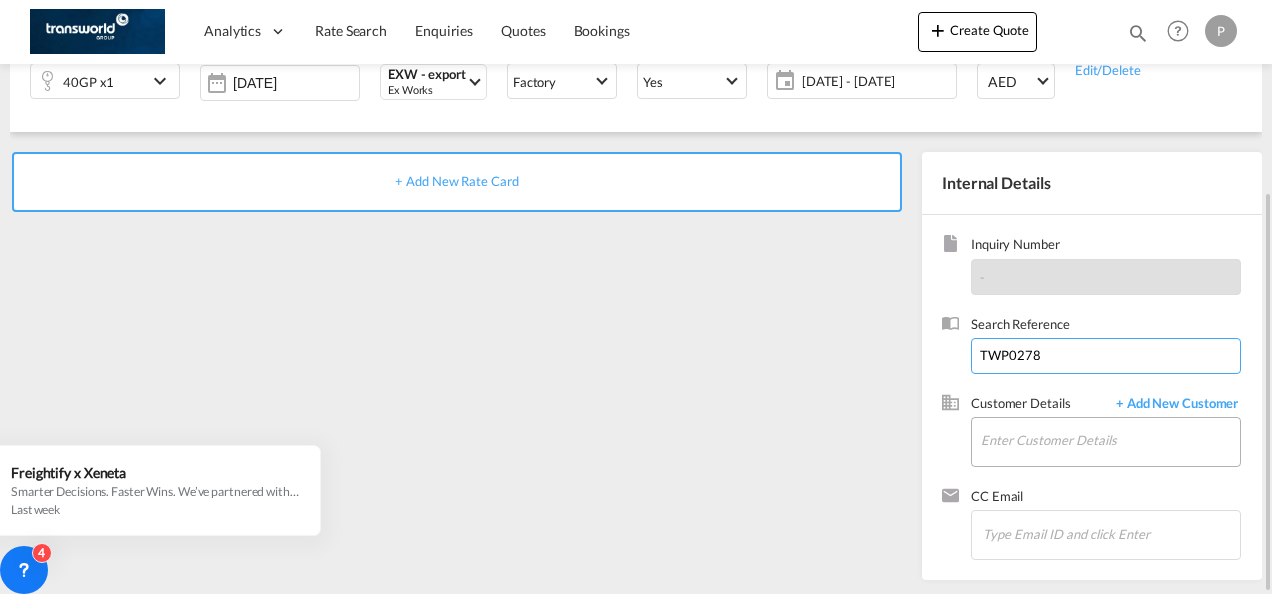 type on "TWP0278" 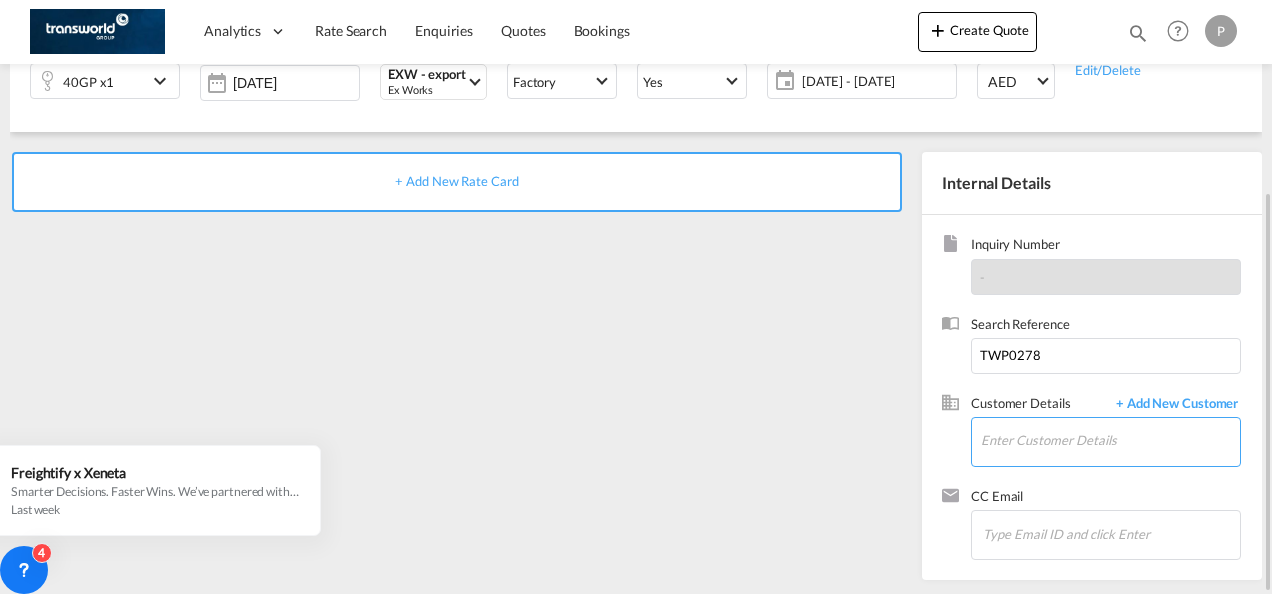 click on "Enter Customer Details" at bounding box center (1110, 440) 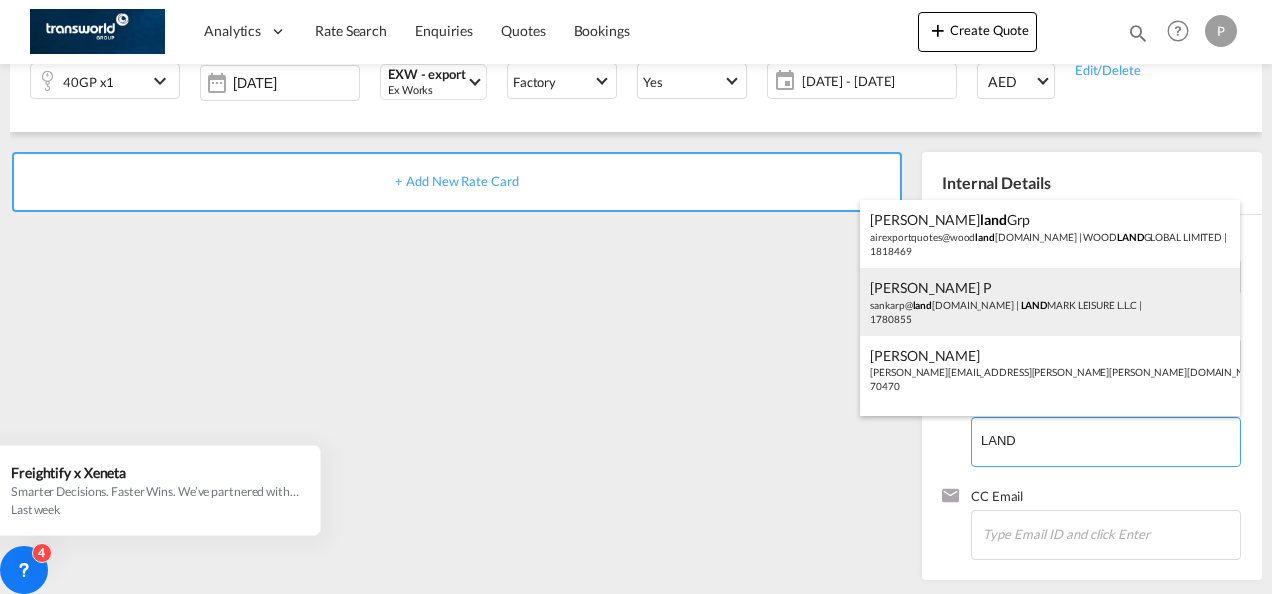 click on "[PERSON_NAME] P sankarp@ land [DOMAIN_NAME]    |    LAND MARK LEISURE L.L.C
|      1780855" at bounding box center [1050, 302] 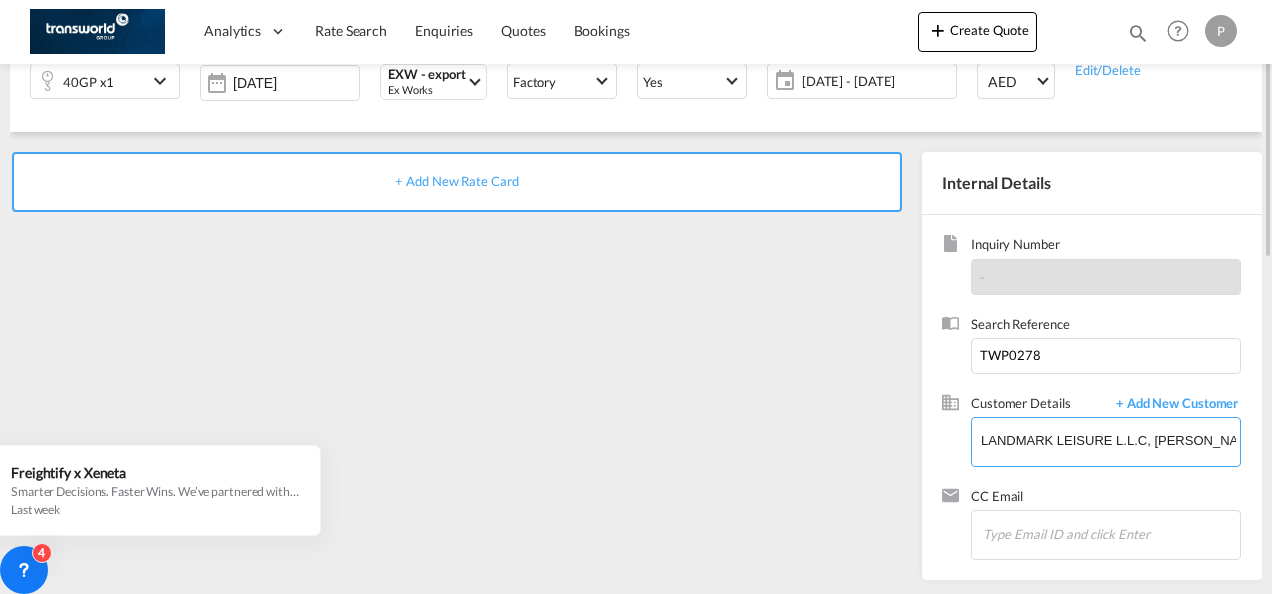 scroll, scrollTop: 0, scrollLeft: 0, axis: both 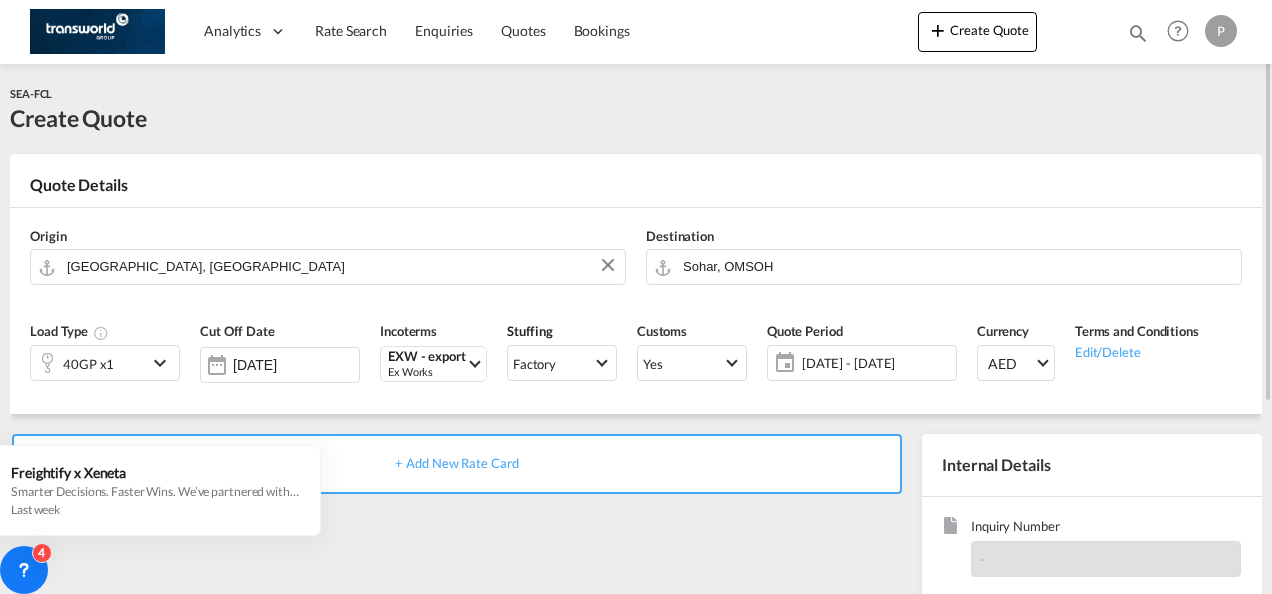 click on "+ Add New Rate Card" at bounding box center (456, 463) 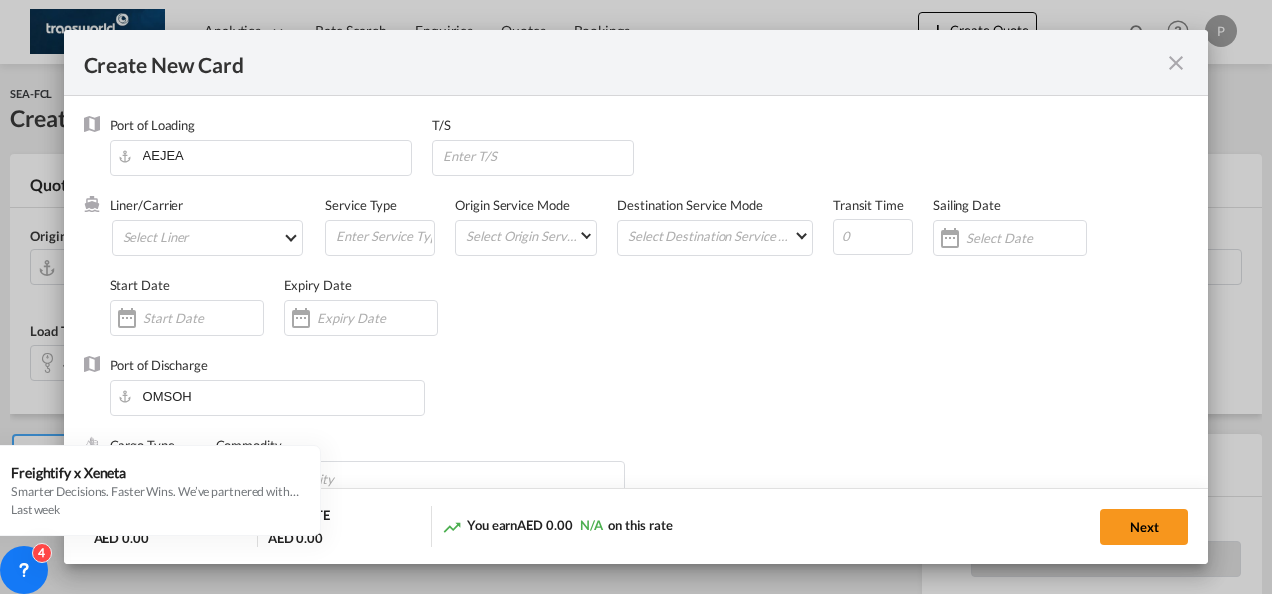 type on "Basic Ocean Freight" 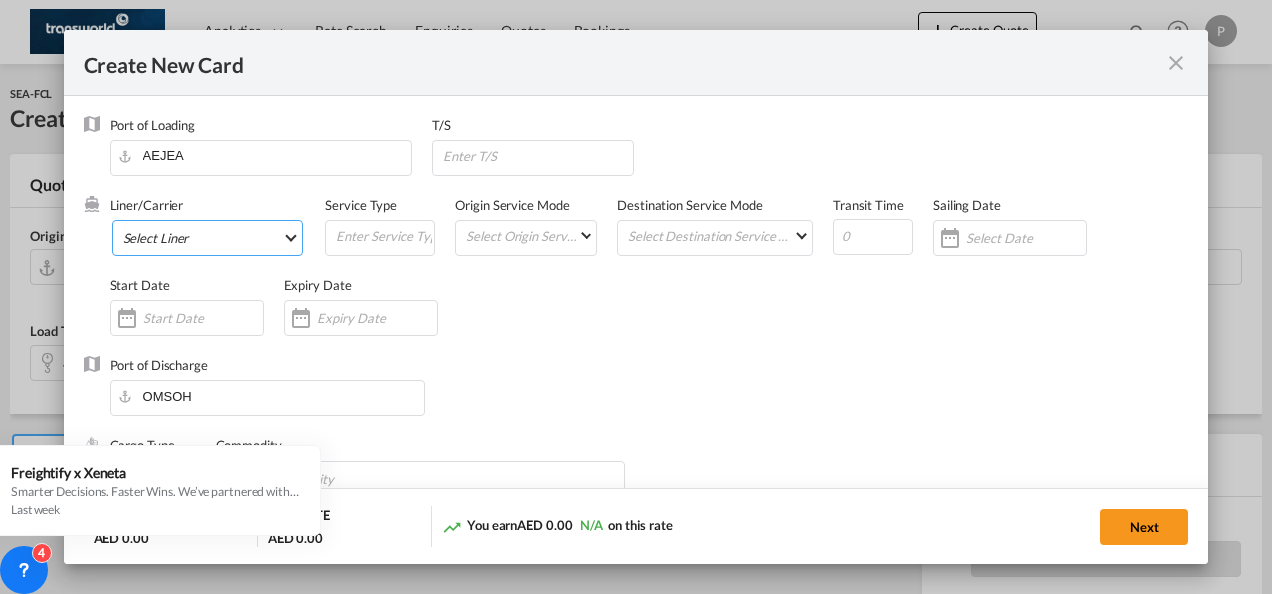 click on "Select Liner   2HM LOGISTICS D.O.O 2HM LOGISTICS D.O.O. / TDWC-CAPODISTRI 2HM LOGISTICS D.O.O. / TDWC-KOPER 2HM LOGISTICS KFT / TDWC-ANKARANSKA 3A INTERNATIONAL LOGISTICS JOINT STOCK COMPANY / T 3P LOGISTICS / TDWC - [GEOGRAPHIC_DATA] A & G INTERNATIONAL CARGO ([GEOGRAPHIC_DATA])  / TDWC-BANGK A A X L GLOBAL SHIPPING LINES L.L.C / TDWC-[GEOGRAPHIC_DATA] A AND G INTERNATIONAL CARGO / TDWC-[GEOGRAPHIC_DATA] A J WORLDWIDE SERVICES INC / TDWC-SADDLE BRO A K ENTERPRISES / TDWC-[GEOGRAPHIC_DATA] A.J WORLDWIDE SERVICES LTD / TDWC-WESTDRAYTO AA AND S SHIPPING LLC / TDWC-DUBAI AA&S SHIPPING LLC / TDWC-[GEOGRAPHIC_DATA] AAA CHINA LIMITED / TDWC-[GEOGRAPHIC_DATA] [PERSON_NAME] SHIPPING L.L.C / TDWC-[GEOGRAPHIC_DATA] AAS FREIGHT EUROPE GMBH / TDWC-[GEOGRAPHIC_DATA] [GEOGRAPHIC_DATA] COMMERCIAL FZE / TDWC-[GEOGRAPHIC_DATA] AAXL GLOBAL SHIPPING LINES LLC [PERSON_NAME] / TDWC-[GEOGRAPHIC_DATA] [PERSON_NAME] TRADING LLC / TDWC-[GEOGRAPHIC_DATA] ABC EUROPEAN AIR AND SEA CARGO DISTRI / TDWC-BEOGR ABDA CARGO SERVICES DMCC / TDWC-DUBAI [PERSON_NAME] SHIPPING LLC [PERSON_NAME] SHIPPING LLC / TDWC-[GEOGRAPHIC_DATA] ABRAO SHIPPING / TDWC-[GEOGRAPHIC_DATA] ABRECO FREIGHT LLC / TDWC-[GEOGRAPHIC_DATA]" at bounding box center (208, 238) 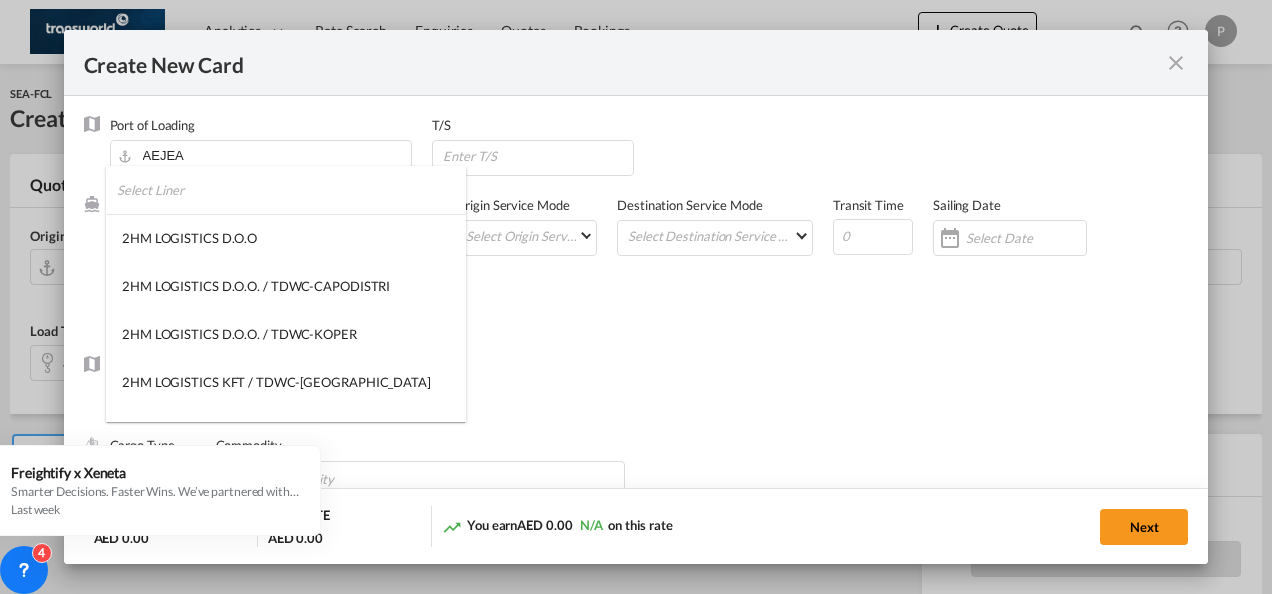 click at bounding box center [291, 190] 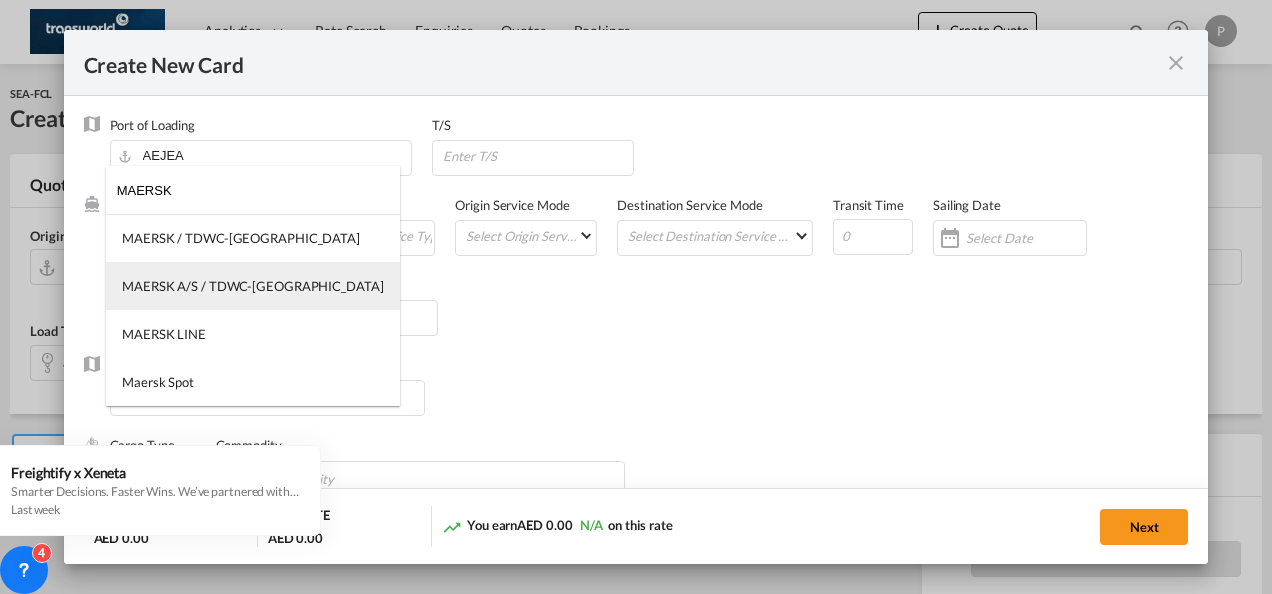 type on "MAERSK" 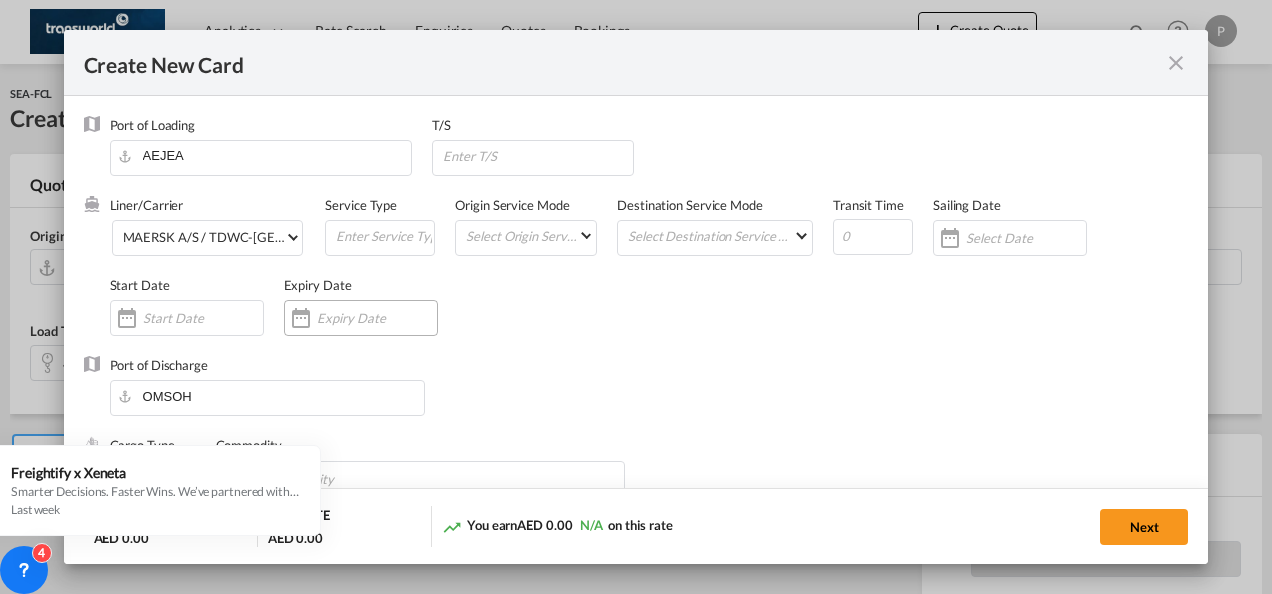 click at bounding box center [377, 318] 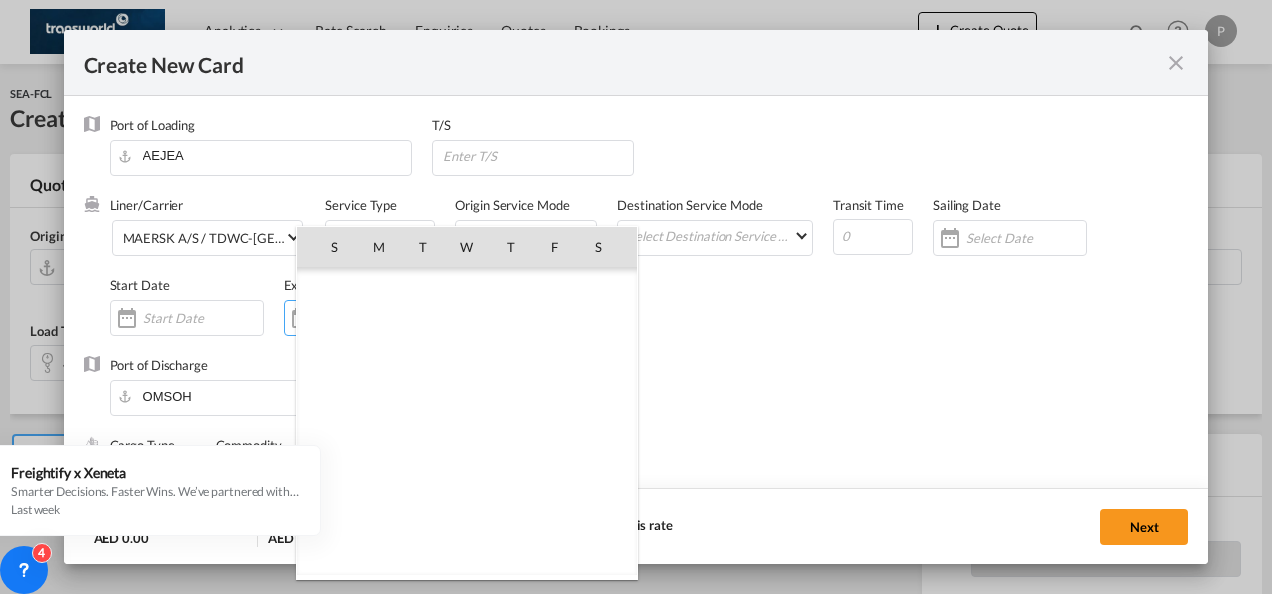 scroll, scrollTop: 462690, scrollLeft: 0, axis: vertical 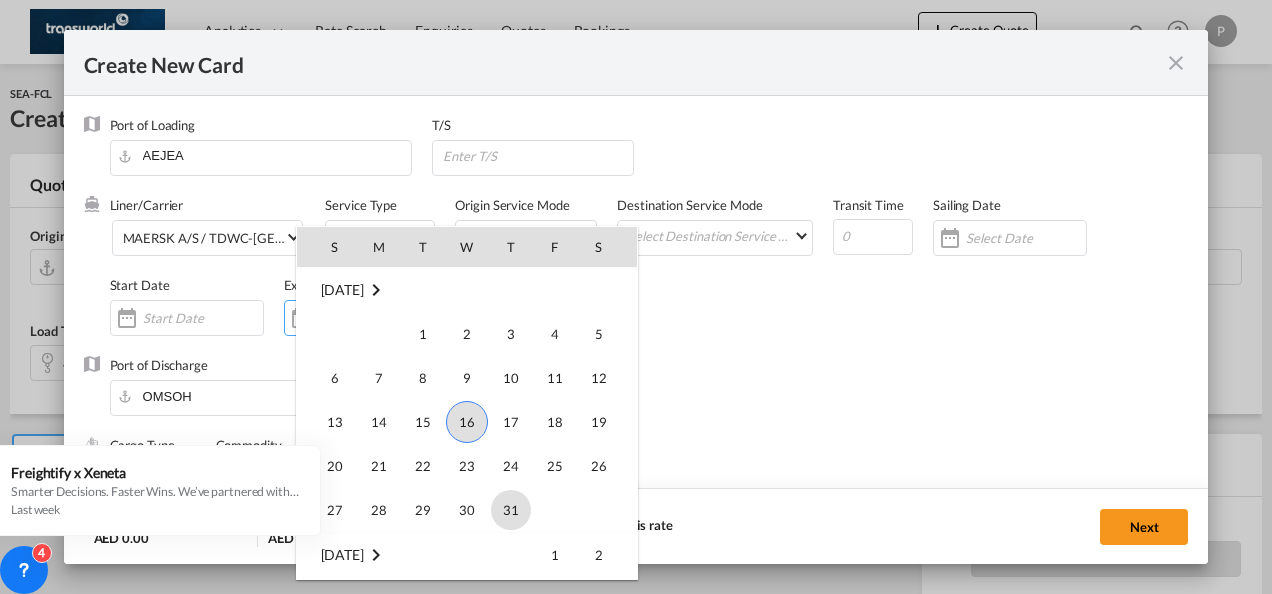 click on "31" at bounding box center (511, 510) 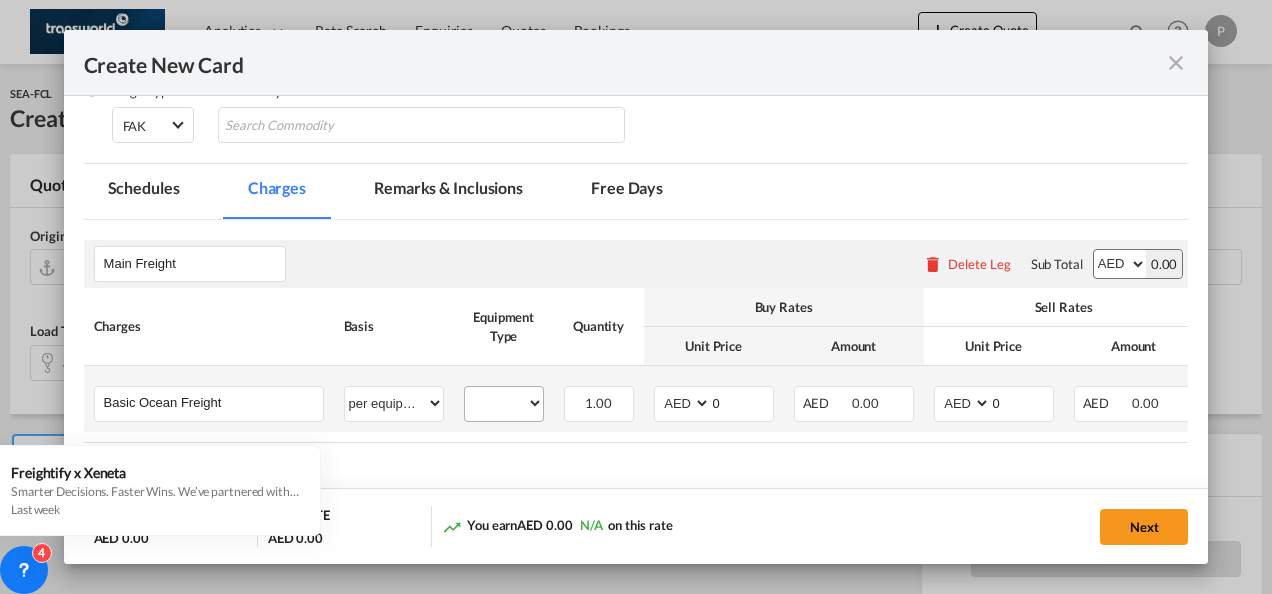 scroll, scrollTop: 400, scrollLeft: 0, axis: vertical 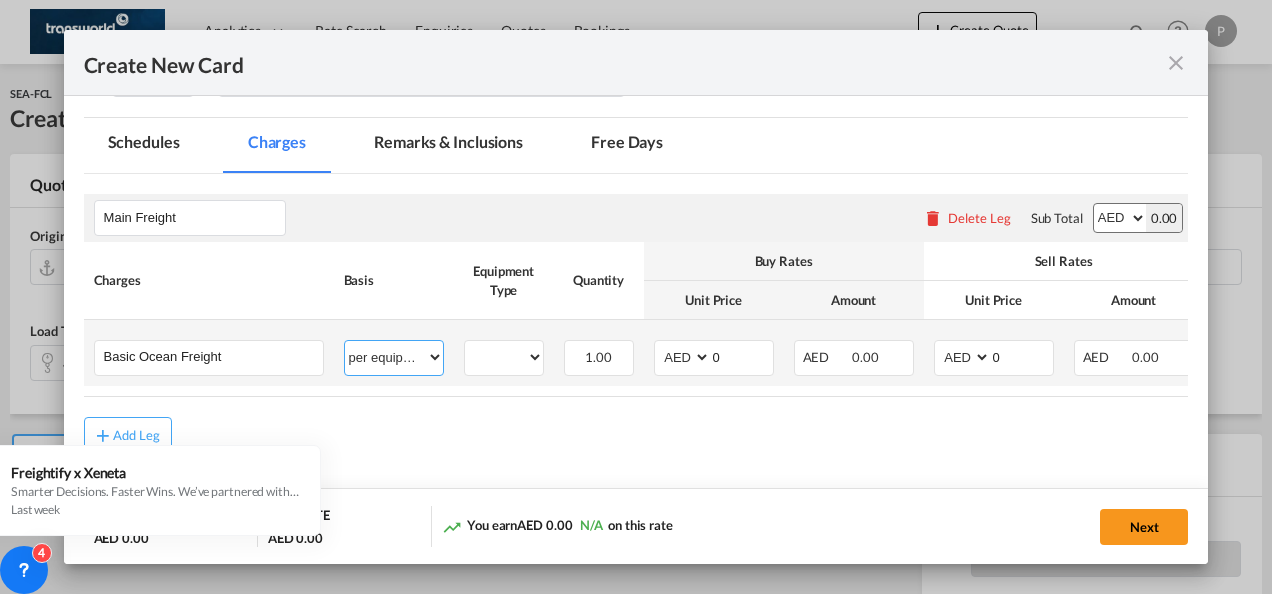 click on "per equipment
per container
per B/L
per shipping bill
per shipment
% on freight
per pallet
per carton
per vehicle
per shift
per invoice
per package
per day
per revalidation
per teu
per kg
per ton
per hour
flat
per_hbl
per belt
per_declaration
per_document
per chasis split
per clearance" at bounding box center [394, 357] 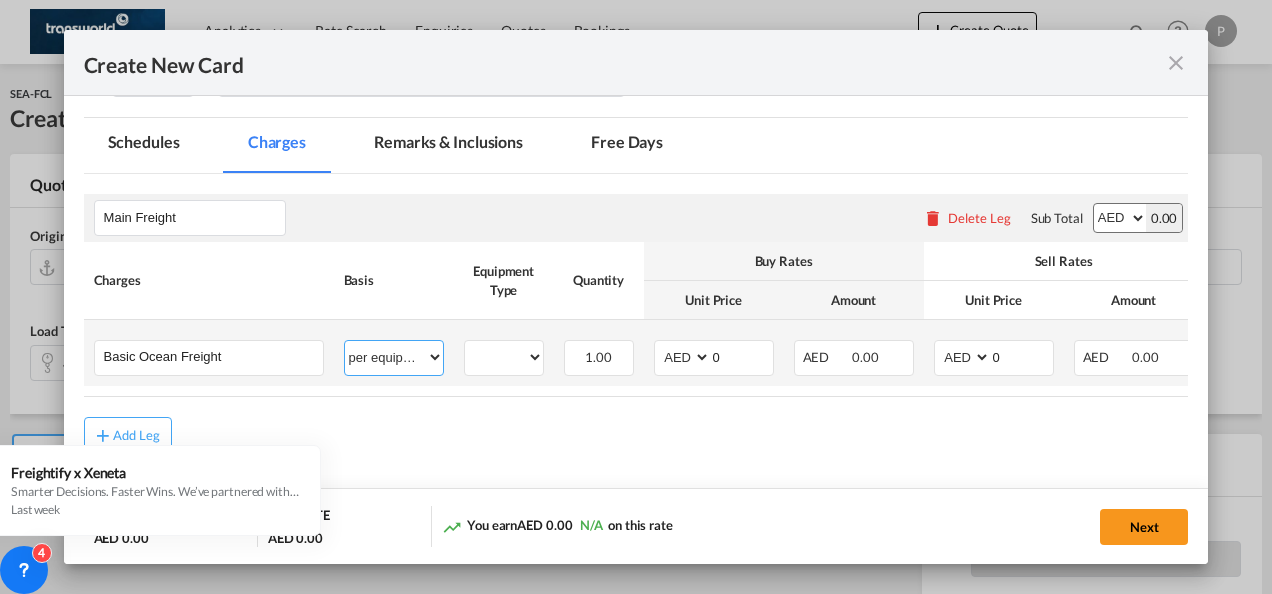select on "per shipment" 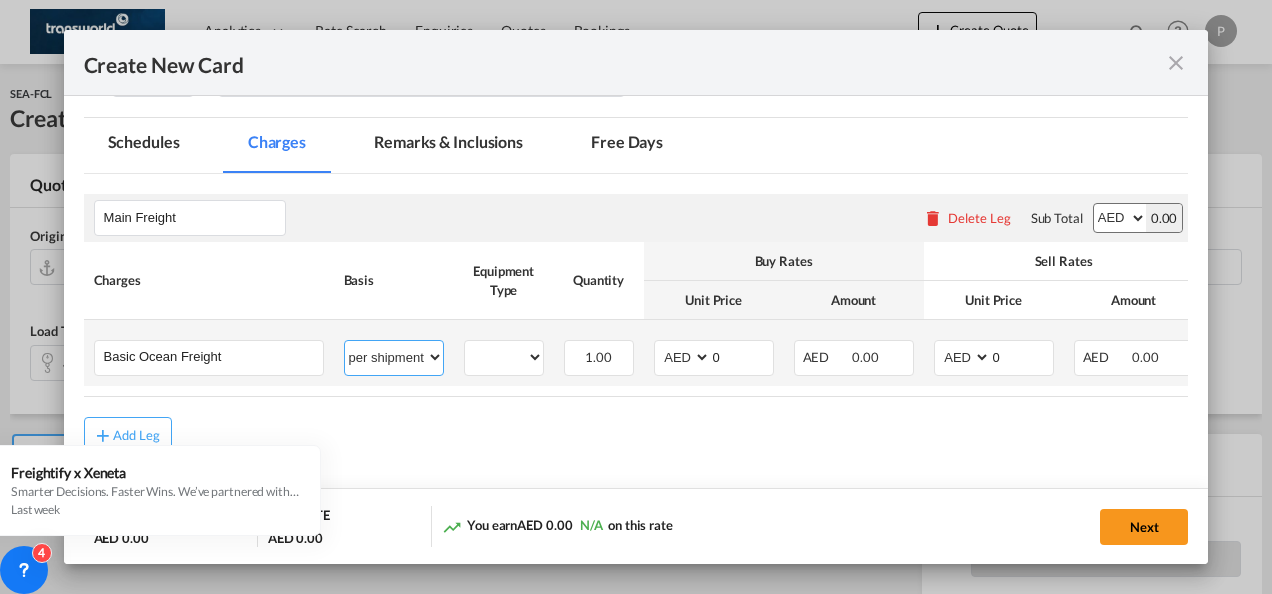 click on "per equipment
per container
per B/L
per shipping bill
per shipment
% on freight
per pallet
per carton
per vehicle
per shift
per invoice
per package
per day
per revalidation
per teu
per kg
per ton
per hour
flat
per_hbl
per belt
per_declaration
per_document
per chasis split
per clearance" at bounding box center [394, 357] 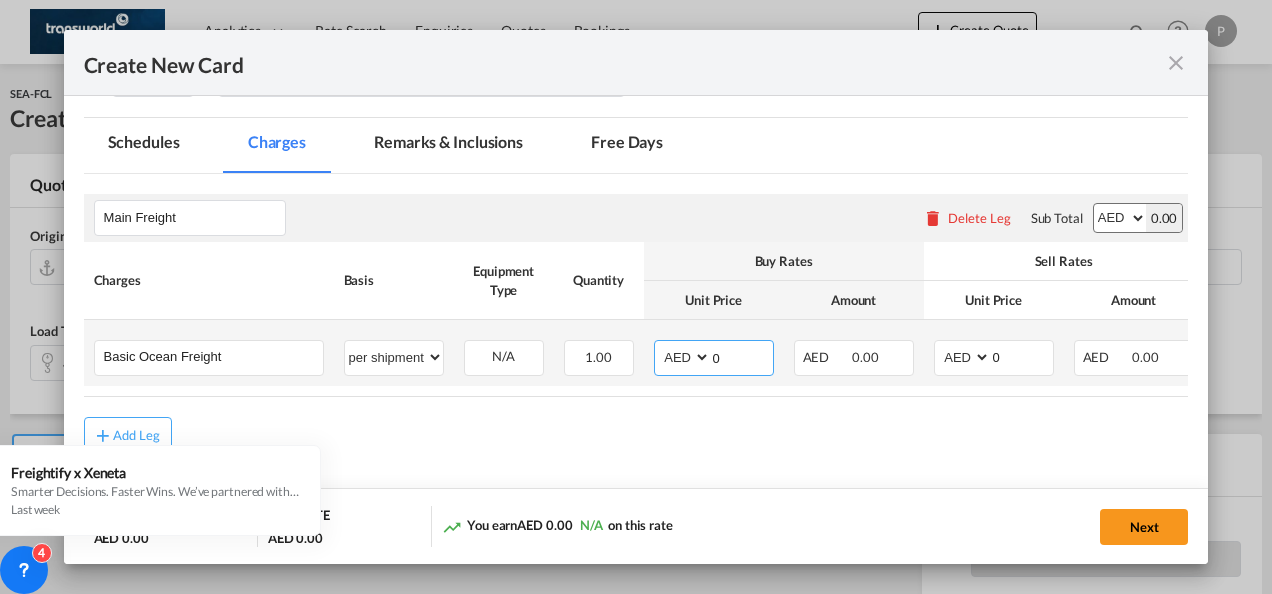 drag, startPoint x: 735, startPoint y: 358, endPoint x: 689, endPoint y: 355, distance: 46.09772 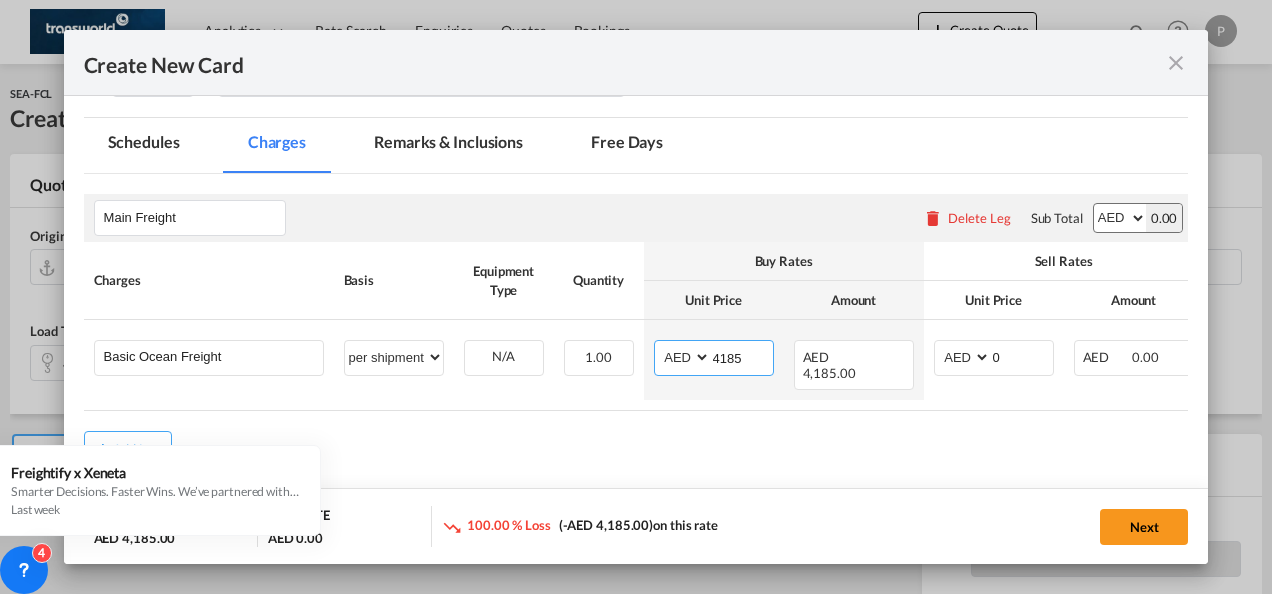 type on "4185" 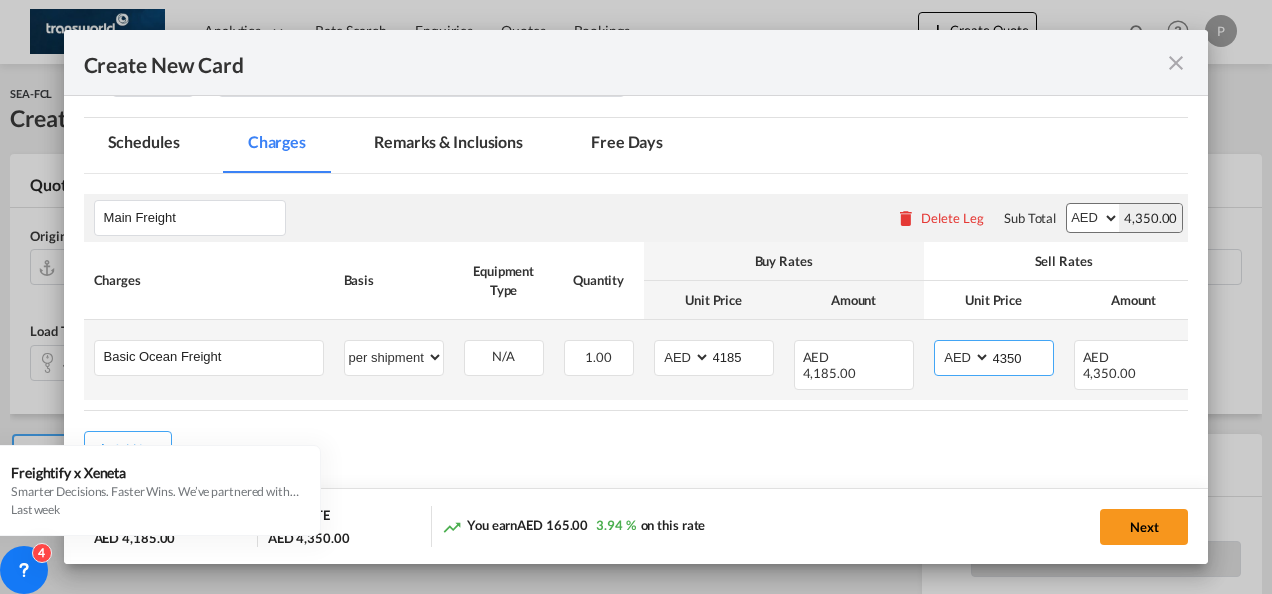 drag, startPoint x: 1027, startPoint y: 354, endPoint x: 992, endPoint y: 360, distance: 35.510563 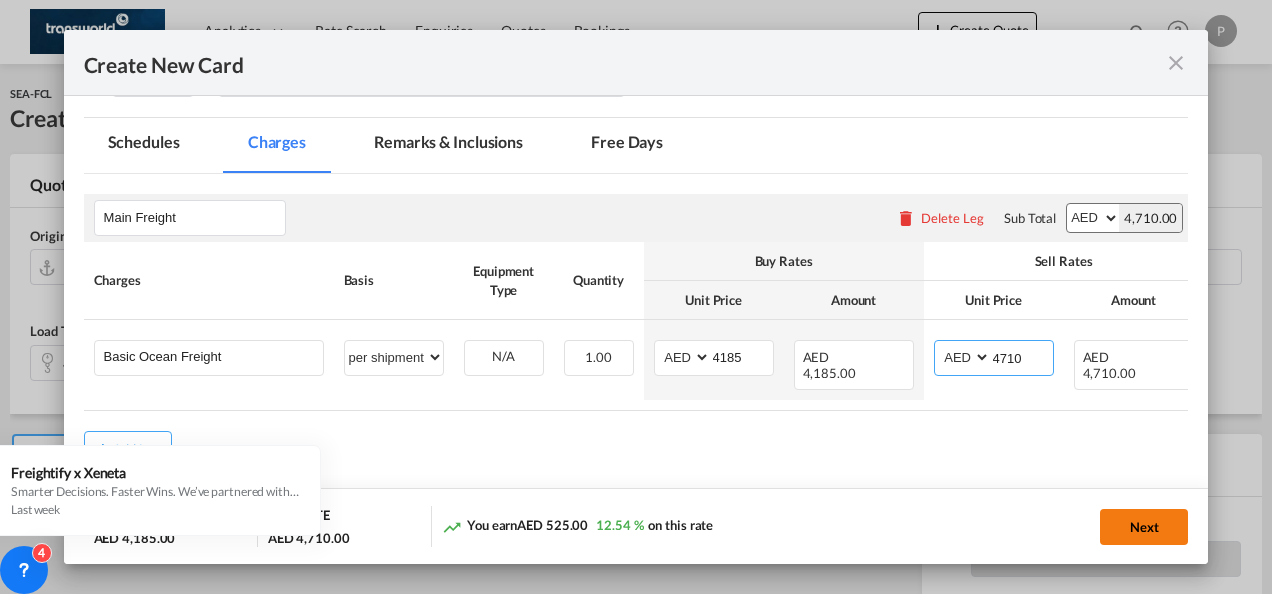 type on "4710" 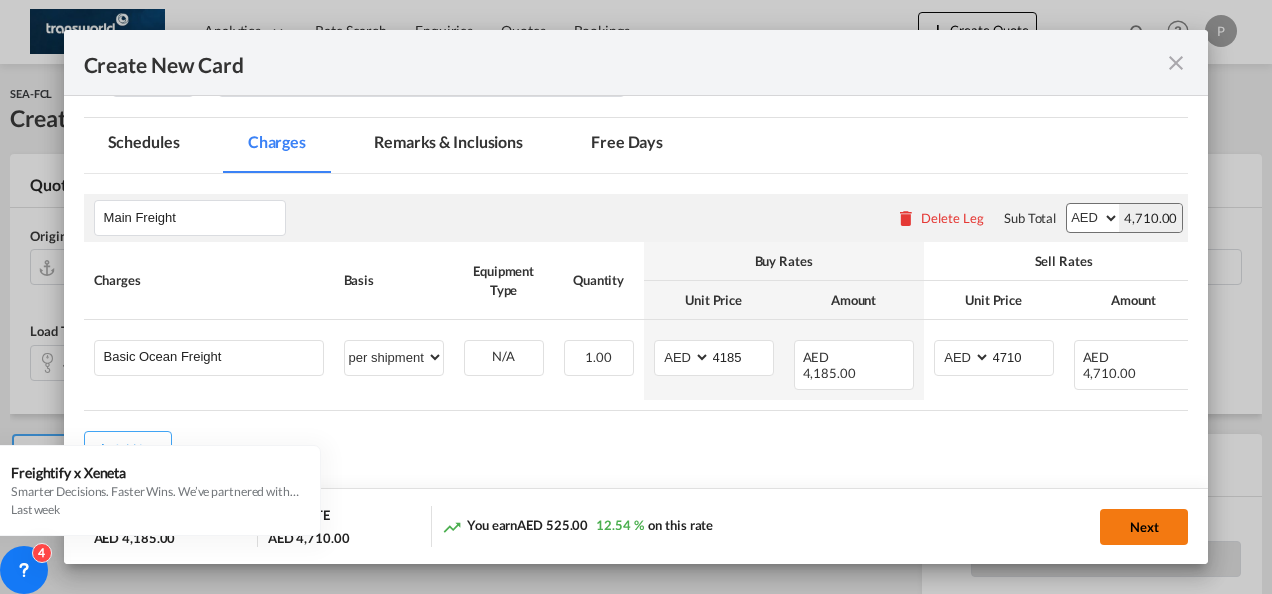 click on "Next" 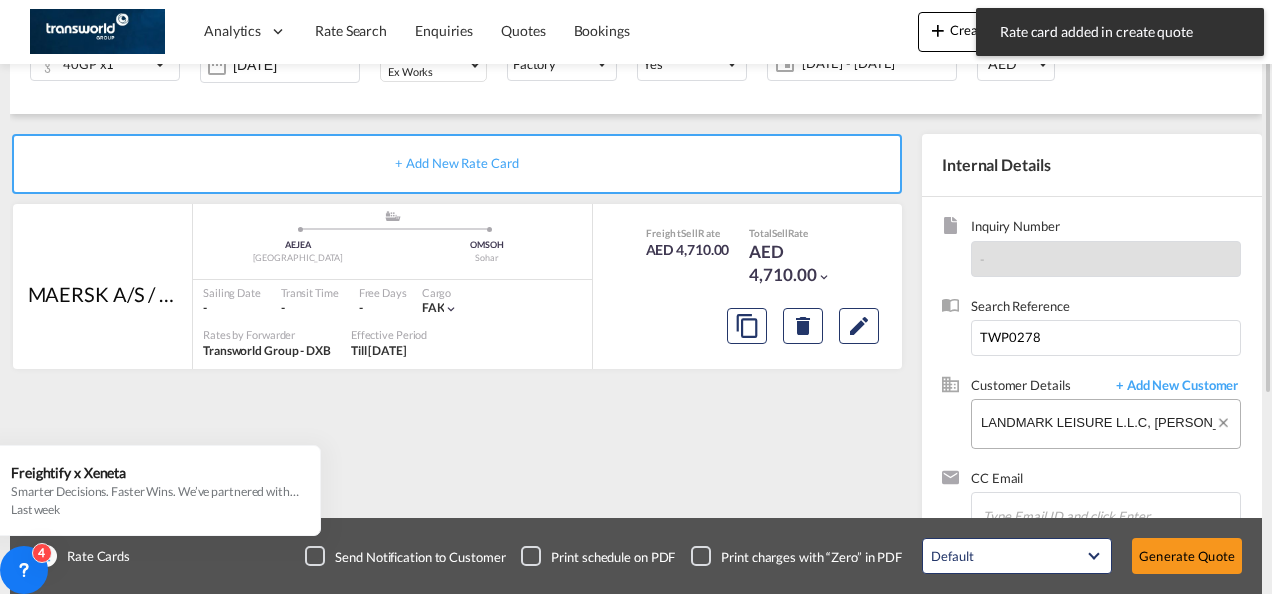 scroll, scrollTop: 100, scrollLeft: 0, axis: vertical 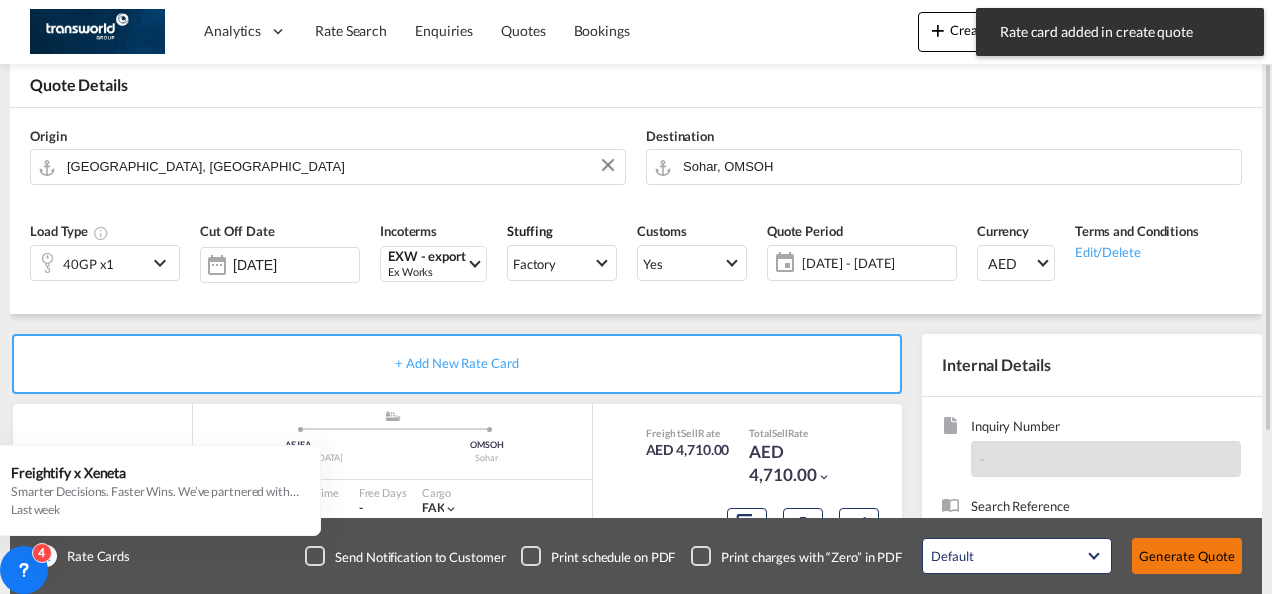 click on "Generate Quote" at bounding box center (1187, 556) 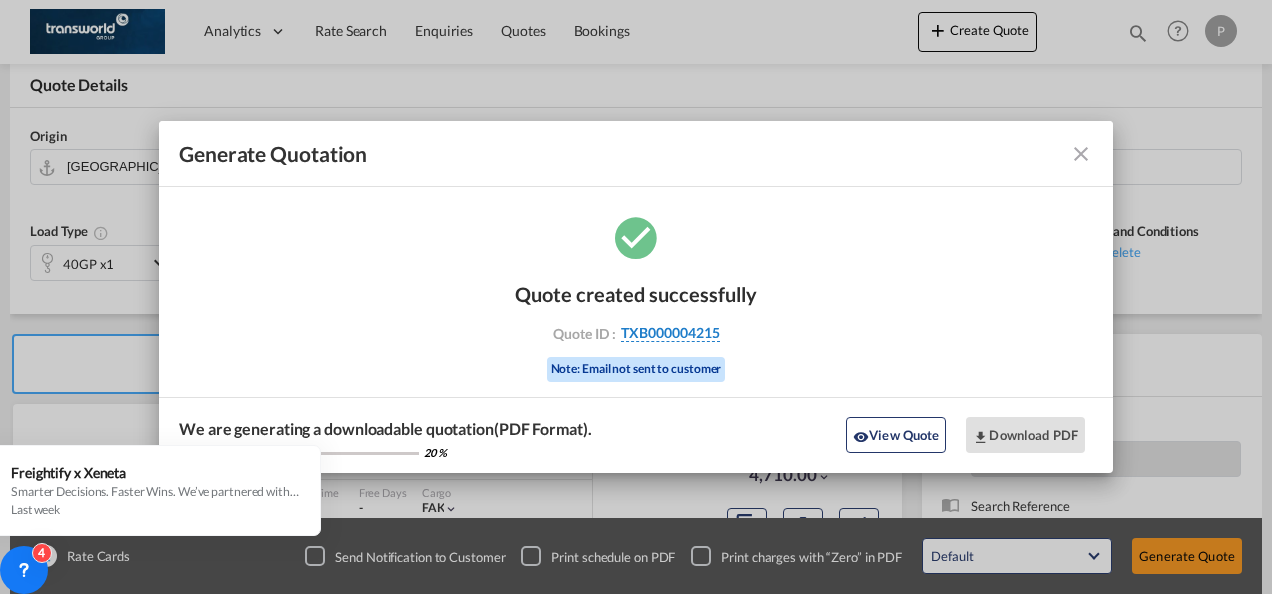 click on "TXB000004215" at bounding box center (670, 333) 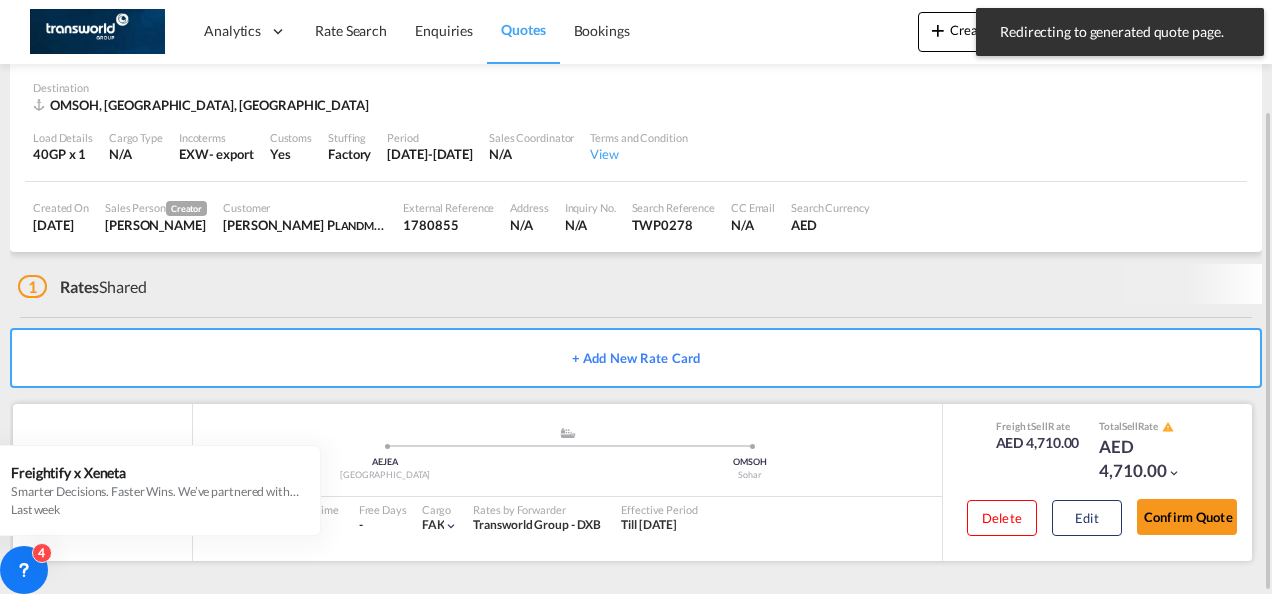 scroll, scrollTop: 124, scrollLeft: 0, axis: vertical 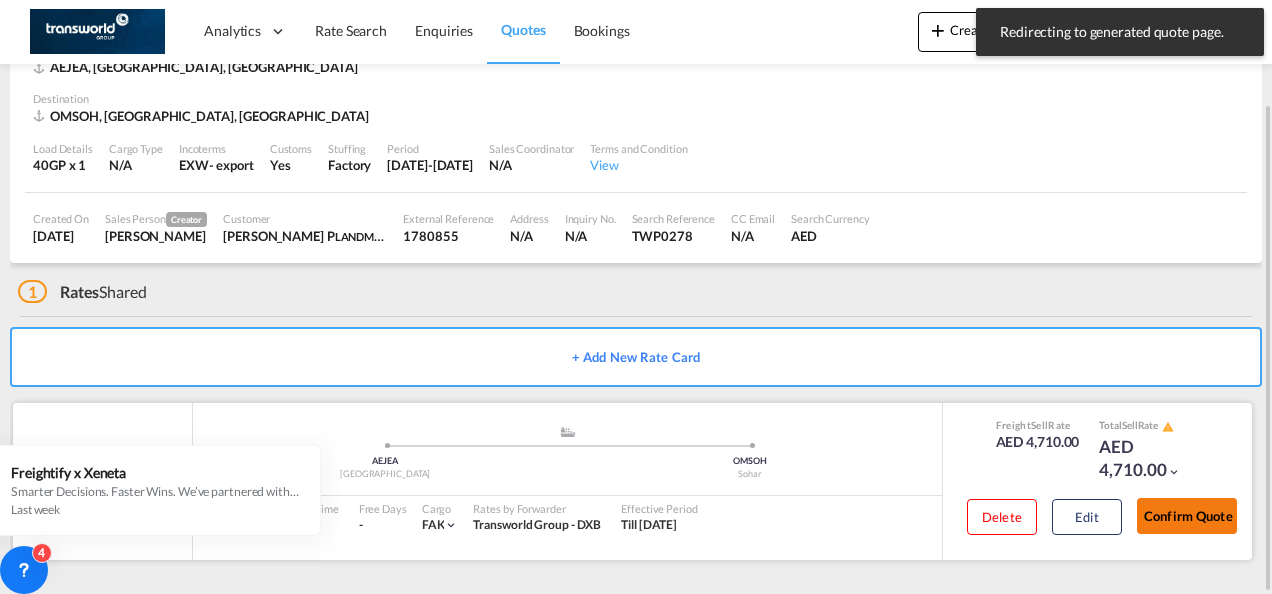 click on "Confirm Quote" at bounding box center [1187, 516] 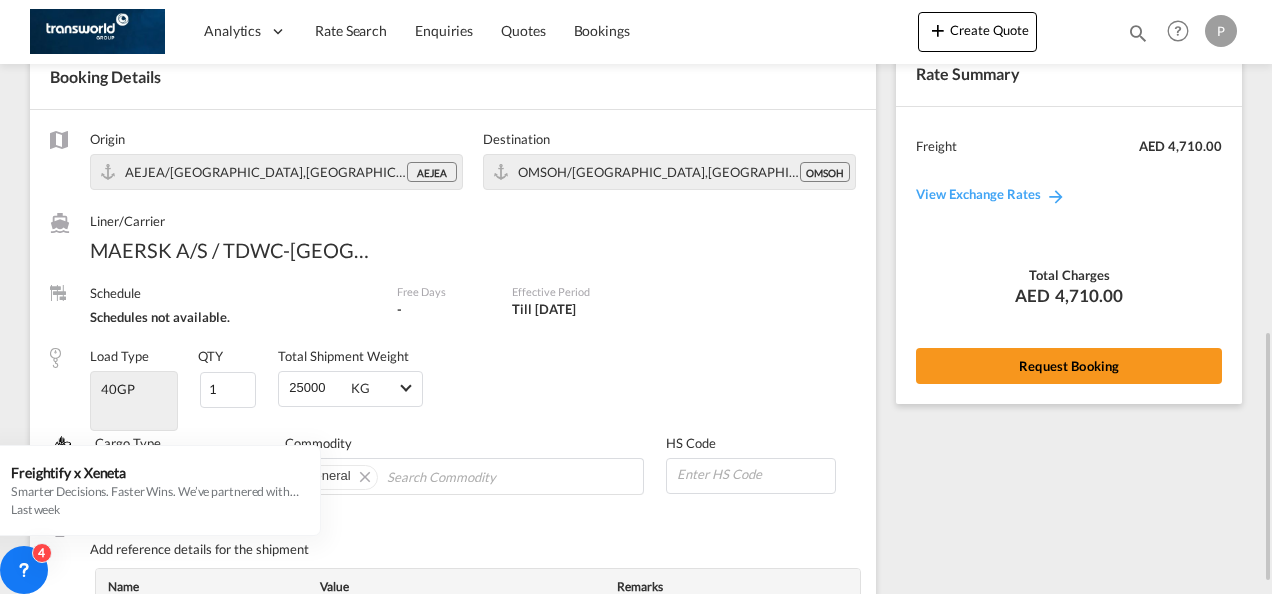 scroll, scrollTop: 11, scrollLeft: 0, axis: vertical 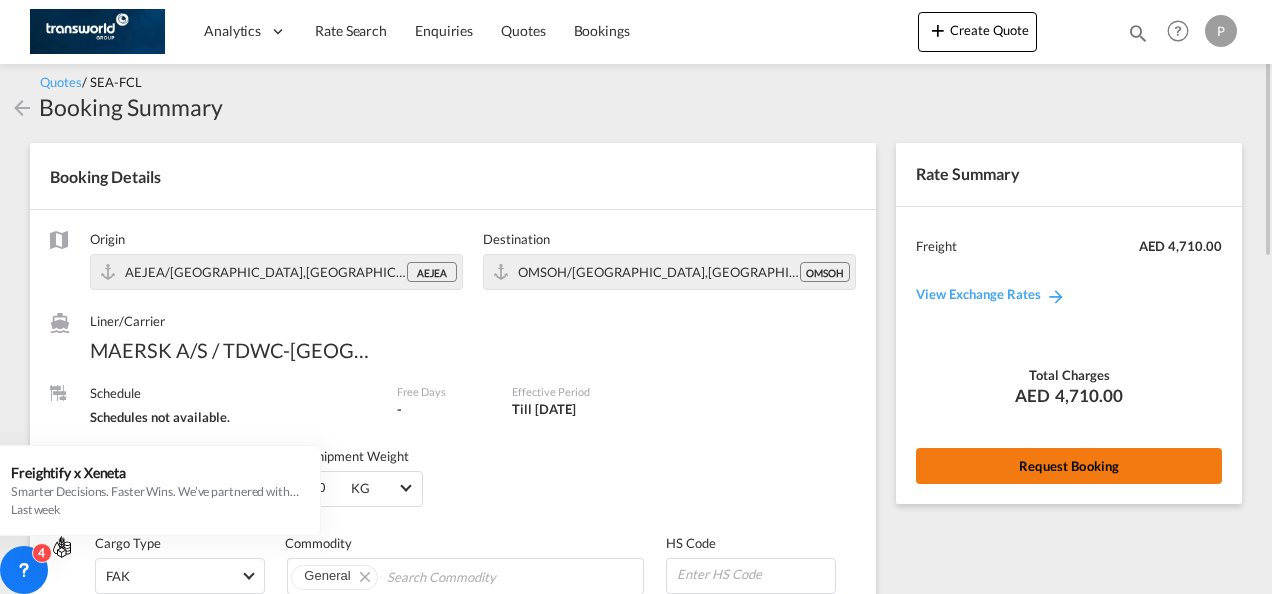 click on "Request Booking" at bounding box center (1069, 466) 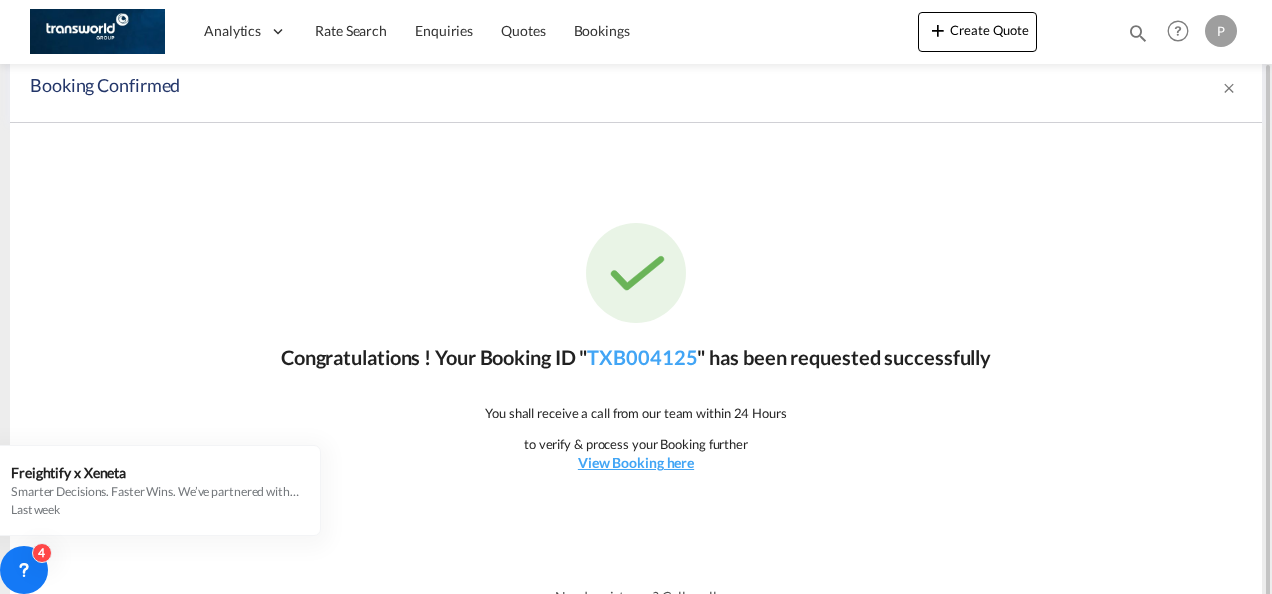 scroll, scrollTop: 37, scrollLeft: 0, axis: vertical 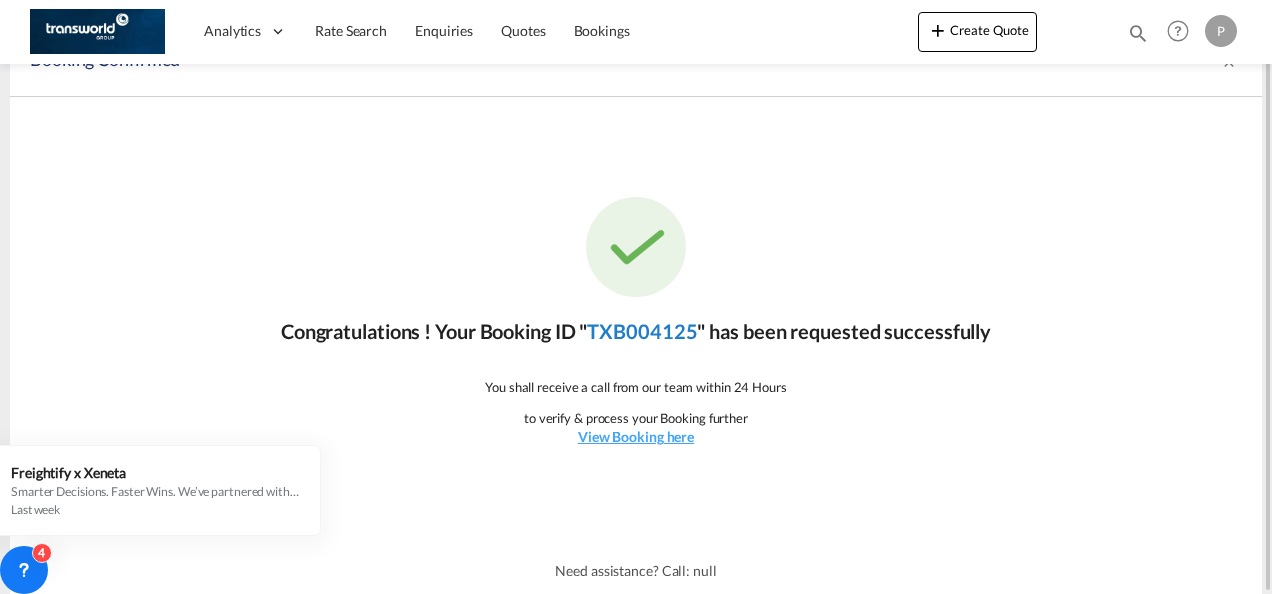 click on "TXB004125" 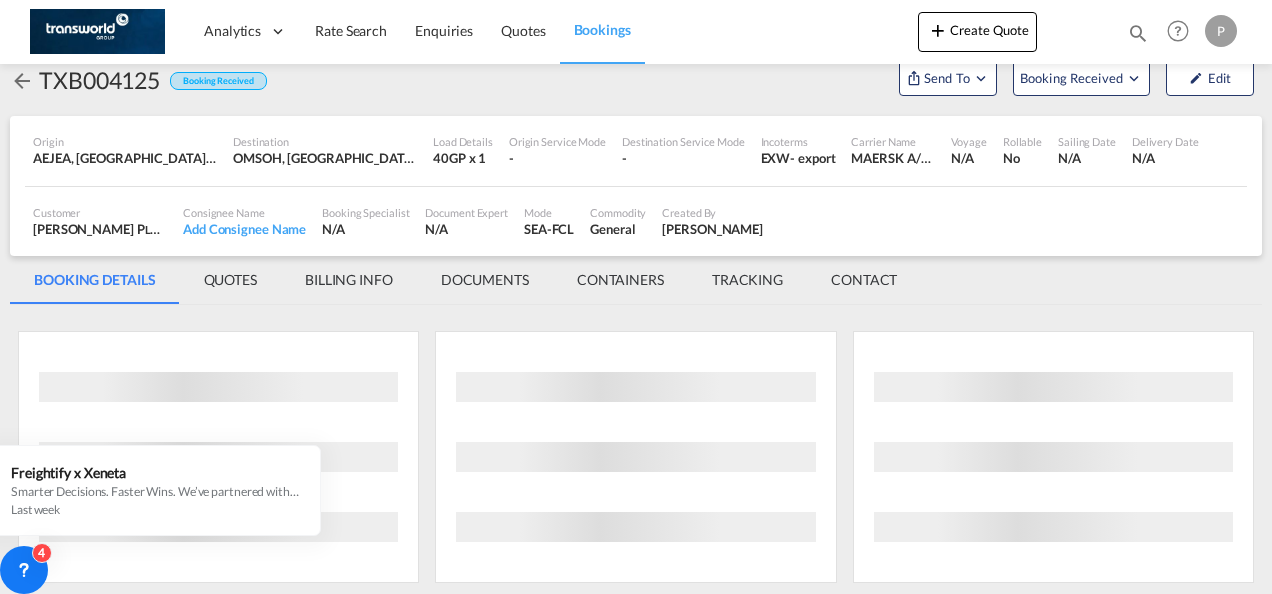 scroll, scrollTop: 1176, scrollLeft: 0, axis: vertical 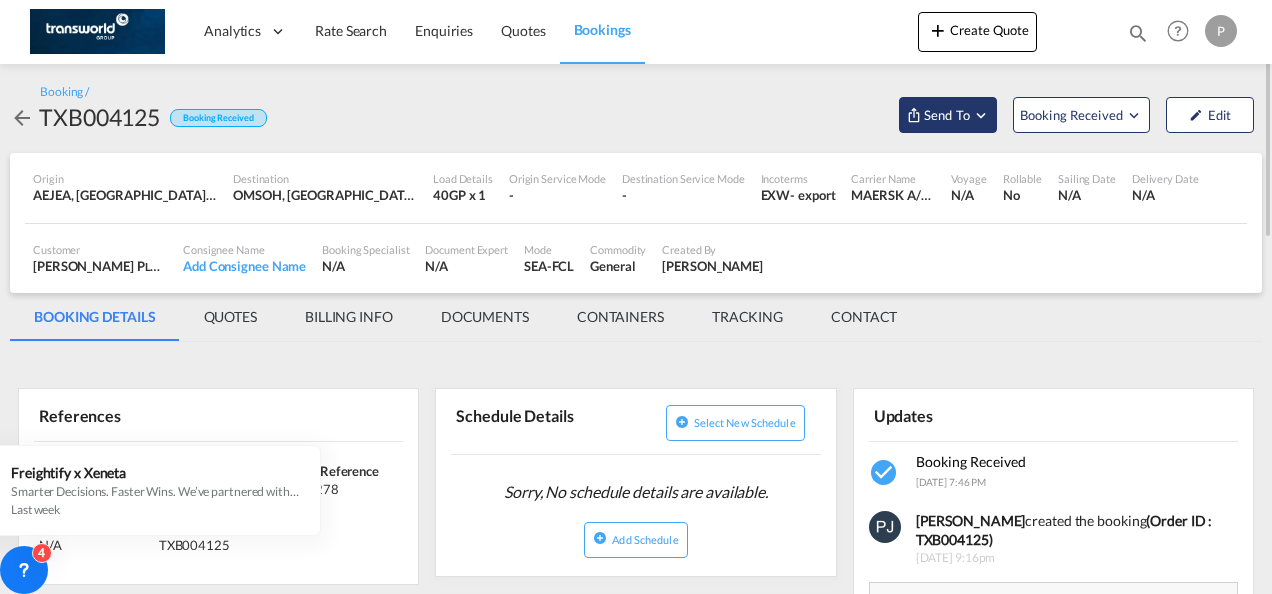 click at bounding box center [981, 115] 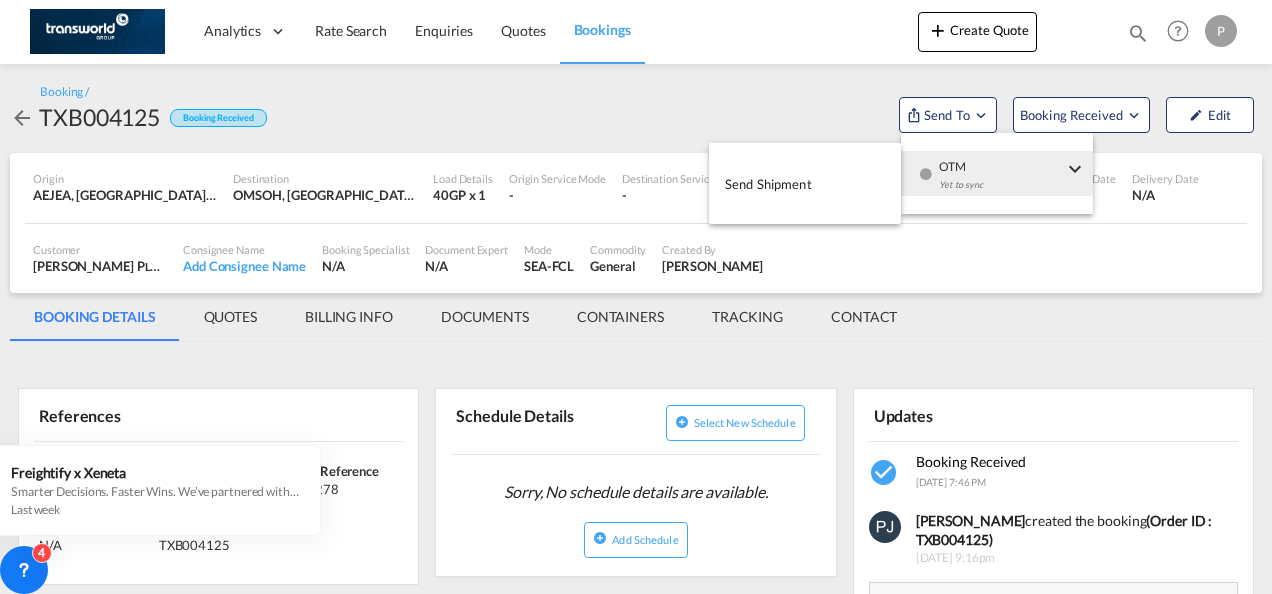 click on "Send Shipment" at bounding box center (768, 184) 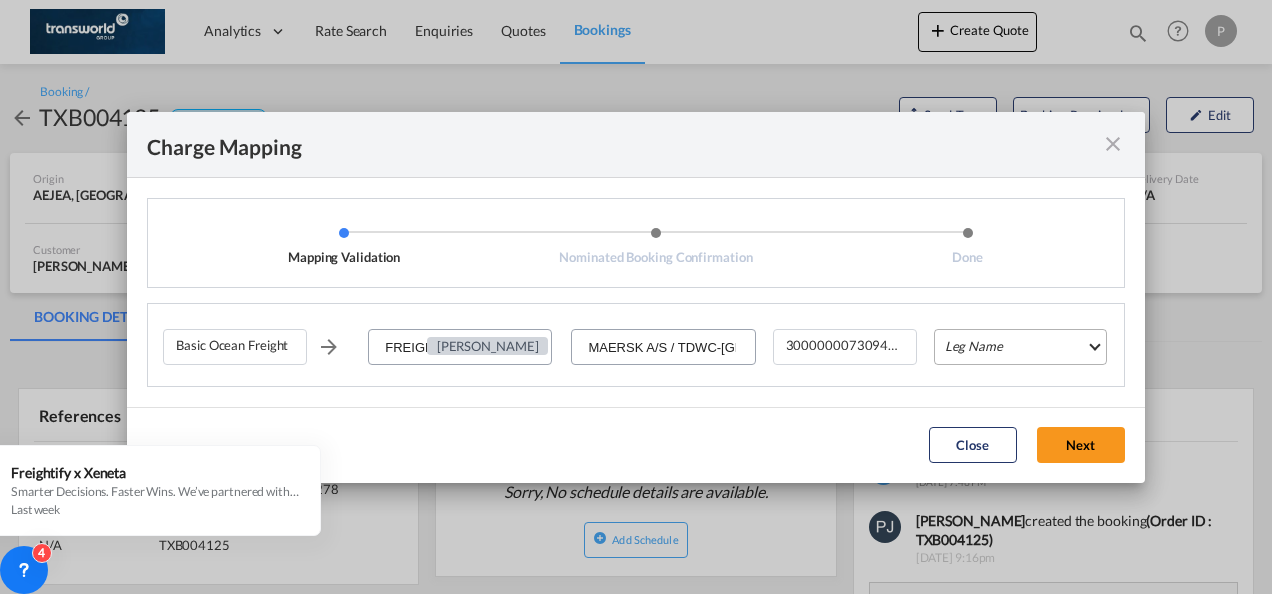 click on "Leg Name HANDLING ORIGIN VESSEL HANDLING DESTINATION OTHERS TL PICK UP CUSTOMS ORIGIN CUSTOMS DESTINATION TL DELIVERY" at bounding box center (1020, 347) 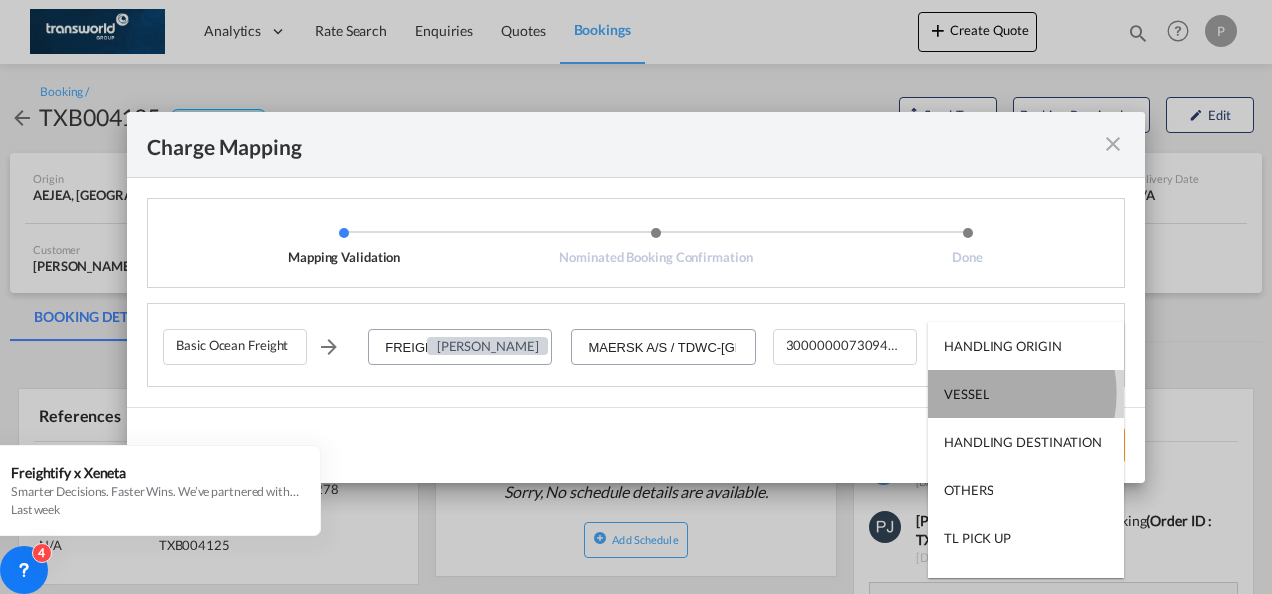 click on "VESSEL" at bounding box center [966, 394] 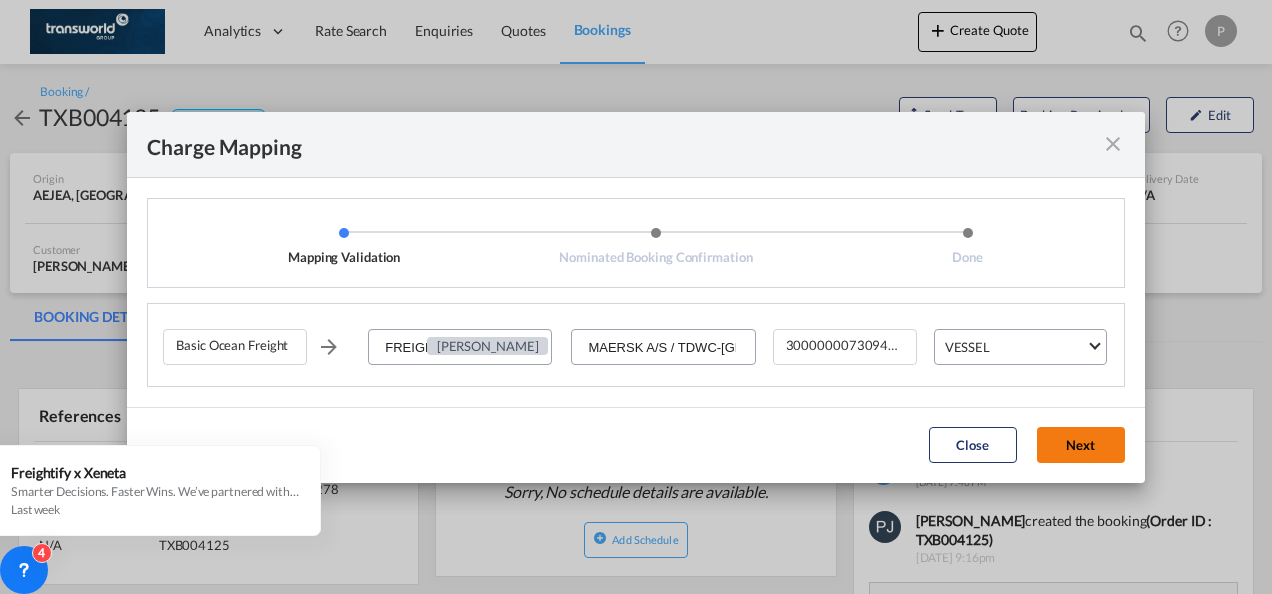 click on "Next" 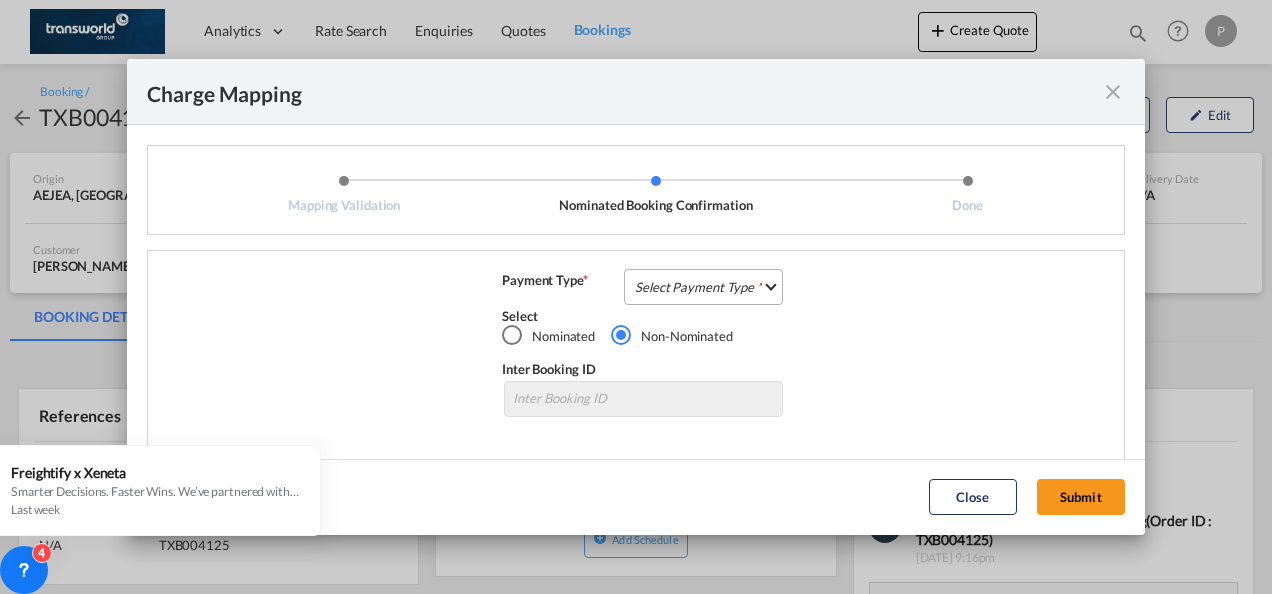 click on "Select Payment Type
COLLECT
PREPAID" at bounding box center [703, 287] 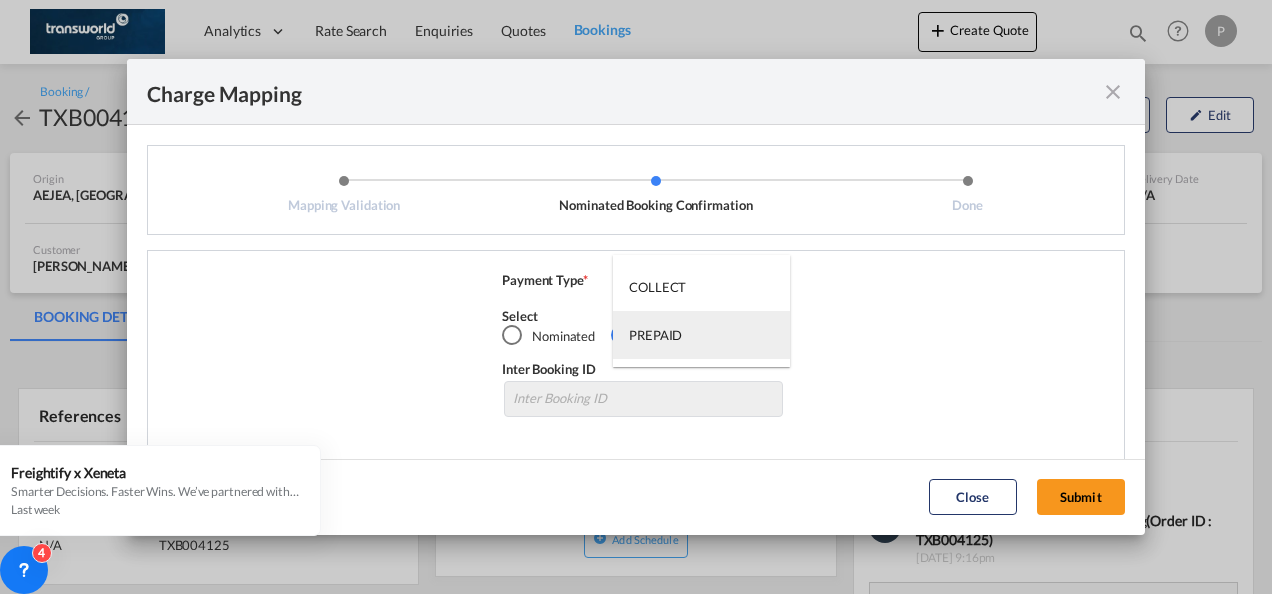 click on "PREPAID" at bounding box center [701, 335] 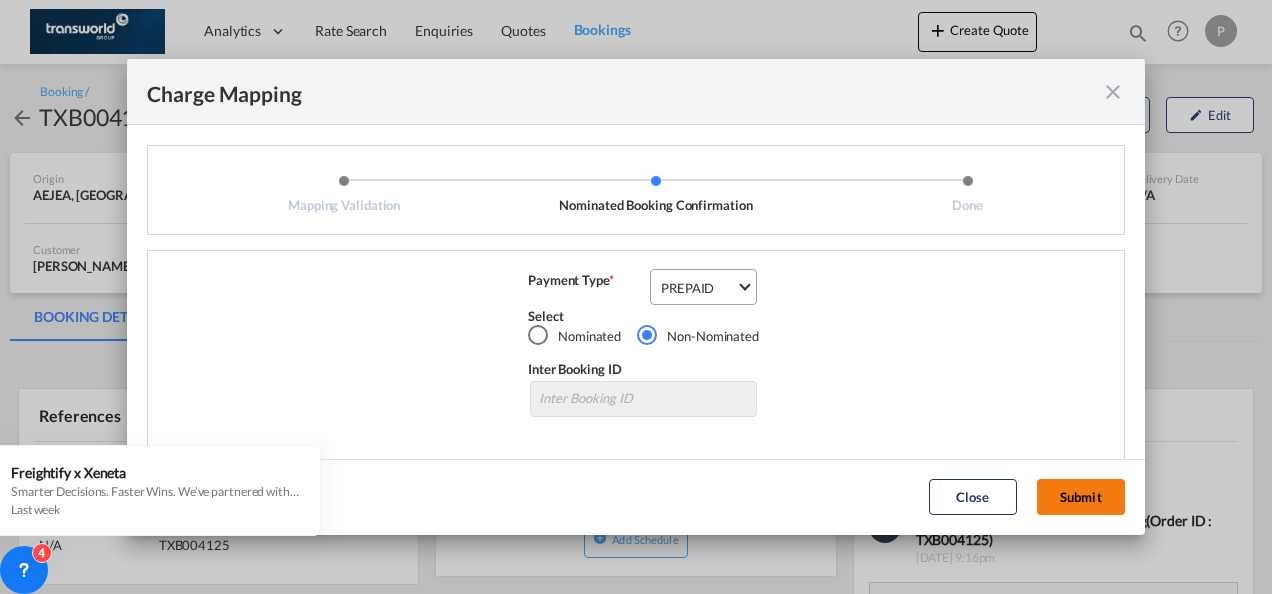 click on "Submit" 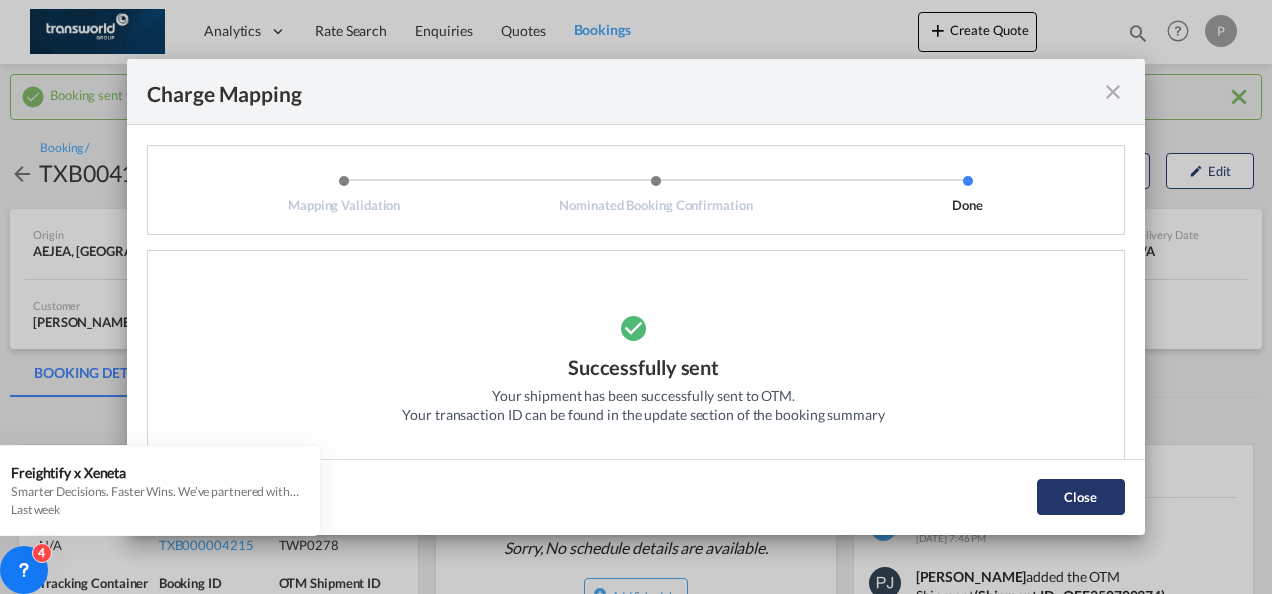 click on "Close" 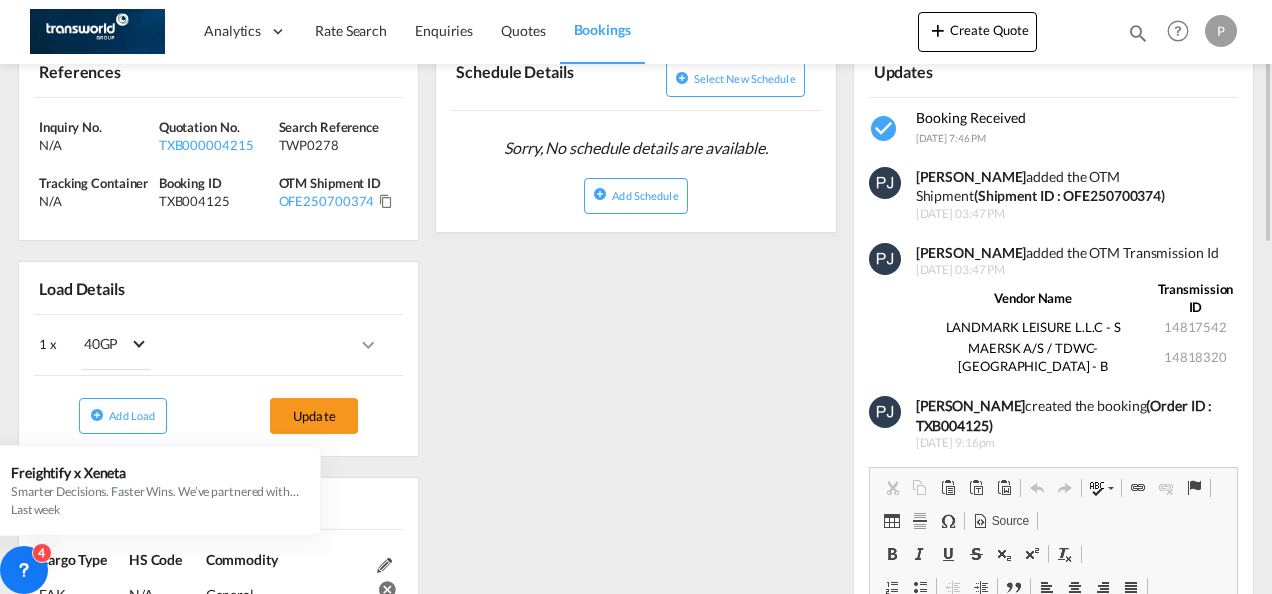 scroll, scrollTop: 300, scrollLeft: 0, axis: vertical 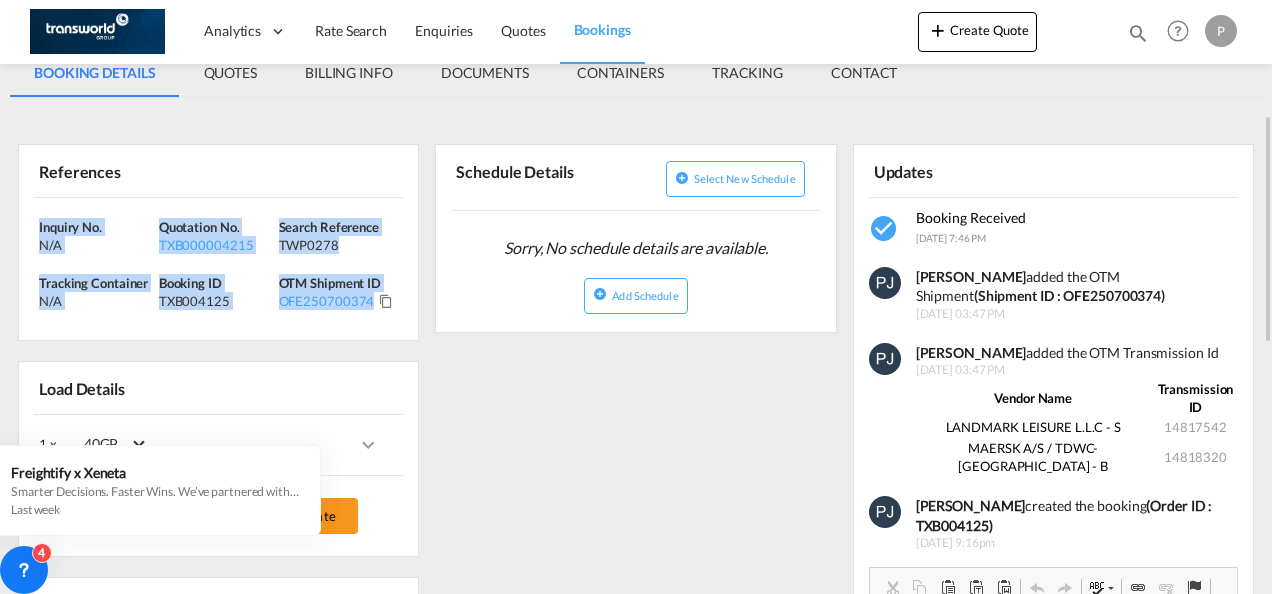 drag, startPoint x: 37, startPoint y: 226, endPoint x: 371, endPoint y: 302, distance: 342.5376 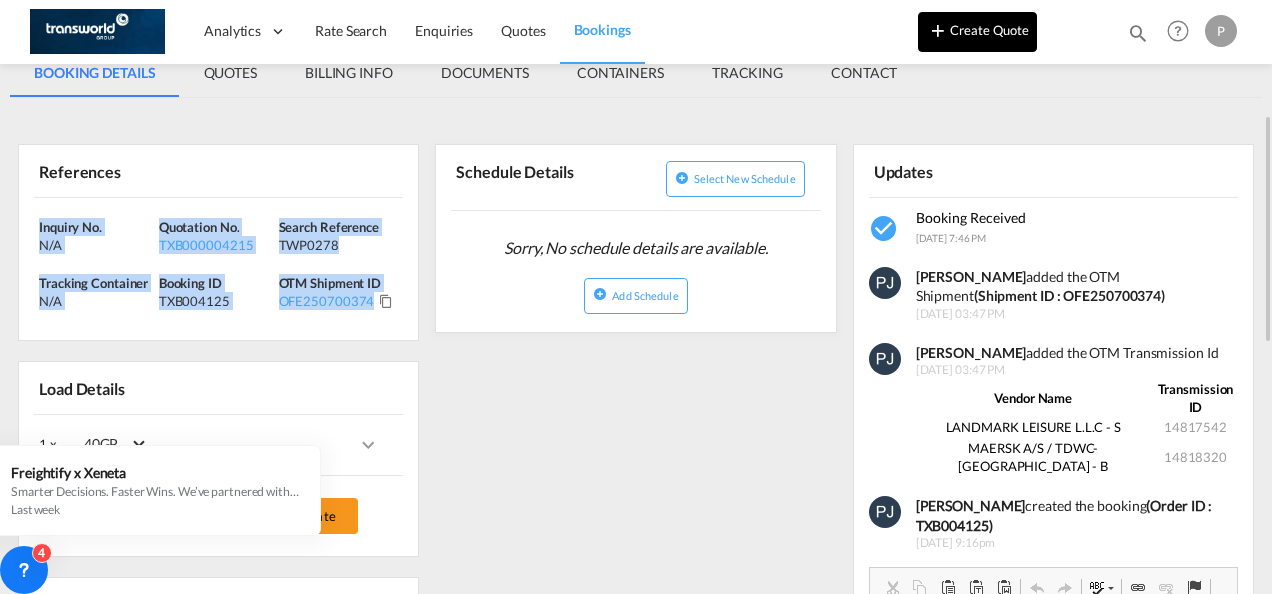 click on "Create Quote" at bounding box center (977, 32) 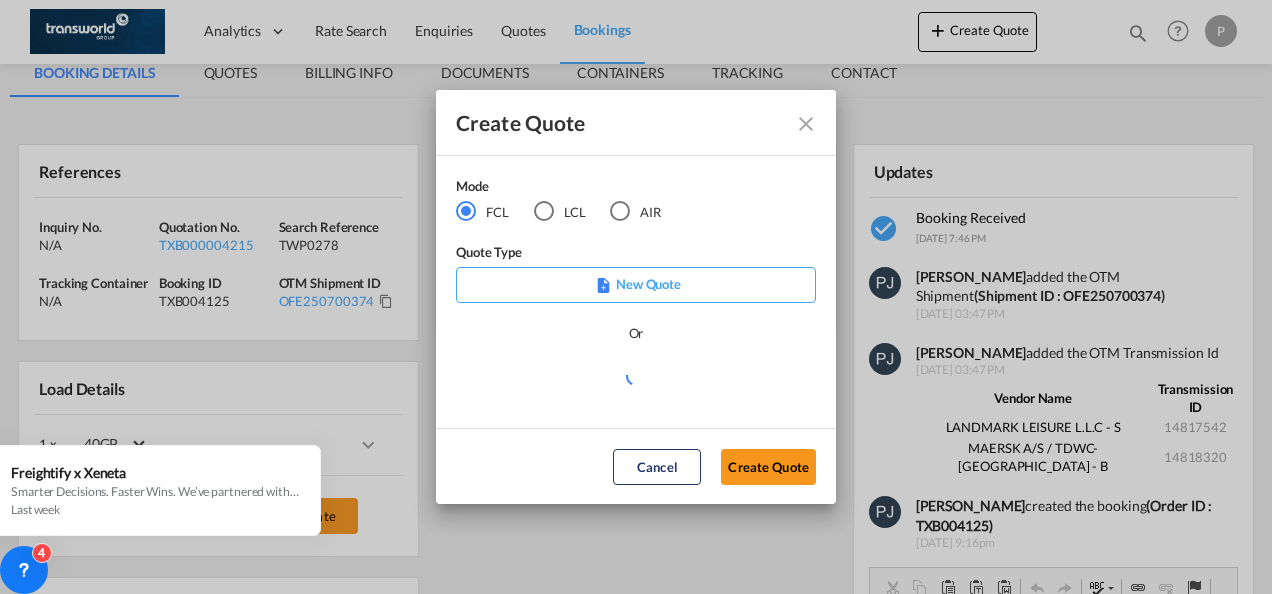 click at bounding box center (620, 211) 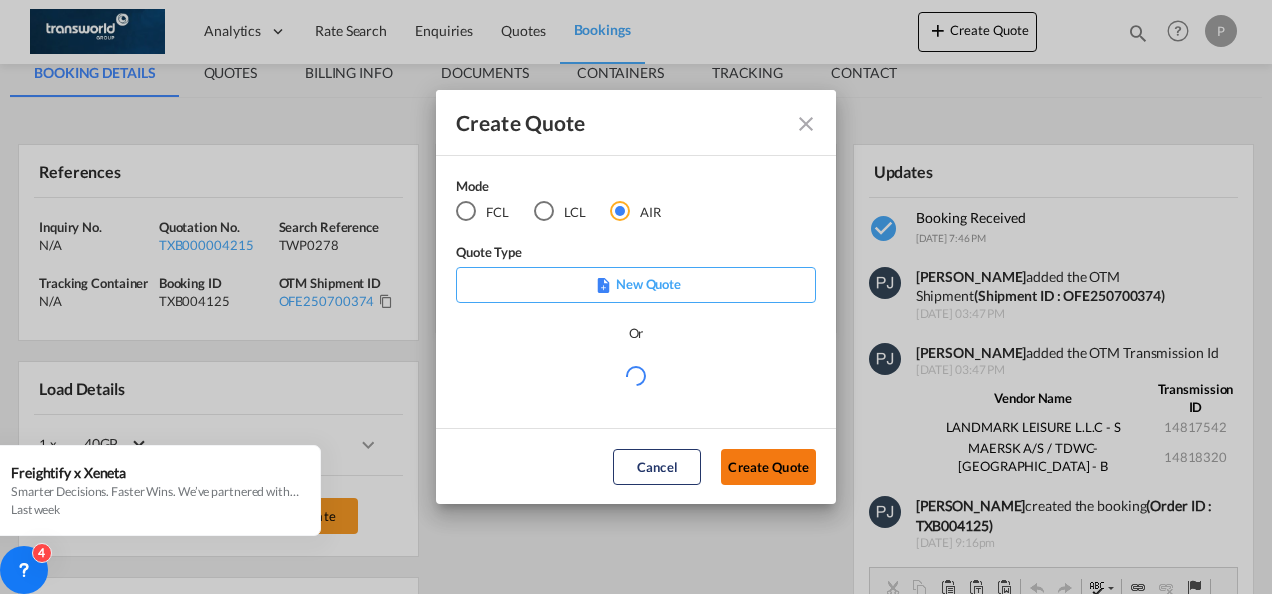 click on "Create Quote" 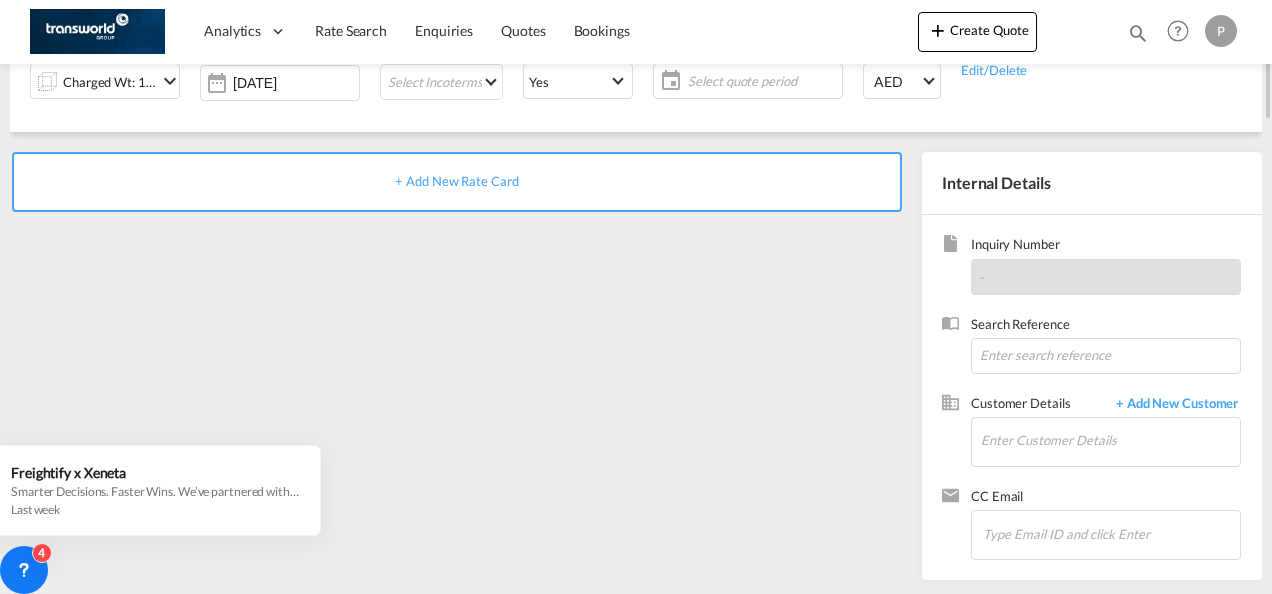 scroll, scrollTop: 0, scrollLeft: 0, axis: both 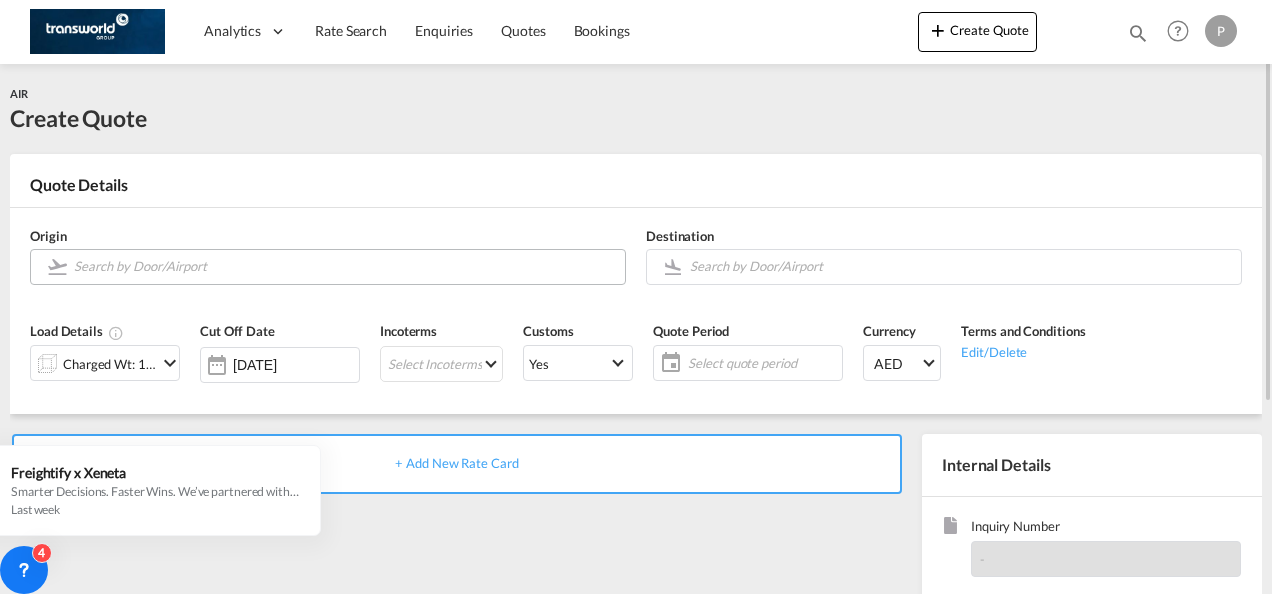 click at bounding box center (344, 266) 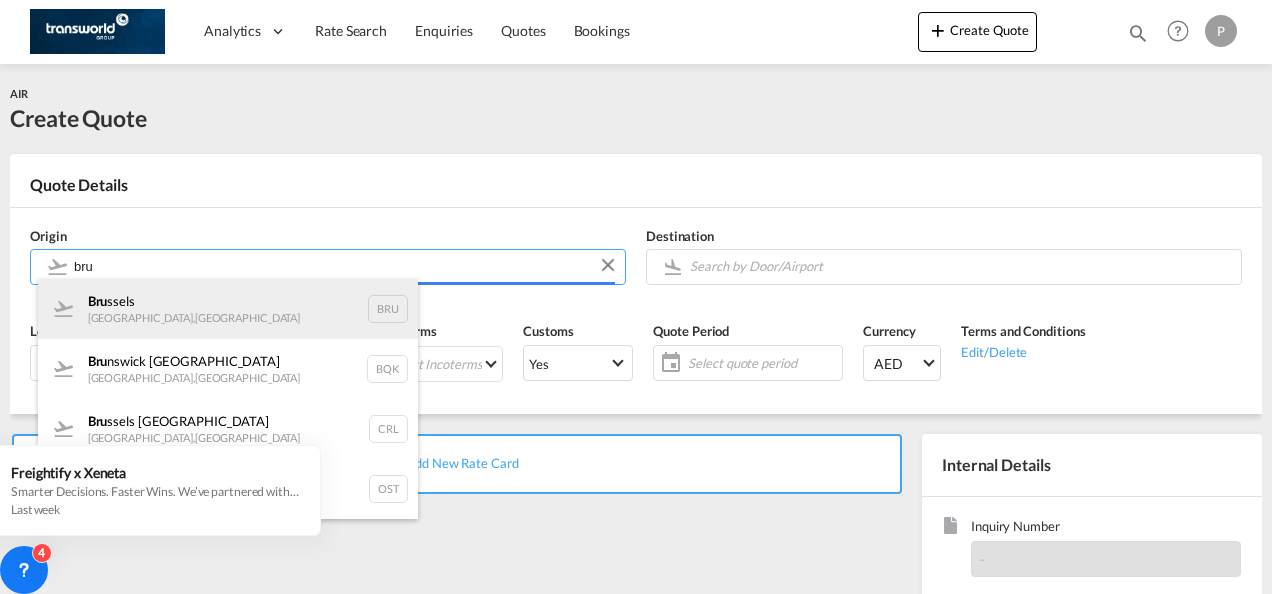 click on "Bru ssels [GEOGRAPHIC_DATA] ,  [GEOGRAPHIC_DATA]
BRU" at bounding box center (228, 309) 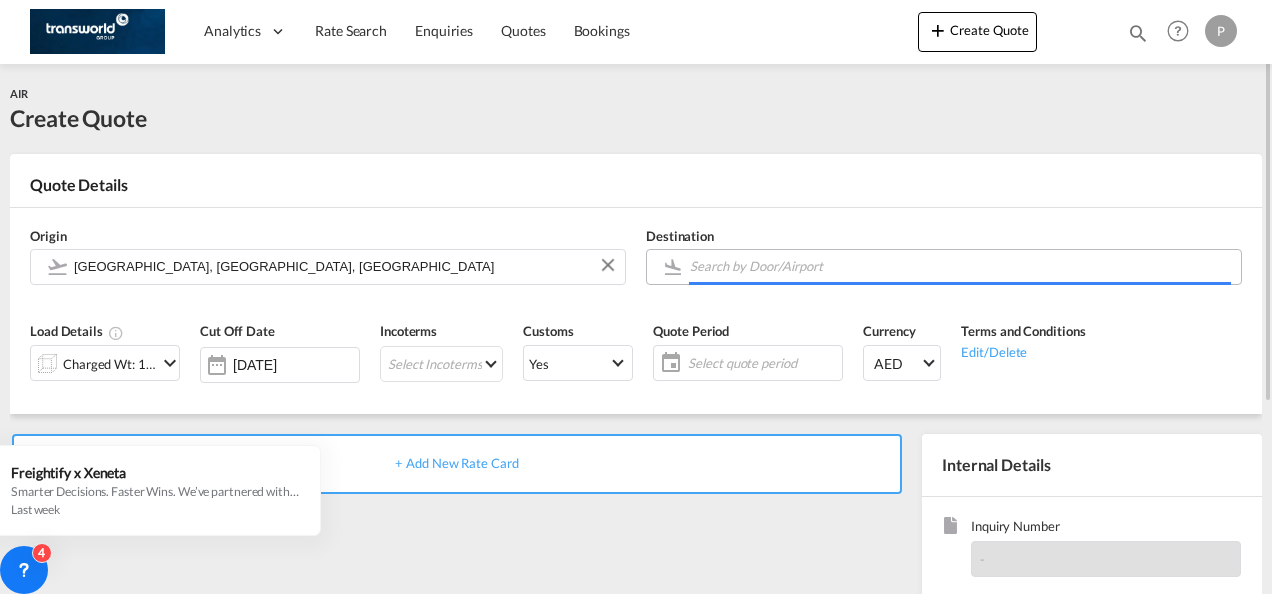 click at bounding box center [960, 266] 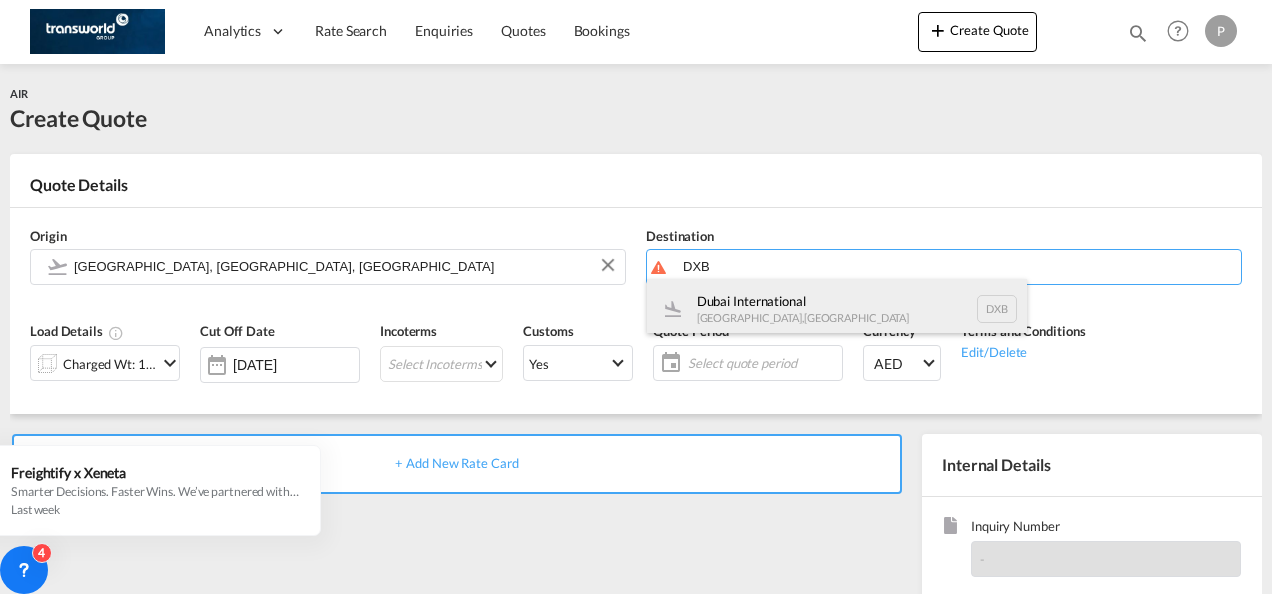 click on "Dubai International
[GEOGRAPHIC_DATA] ,  [GEOGRAPHIC_DATA]
DXB" at bounding box center [837, 309] 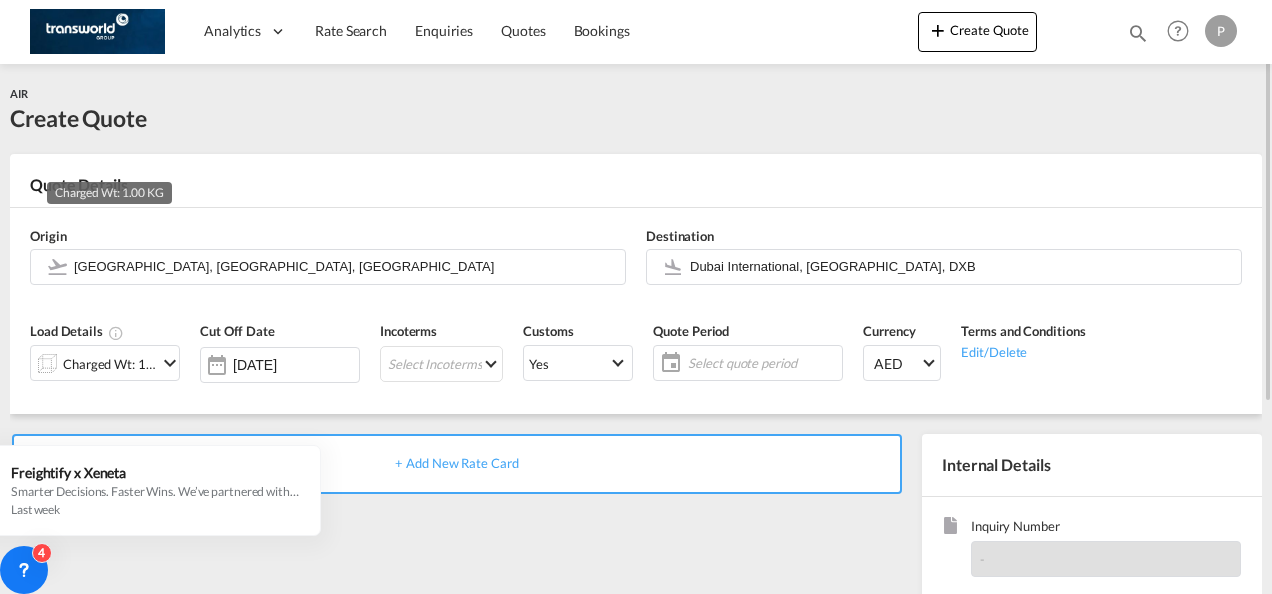 click on "Charged Wt: 1.00 KG" at bounding box center (110, 364) 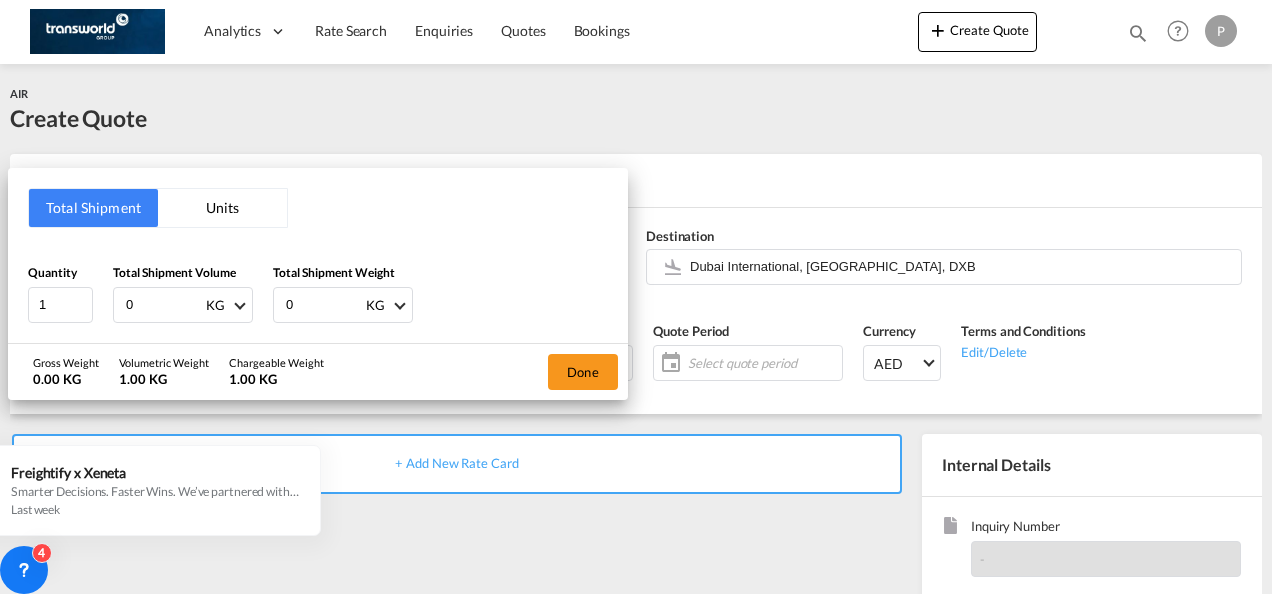 drag, startPoint x: 156, startPoint y: 298, endPoint x: -4, endPoint y: 282, distance: 160.798 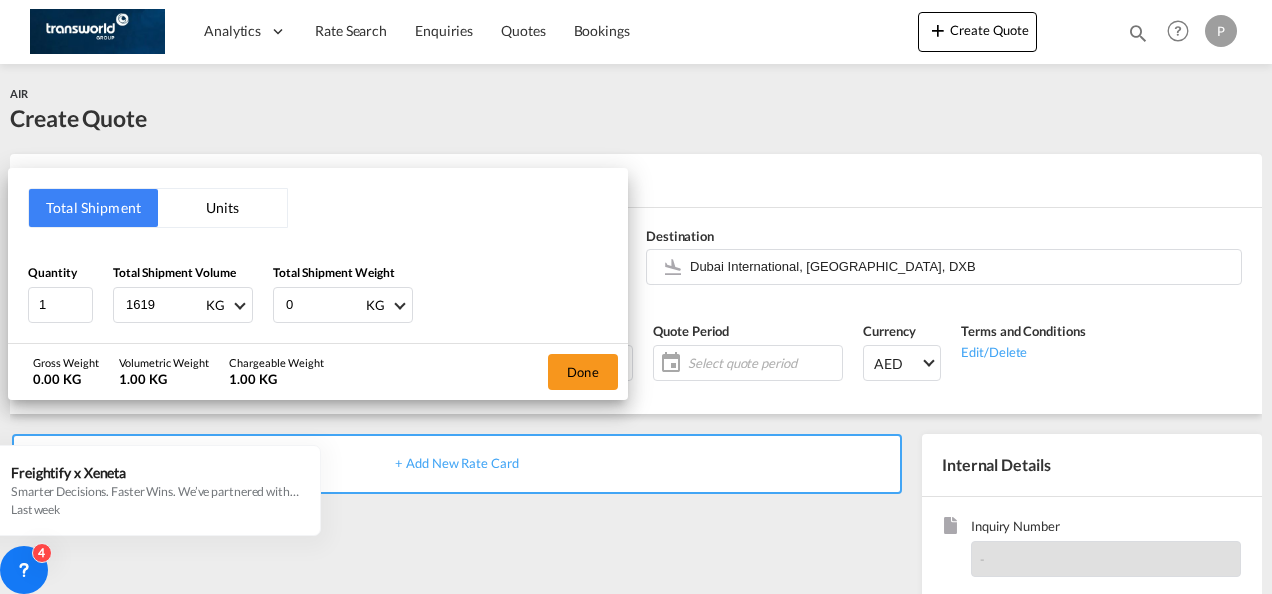 type on "1619" 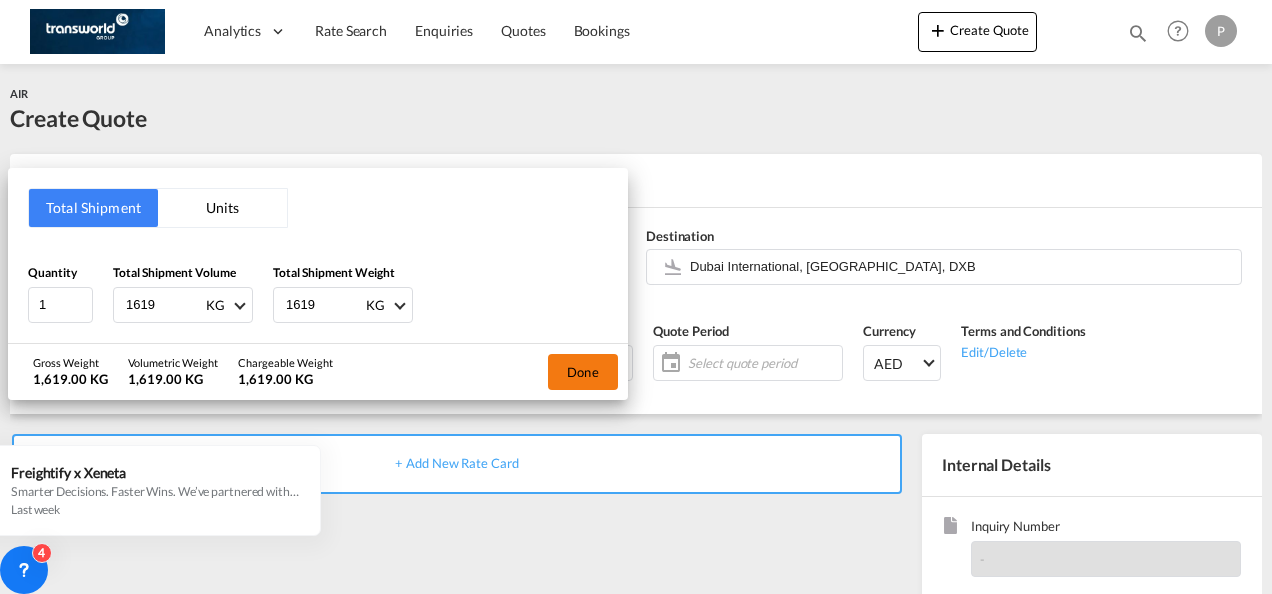 type on "1619" 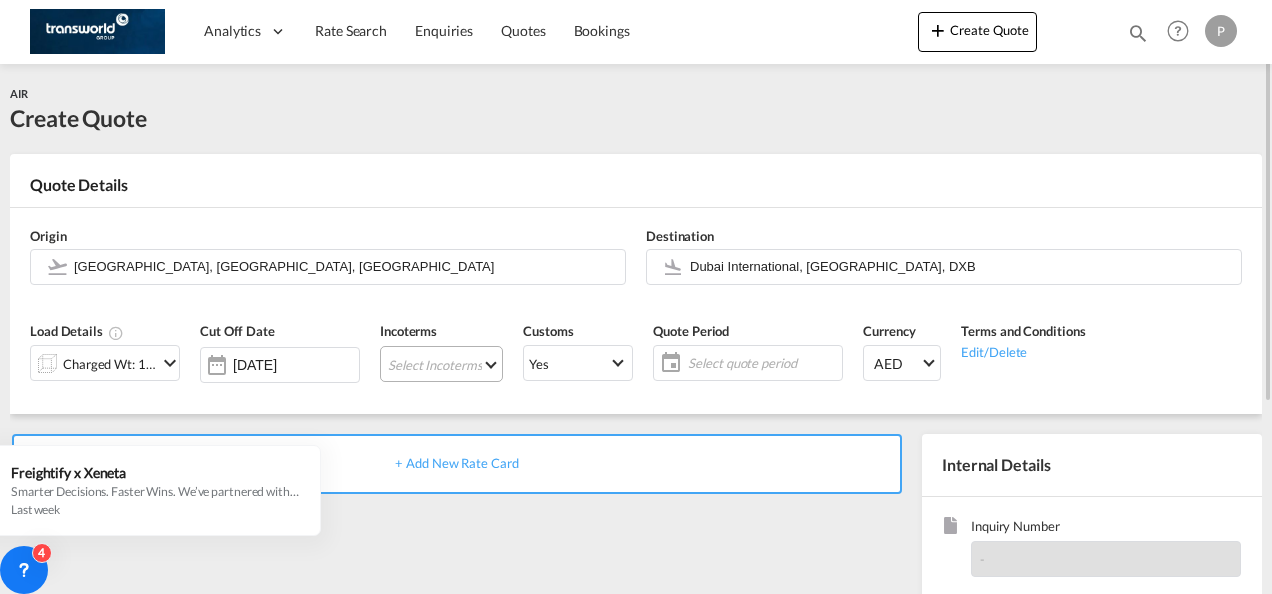 click on "Select Incoterms
FOB - export
Free on Board FOB - import
Free on Board CFR - export
Cost and Freight DAP - import
Delivered at Place CIP - import
Carriage and Insurance Paid to EXW - export
Ex Works DPU - import
Delivery at Place Unloaded FAS - export
Free Alongside Ship FCA - export
Free Carrier FCA - import
Free Carrier EXW - import
Ex Works CIF - export
Cost,Insurance and Freight CIP - export
Carriage and Insurance Paid to CIF - import
Cost,Insurance and Freight DDP - export
Delivery Duty Paid CPT - import
Carrier Paid to DAP - export
Delivered at Place CPT - export
Carrier Paid to DPU - export
Delivery at Place Unloaded CFR - import
Cost and Freight FAS - import
Free Alongside Ship" at bounding box center (441, 364) 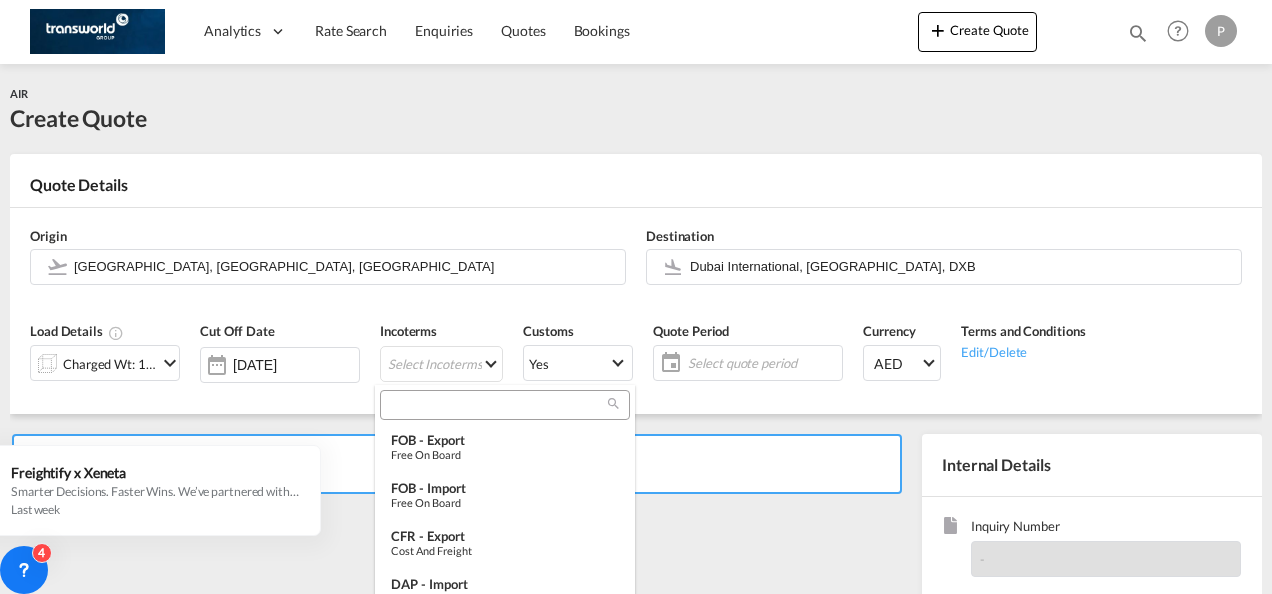 click at bounding box center (497, 405) 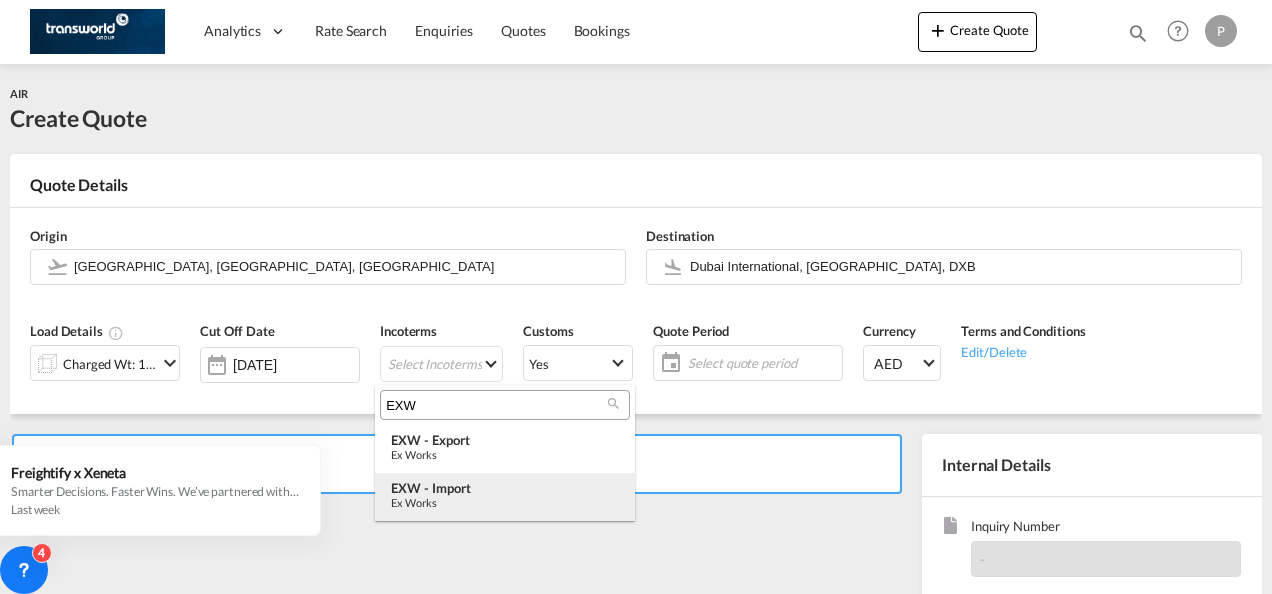 type on "EXW" 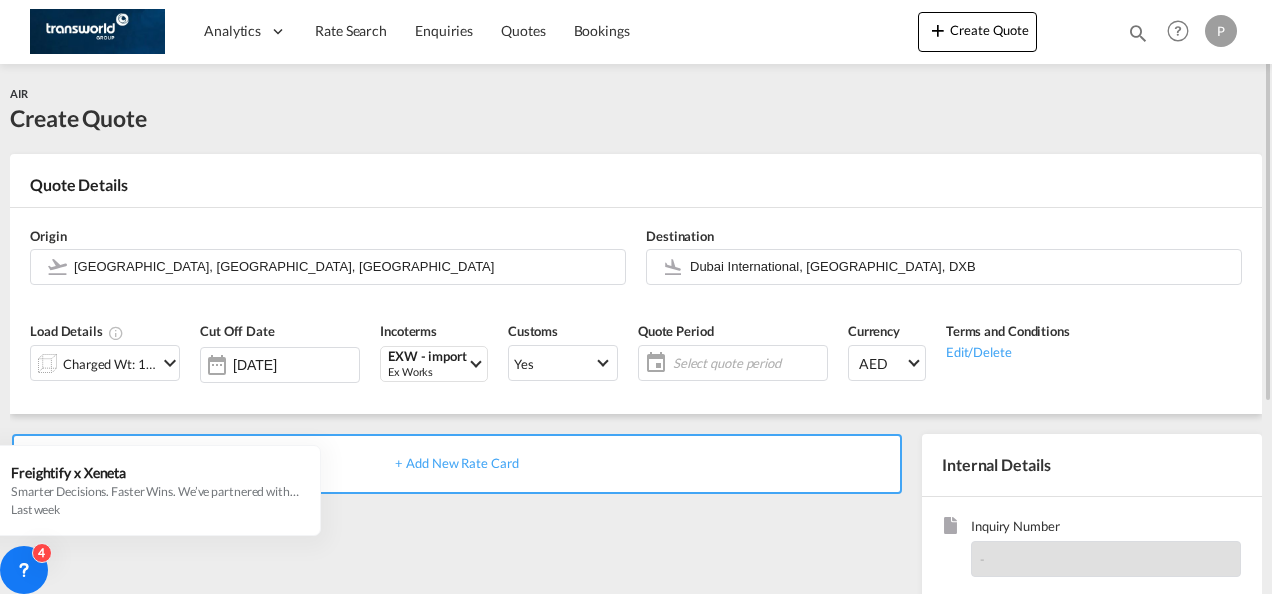 click on "Select quote period" 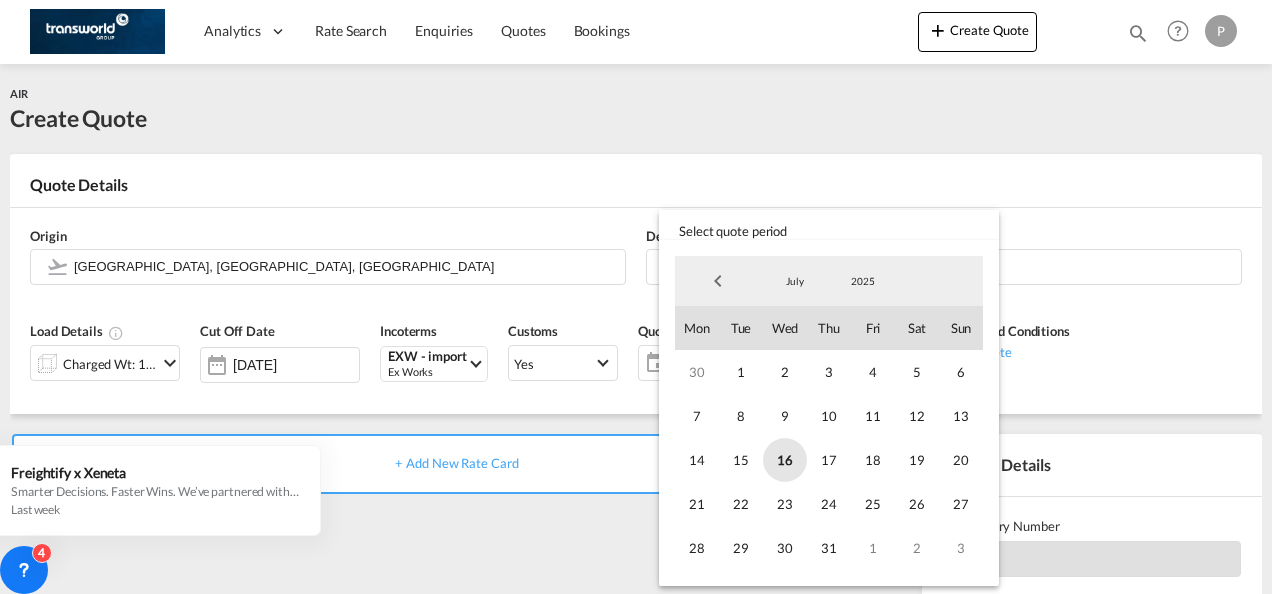 click on "16" at bounding box center (785, 460) 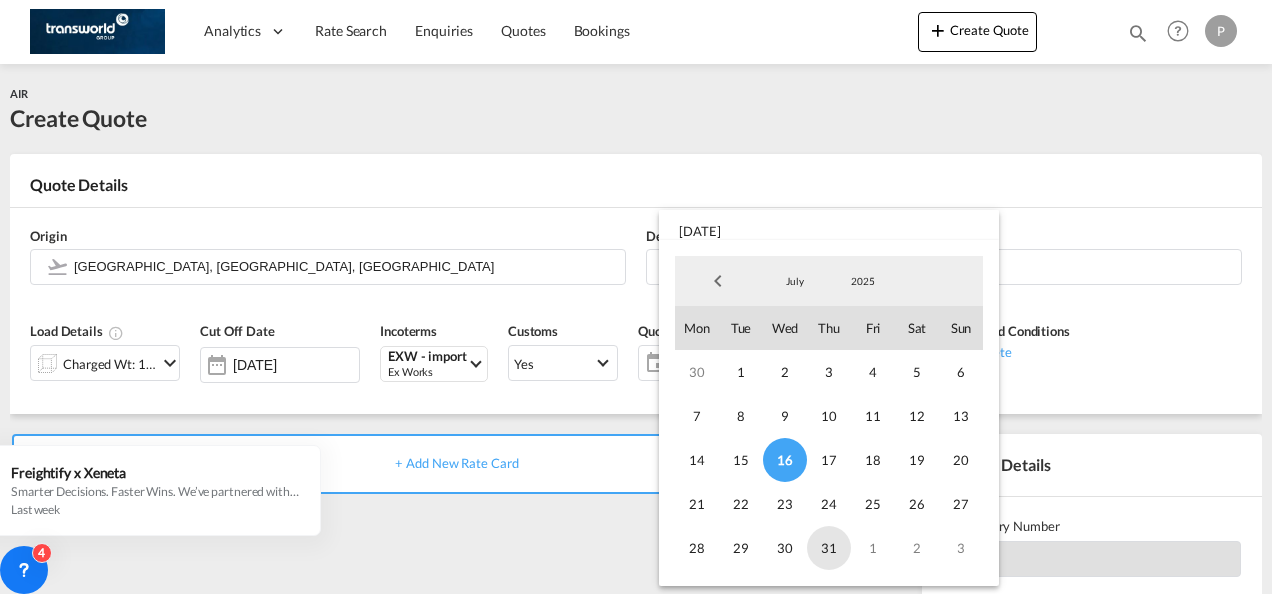 click on "31" at bounding box center (829, 548) 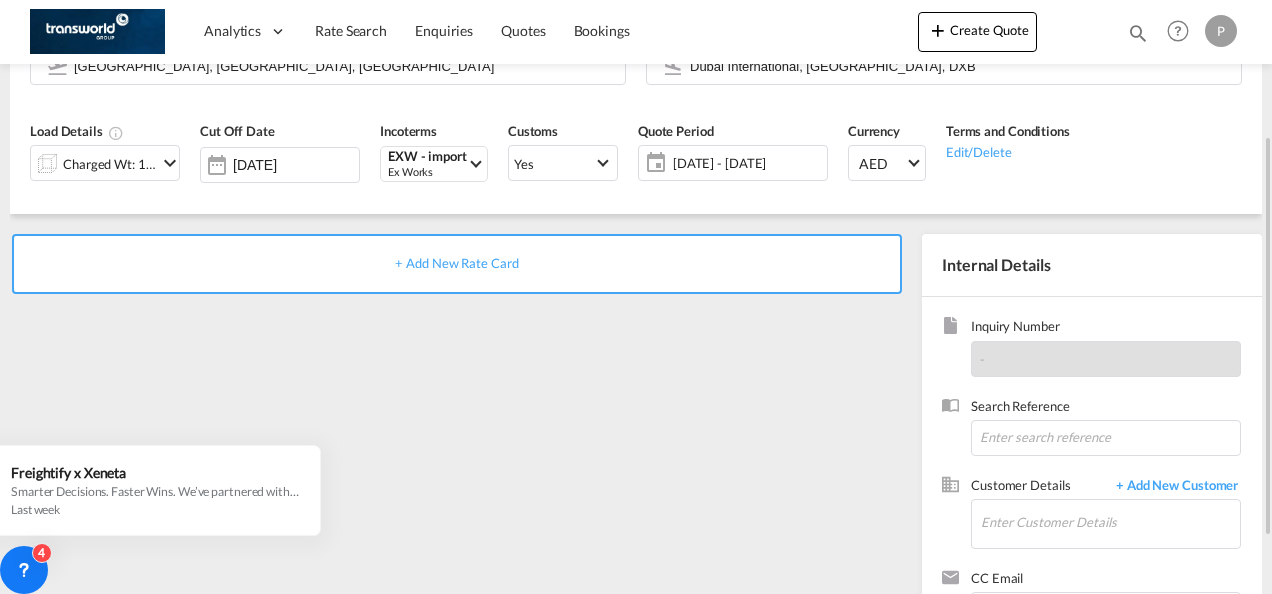 scroll, scrollTop: 100, scrollLeft: 0, axis: vertical 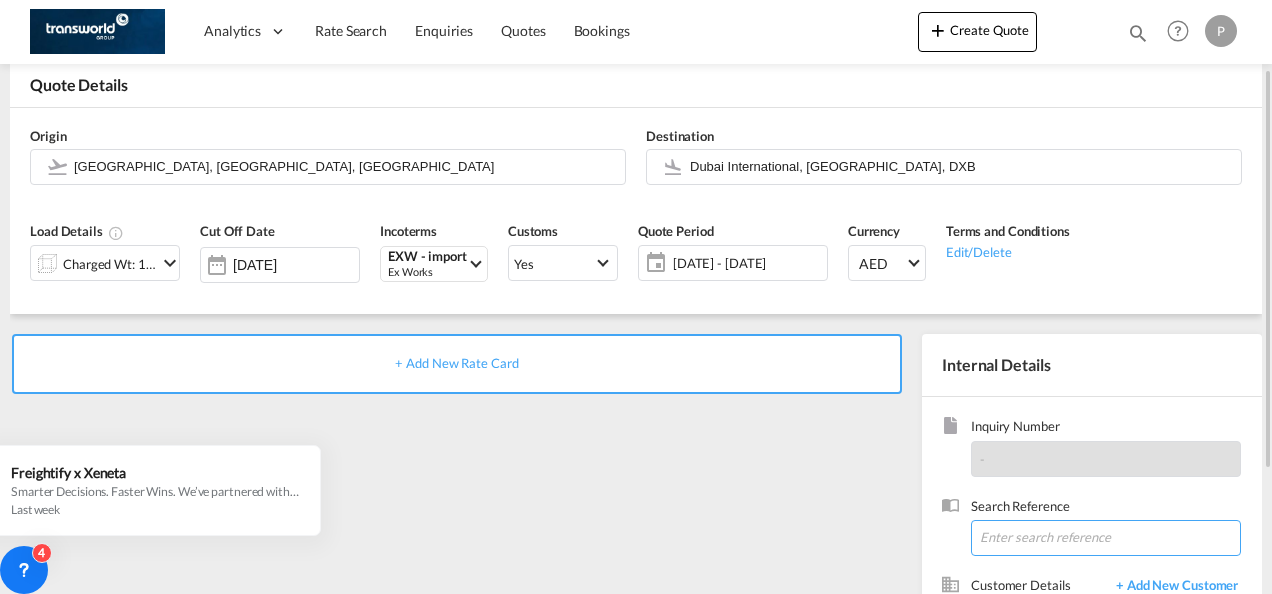 click at bounding box center (1106, 538) 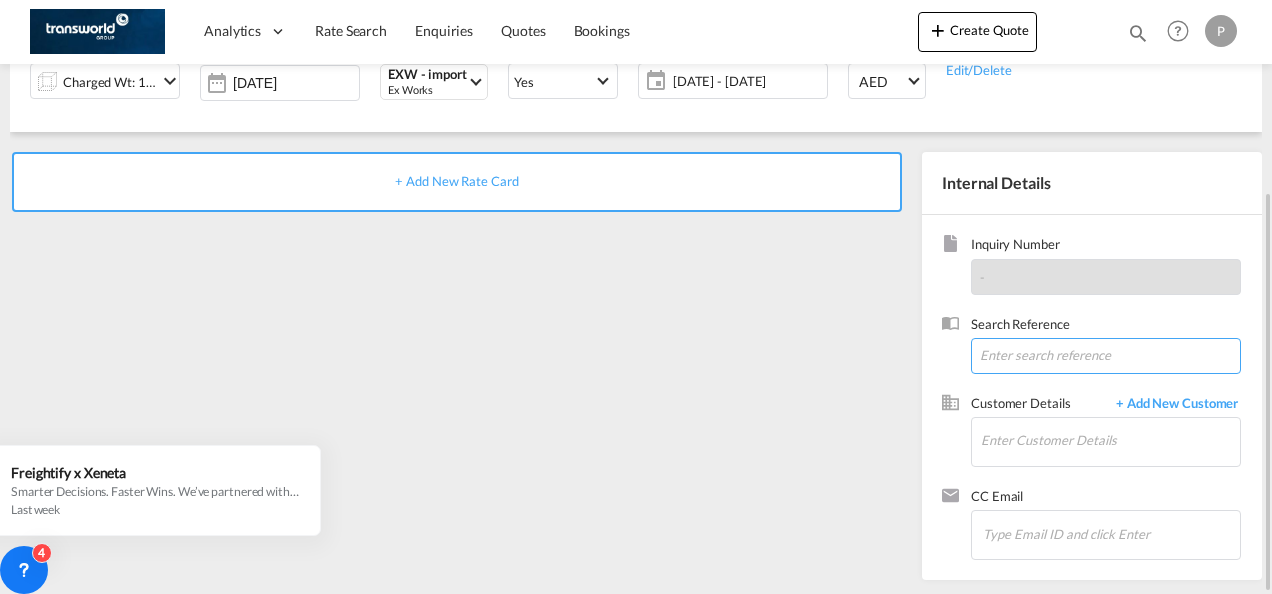 paste on "TWP1777" 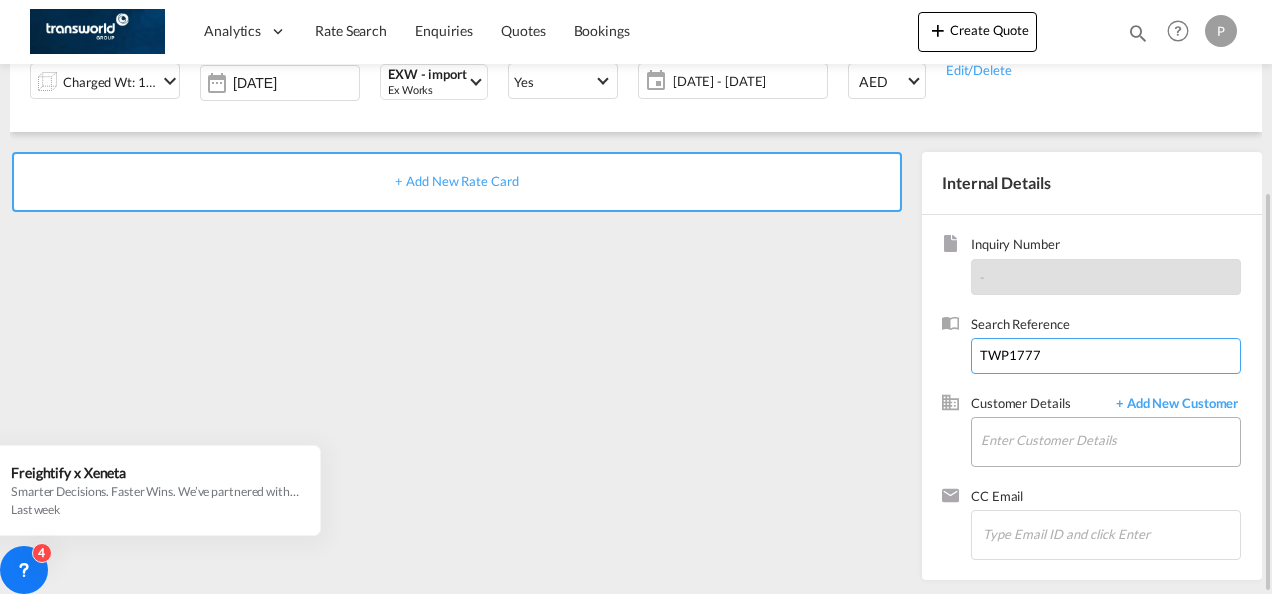 type on "TWP1777" 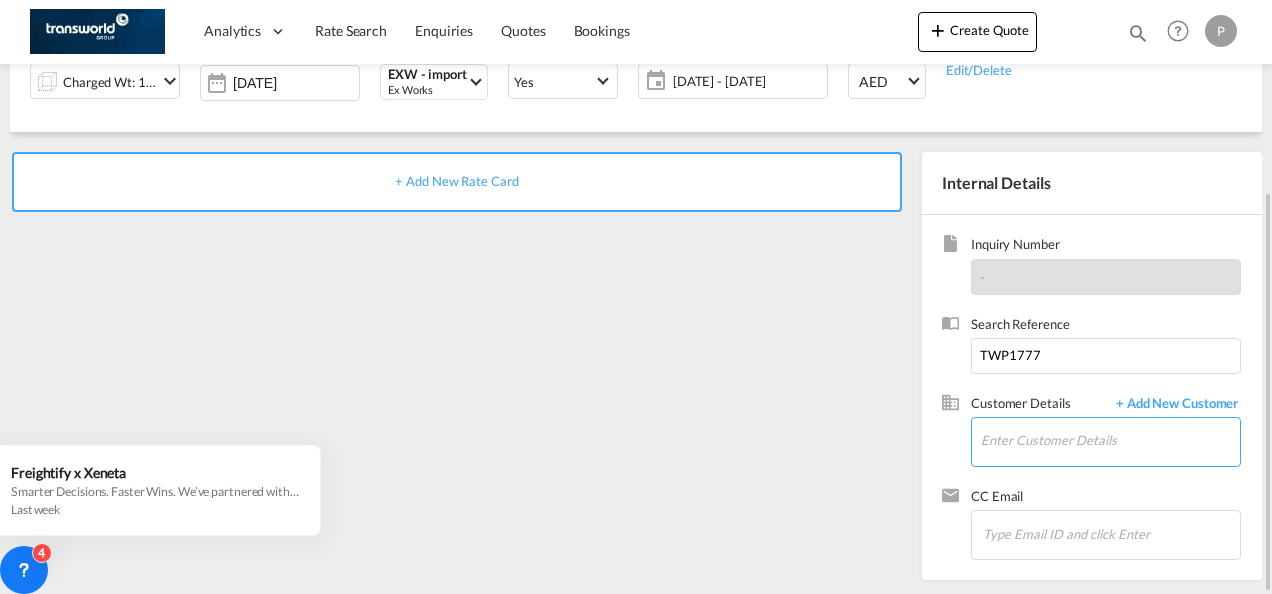 click on "Enter Customer Details" at bounding box center [1110, 440] 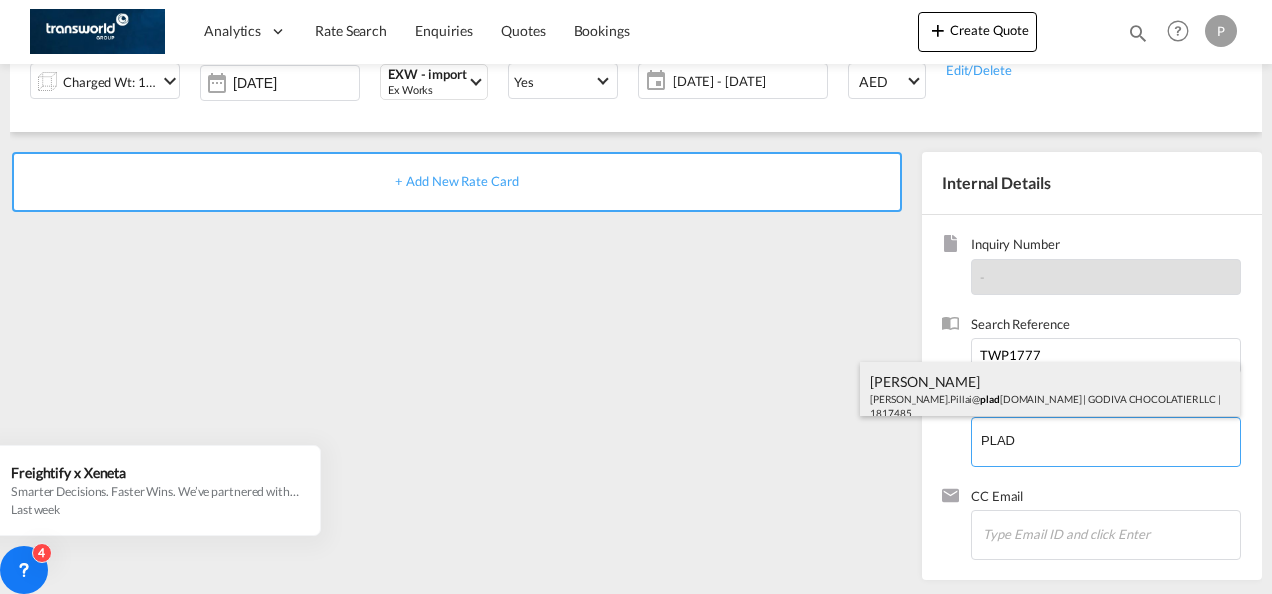 click on "[PERSON_NAME] [PERSON_NAME].Pillai@ plad [DOMAIN_NAME]    |    GODIVA CHOCOLATIER LLC
|      1817485" at bounding box center [1050, 396] 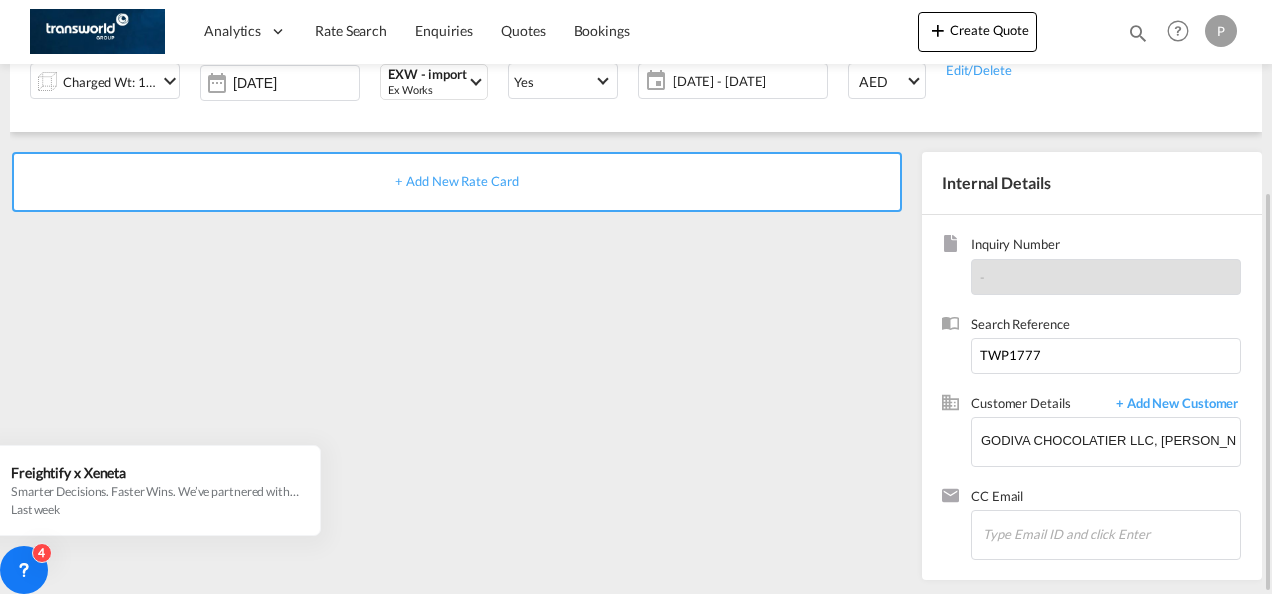click on "+ Add New Rate Card" at bounding box center [456, 181] 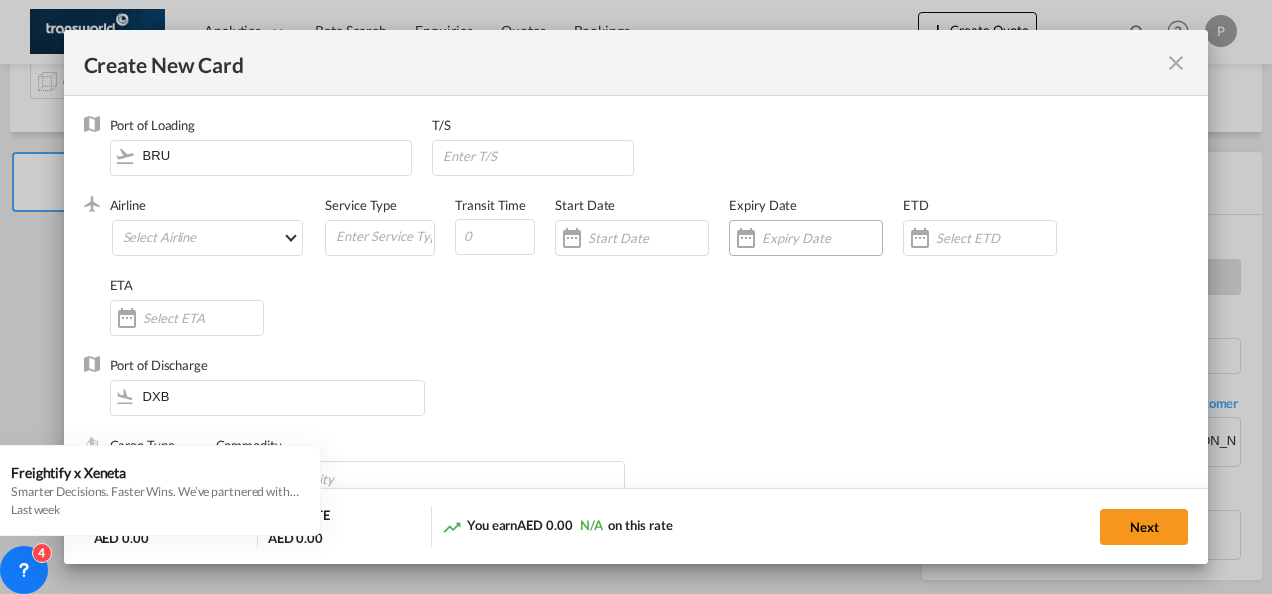 click at bounding box center [822, 238] 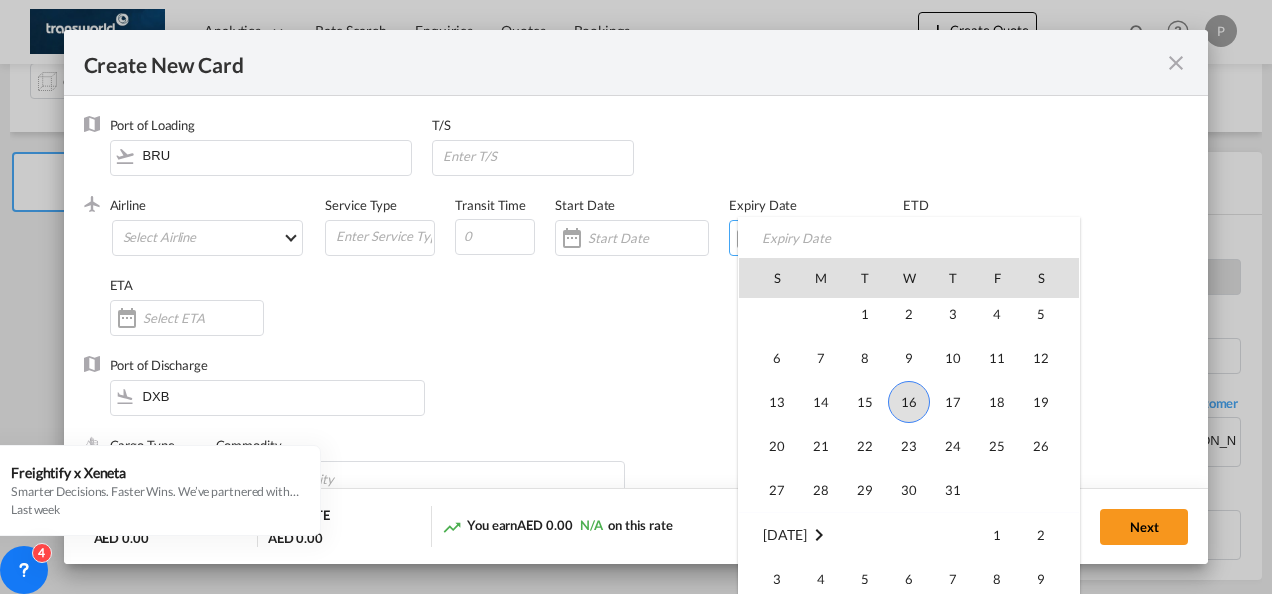 scroll, scrollTop: 462690, scrollLeft: 0, axis: vertical 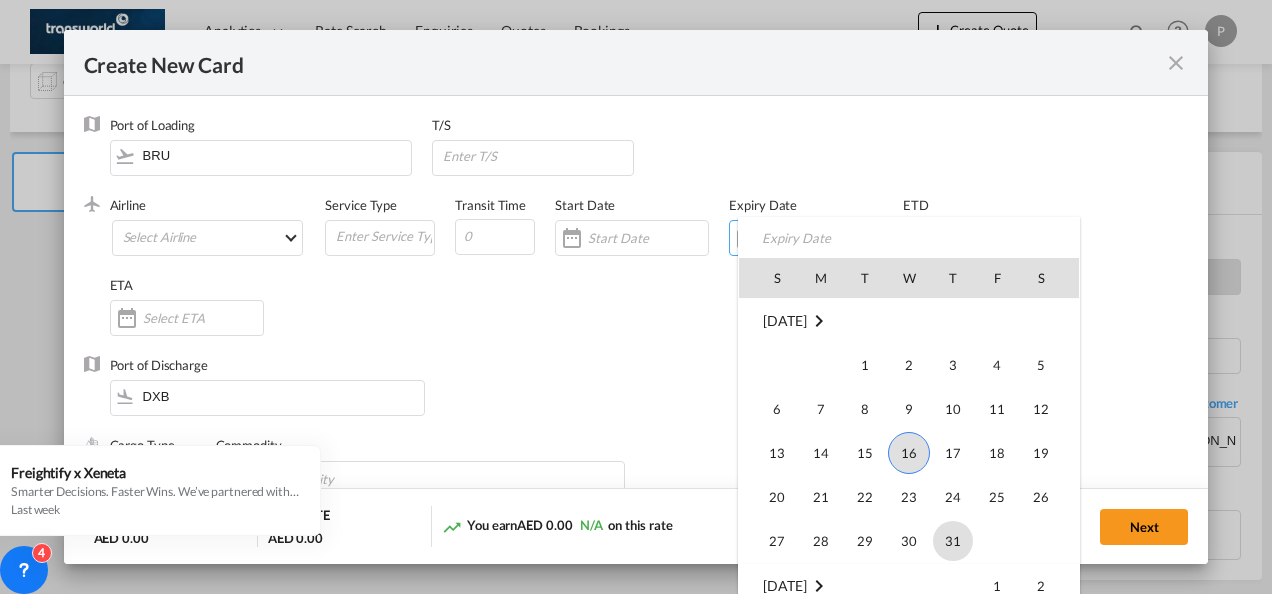 click on "31" at bounding box center (953, 541) 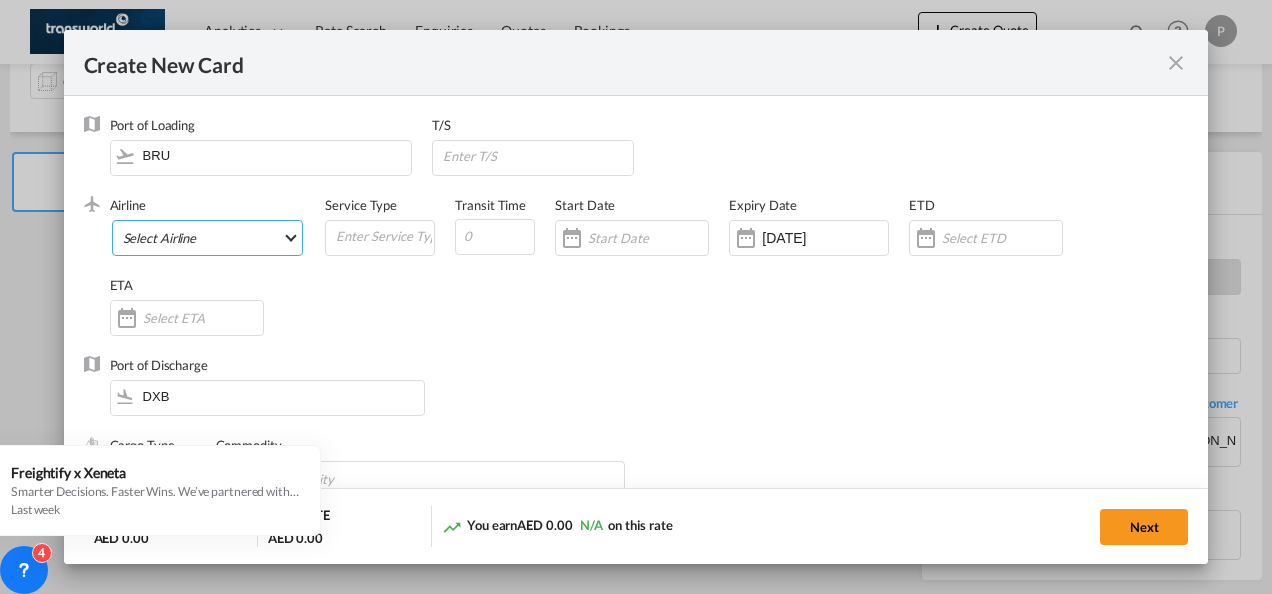 click on "Select Airline
AIR EXPRESS S.A. (1166- / -)
CMA CGM Air Cargo (1140-2C / -)
DDWL Logistics (1138-AU / -)
Fast Logistics (1150-AE / -)
NFS Airfreight (1137-NL / -)
PROAIR (1135-DE / -)
Transportdeal WW (1141-SE / -)
21 Air LLC (964-2I*-681-US / 681)
40-Mile Air, Ltd. (145-Q5* / -)
8165343 Canada Inc. dba Air Canada Rouge (164-RV / -)
9 Air Co Ltd (793-AQ-902-CN / 902)
9G Rail Limited (1101-9G* / -)
A.P.G. Distribution System (847-A1 / -)
AB AVIATION (821-Y6 / -)
ABC Aerolineas S.A. de C.V. (935-4O*-837-MX / 837)
ABSA  -  Aerolinhas Brasileiras S.A dba LATAM Cargo [GEOGRAPHIC_DATA] (95-M3-549-BR / 549)
ABX Air, Inc. (32-GB-832-US / 832)
AccesRail and Partner Railways (772-9B* / -)
ACE Belgium Freighters S.A. (222-X7-744-BE / 744)
ACP fly (1147-PA / -)
ACT Havayollari A.S. (624-9T*-556-TR / 556)
Adria Airways (JP / -)
Advanced Air, LLC (1055-AN / -)
Aegean Airlines (575-A3-390-GR / 390)
[PERSON_NAME], LLC dba Aloha Air Cargo (427-KH-687-US / 687)
Aer Lingus Limited (369-EI-53-IE / 53)" at bounding box center [208, 238] 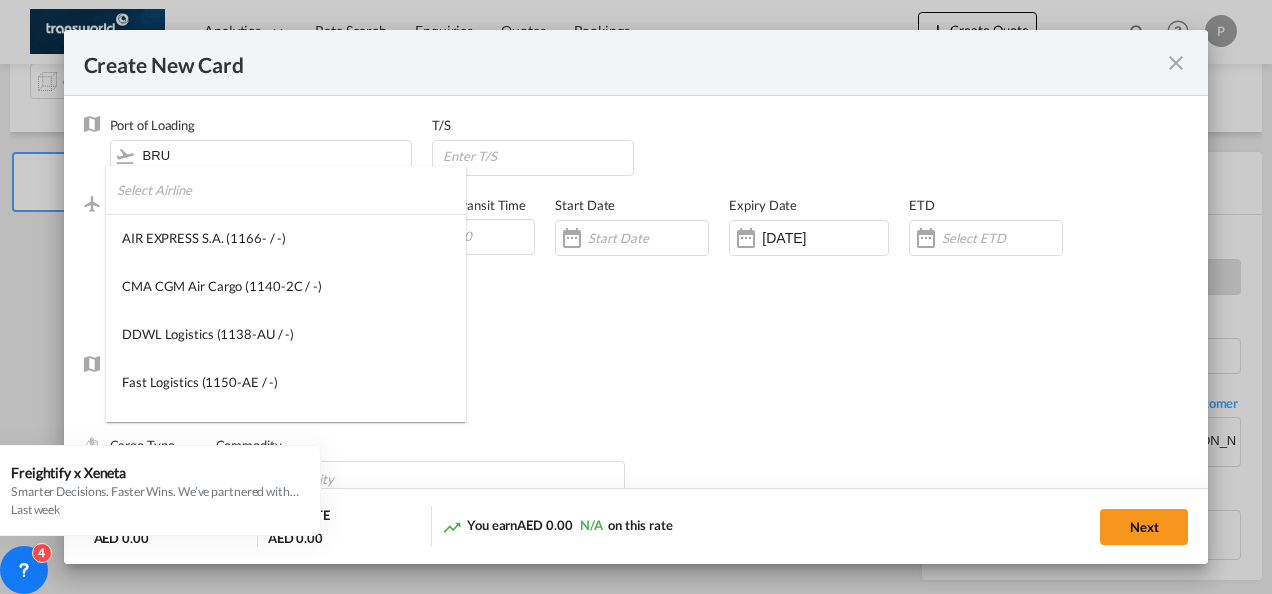 click at bounding box center [291, 190] 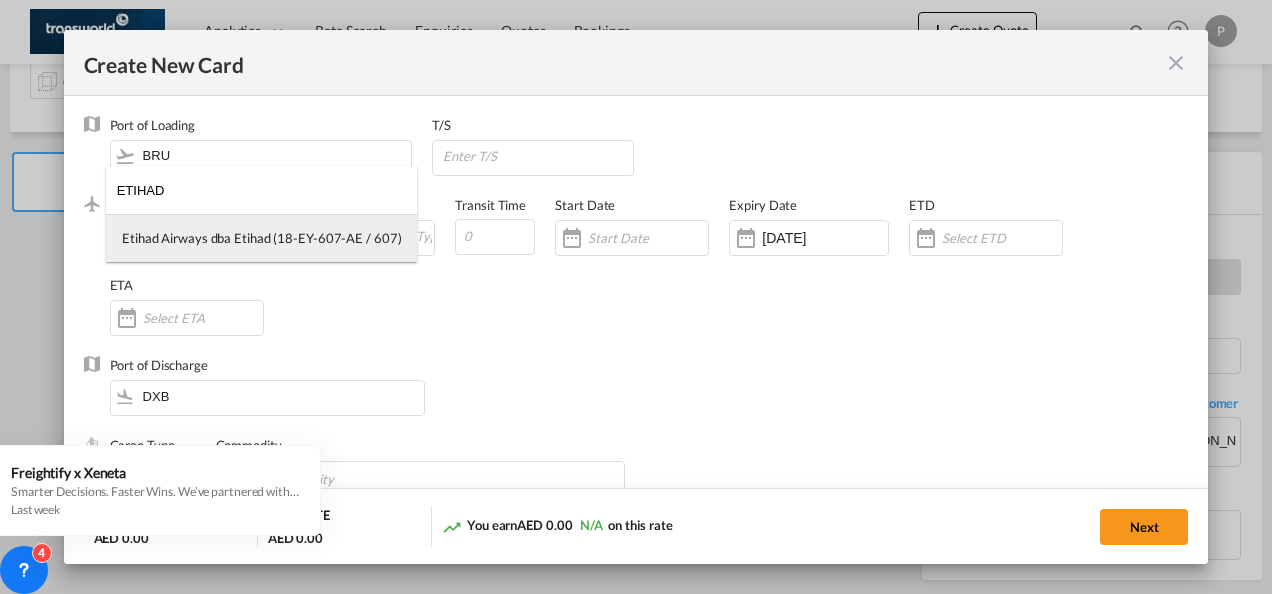 type on "ETIHAD" 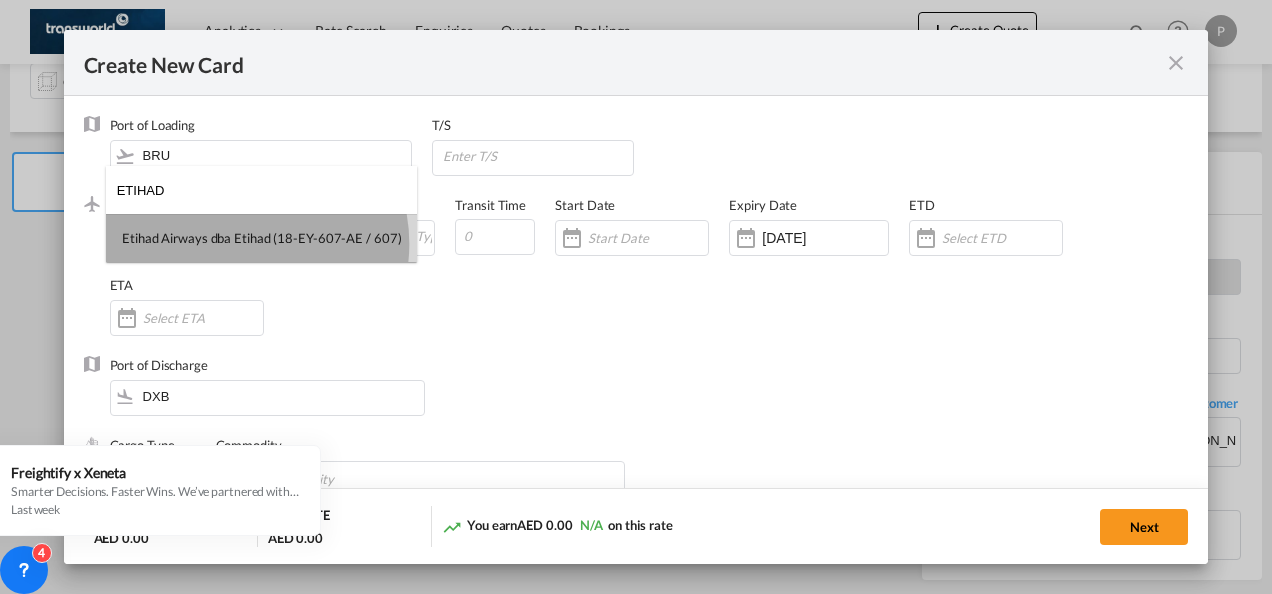 click on "Etihad Airways dba Etihad (18-EY-607-AE / 607)" at bounding box center (261, 238) 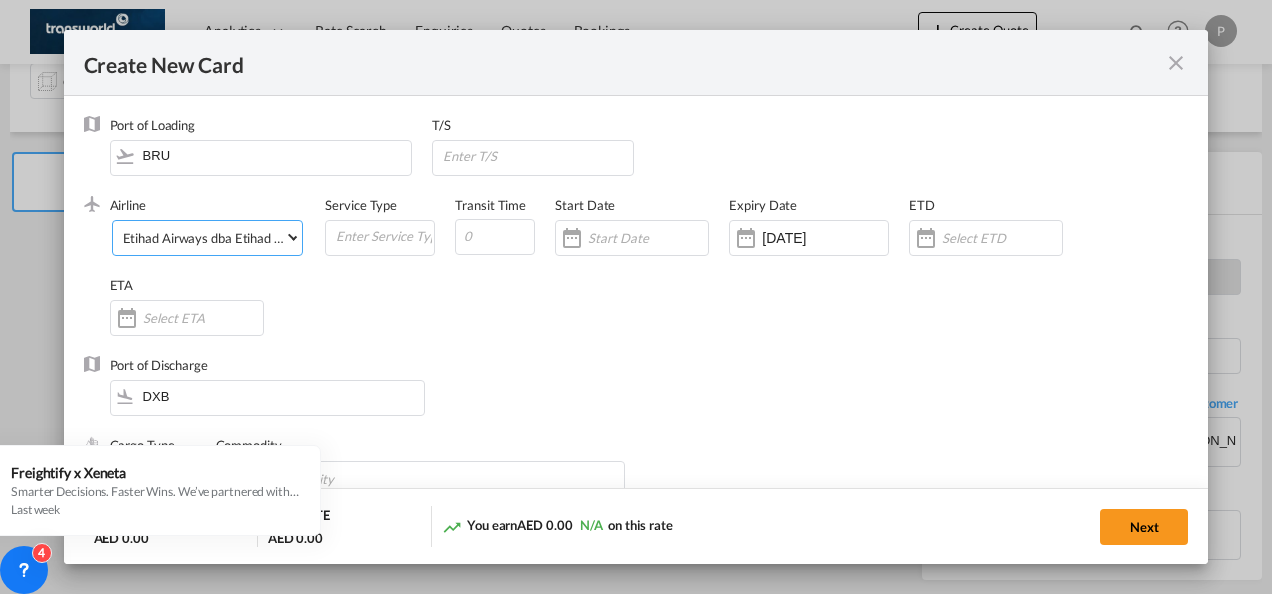 scroll, scrollTop: 100, scrollLeft: 0, axis: vertical 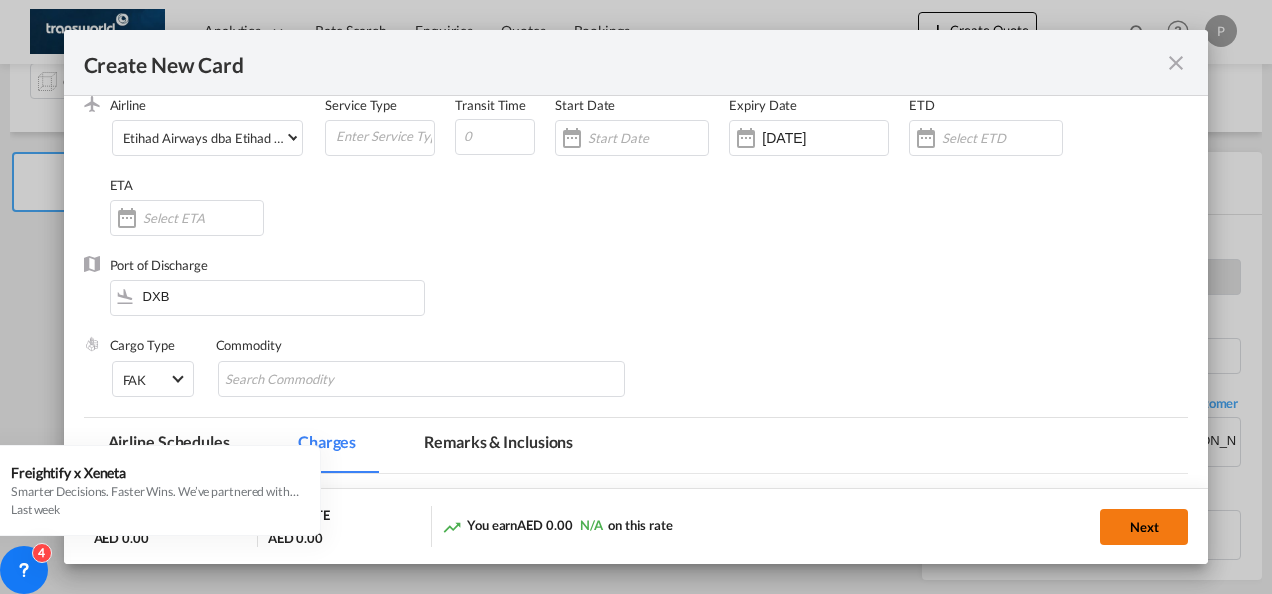 click on "Next" 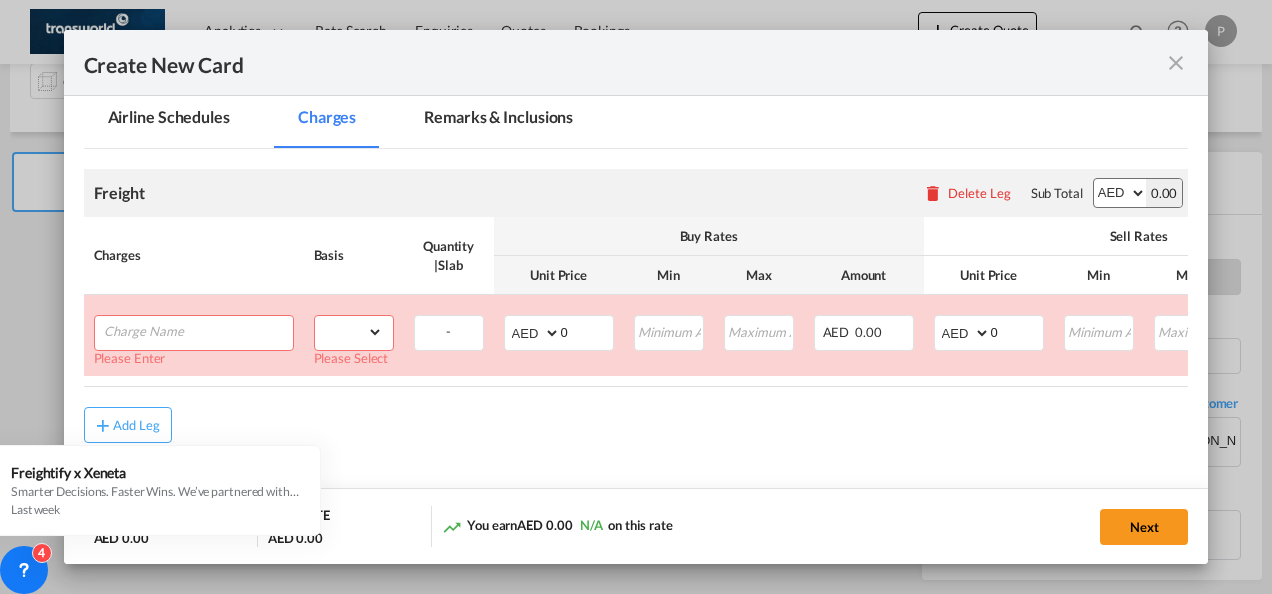 scroll, scrollTop: 426, scrollLeft: 0, axis: vertical 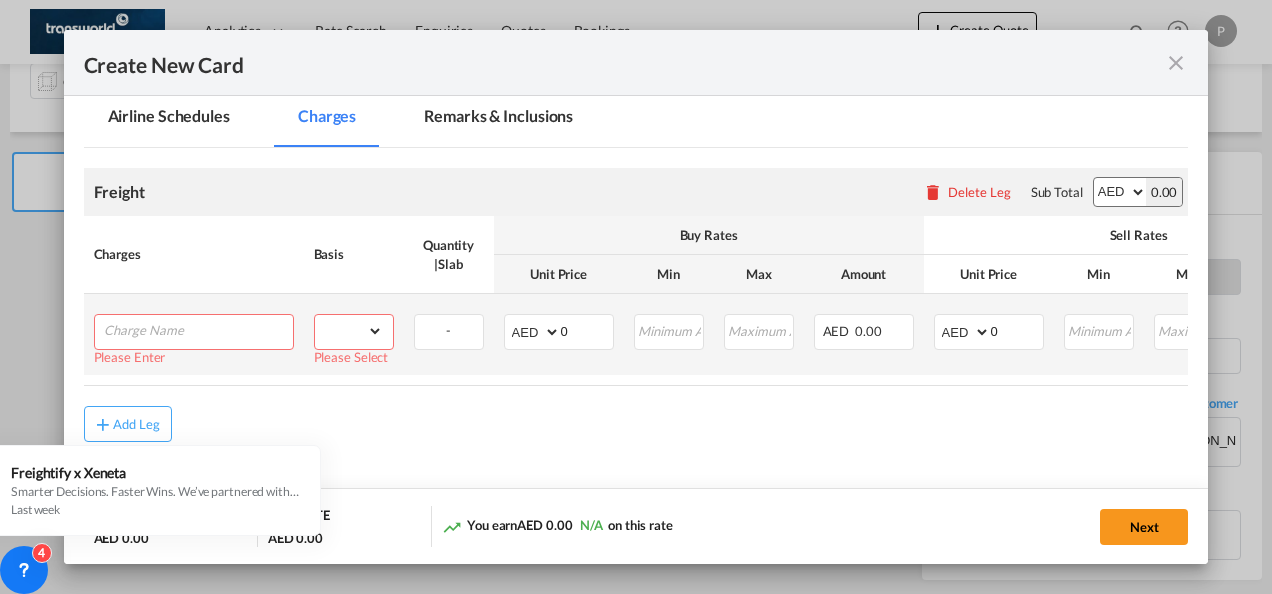 click at bounding box center [198, 330] 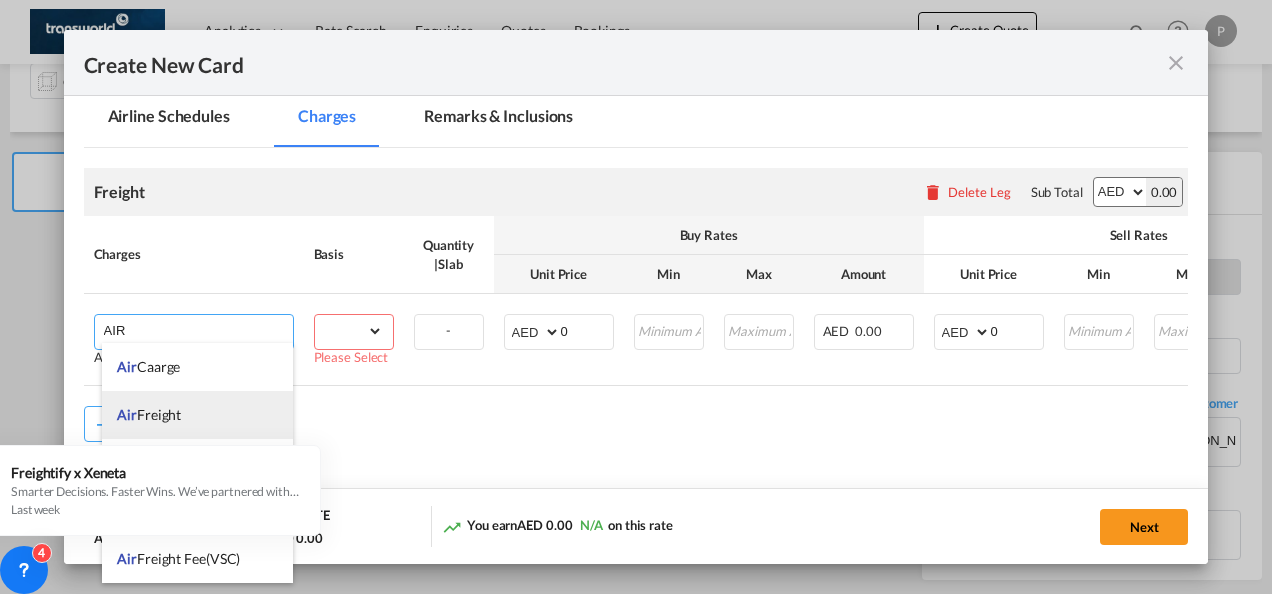 click on "Air  Freight" at bounding box center [149, 414] 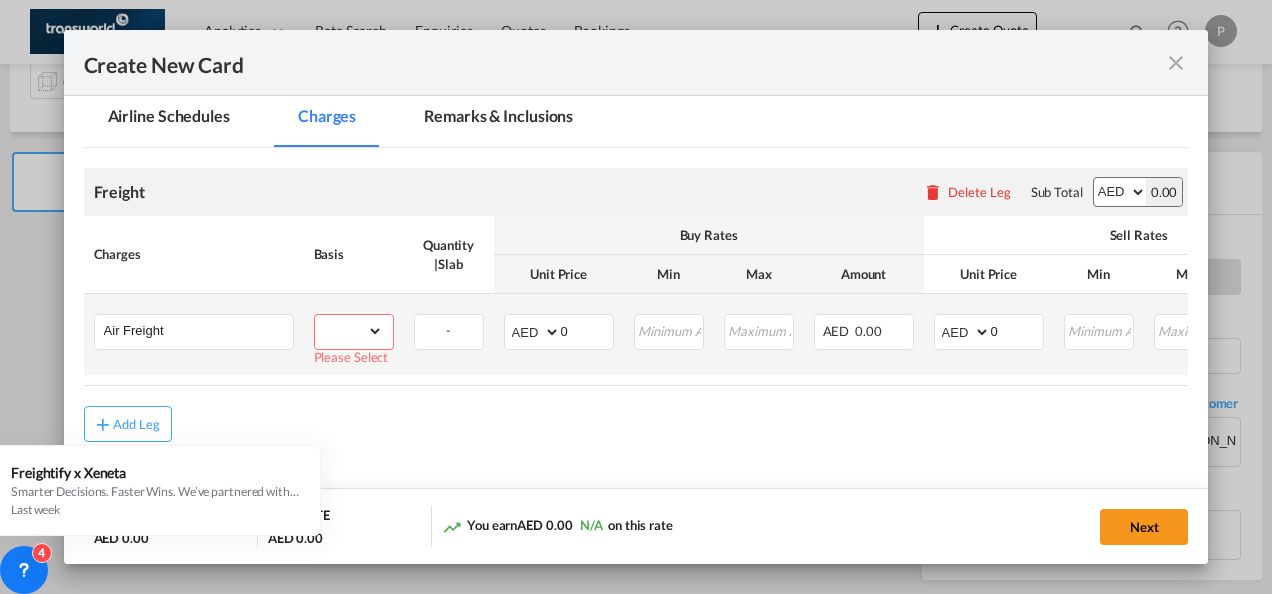 click on "gross_weight
volumetric_weight
per_shipment
per_bl
per_km
% on air freight
per_hawb
per_kg
per_pallet
per_carton
flat
chargeable_weight
per_ton
per_cbm
per_hbl
per_w/m
per_awb
per_sbl
per shipping bill
per_quintal
per_lbs
per_vehicle
per_shift
per_invoice
per_package
per_day
per_revalidation
per_declaration
per_document
per clearance" at bounding box center [349, 331] 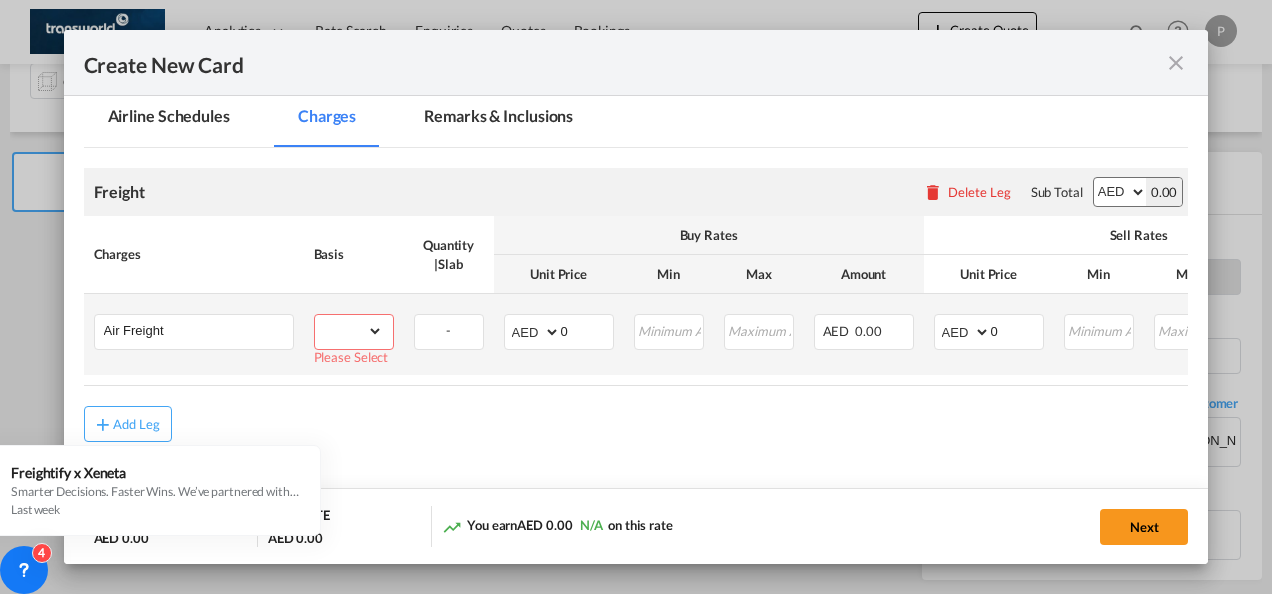 select on "per_shipment" 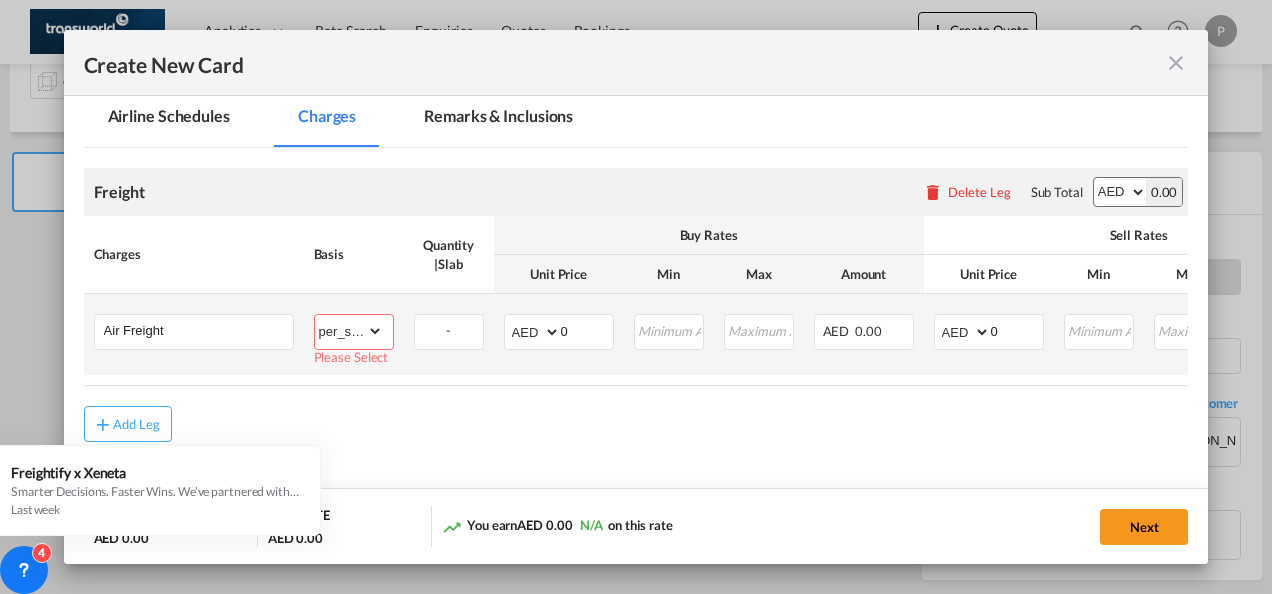 click on "gross_weight
volumetric_weight
per_shipment
per_bl
per_km
% on air freight
per_hawb
per_kg
per_pallet
per_carton
flat
chargeable_weight
per_ton
per_cbm
per_hbl
per_w/m
per_awb
per_sbl
per shipping bill
per_quintal
per_lbs
per_vehicle
per_shift
per_invoice
per_package
per_day
per_revalidation
per_declaration
per_document
per clearance" at bounding box center (349, 331) 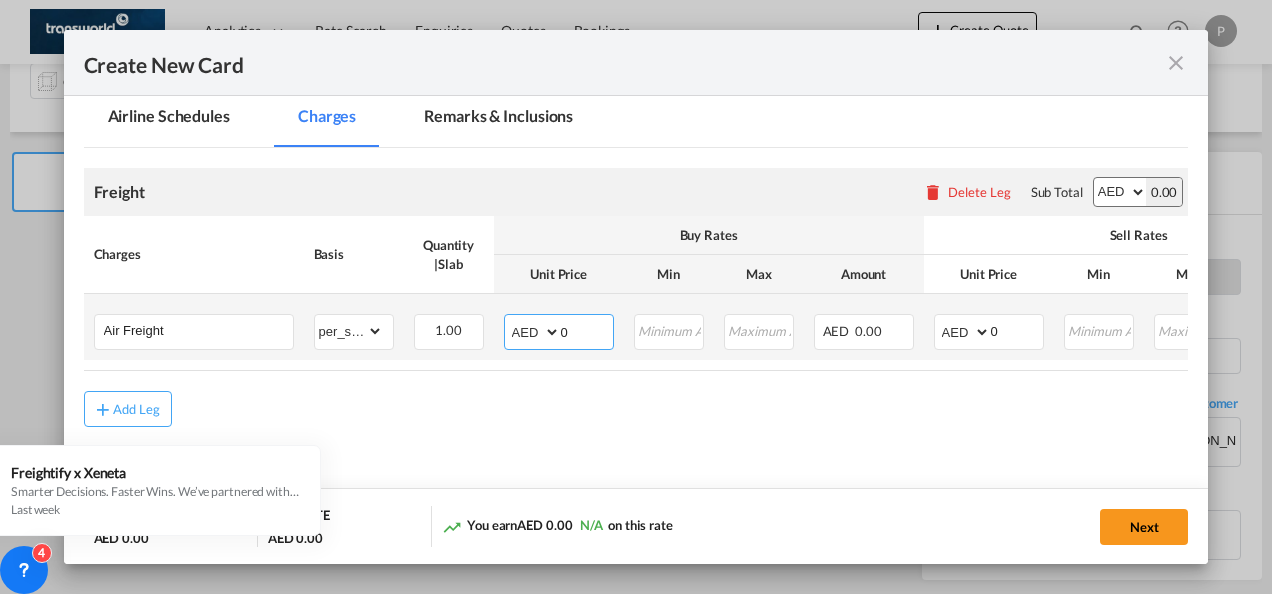 click on "0" at bounding box center (587, 330) 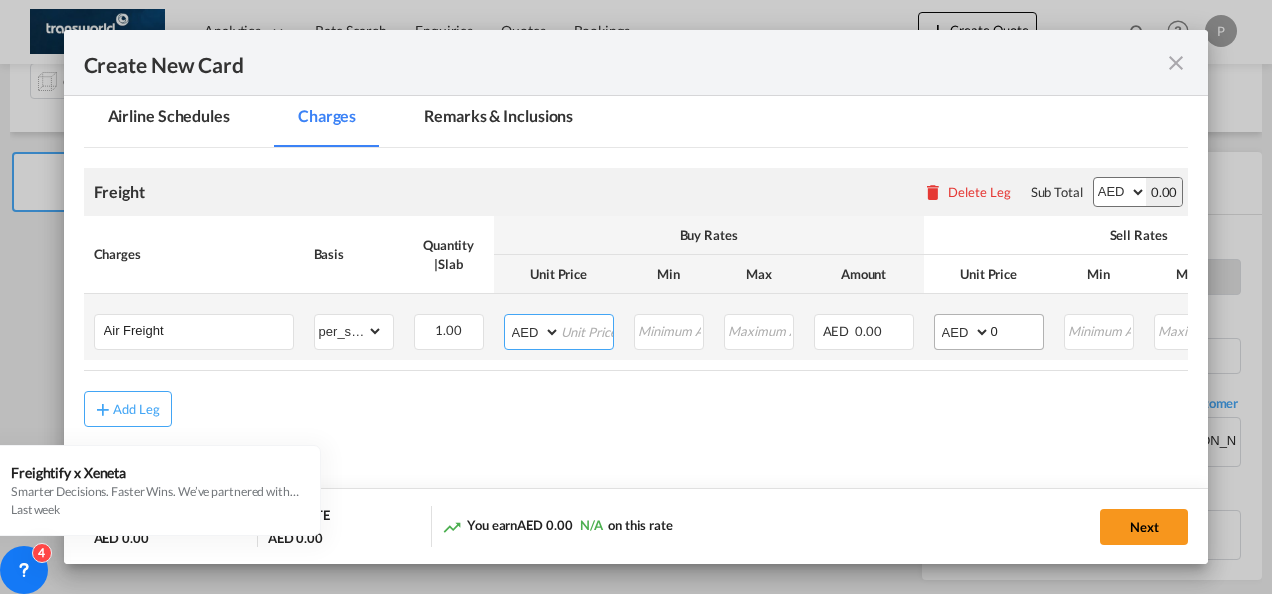 type 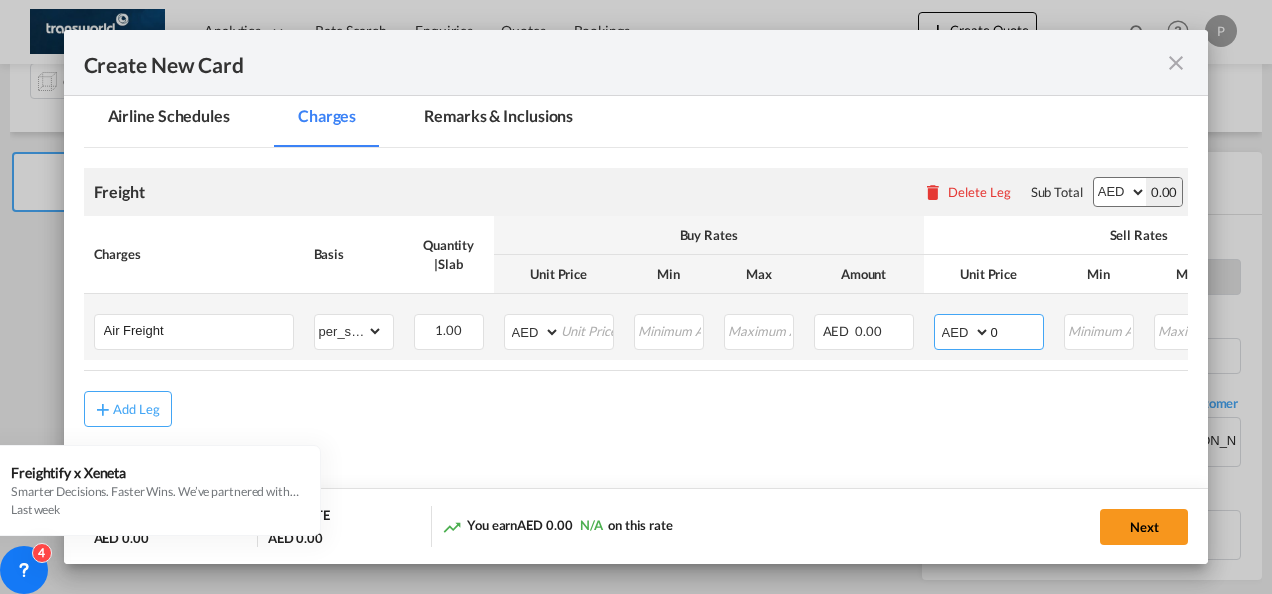 click on "0" at bounding box center (1017, 330) 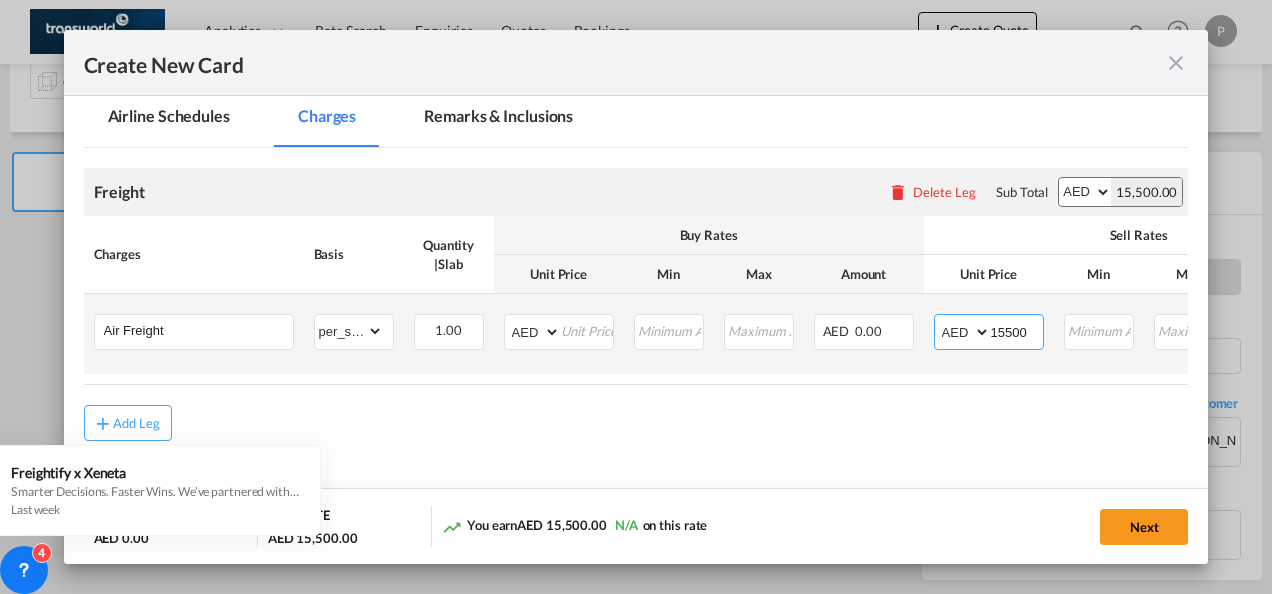type on "15500" 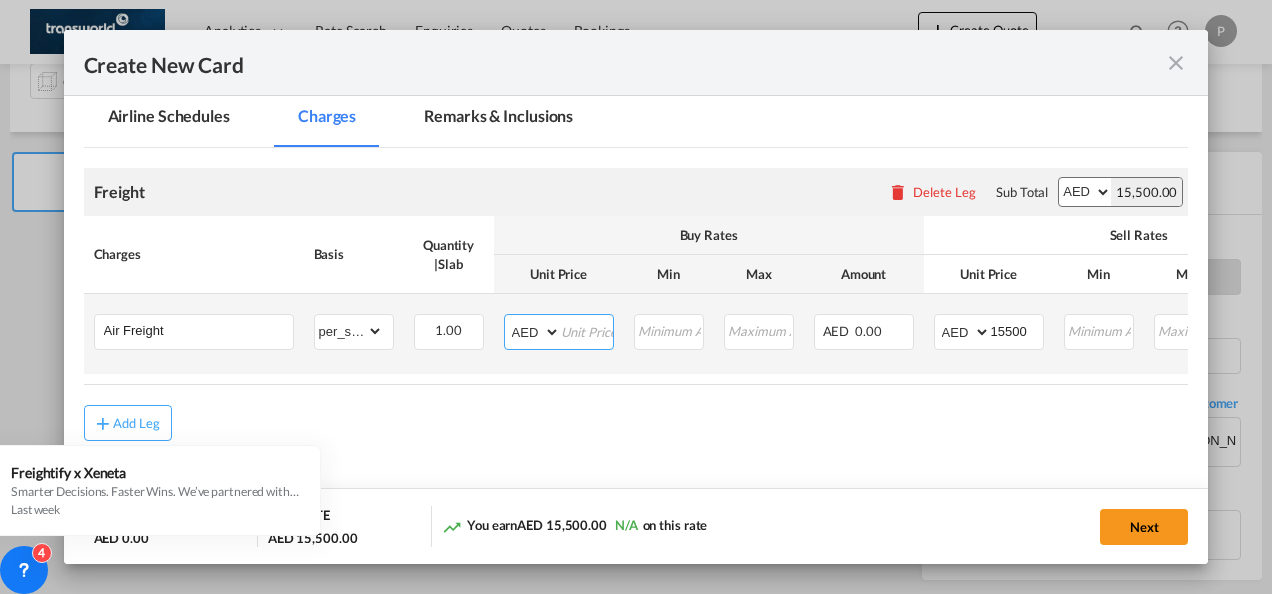 click at bounding box center (587, 330) 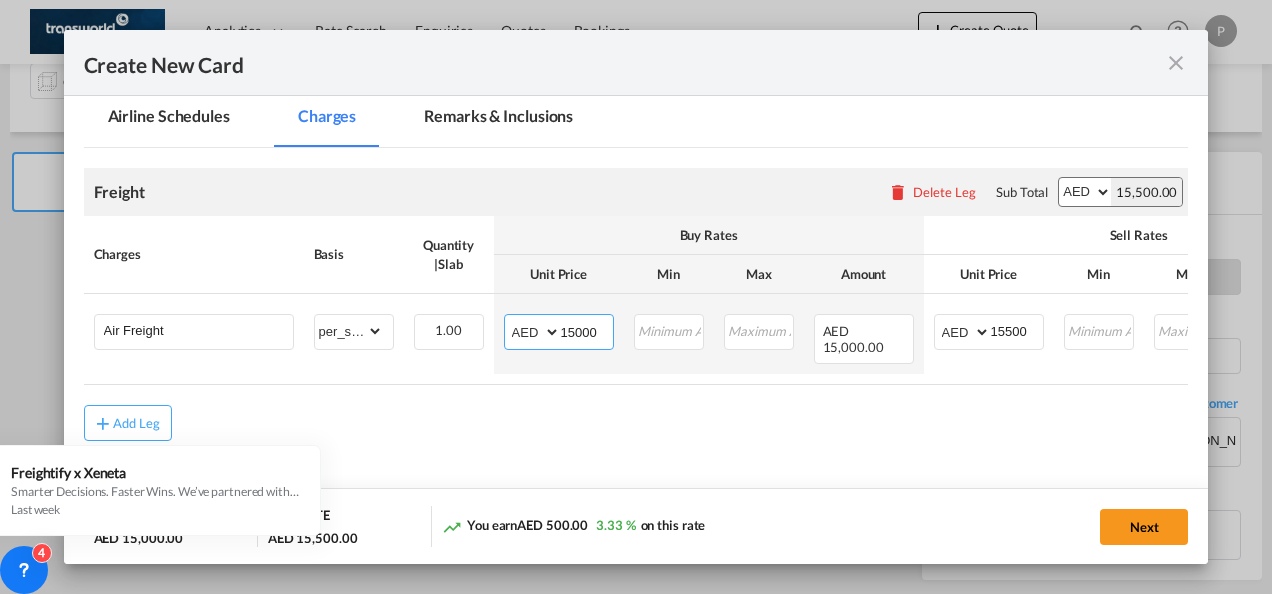 type on "15000" 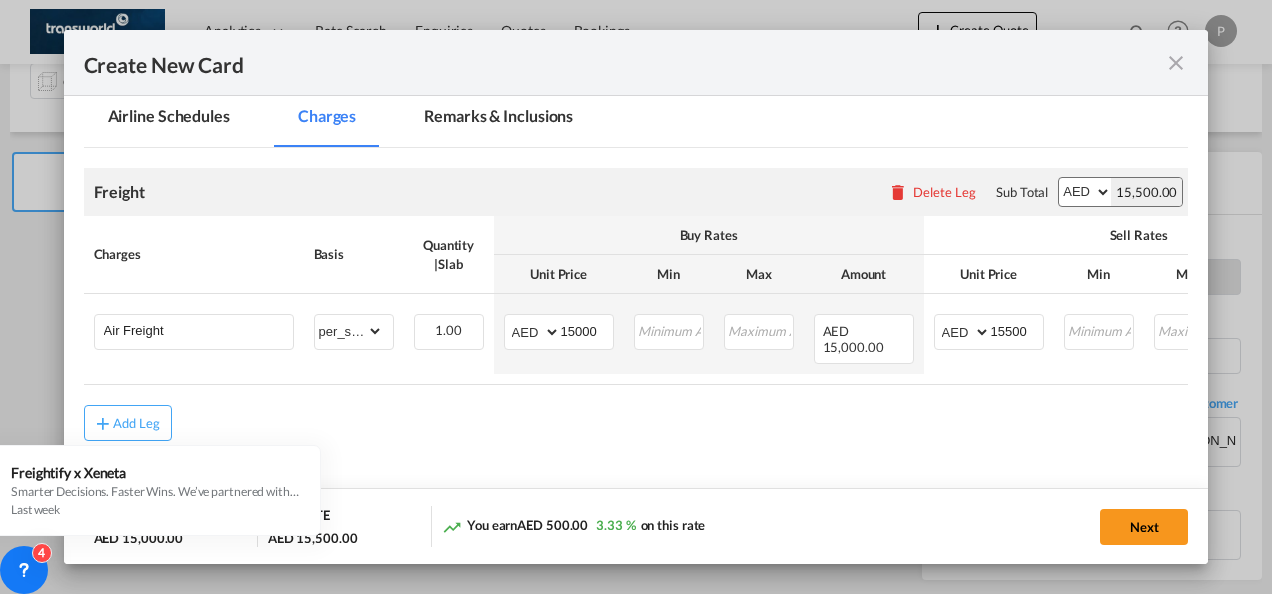 drag, startPoint x: 1138, startPoint y: 516, endPoint x: 920, endPoint y: 575, distance: 225.84286 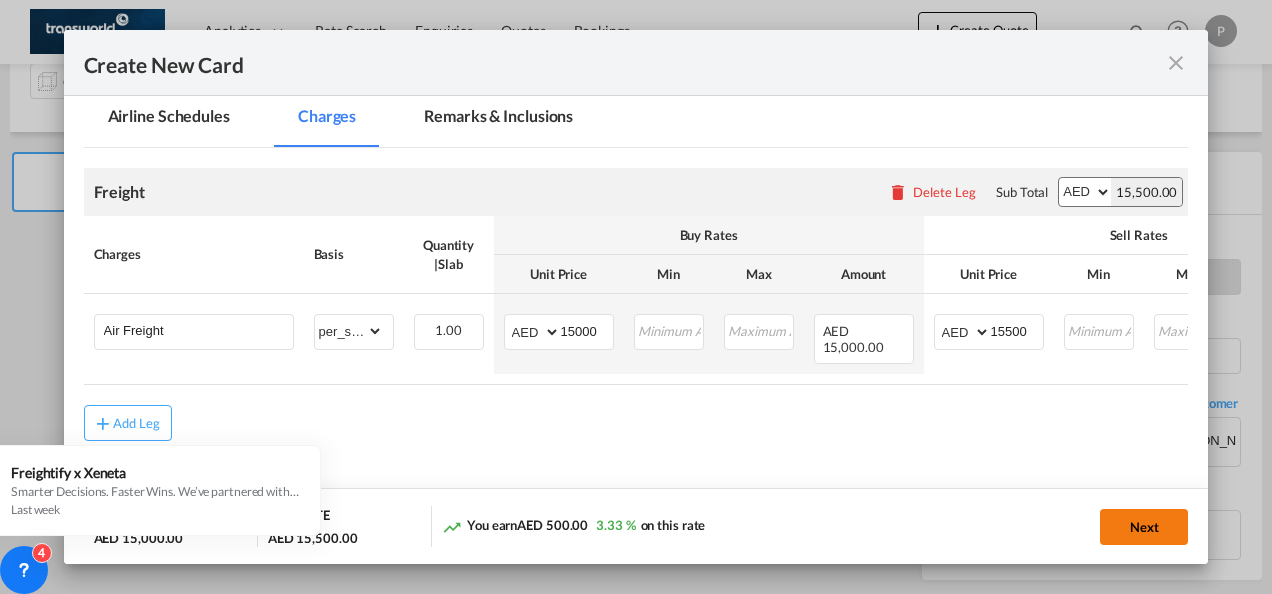 click on "Next" 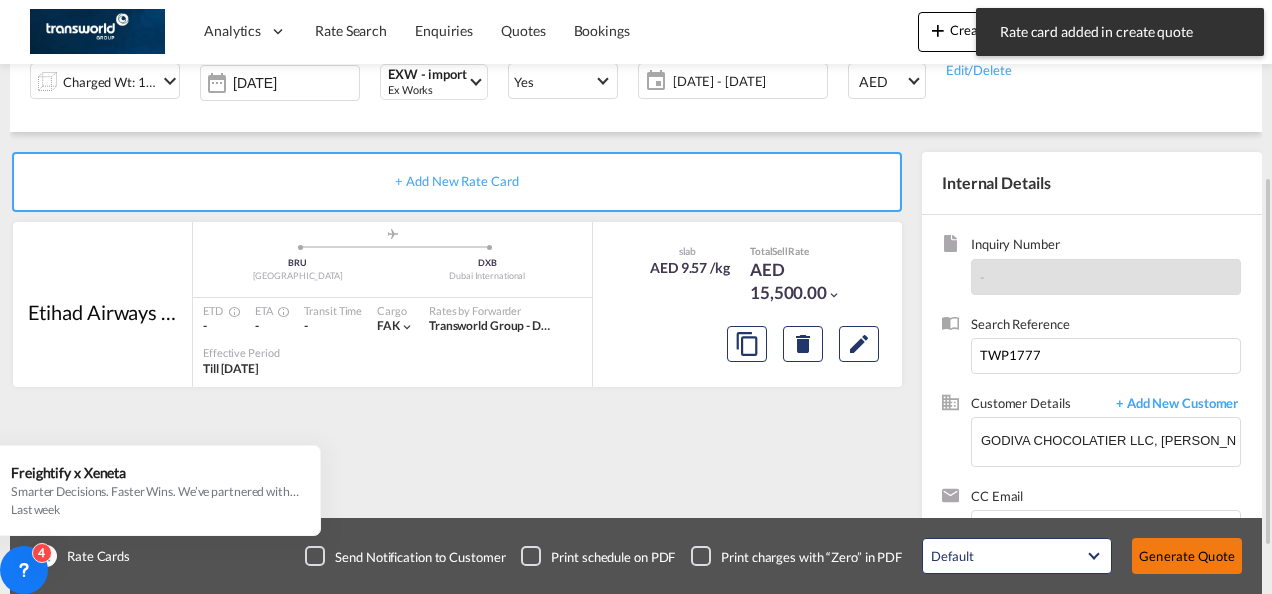 click on "Generate Quote" at bounding box center [1187, 556] 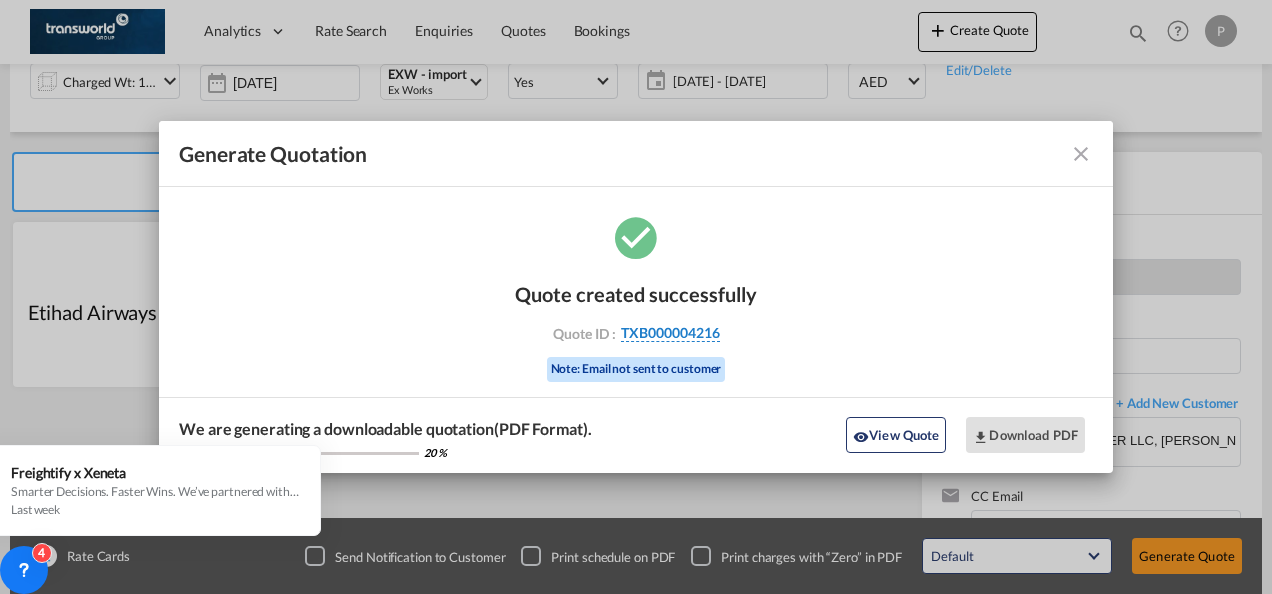 click on "TXB000004216" at bounding box center (670, 333) 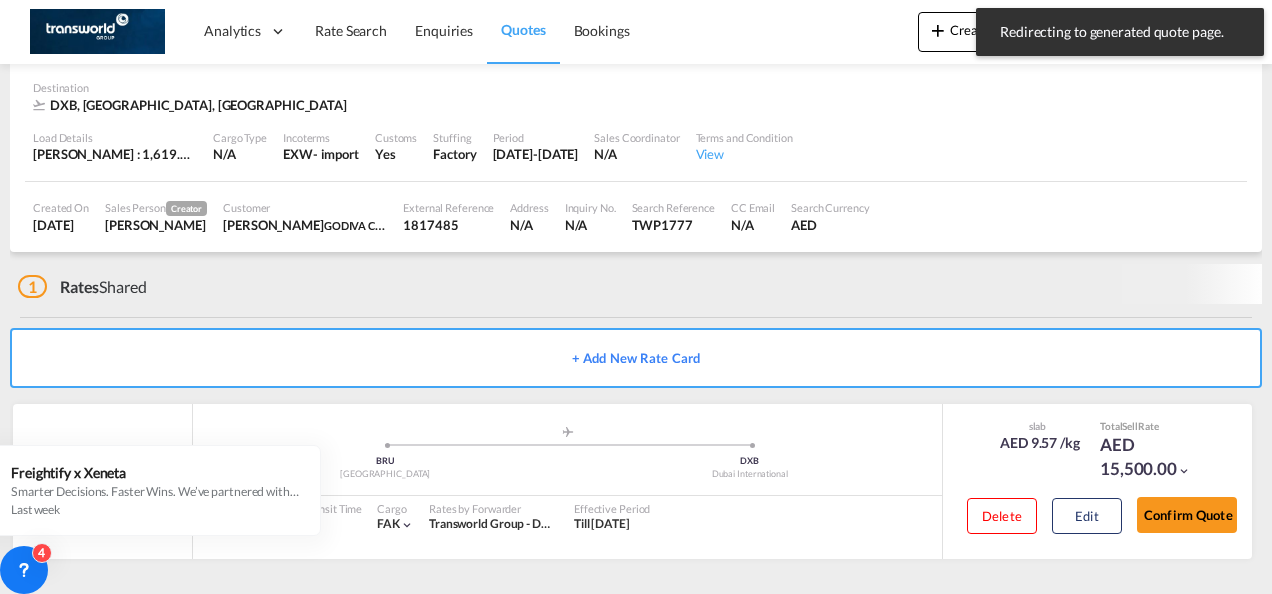 scroll, scrollTop: 134, scrollLeft: 0, axis: vertical 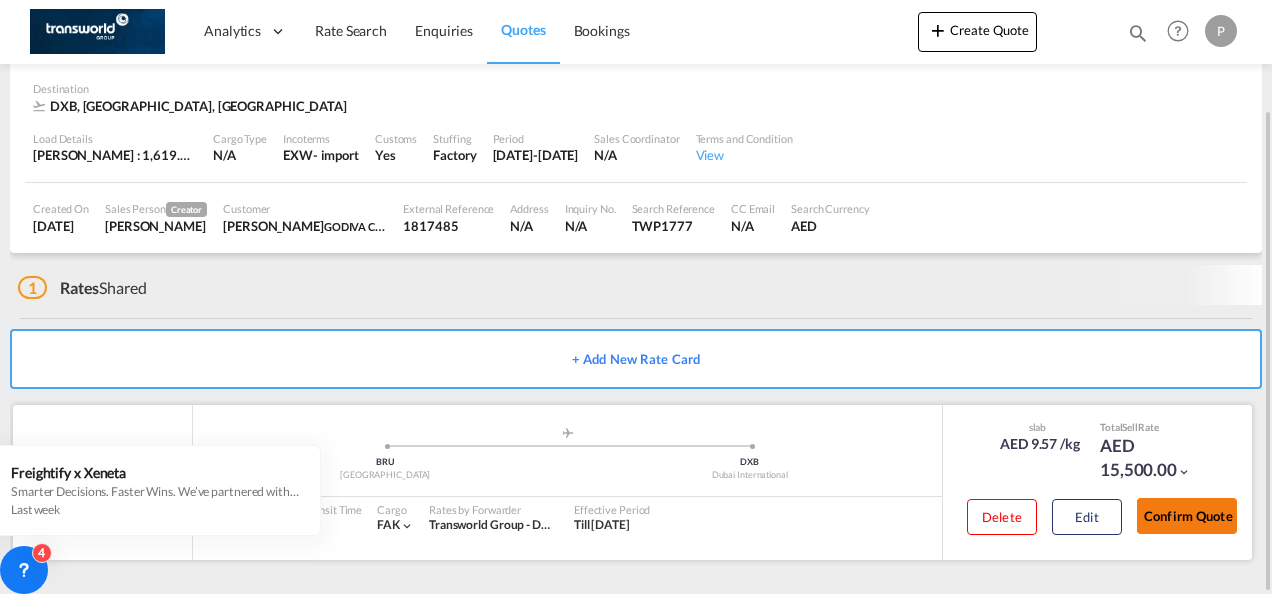 click on "Confirm Quote" at bounding box center [1187, 516] 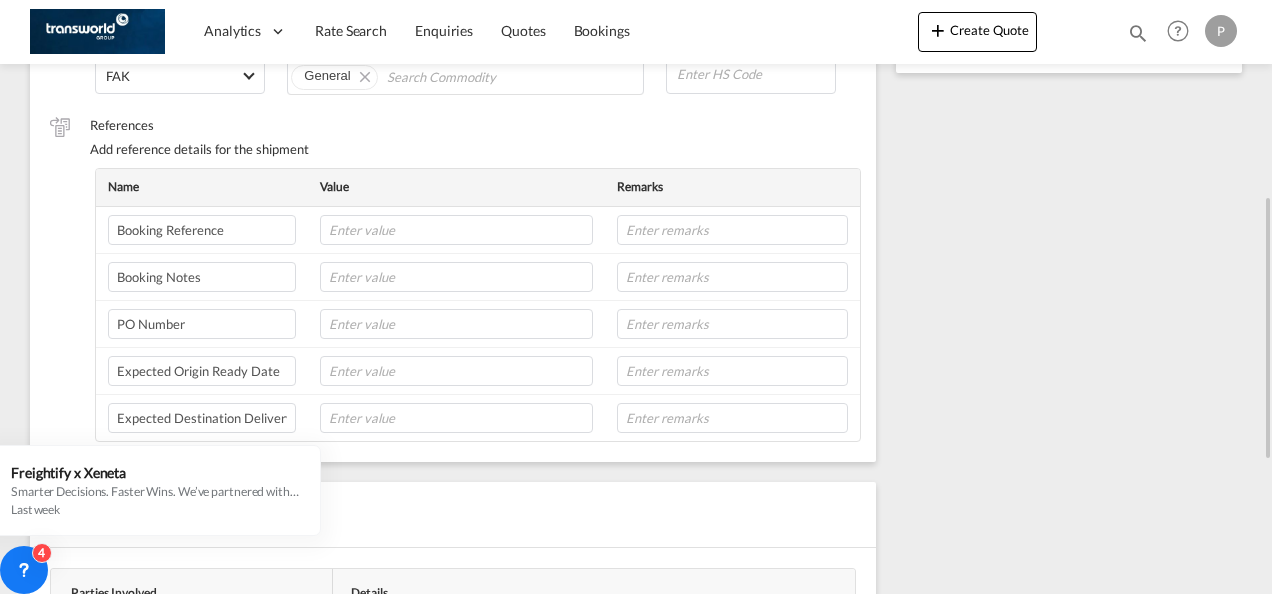scroll, scrollTop: 0, scrollLeft: 0, axis: both 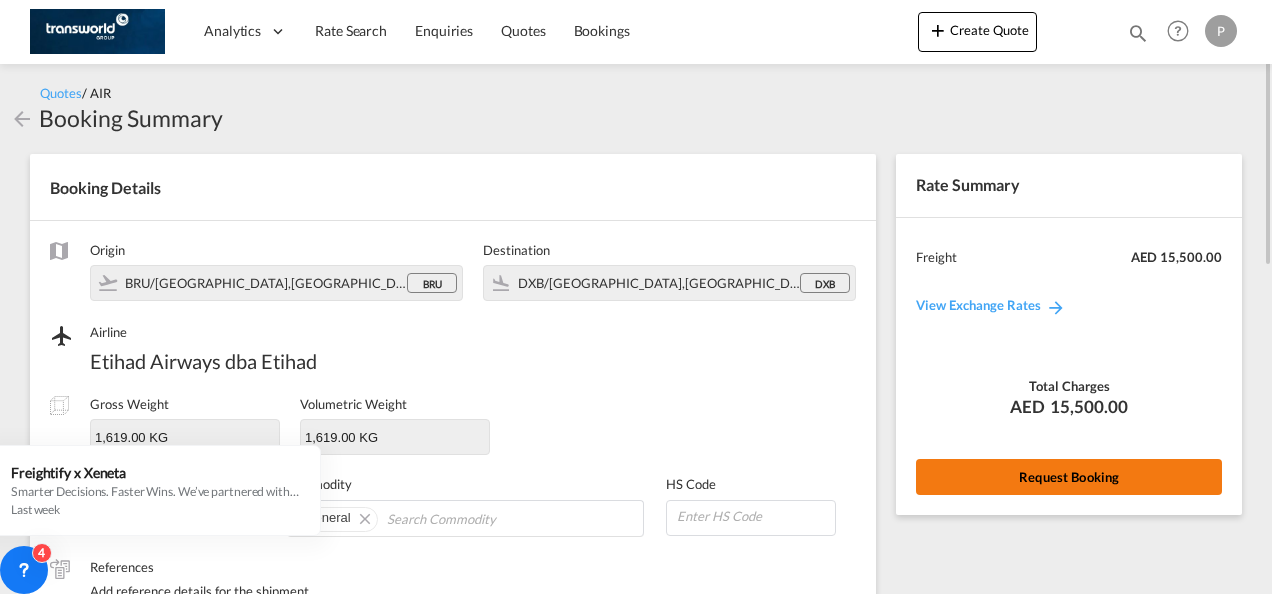 click on "Request Booking" at bounding box center (1069, 477) 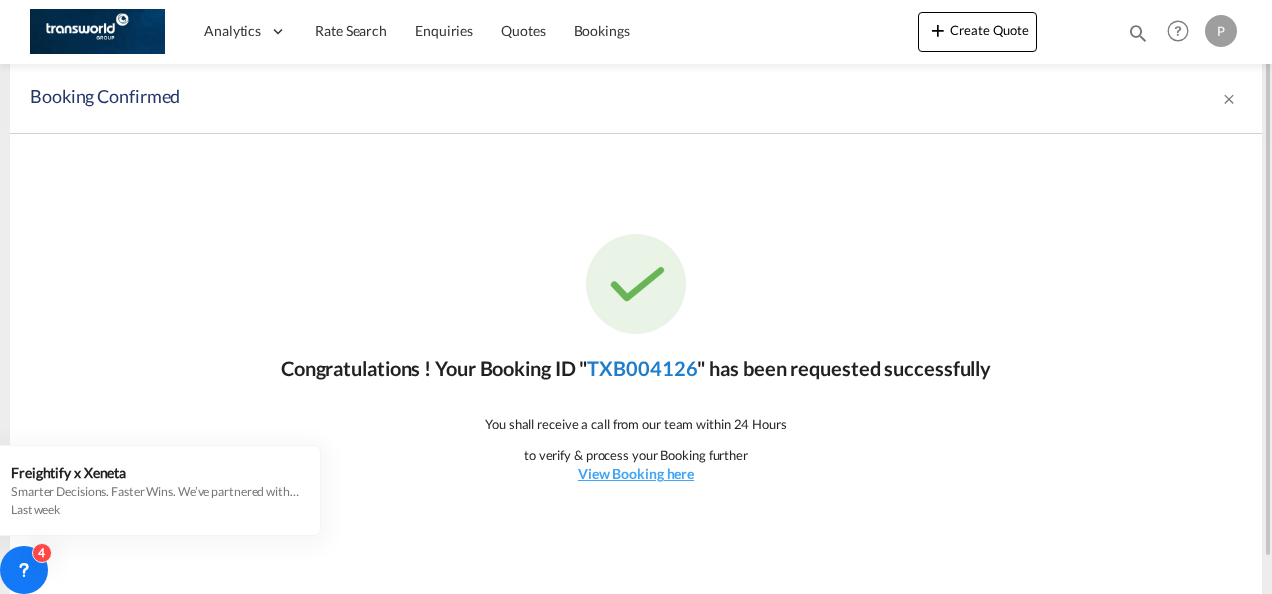 click on "TXB004126" 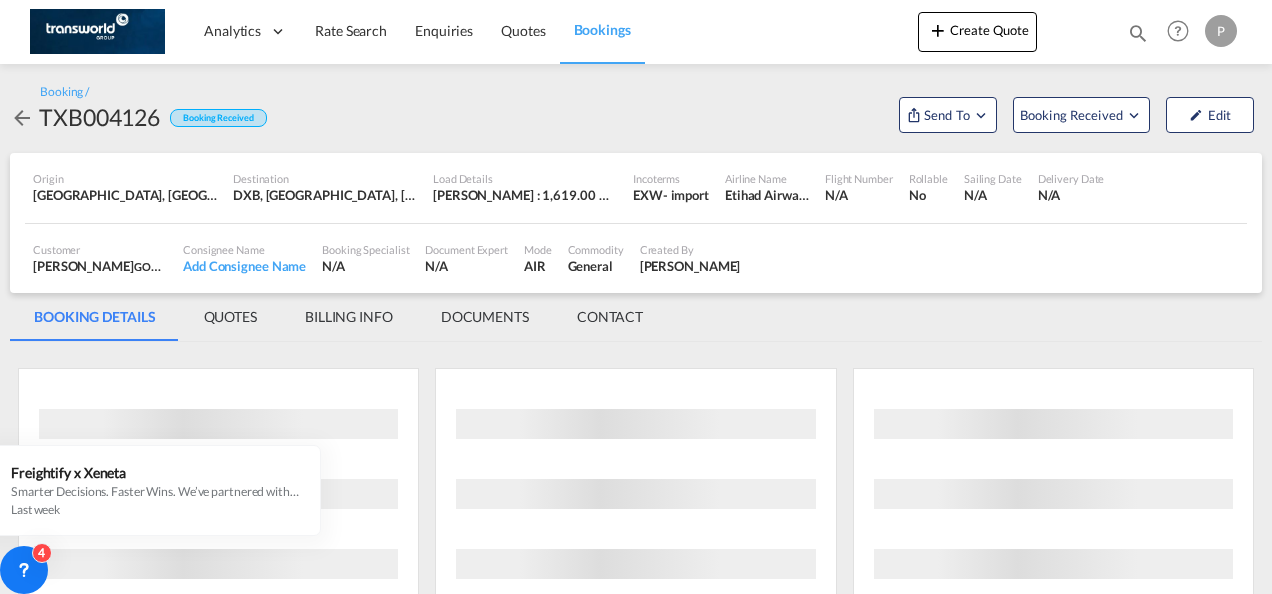 scroll, scrollTop: 0, scrollLeft: 0, axis: both 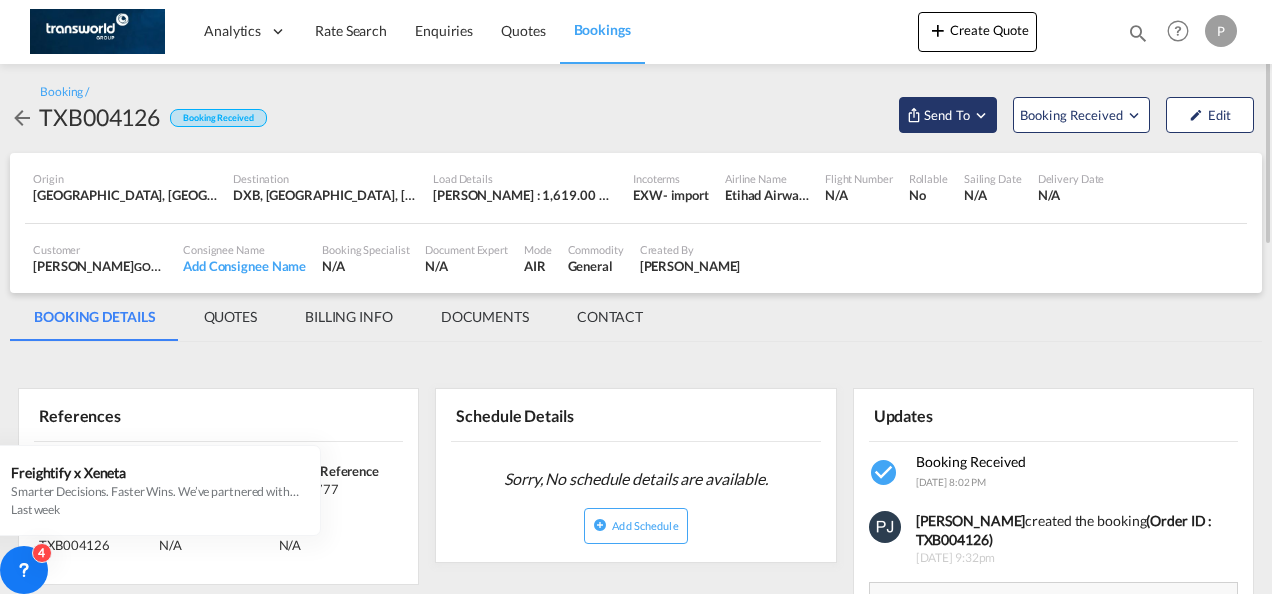 click at bounding box center [981, 115] 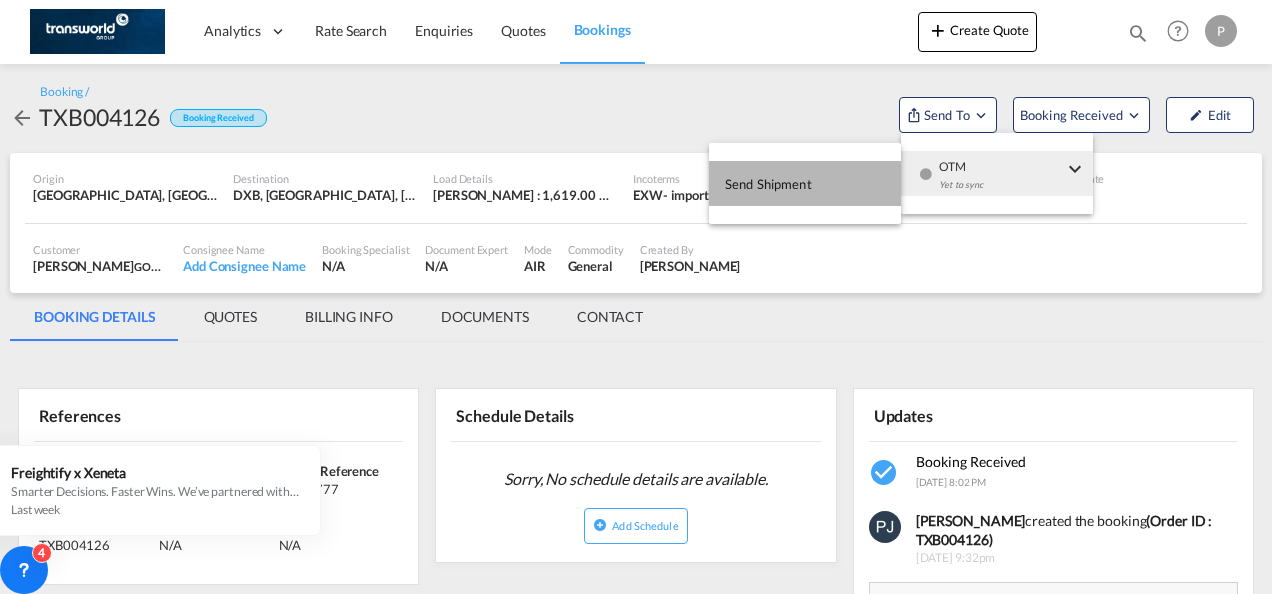 click on "Send Shipment" at bounding box center [768, 184] 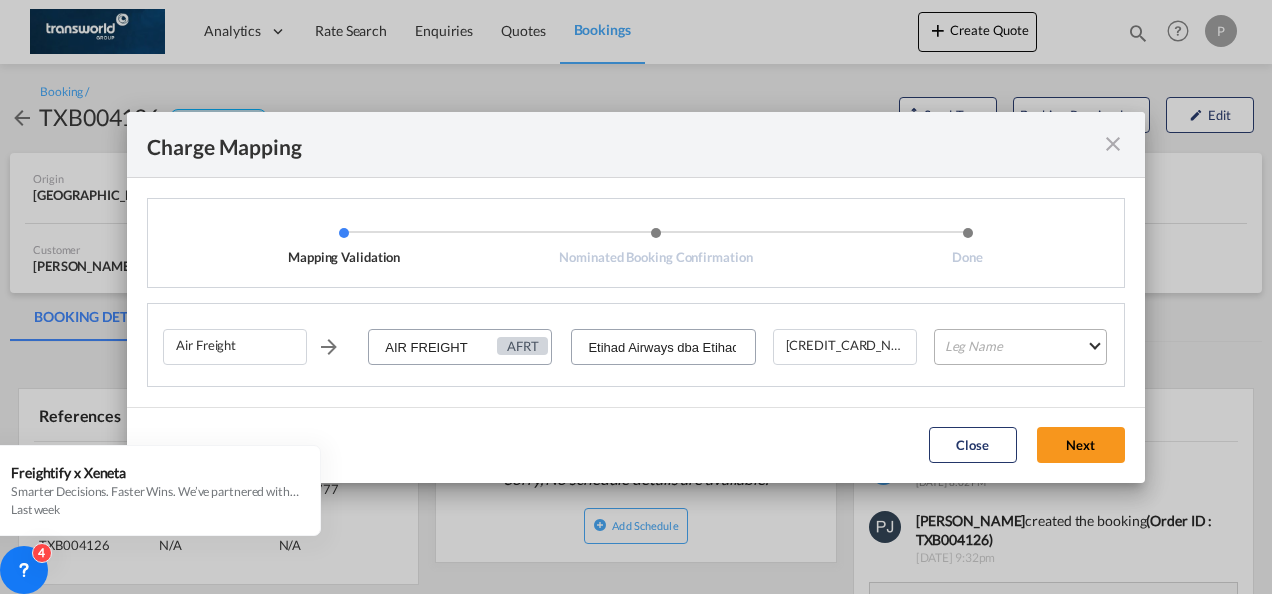 type 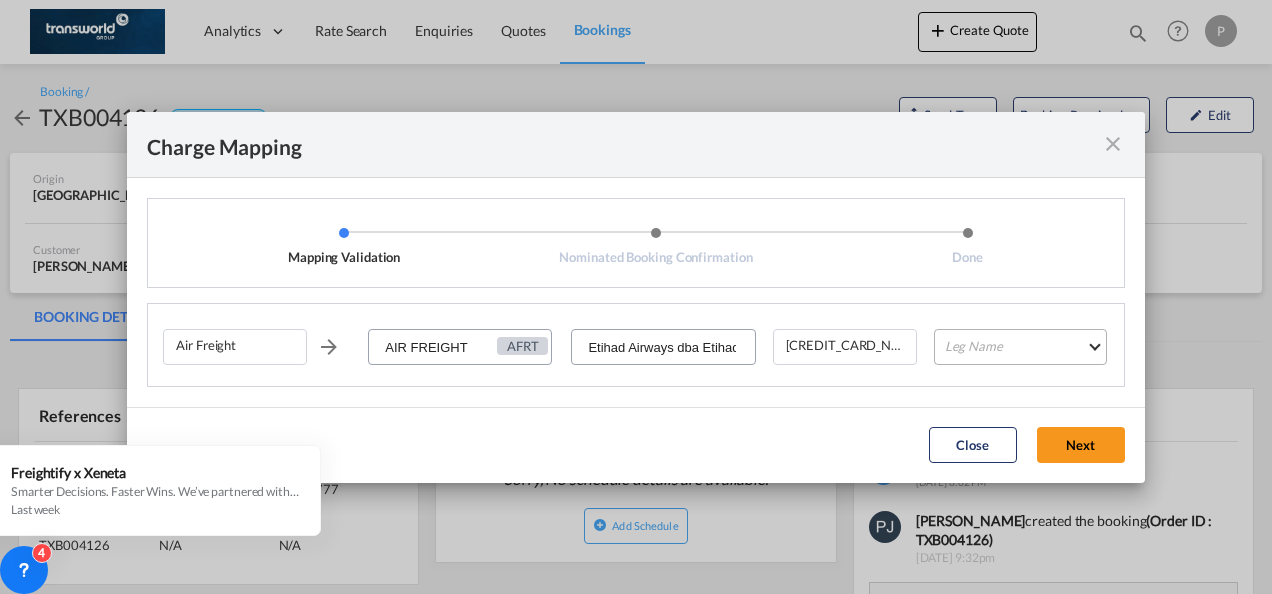 click on "Leg Name HANDLING ORIGIN HANDLING DESTINATION OTHERS TL PICK UP CUSTOMS ORIGIN AIR CUSTOMS DESTINATION TL DELIVERY" at bounding box center [1020, 347] 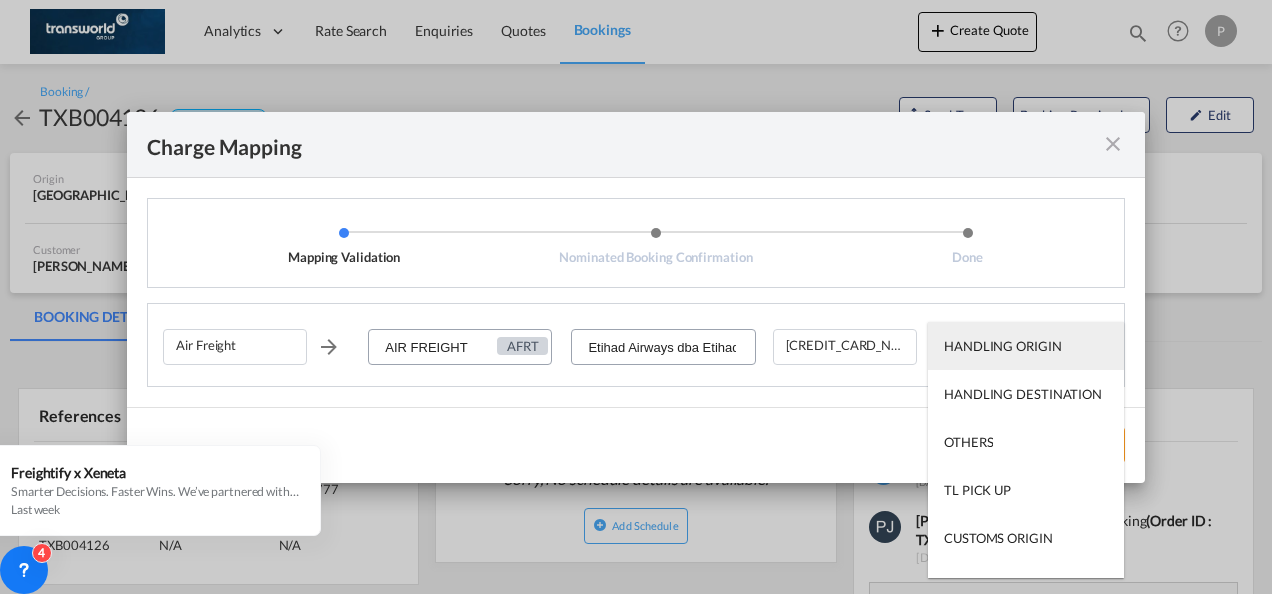 type on "HANDLING ORIGIN" 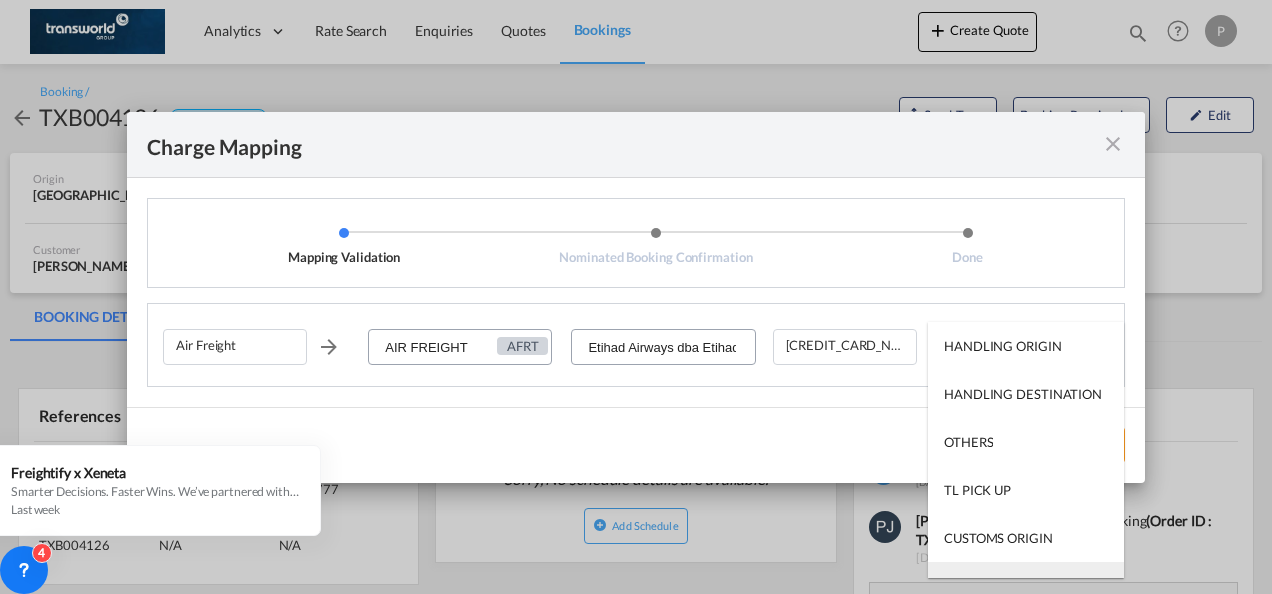 type on "AIR" 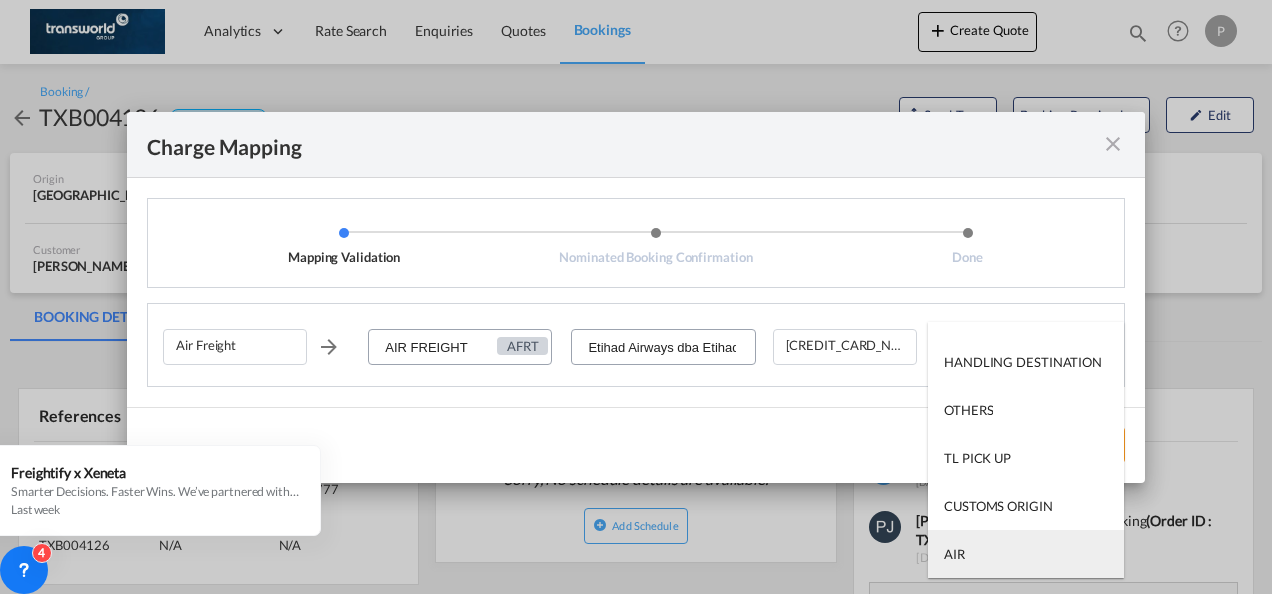 click on "AIR" at bounding box center [1026, 554] 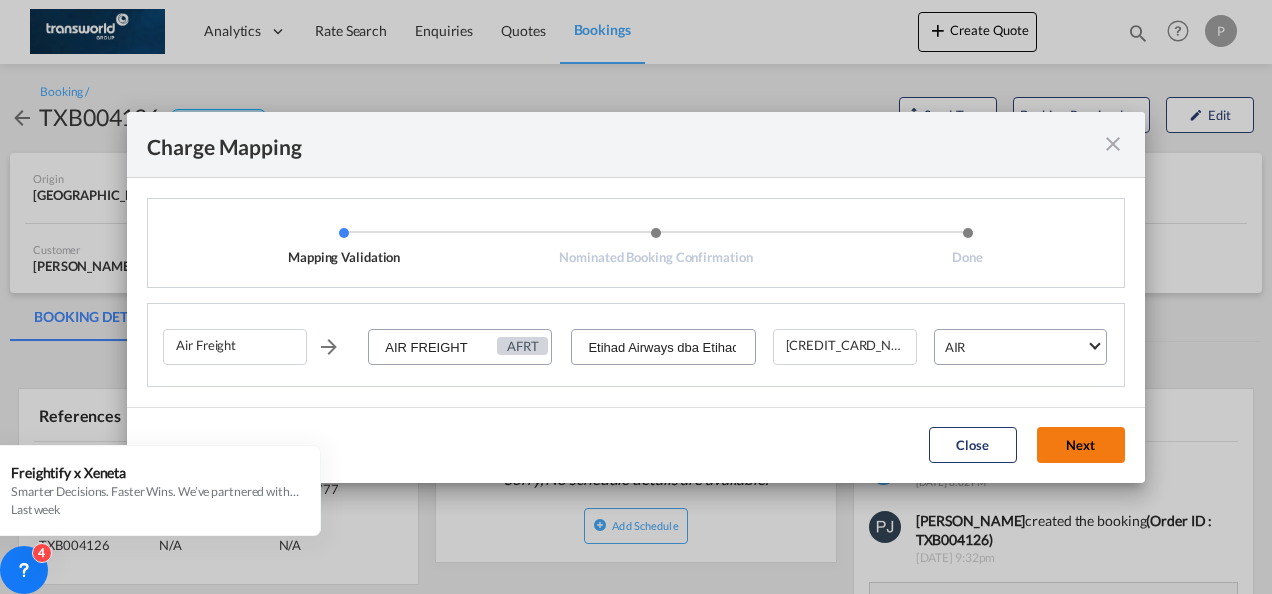 click on "Next" 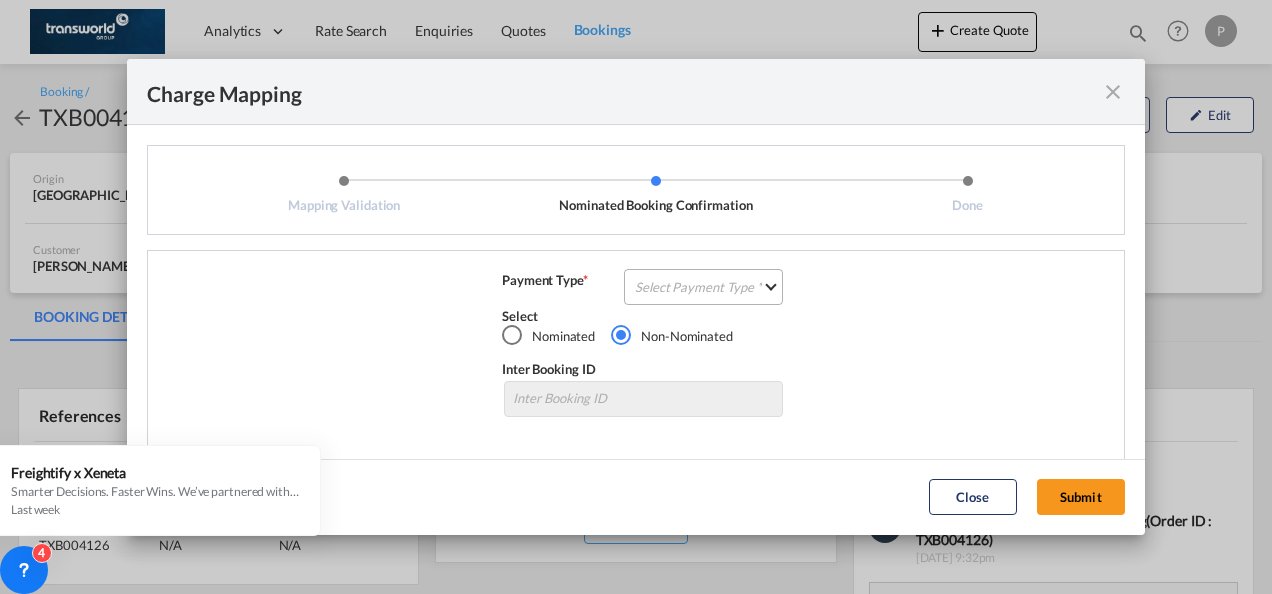click on "Select Payment Type
COLLECT
PREPAID" at bounding box center [703, 287] 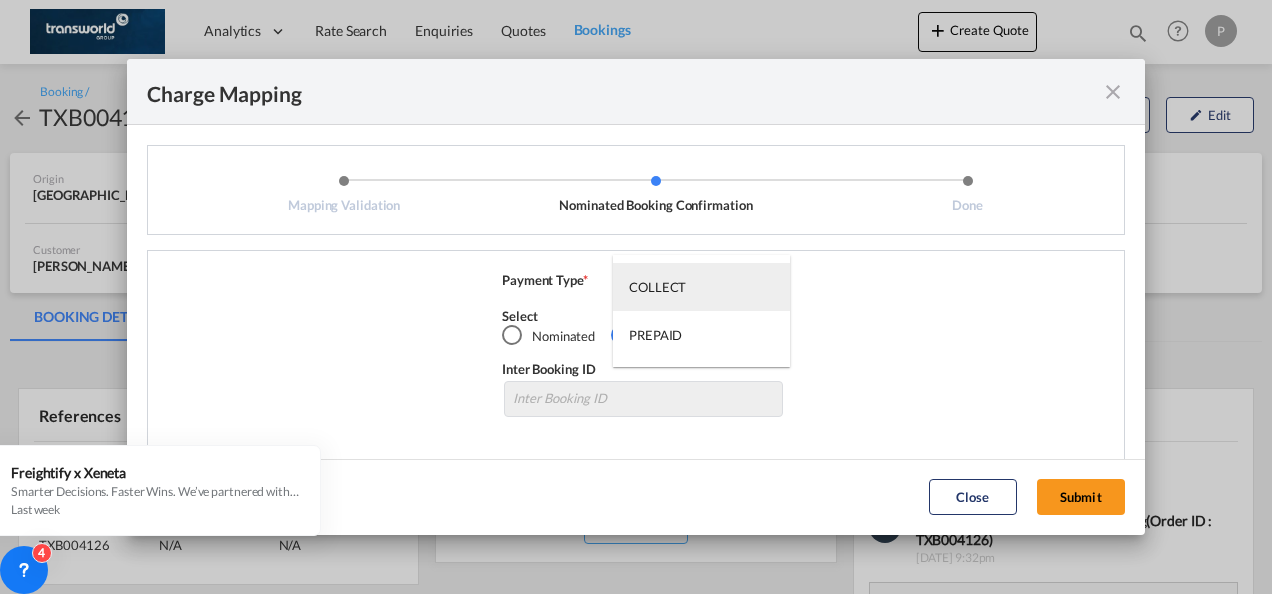 click on "COLLECT" at bounding box center [657, 287] 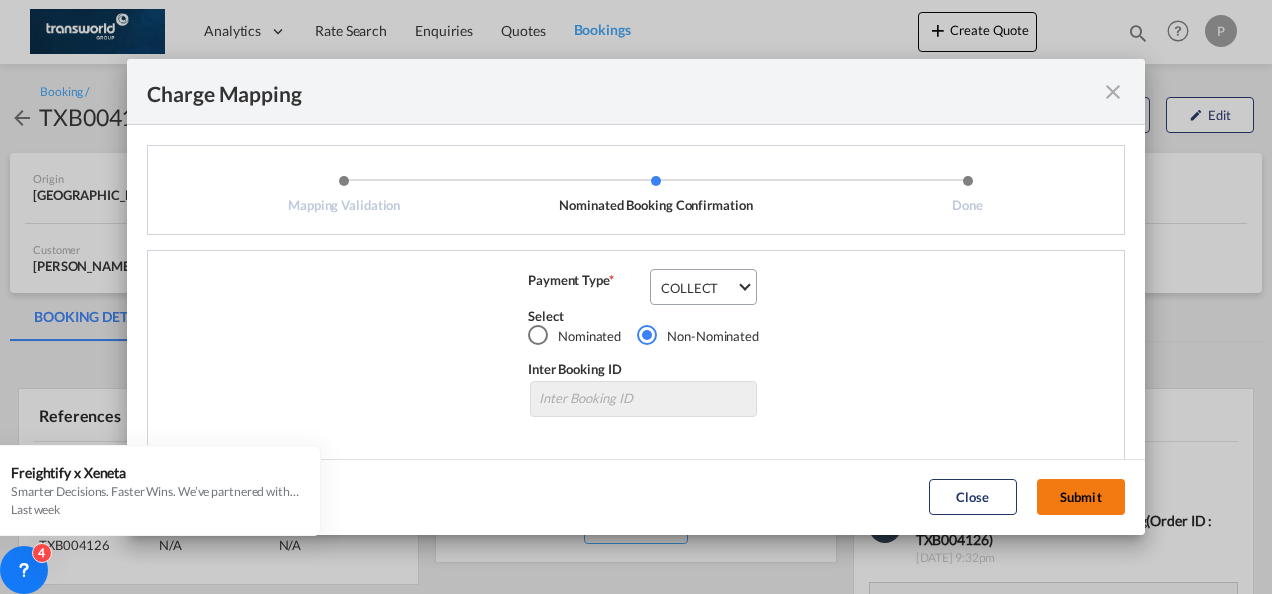 click on "Submit" 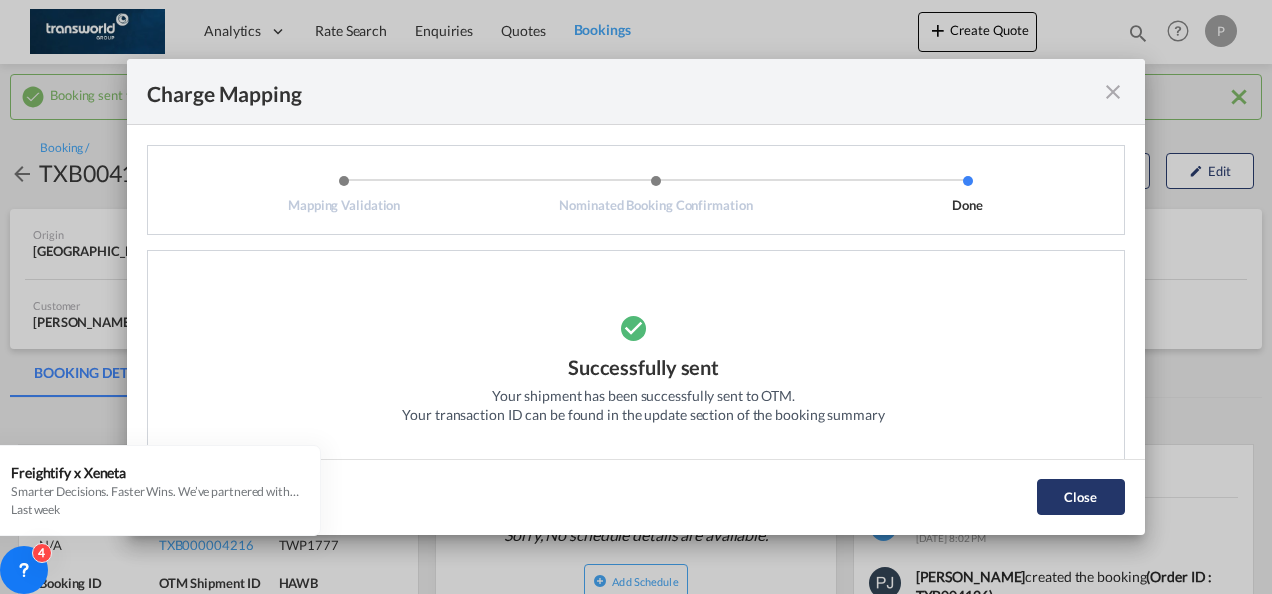 click on "Close" 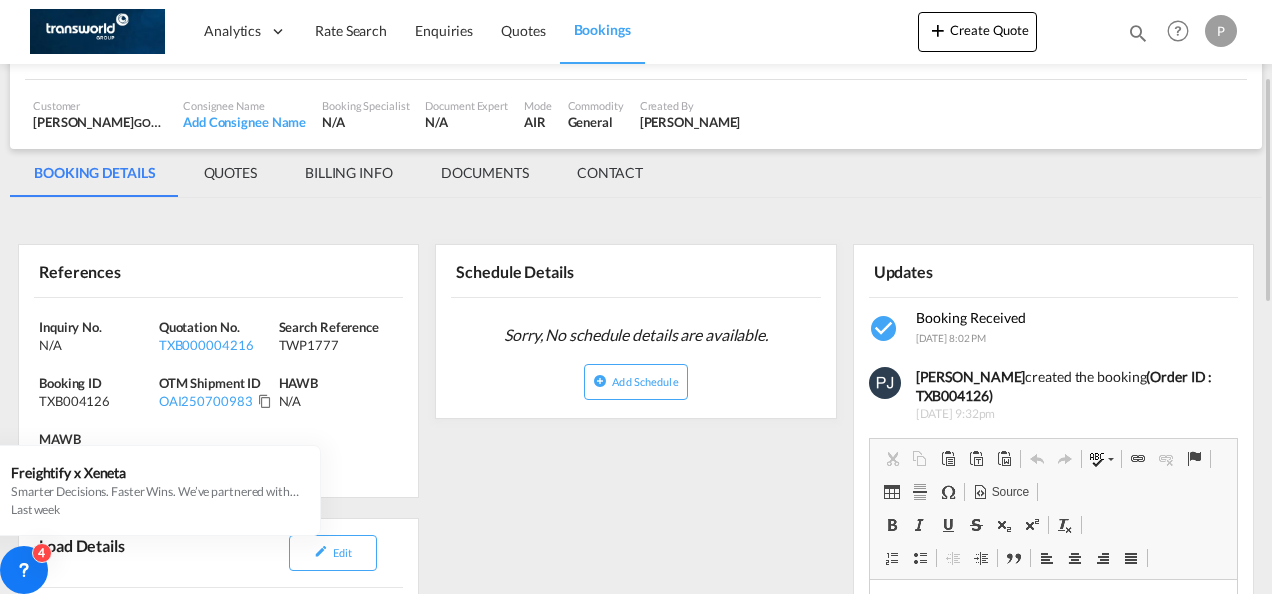 scroll, scrollTop: 300, scrollLeft: 0, axis: vertical 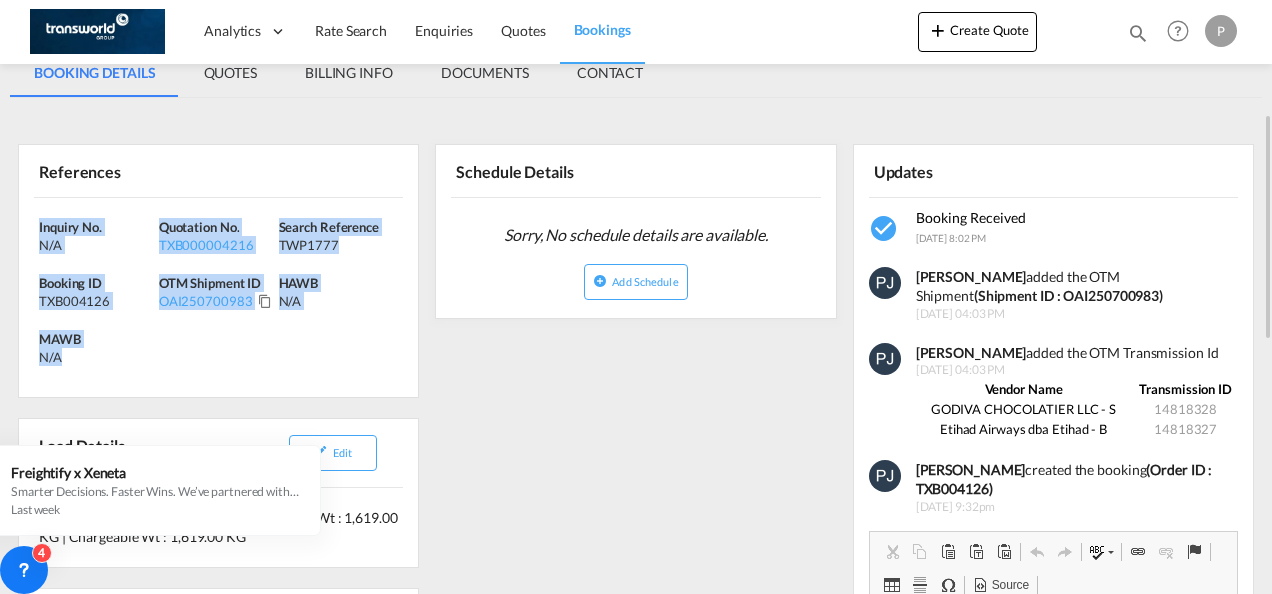 drag, startPoint x: 35, startPoint y: 222, endPoint x: 103, endPoint y: 351, distance: 145.82524 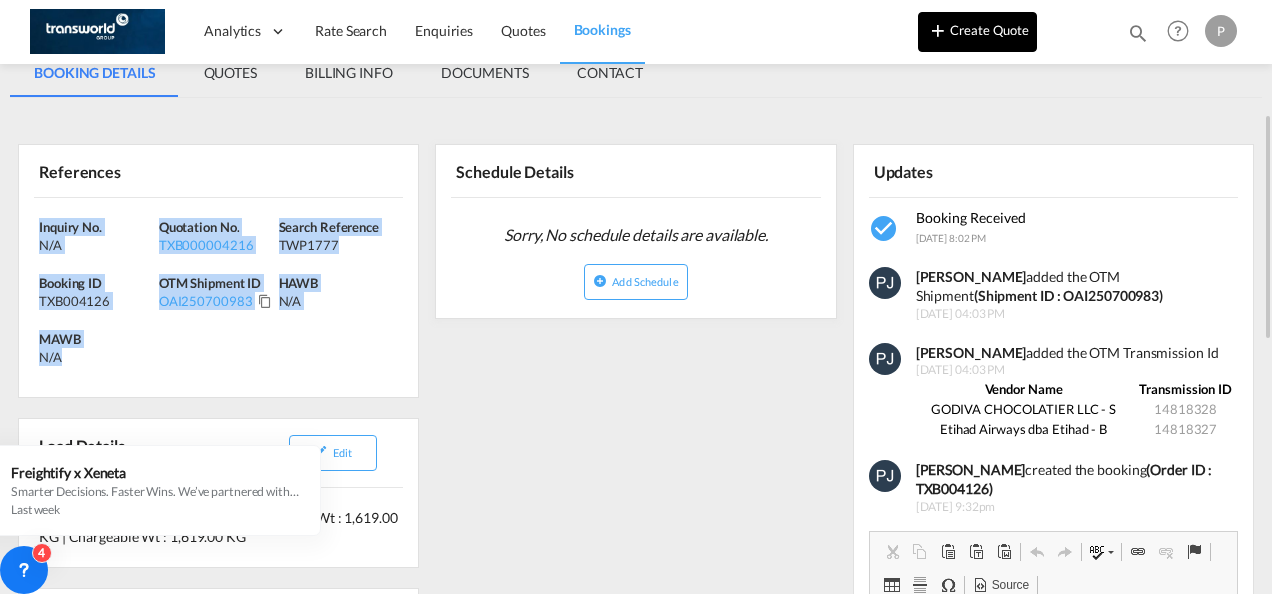 click on "Create Quote" at bounding box center [977, 32] 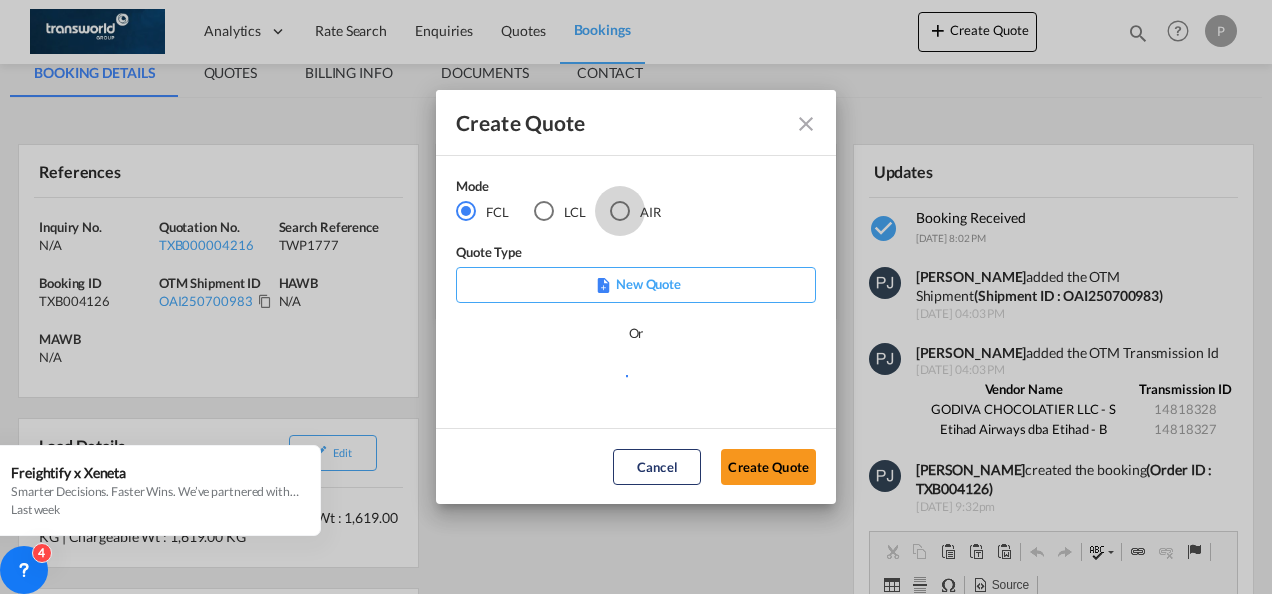 click at bounding box center [620, 211] 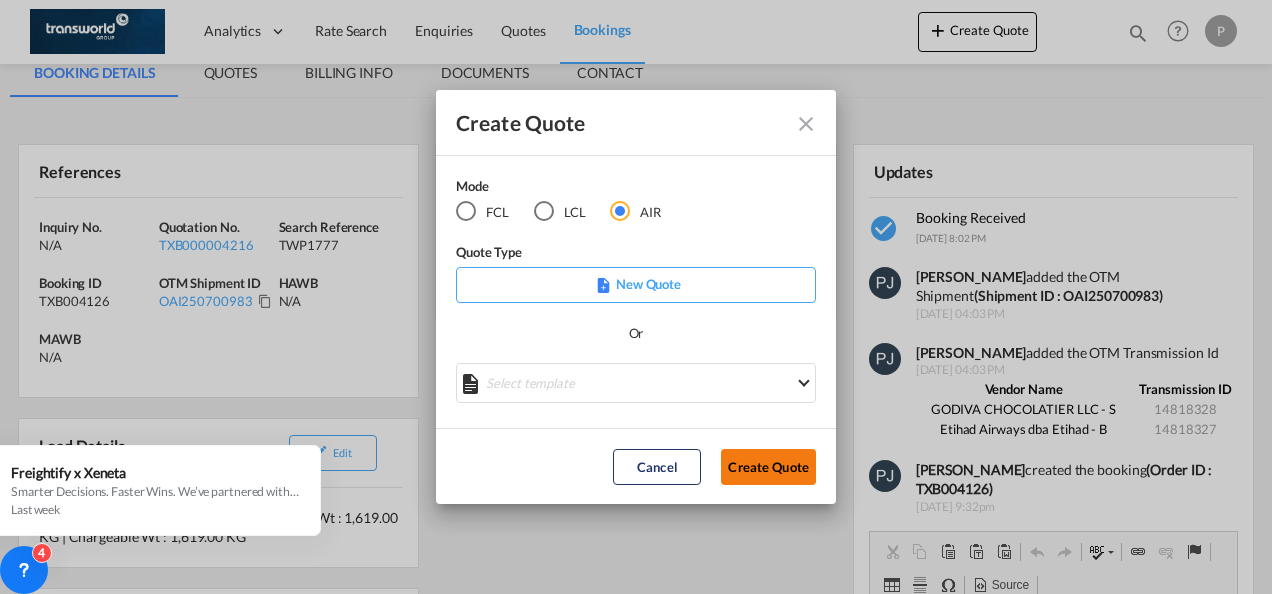 click on "Create Quote" 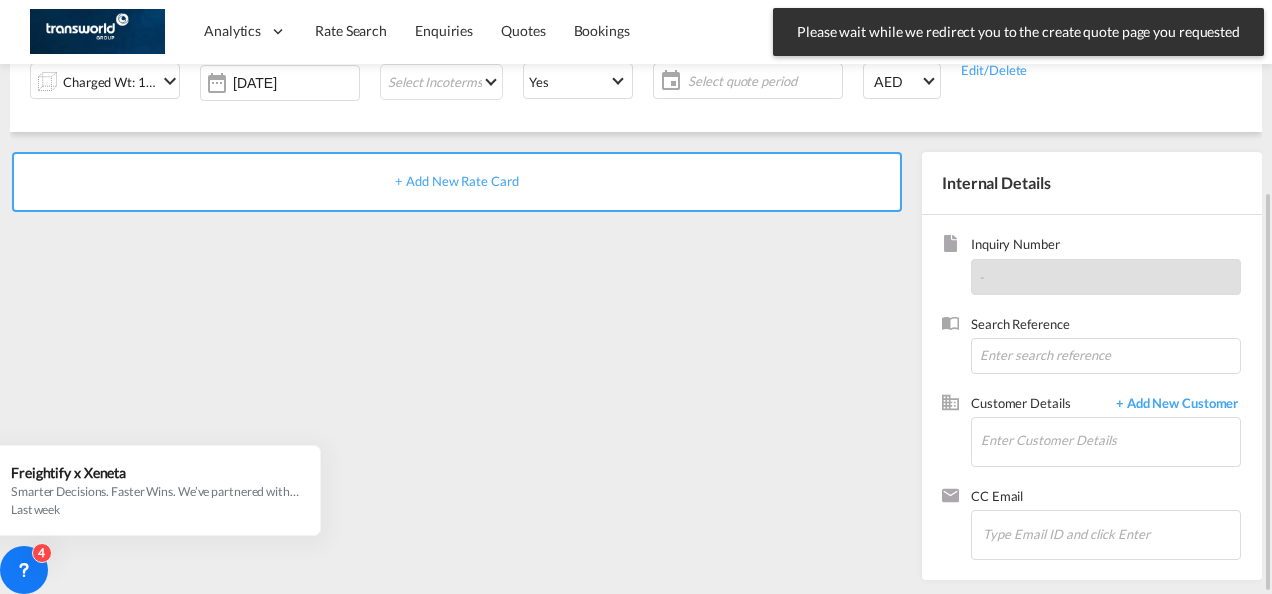 scroll, scrollTop: 0, scrollLeft: 0, axis: both 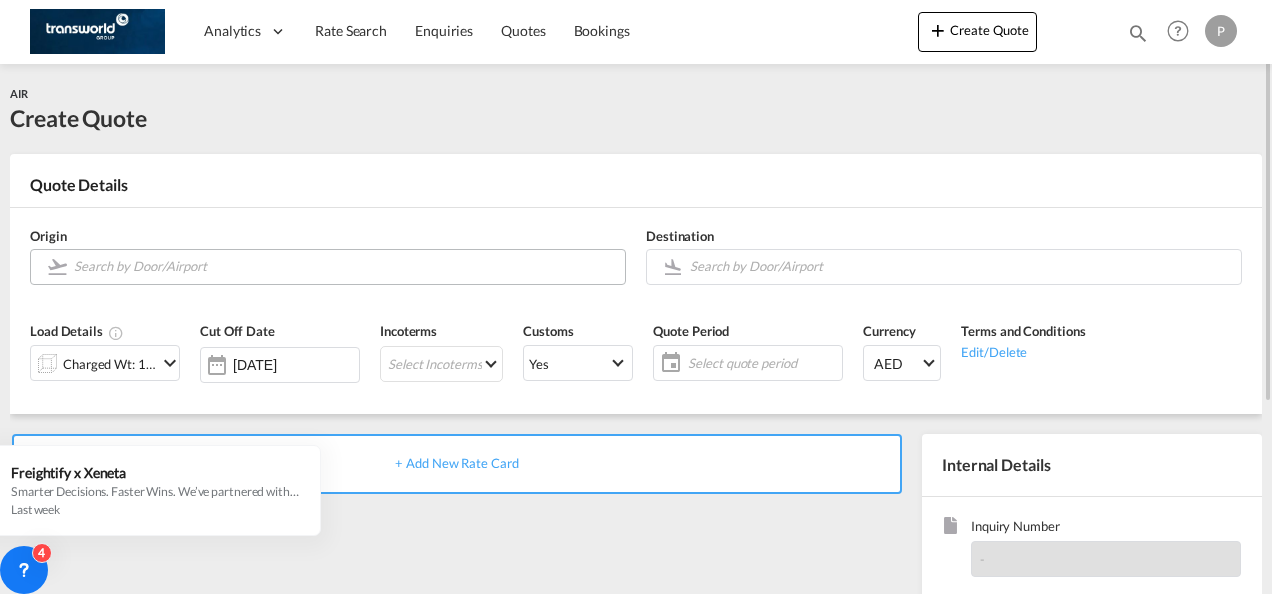 click at bounding box center [344, 266] 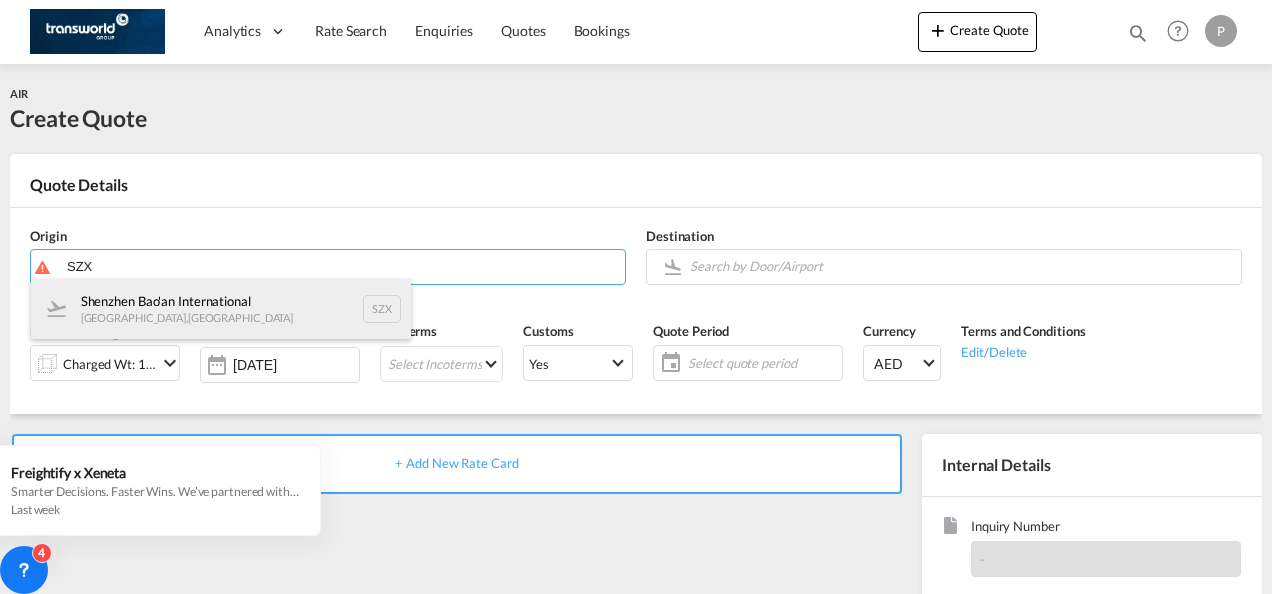 click on "Shenzhen Bao'an International [GEOGRAPHIC_DATA] ,  [GEOGRAPHIC_DATA]
SZX" at bounding box center [221, 309] 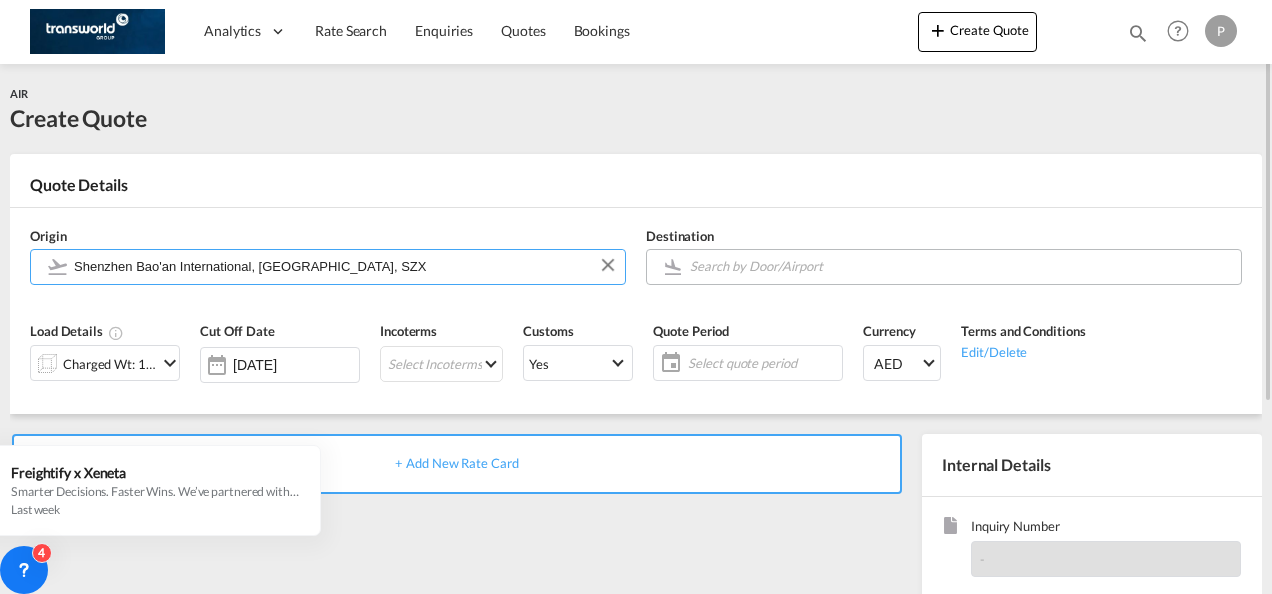 click at bounding box center [960, 266] 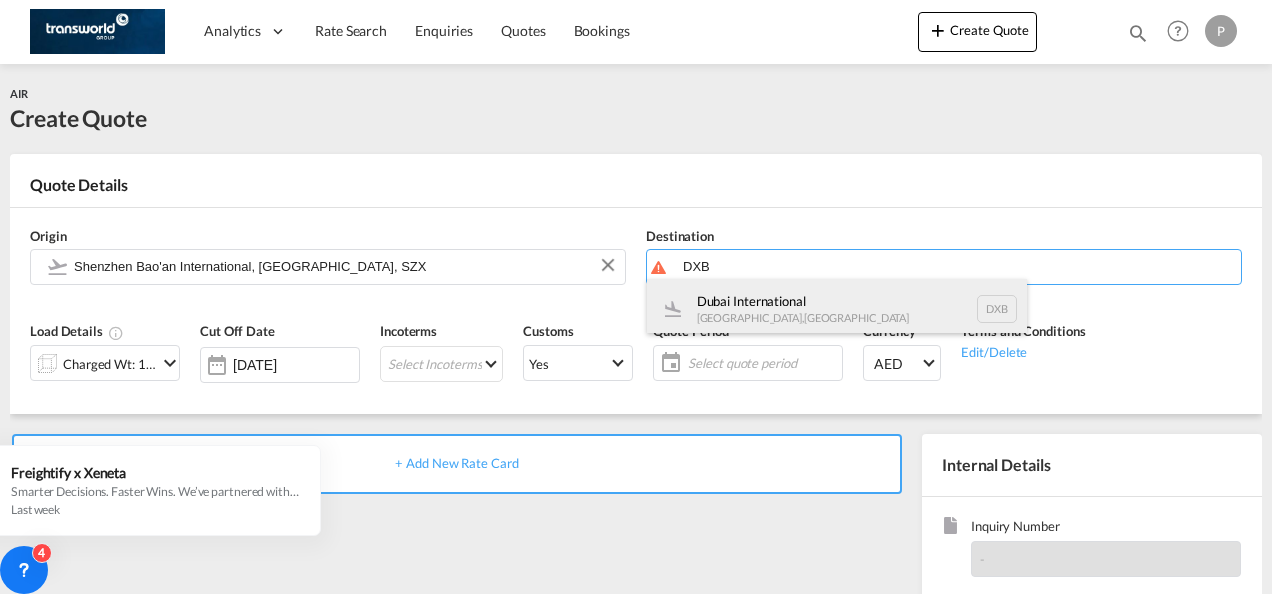 click on "Dubai International
[GEOGRAPHIC_DATA] ,  [GEOGRAPHIC_DATA]
DXB" at bounding box center [837, 309] 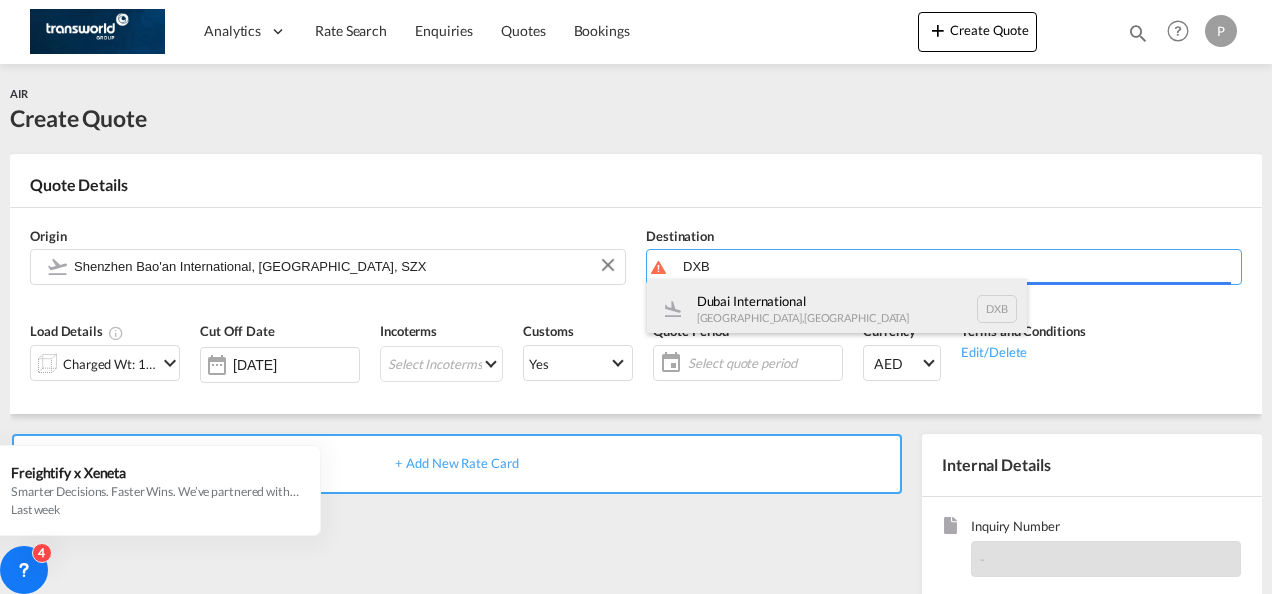 type on "Dubai International, [GEOGRAPHIC_DATA], DXB" 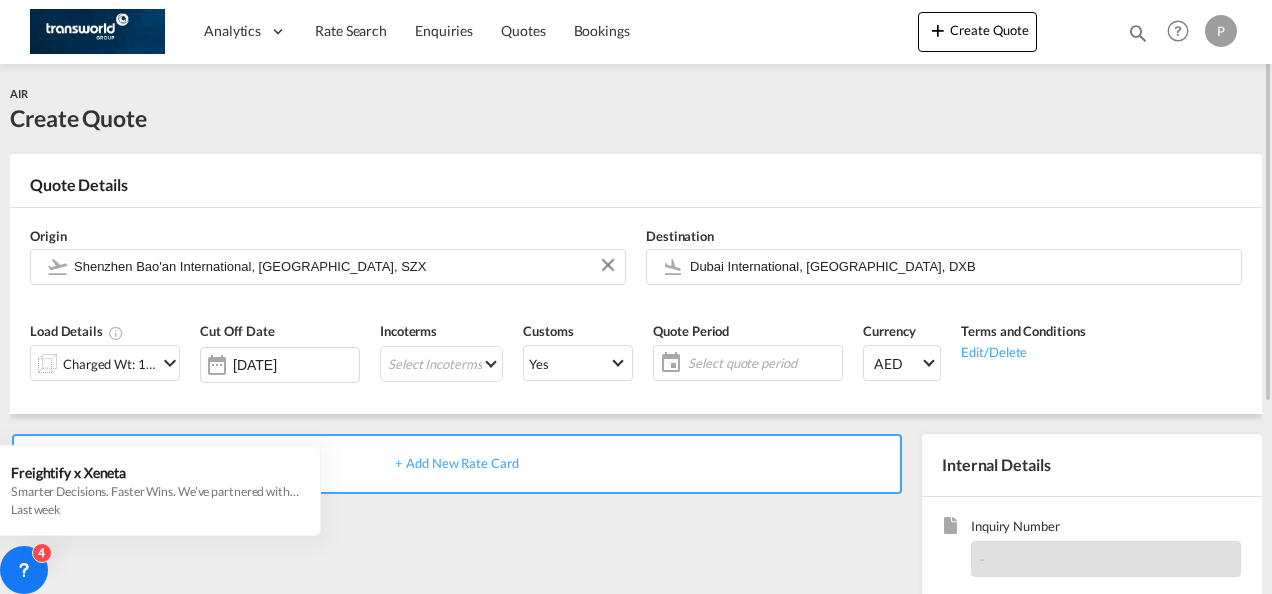 click at bounding box center [170, 363] 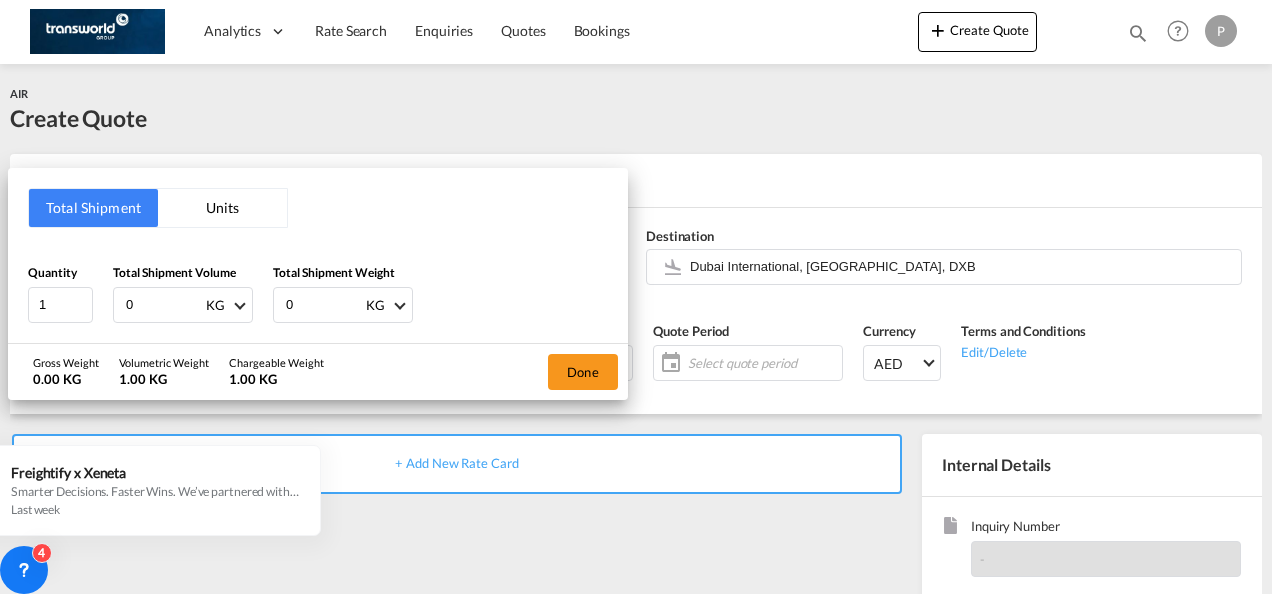 drag, startPoint x: 168, startPoint y: 308, endPoint x: -4, endPoint y: 244, distance: 183.52112 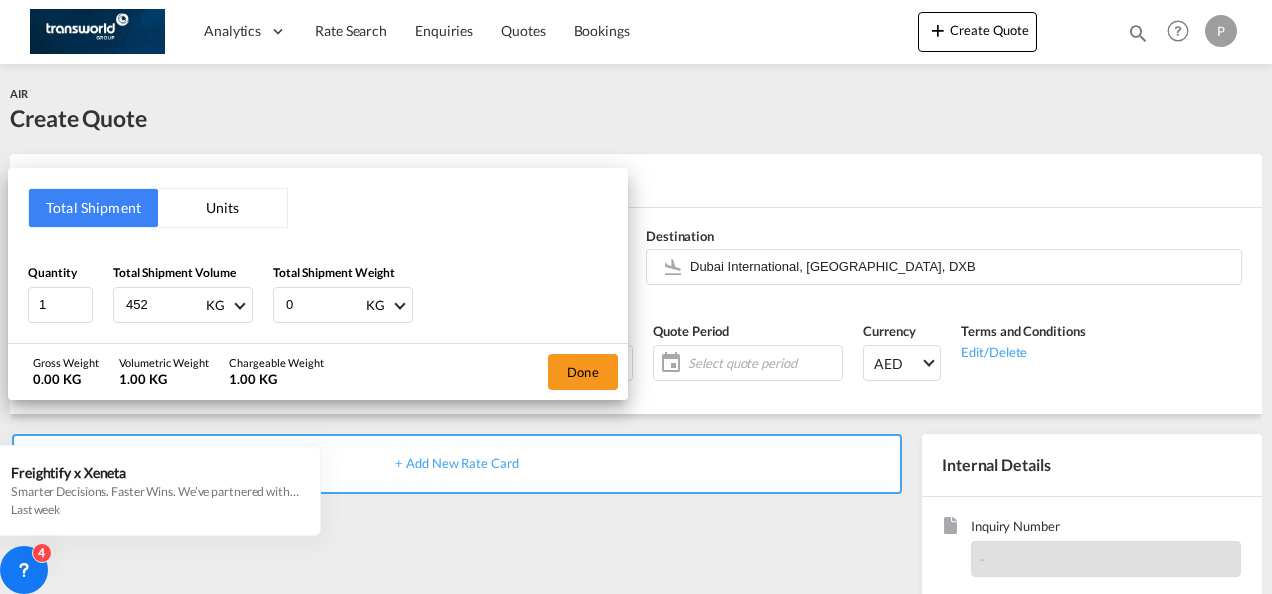 type on "452" 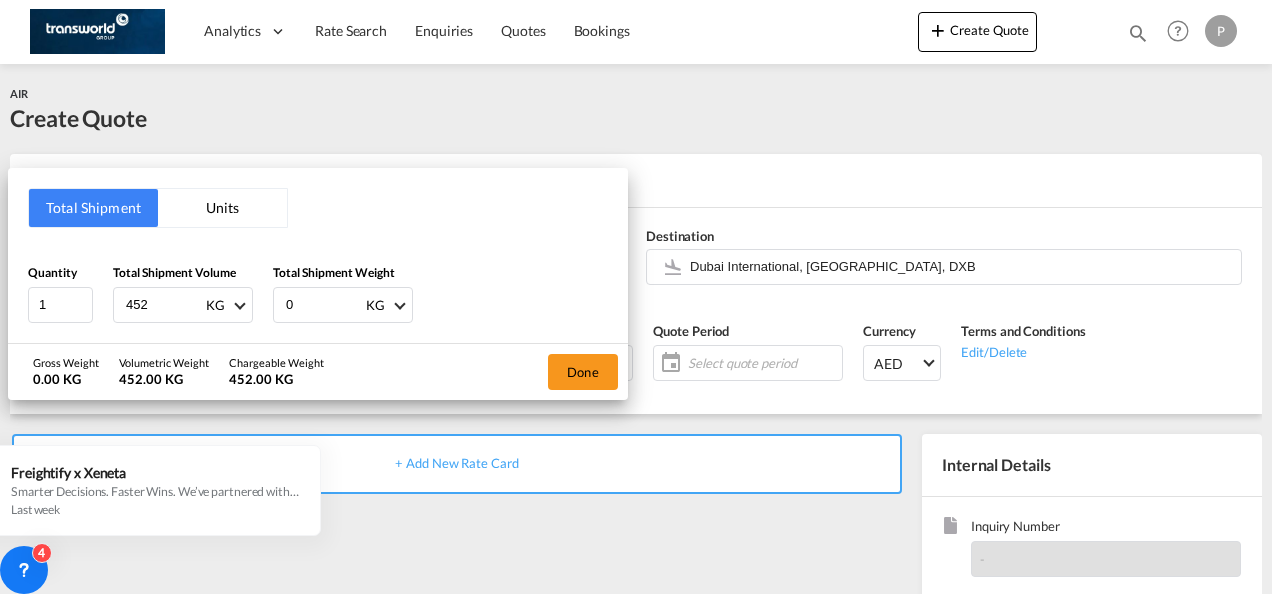drag, startPoint x: 325, startPoint y: 296, endPoint x: 6, endPoint y: 304, distance: 319.1003 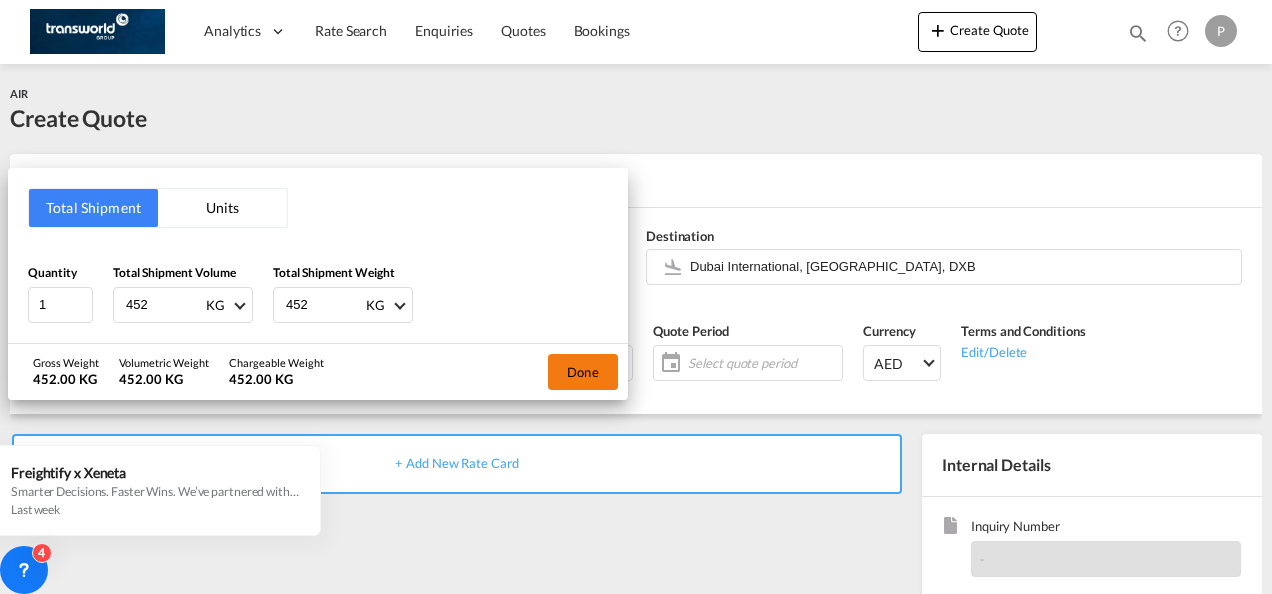 type on "452" 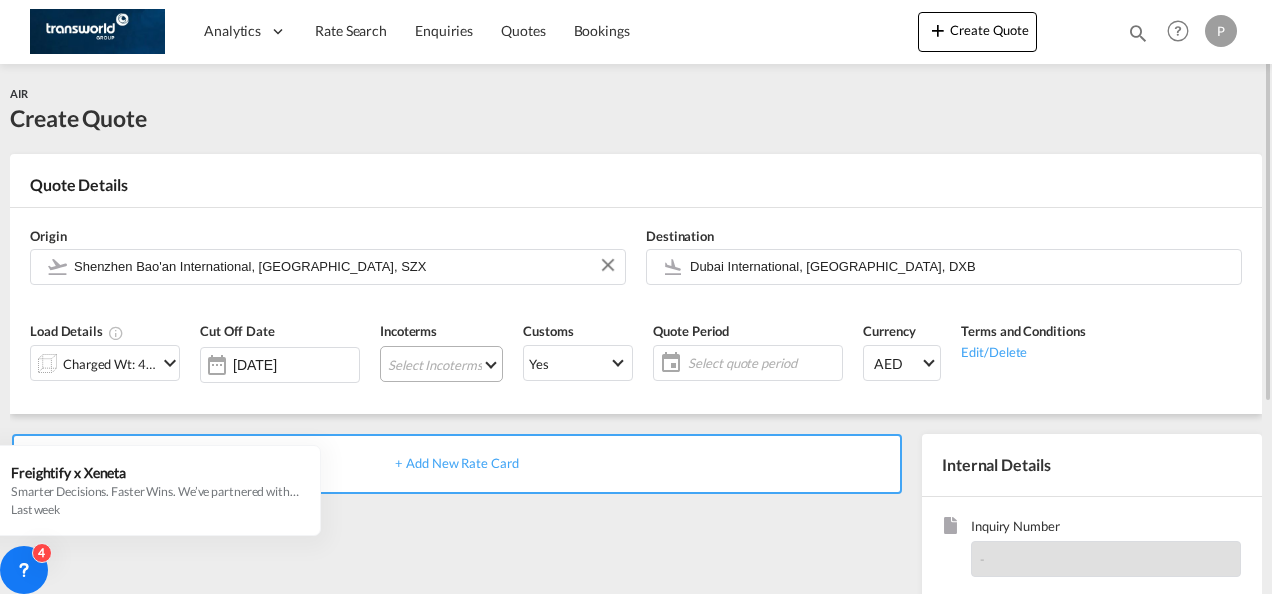 click on "Select Incoterms
FOB - export
Free on Board FOB - import
Free on Board CFR - export
Cost and Freight DAP - import
Delivered at Place CIP - import
Carriage and Insurance Paid to EXW - export
Ex Works DPU - import
Delivery at Place Unloaded FAS - export
Free Alongside Ship FCA - export
Free Carrier FCA - import
Free Carrier EXW - import
Ex Works CIF - export
Cost,Insurance and Freight CIP - export
Carriage and Insurance Paid to CIF - import
Cost,Insurance and Freight DDP - export
Delivery Duty Paid CPT - import
Carrier Paid to DAP - export
Delivered at Place CPT - export
Carrier Paid to DPU - export
Delivery at Place Unloaded CFR - import
Cost and Freight FAS - import
Free Alongside Ship" at bounding box center (441, 364) 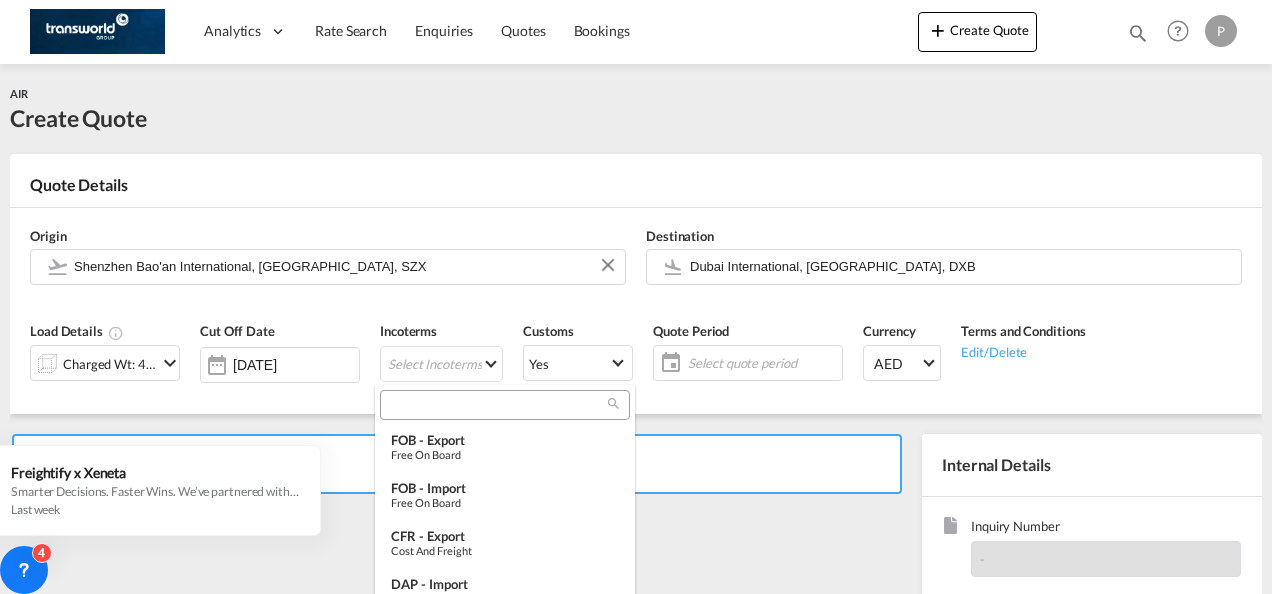 click at bounding box center (497, 405) 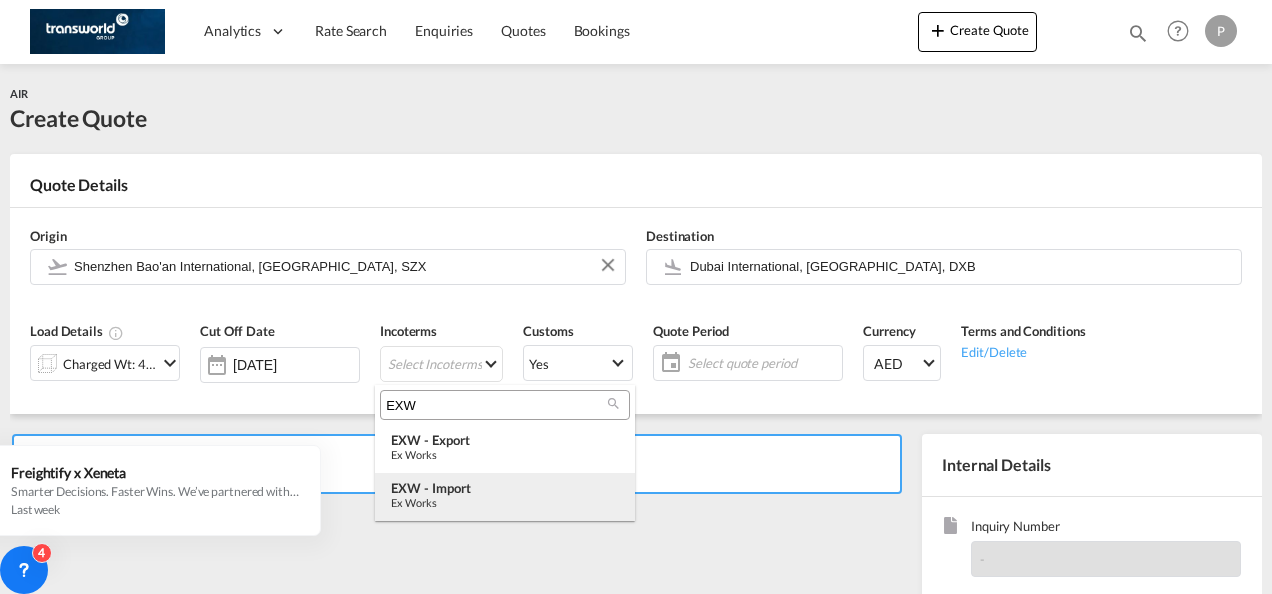 type on "EXW" 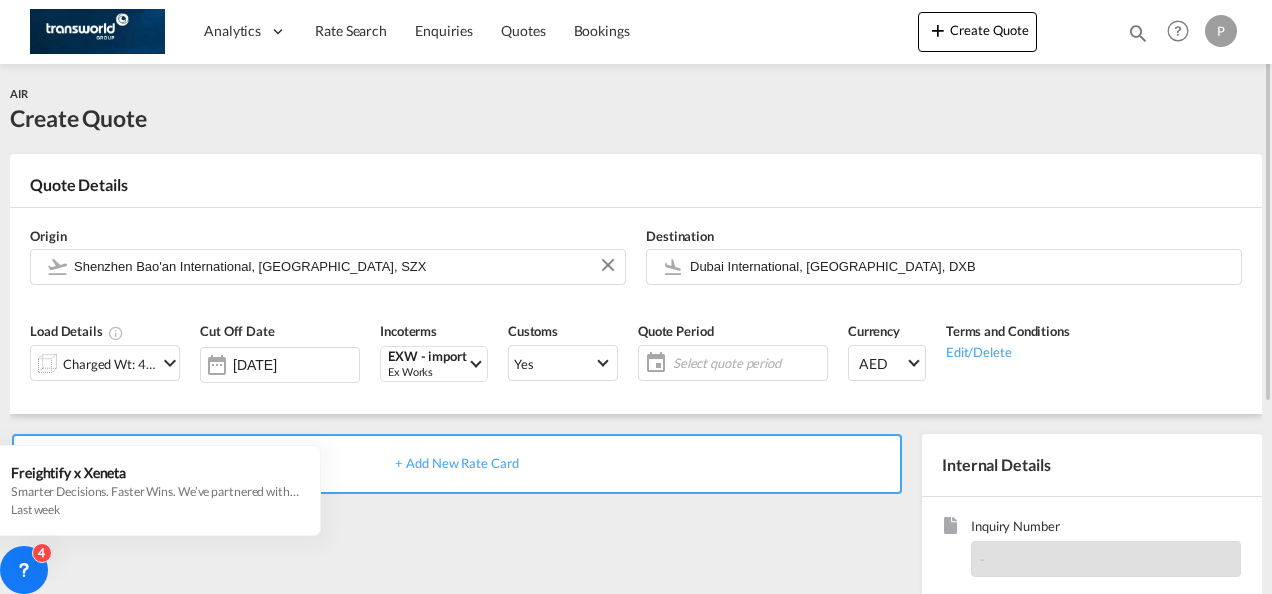 click on "Select quote period" 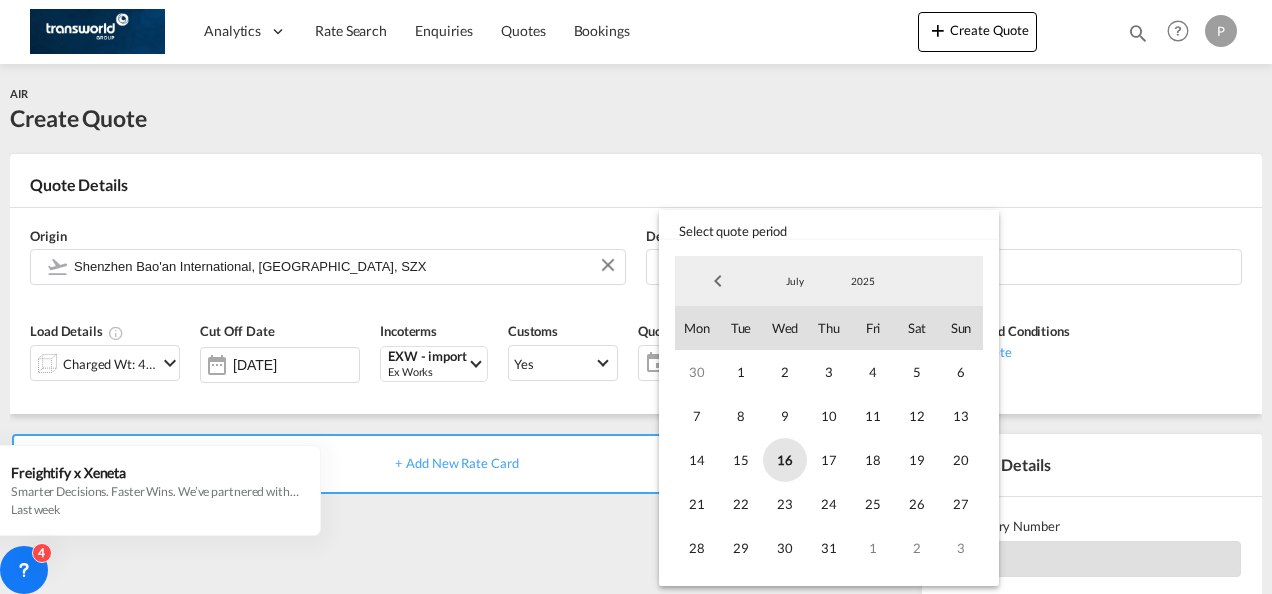 click on "16" at bounding box center [785, 460] 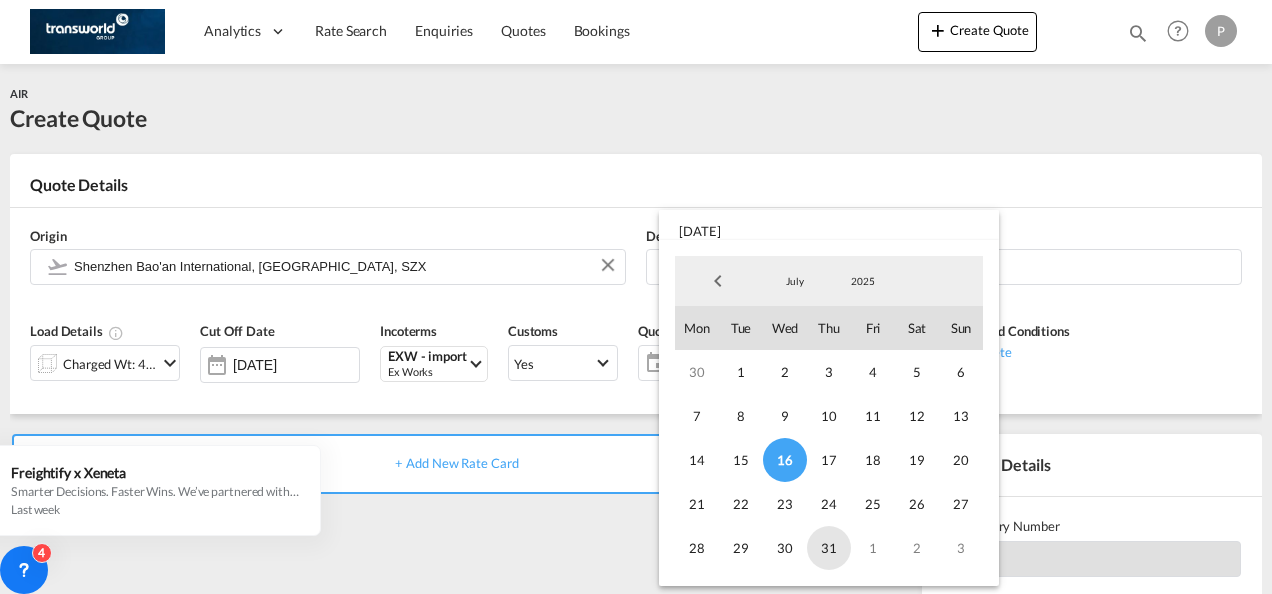 click on "31" at bounding box center (829, 548) 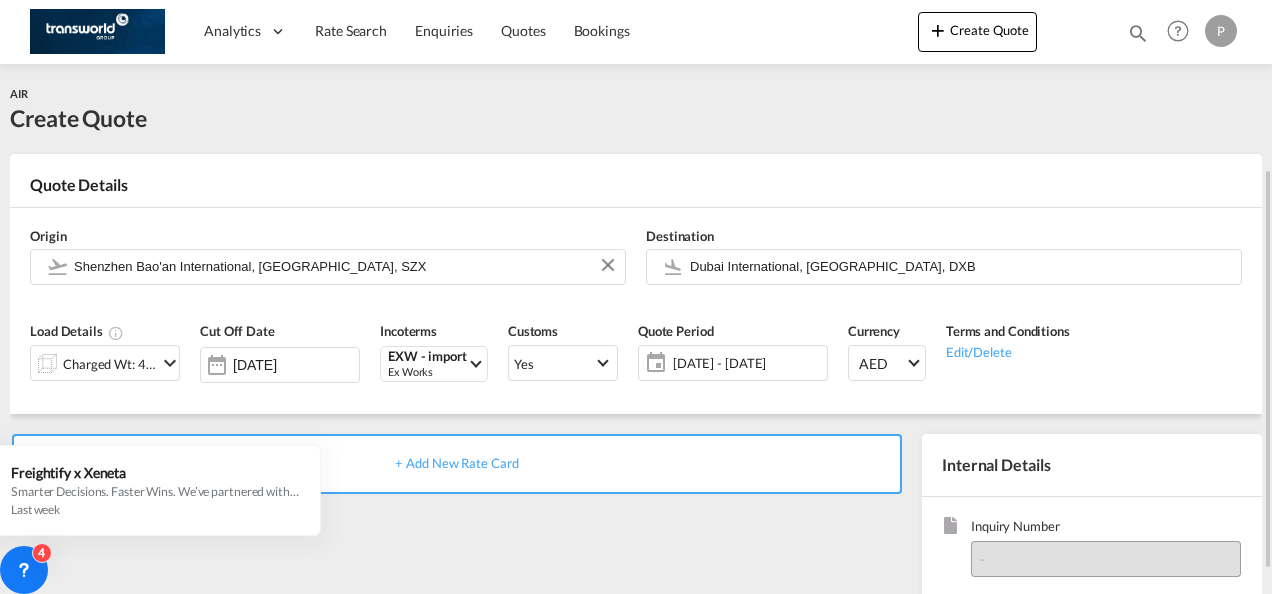 scroll, scrollTop: 200, scrollLeft: 0, axis: vertical 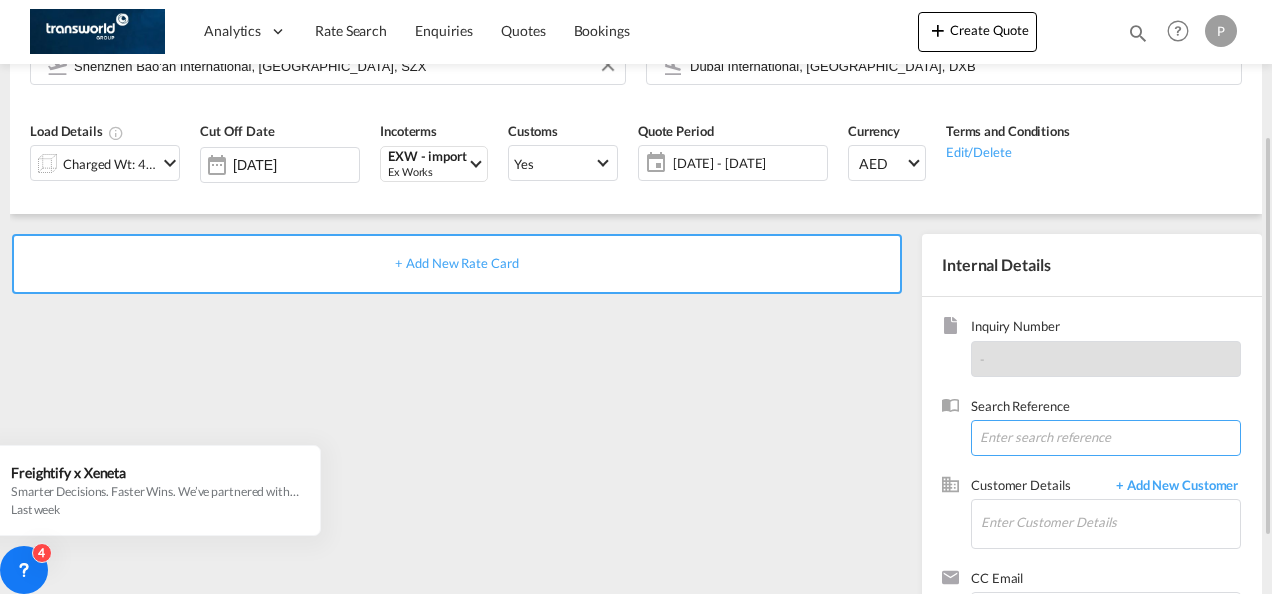 click at bounding box center (1106, 438) 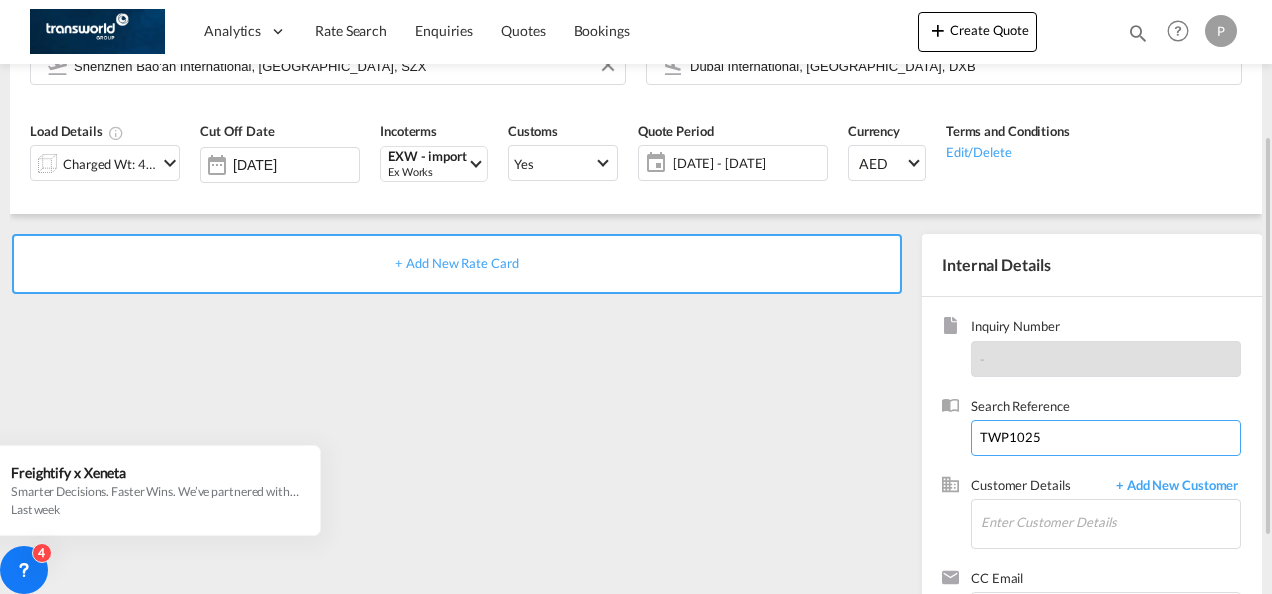 scroll, scrollTop: 282, scrollLeft: 0, axis: vertical 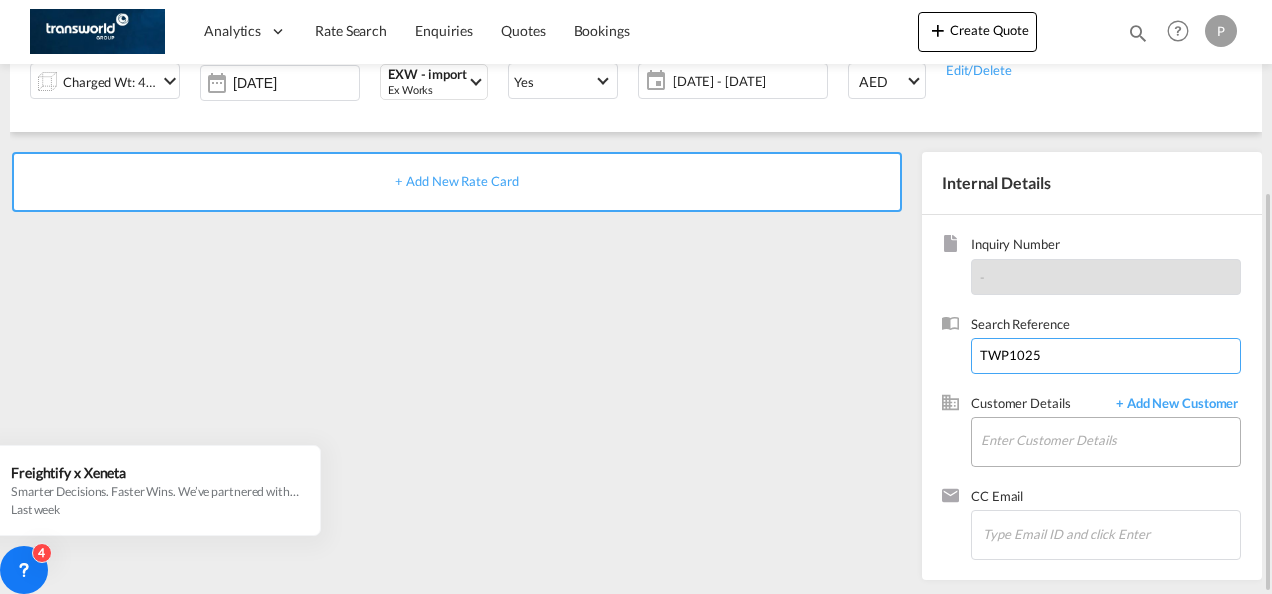type on "TWP1025" 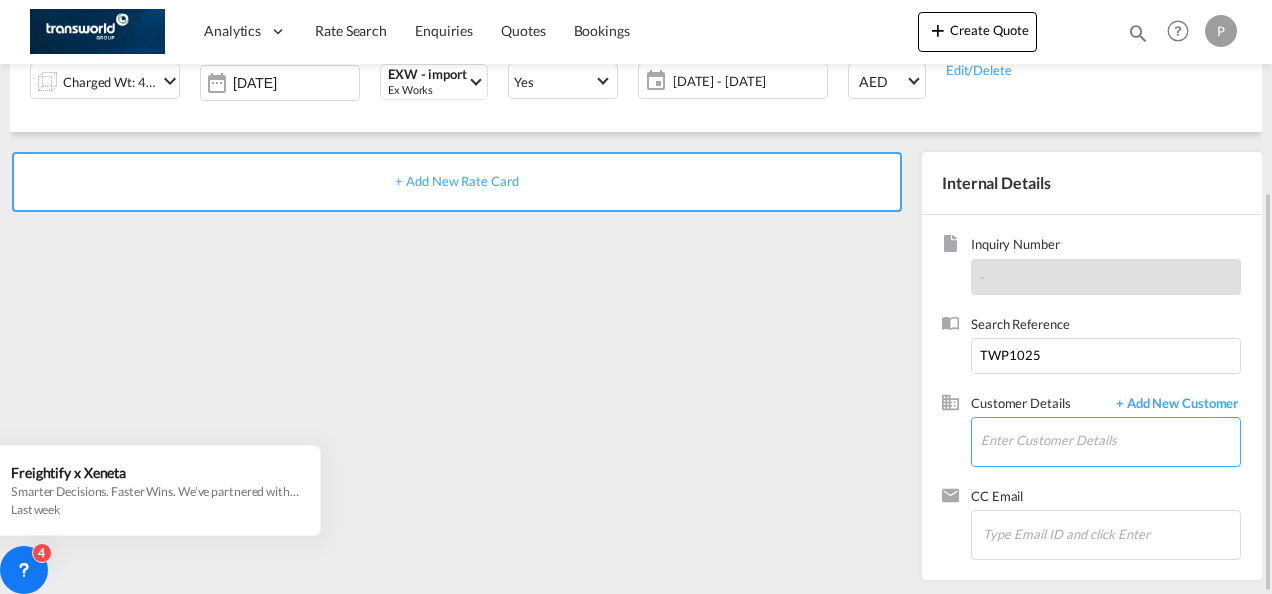 click on "Enter Customer Details" at bounding box center (1110, 440) 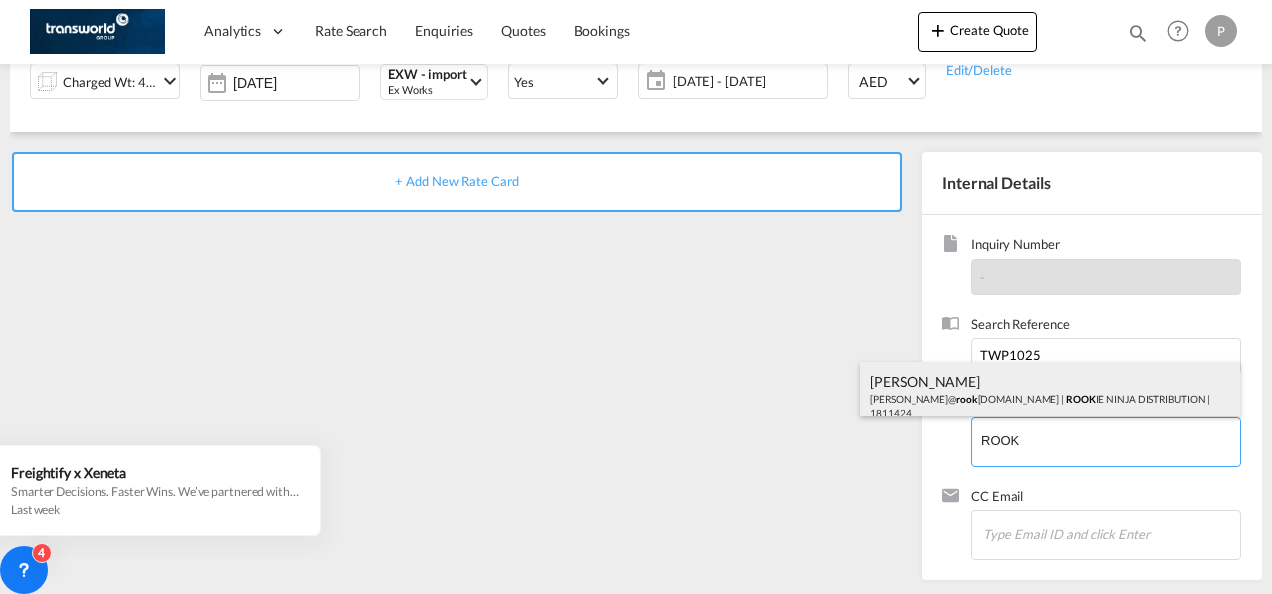 click on "[PERSON_NAME] [PERSON_NAME]@ [PERSON_NAME] [DOMAIN_NAME]    |    ROOK IE NINJA DISTRIBUTION
|      1811424" at bounding box center (1050, 396) 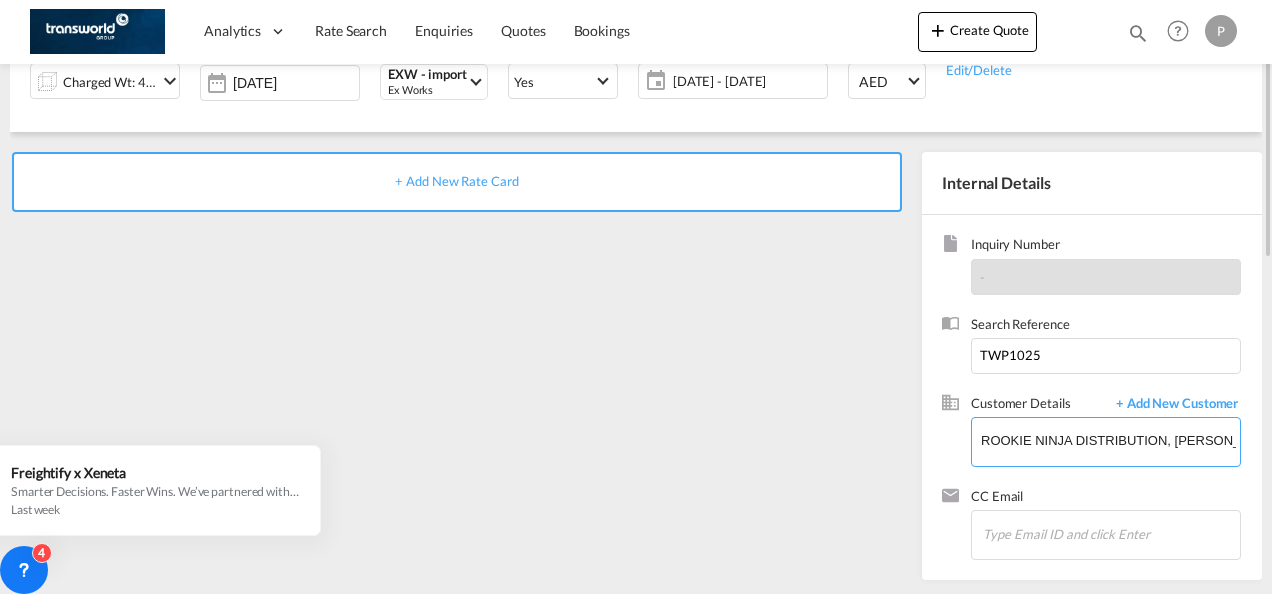 scroll, scrollTop: 0, scrollLeft: 0, axis: both 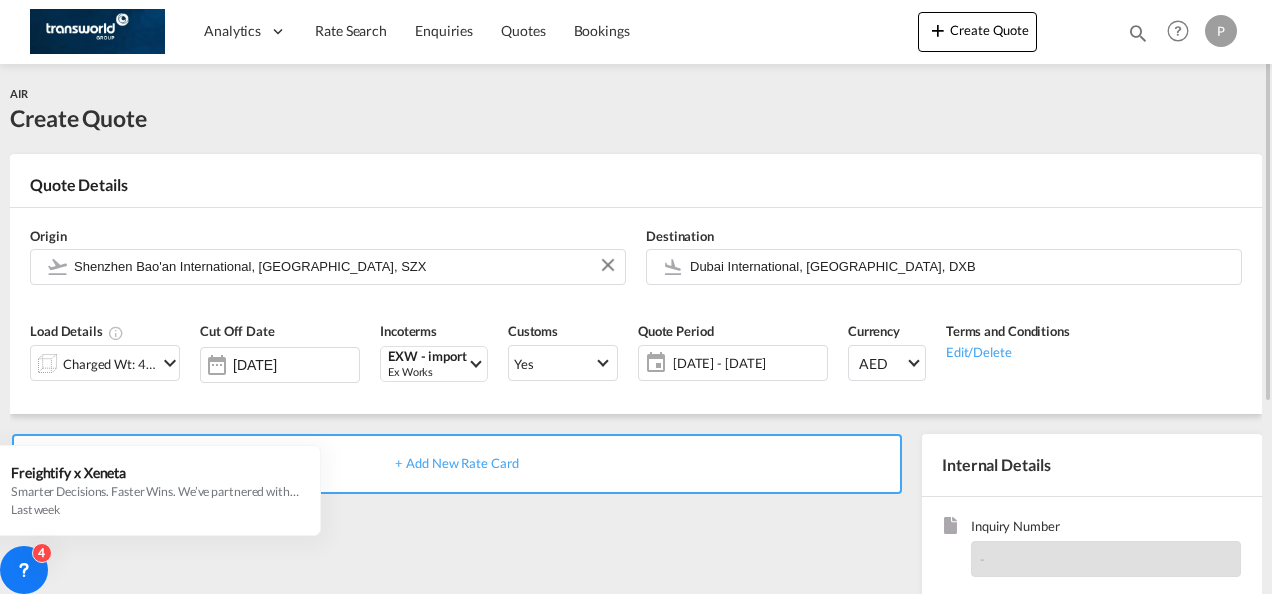 click on "+ Add New Rate Card" at bounding box center (457, 464) 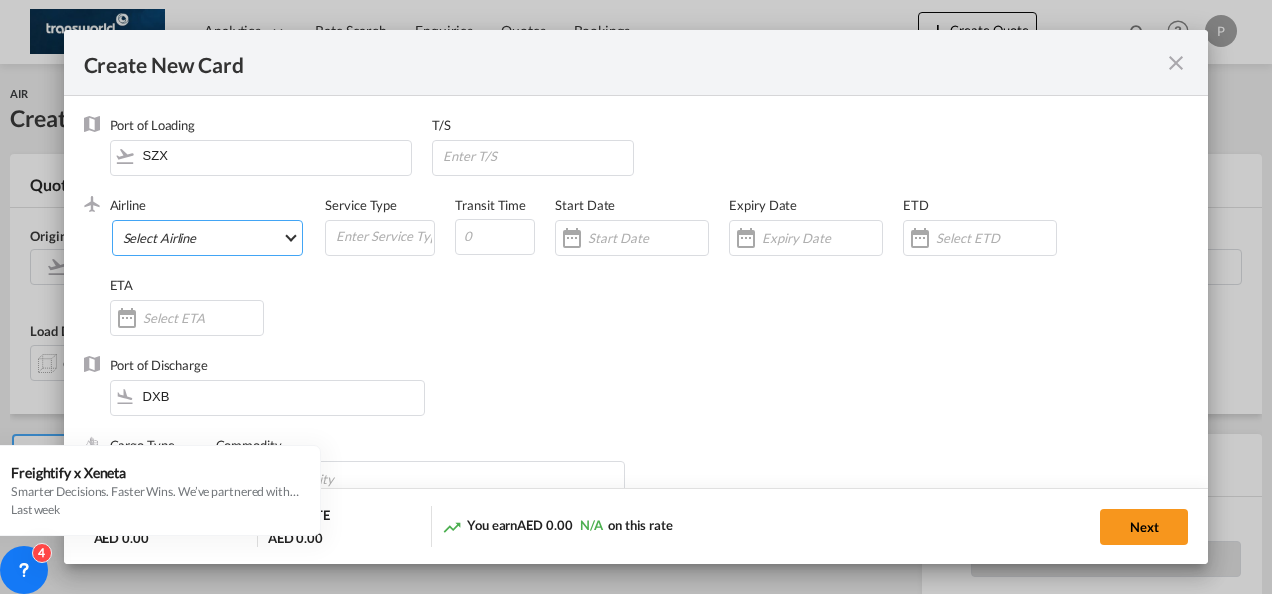 click on "Select Airline
AIR EXPRESS S.A. (1166- / -)
CMA CGM Air Cargo (1140-2C / -)
DDWL Logistics (1138-AU / -)
Fast Logistics (1150-AE / -)
NFS Airfreight (1137-NL / -)
PROAIR (1135-DE / -)
Transportdeal WW (1141-SE / -)
21 Air LLC (964-2I*-681-US / 681)
40-Mile Air, Ltd. (145-Q5* / -)
8165343 Canada Inc. dba Air Canada Rouge (164-RV / -)
9 Air Co Ltd (793-AQ-902-CN / 902)
9G Rail Limited (1101-9G* / -)
A.P.G. Distribution System (847-A1 / -)
AB AVIATION (821-Y6 / -)
ABC Aerolineas S.A. de C.V. (935-4O*-837-MX / 837)
ABSA  -  Aerolinhas Brasileiras S.A dba LATAM Cargo [GEOGRAPHIC_DATA] (95-M3-549-BR / 549)
ABX Air, Inc. (32-GB-832-US / 832)
AccesRail and Partner Railways (772-9B* / -)
ACE Belgium Freighters S.A. (222-X7-744-BE / 744)
ACP fly (1147-PA / -)
ACT Havayollari A.S. (624-9T*-556-TR / 556)
Adria Airways (JP / -)
Advanced Air, LLC (1055-AN / -)
Aegean Airlines (575-A3-390-GR / 390)
[PERSON_NAME], LLC dba Aloha Air Cargo (427-KH-687-US / 687)
Aer Lingus Limited (369-EI-53-IE / 53)" at bounding box center [208, 238] 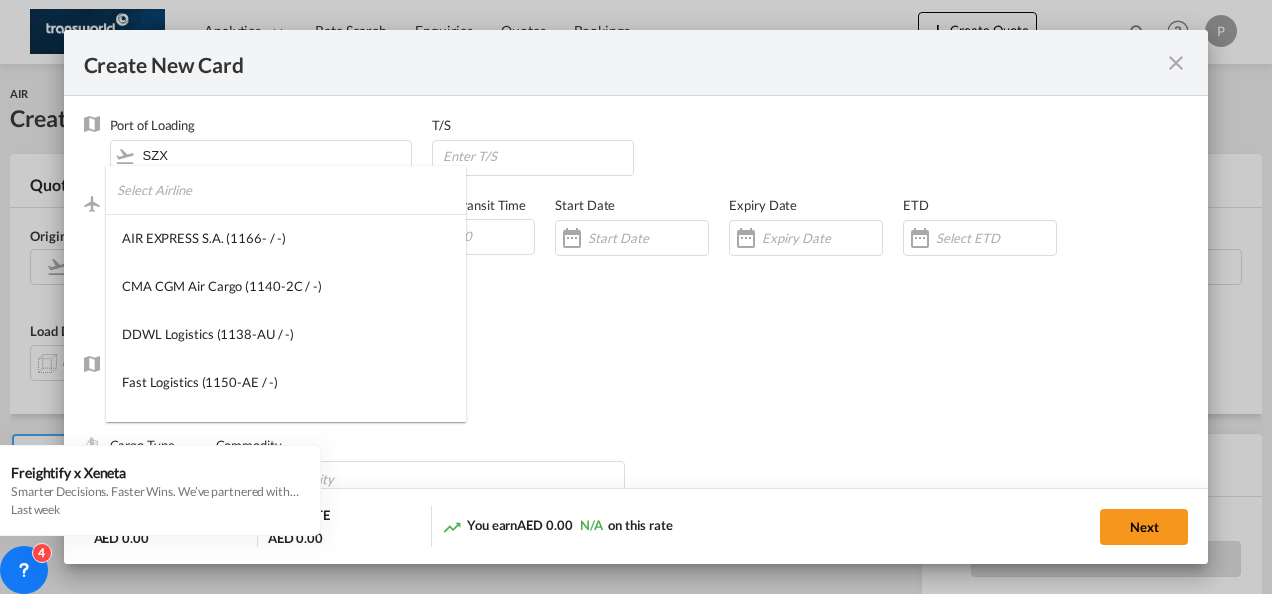 click at bounding box center (291, 190) 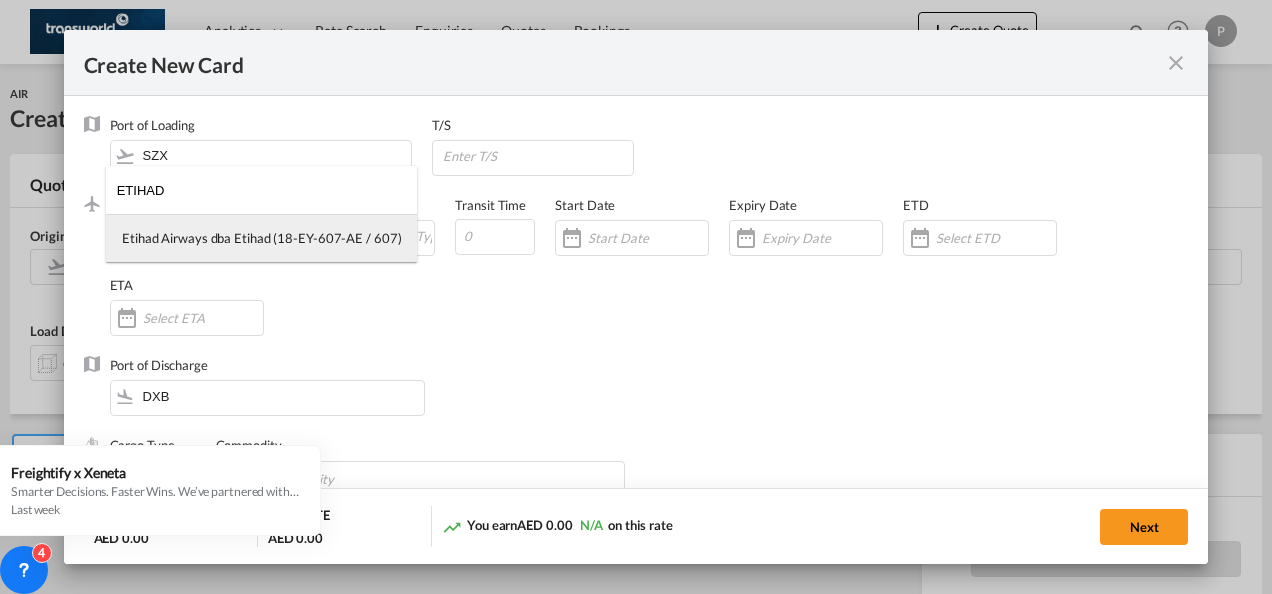 type on "ETIHAD" 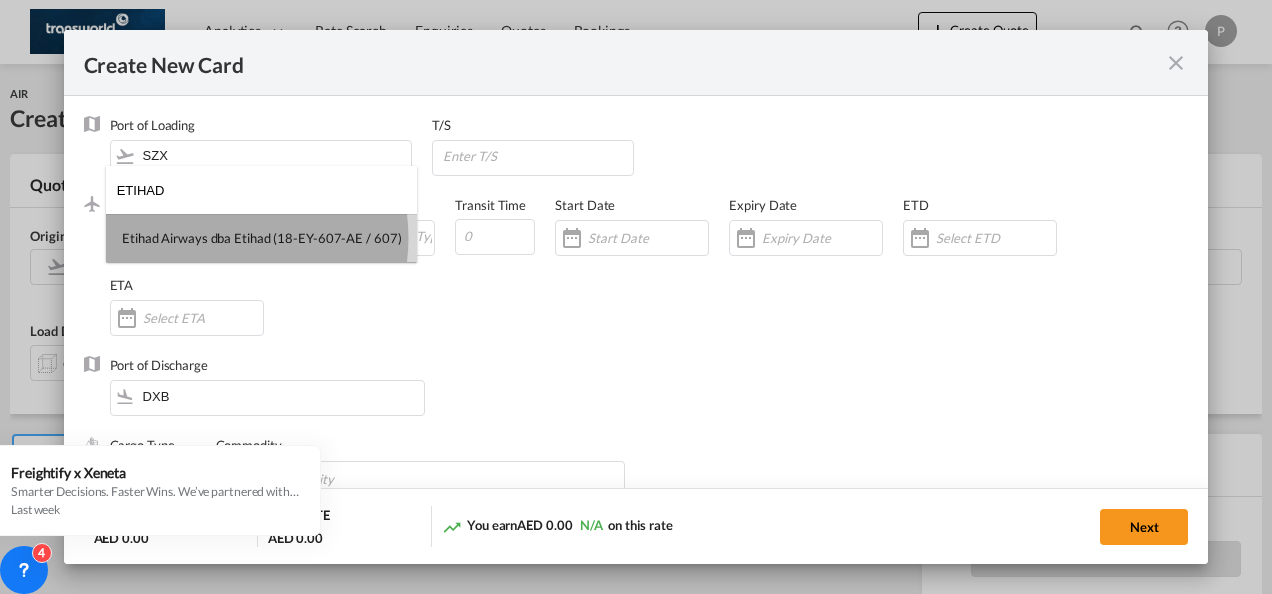 click on "Etihad Airways dba Etihad (18-EY-607-AE / 607)" at bounding box center [261, 238] 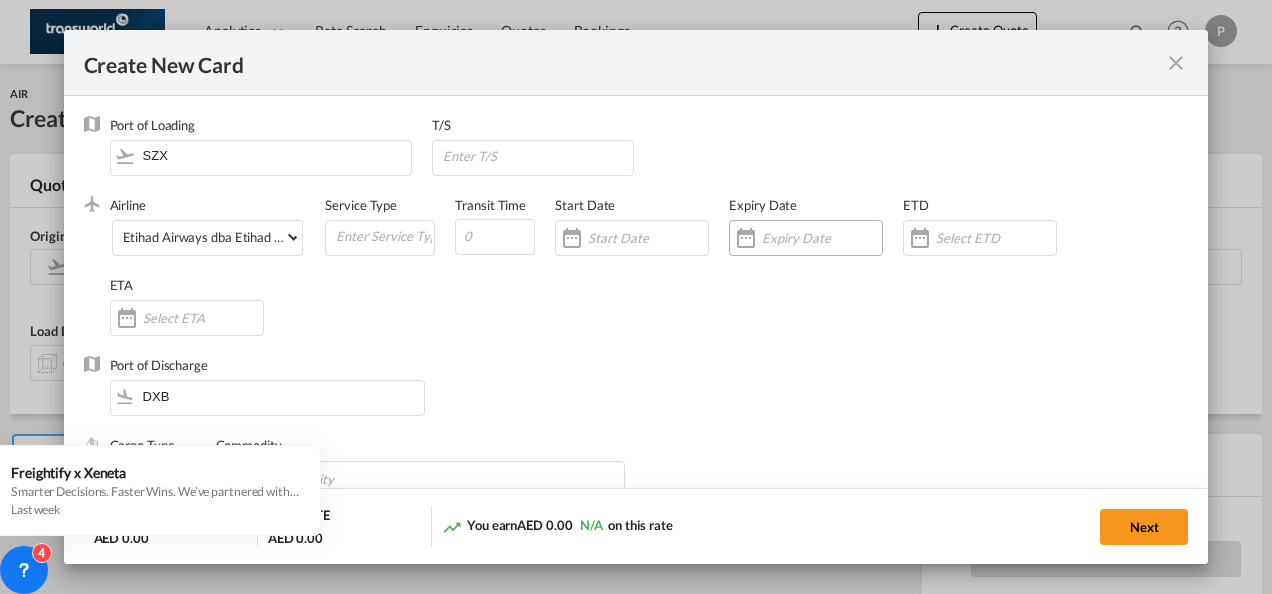 click at bounding box center (822, 238) 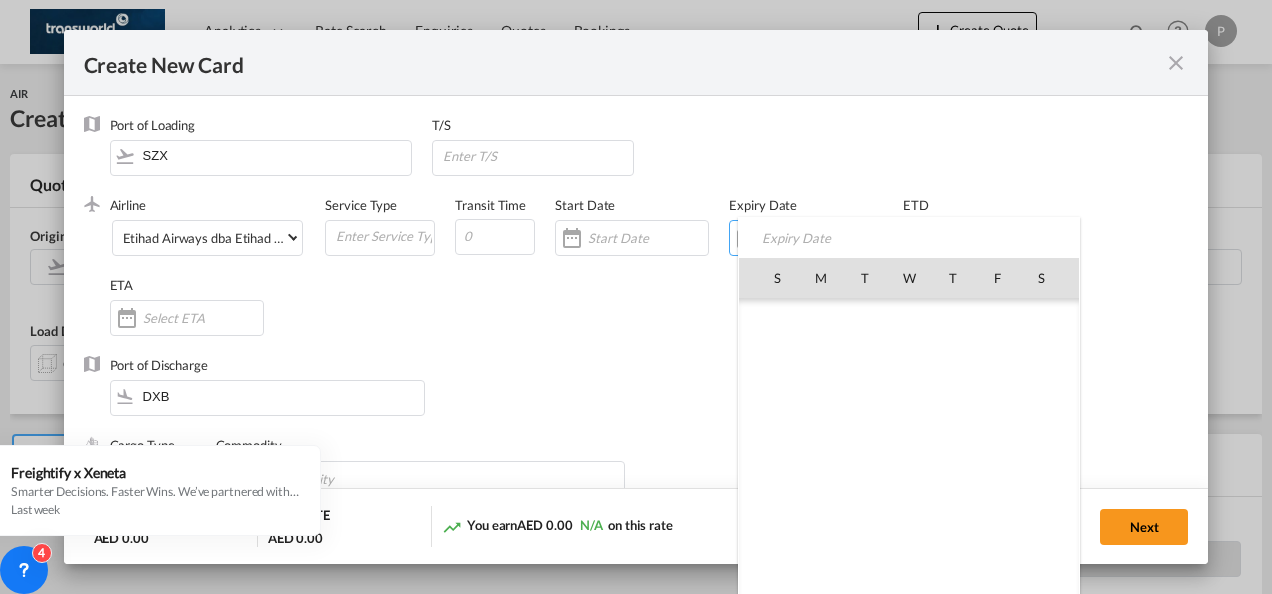 scroll, scrollTop: 462690, scrollLeft: 0, axis: vertical 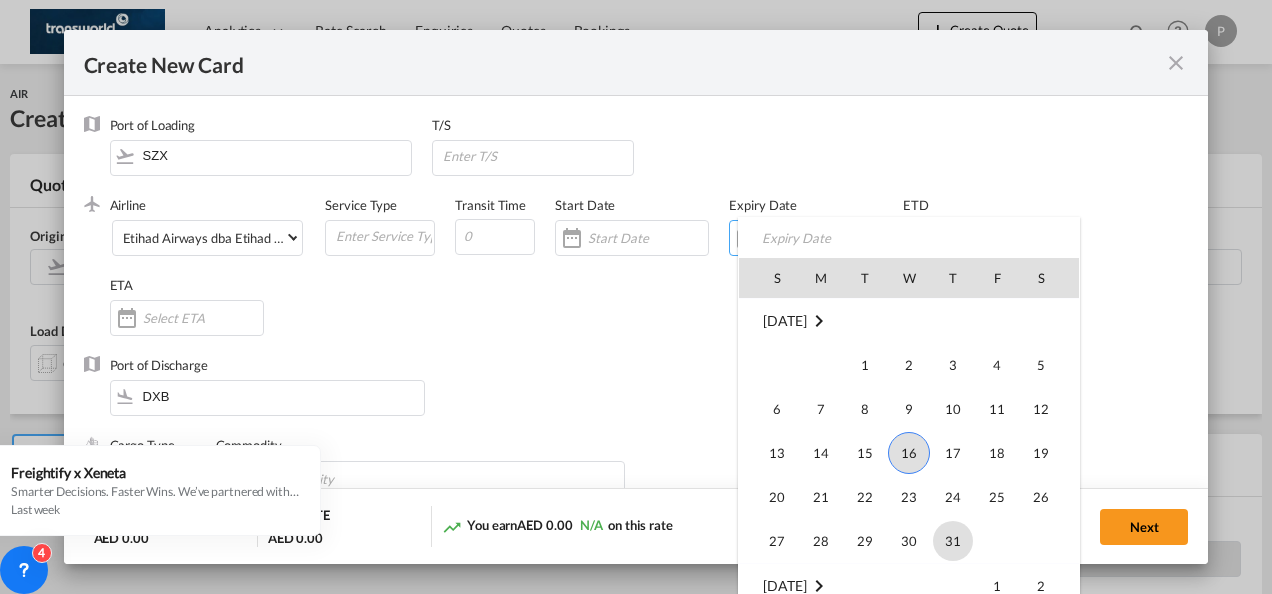 click on "31" at bounding box center (953, 541) 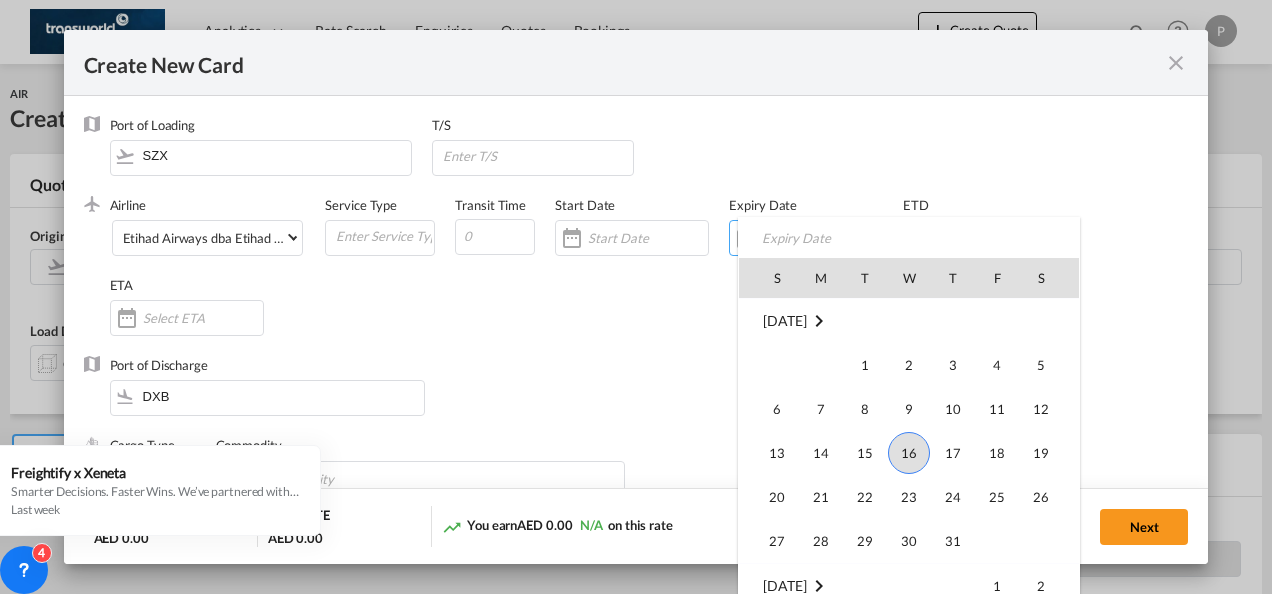 type on "[DATE]" 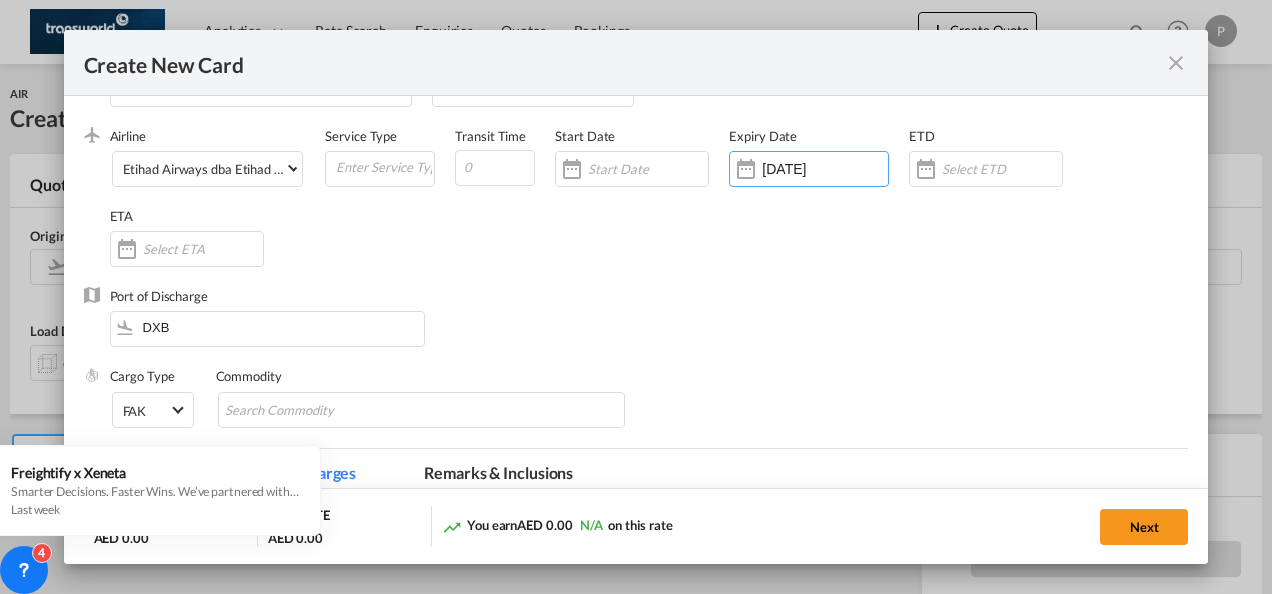 scroll, scrollTop: 100, scrollLeft: 0, axis: vertical 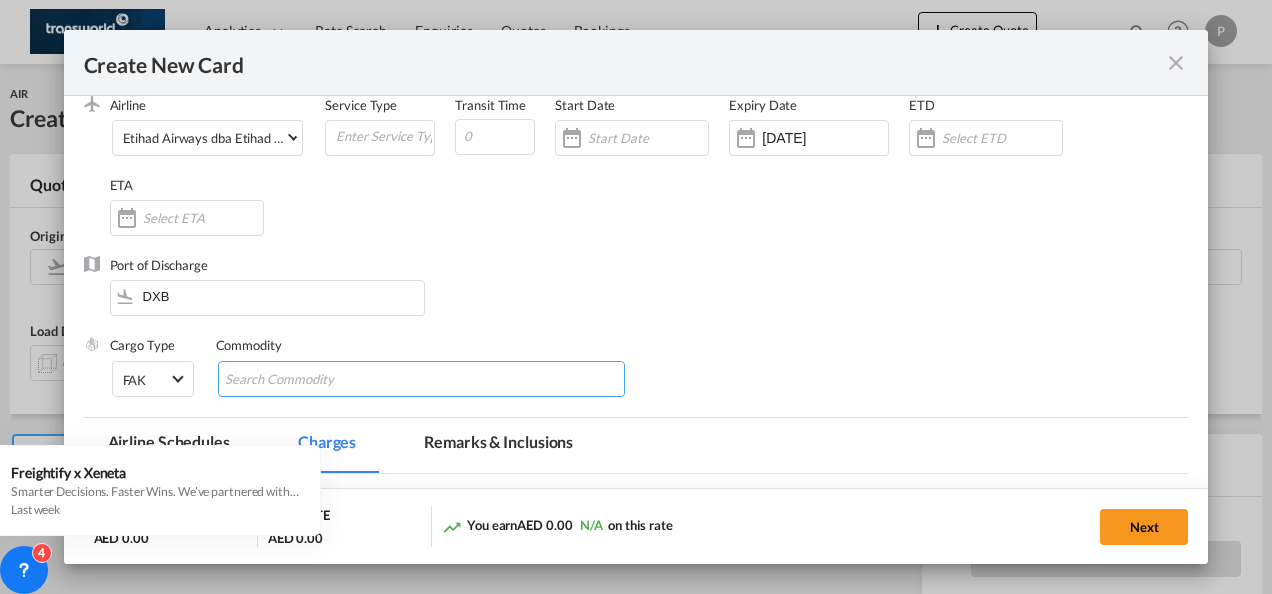 click at bounding box center [316, 380] 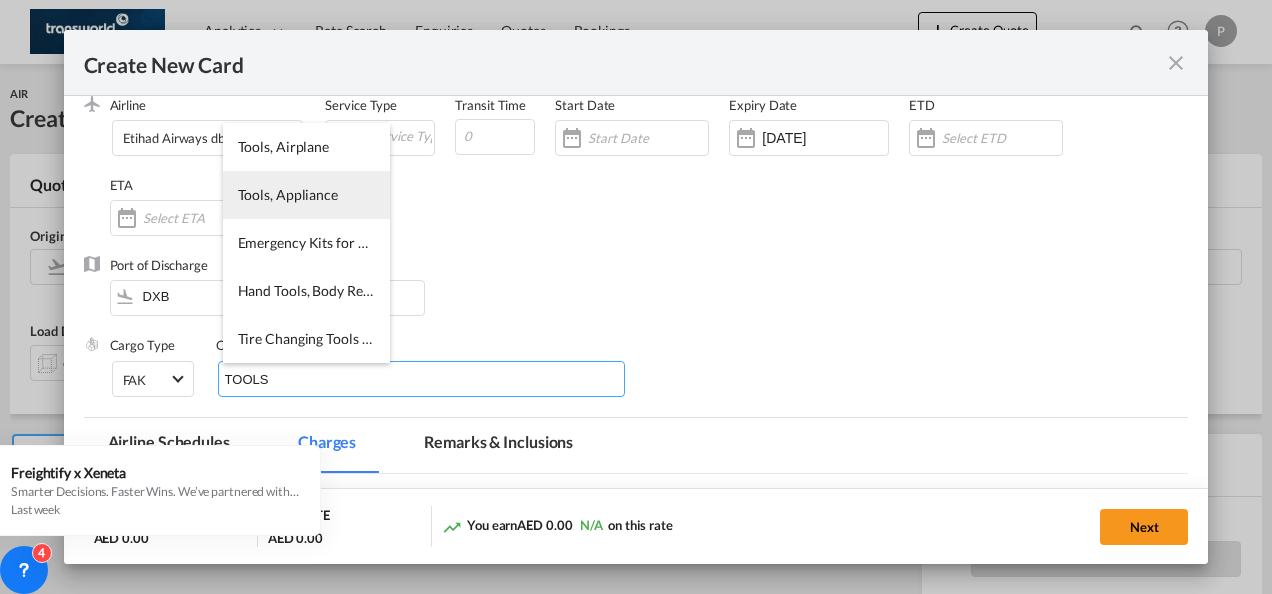 type on "TOOLS" 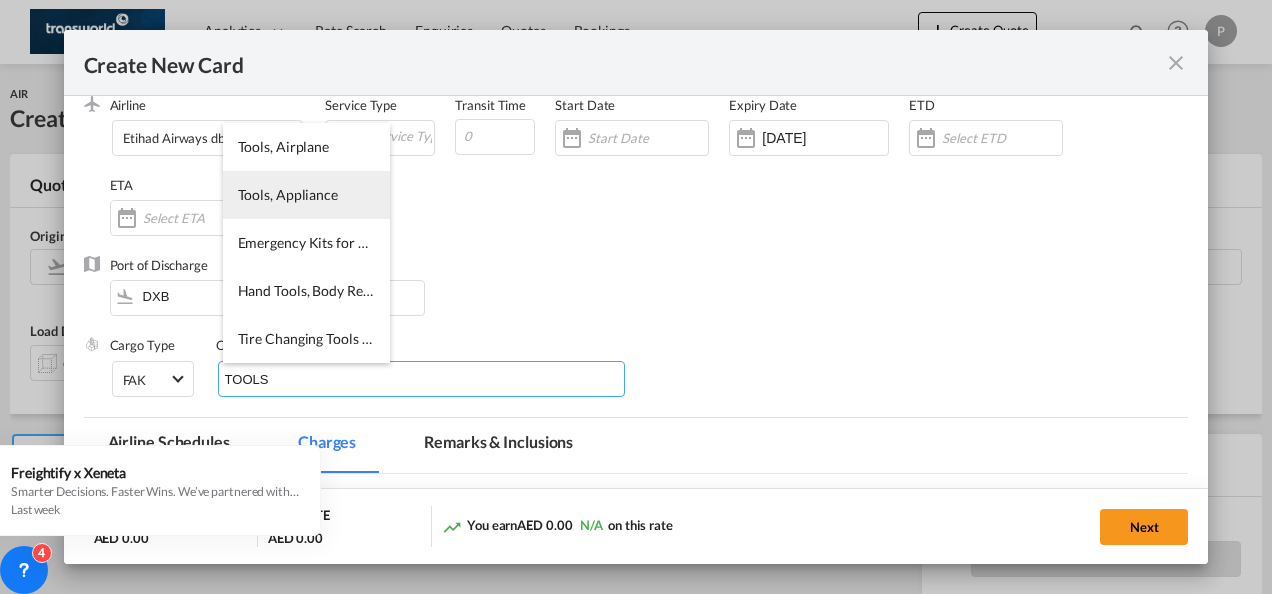 click on "Tools, Appliance" at bounding box center (288, 194) 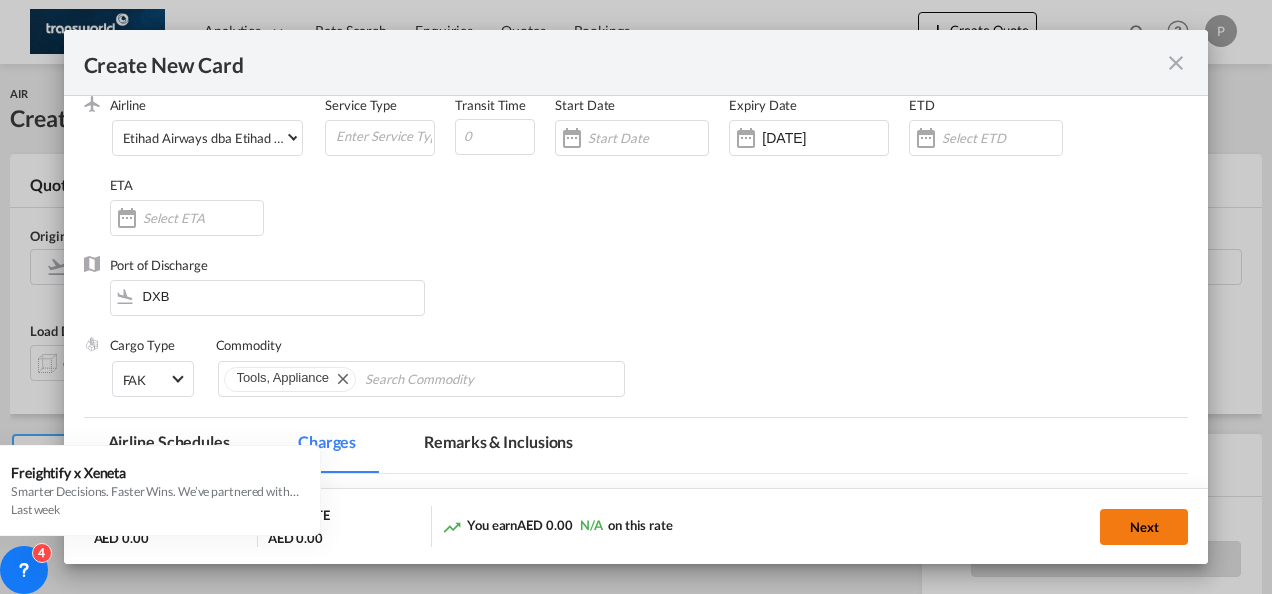 click on "Next" 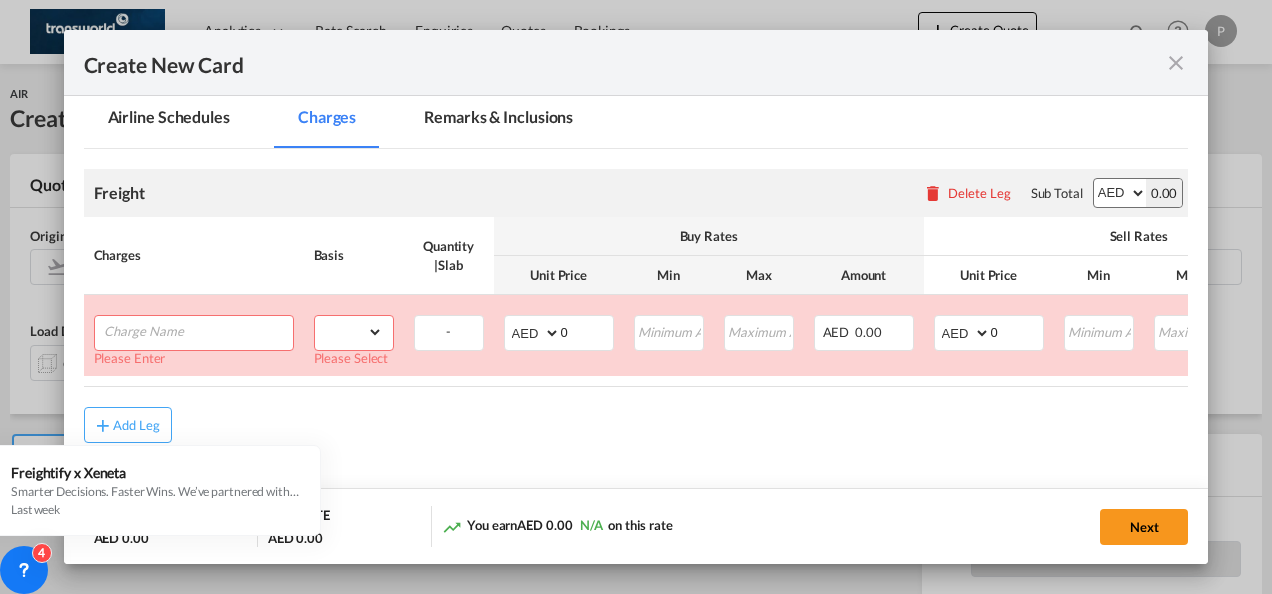 scroll, scrollTop: 426, scrollLeft: 0, axis: vertical 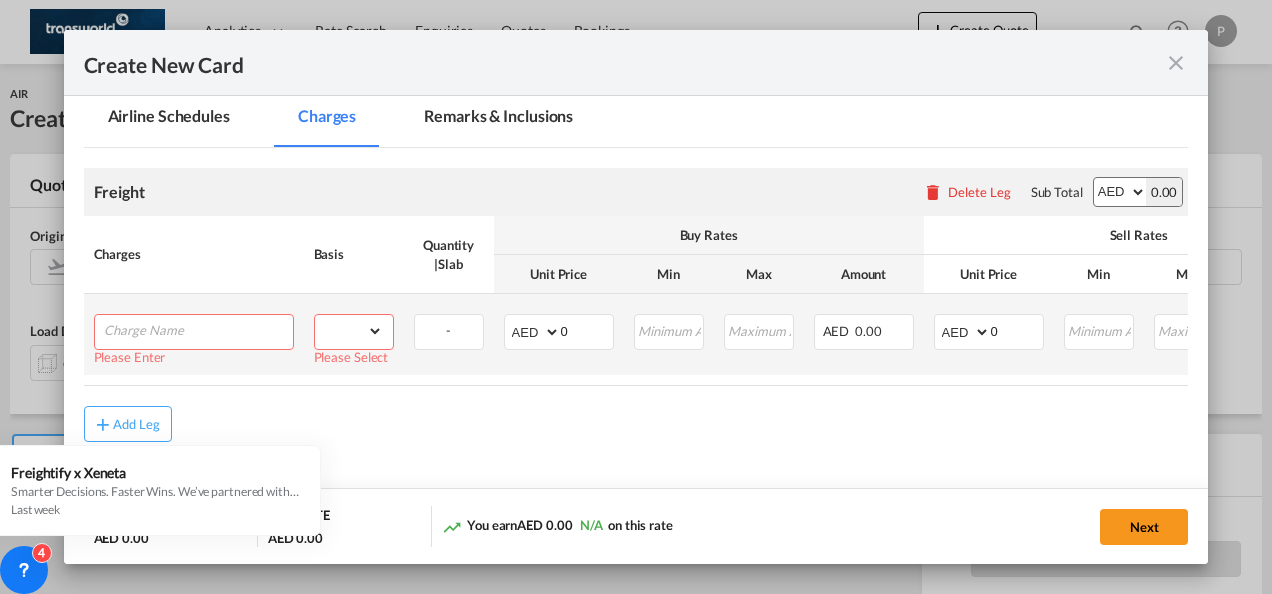 click at bounding box center [198, 330] 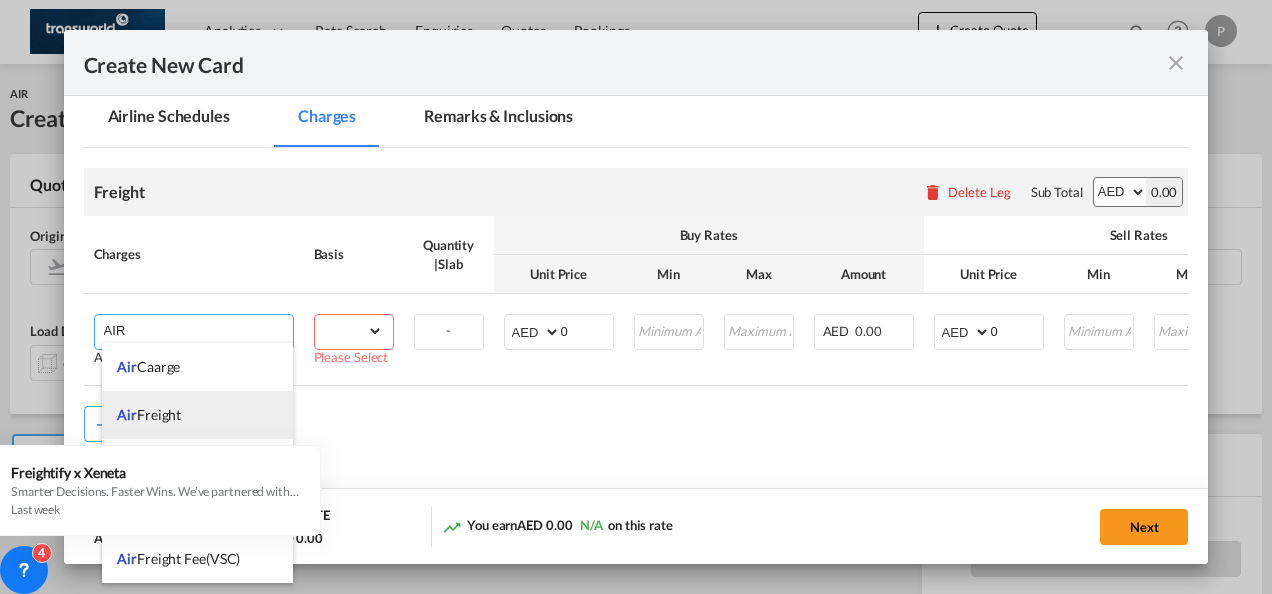 click on "Air  Freight" at bounding box center (197, 415) 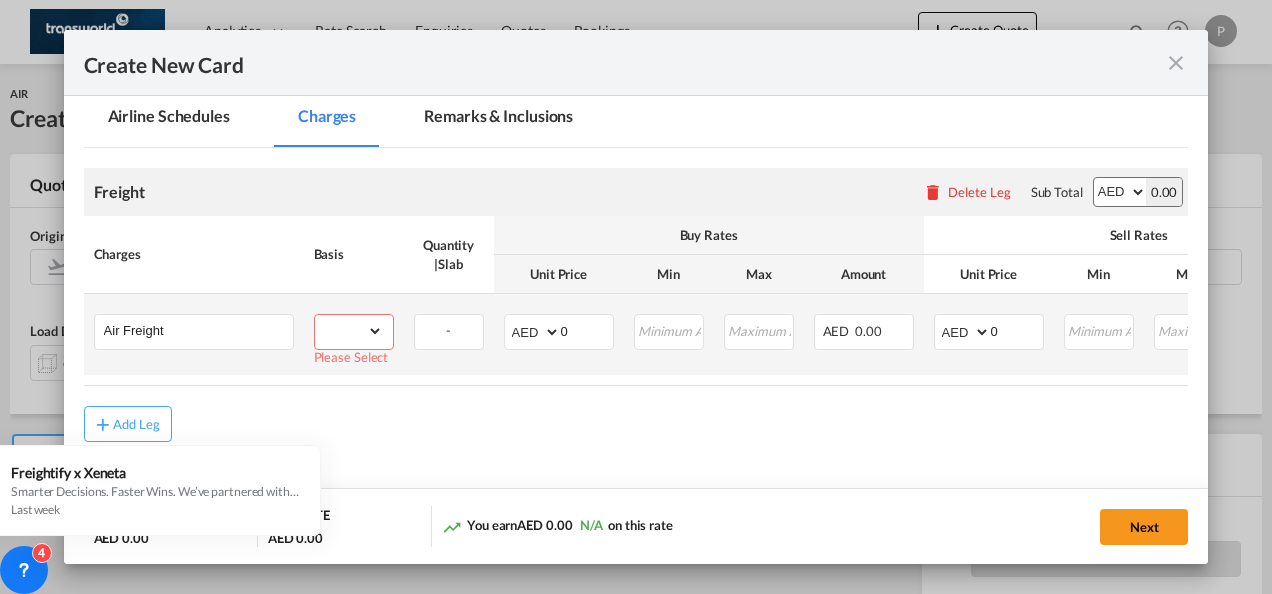 click on "gross_weight
volumetric_weight
per_shipment
per_bl
per_km
% on air freight
per_hawb
per_kg
per_pallet
per_carton
flat
chargeable_weight
per_ton
per_cbm
per_hbl
per_w/m
per_awb
per_sbl
per shipping bill
per_quintal
per_lbs
per_vehicle
per_shift
per_invoice
per_package
per_day
per_revalidation
per_declaration
per_document
per clearance" at bounding box center (349, 331) 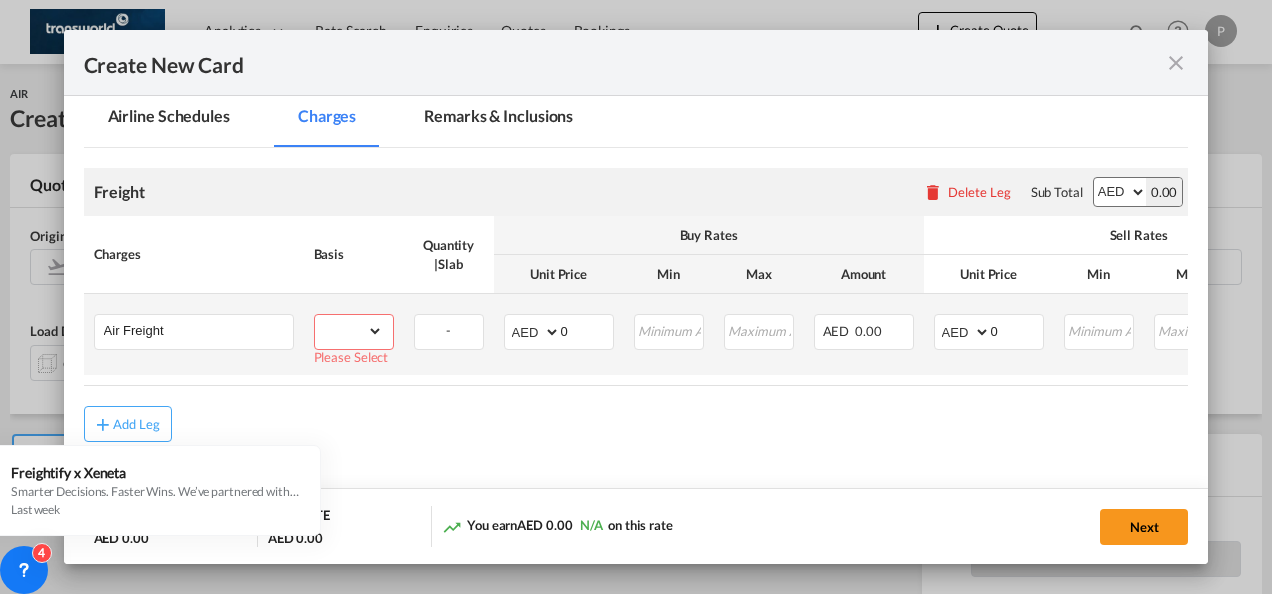 select on "per_shipment" 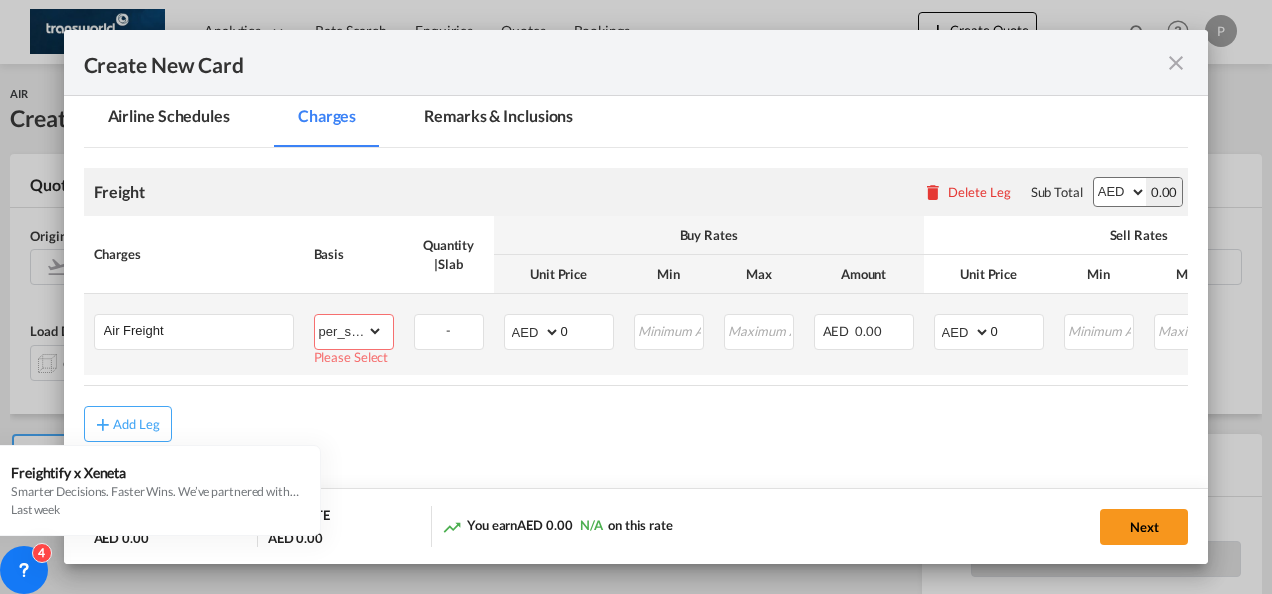 click on "gross_weight
volumetric_weight
per_shipment
per_bl
per_km
% on air freight
per_hawb
per_kg
per_pallet
per_carton
flat
chargeable_weight
per_ton
per_cbm
per_hbl
per_w/m
per_awb
per_sbl
per shipping bill
per_quintal
per_lbs
per_vehicle
per_shift
per_invoice
per_package
per_day
per_revalidation
per_declaration
per_document
per clearance" at bounding box center [349, 331] 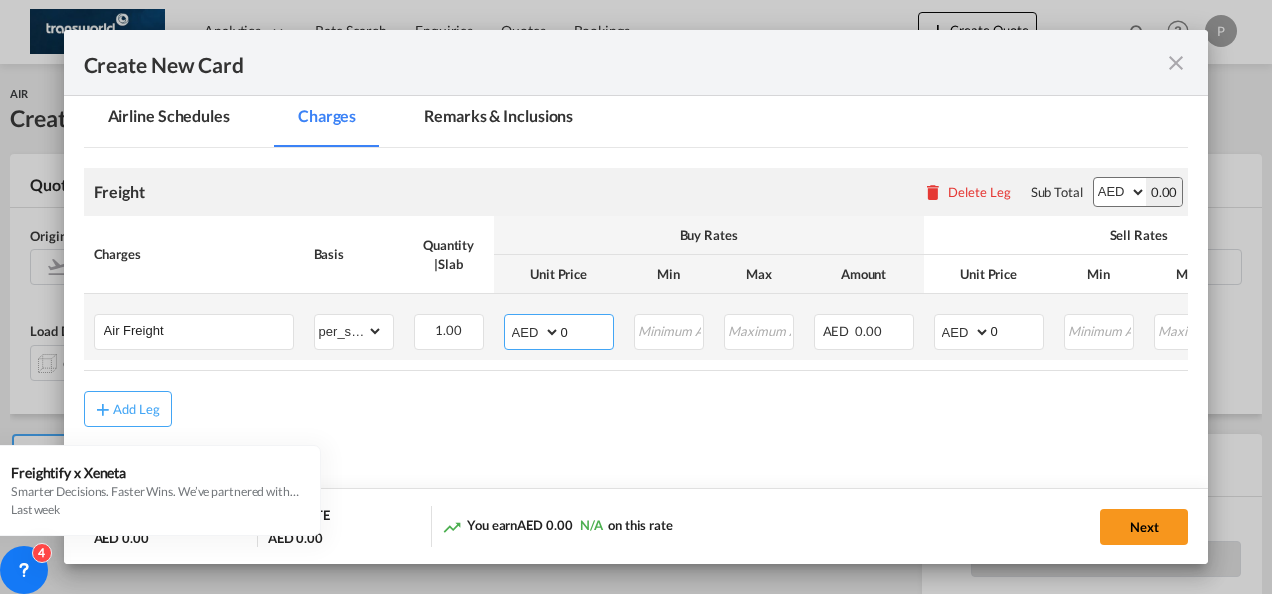 click on "0" at bounding box center [587, 330] 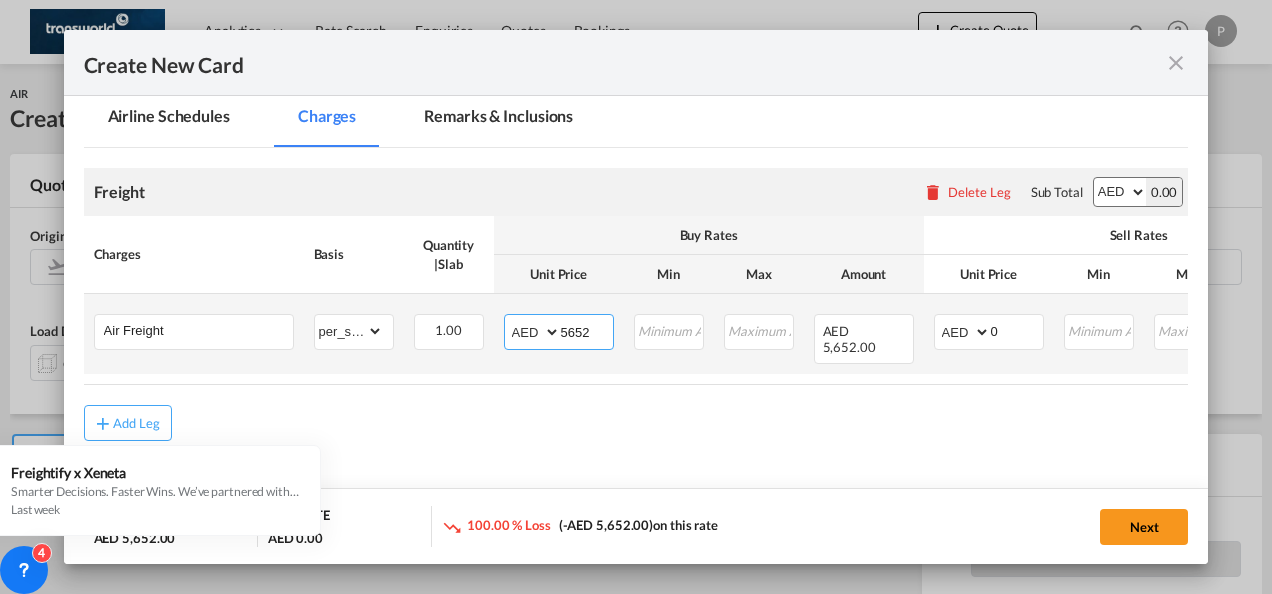 type on "5652" 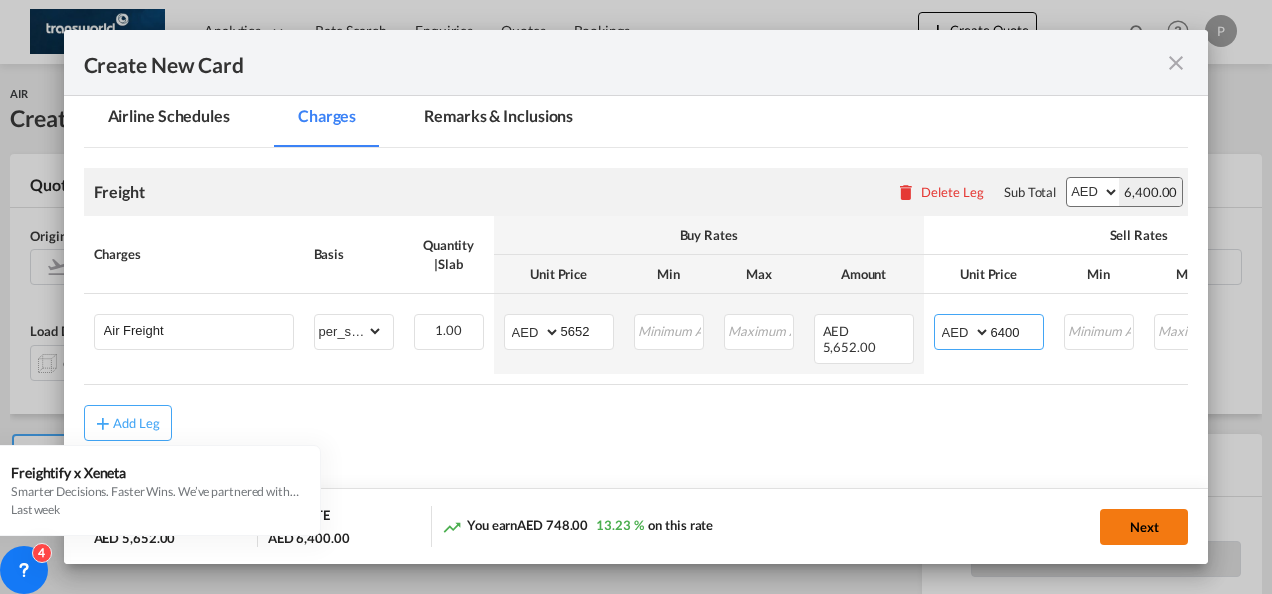 type on "6400" 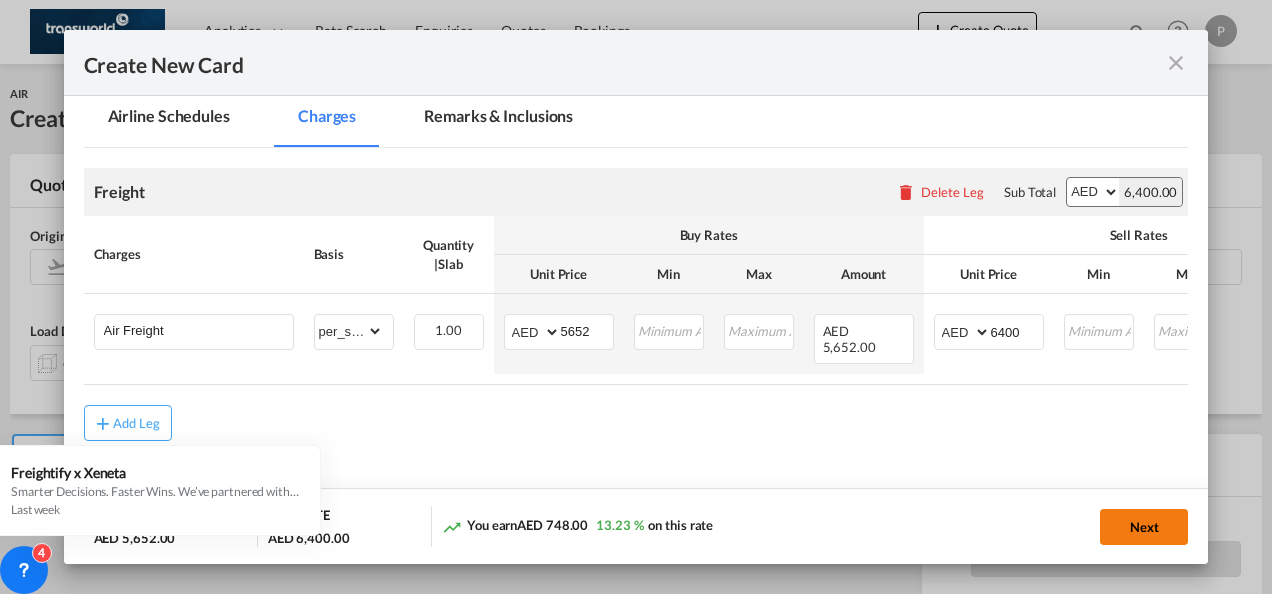 click on "Next" 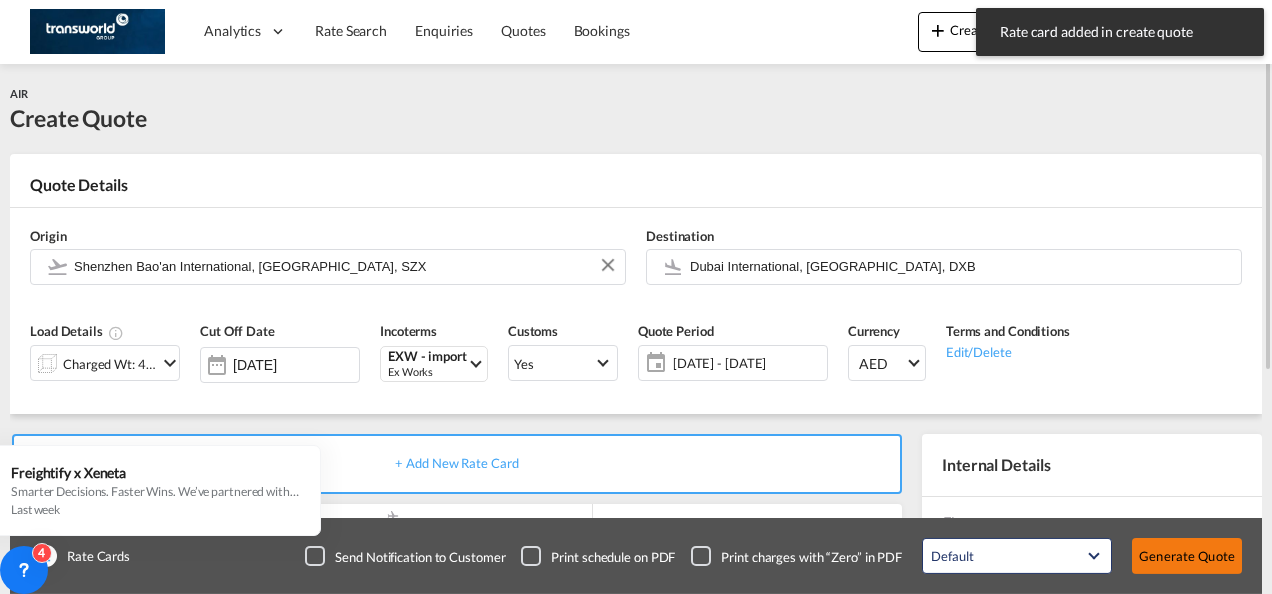 click on "Generate Quote" at bounding box center [1187, 556] 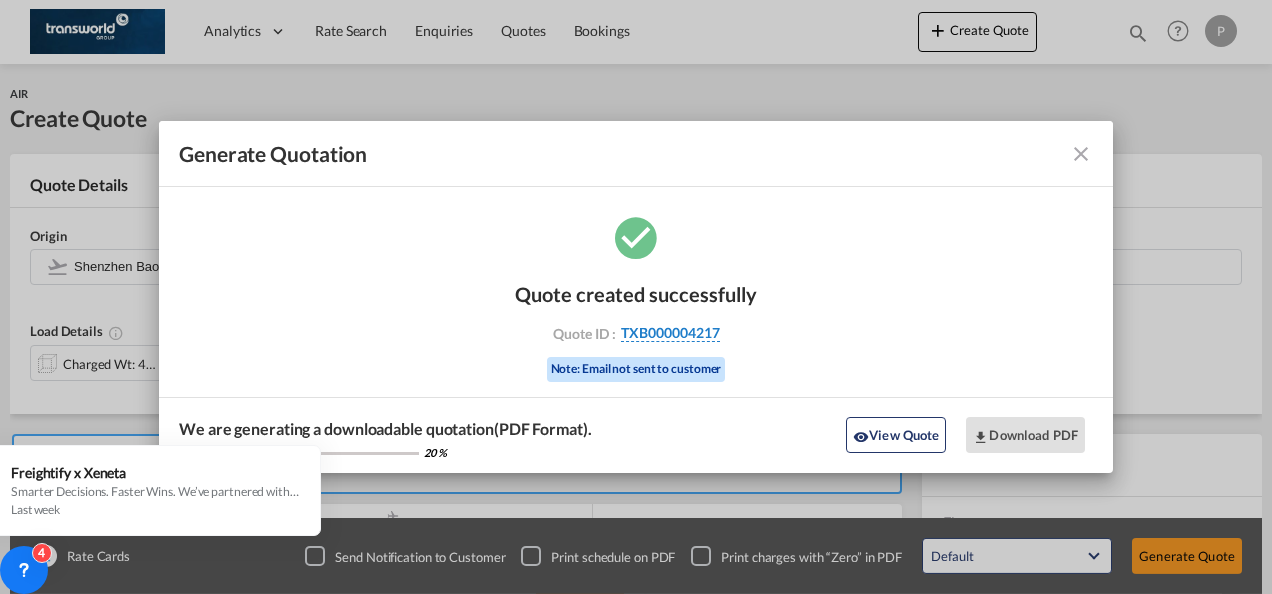 click on "TXB000004217" at bounding box center (670, 333) 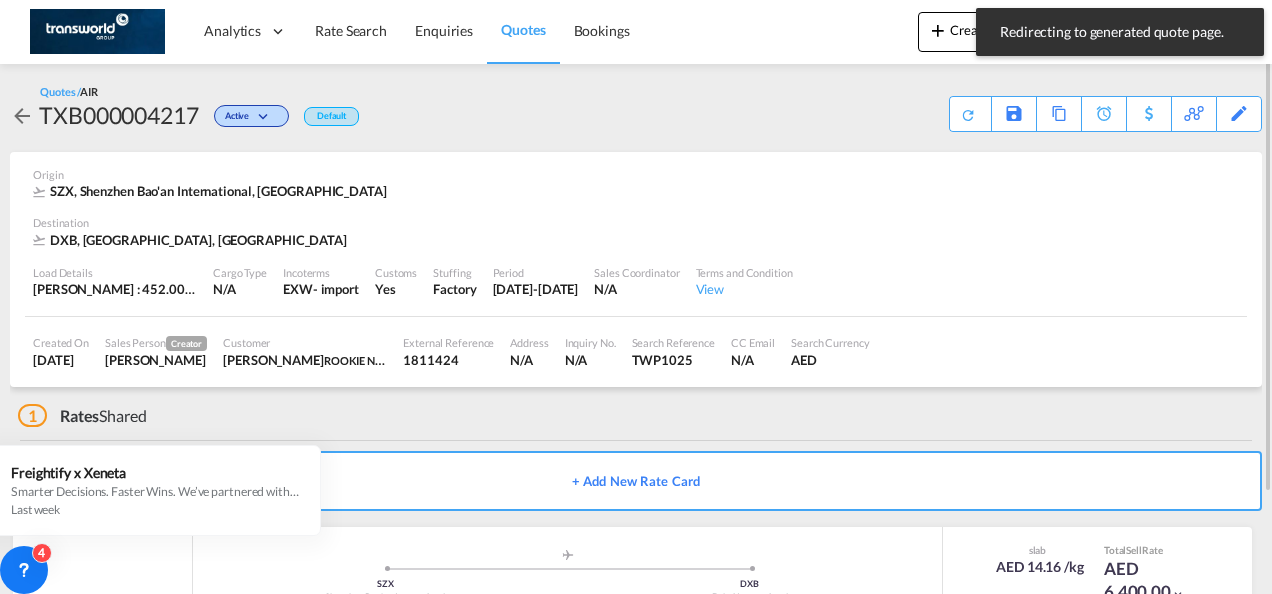 scroll, scrollTop: 122, scrollLeft: 0, axis: vertical 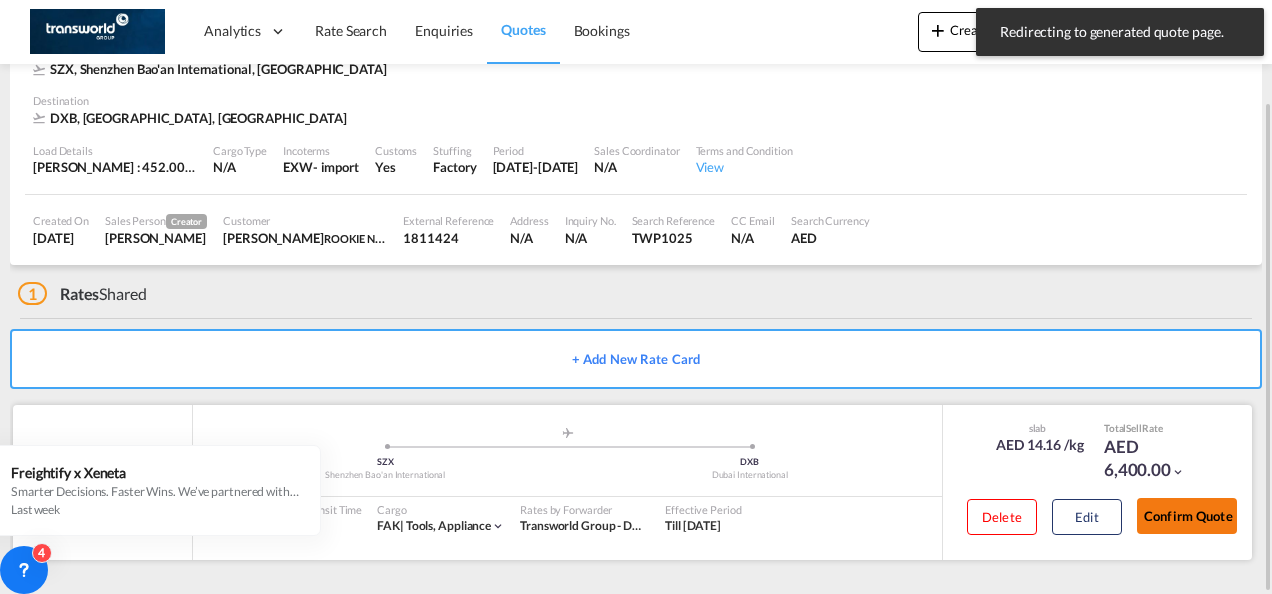 click on "Confirm Quote" at bounding box center [1187, 516] 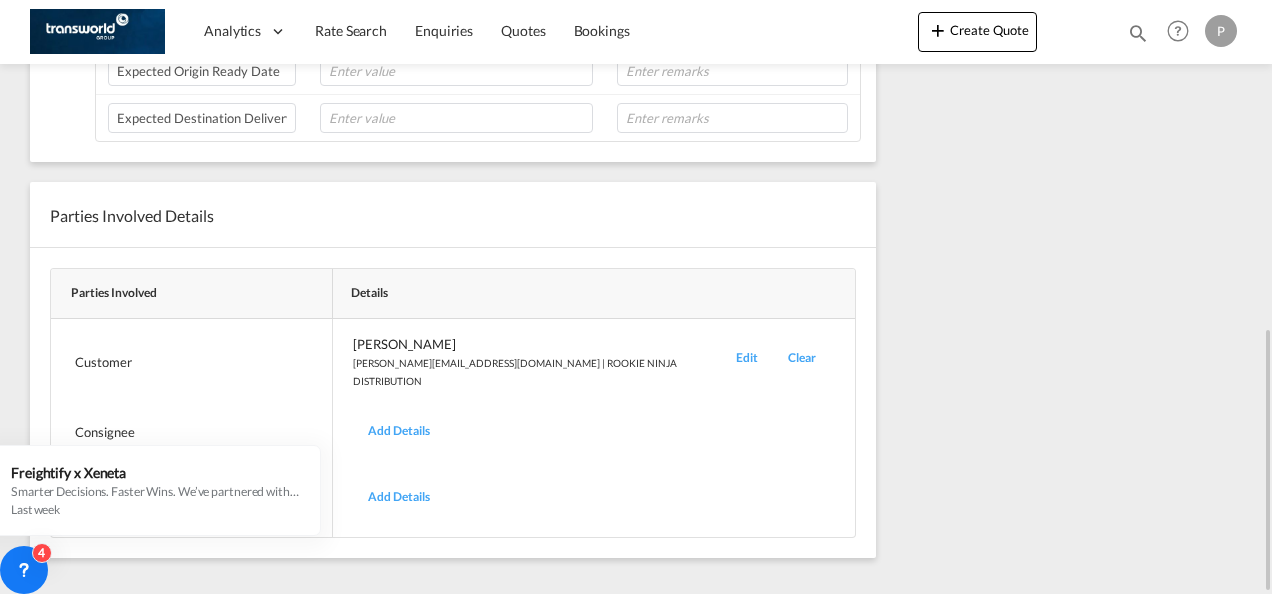 scroll, scrollTop: 242, scrollLeft: 0, axis: vertical 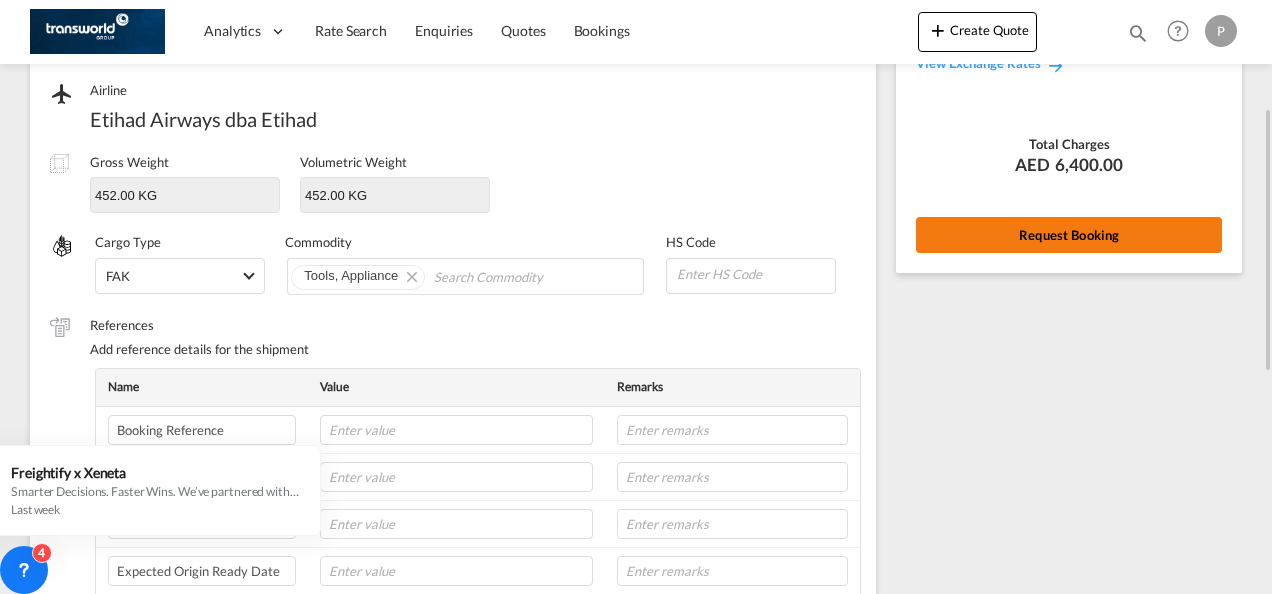 click on "Request Booking" at bounding box center (1069, 235) 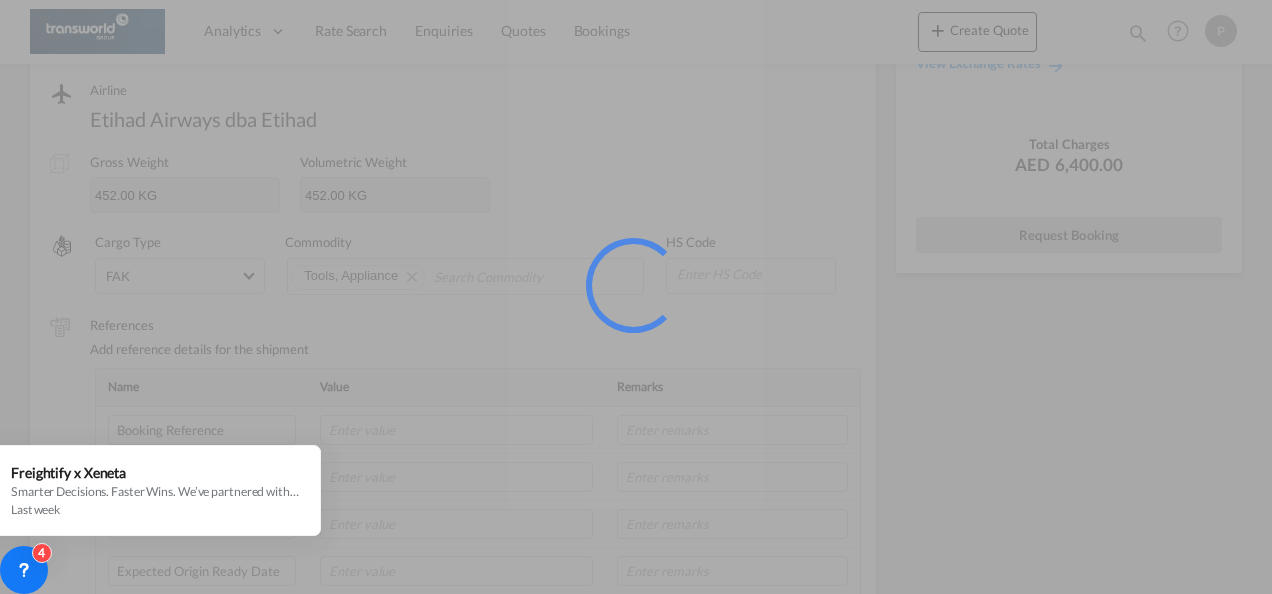 scroll, scrollTop: 37, scrollLeft: 0, axis: vertical 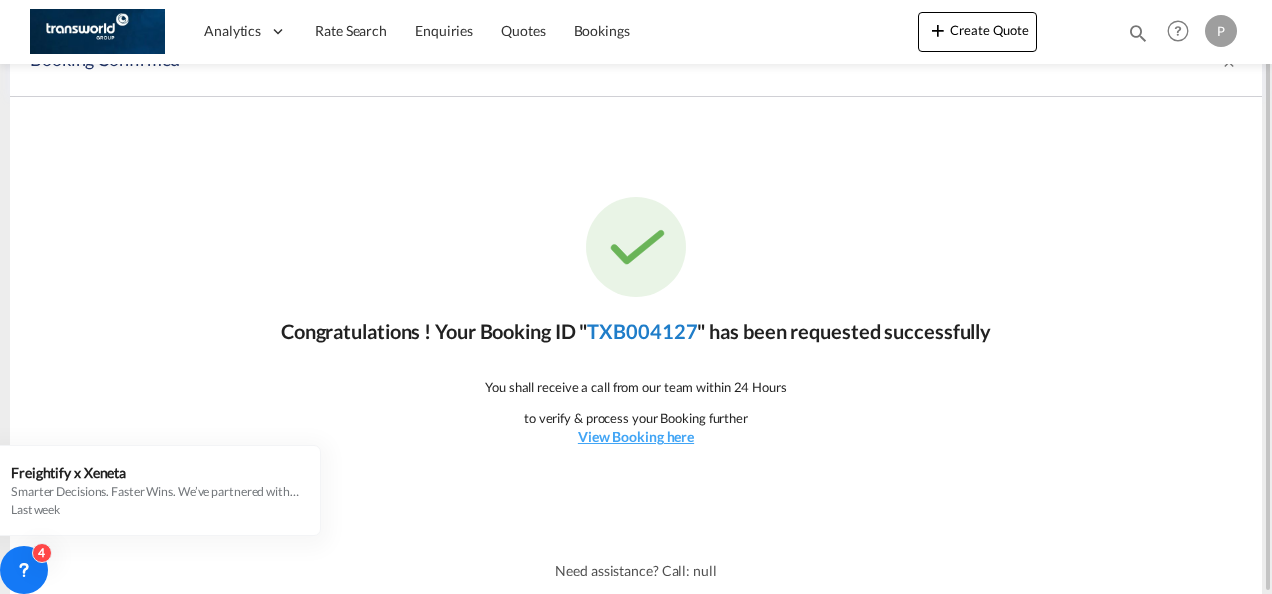 click on "TXB004127" 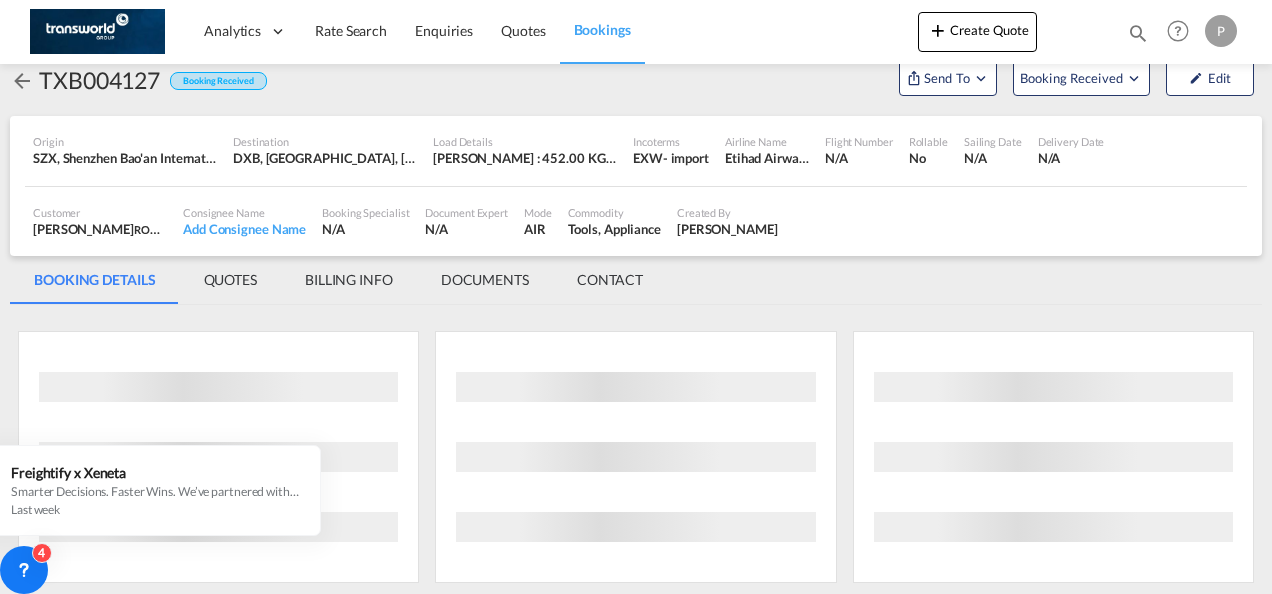 scroll, scrollTop: 1176, scrollLeft: 0, axis: vertical 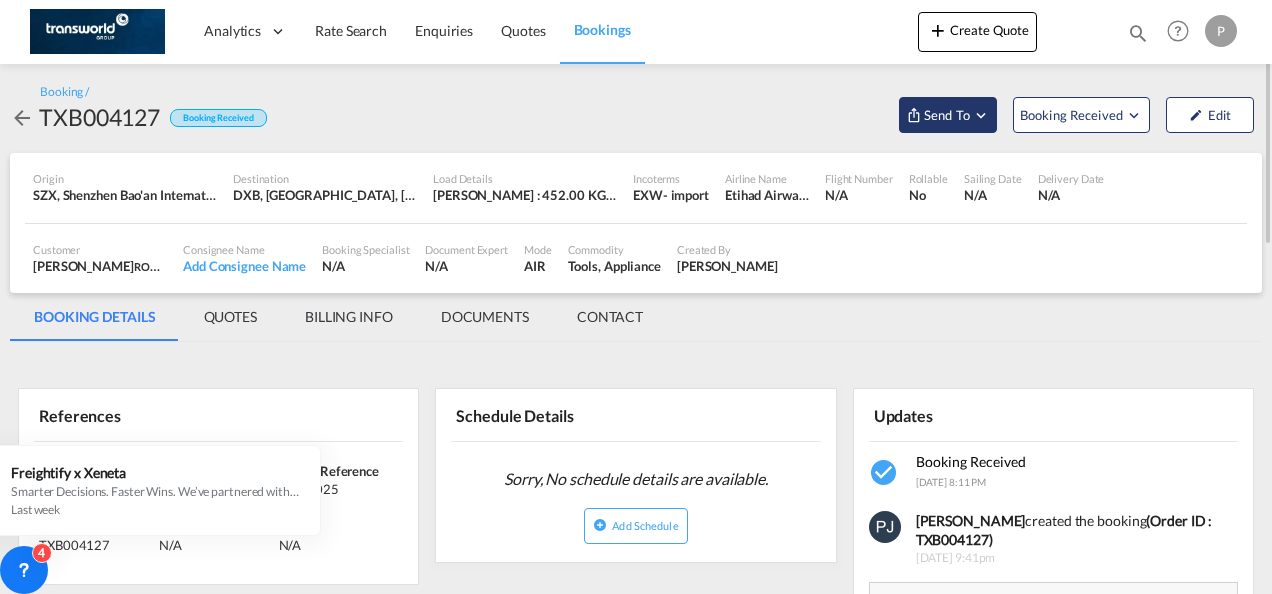 click at bounding box center (981, 115) 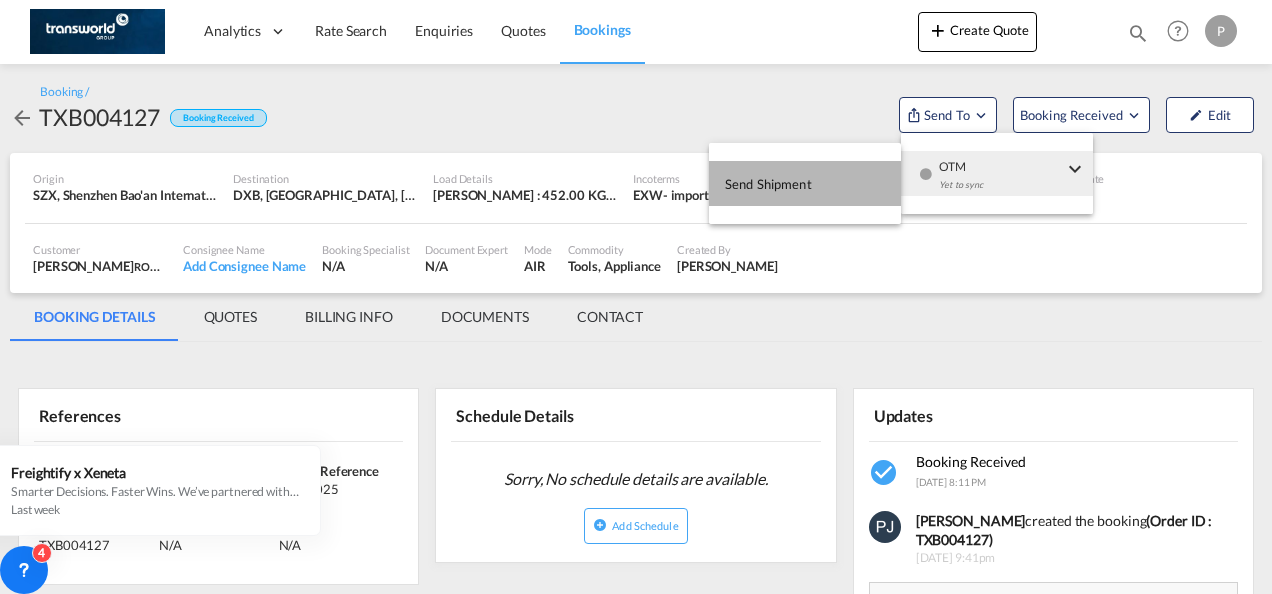 click on "Send Shipment" at bounding box center [768, 184] 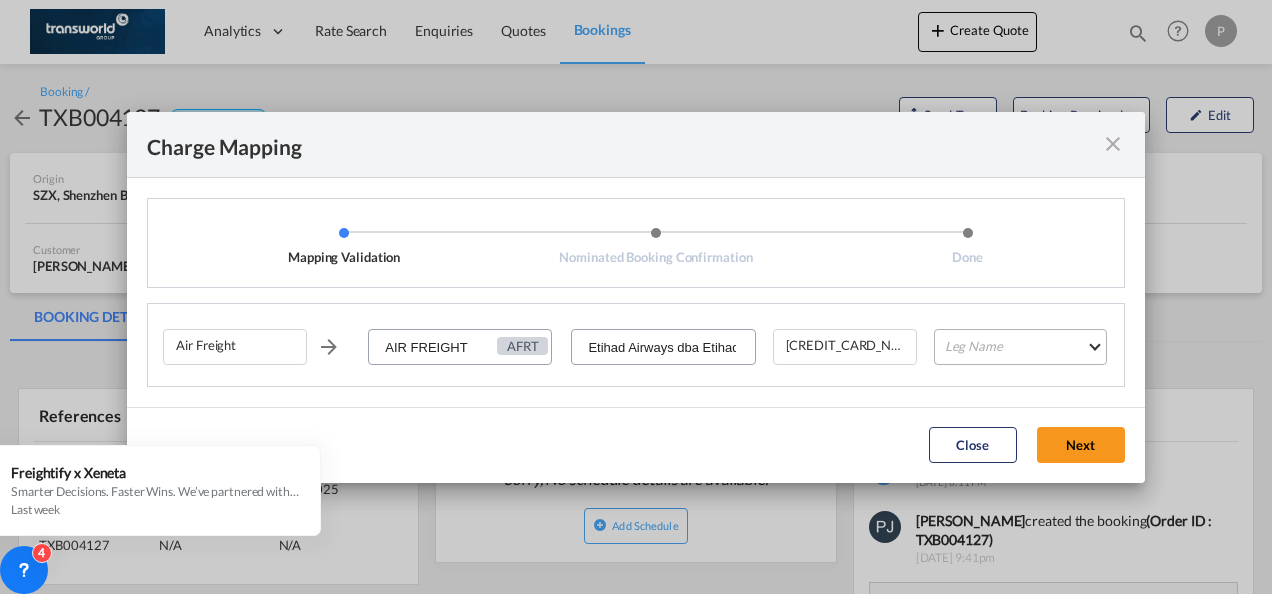 click on "Leg Name HANDLING ORIGIN HANDLING DESTINATION OTHERS TL PICK UP CUSTOMS ORIGIN AIR CUSTOMS DESTINATION TL DELIVERY" at bounding box center (1020, 347) 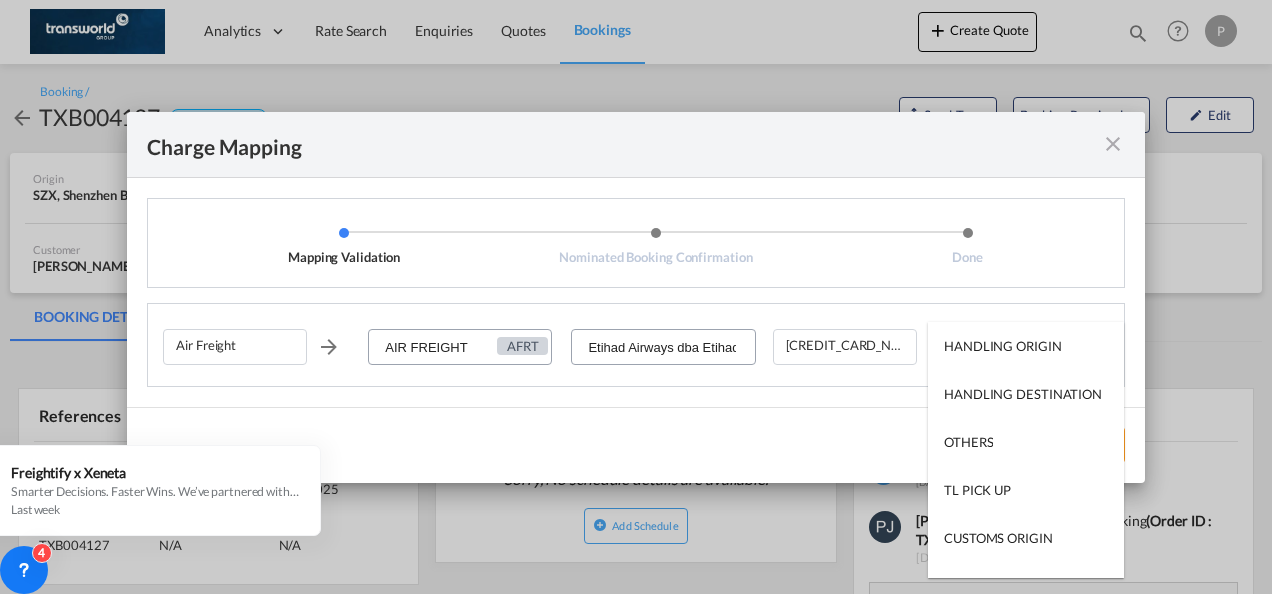 type on "HANDLING ORIGIN" 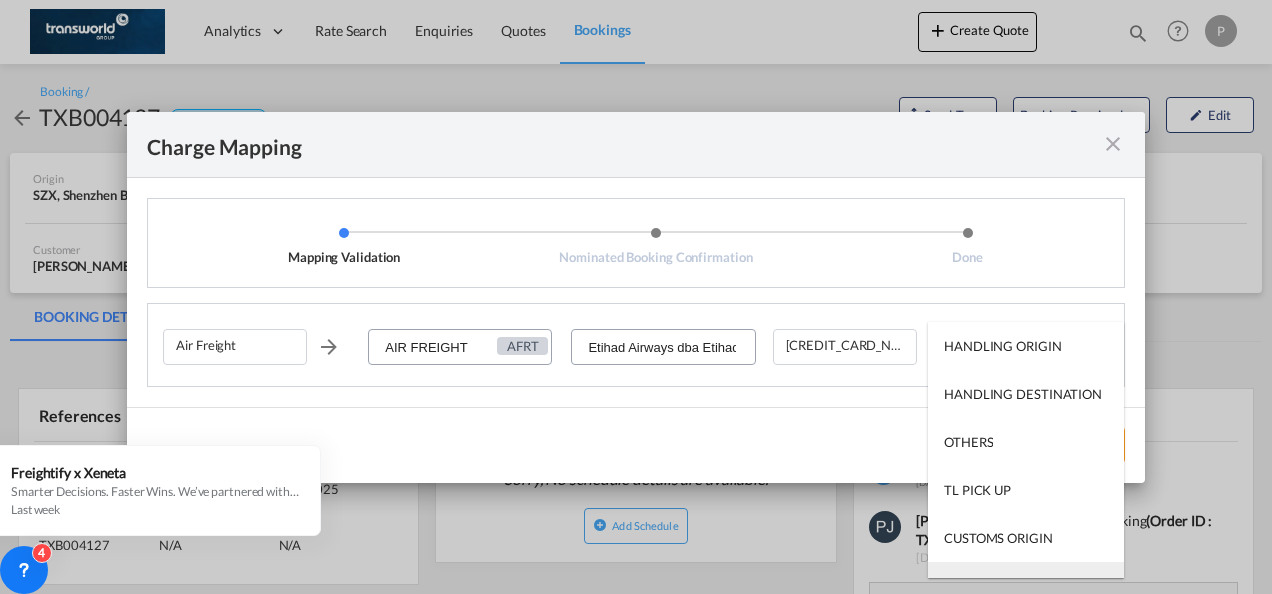 type on "AIR" 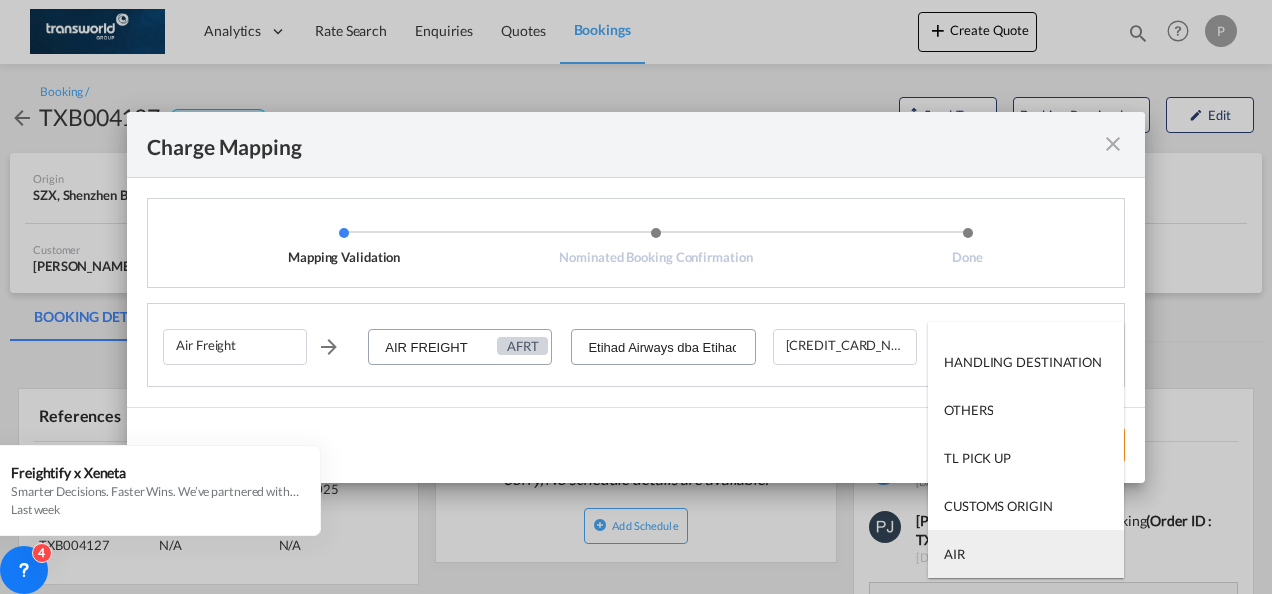 click on "AIR" at bounding box center (1026, 554) 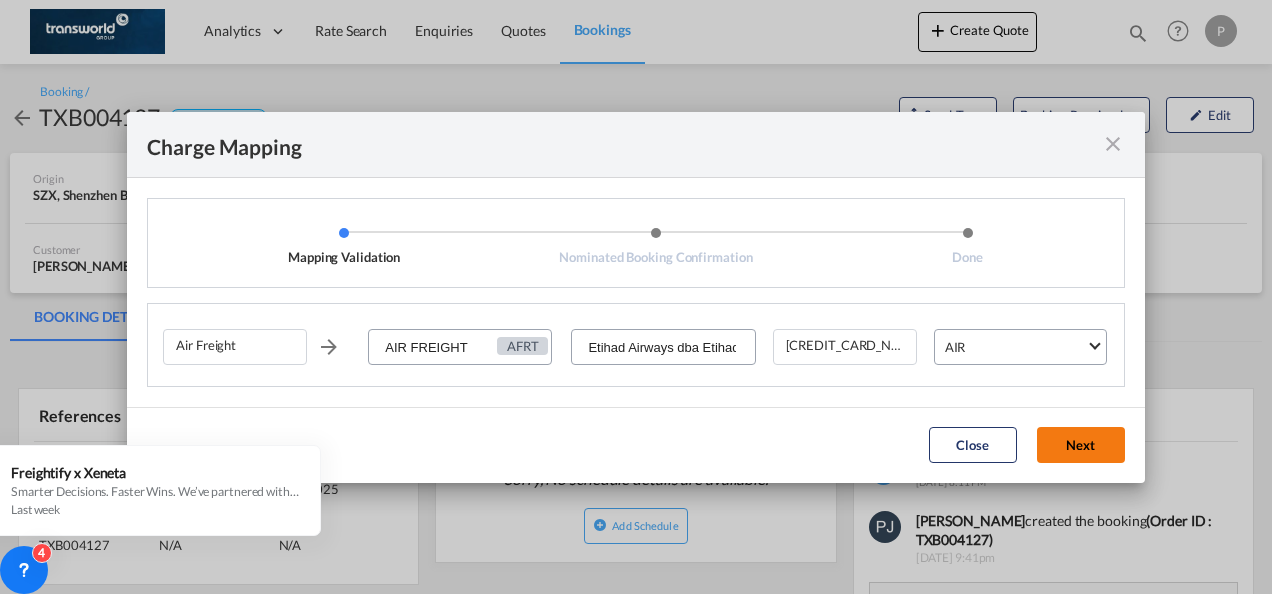 click on "Next" 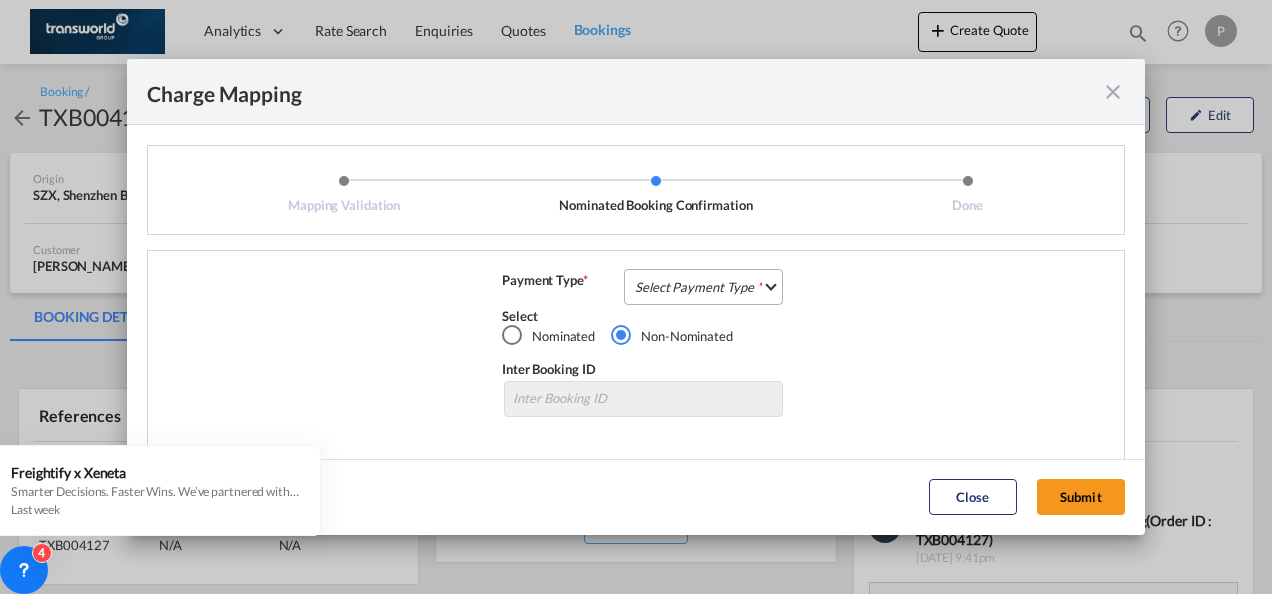 click on "Select Payment Type
COLLECT
PREPAID" at bounding box center (703, 287) 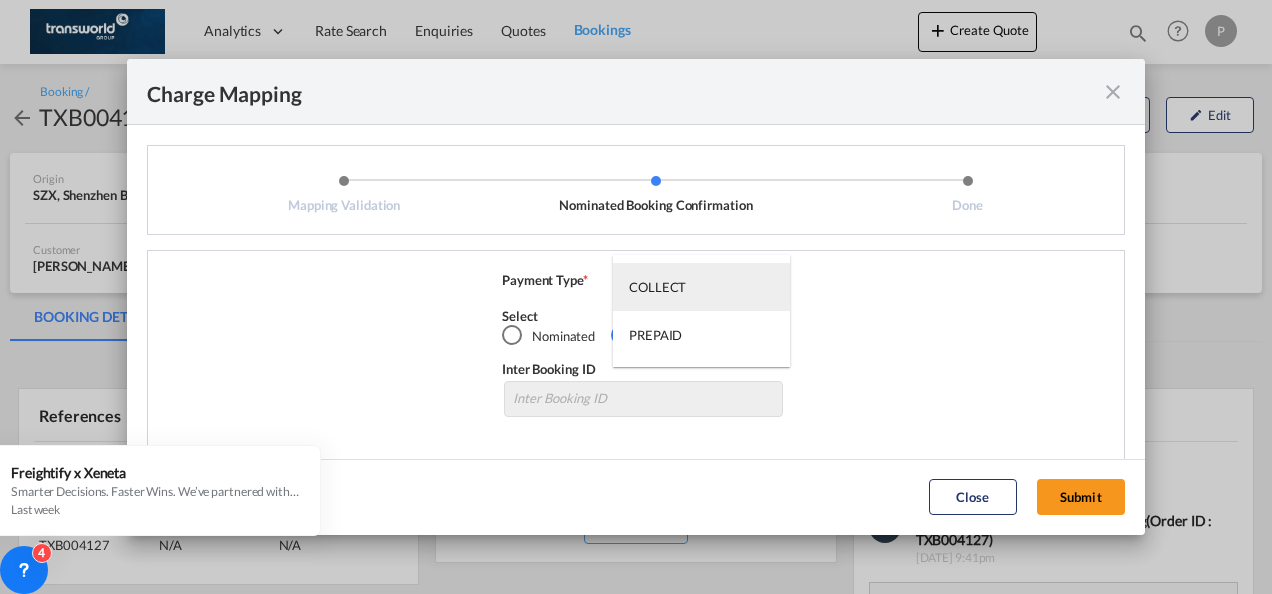click on "COLLECT" at bounding box center [701, 287] 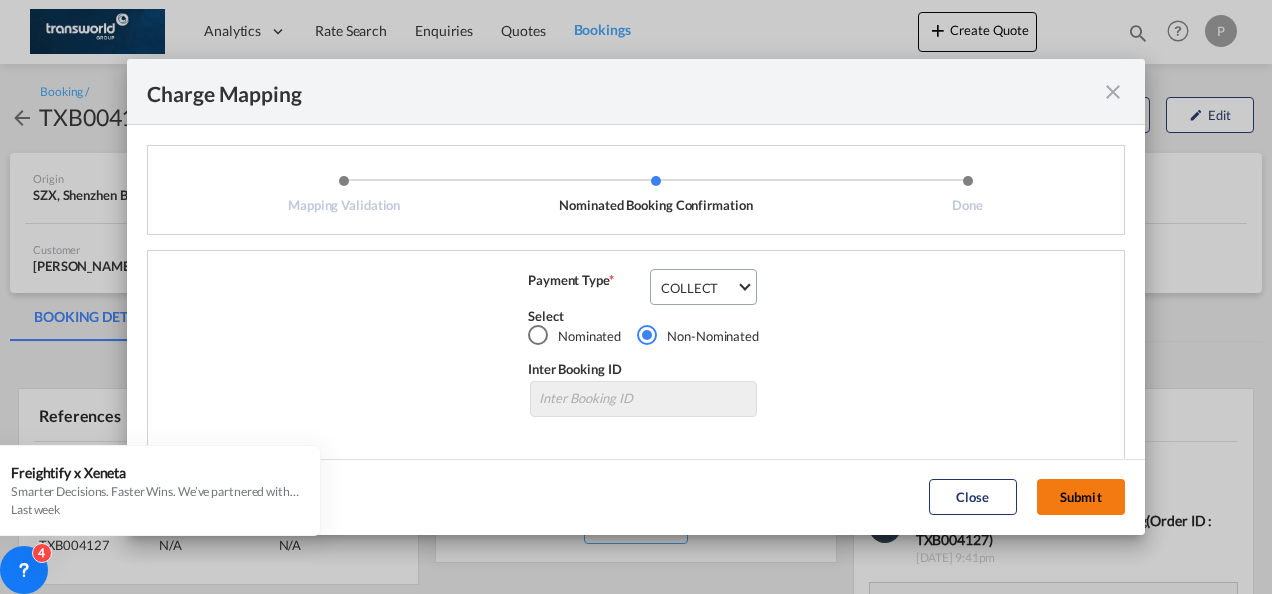 click on "Submit" 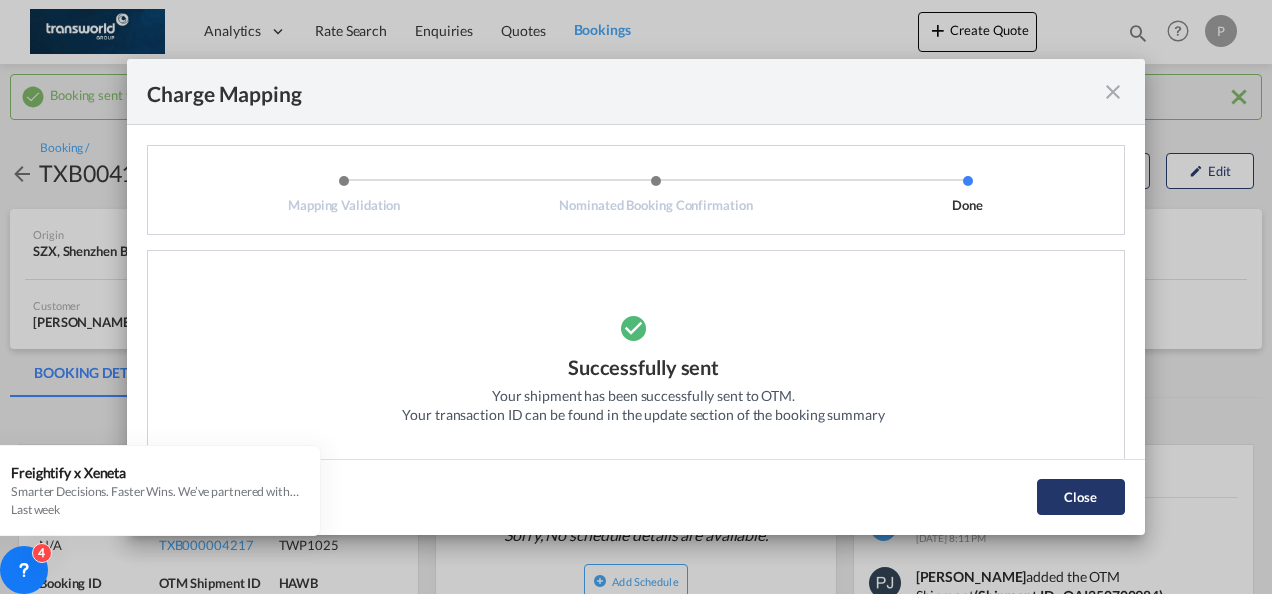 click on "Close" 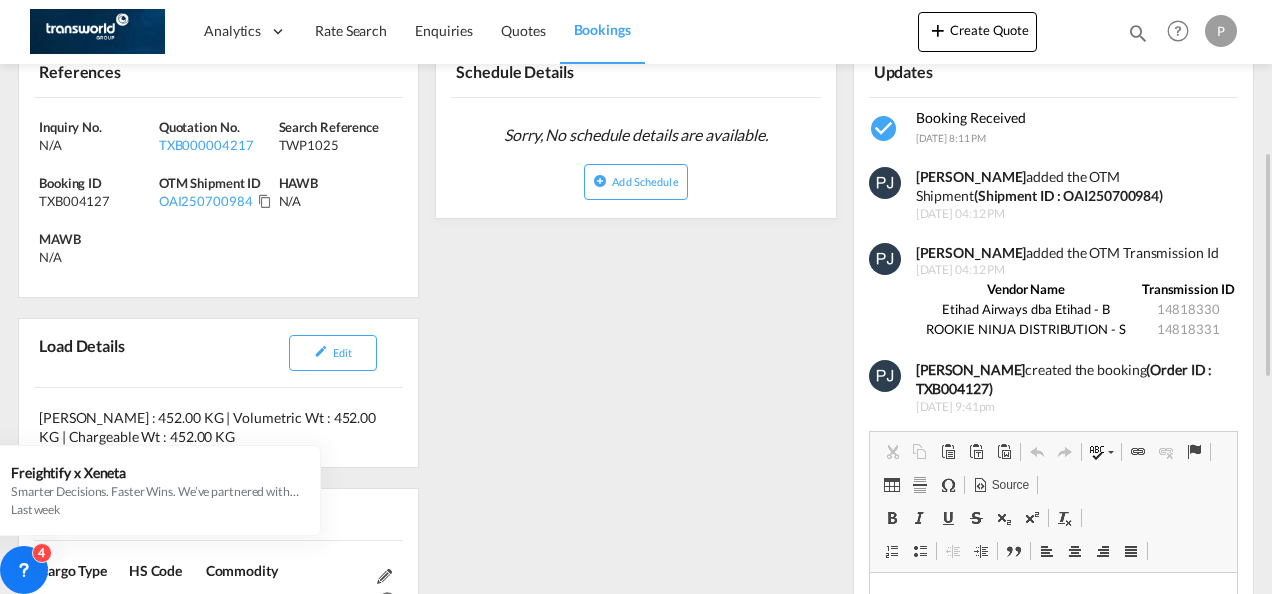scroll, scrollTop: 300, scrollLeft: 0, axis: vertical 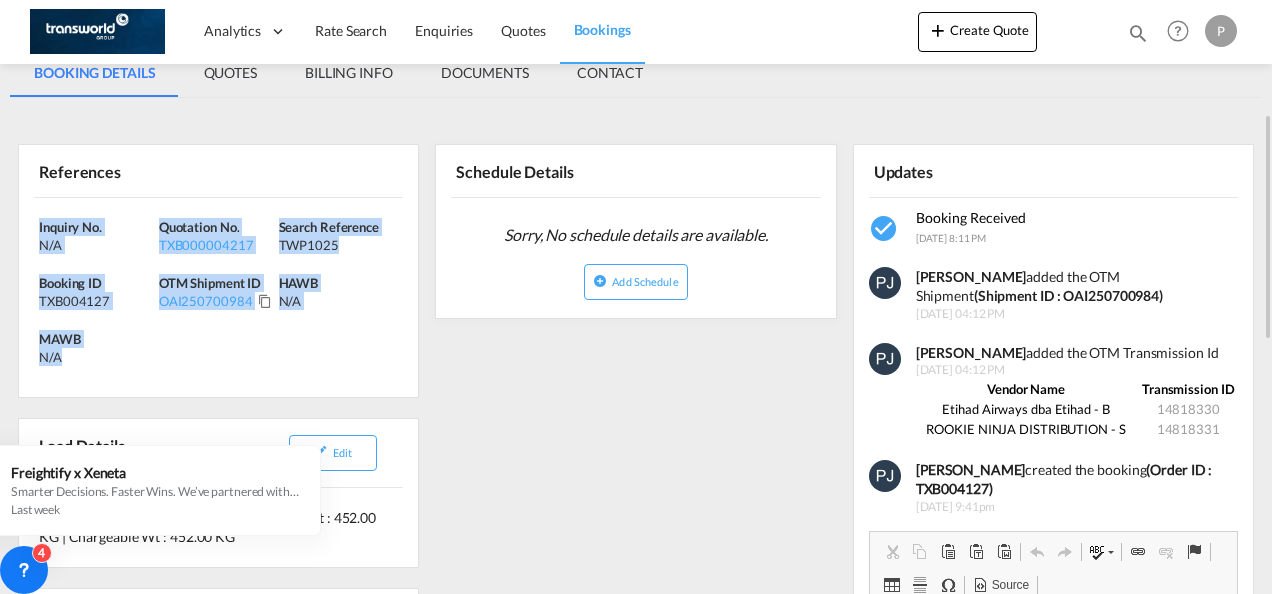 drag, startPoint x: 36, startPoint y: 227, endPoint x: 114, endPoint y: 356, distance: 150.74814 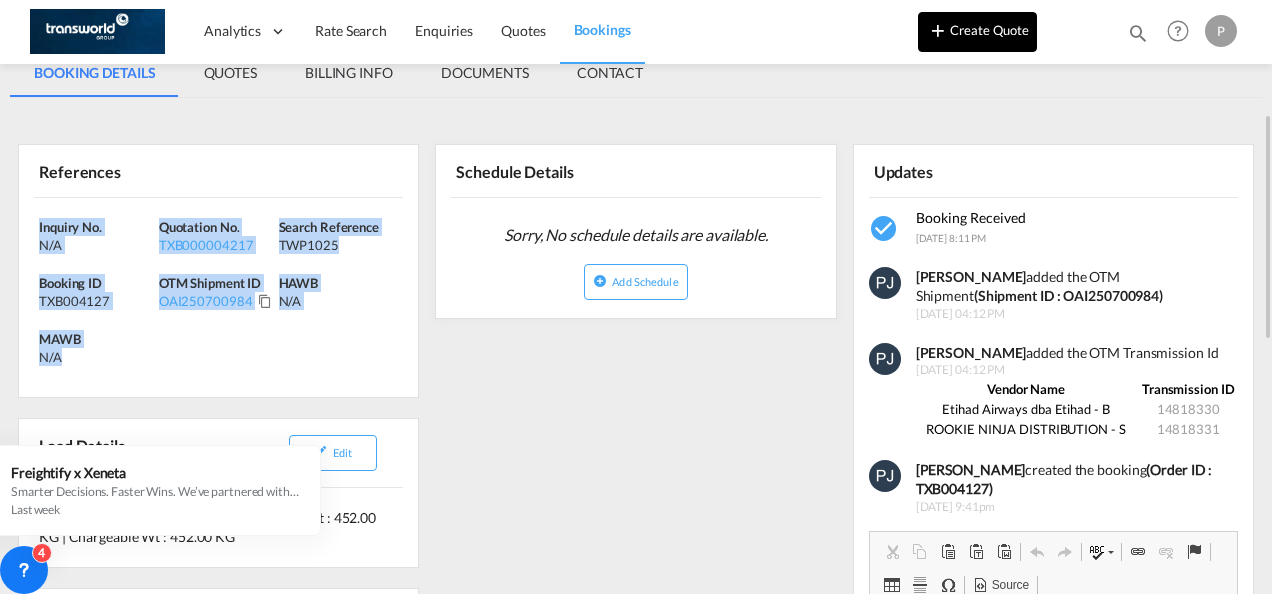 click on "Create Quote" at bounding box center [977, 32] 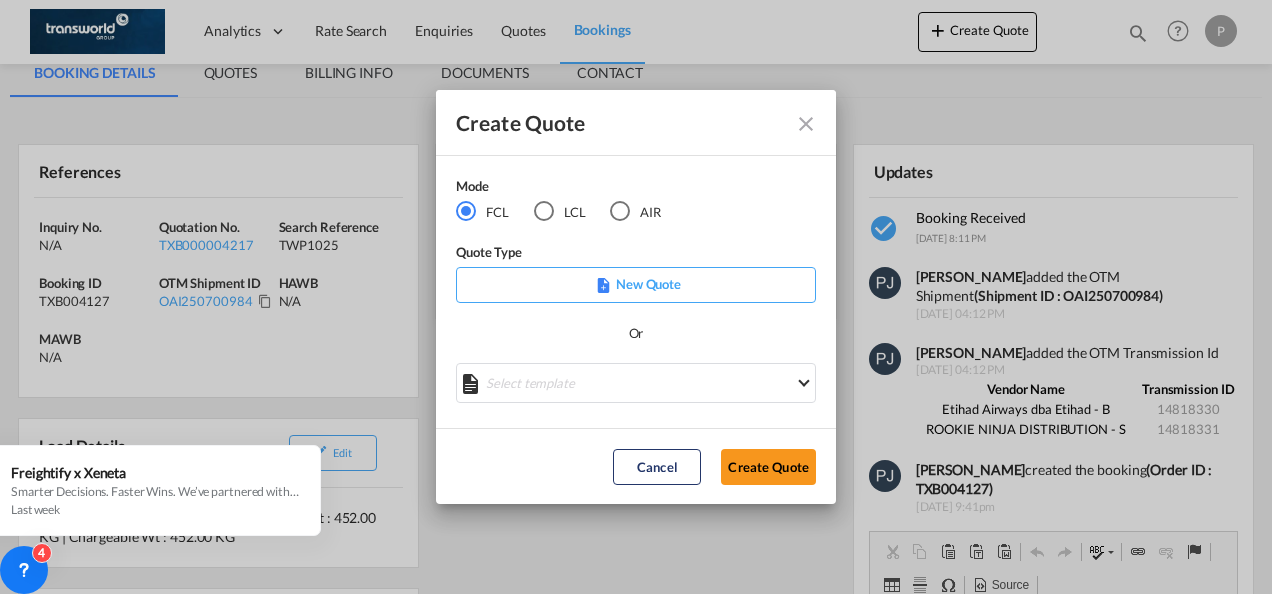 click at bounding box center [544, 211] 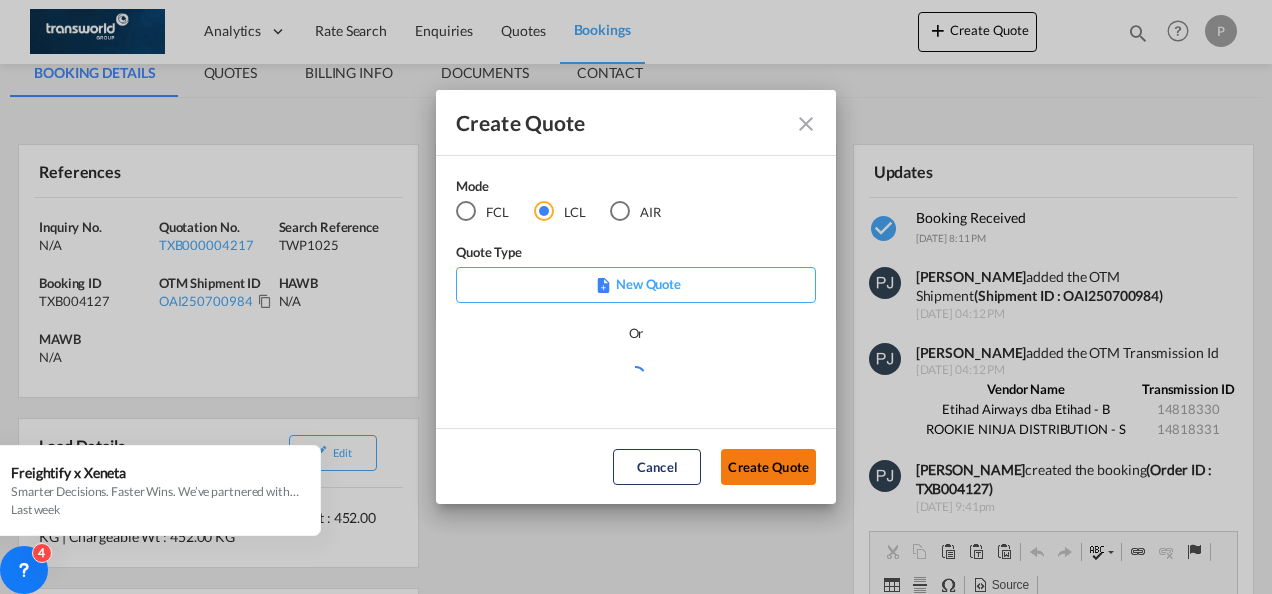 click on "Create Quote" 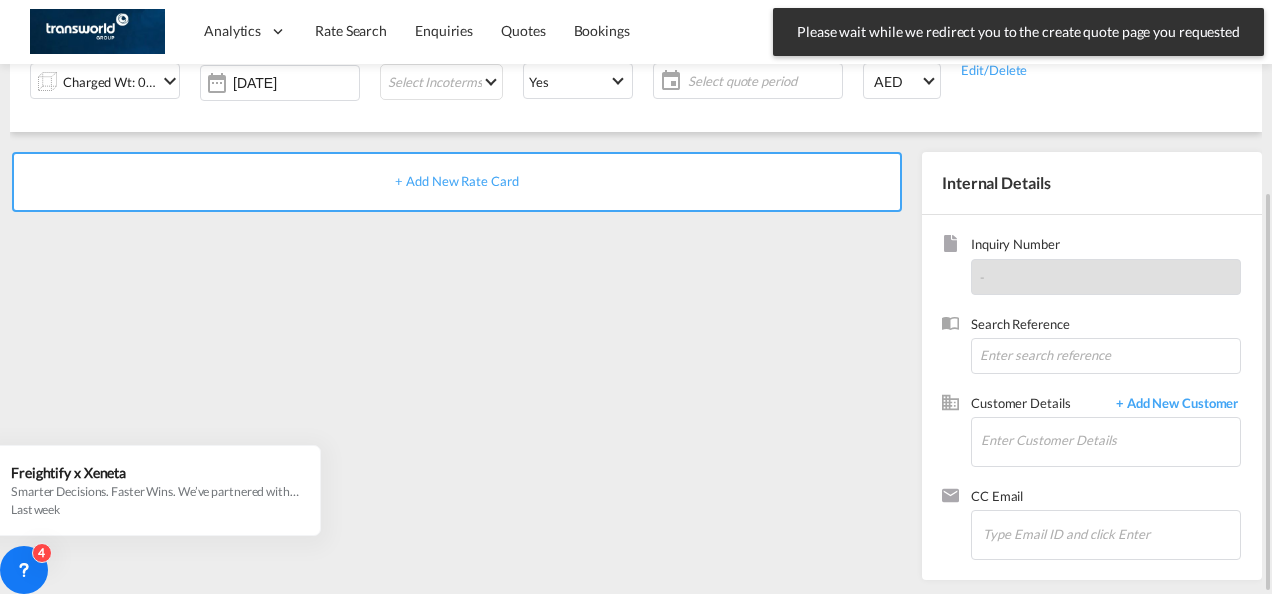 scroll, scrollTop: 0, scrollLeft: 0, axis: both 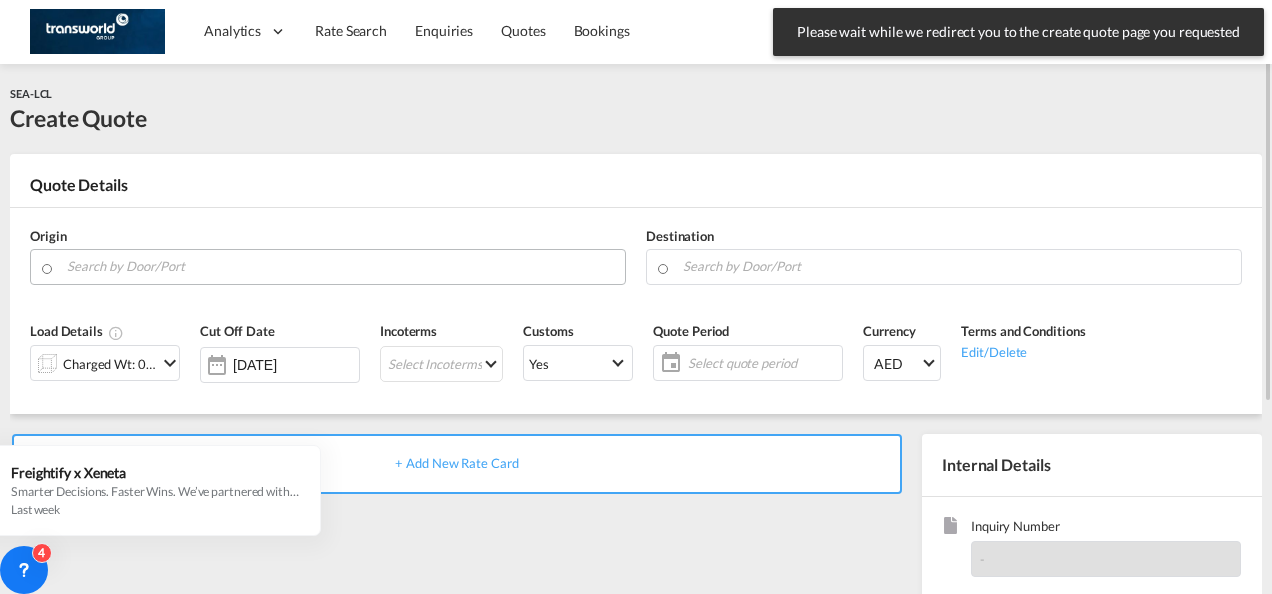 click at bounding box center [341, 266] 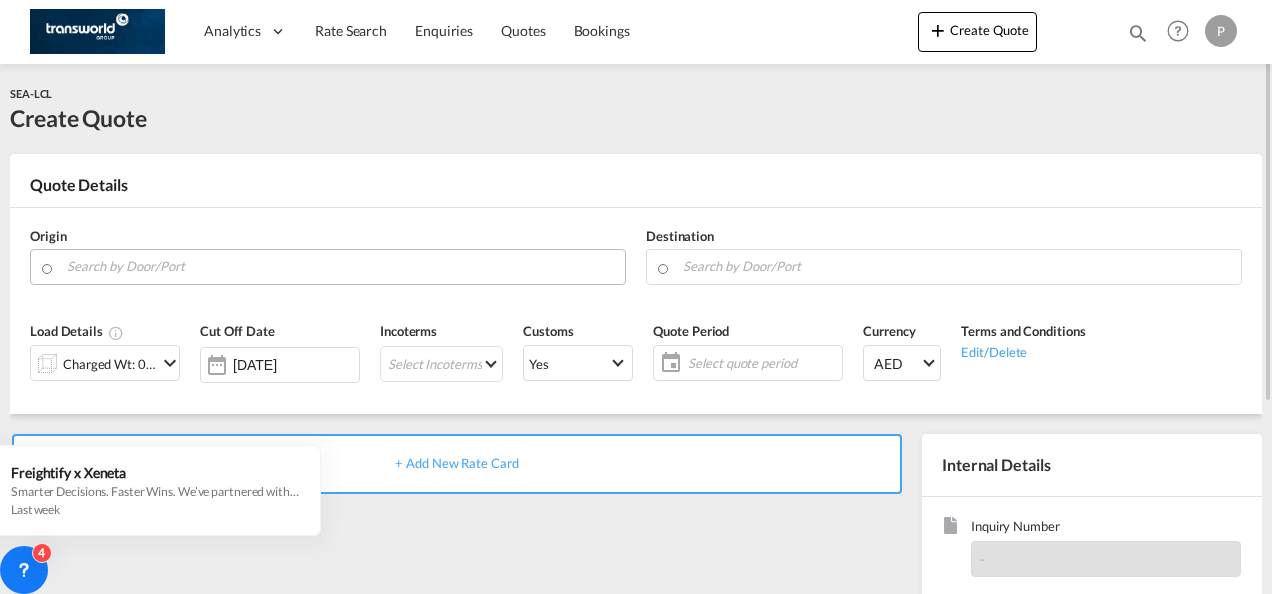 click on "Analytics
Dashboard
Rate Search
Enquiries
Quotes
Bookings" at bounding box center [636, 297] 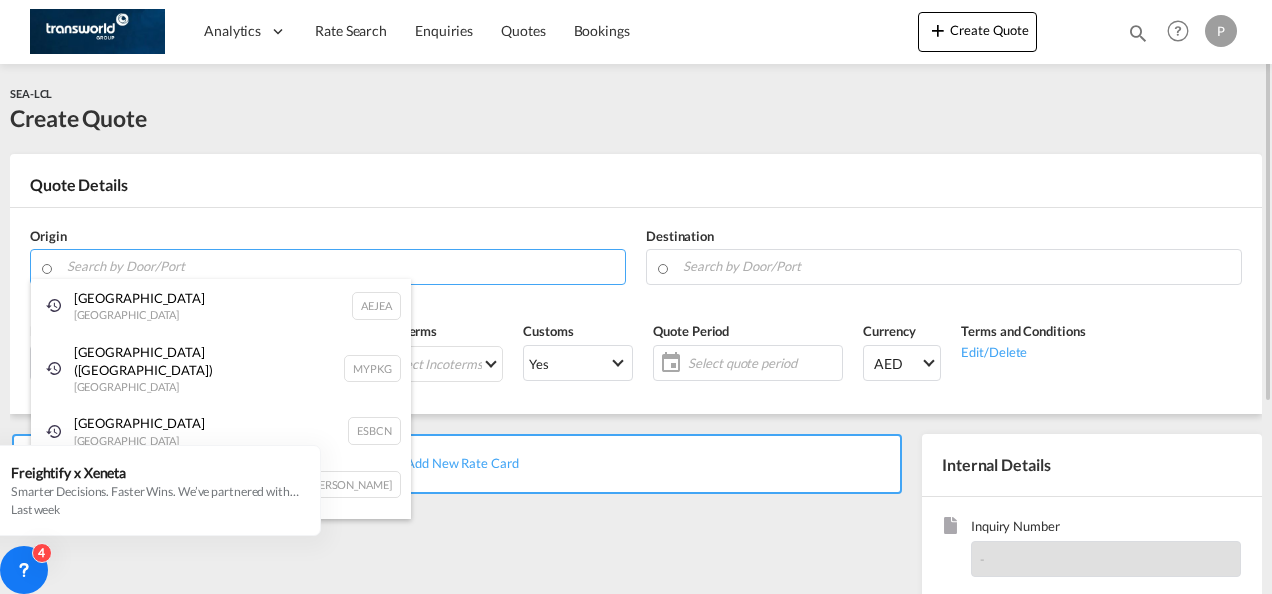 paste on "[GEOGRAPHIC_DATA]" 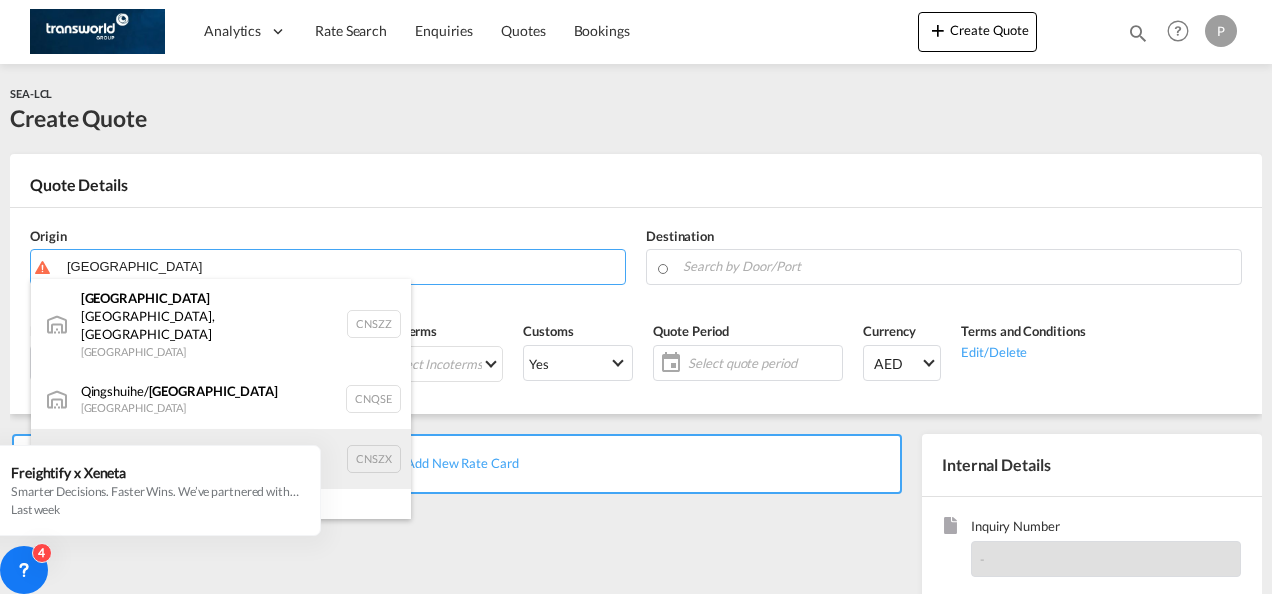 click on "[GEOGRAPHIC_DATA] , GD [GEOGRAPHIC_DATA]
CNSZX" at bounding box center (221, 459) 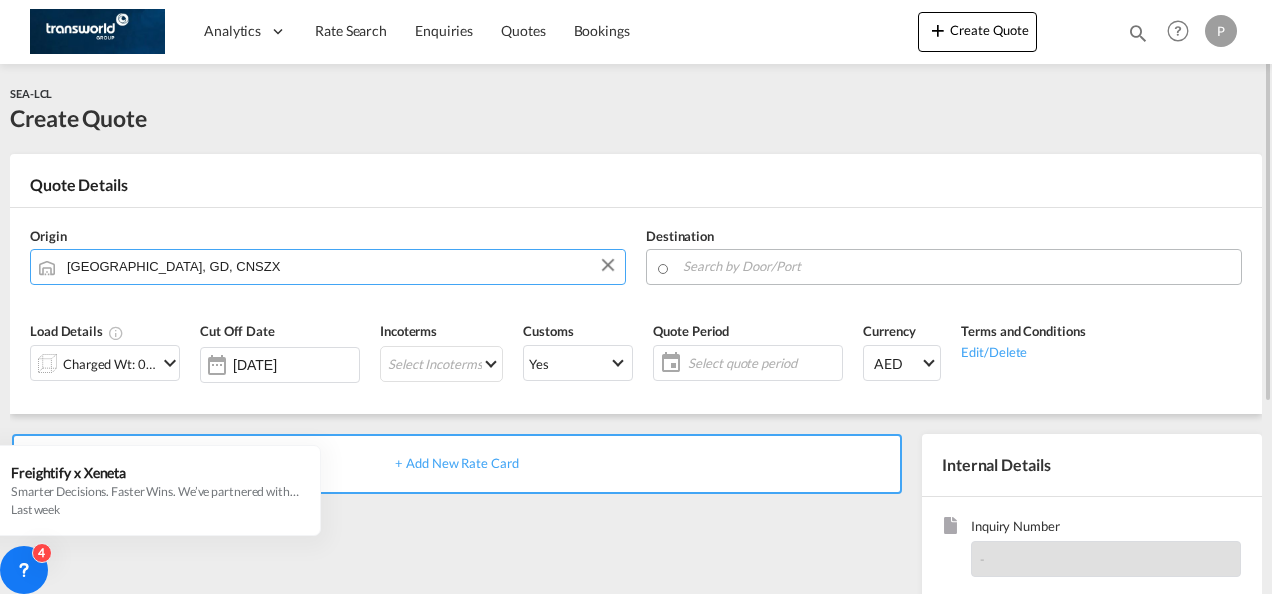click at bounding box center (957, 266) 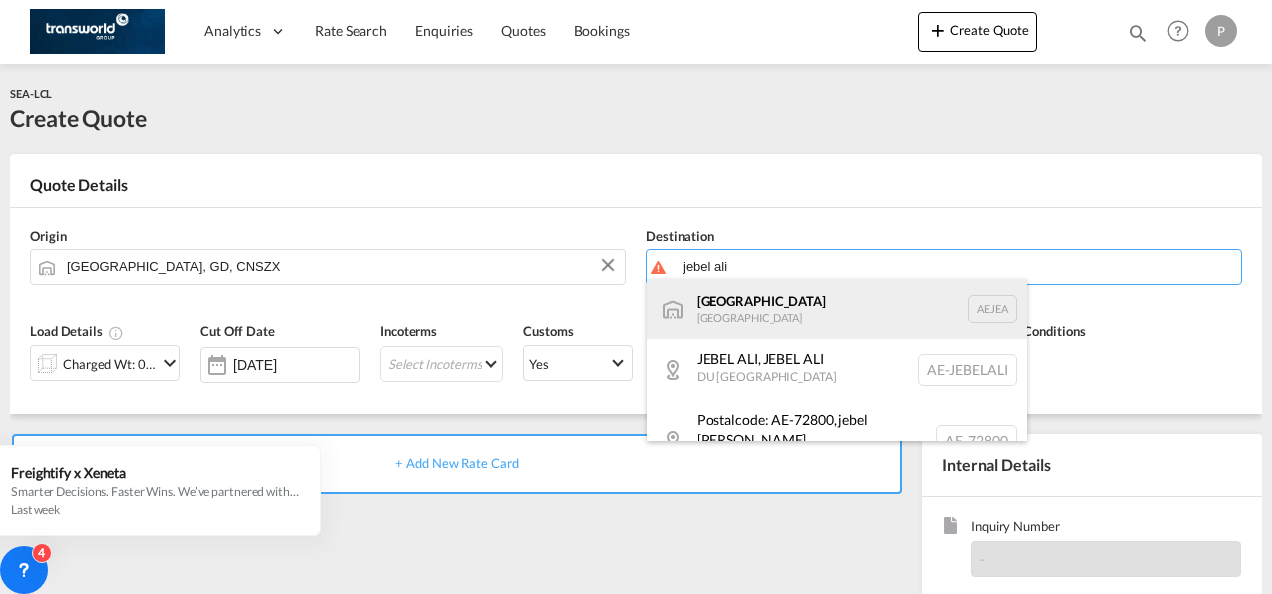 click on "[GEOGRAPHIC_DATA]
[GEOGRAPHIC_DATA]" at bounding box center (837, 309) 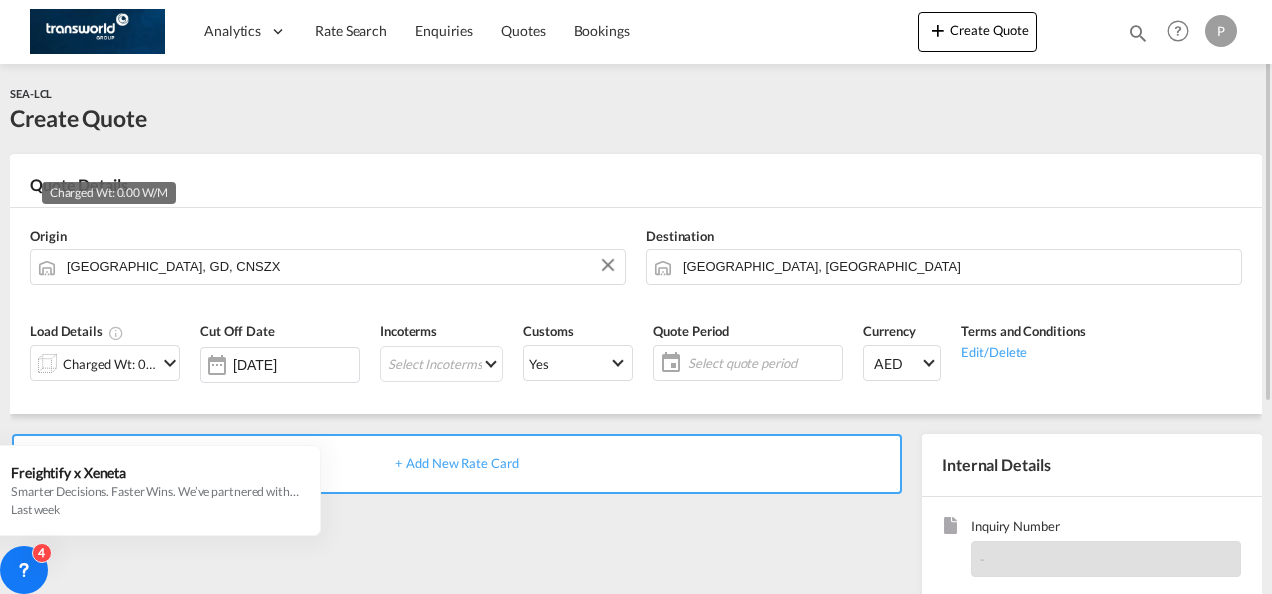 click on "Charged Wt: 0.00 W/M" at bounding box center (110, 364) 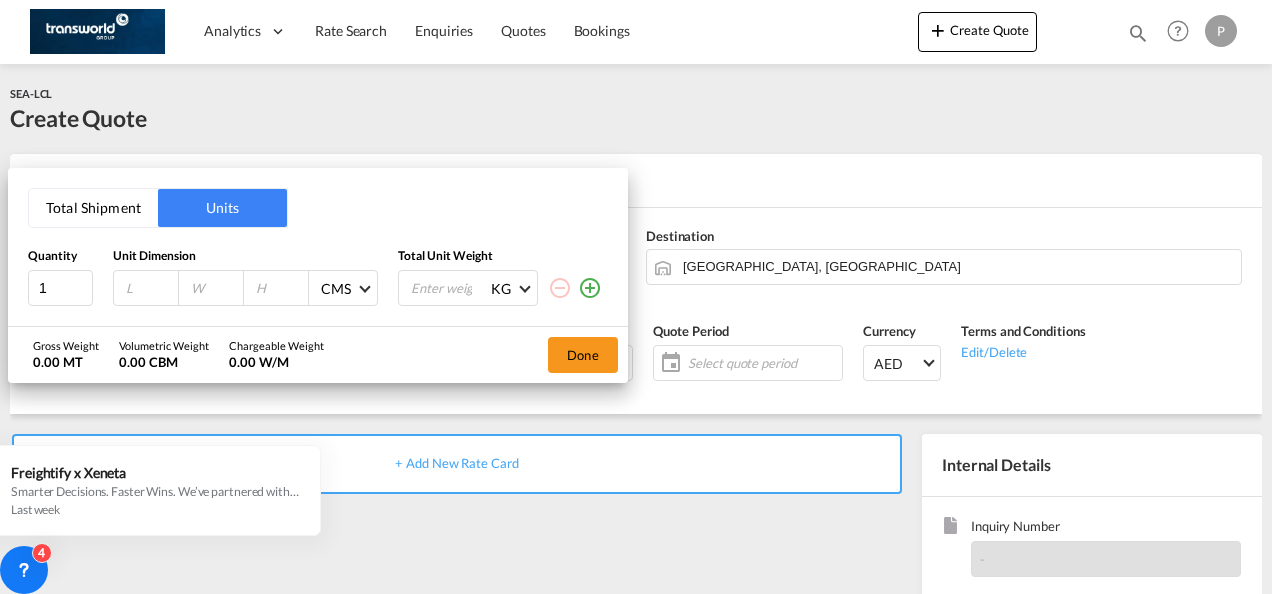 click on "Total Shipment" at bounding box center [93, 208] 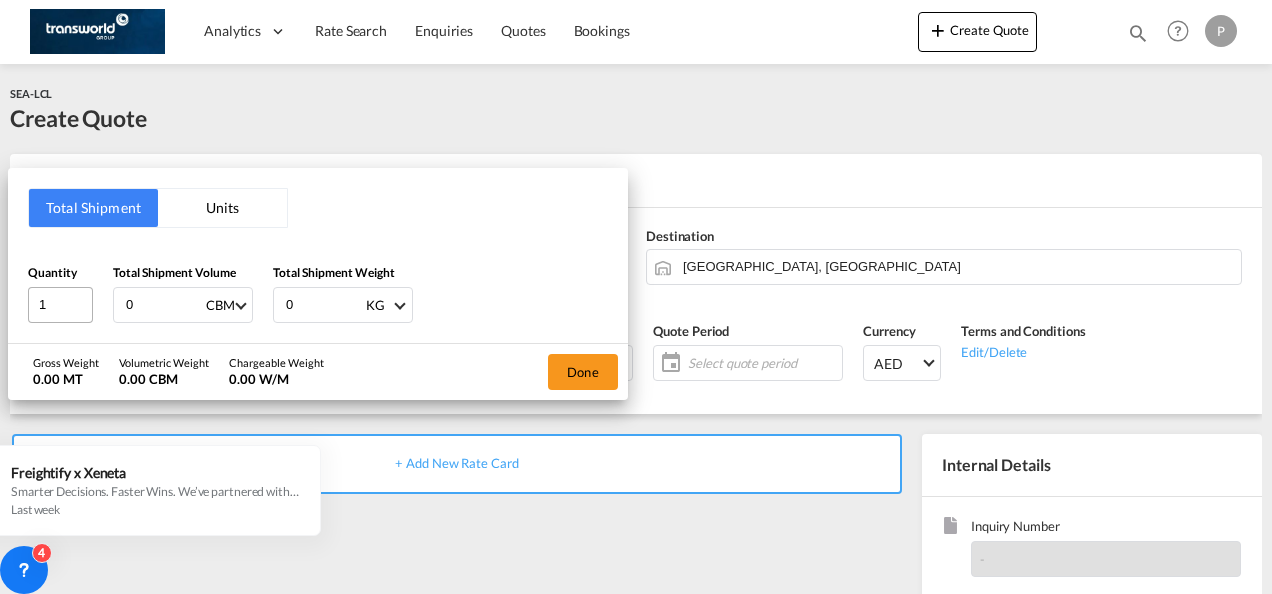 drag, startPoint x: 161, startPoint y: 300, endPoint x: 61, endPoint y: 294, distance: 100.17984 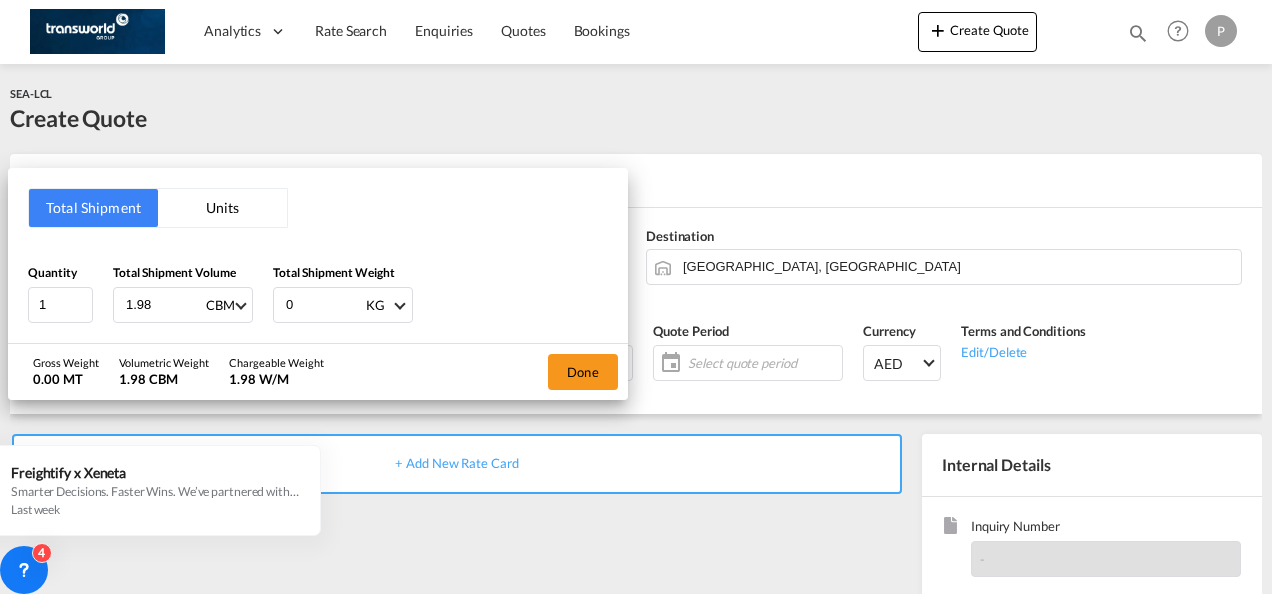 type on "1.98" 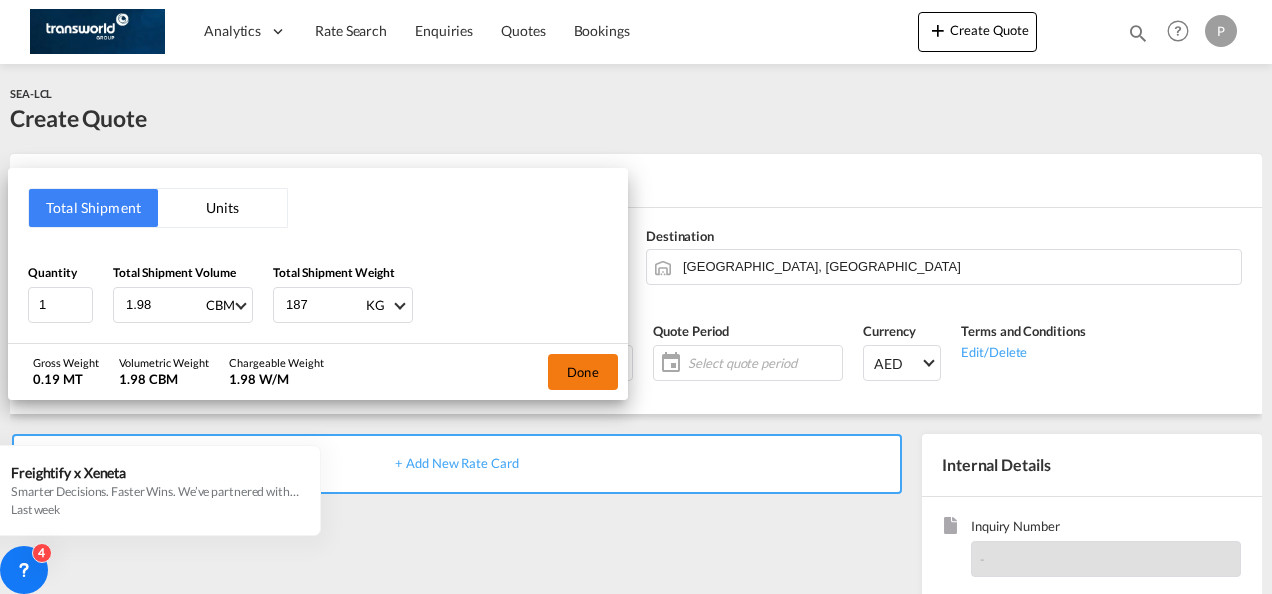 type on "187" 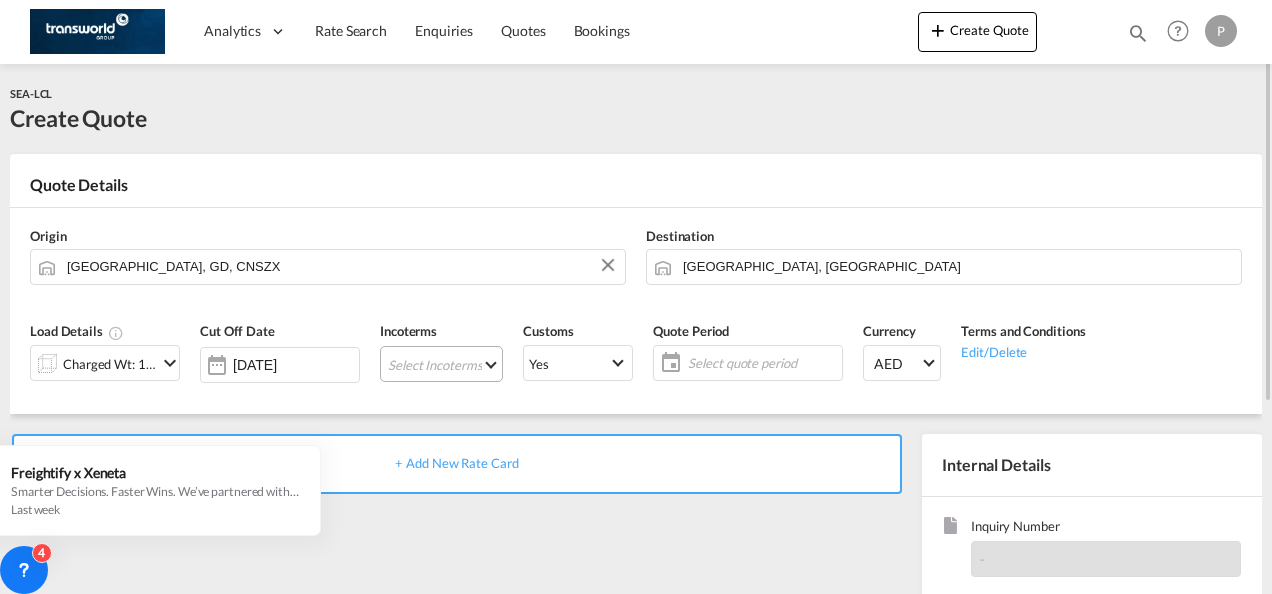 click on "Select Incoterms
FOB - export
Free on Board FOB - import
Free on Board CFR - export
Cost and Freight DAP - import
Delivered at Place CIP - import
Carriage and Insurance Paid to EXW - export
Ex Works DPU - import
Delivery at Place Unloaded FAS - export
Free Alongside Ship FCA - export
Free Carrier FCA - import
Free Carrier EXW - import
Ex Works CIF - export
Cost,Insurance and Freight CIP - export
Carriage and Insurance Paid to CIF - import
Cost,Insurance and Freight DDP - export
Delivery Duty Paid CPT - import
Carrier Paid to DAP - export
Delivered at Place CPT - export
Carrier Paid to DPU - export
Delivery at Place Unloaded CFR - import
Cost and Freight FAS - import
Free Alongside Ship" at bounding box center [441, 364] 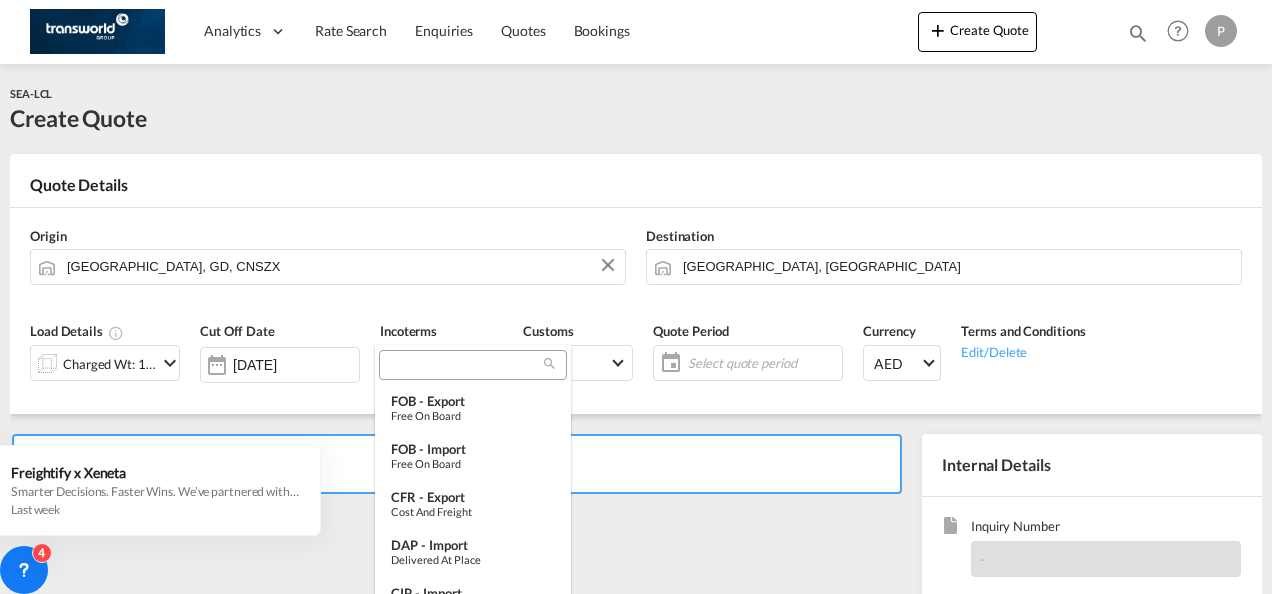click at bounding box center (465, 366) 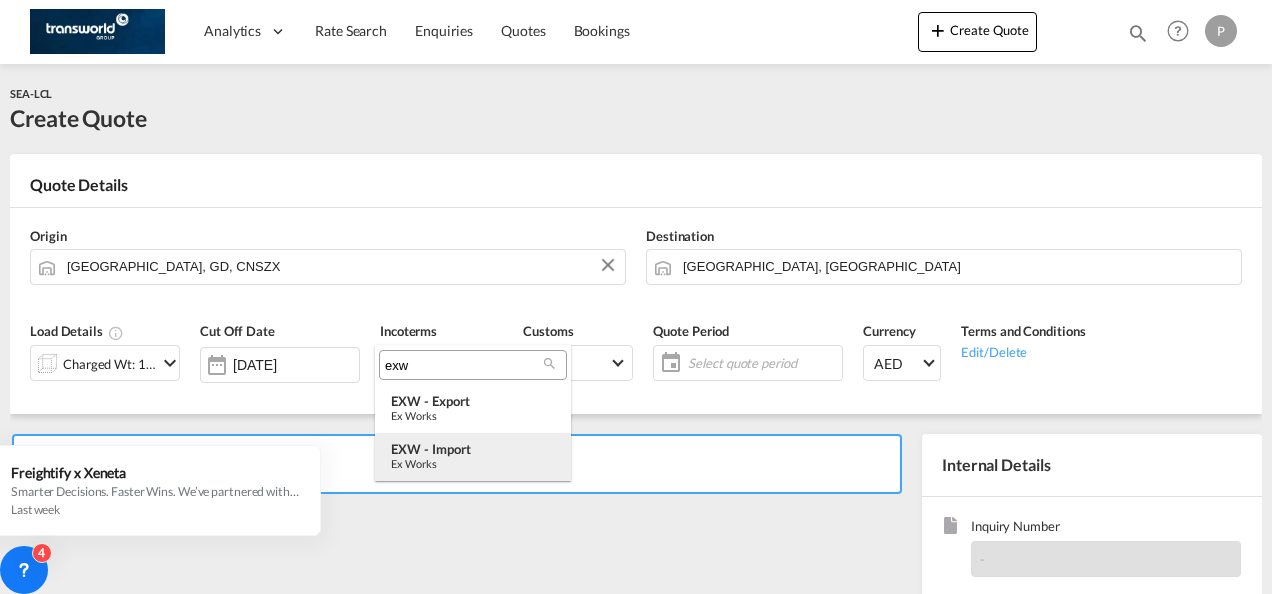 type on "exw" 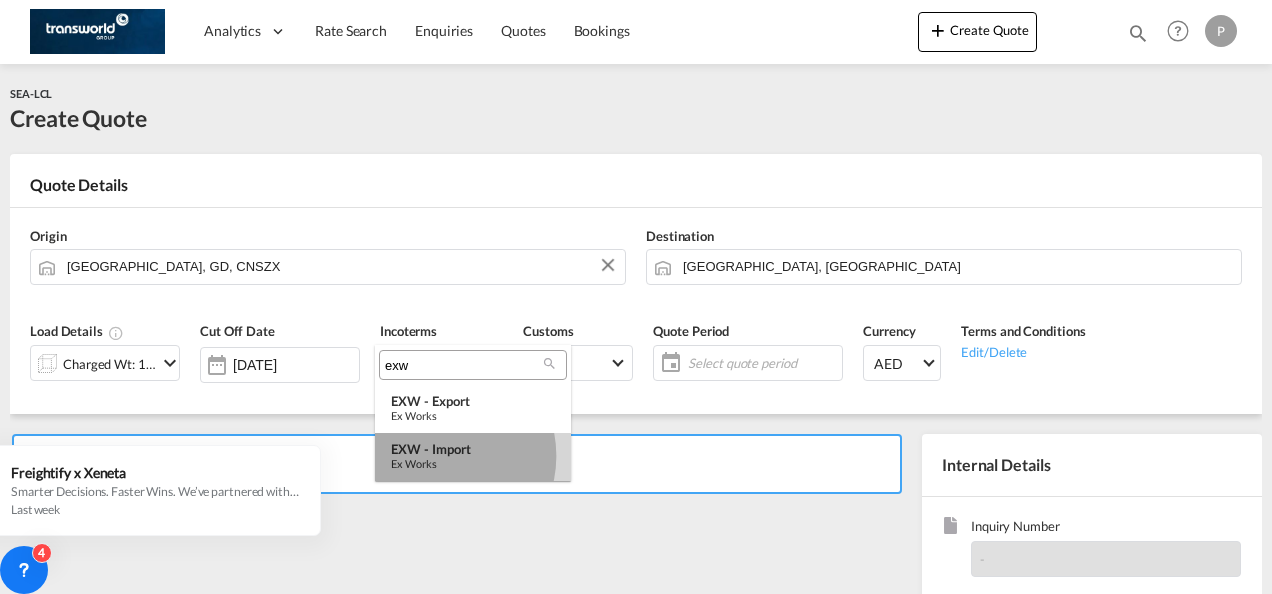 click on "Ex Works" at bounding box center [473, 463] 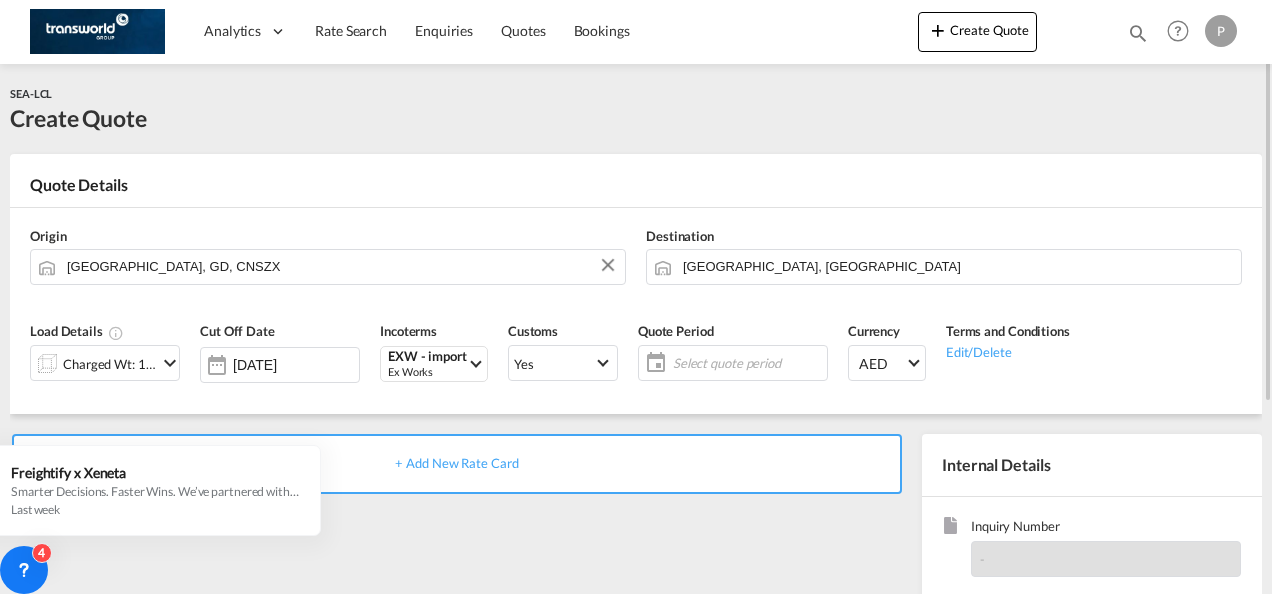 click on "Select quote period" 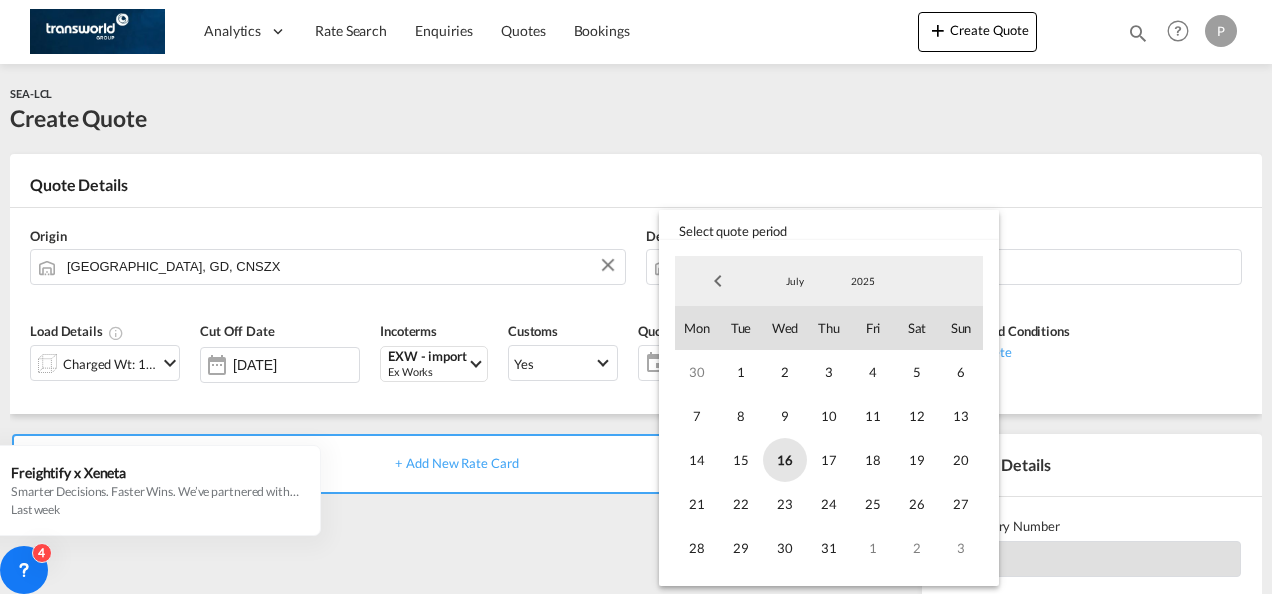 click on "16" at bounding box center [785, 460] 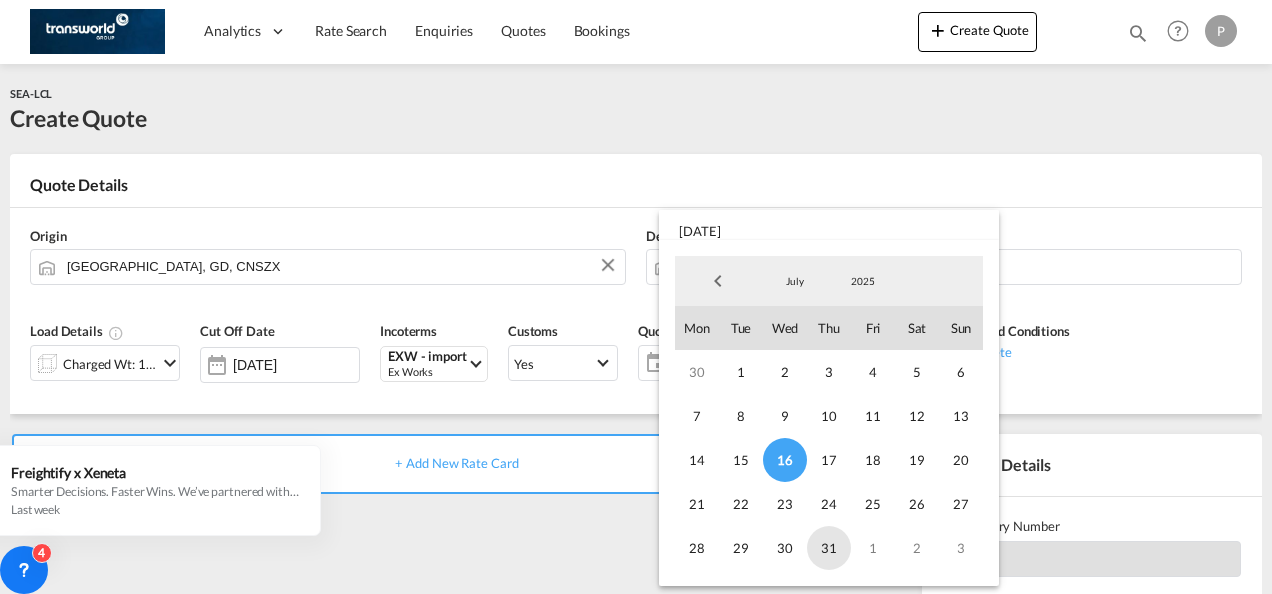 click on "31" at bounding box center (829, 548) 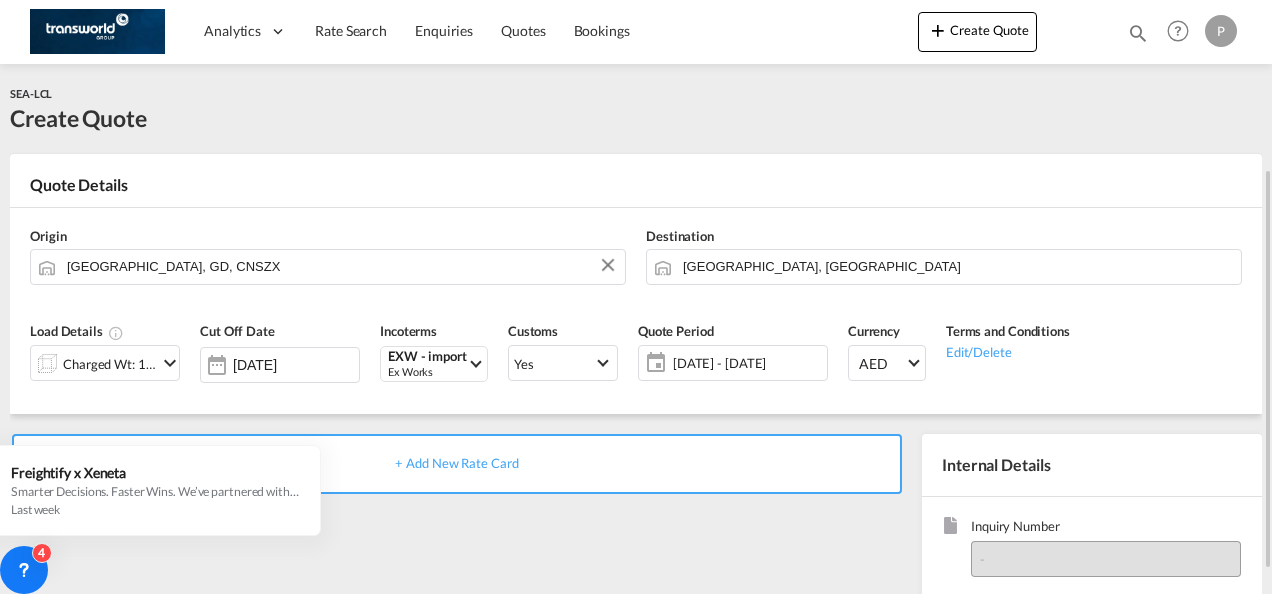 scroll, scrollTop: 100, scrollLeft: 0, axis: vertical 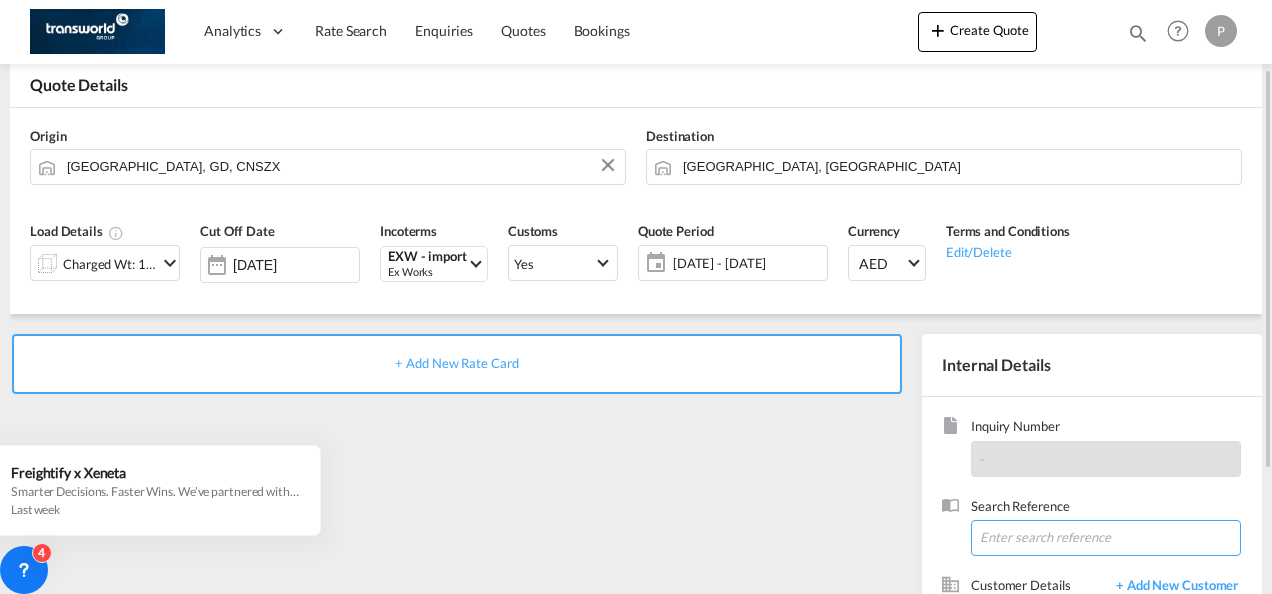 click at bounding box center [1106, 538] 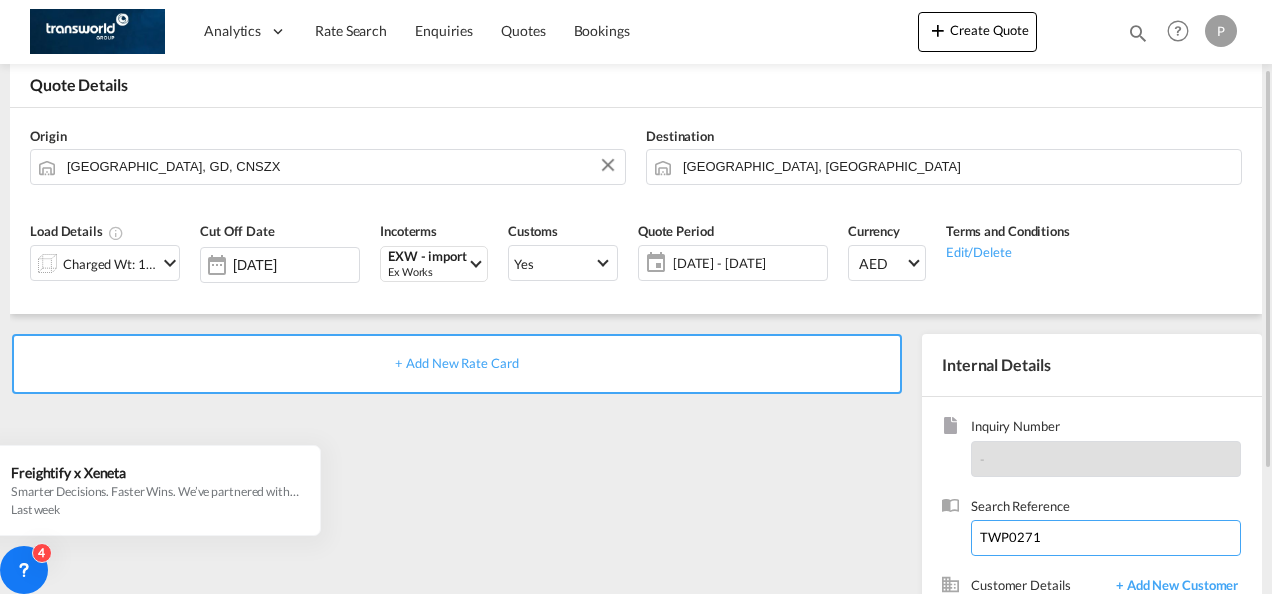 scroll, scrollTop: 282, scrollLeft: 0, axis: vertical 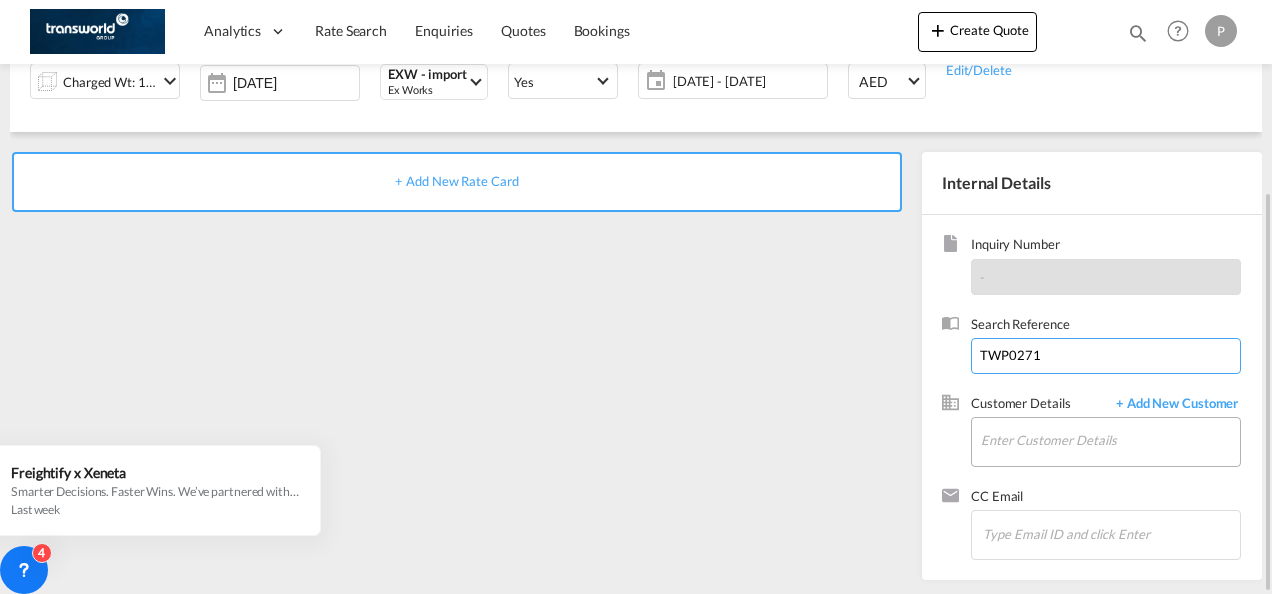 type on "TWP0271" 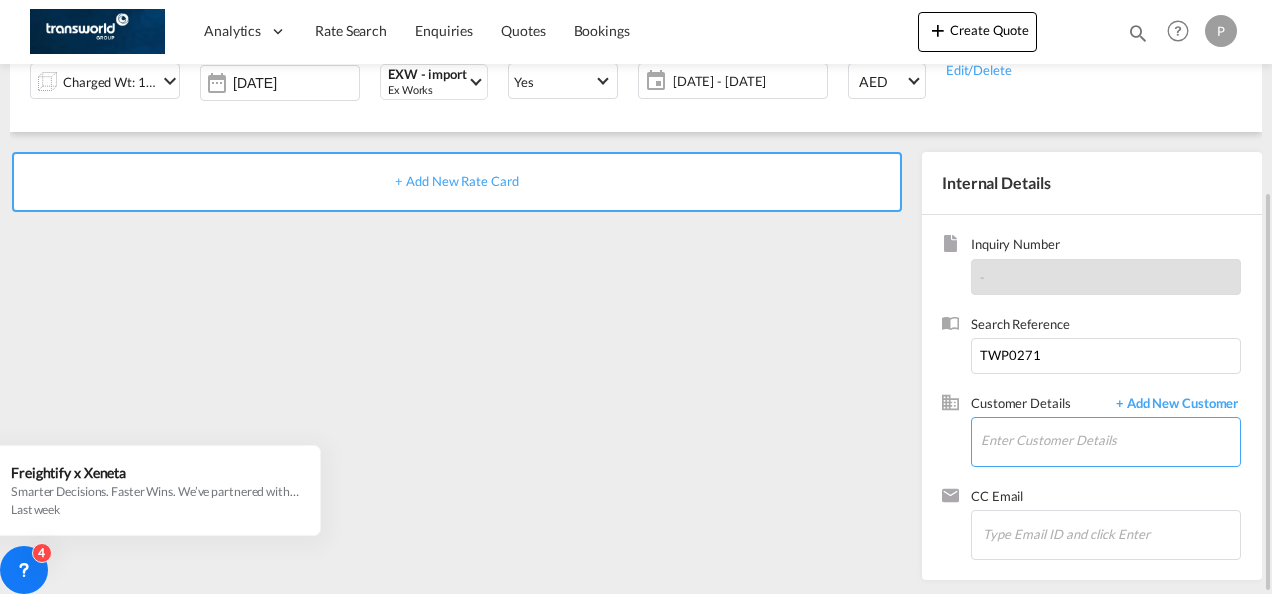 click on "Enter Customer Details" at bounding box center [1110, 440] 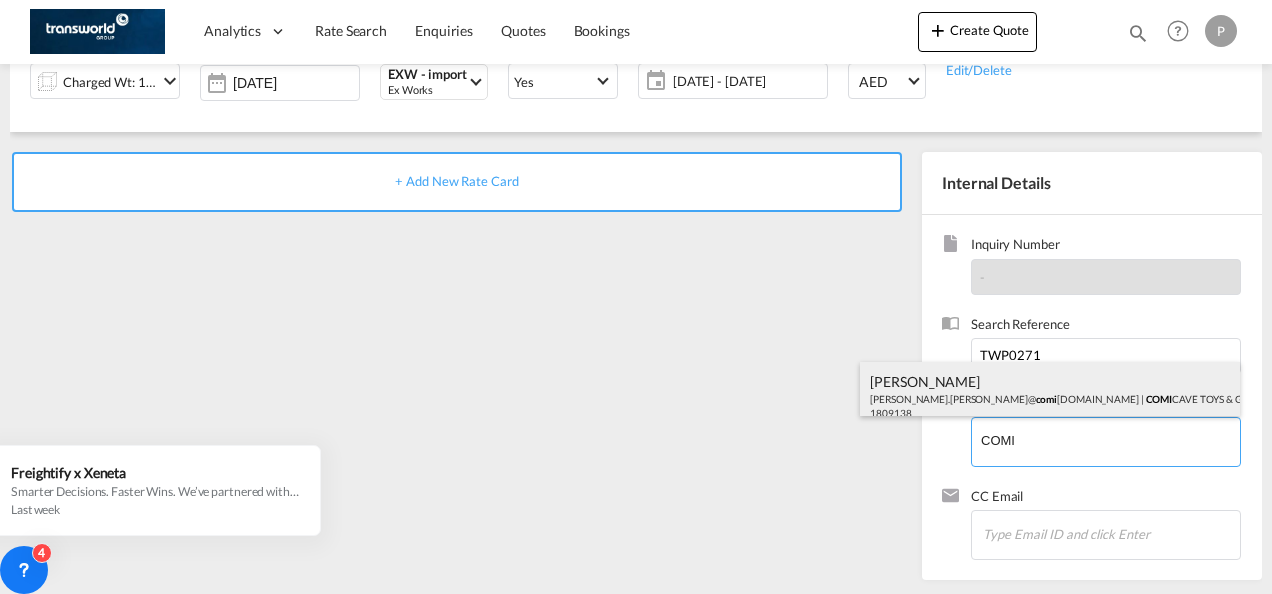 click on "[PERSON_NAME] [PERSON_NAME].[PERSON_NAME]@ comi [DOMAIN_NAME]    |    COMI CAVE TOYS & GAMES TRADING L.L.C
|      1809138" at bounding box center (1050, 396) 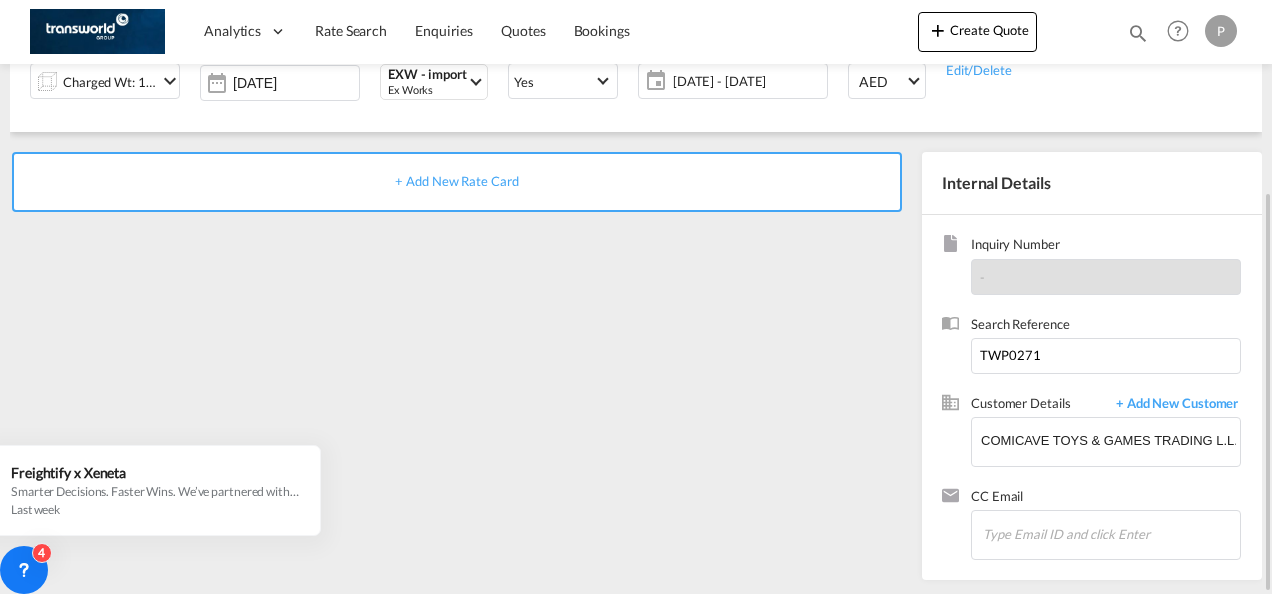 click on "+ Add New Rate Card" at bounding box center (456, 181) 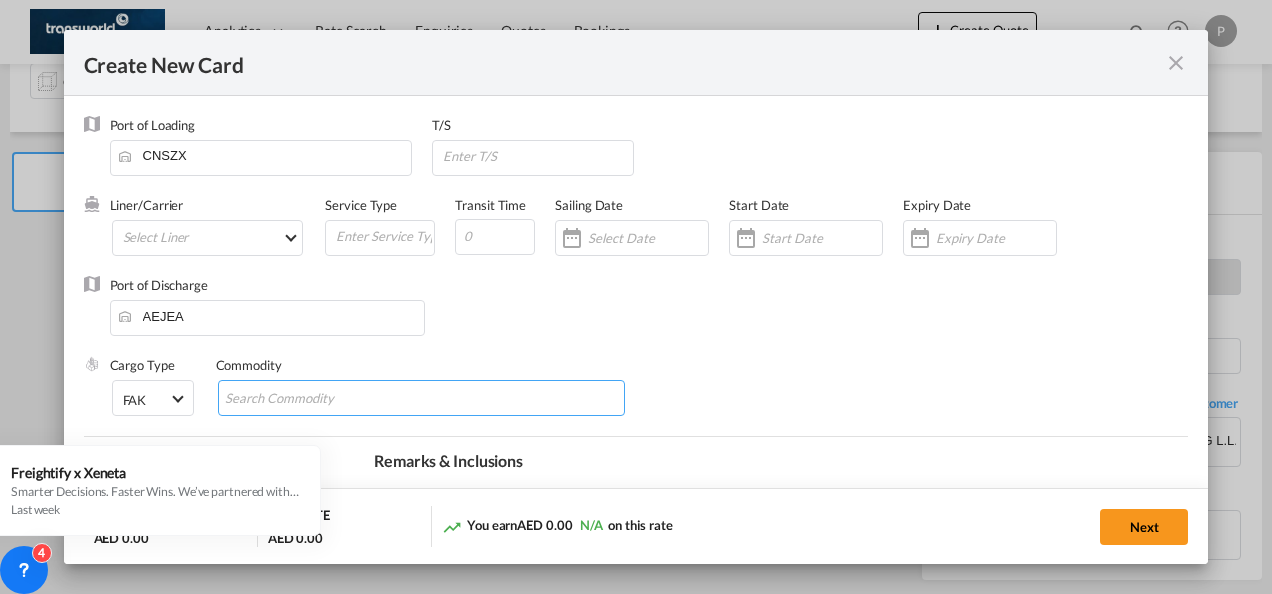 click at bounding box center (316, 399) 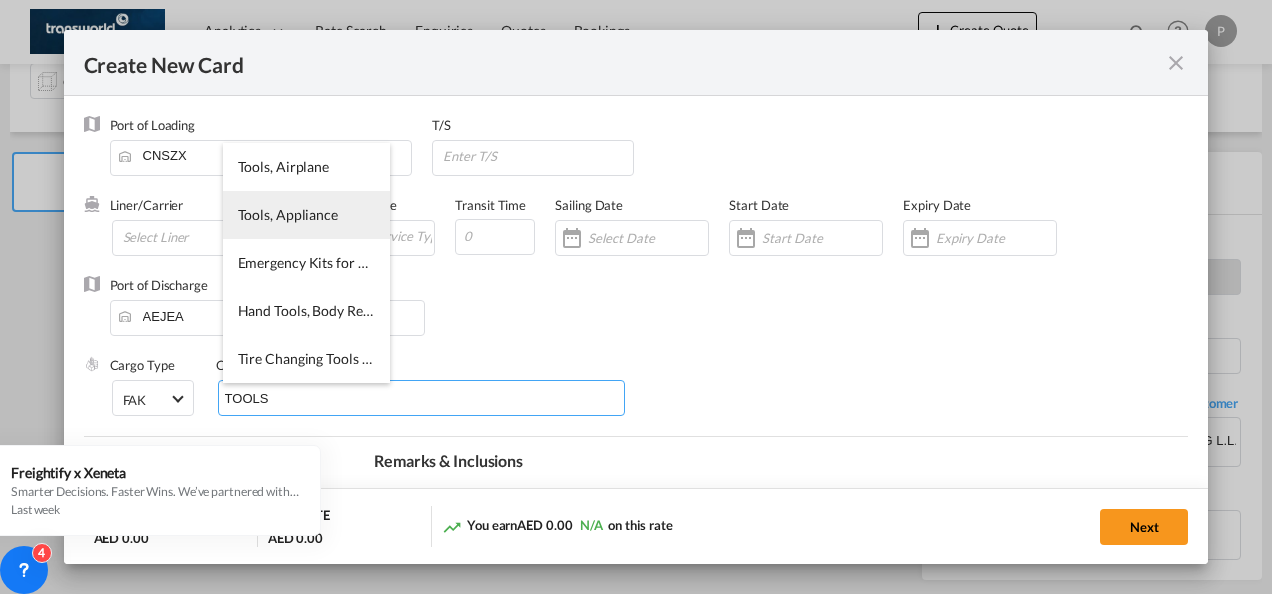 type on "TOOLS" 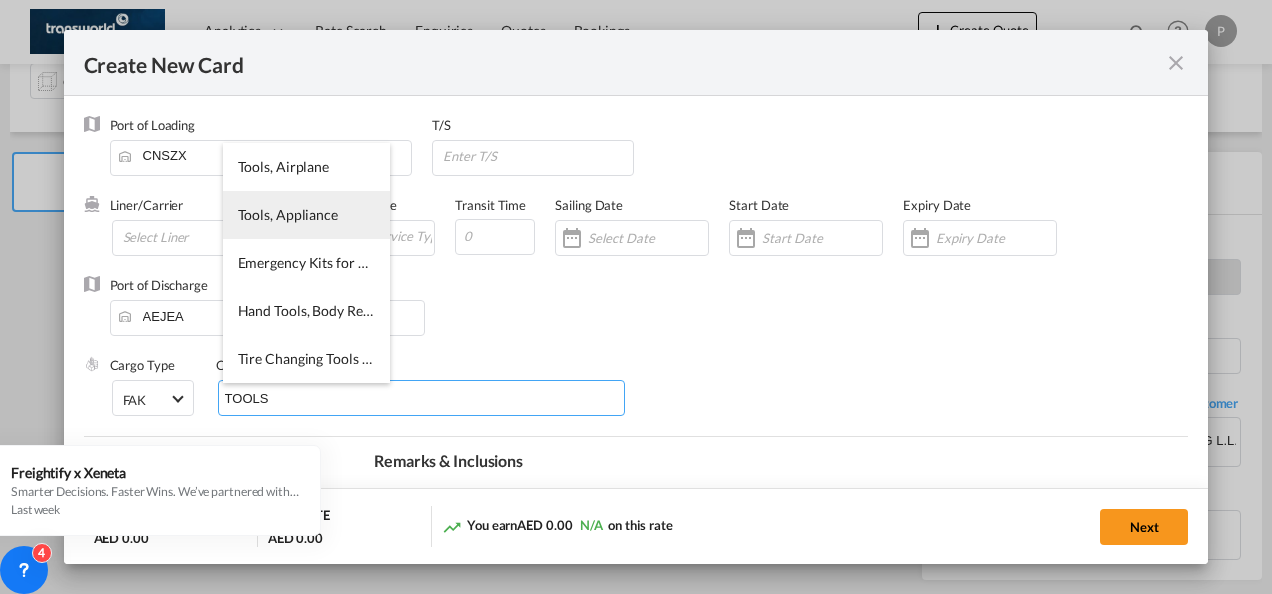 click on "Tools, Appliance" at bounding box center [306, 215] 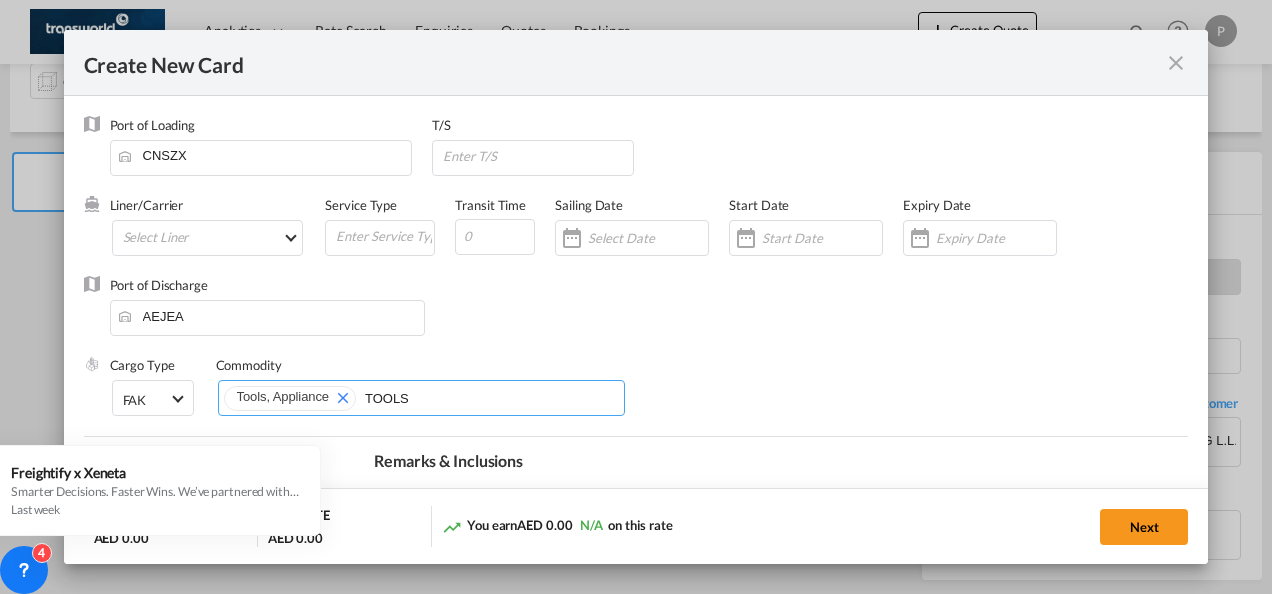 type 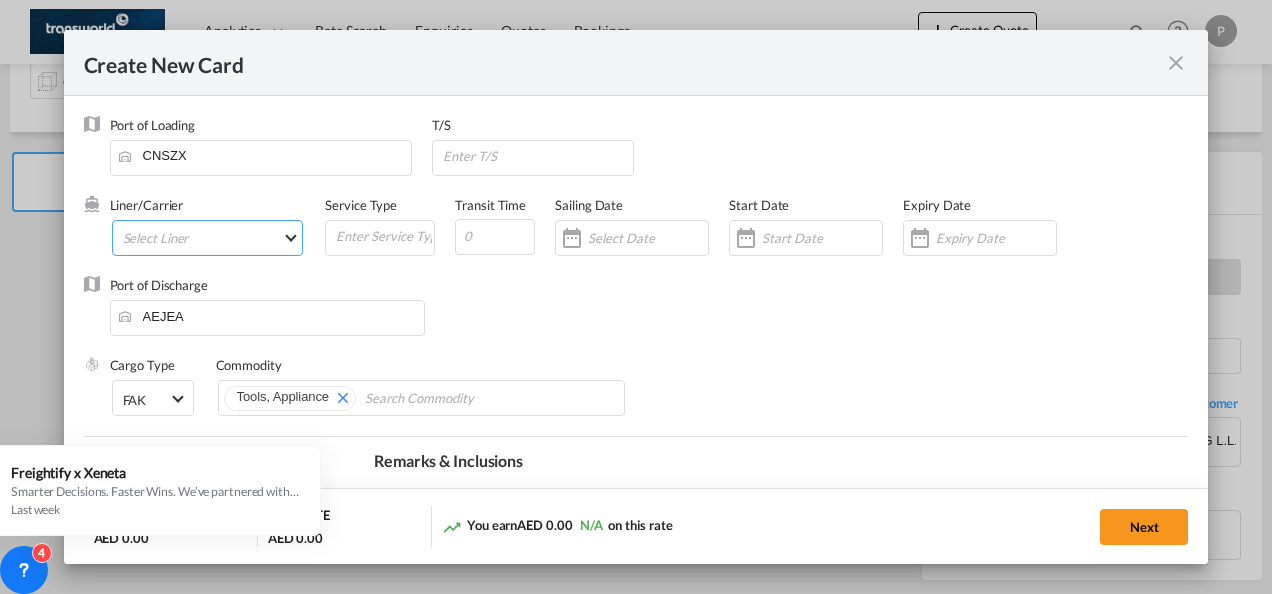 click on "Select Liner   2HM LOGISTICS D.O.O 2HM LOGISTICS D.O.O. / TDWC-CAPODISTRI 2HM LOGISTICS D.O.O. / TDWC-KOPER 2HM LOGISTICS KFT / TDWC-ANKARANSKA 3A INTERNATIONAL LOGISTICS JOINT STOCK COMPANY / T 3P LOGISTICS / TDWC - [GEOGRAPHIC_DATA] A & G INTERNATIONAL CARGO ([GEOGRAPHIC_DATA])  / TDWC-BANGK A A X L GLOBAL SHIPPING LINES L.L.C / TDWC-[GEOGRAPHIC_DATA] A AND G INTERNATIONAL CARGO / TDWC-[GEOGRAPHIC_DATA] A J WORLDWIDE SERVICES INC / TDWC-SADDLE BRO A K ENTERPRISES / TDWC-[GEOGRAPHIC_DATA] A.J WORLDWIDE SERVICES LTD / TDWC-WESTDRAYTO AA AND S SHIPPING LLC / TDWC-DUBAI AA&S SHIPPING LLC / TDWC-[GEOGRAPHIC_DATA] AAA CHINA LIMITED / TDWC-[GEOGRAPHIC_DATA] [PERSON_NAME] SHIPPING L.L.C / TDWC-[GEOGRAPHIC_DATA] AAS FREIGHT EUROPE GMBH / TDWC-[GEOGRAPHIC_DATA] [GEOGRAPHIC_DATA] COMMERCIAL FZE / TDWC-[GEOGRAPHIC_DATA] AAXL GLOBAL SHIPPING LINES LLC [PERSON_NAME] / TDWC-[GEOGRAPHIC_DATA] [PERSON_NAME] TRADING LLC / TDWC-[GEOGRAPHIC_DATA] ABC EUROPEAN AIR AND SEA CARGO DISTRI / TDWC-BEOGR ABDA CARGO SERVICES DMCC / TDWC-DUBAI [PERSON_NAME] SHIPPING LLC [PERSON_NAME] SHIPPING LLC / TDWC-[GEOGRAPHIC_DATA] ABRAO SHIPPING / TDWC-[GEOGRAPHIC_DATA] ABRECO FREIGHT LLC / TDWC-[GEOGRAPHIC_DATA]" at bounding box center (208, 238) 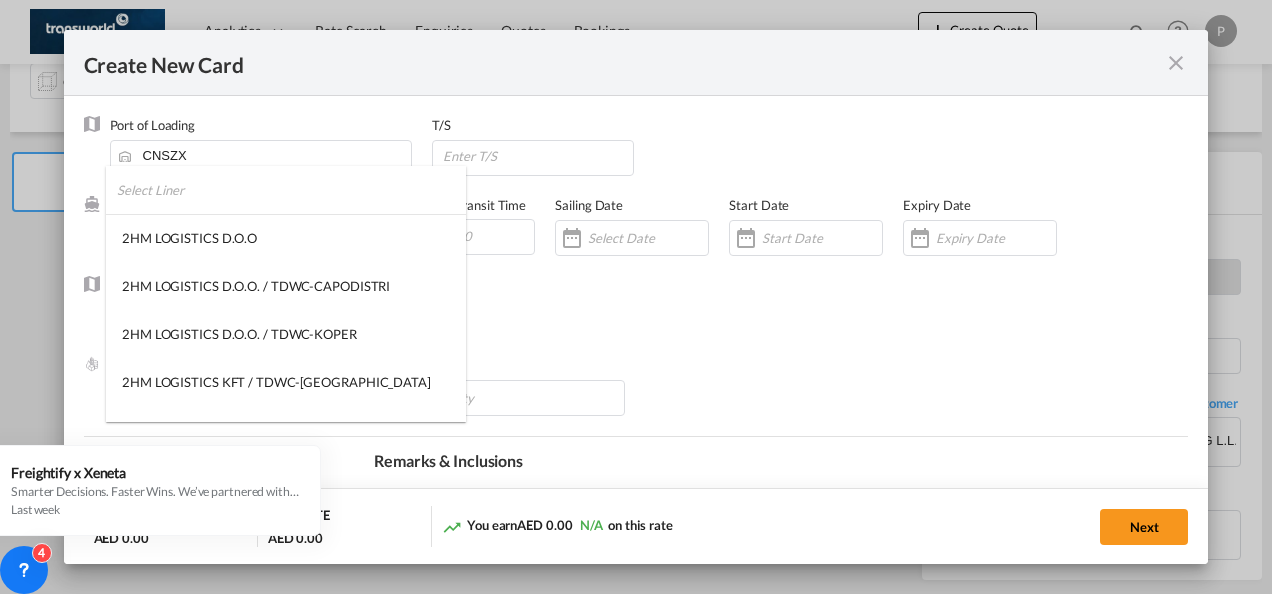 click at bounding box center [291, 190] 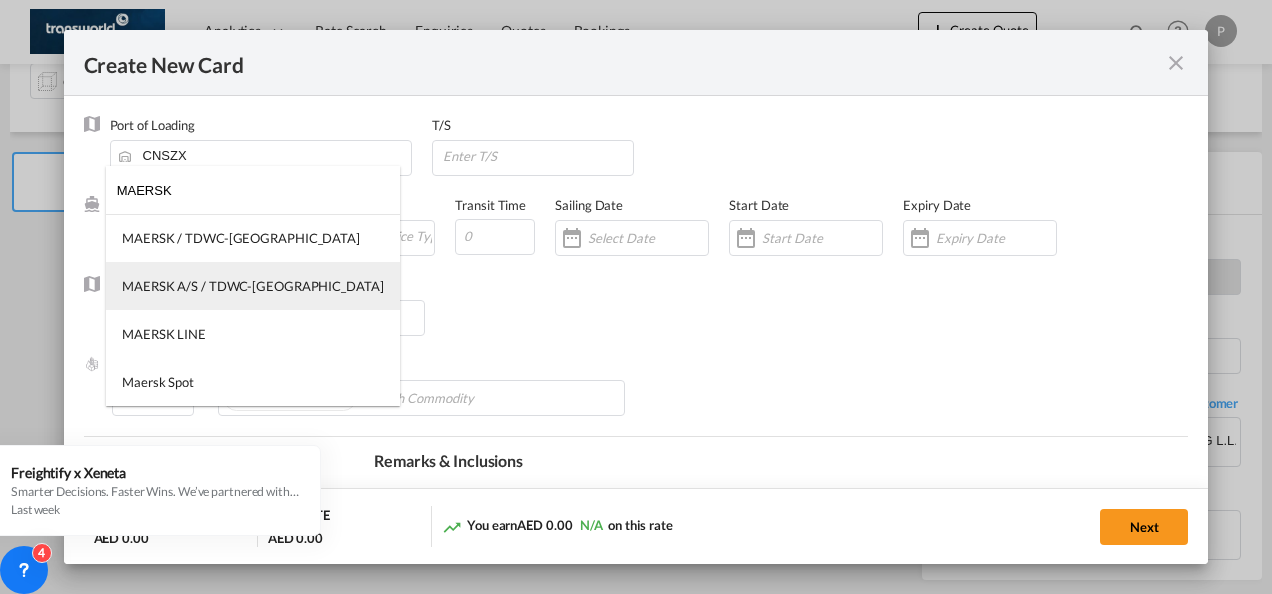type on "MAERSK" 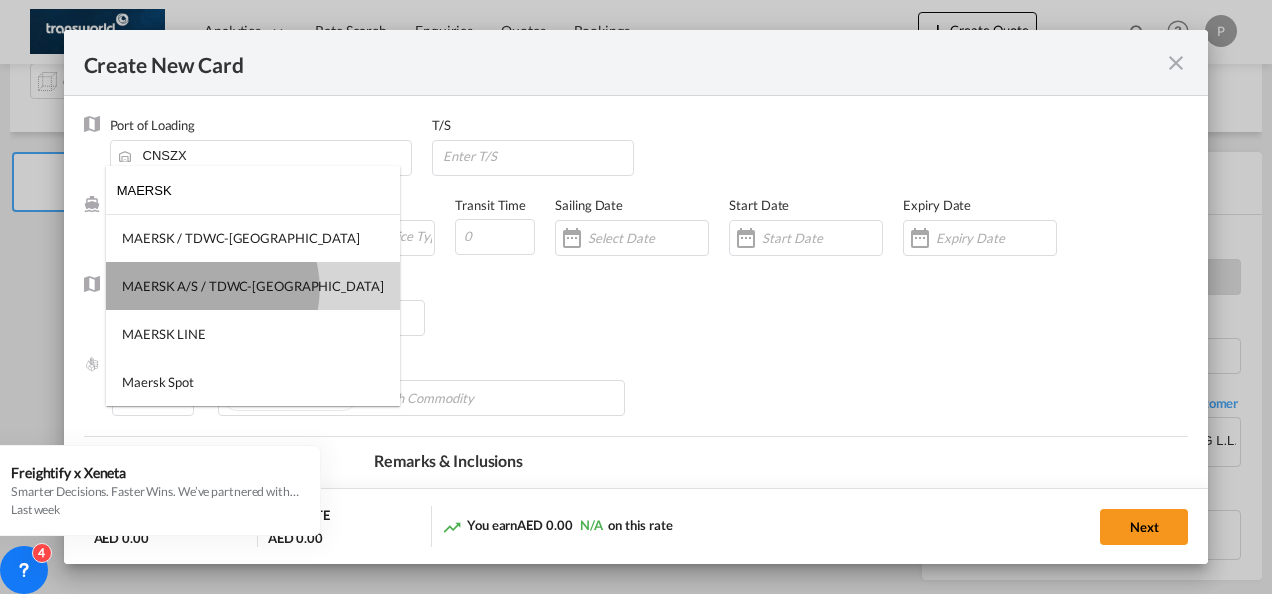 click on "MAERSK A/S / TDWC-[GEOGRAPHIC_DATA]" at bounding box center (253, 286) 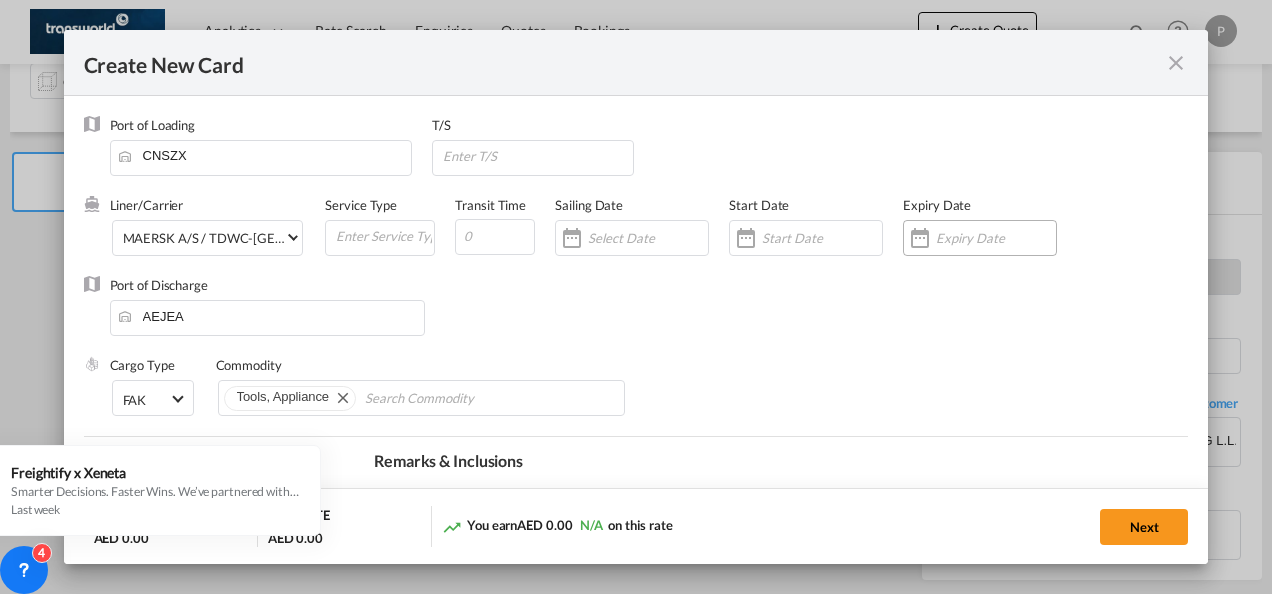 click at bounding box center (996, 238) 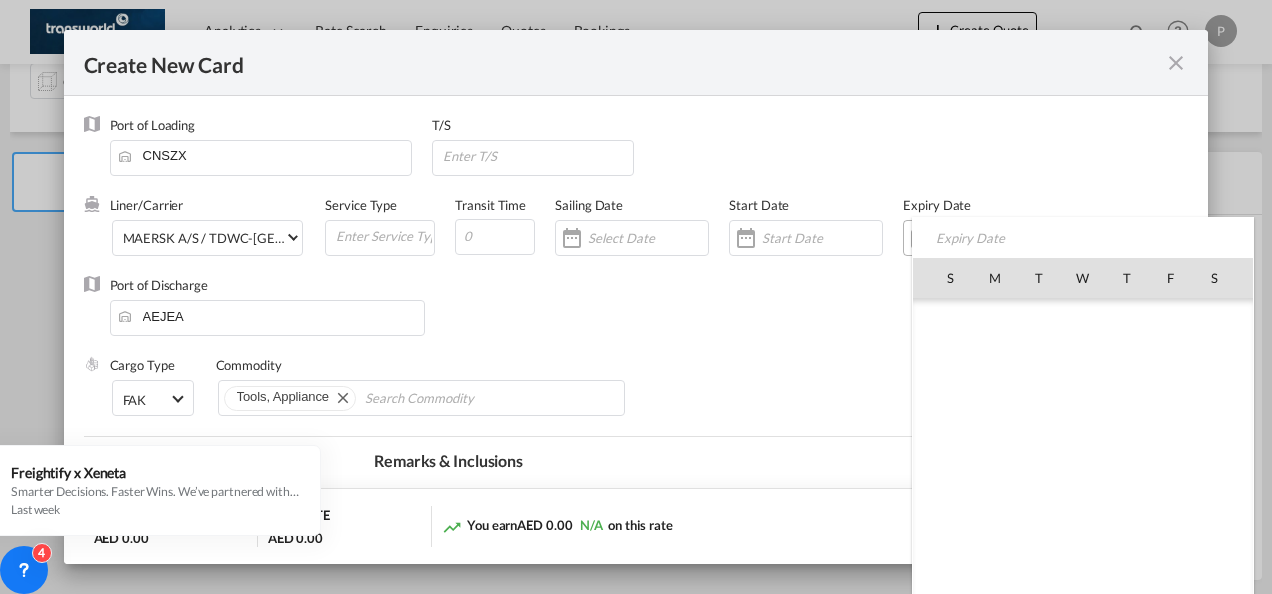 scroll, scrollTop: 462690, scrollLeft: 0, axis: vertical 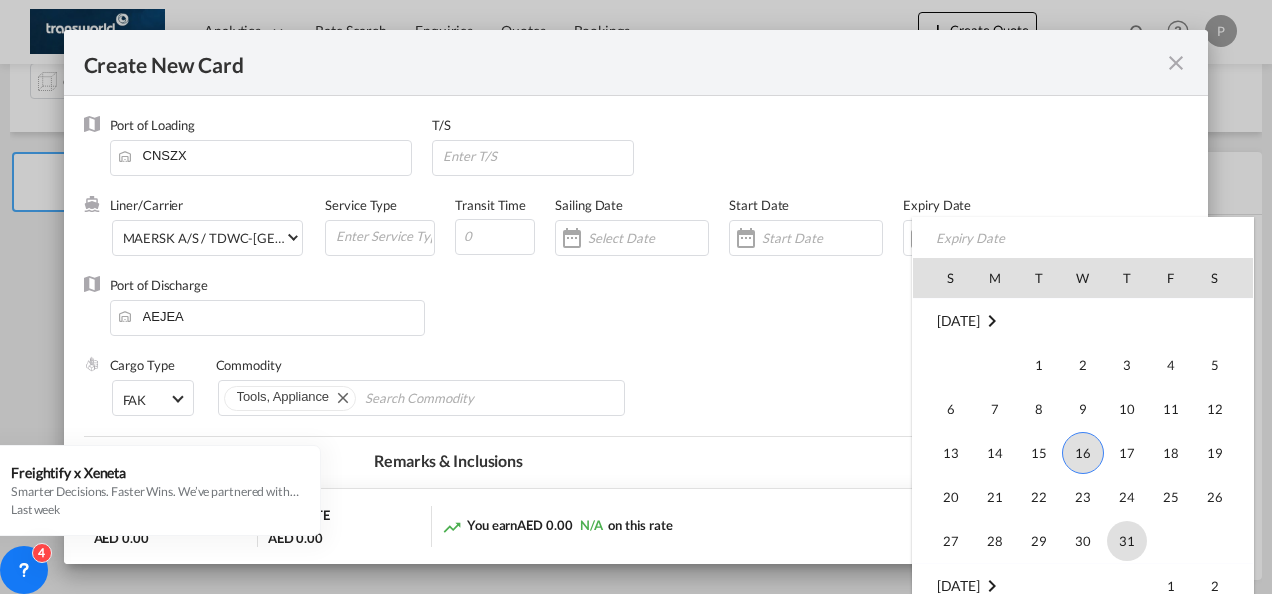 click on "31" at bounding box center (1127, 541) 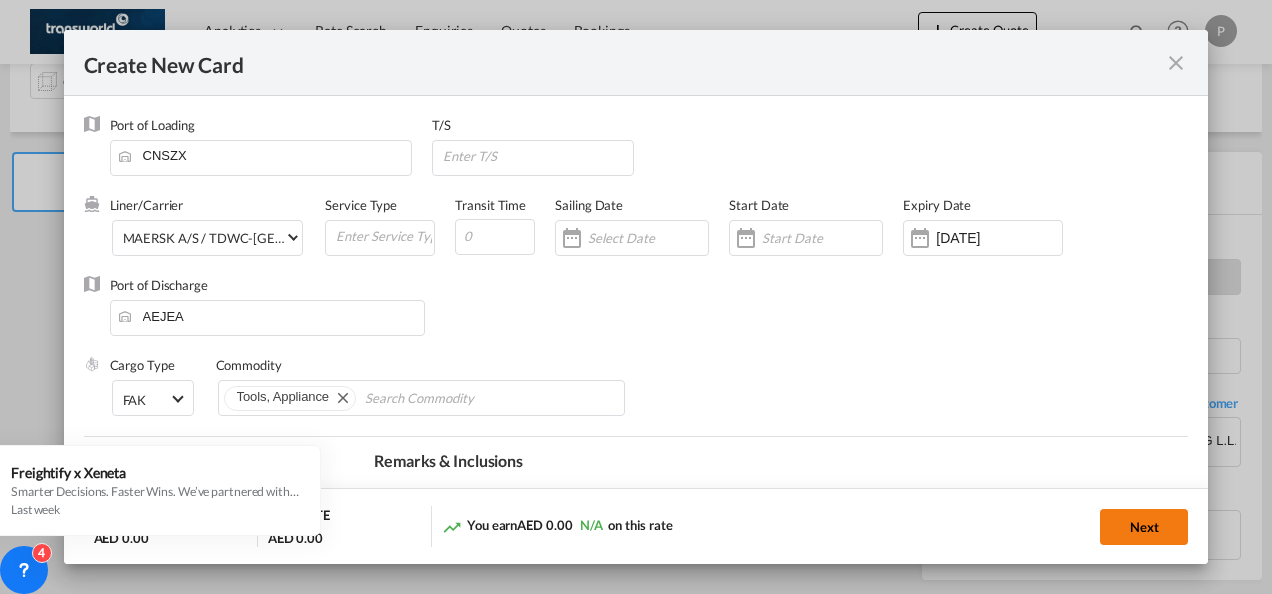 click on "Next" 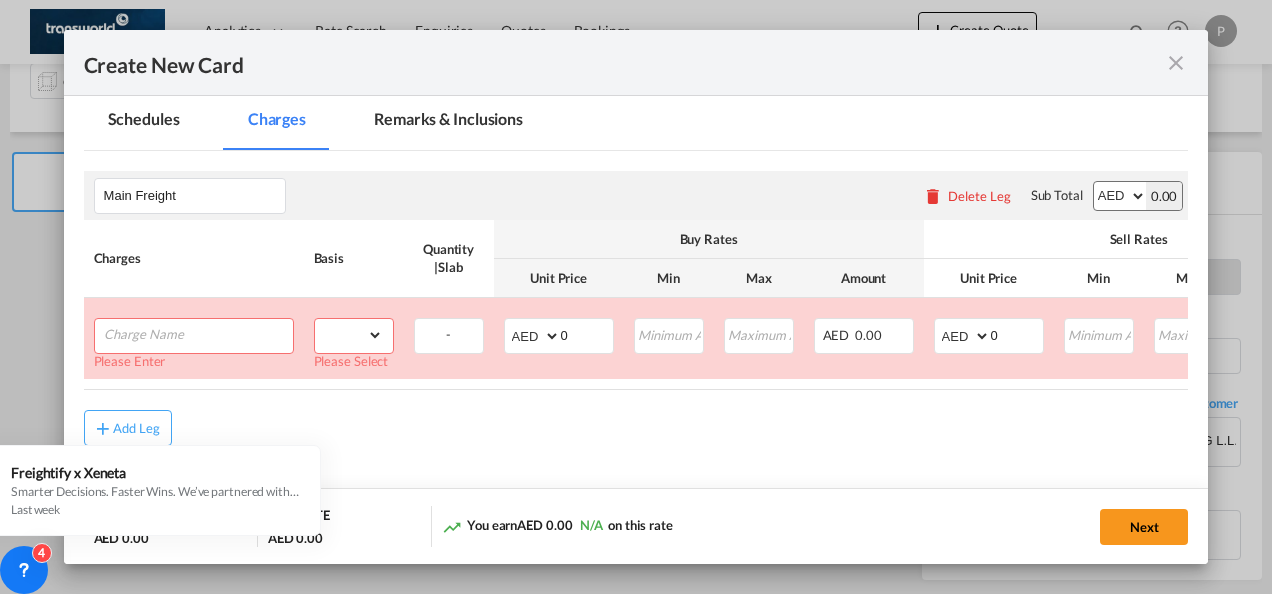 scroll, scrollTop: 346, scrollLeft: 0, axis: vertical 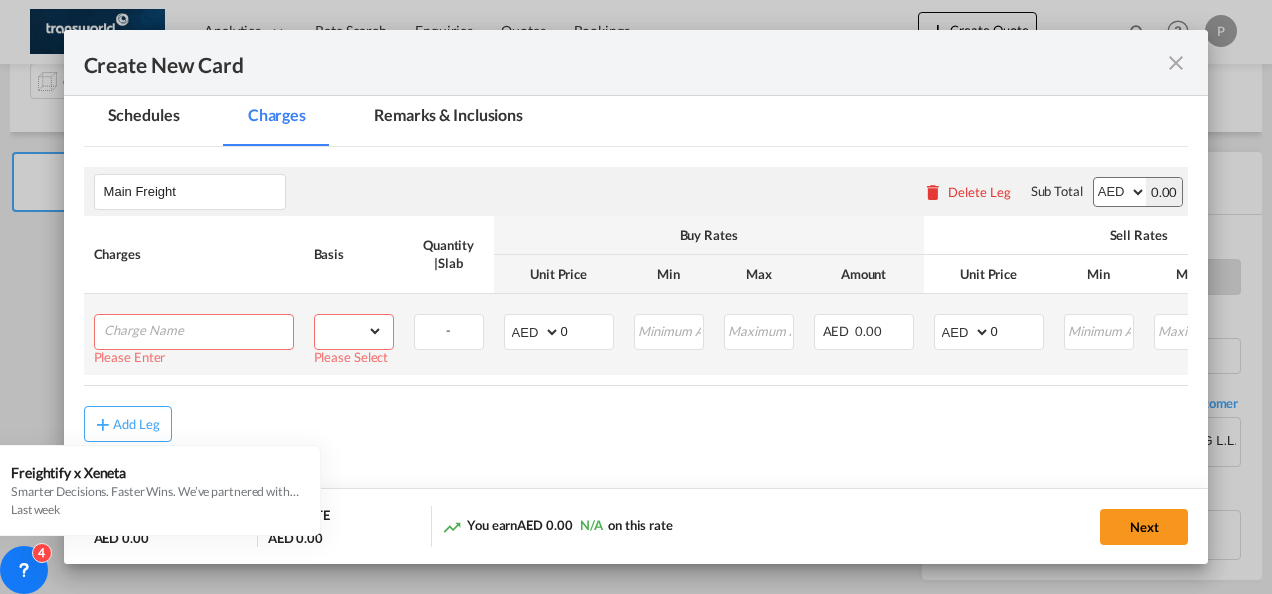 click at bounding box center [198, 330] 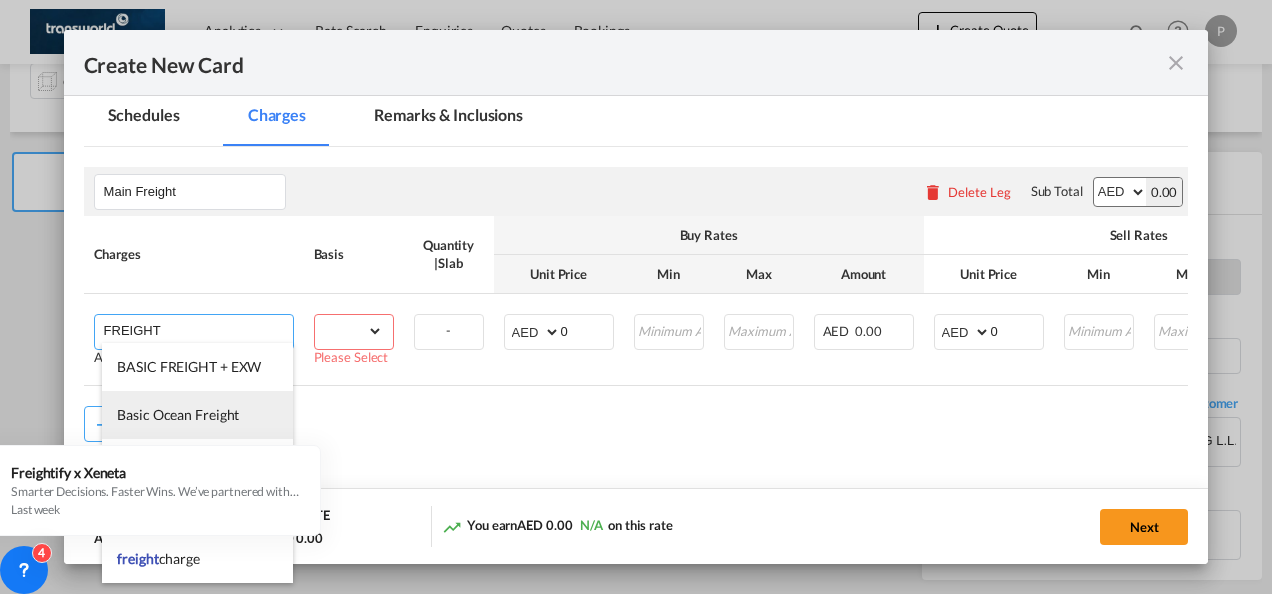 click on "Basic Ocean Freight" at bounding box center (178, 414) 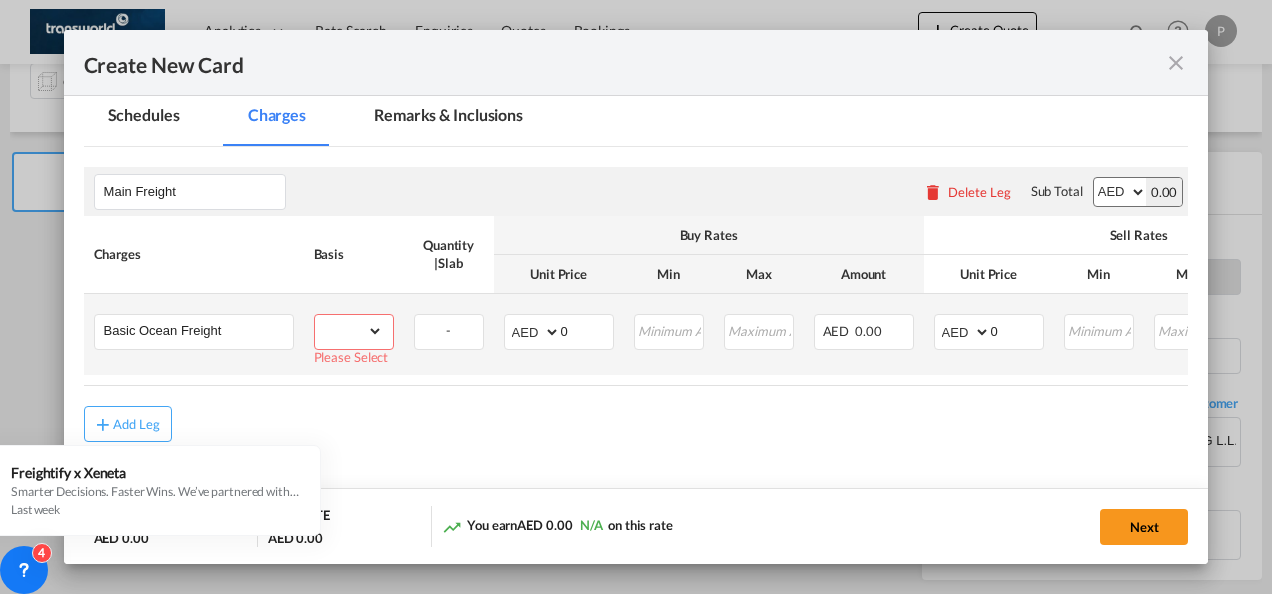 click on "gross_weight
volumetric_weight
per_shipment
per_bl
per_km
per_hawb
per_kg
flat
per_ton
per_cbm
per_hbl
per_w/m
per_awb
per_sbl
per_quintal
per_doc
N/A
per shipping bill
% on freight
per_lbs
per_pallet
per_carton
per_vehicle
per_shift
per_invoice
per_package
per_cft
per_day
per_revalidation
per_declaration
per_document
per clearance
MRN" at bounding box center (349, 331) 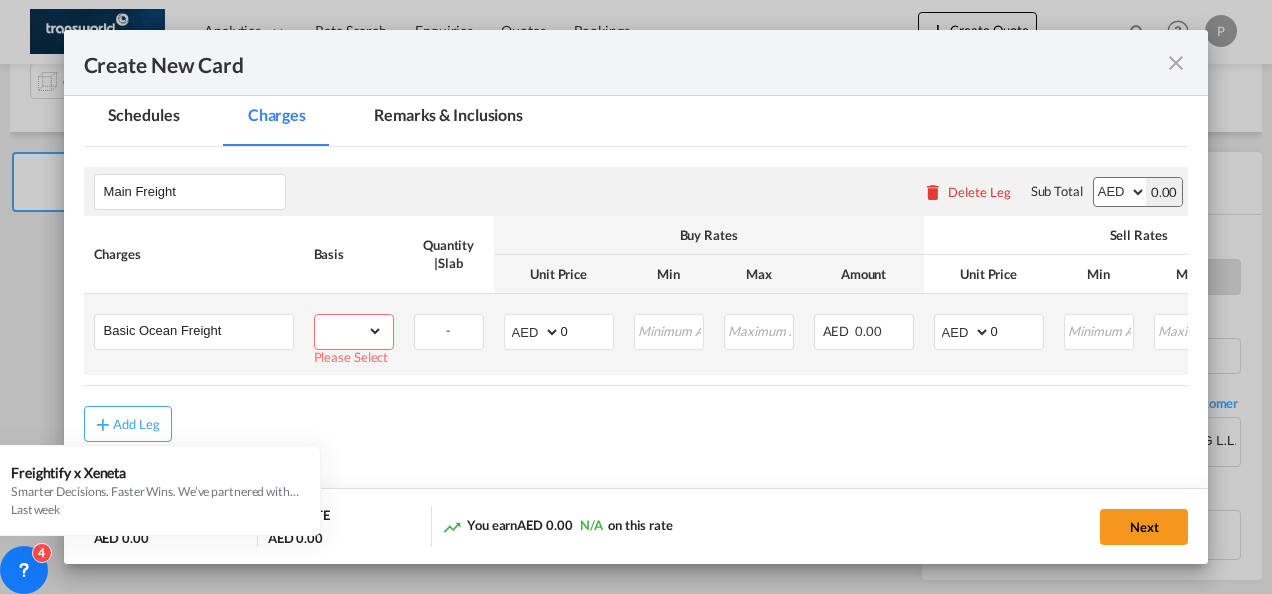 select on "per_shipment" 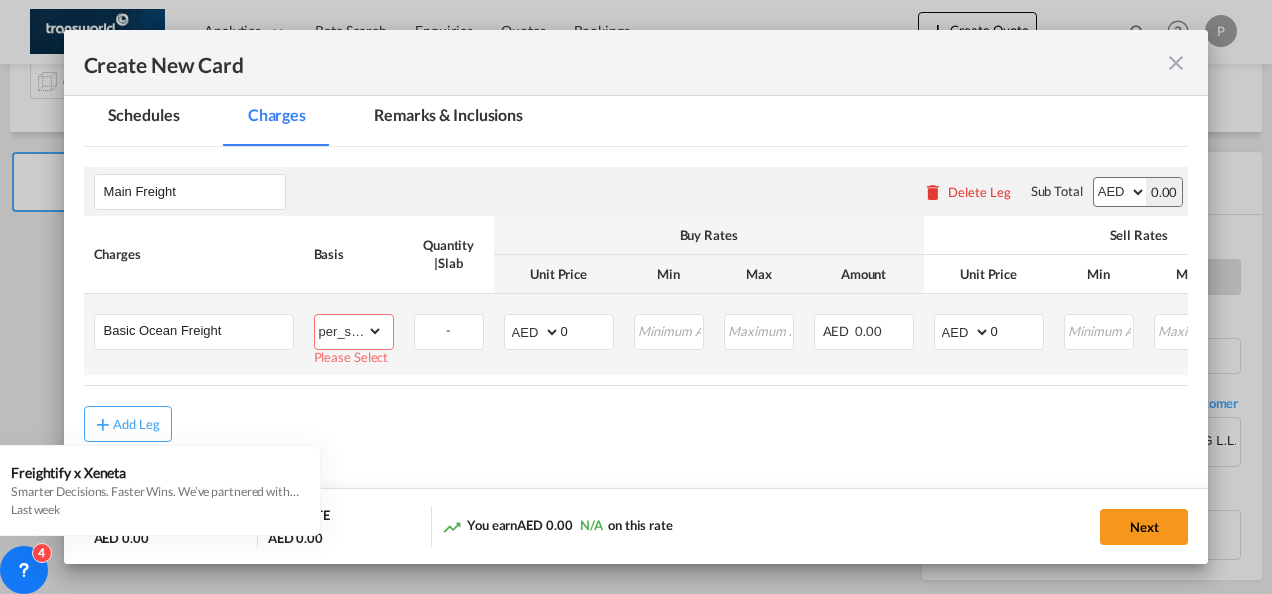 click on "gross_weight
volumetric_weight
per_shipment
per_bl
per_km
per_hawb
per_kg
flat
per_ton
per_cbm
per_hbl
per_w/m
per_awb
per_sbl
per_quintal
per_doc
N/A
per shipping bill
% on freight
per_lbs
per_pallet
per_carton
per_vehicle
per_shift
per_invoice
per_package
per_cft
per_day
per_revalidation
per_declaration
per_document
per clearance
MRN" at bounding box center [349, 331] 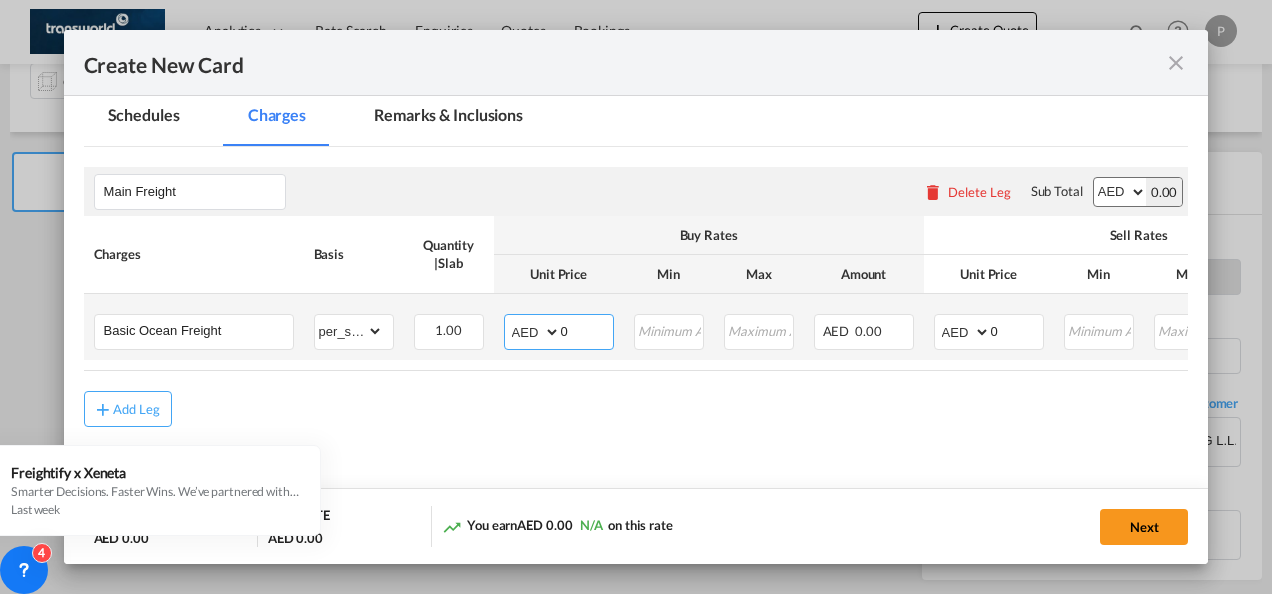 click on "0" at bounding box center (587, 330) 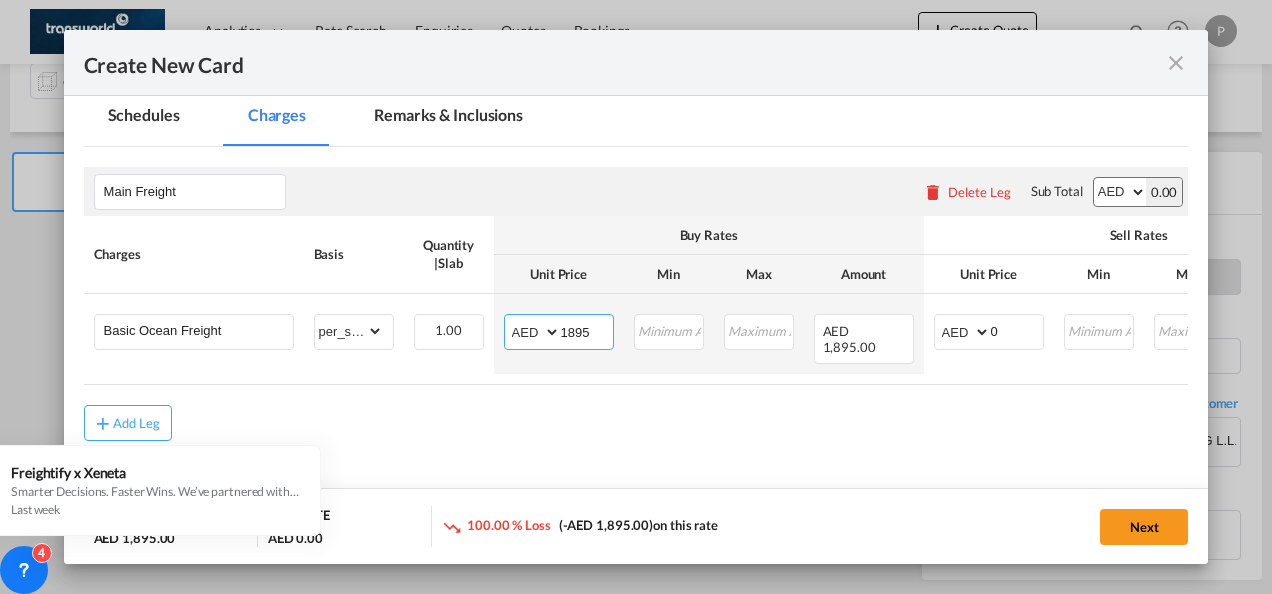 type on "1895" 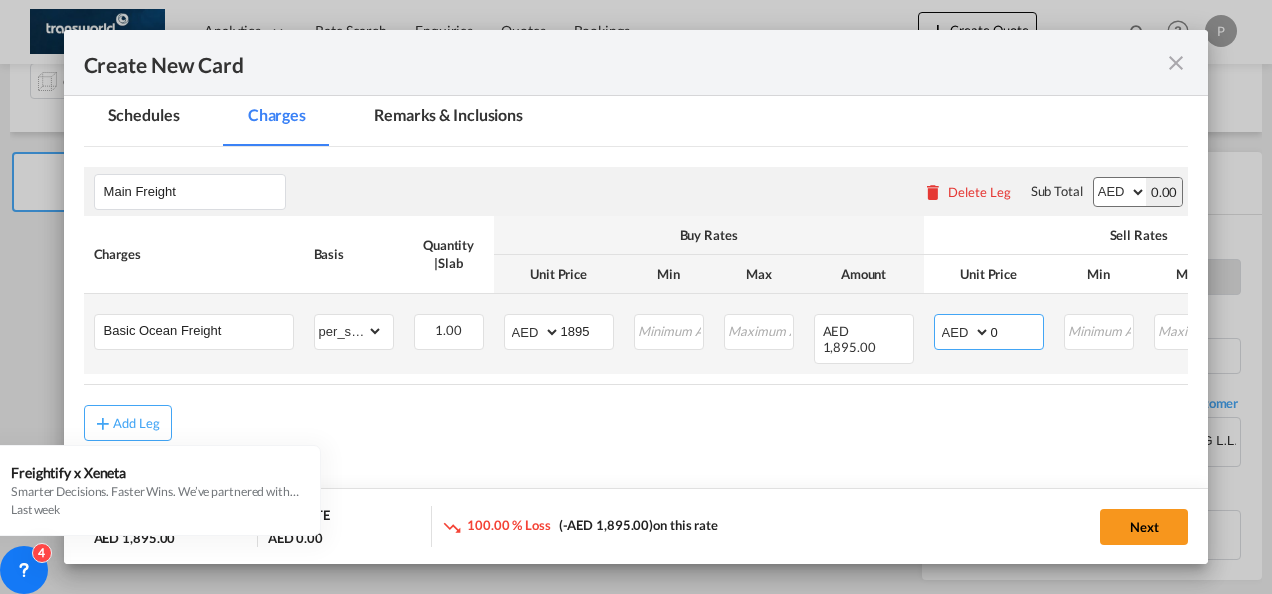 click on "0" at bounding box center (1017, 330) 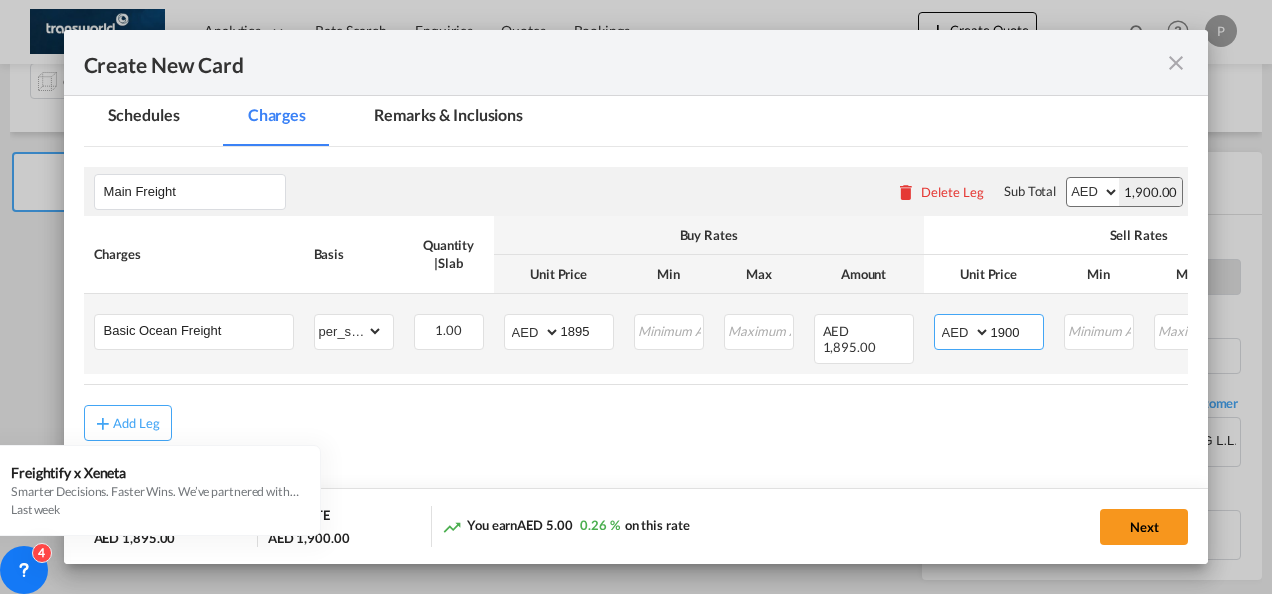 type on "1900" 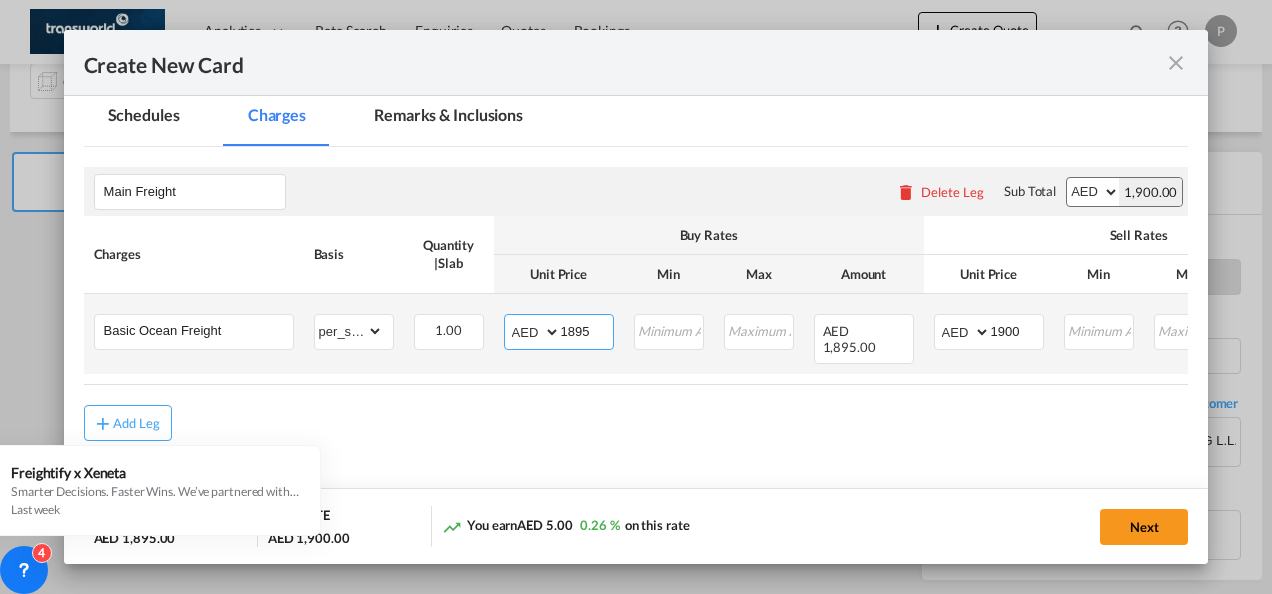click on "1895" at bounding box center [587, 330] 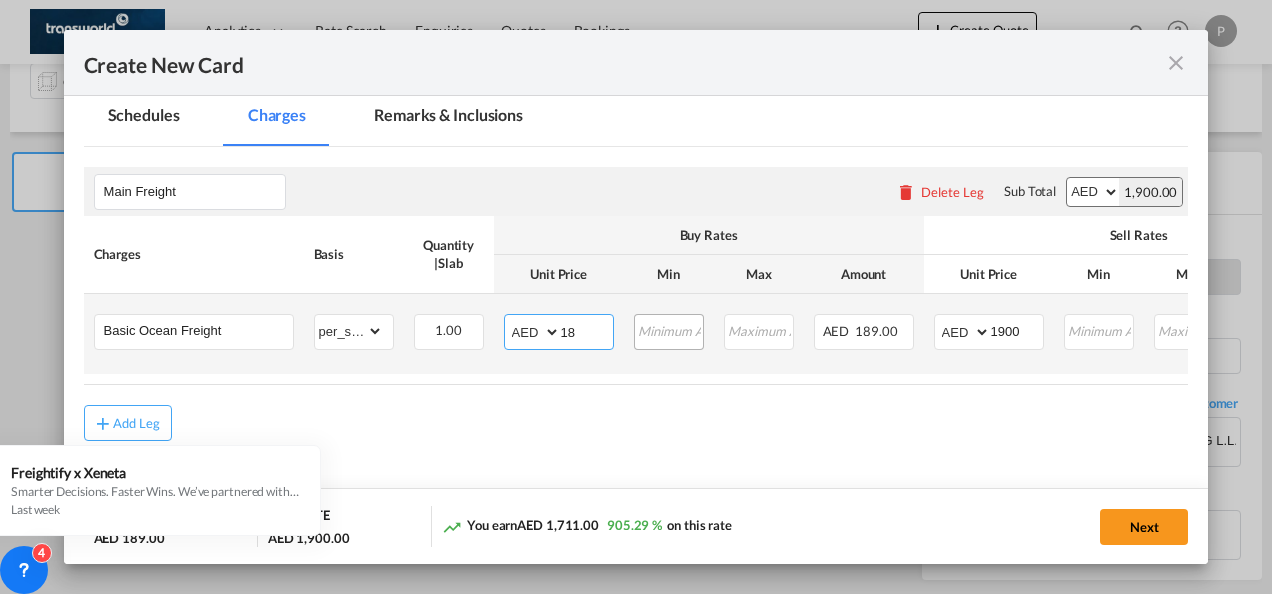 type on "1" 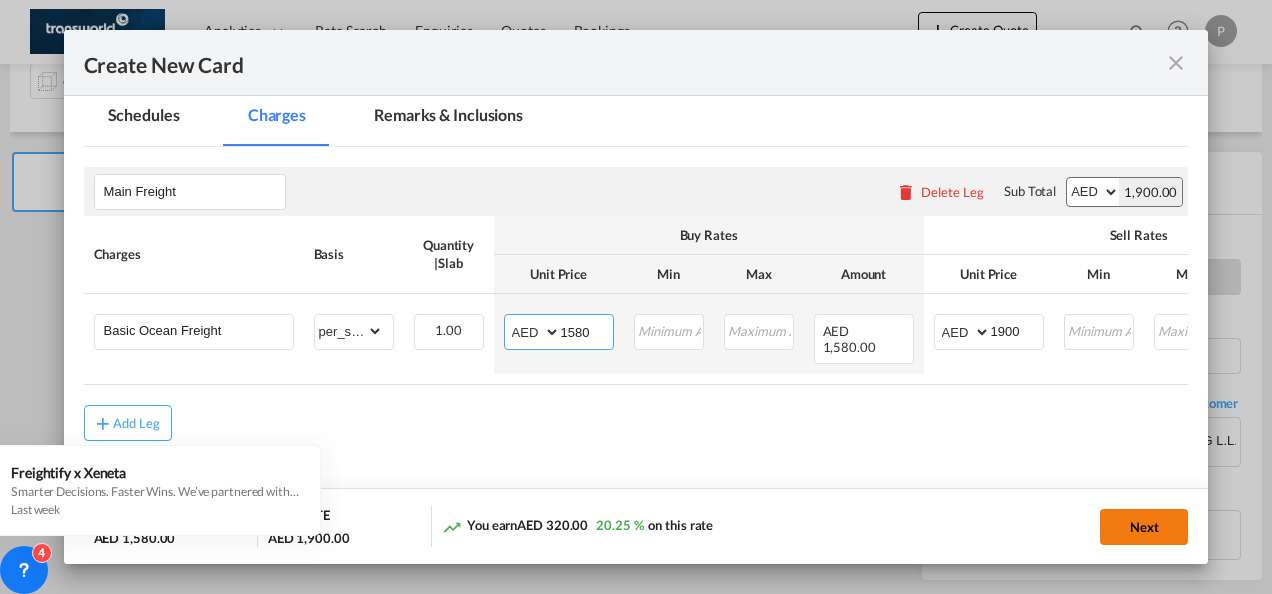 type on "1580" 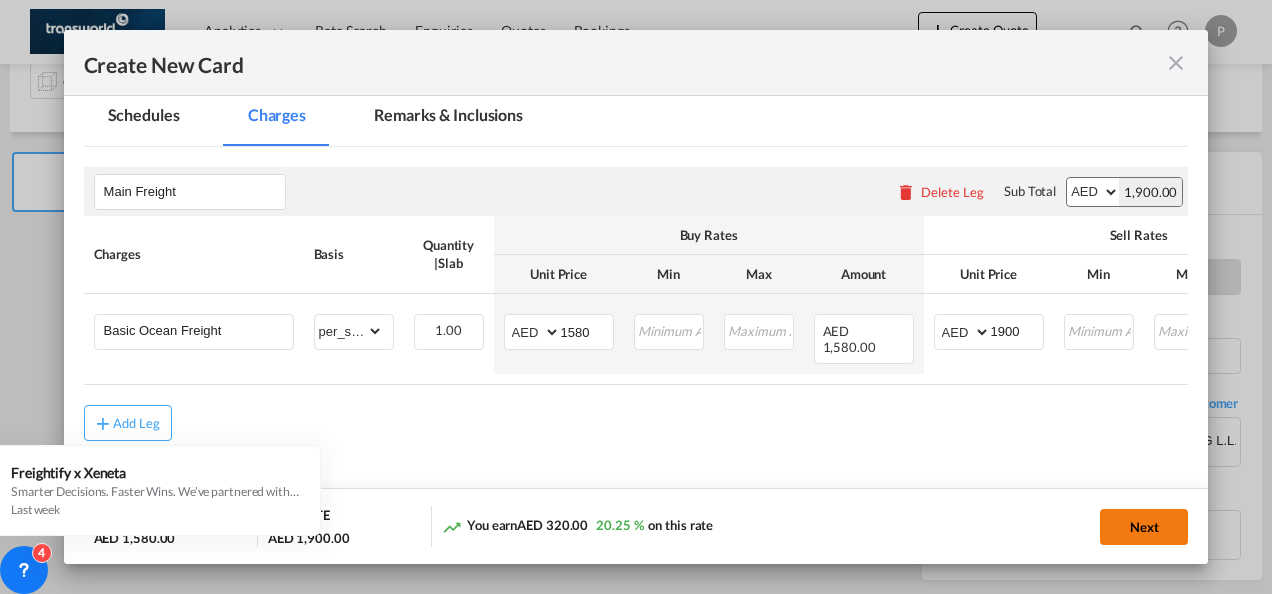 click on "Next" 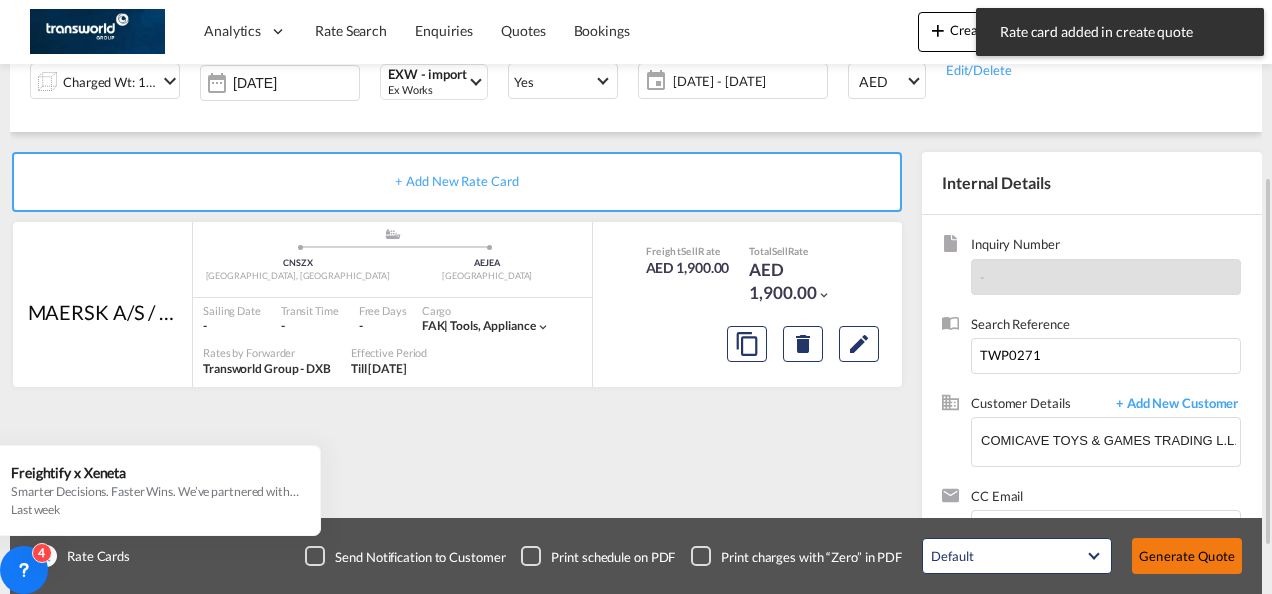 click on "Generate Quote" at bounding box center [1187, 556] 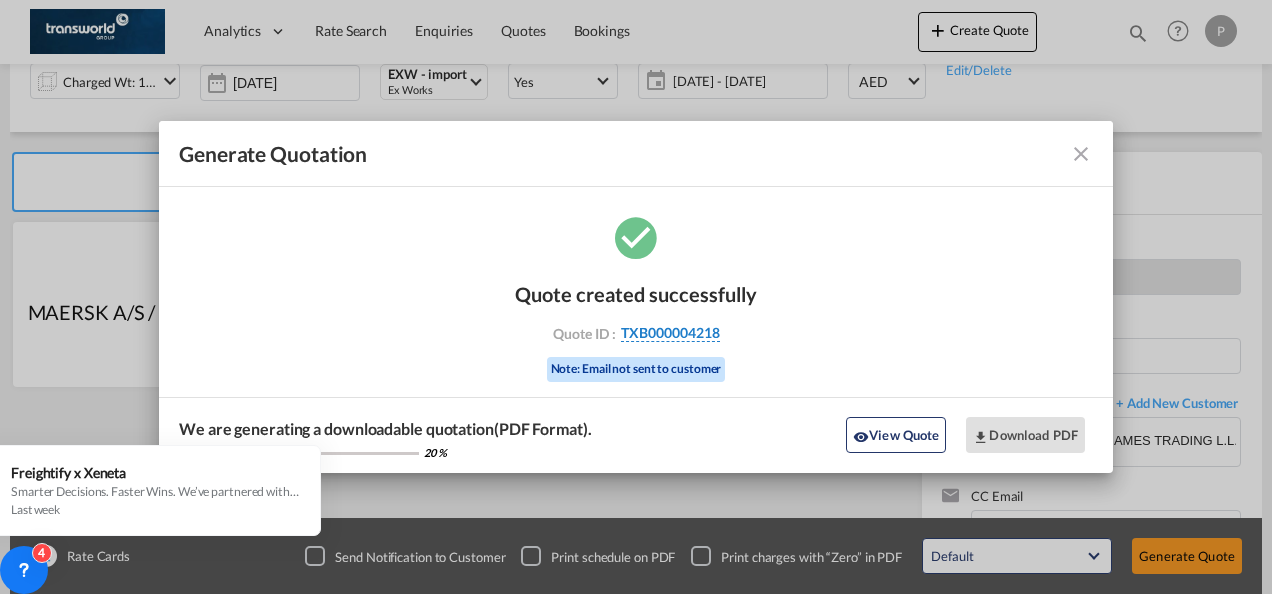 click on "TXB000004218" at bounding box center (670, 333) 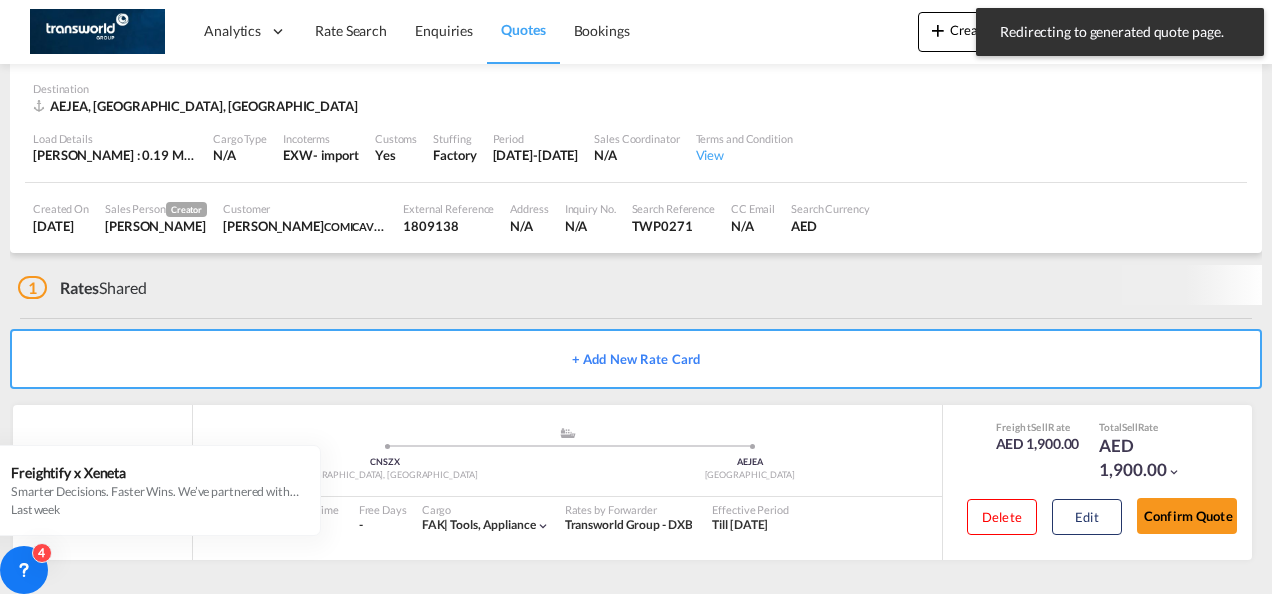 scroll, scrollTop: 122, scrollLeft: 0, axis: vertical 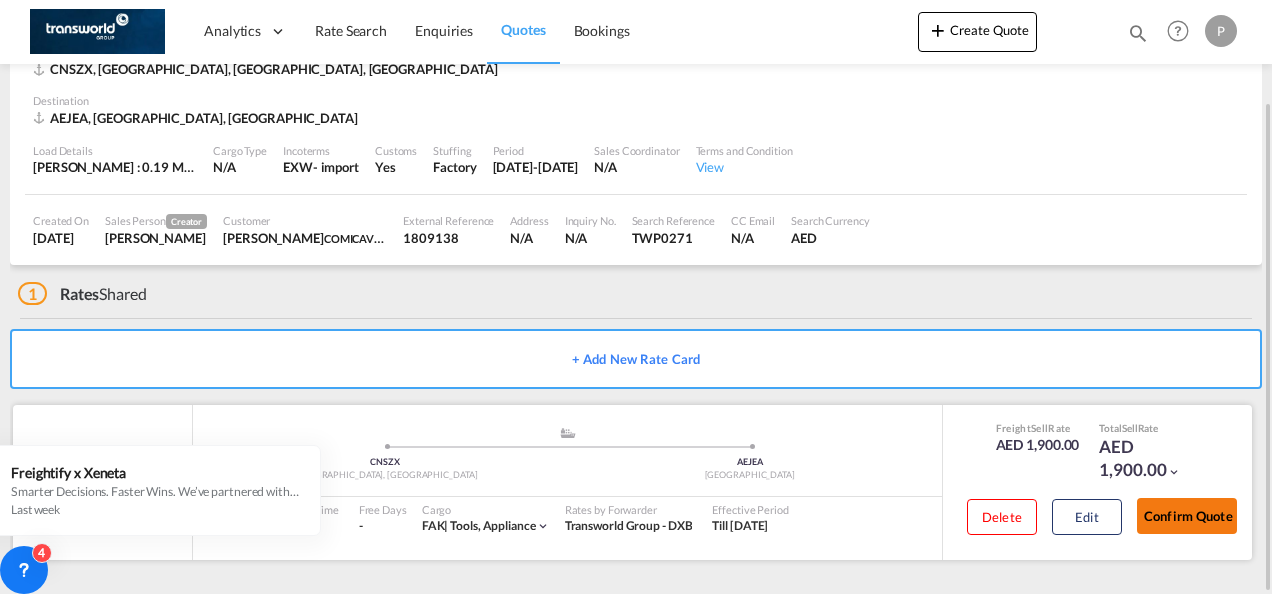 click on "Confirm Quote" at bounding box center (1187, 516) 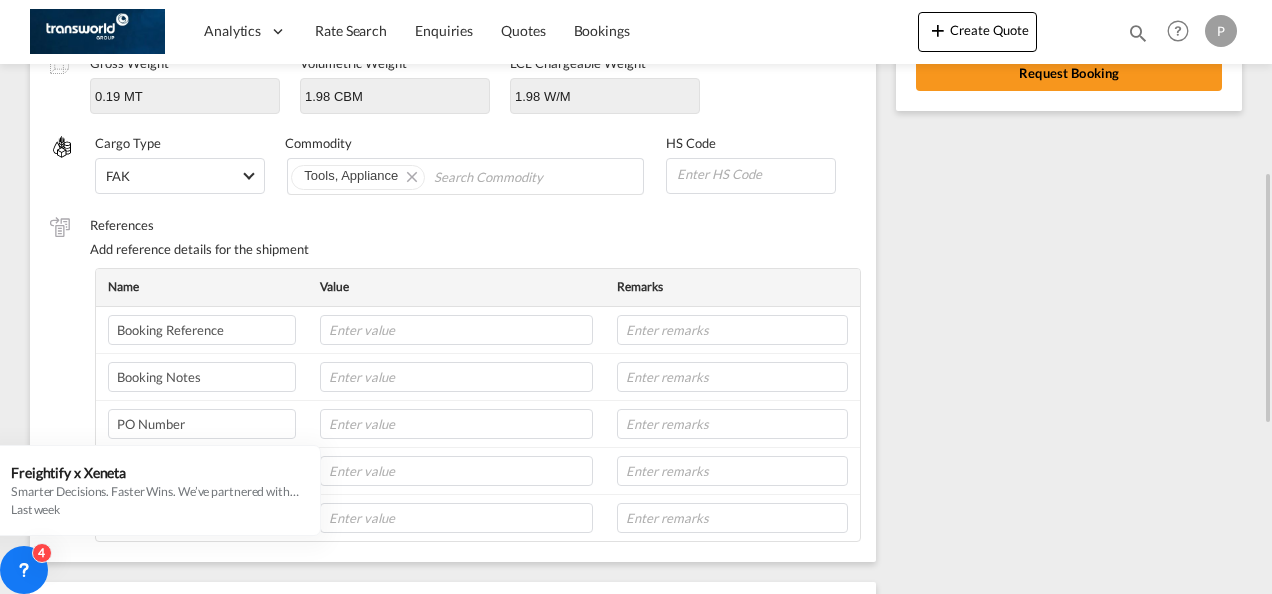 scroll, scrollTop: 204, scrollLeft: 0, axis: vertical 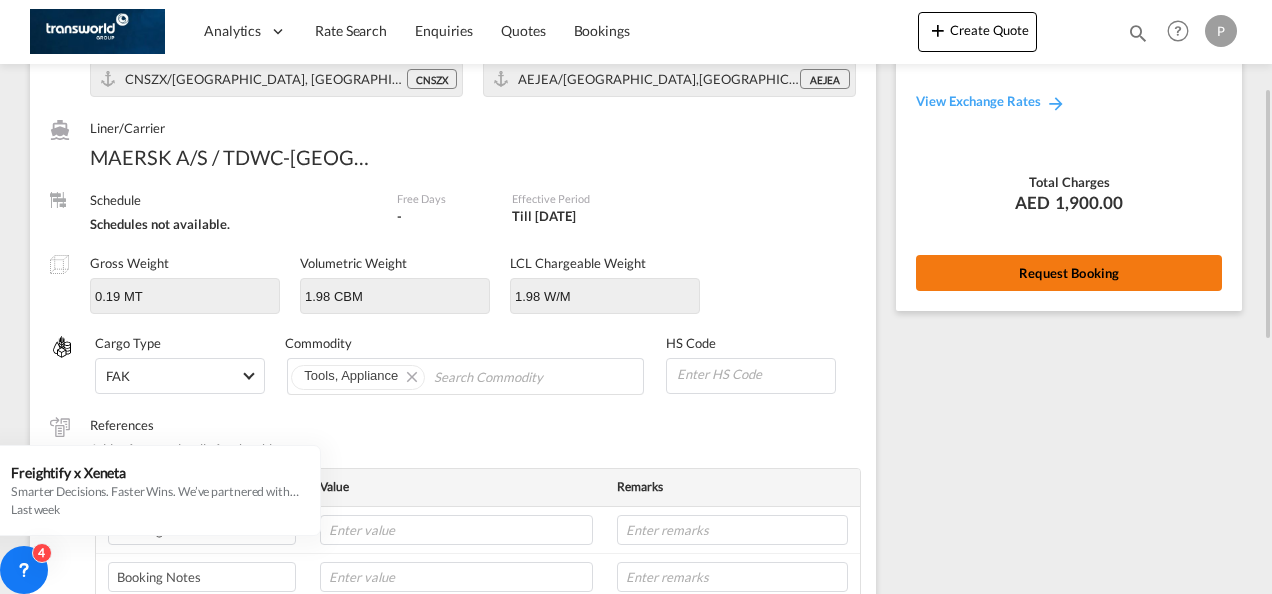 click on "Request Booking" at bounding box center [1069, 273] 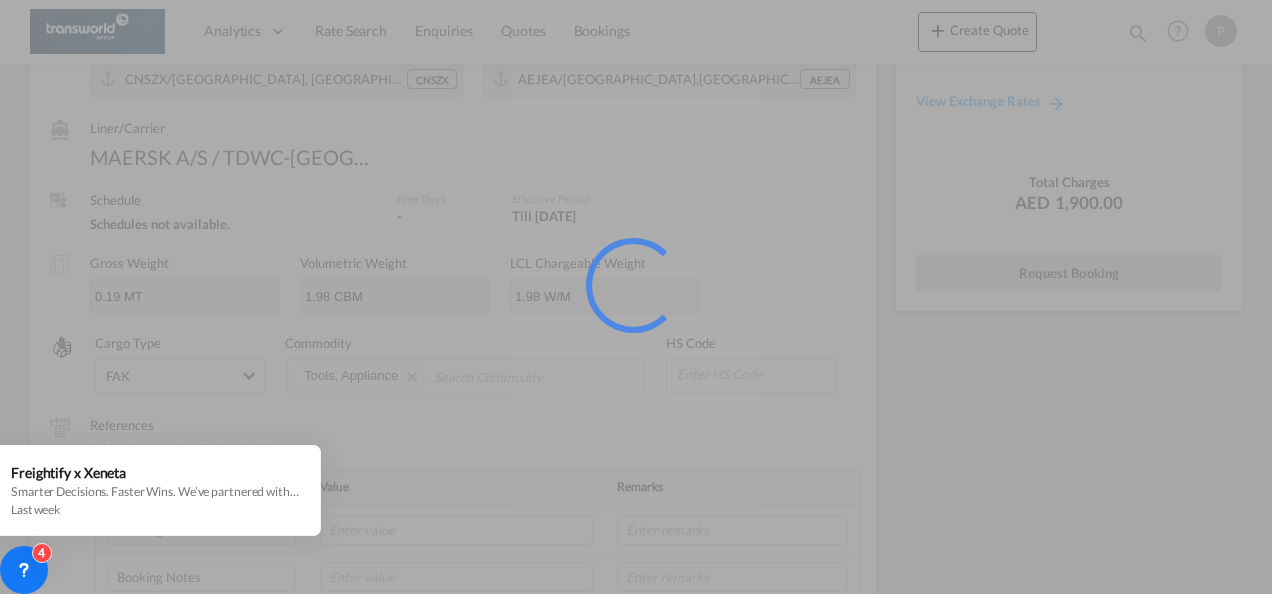 scroll, scrollTop: 37, scrollLeft: 0, axis: vertical 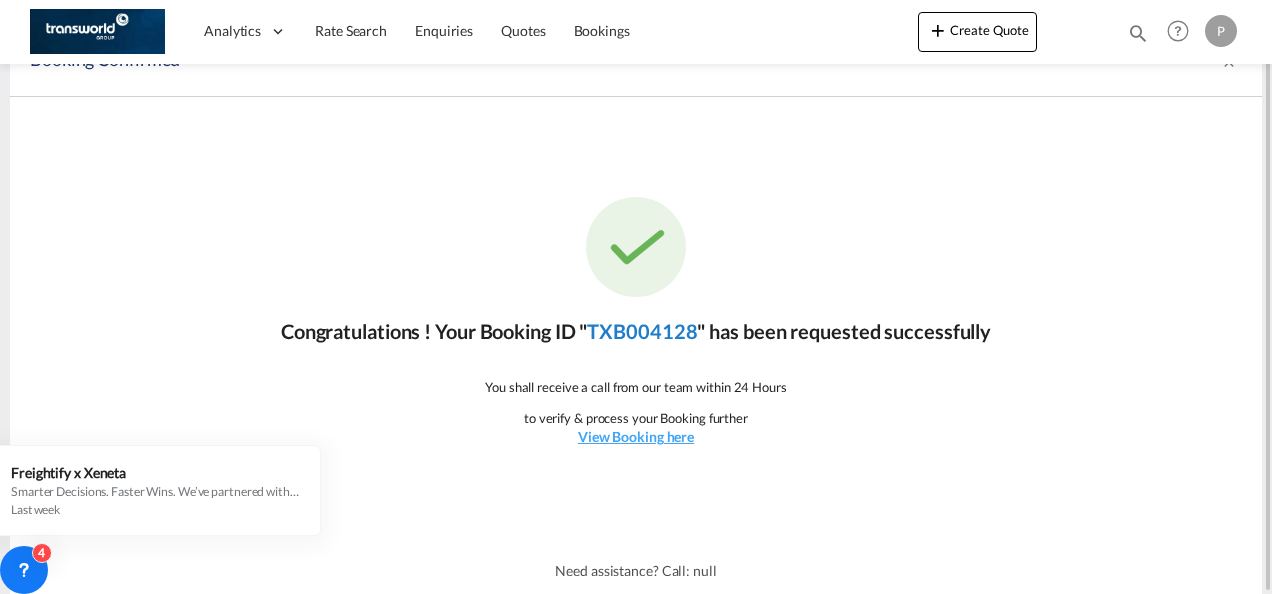 click on "TXB004128" 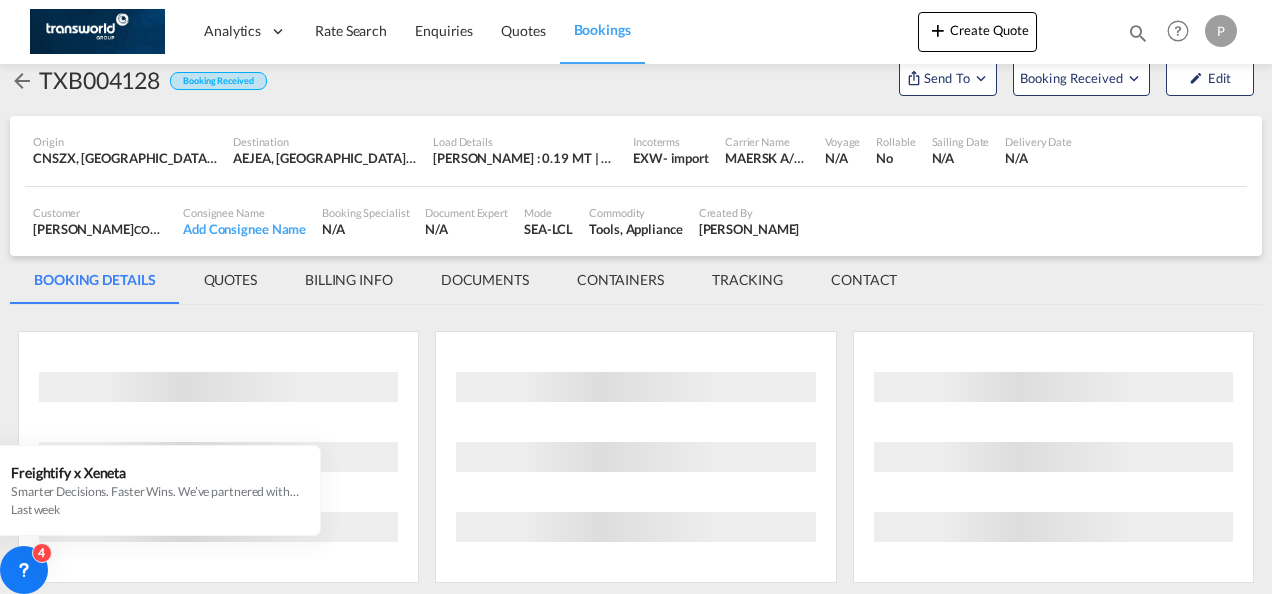 scroll, scrollTop: 1176, scrollLeft: 0, axis: vertical 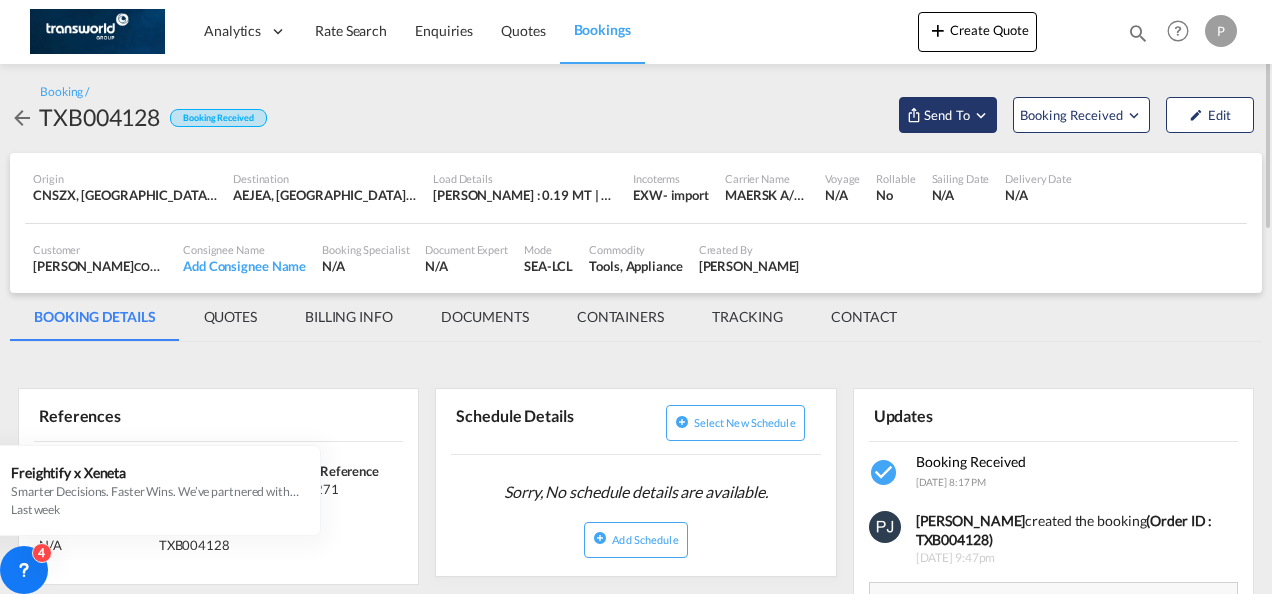 click at bounding box center [981, 115] 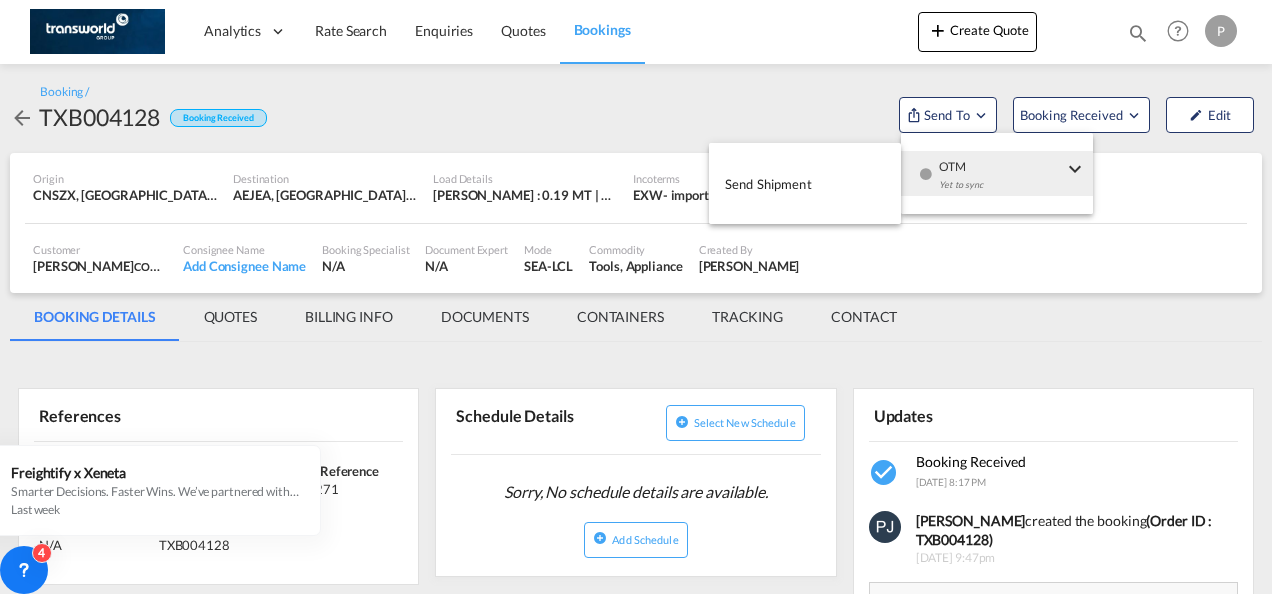 click on "Send Shipment" at bounding box center [805, 183] 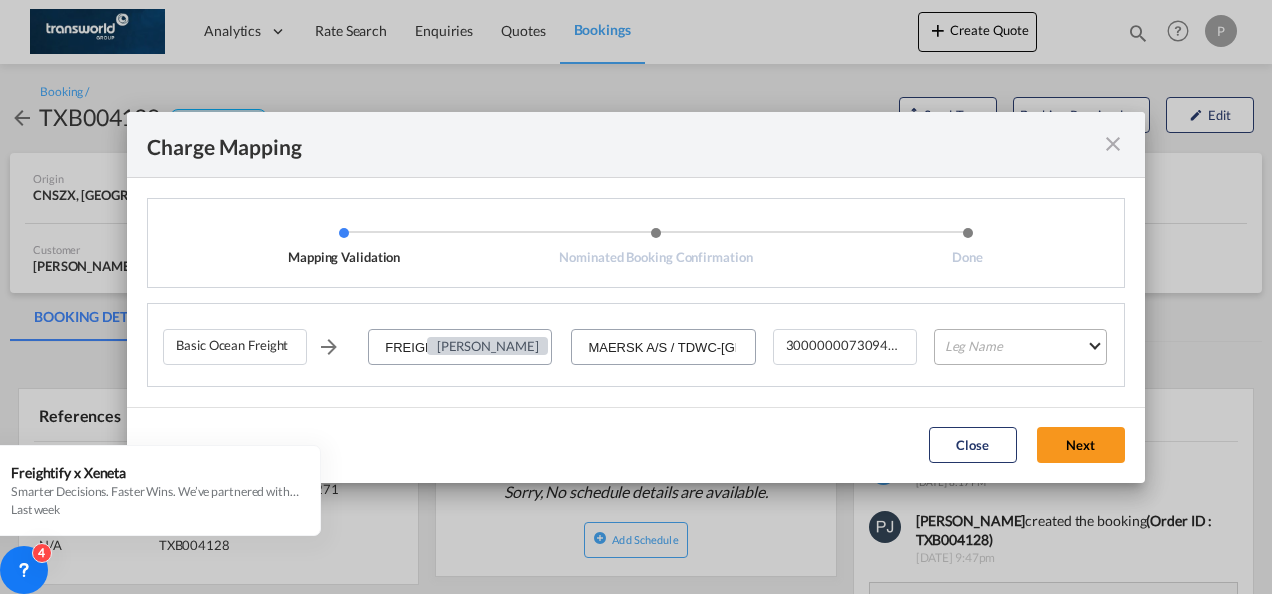 type 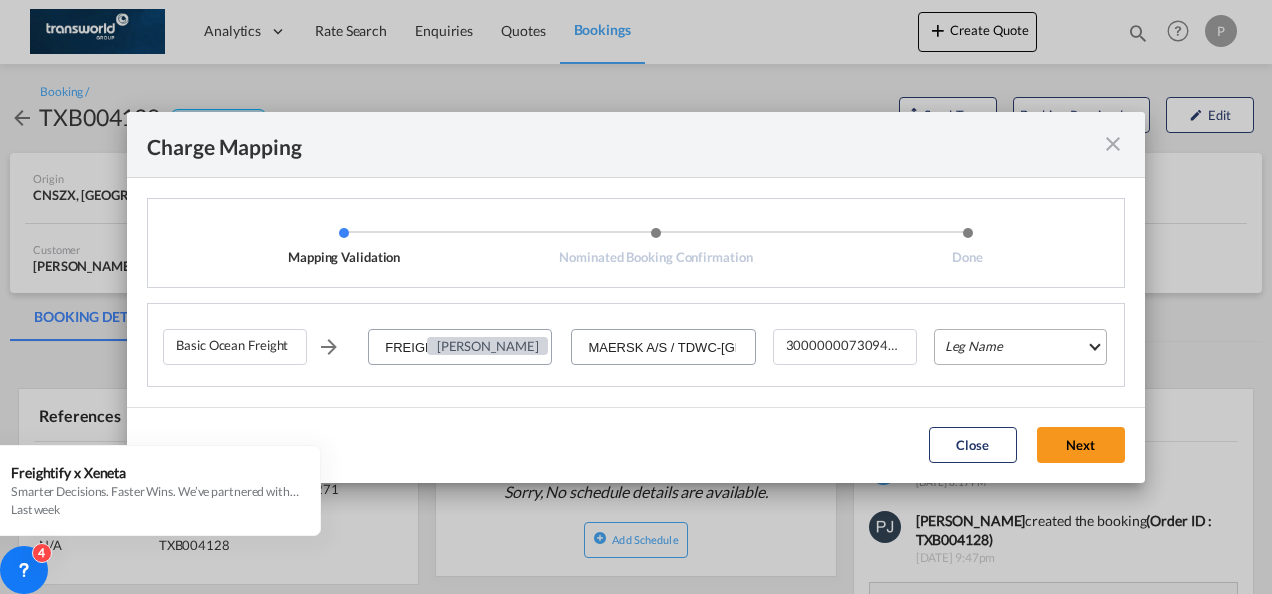 click on "Leg Name HANDLING ORIGIN VESSEL HANDLING DESTINATION OTHERS TL PICK UP CUSTOMS ORIGIN CUSTOMS DESTINATION TL DELIVERY" at bounding box center [1020, 347] 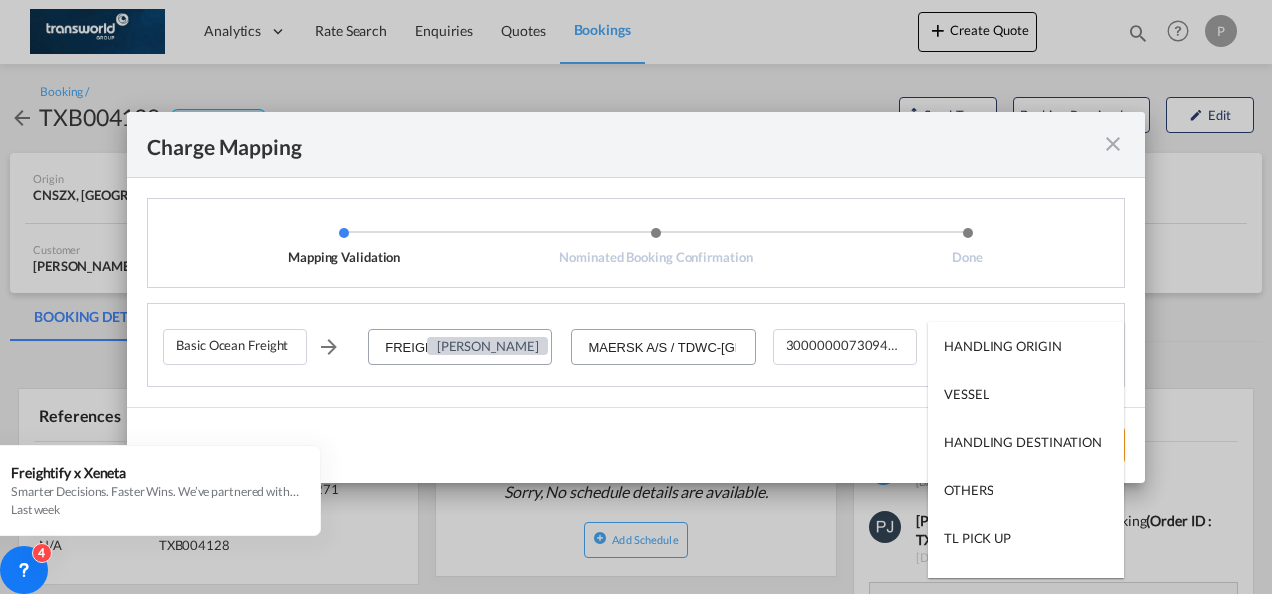 type on "HANDLING ORIGIN" 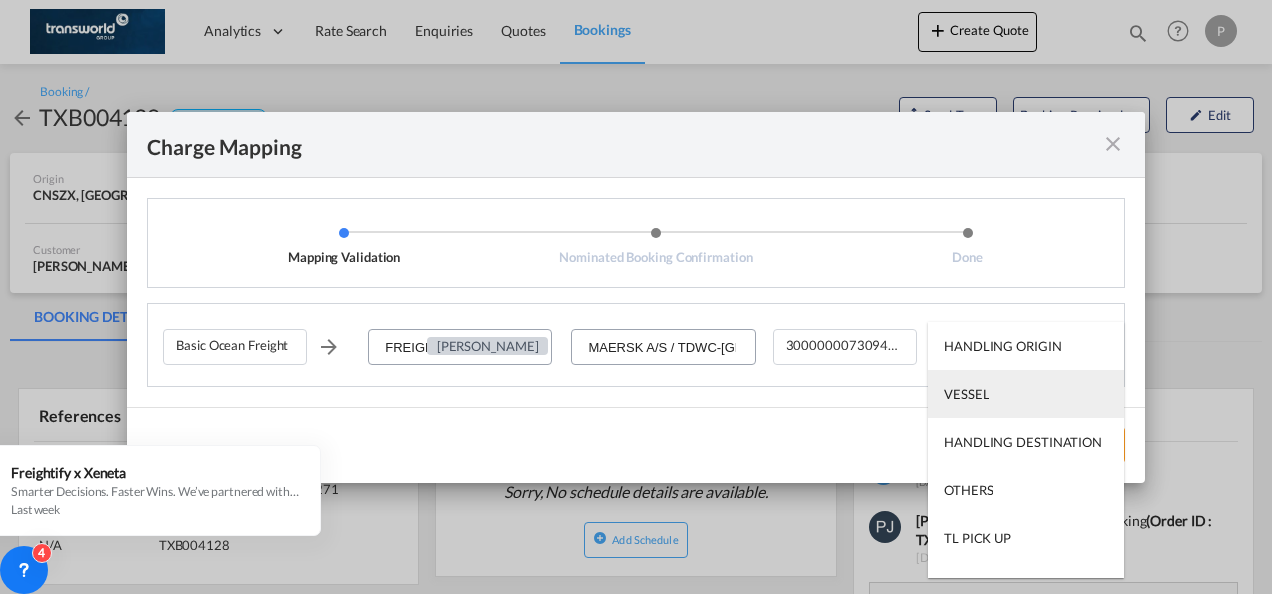 type on "VESSEL" 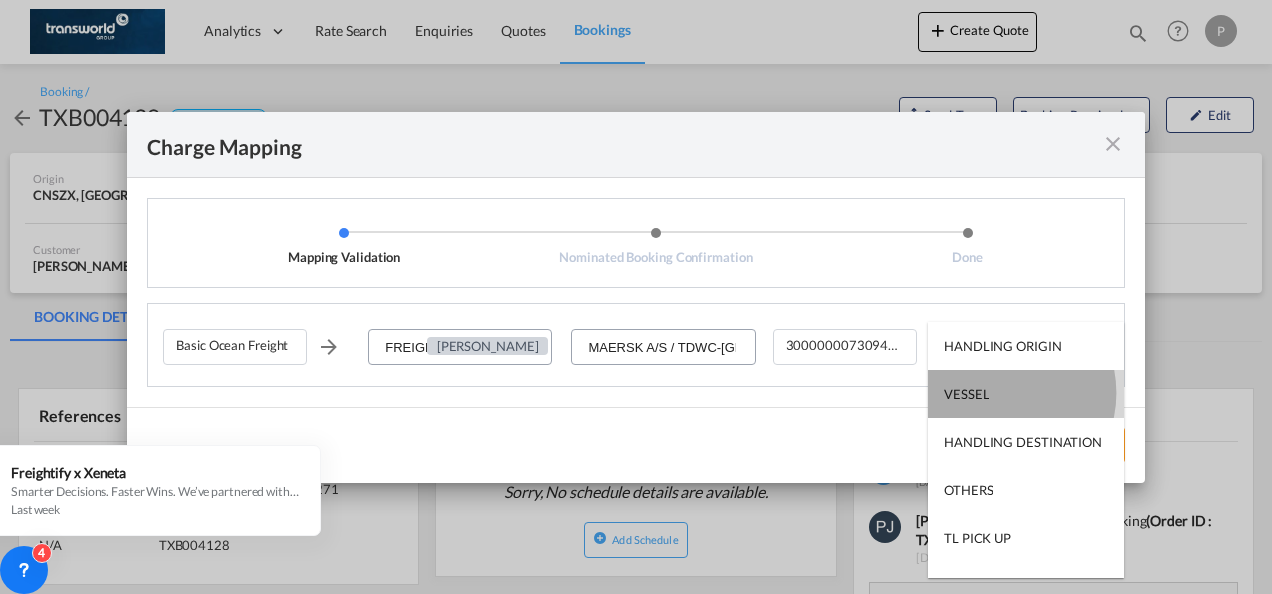click on "VESSEL" at bounding box center [1026, 394] 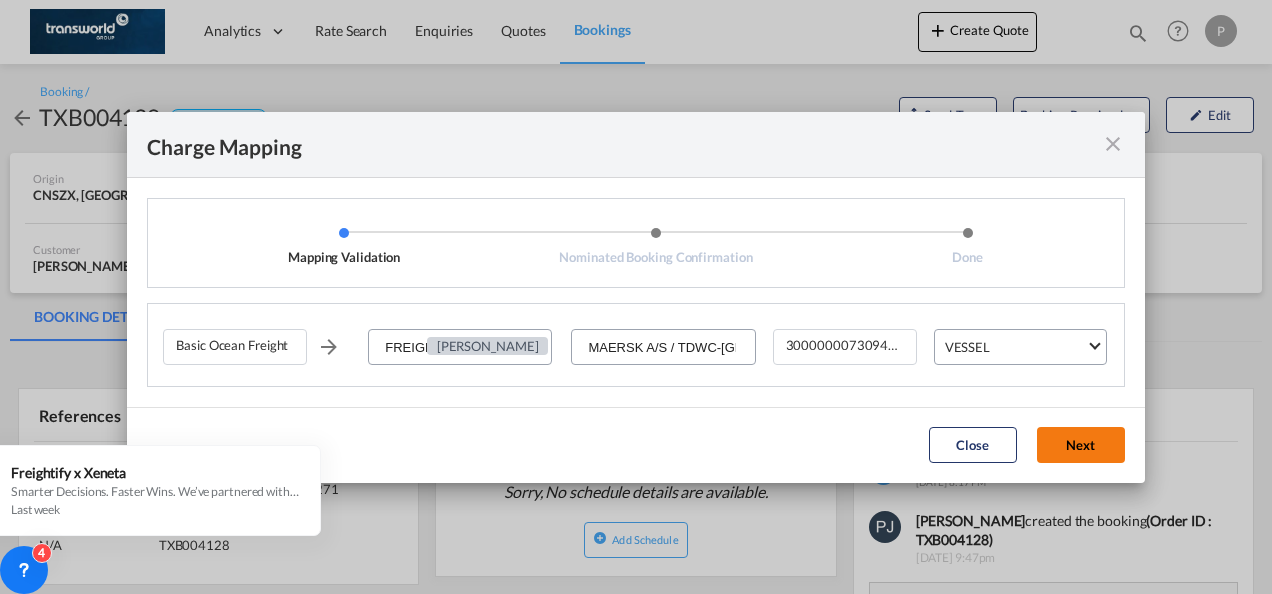 click on "Next" 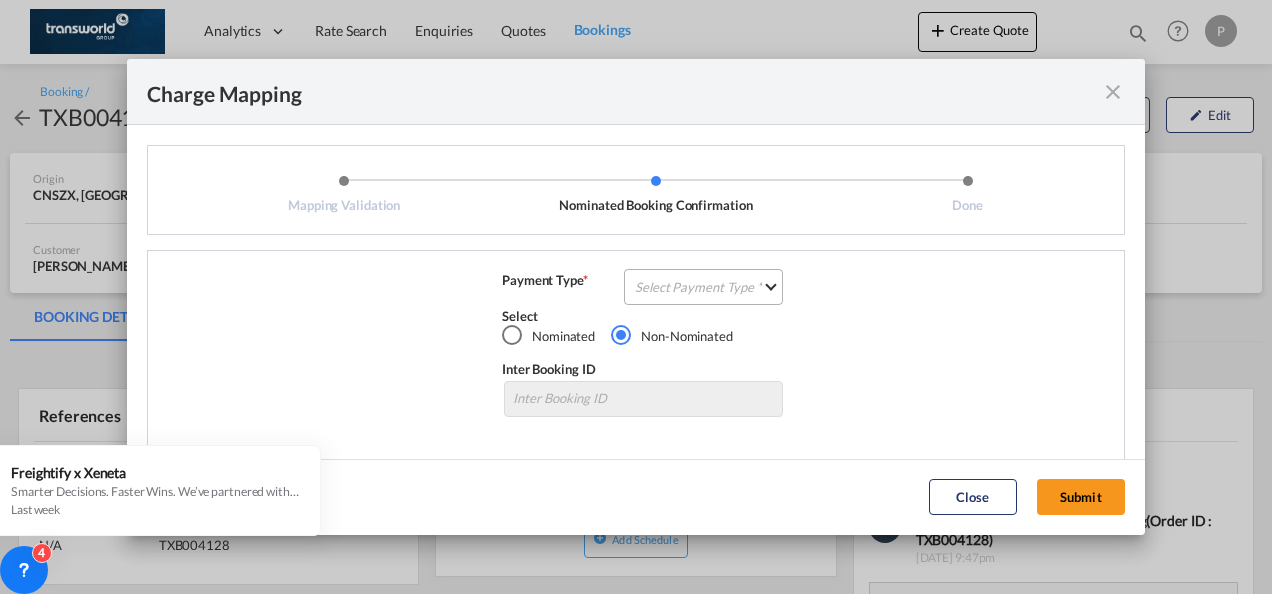 click on "Select Payment Type
COLLECT
PREPAID" at bounding box center (703, 287) 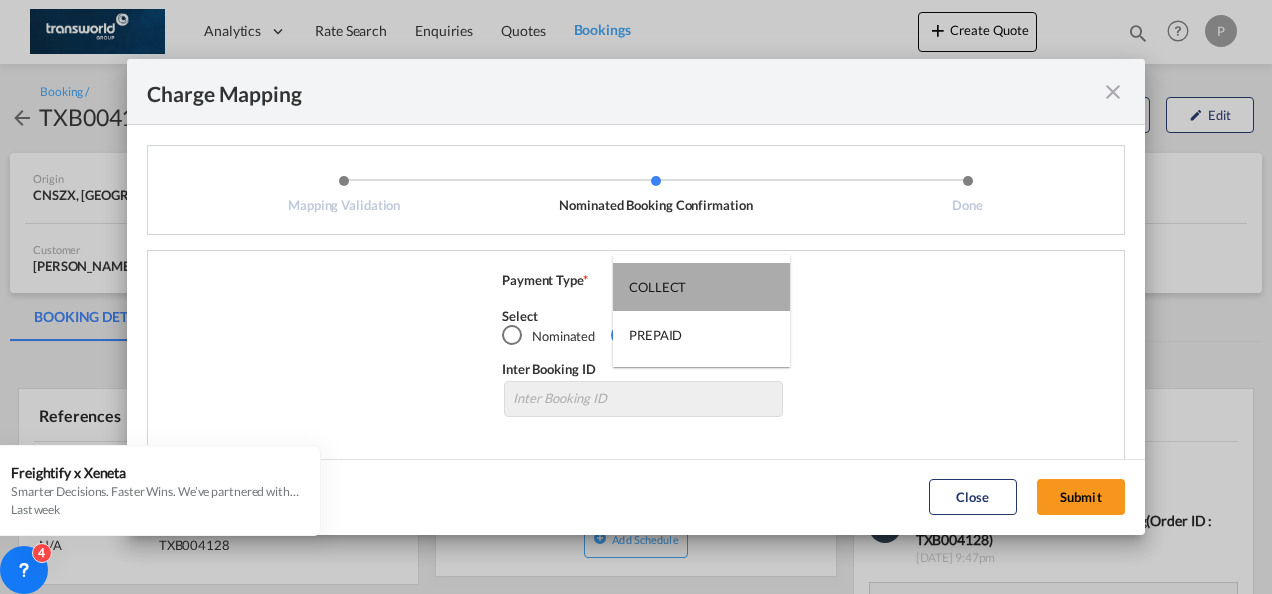 click on "COLLECT" at bounding box center [701, 287] 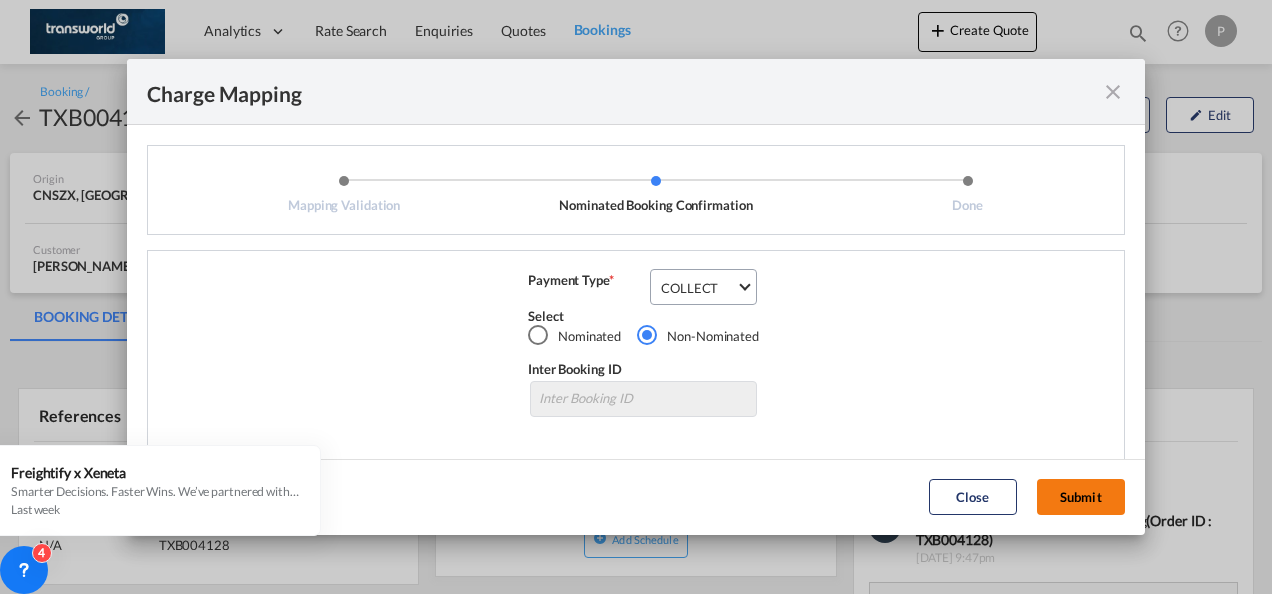 click on "Submit" 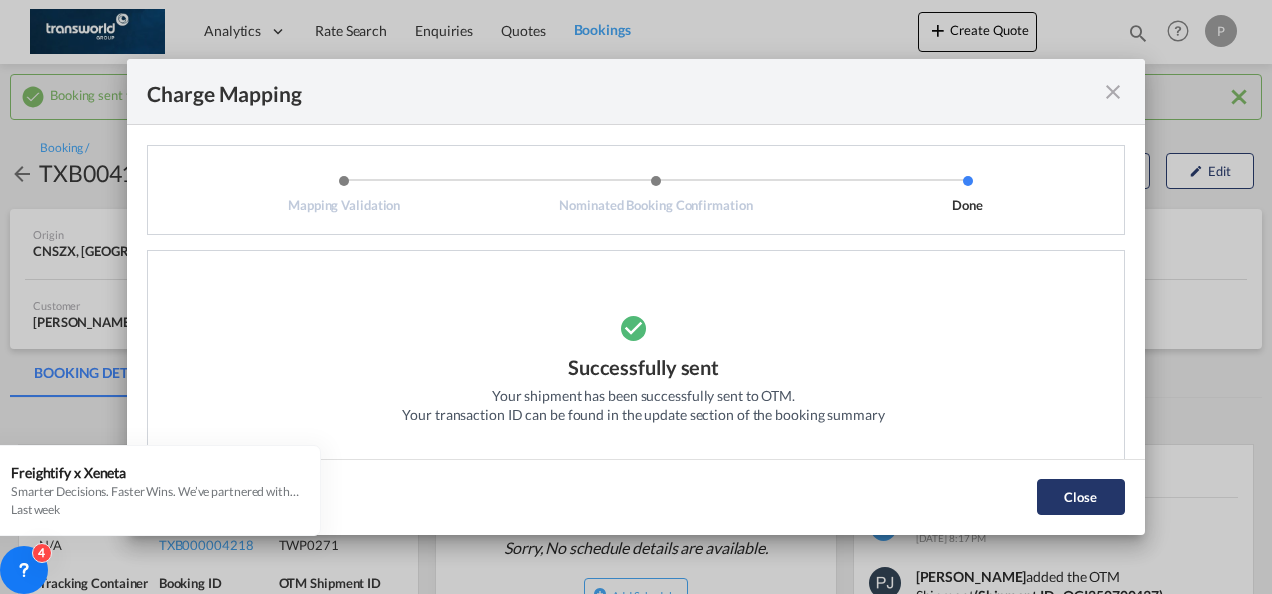 click on "Close" 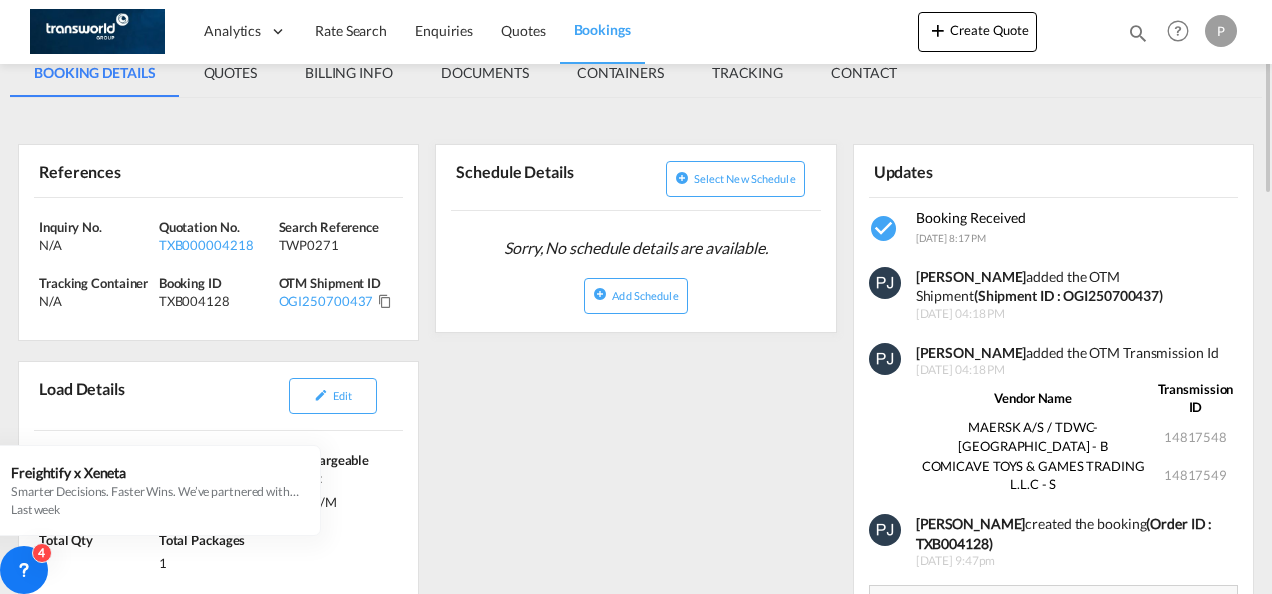 scroll, scrollTop: 200, scrollLeft: 0, axis: vertical 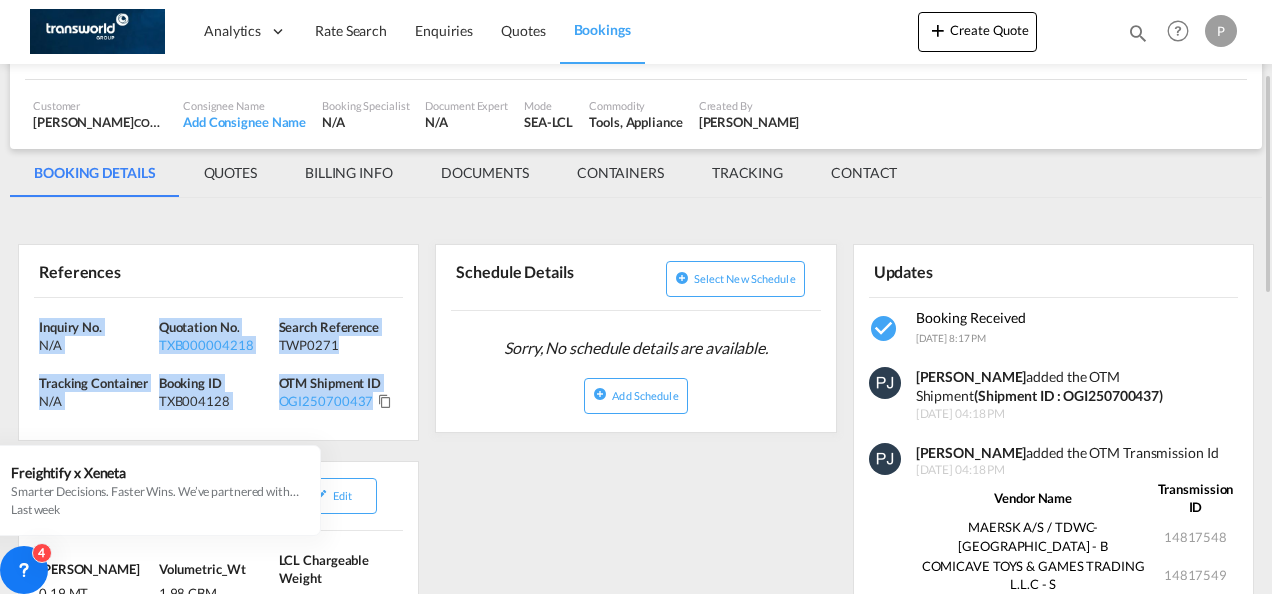 drag, startPoint x: 38, startPoint y: 325, endPoint x: 369, endPoint y: 404, distance: 340.29694 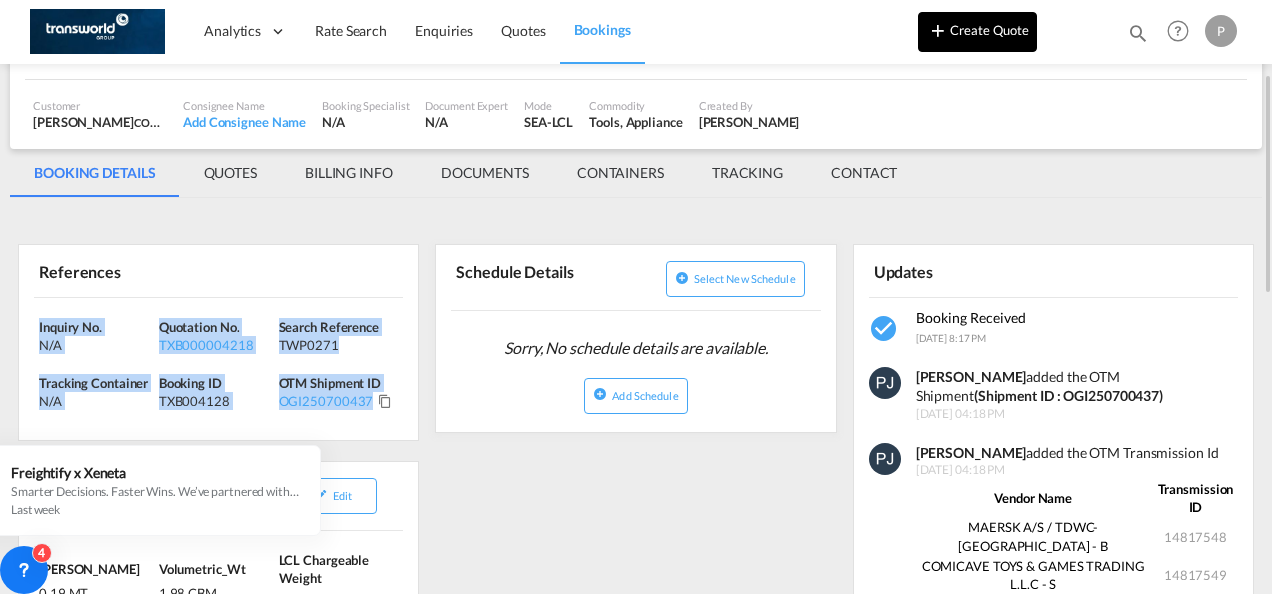 click on "Create Quote" at bounding box center (977, 32) 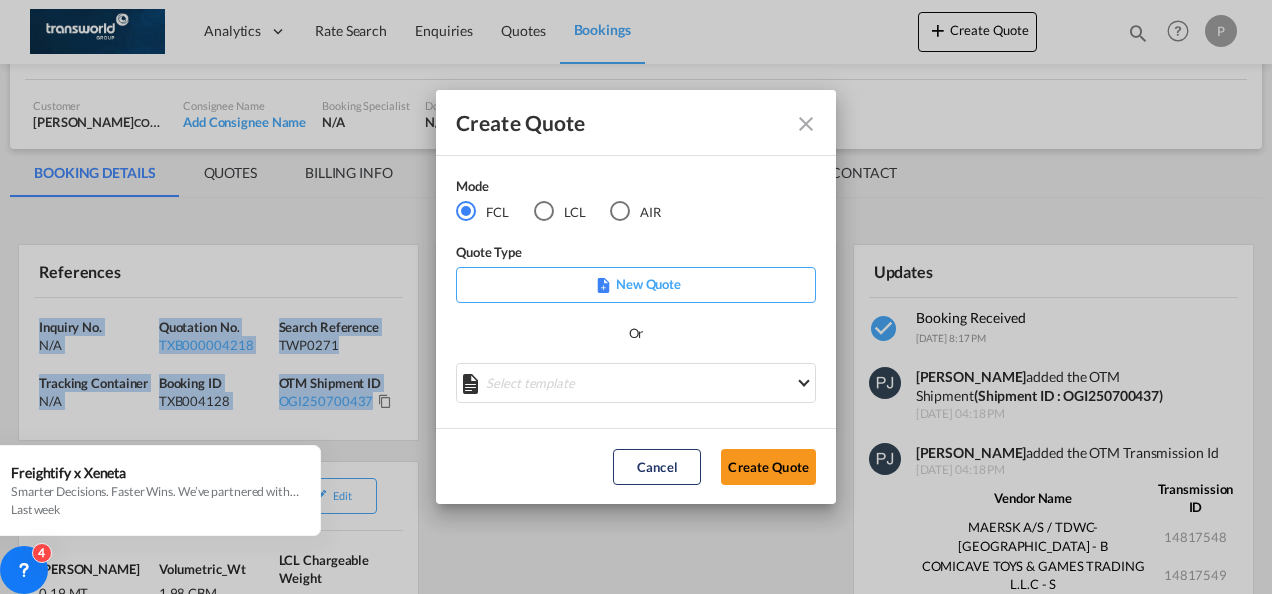 type 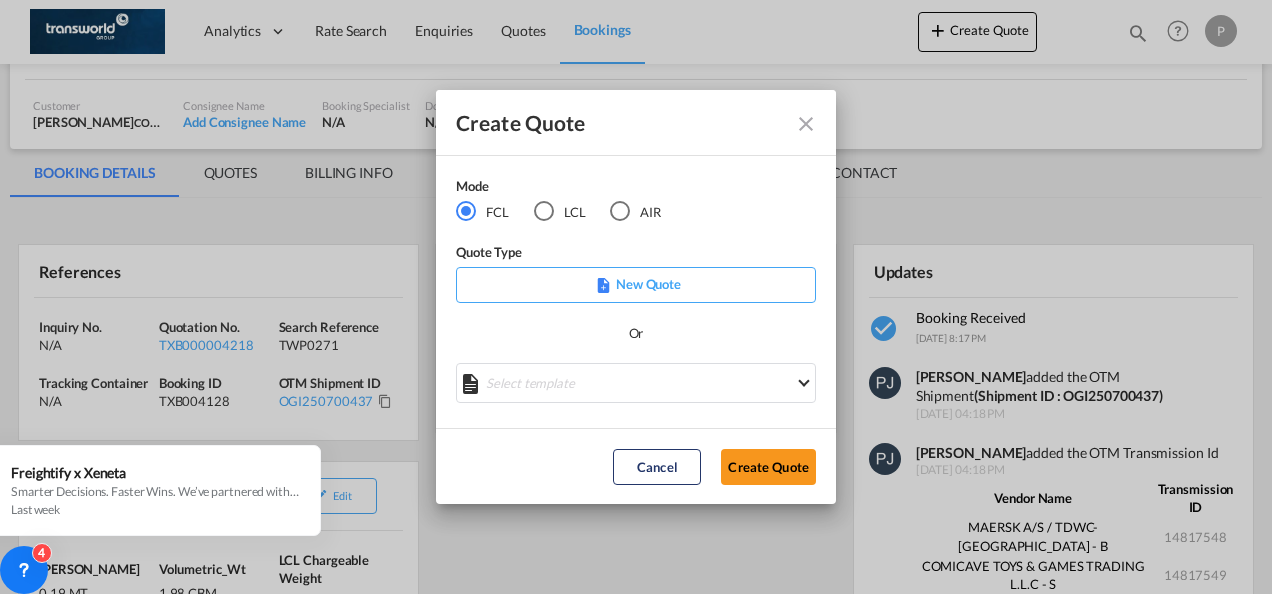 click at bounding box center (620, 211) 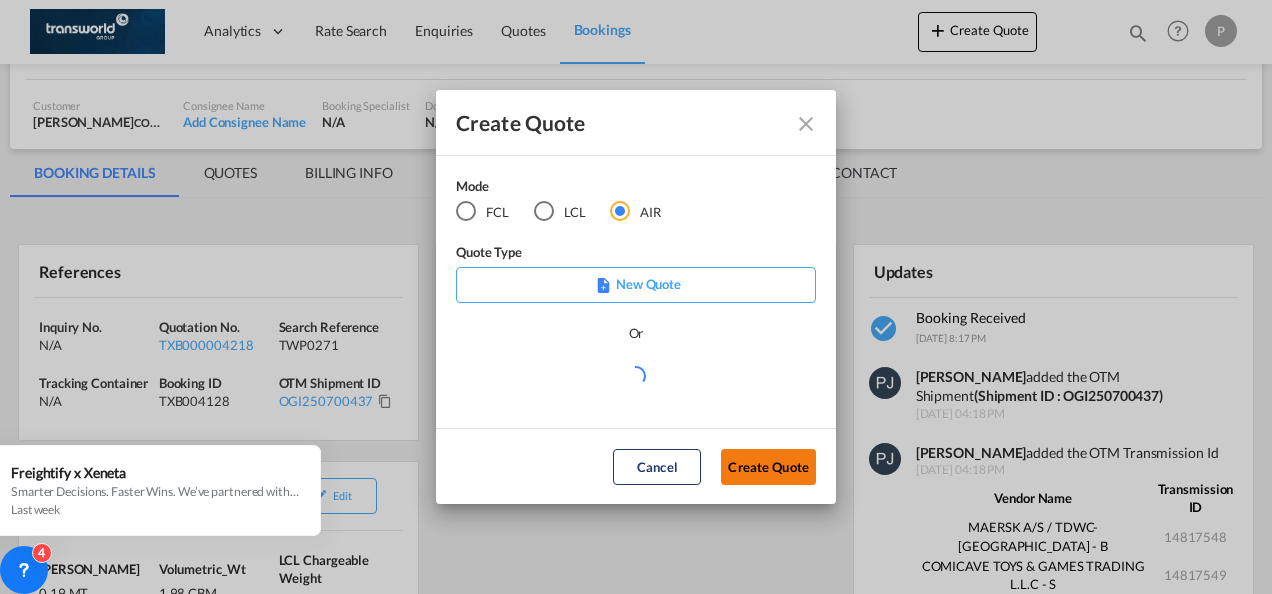click on "Create Quote" 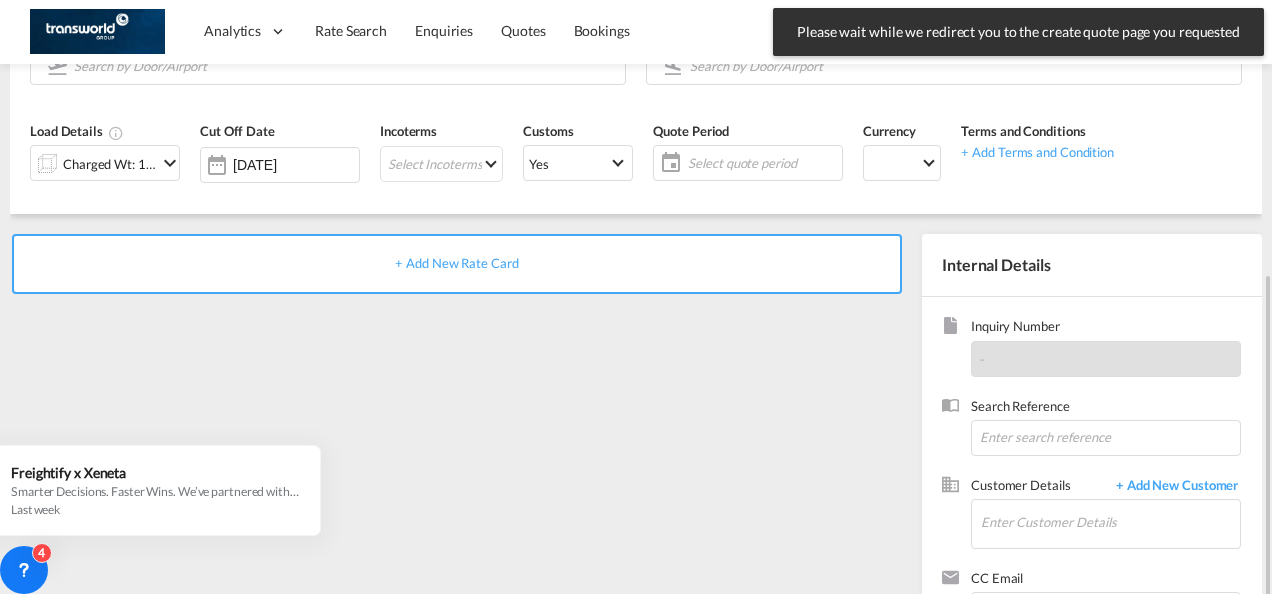 scroll, scrollTop: 282, scrollLeft: 0, axis: vertical 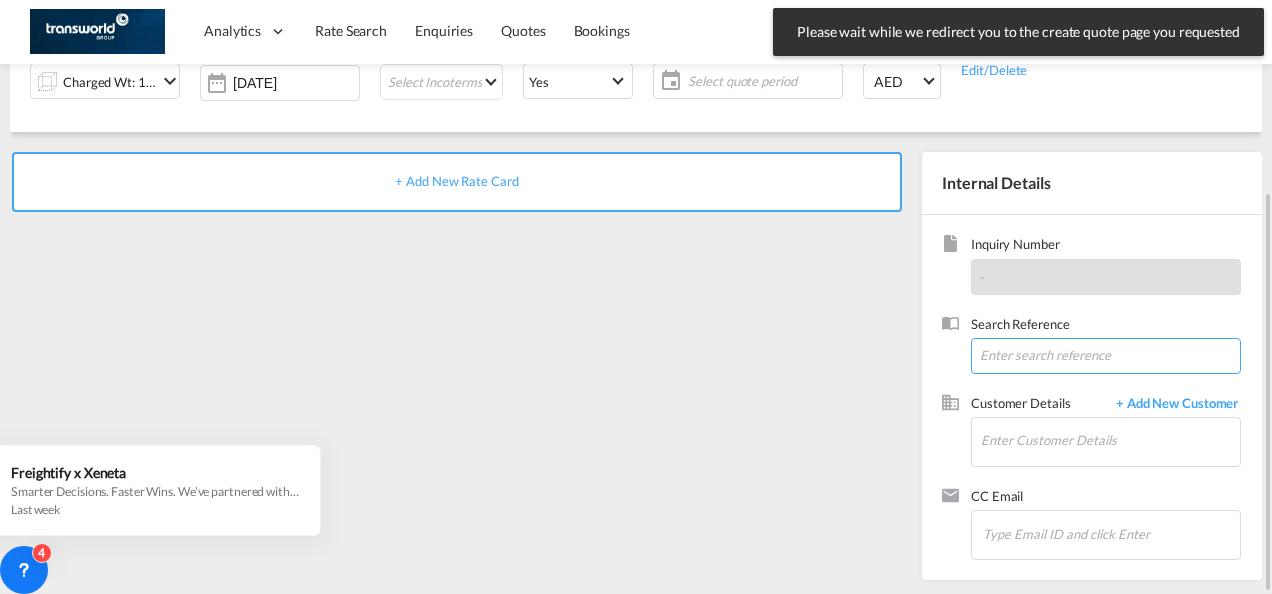 click at bounding box center [1106, 356] 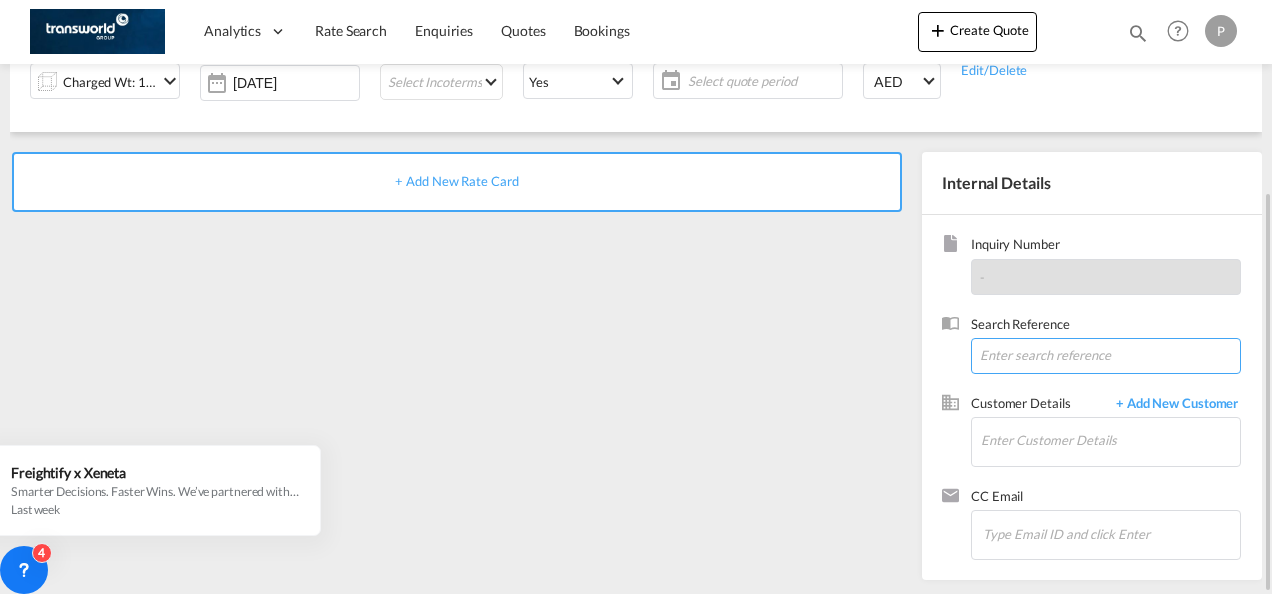 click at bounding box center [1106, 356] 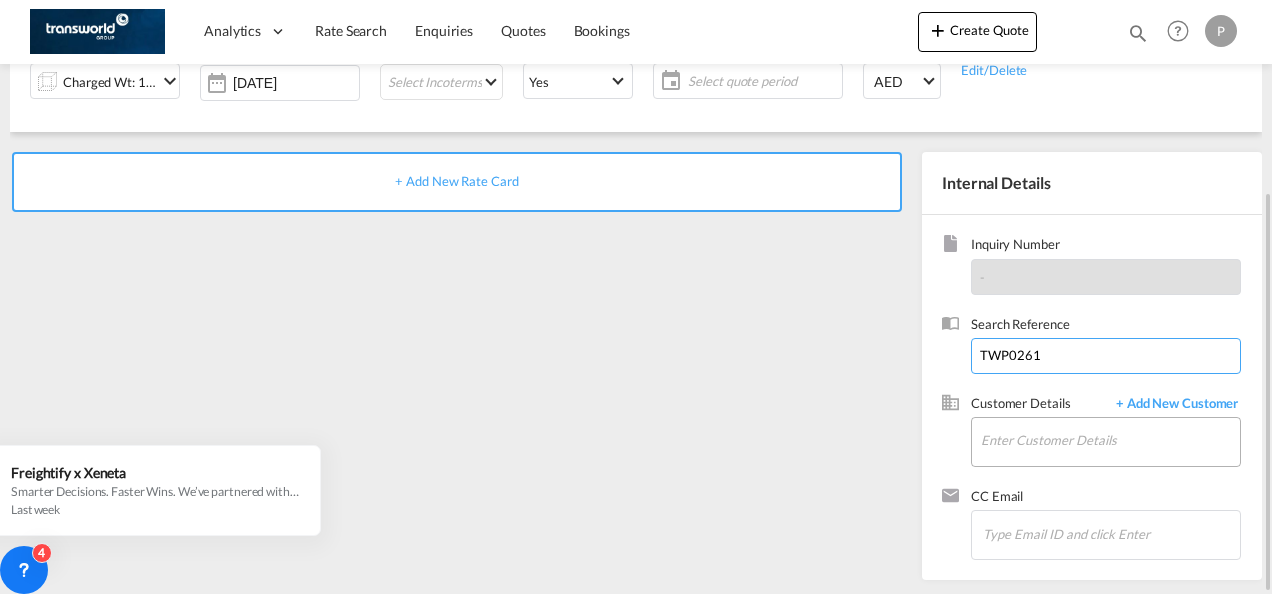 type on "TWP0261" 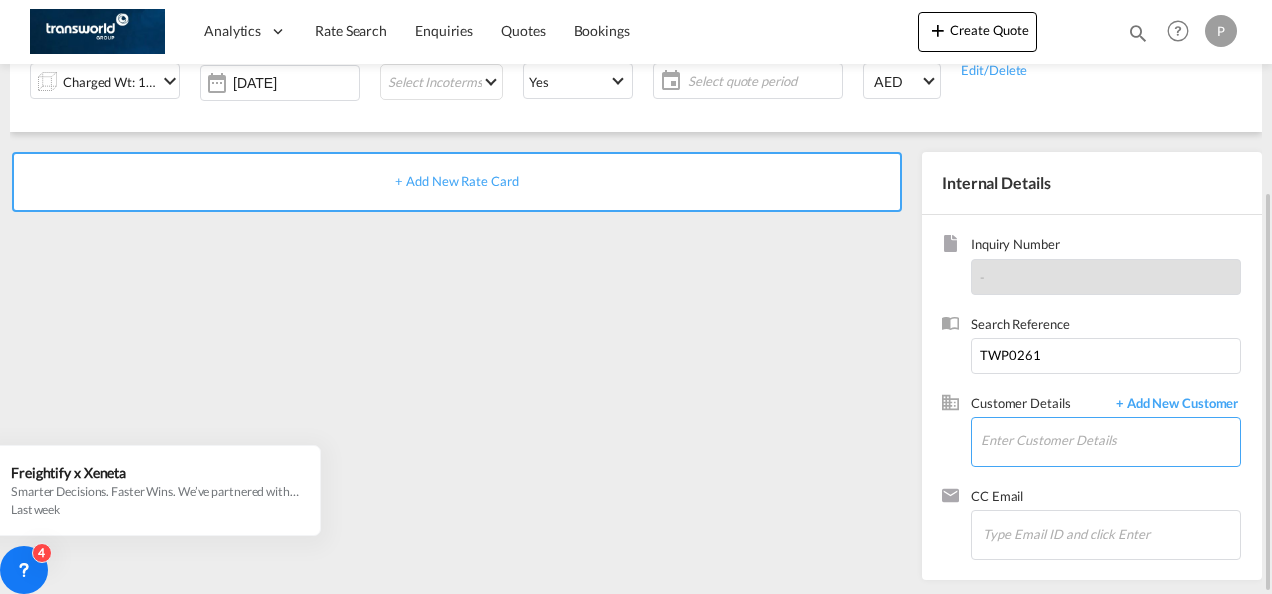 click on "Enter Customer Details" at bounding box center [1110, 440] 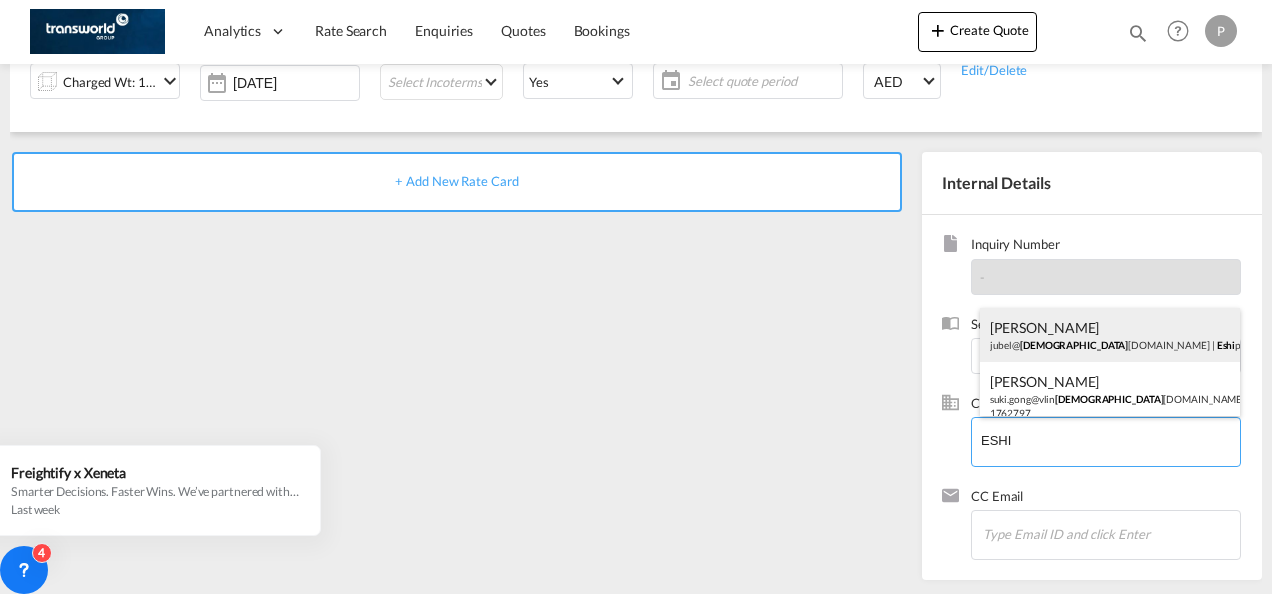 click on "[PERSON_NAME]@ eshi [DOMAIN_NAME]    |    Eshi pper" at bounding box center [1110, 335] 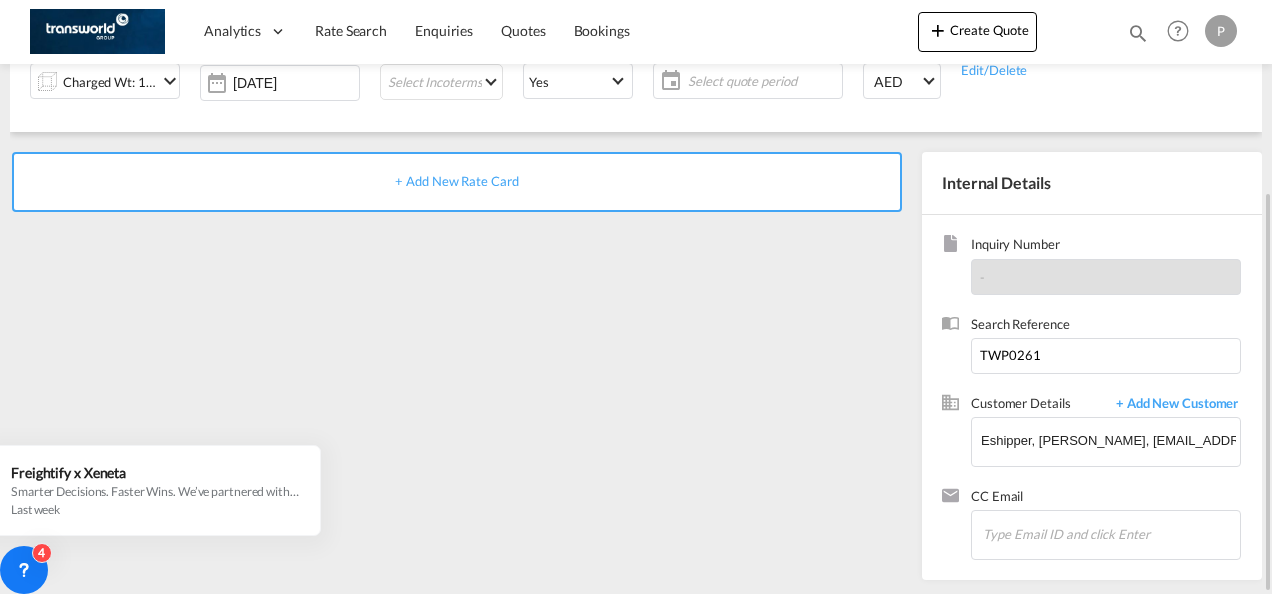 click on "+ Add New Rate Card" at bounding box center (456, 181) 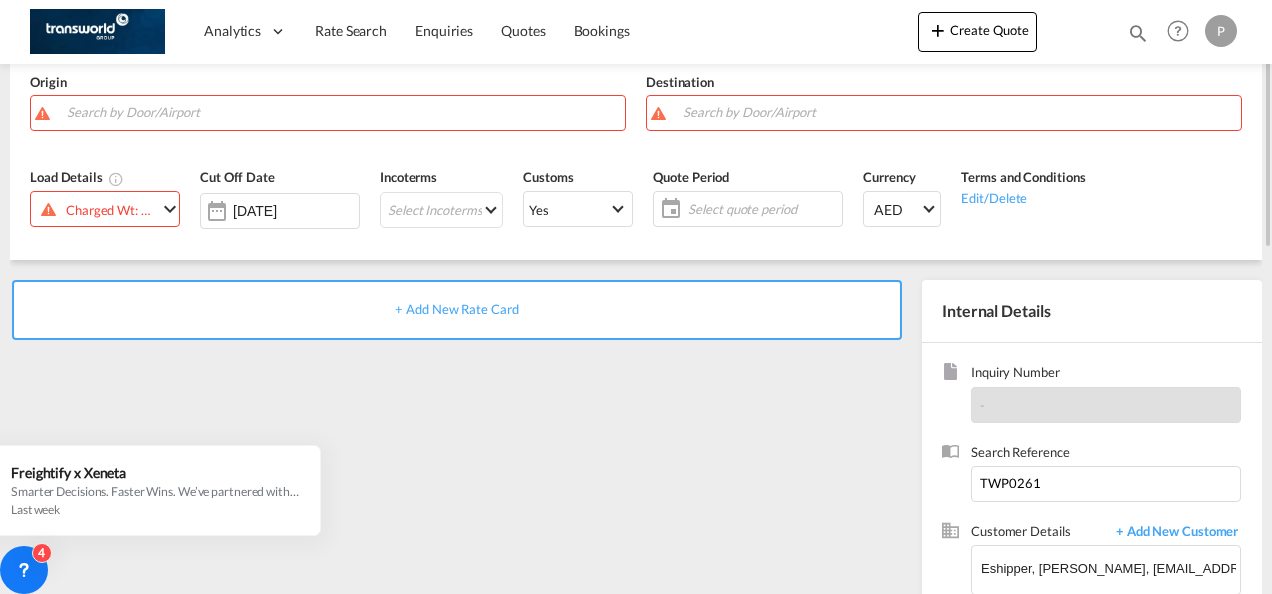 scroll, scrollTop: 0, scrollLeft: 0, axis: both 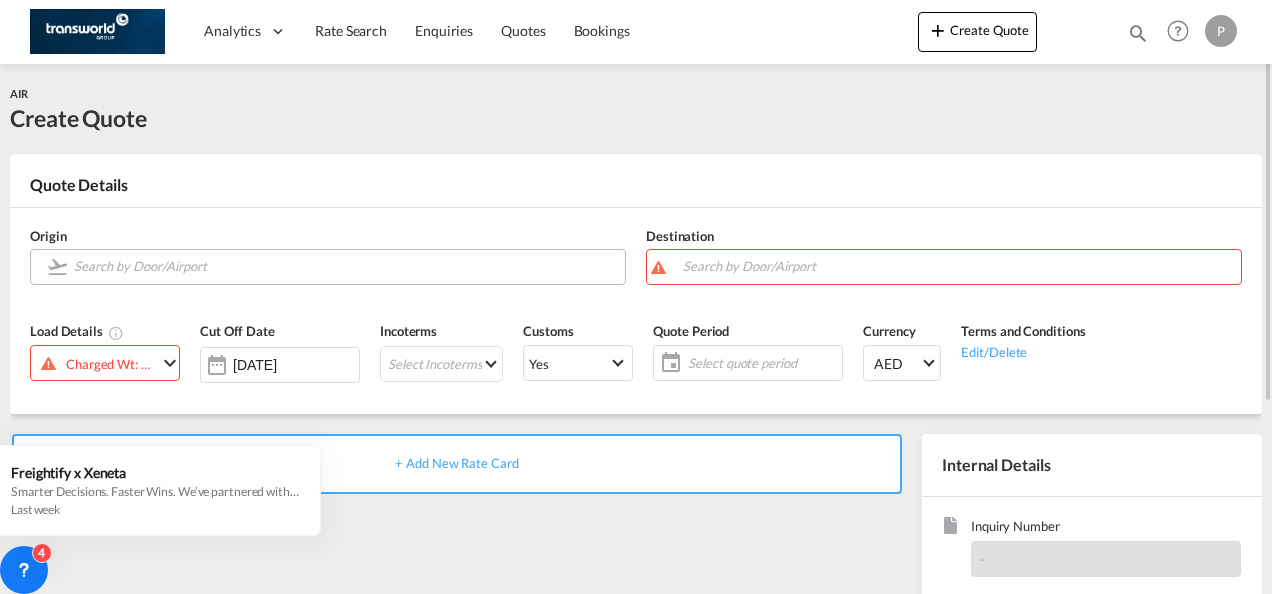 click at bounding box center [344, 266] 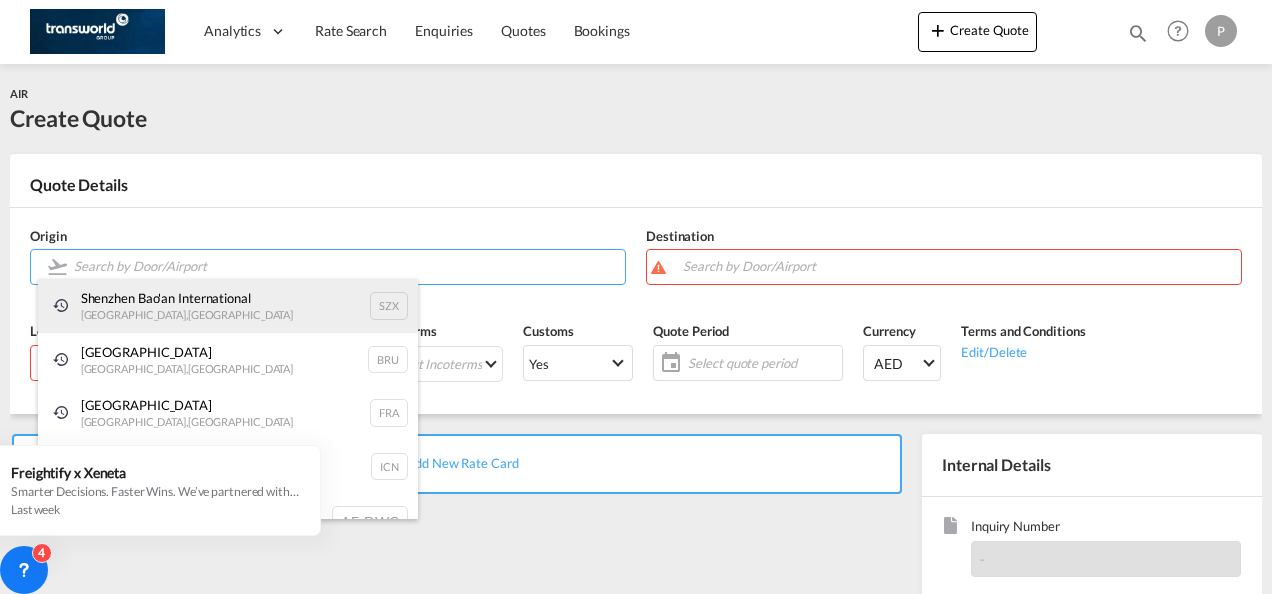 paste on "IST" 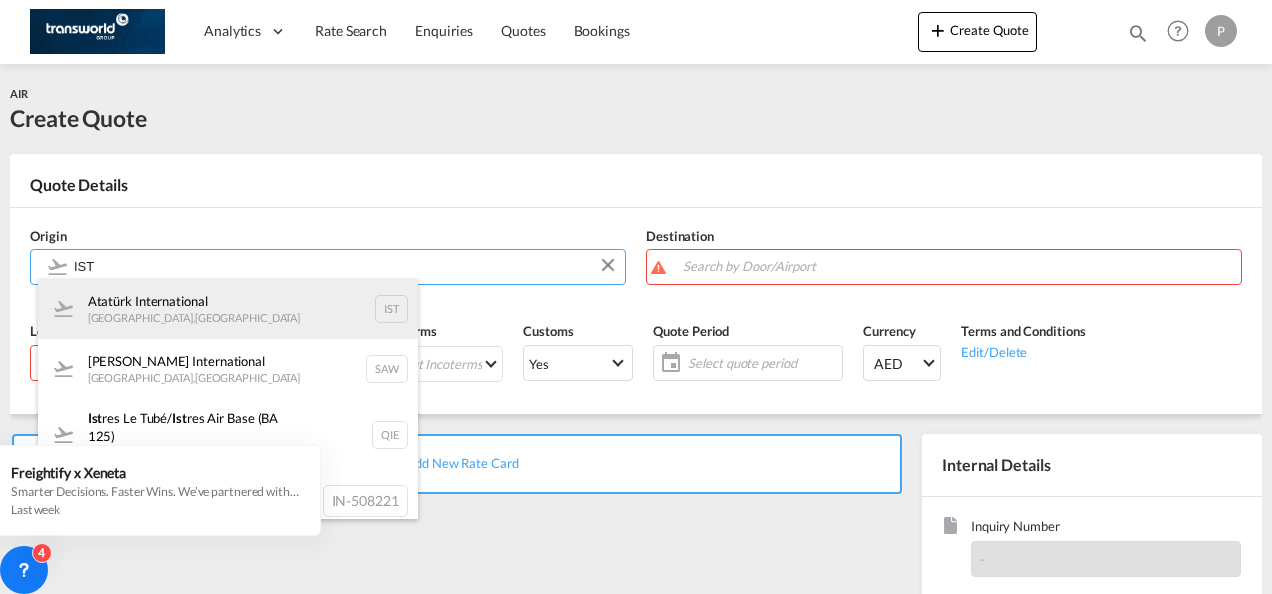 click on "Atatürk International [GEOGRAPHIC_DATA] ,  [GEOGRAPHIC_DATA]
IST" at bounding box center [228, 309] 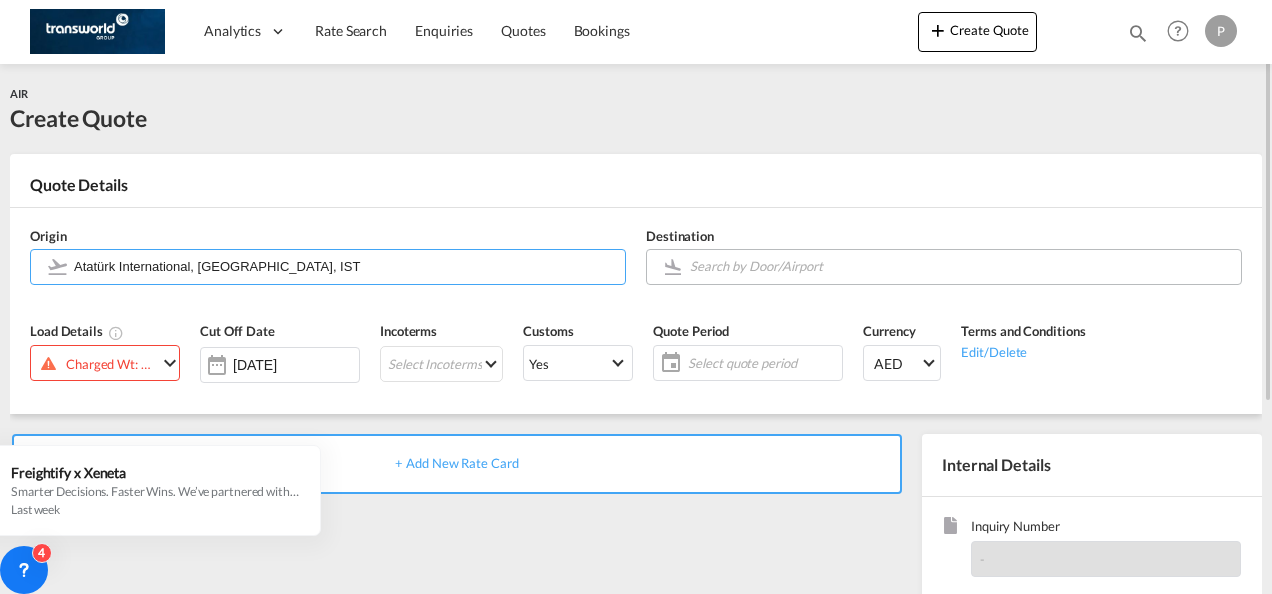 click at bounding box center [960, 266] 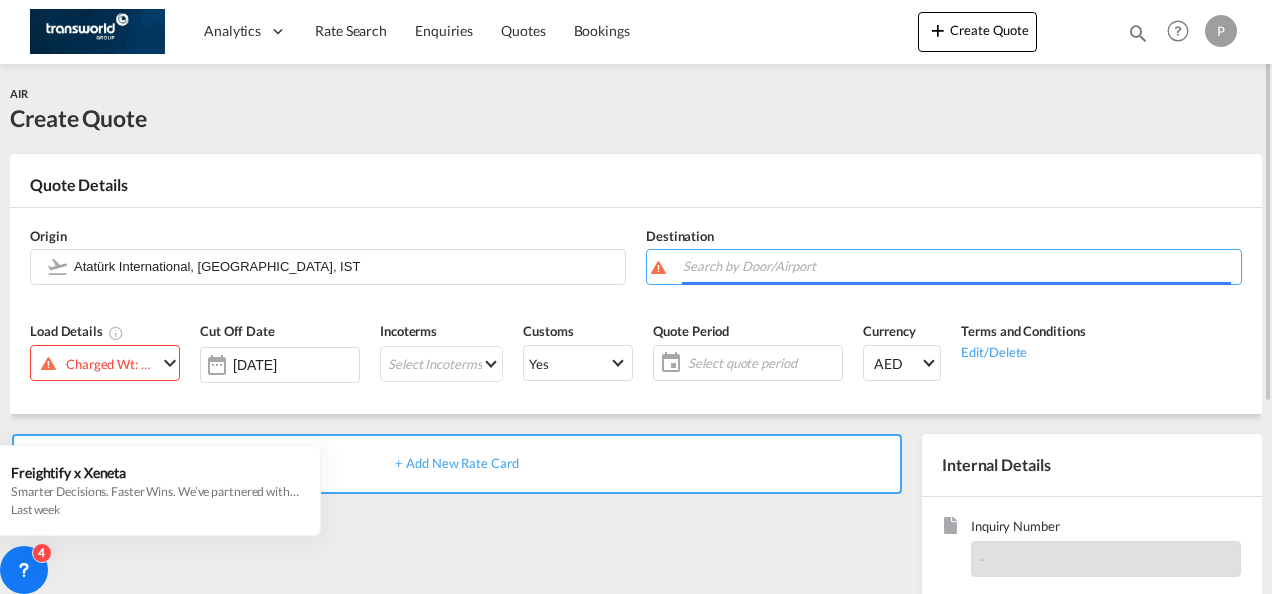 paste on "DXB" 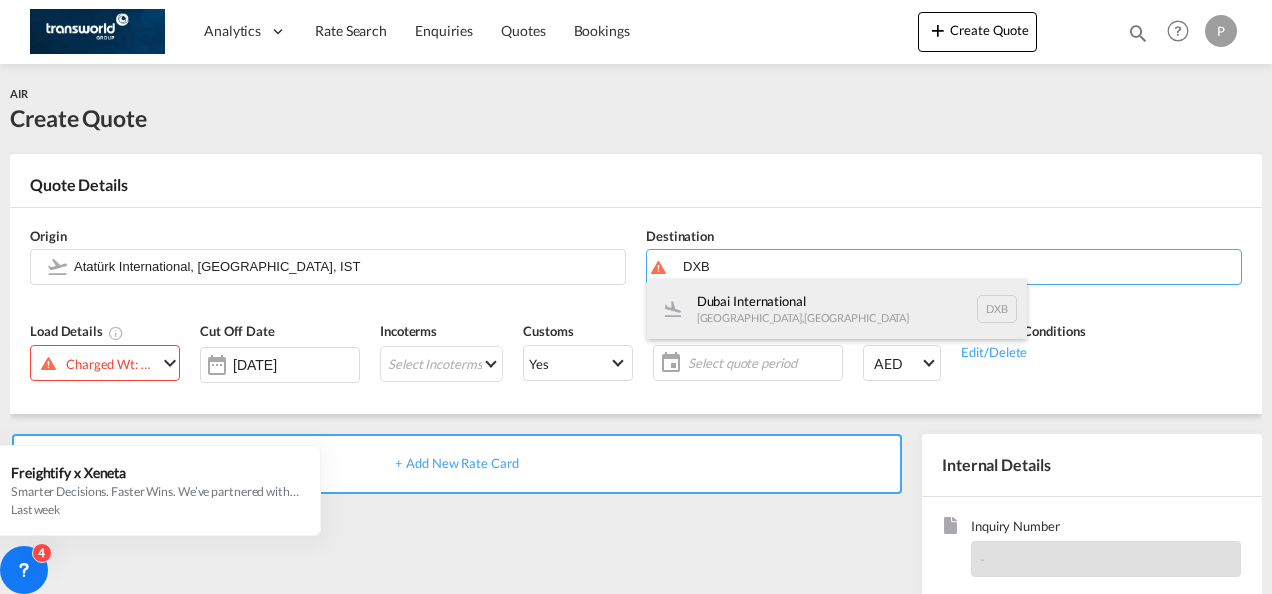 click on "Dubai International
[GEOGRAPHIC_DATA] ,  [GEOGRAPHIC_DATA]
DXB" at bounding box center (837, 309) 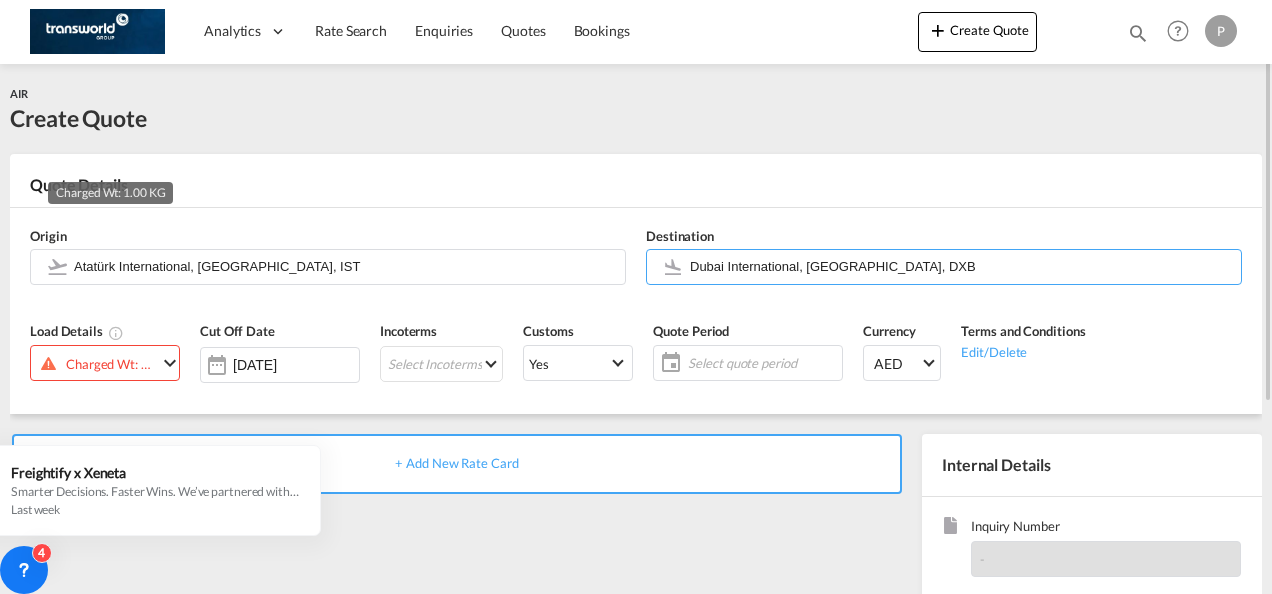 click on "Charged Wt: 1.00 KG" at bounding box center [111, 364] 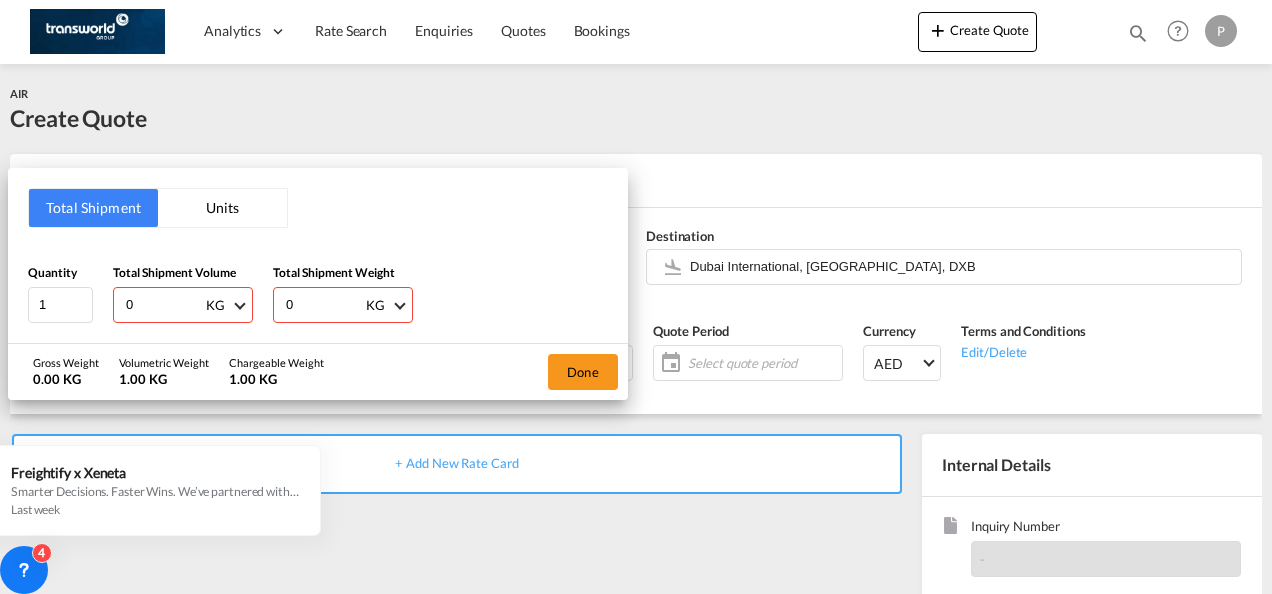 drag, startPoint x: 166, startPoint y: 298, endPoint x: -4, endPoint y: 278, distance: 171.17242 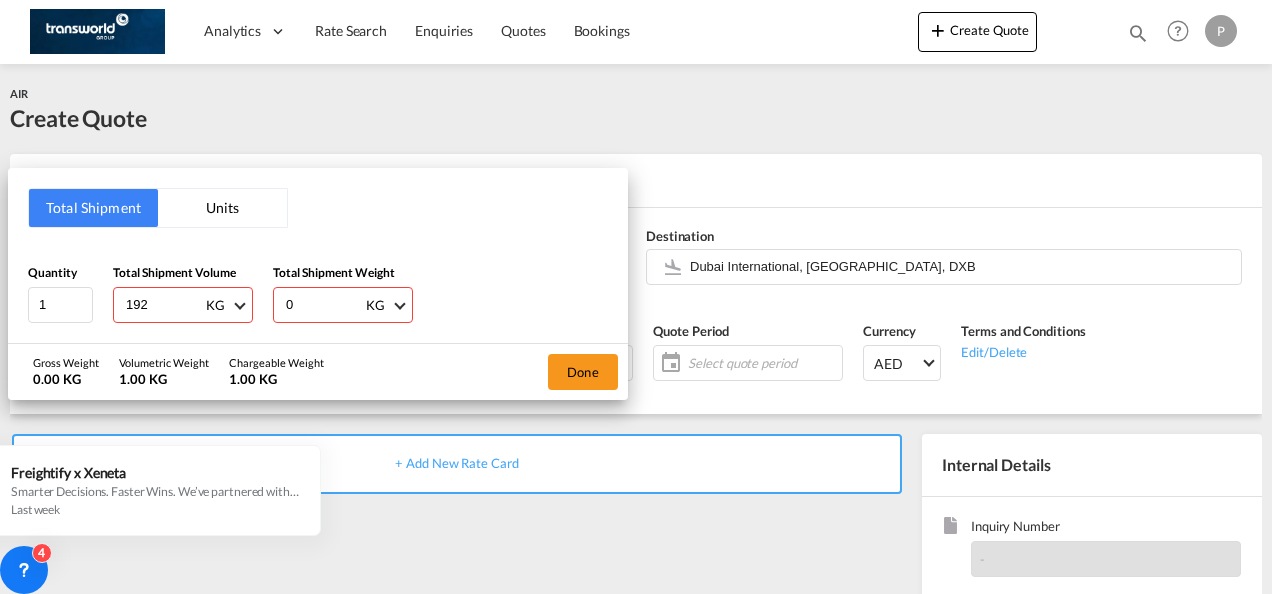 type on "192" 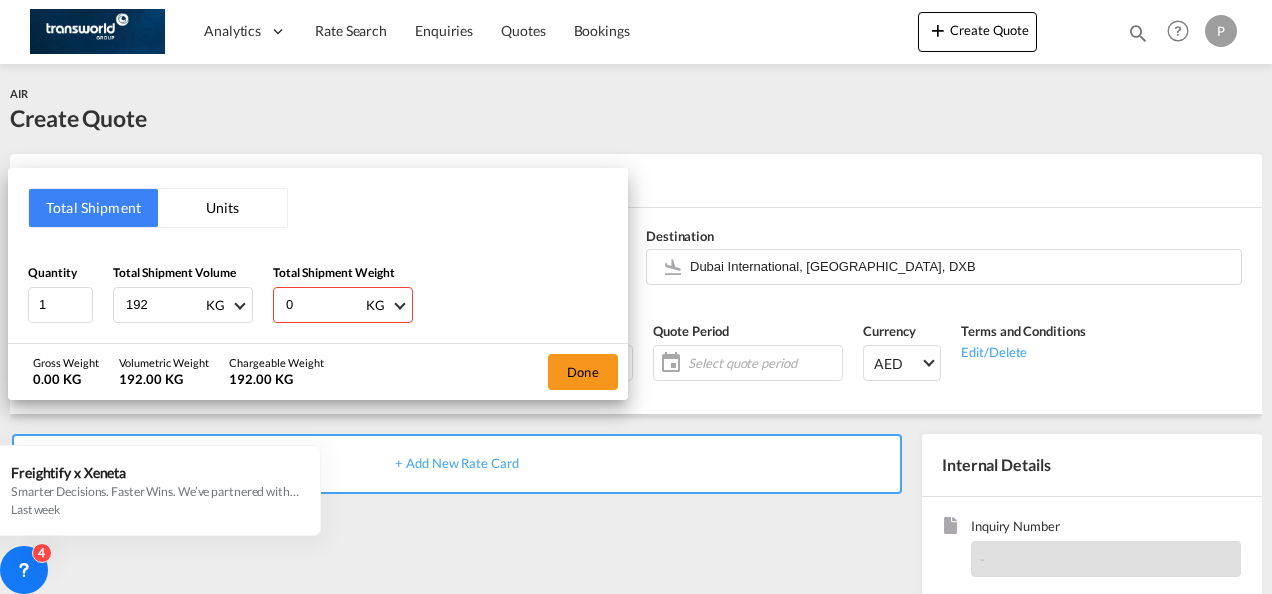 drag, startPoint x: 323, startPoint y: 300, endPoint x: 14, endPoint y: 284, distance: 309.41397 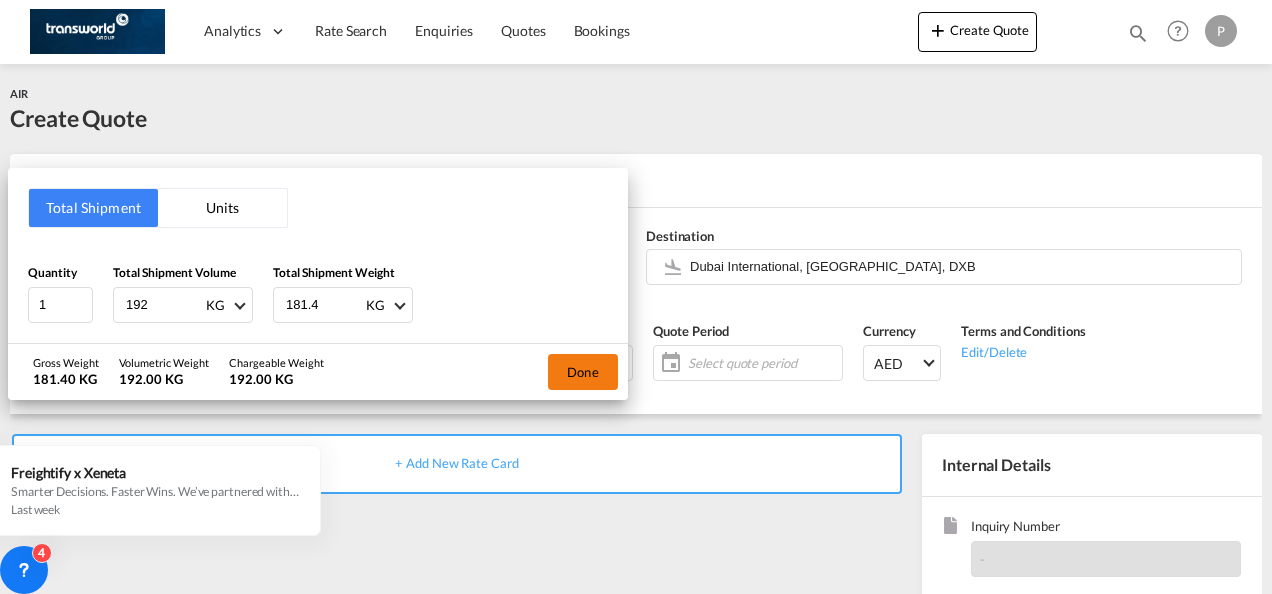 type on "181.4" 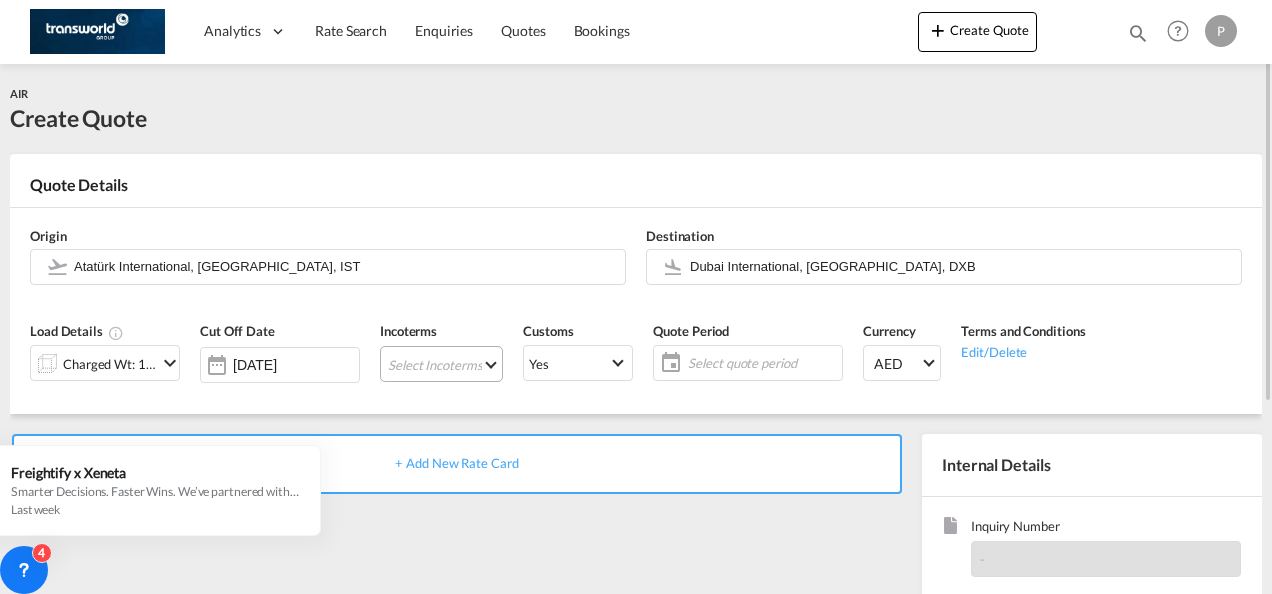 click on "Select Incoterms
FOB - export
Free on Board FOB - import
Free on Board CFR - export
Cost and Freight DAP - import
Delivered at Place CIP - import
Carriage and Insurance Paid to EXW - export
Ex Works DPU - import
Delivery at Place Unloaded FAS - export
Free Alongside Ship FCA - export
Free Carrier FCA - import
Free Carrier EXW - import
Ex Works CIF - export
Cost,Insurance and Freight CIP - export
Carriage and Insurance Paid to CIF - import
Cost,Insurance and Freight DDP - export
Delivery Duty Paid CPT - import
Carrier Paid to DAP - export
Delivered at Place CPT - export
Carrier Paid to DPU - export
Delivery at Place Unloaded CFR - import
Cost and Freight FAS - import
Free Alongside Ship" at bounding box center [441, 364] 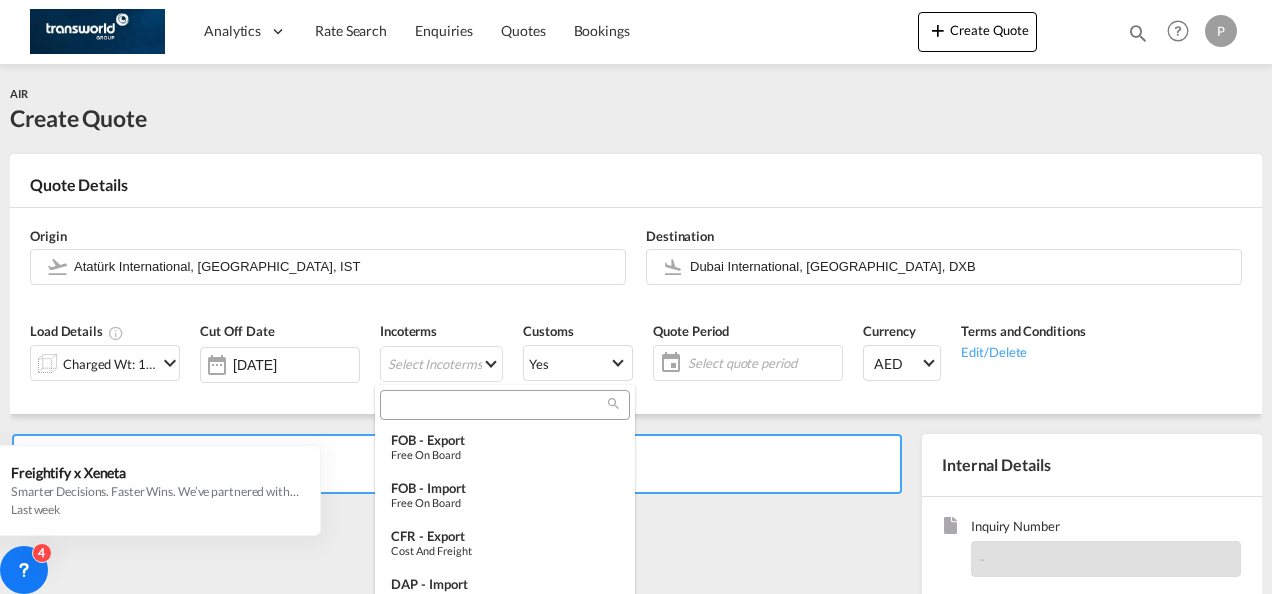 click at bounding box center (497, 405) 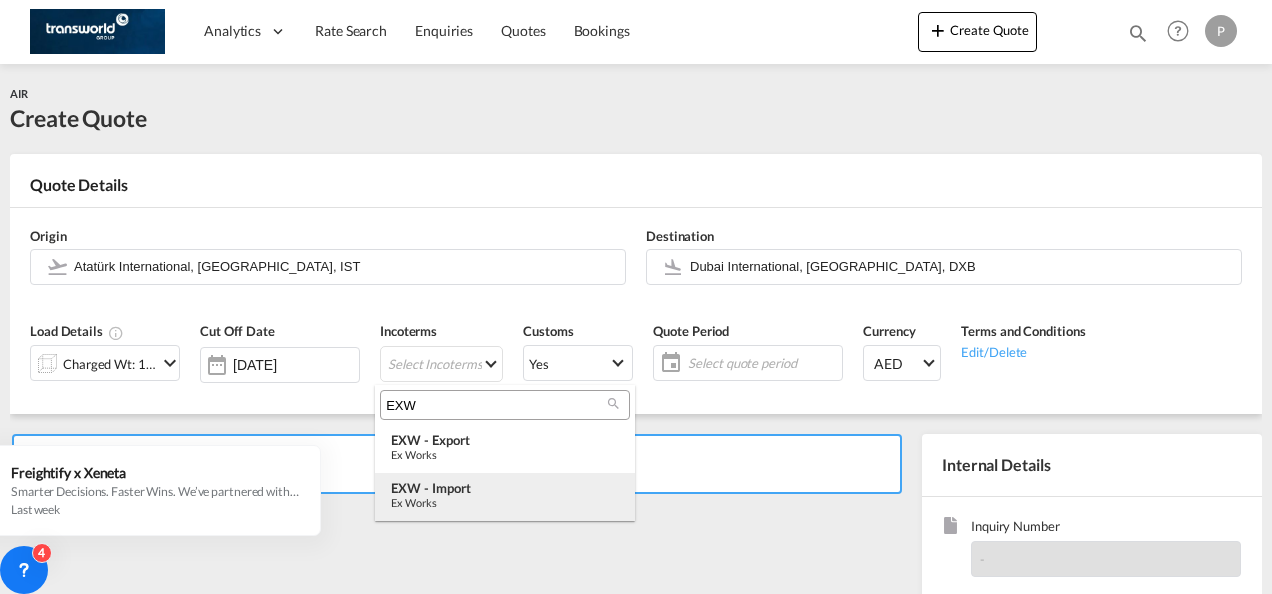 type on "EXW" 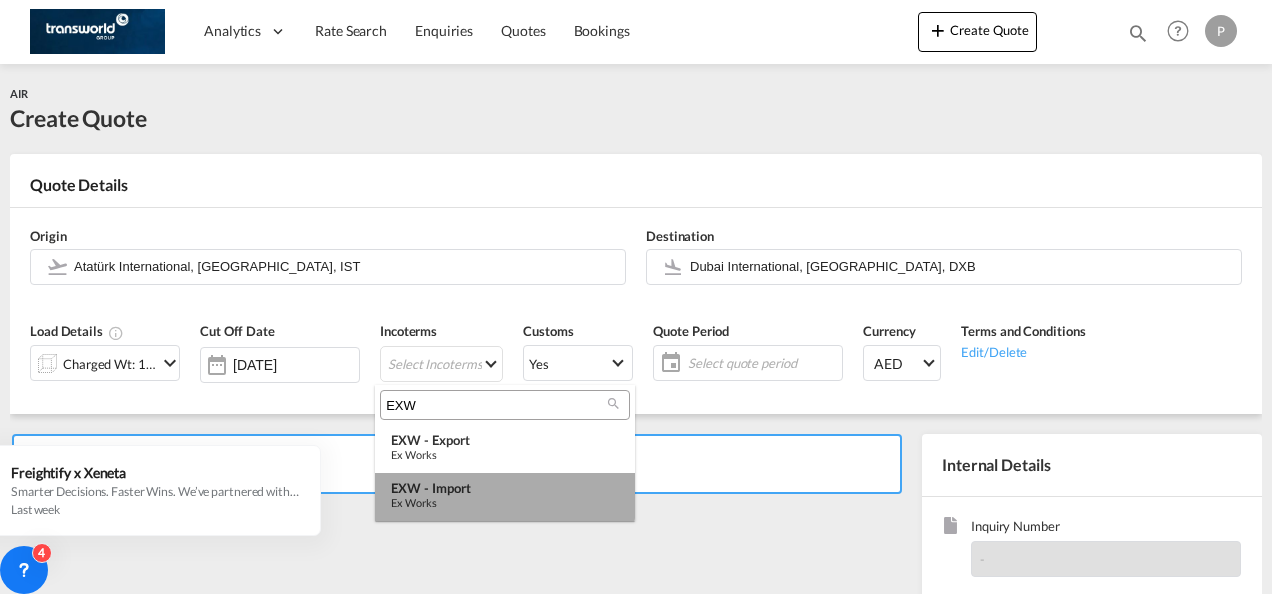 click on "EXW - import" at bounding box center (505, 488) 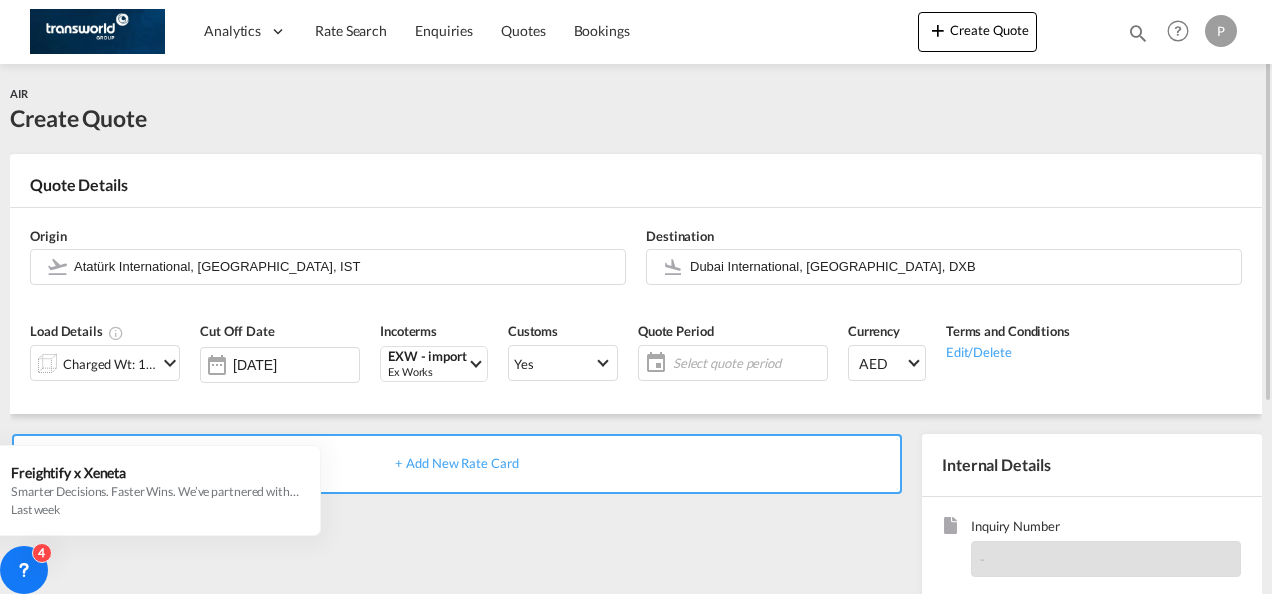 click on "Select quote period" 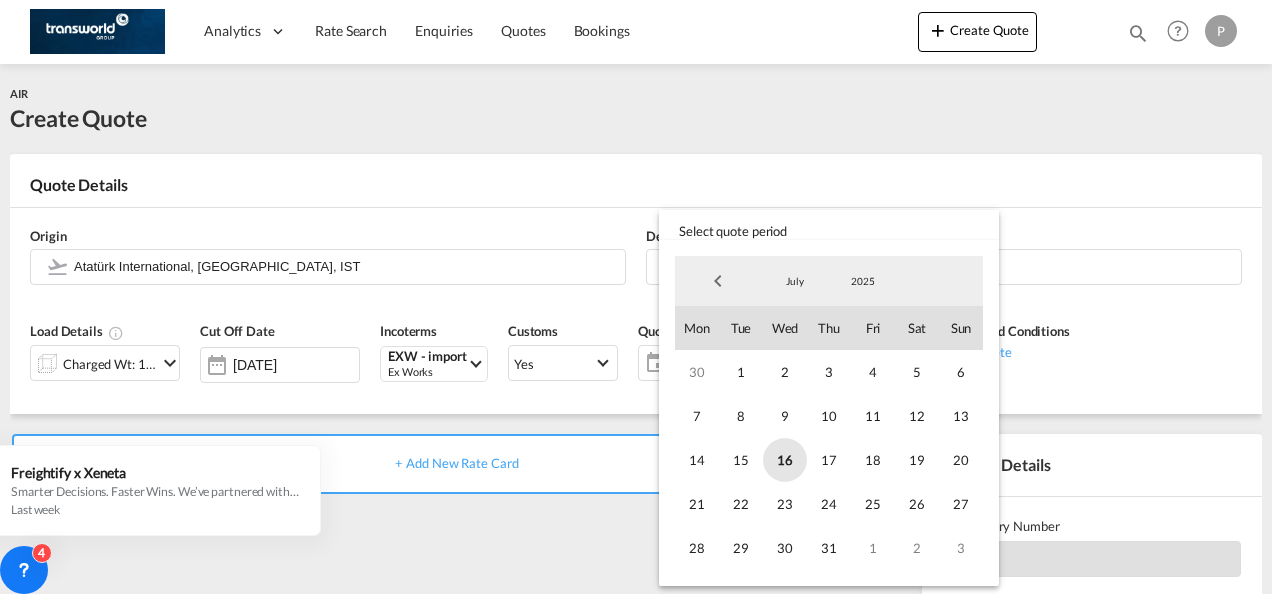 click on "16" at bounding box center (785, 460) 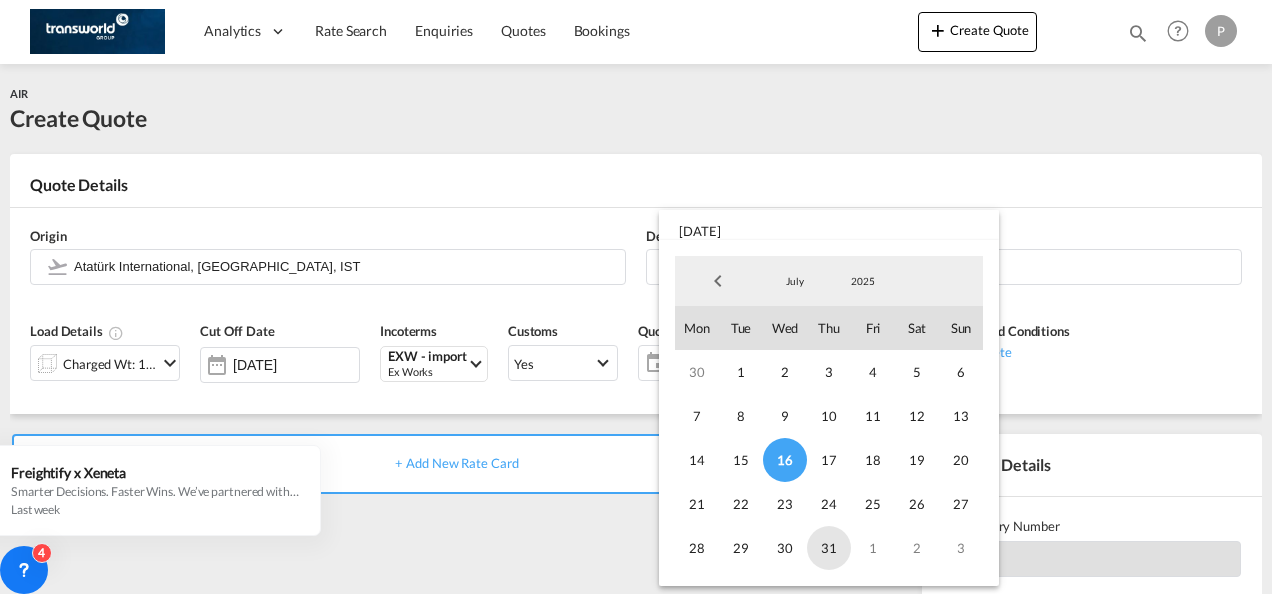 click on "31" at bounding box center [829, 548] 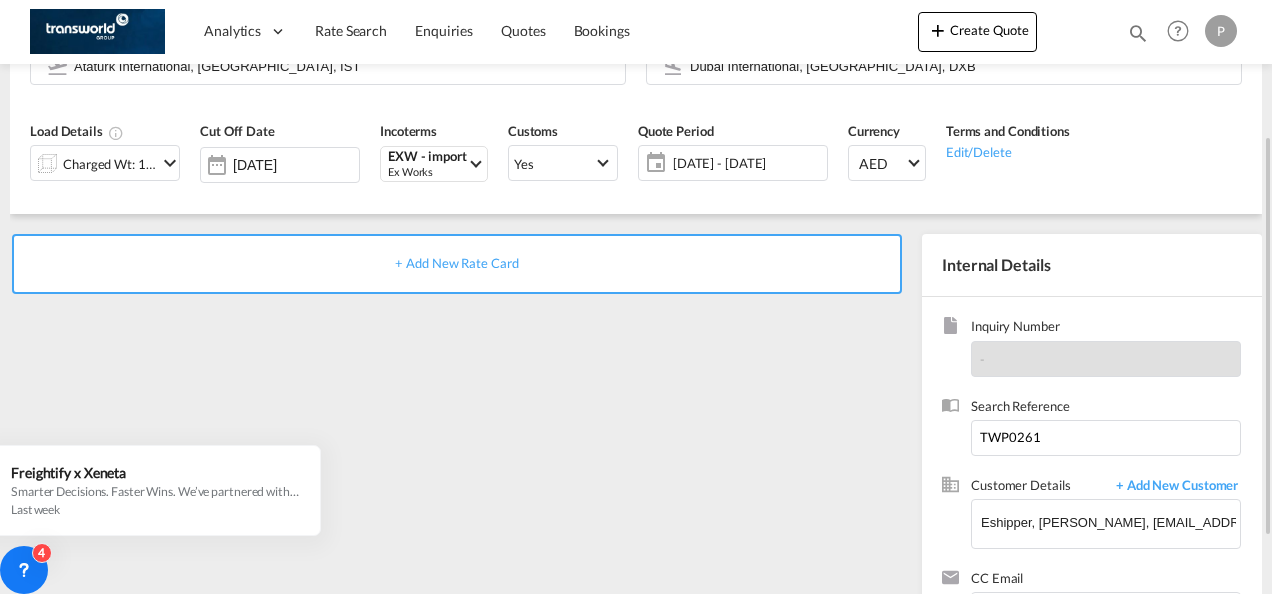 scroll, scrollTop: 0, scrollLeft: 0, axis: both 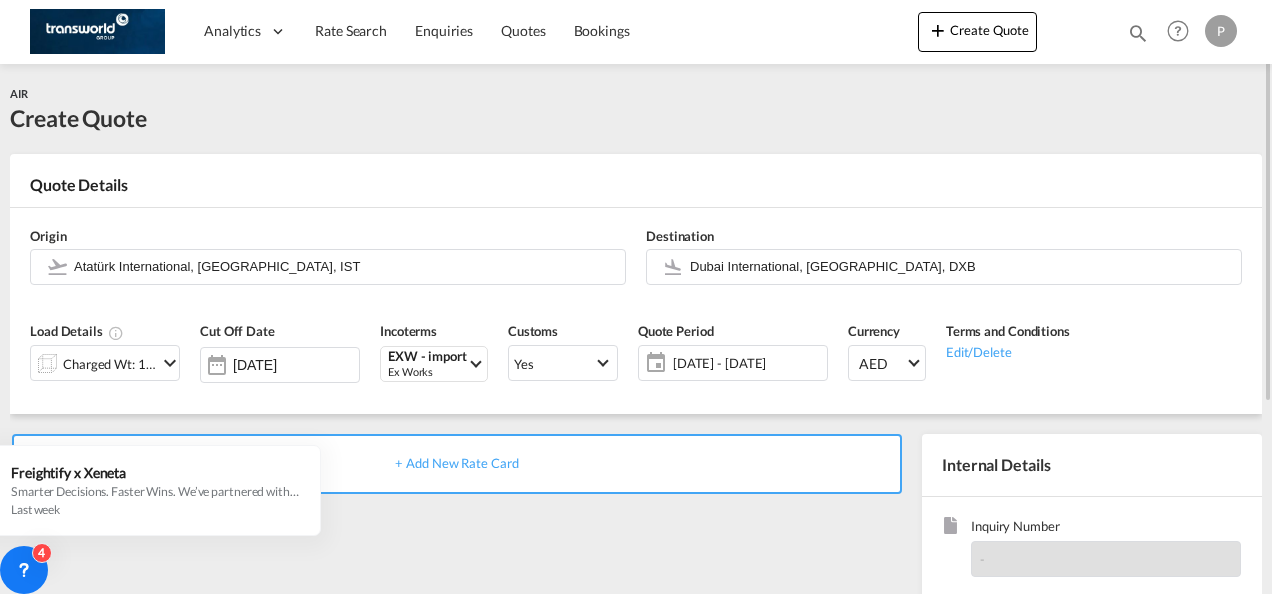 click on "+ Add New Rate Card" at bounding box center [456, 463] 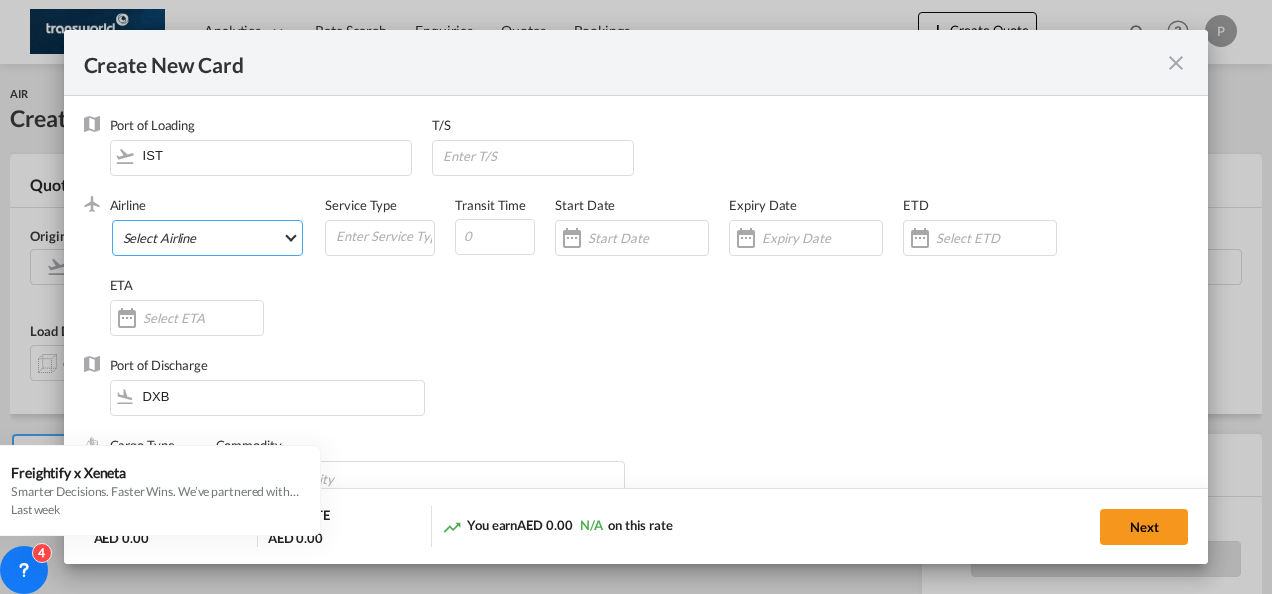 click on "Select Airline
AIR EXPRESS S.A. (1166- / -)
CMA CGM Air Cargo (1140-2C / -)
DDWL Logistics (1138-AU / -)
Fast Logistics (1150-AE / -)
NFS Airfreight (1137-NL / -)
PROAIR (1135-DE / -)
Transportdeal WW (1141-SE / -)
21 Air LLC (964-2I*-681-US / 681)
40-Mile Air, Ltd. (145-Q5* / -)
8165343 Canada Inc. dba Air Canada Rouge (164-RV / -)
9 Air Co Ltd (793-AQ-902-CN / 902)
9G Rail Limited (1101-9G* / -)
A.P.G. Distribution System (847-A1 / -)
AB AVIATION (821-Y6 / -)
ABC Aerolineas S.A. de C.V. (935-4O*-837-MX / 837)
ABSA  -  Aerolinhas Brasileiras S.A dba LATAM Cargo [GEOGRAPHIC_DATA] (95-M3-549-BR / 549)
ABX Air, Inc. (32-GB-832-US / 832)
AccesRail and Partner Railways (772-9B* / -)
ACE Belgium Freighters S.A. (222-X7-744-BE / 744)
ACP fly (1147-PA / -)
ACT Havayollari A.S. (624-9T*-556-TR / 556)
Adria Airways (JP / -)
Advanced Air, LLC (1055-AN / -)
Aegean Airlines (575-A3-390-GR / 390)
[PERSON_NAME], LLC dba Aloha Air Cargo (427-KH-687-US / 687)
Aer Lingus Limited (369-EI-53-IE / 53)" at bounding box center [208, 238] 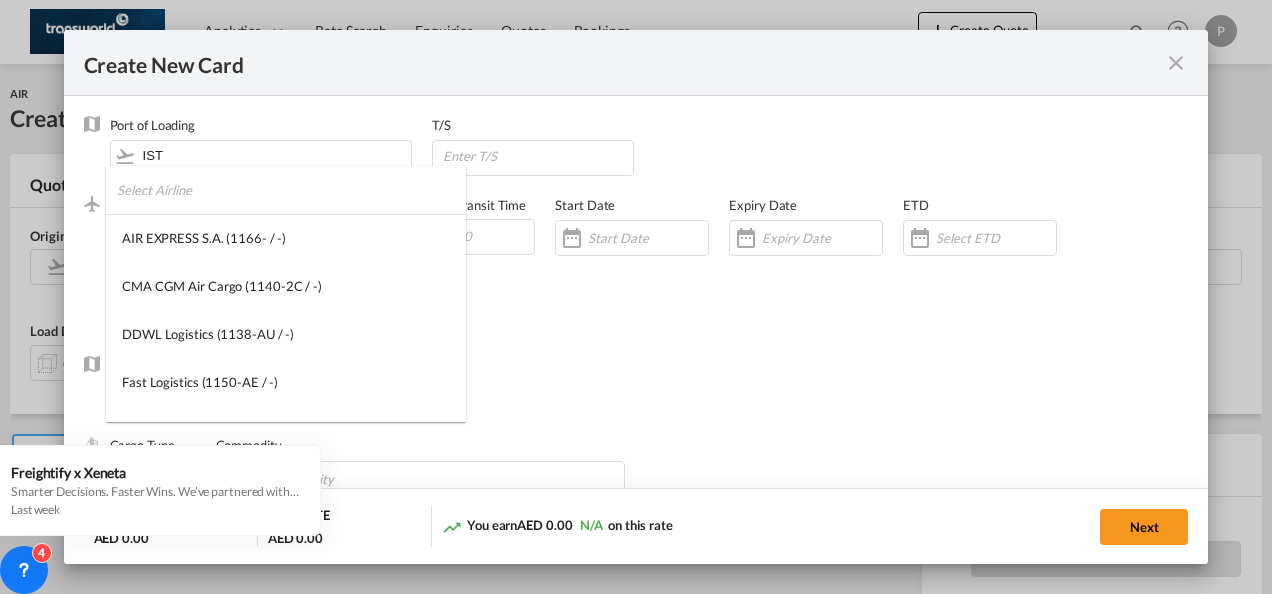 click at bounding box center [291, 190] 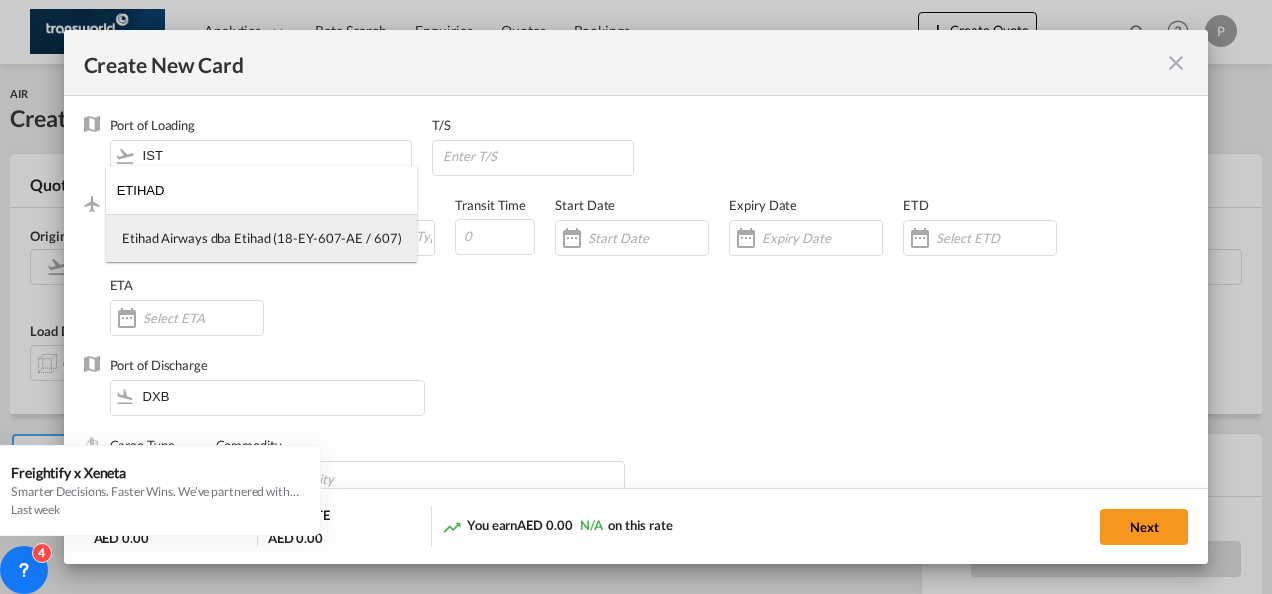 type on "ETIHAD" 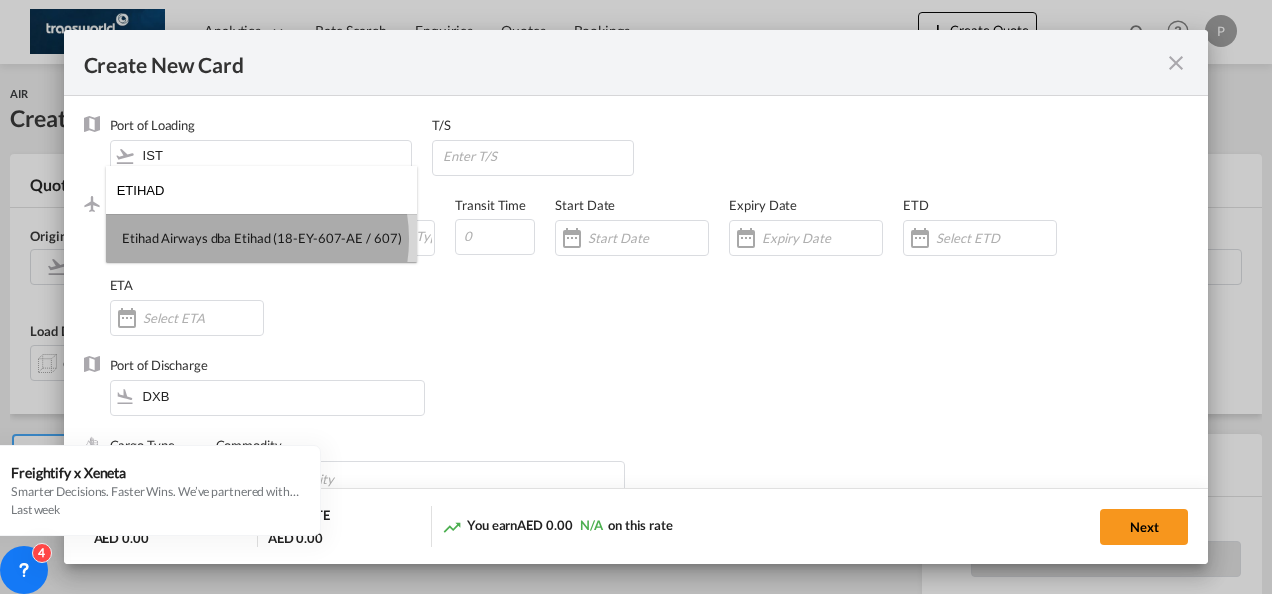 click on "Etihad Airways dba Etihad (18-EY-607-AE / 607)" at bounding box center (261, 238) 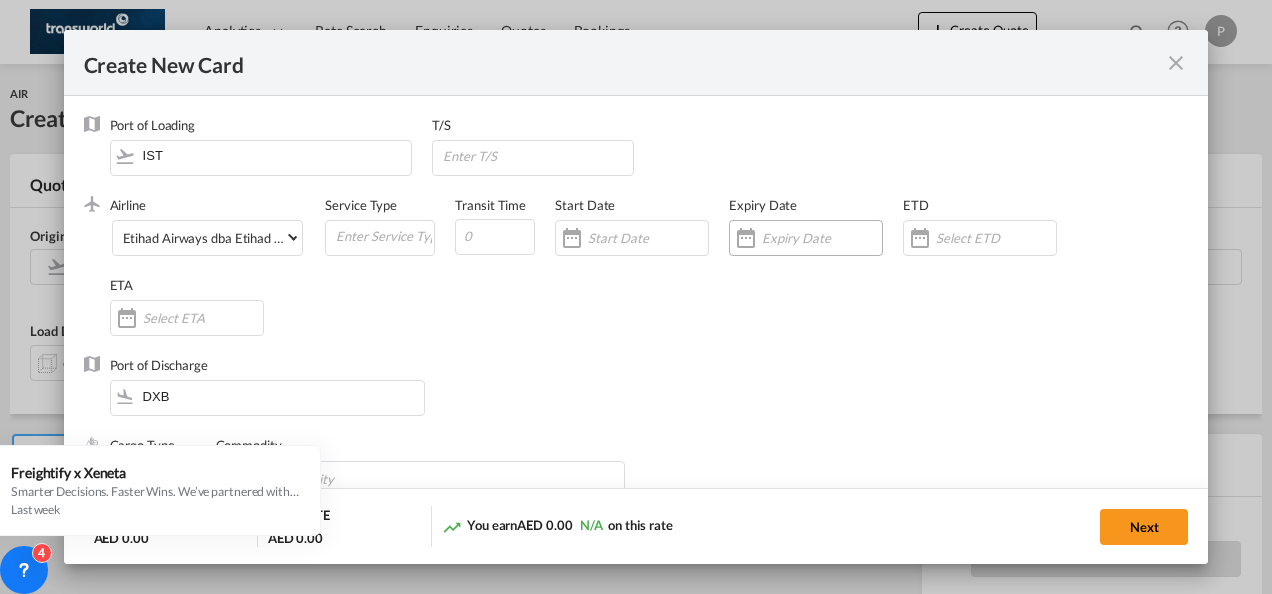 click at bounding box center (822, 238) 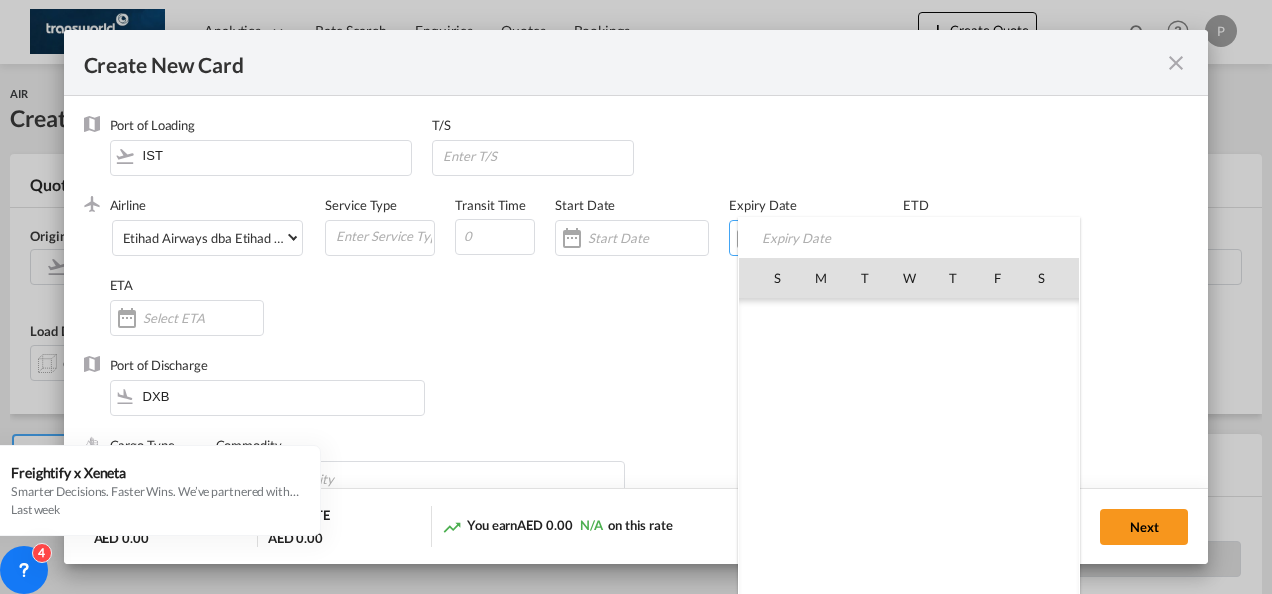scroll, scrollTop: 462690, scrollLeft: 0, axis: vertical 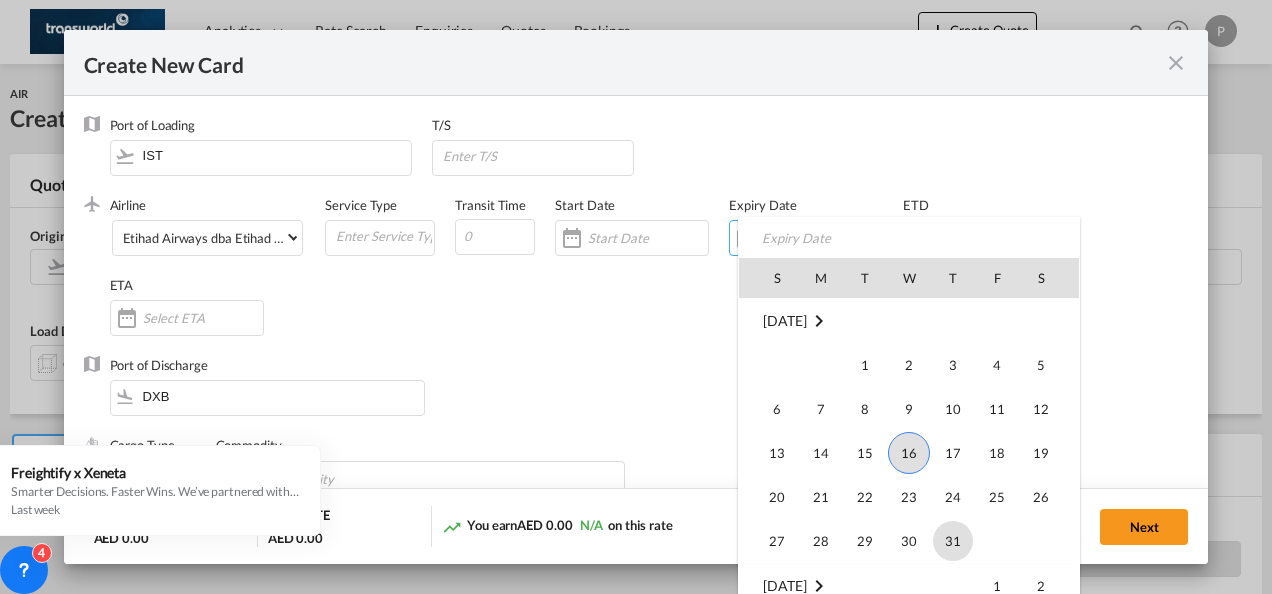 click on "31" at bounding box center (953, 541) 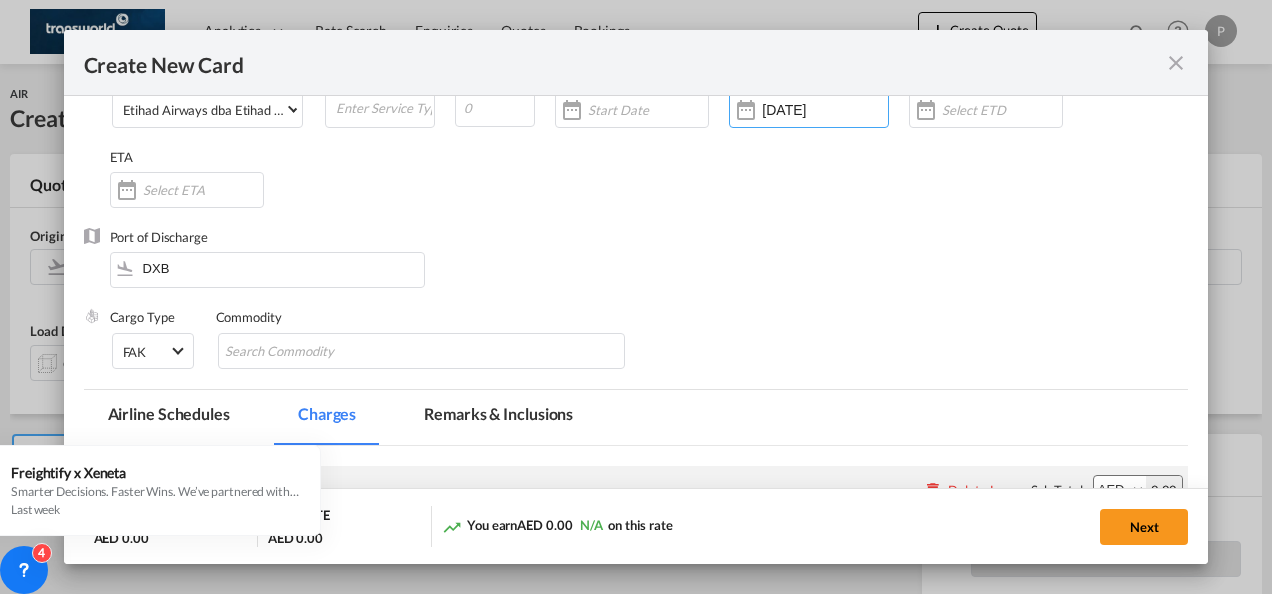scroll, scrollTop: 200, scrollLeft: 0, axis: vertical 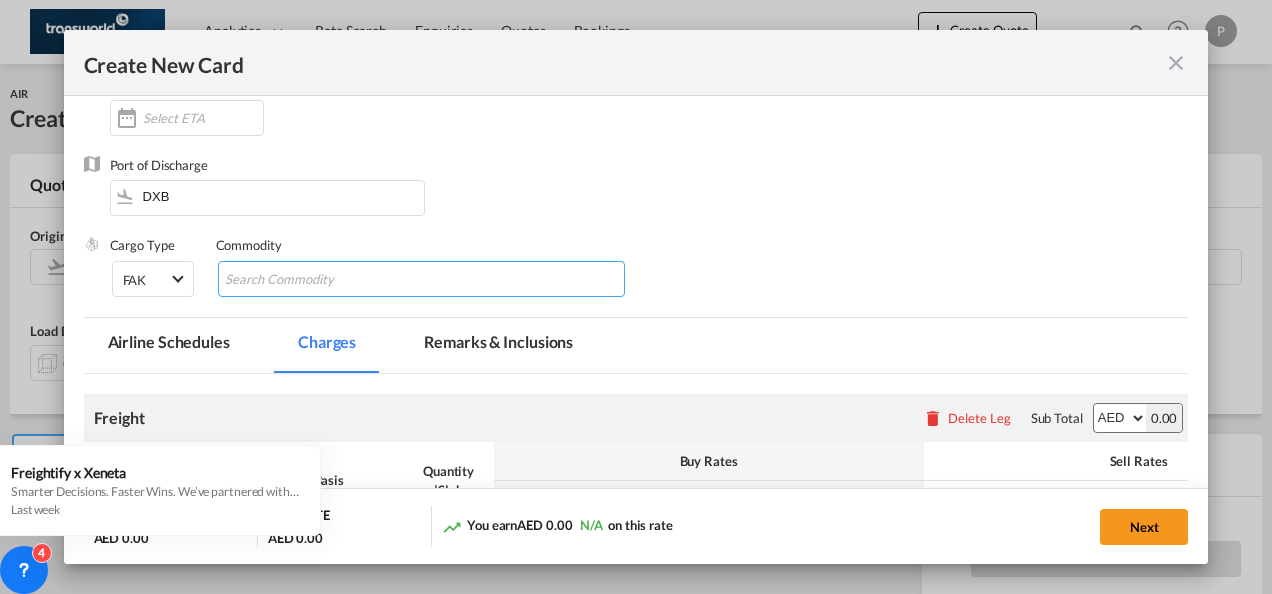 click at bounding box center [316, 280] 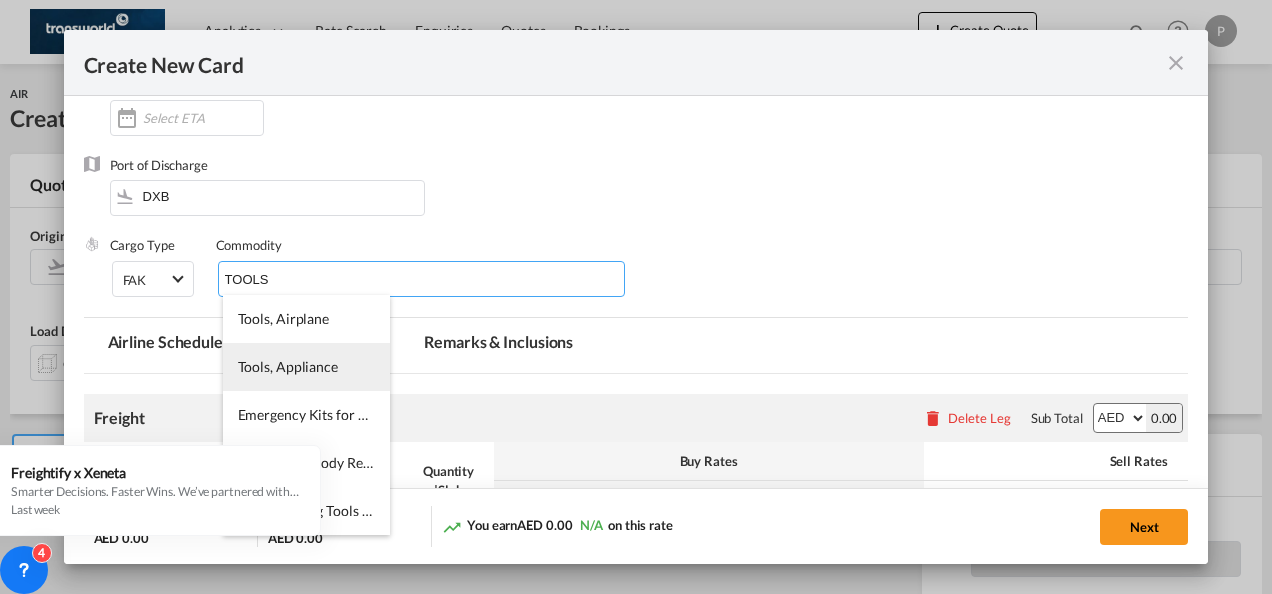 type on "TOOLS" 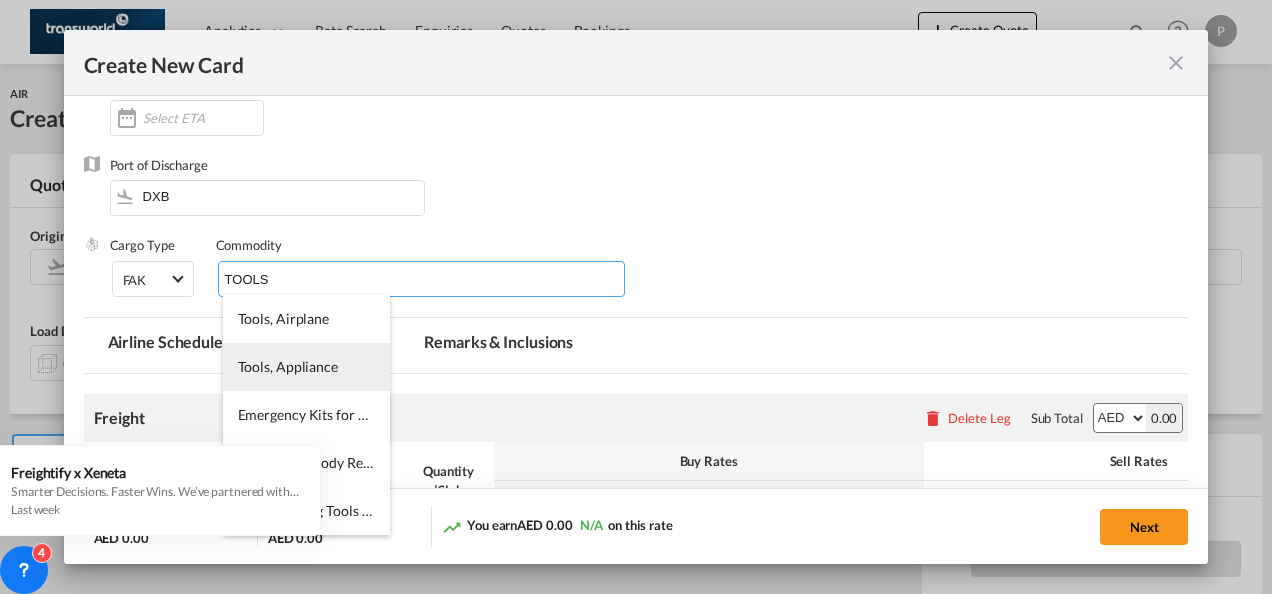 click on "Tools, Appliance" at bounding box center [288, 366] 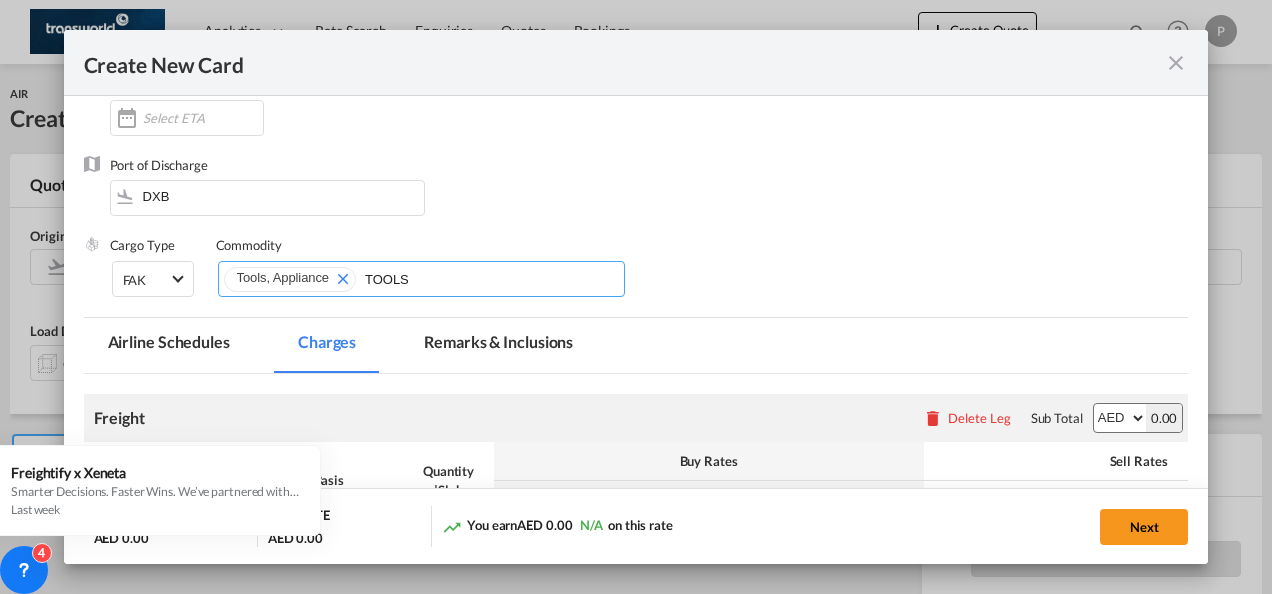 type 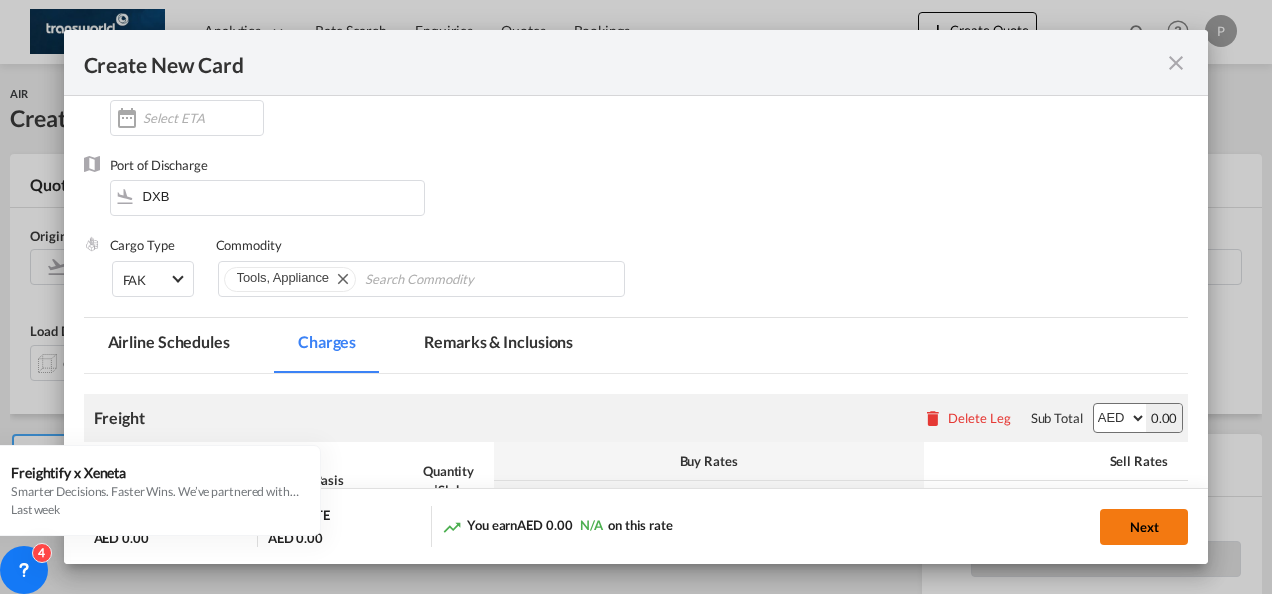 click on "Next" 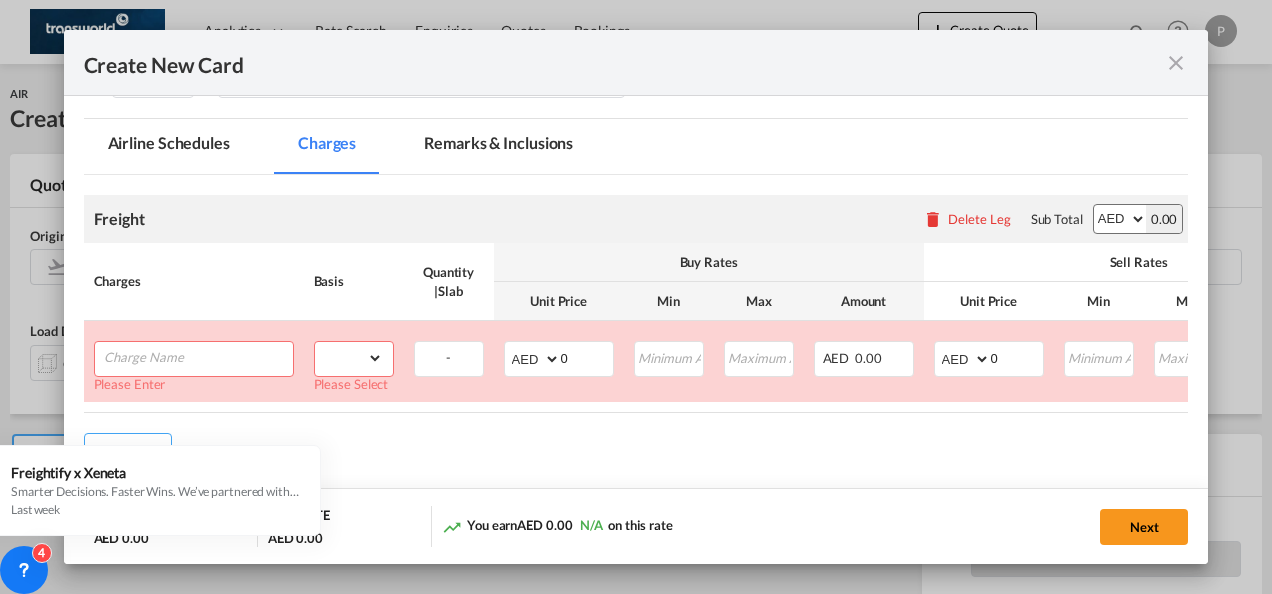 scroll, scrollTop: 426, scrollLeft: 0, axis: vertical 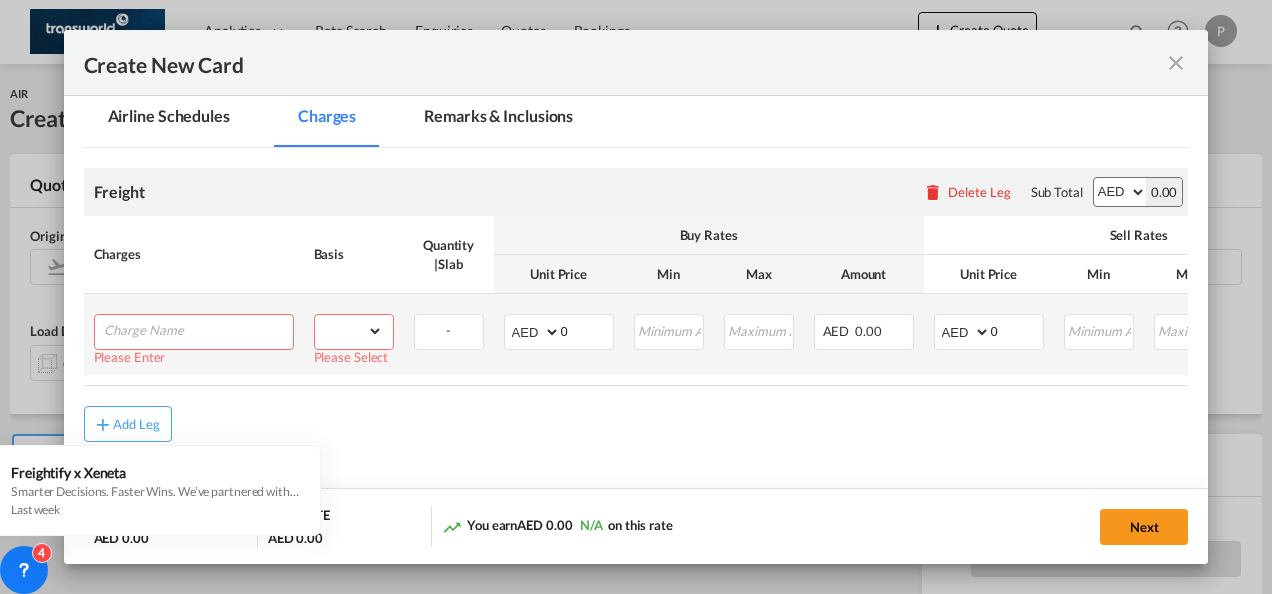 click at bounding box center [198, 330] 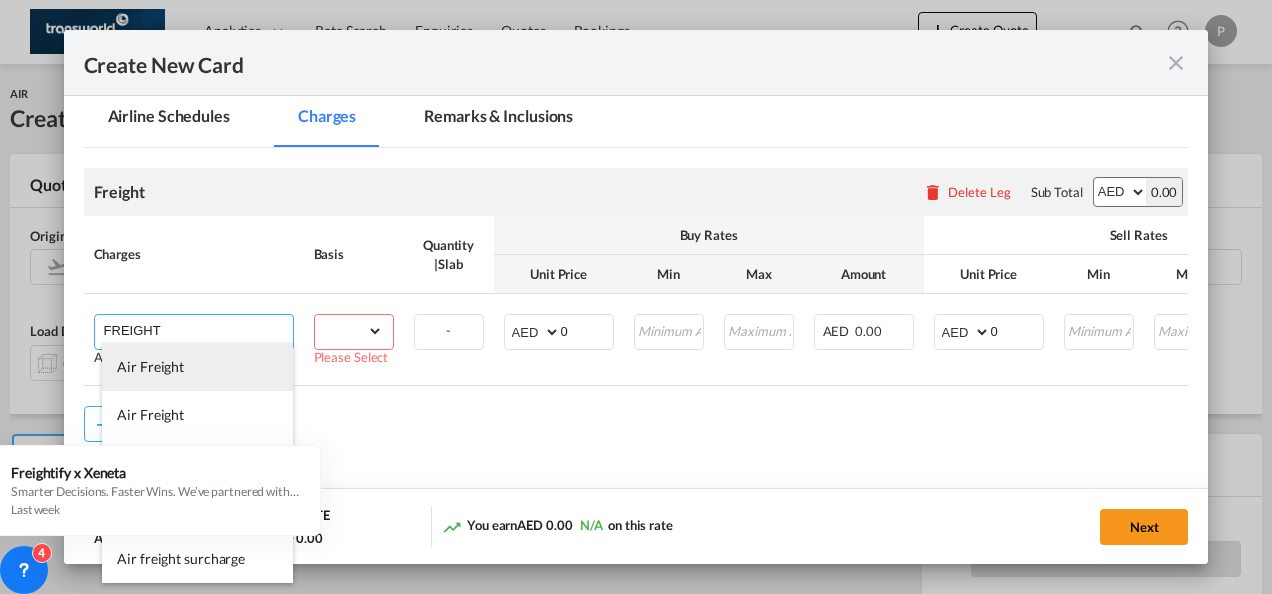 click on "Air Freight" at bounding box center [197, 367] 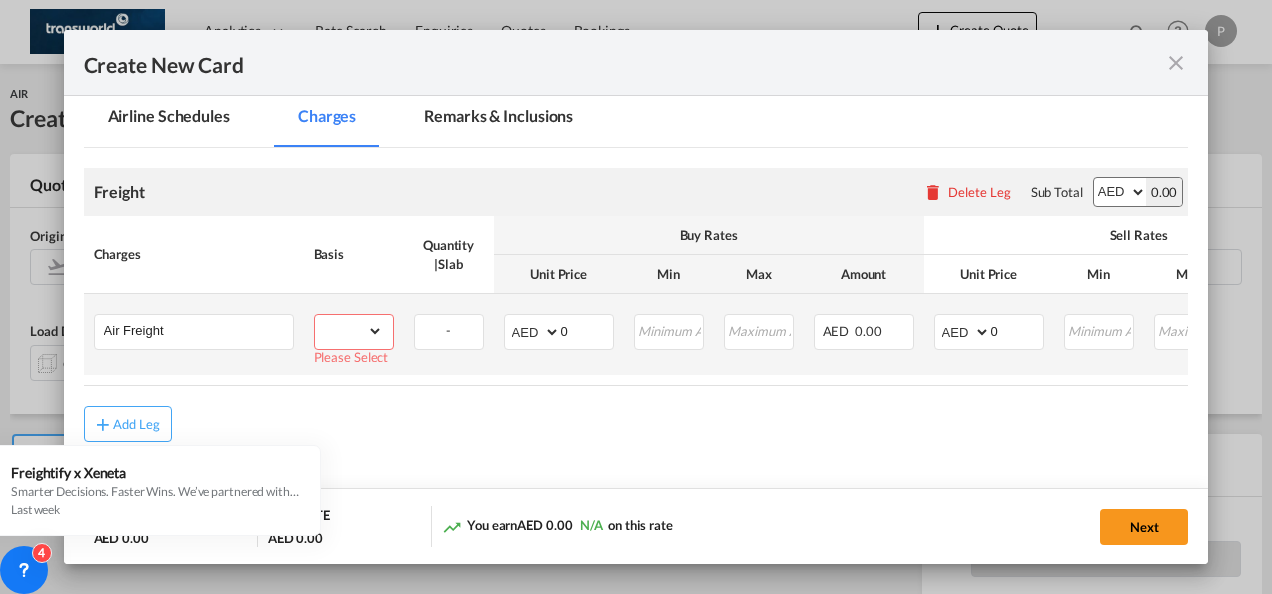 click on "gross_weight
volumetric_weight
per_shipment
per_bl
per_km
% on air freight
per_hawb
per_kg
per_pallet
per_carton
flat
chargeable_weight
per_ton
per_cbm
per_hbl
per_w/m
per_awb
per_sbl
per shipping bill
per_quintal
per_lbs
per_vehicle
per_shift
per_invoice
per_package
per_day
per_revalidation
per_declaration
per_document
per clearance" at bounding box center (349, 331) 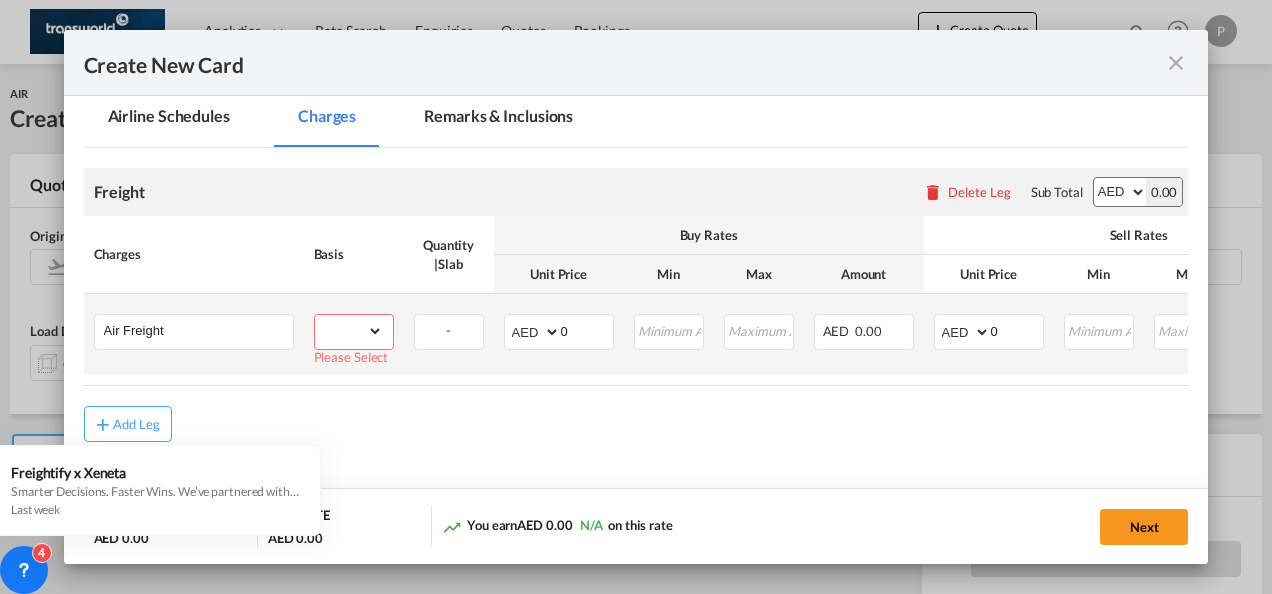 select on "per_shipment" 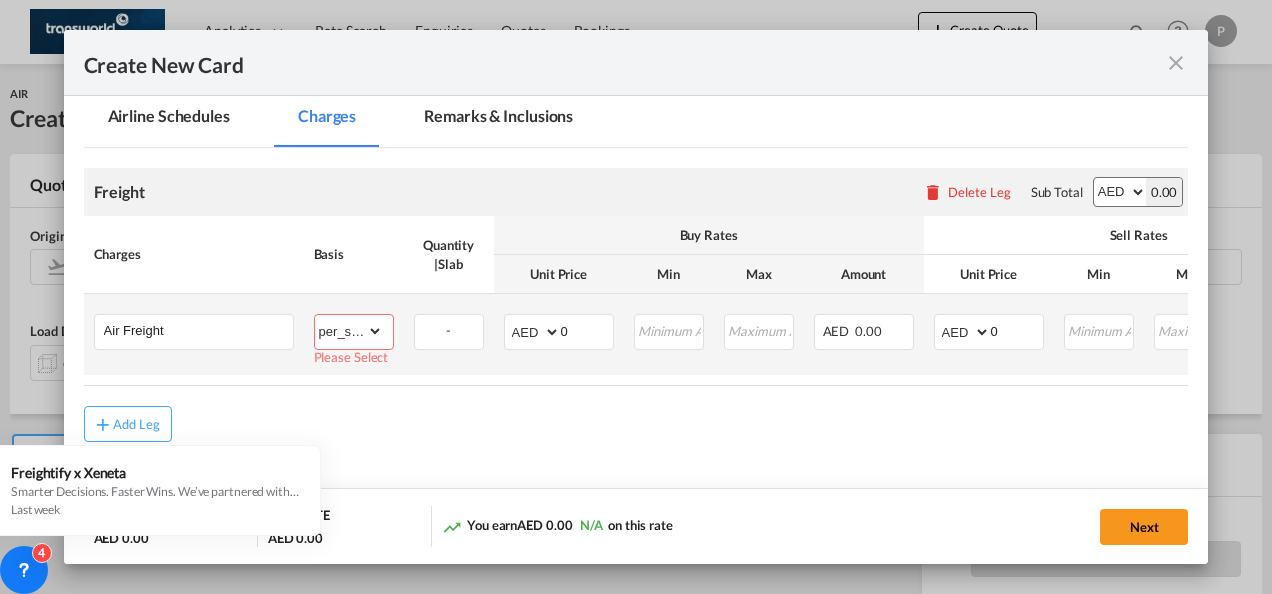 click on "gross_weight
volumetric_weight
per_shipment
per_bl
per_km
% on air freight
per_hawb
per_kg
per_pallet
per_carton
flat
chargeable_weight
per_ton
per_cbm
per_hbl
per_w/m
per_awb
per_sbl
per shipping bill
per_quintal
per_lbs
per_vehicle
per_shift
per_invoice
per_package
per_day
per_revalidation
per_declaration
per_document
per clearance" at bounding box center [349, 331] 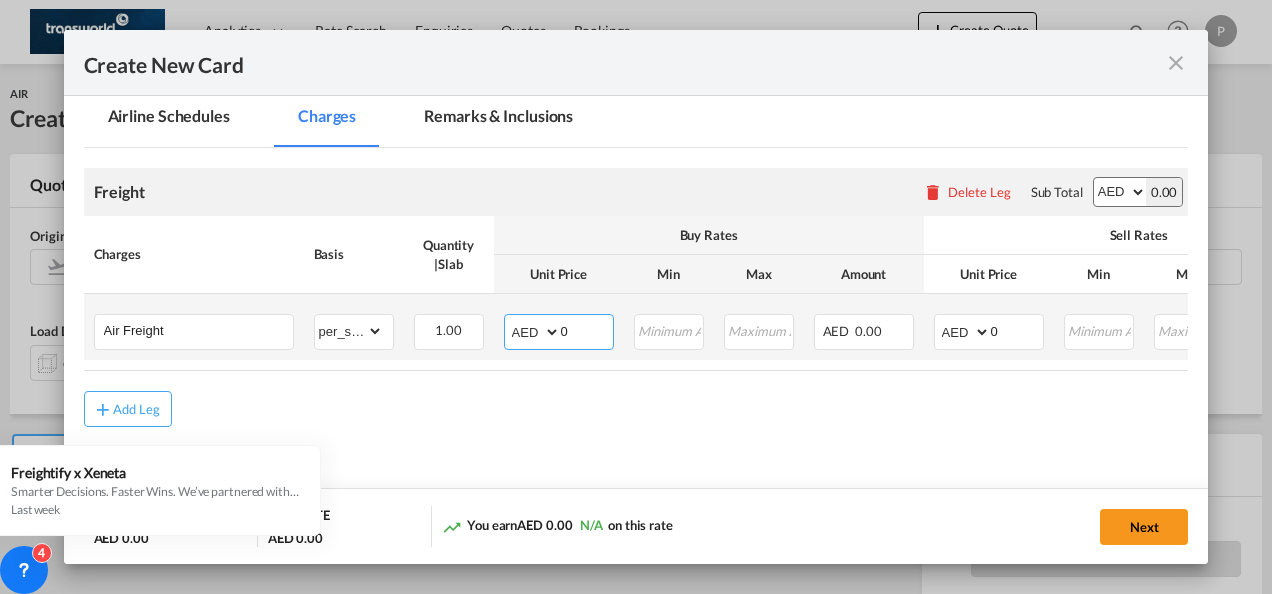 click on "0" at bounding box center [587, 330] 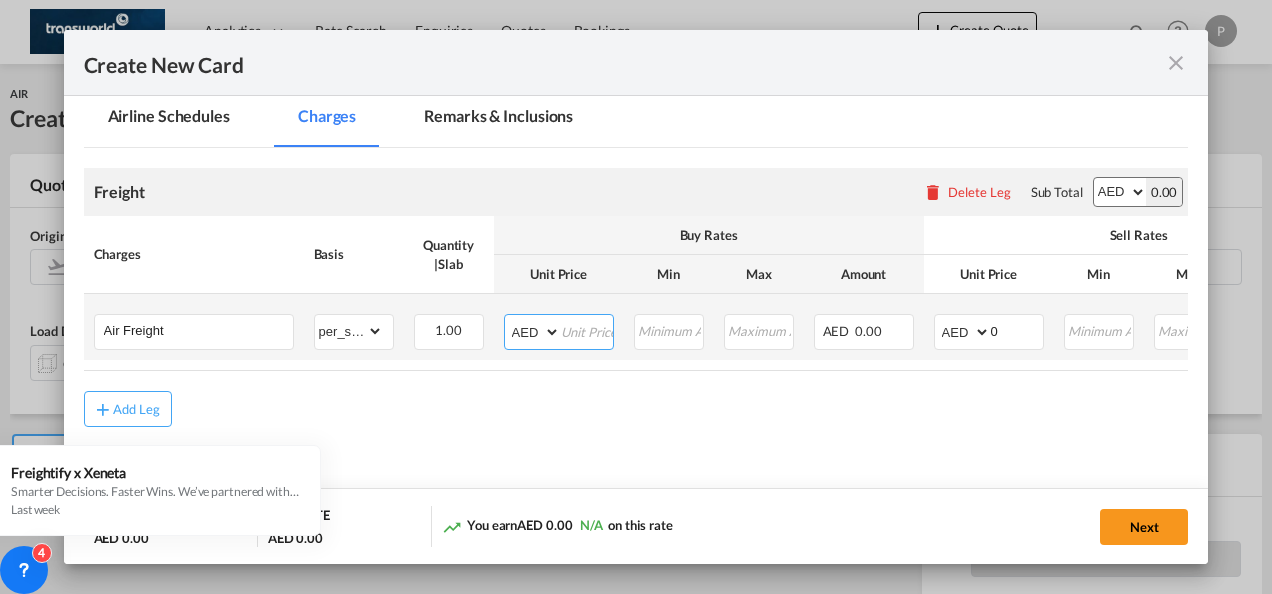 click at bounding box center (587, 330) 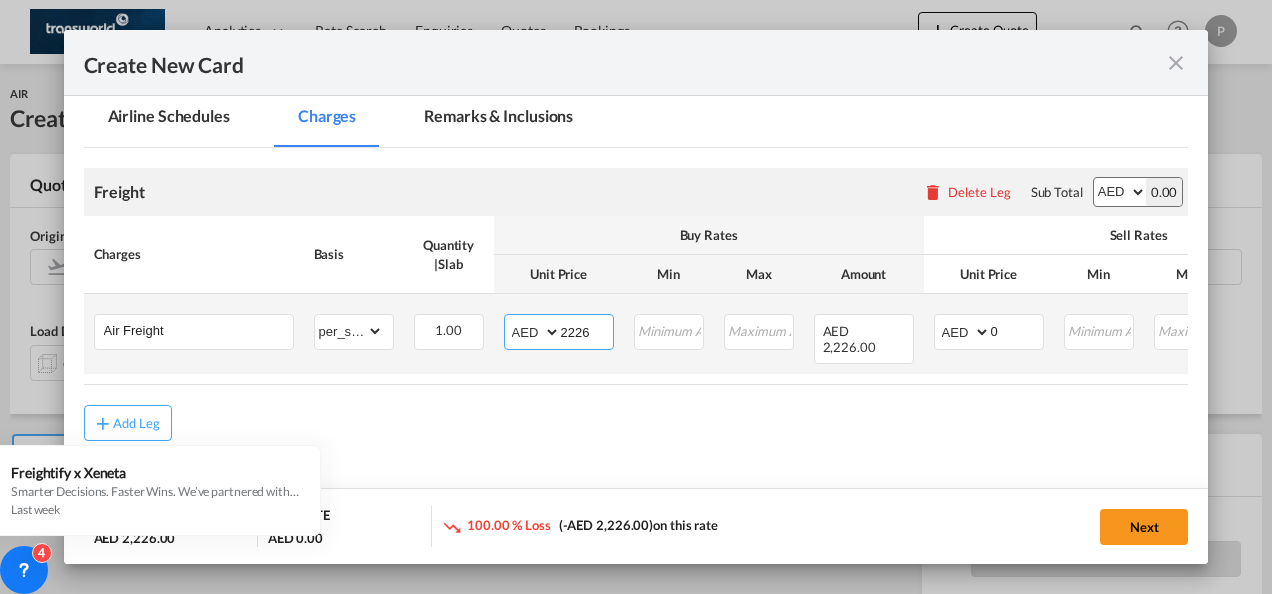 type on "2226" 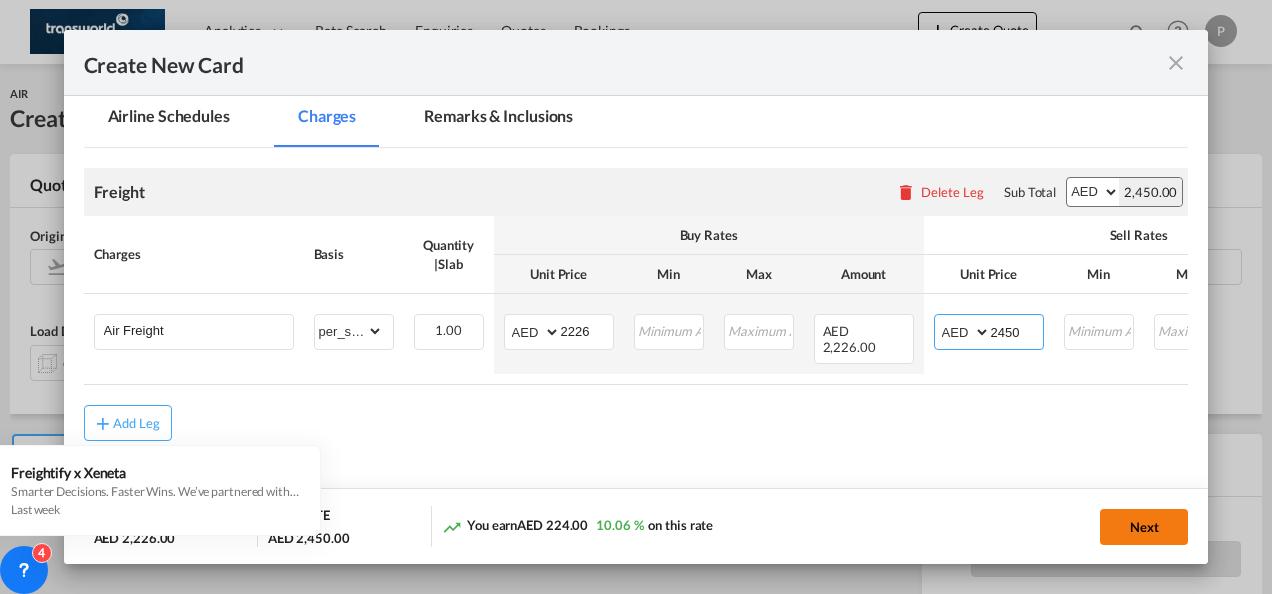 type on "2450" 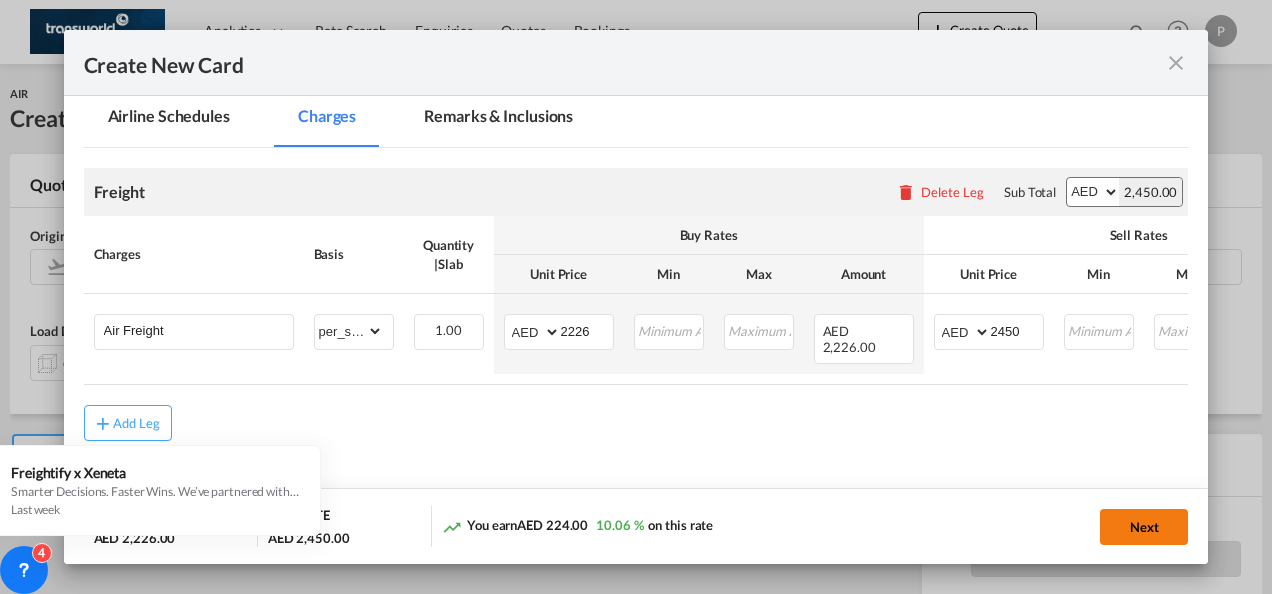 click on "Next" 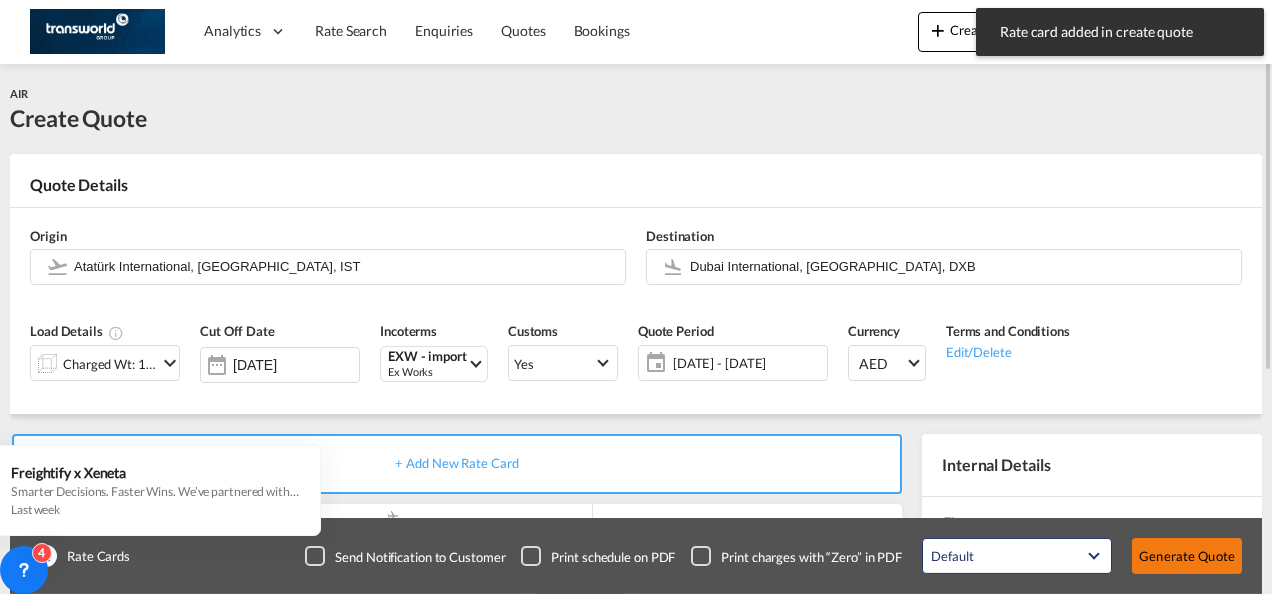 click on "Generate Quote" at bounding box center [1187, 556] 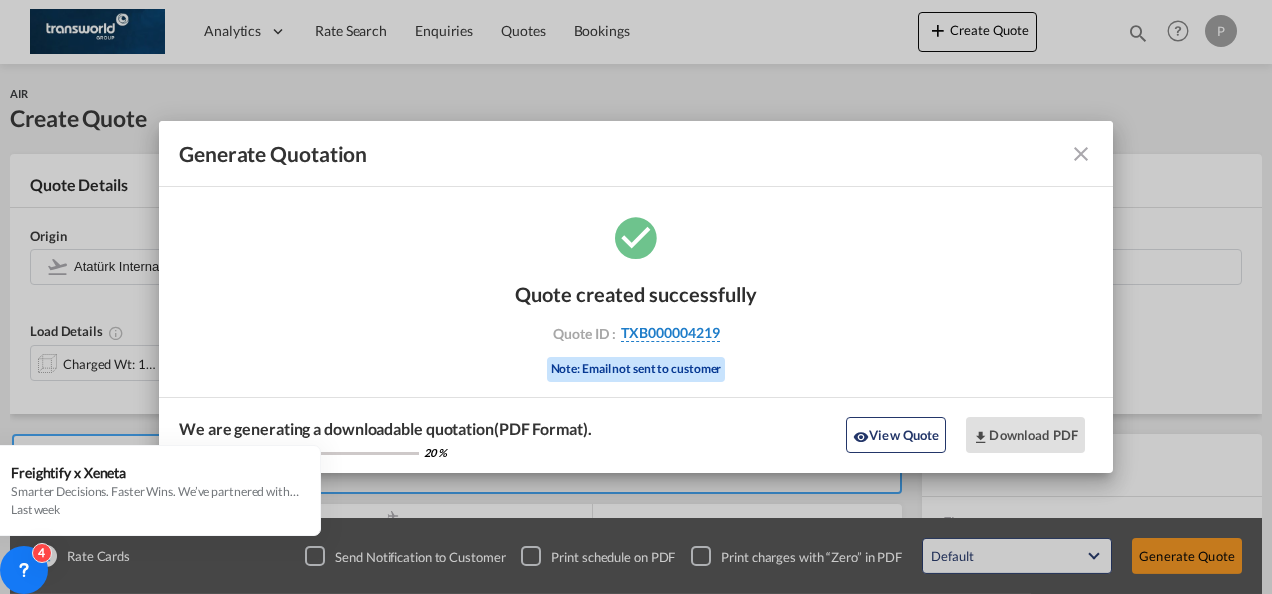 click on "TXB000004219" at bounding box center [670, 333] 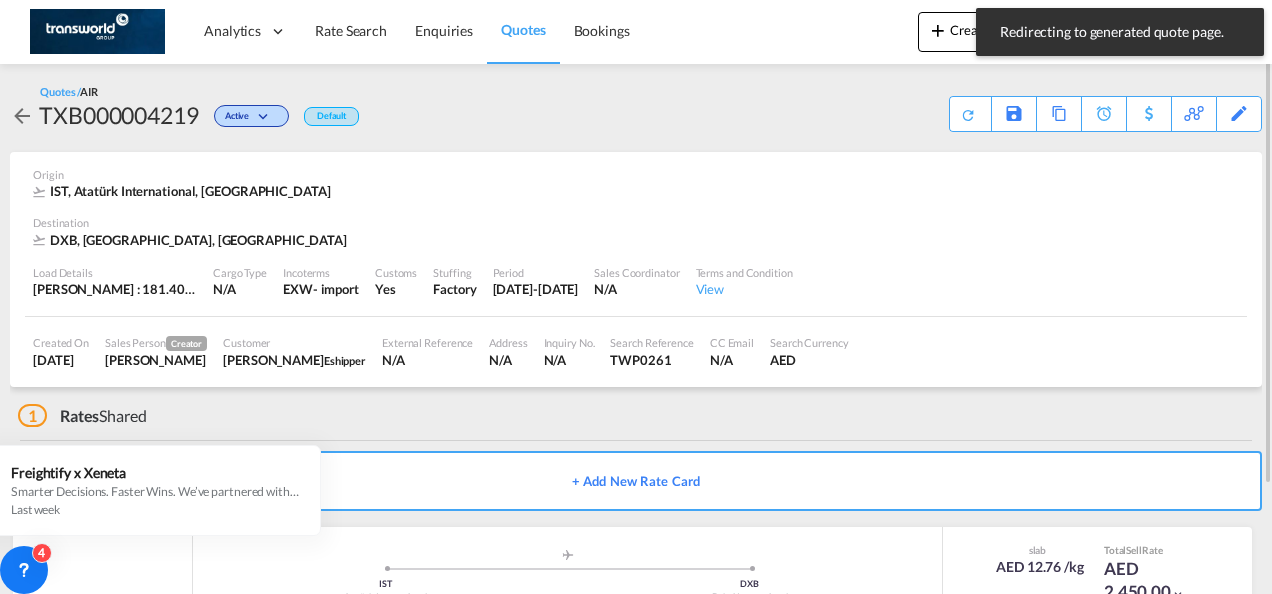 scroll, scrollTop: 122, scrollLeft: 0, axis: vertical 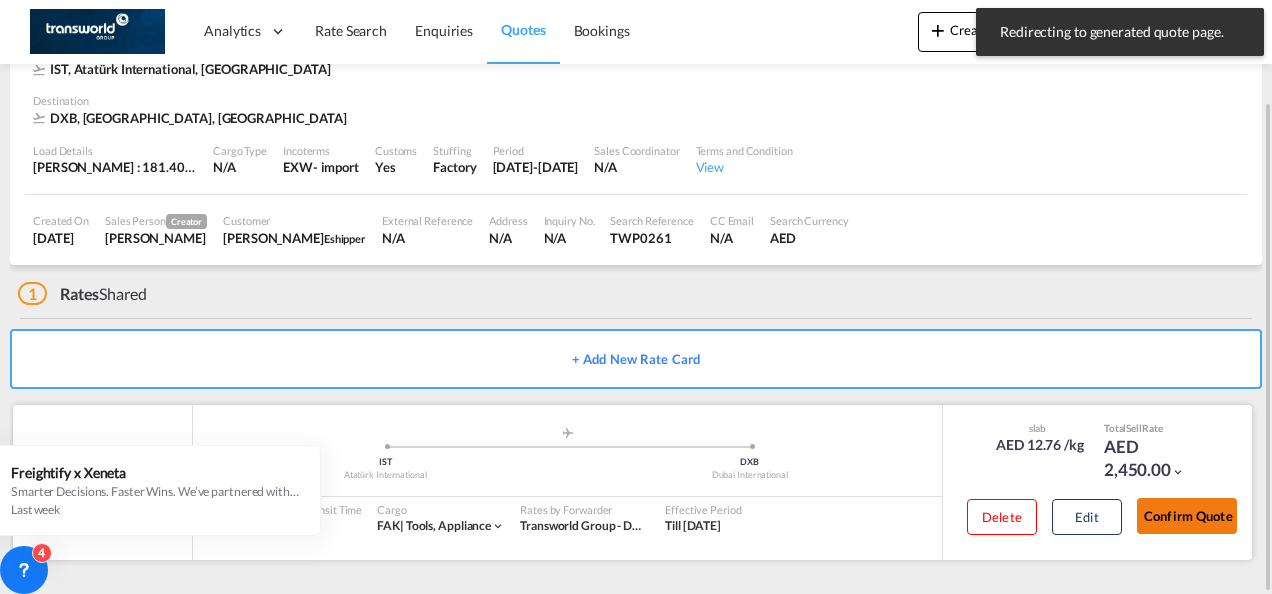 click on "Confirm Quote" at bounding box center (1187, 516) 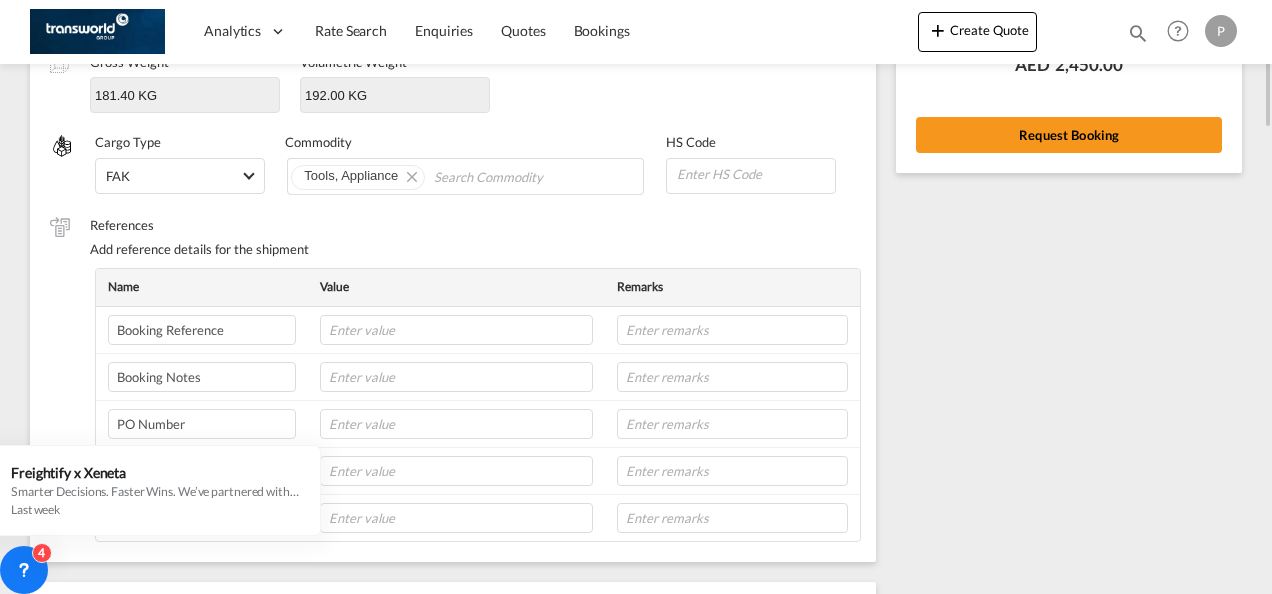 scroll, scrollTop: 42, scrollLeft: 0, axis: vertical 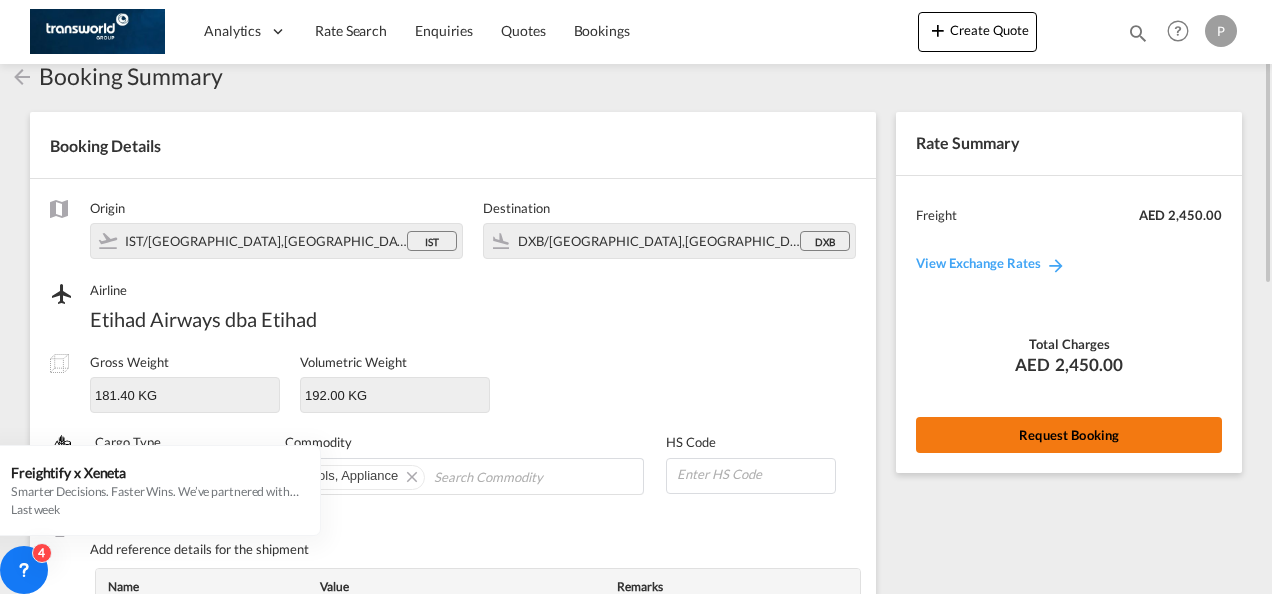click on "Request Booking" at bounding box center (1069, 435) 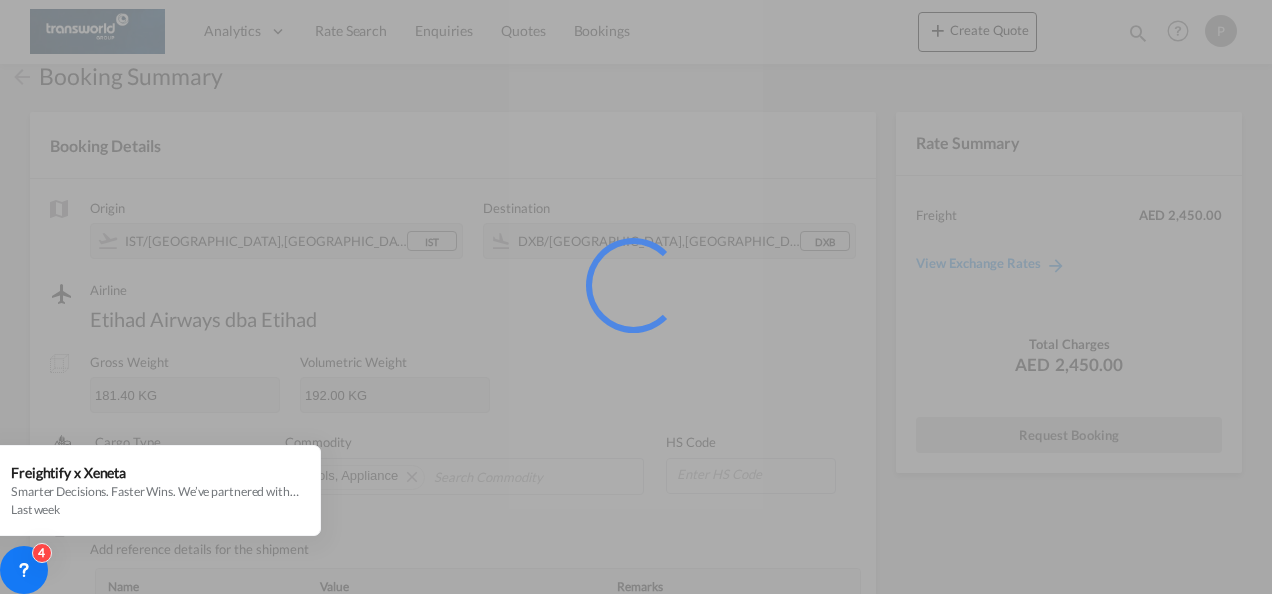 scroll, scrollTop: 37, scrollLeft: 0, axis: vertical 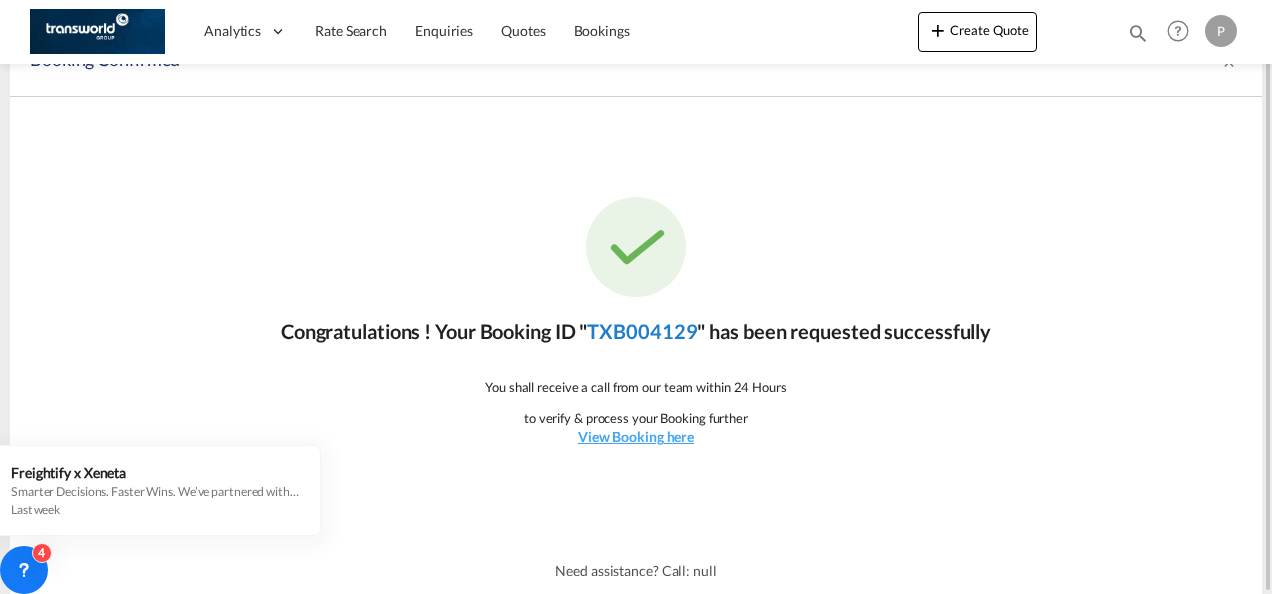 click on "TXB004129" 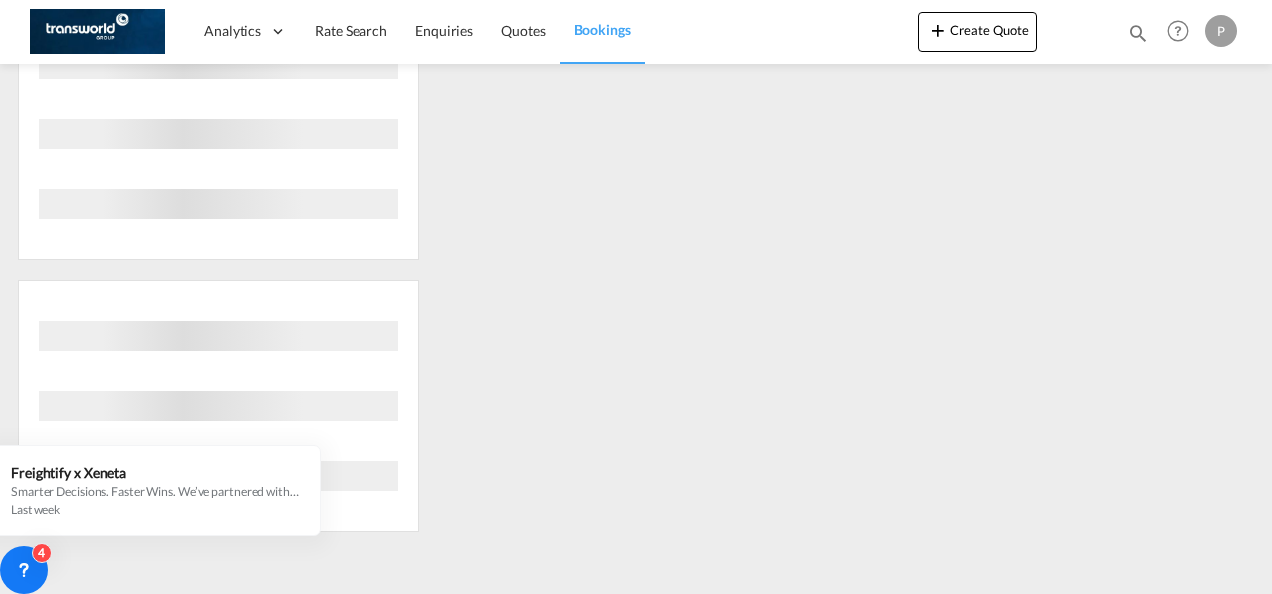 scroll, scrollTop: 446, scrollLeft: 0, axis: vertical 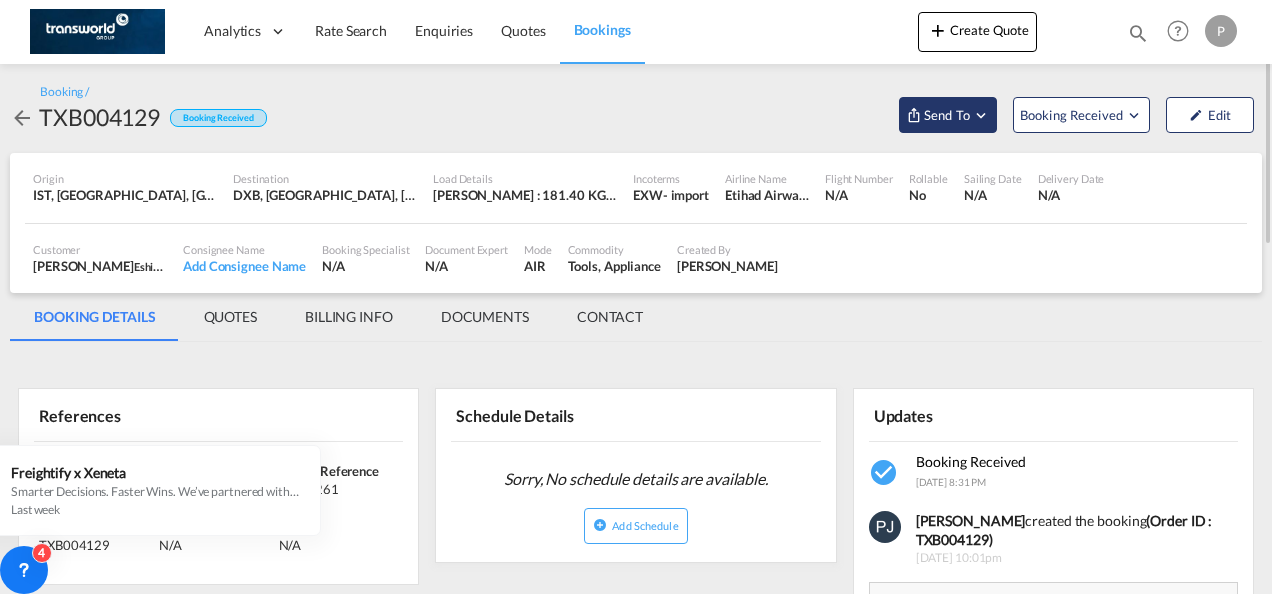 click at bounding box center (981, 115) 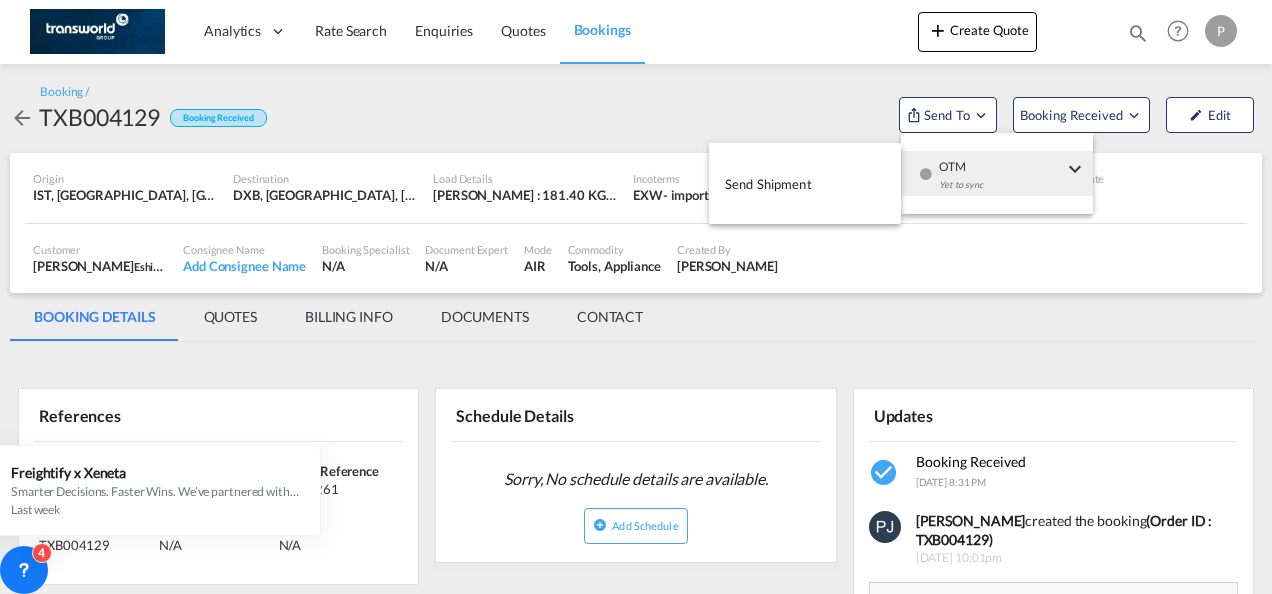 click on "Send Shipment" at bounding box center (768, 184) 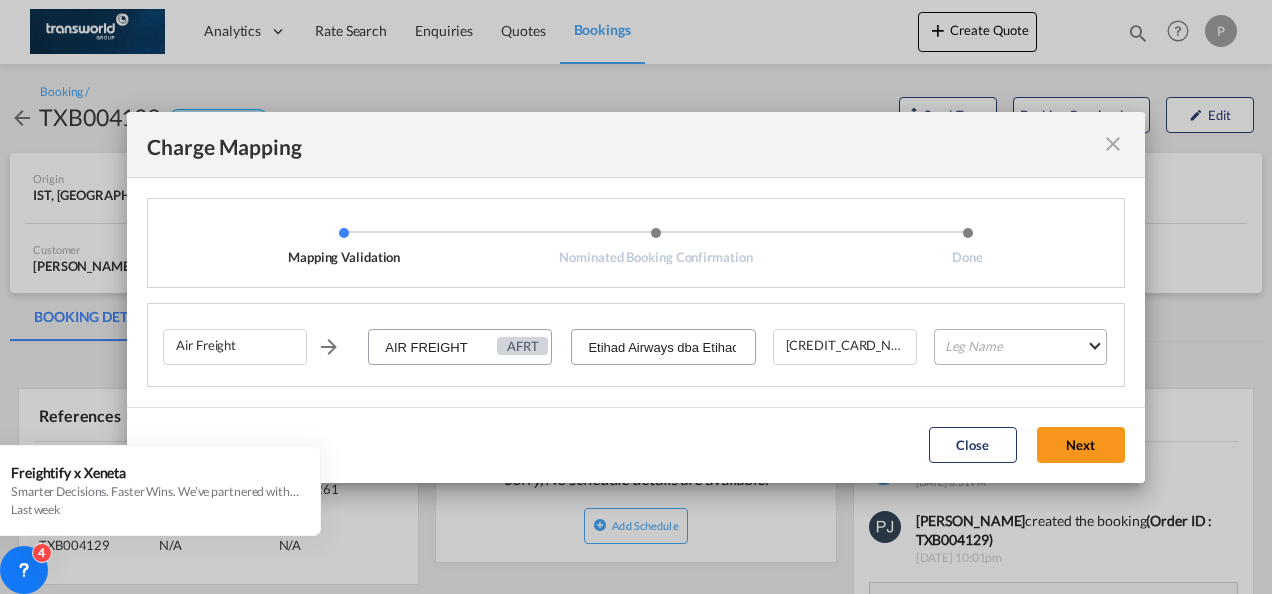 type 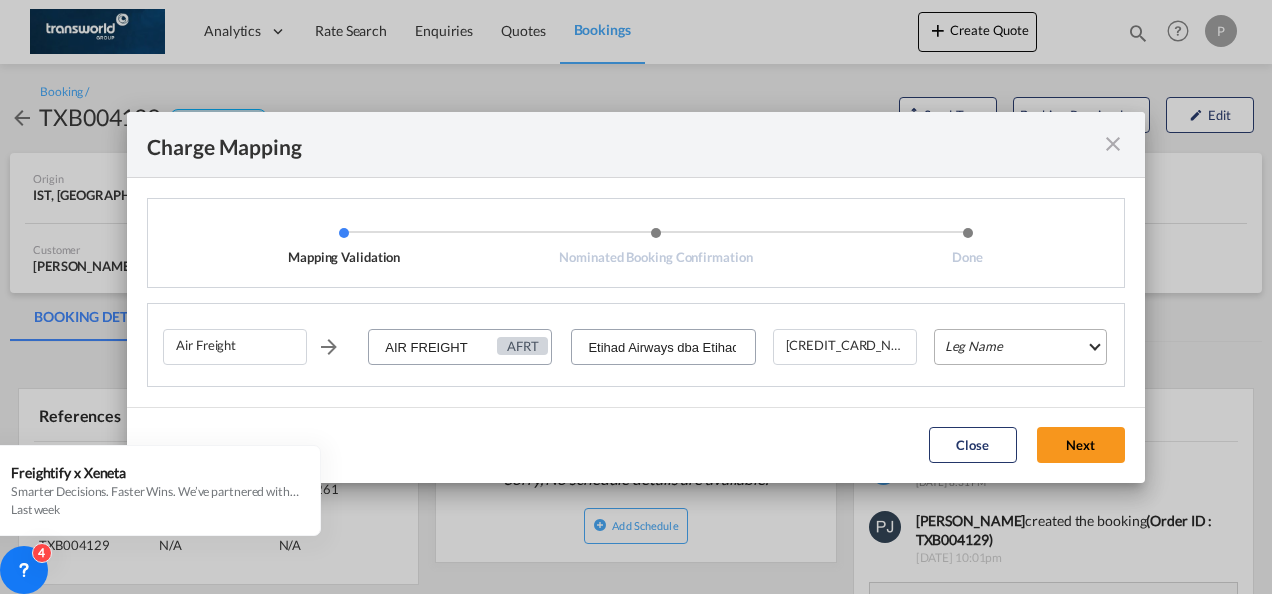 click on "Leg Name HANDLING ORIGIN HANDLING DESTINATION OTHERS TL PICK UP CUSTOMS ORIGIN AIR CUSTOMS DESTINATION TL DELIVERY" at bounding box center (1020, 347) 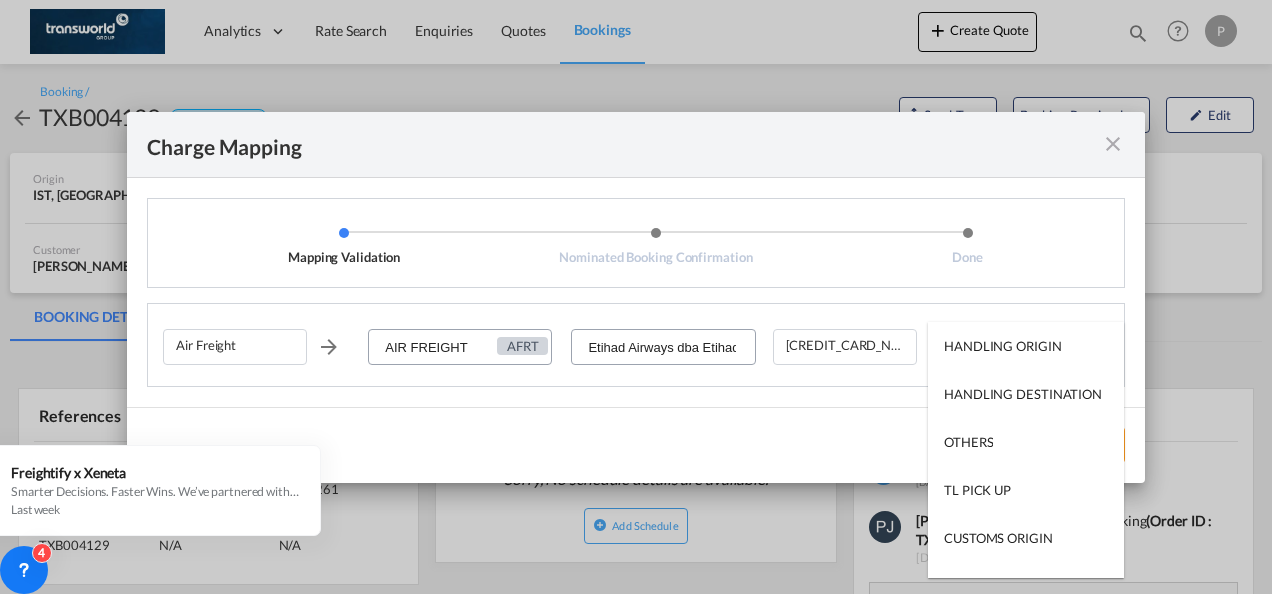 type on "HANDLING ORIGIN" 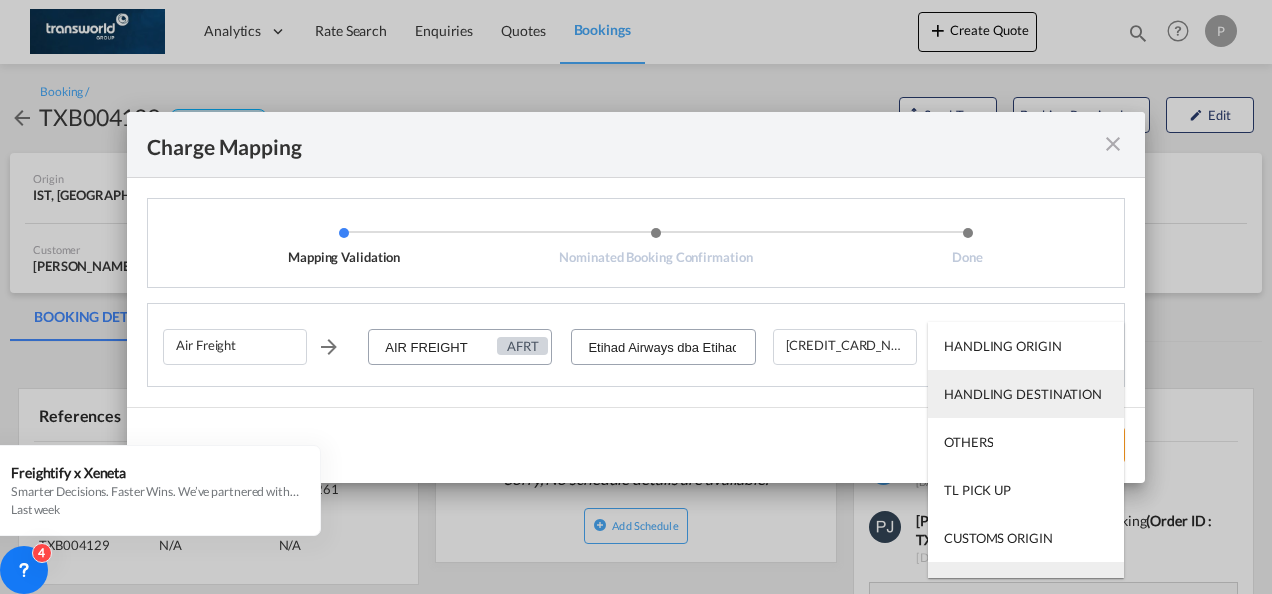 type on "AIR" 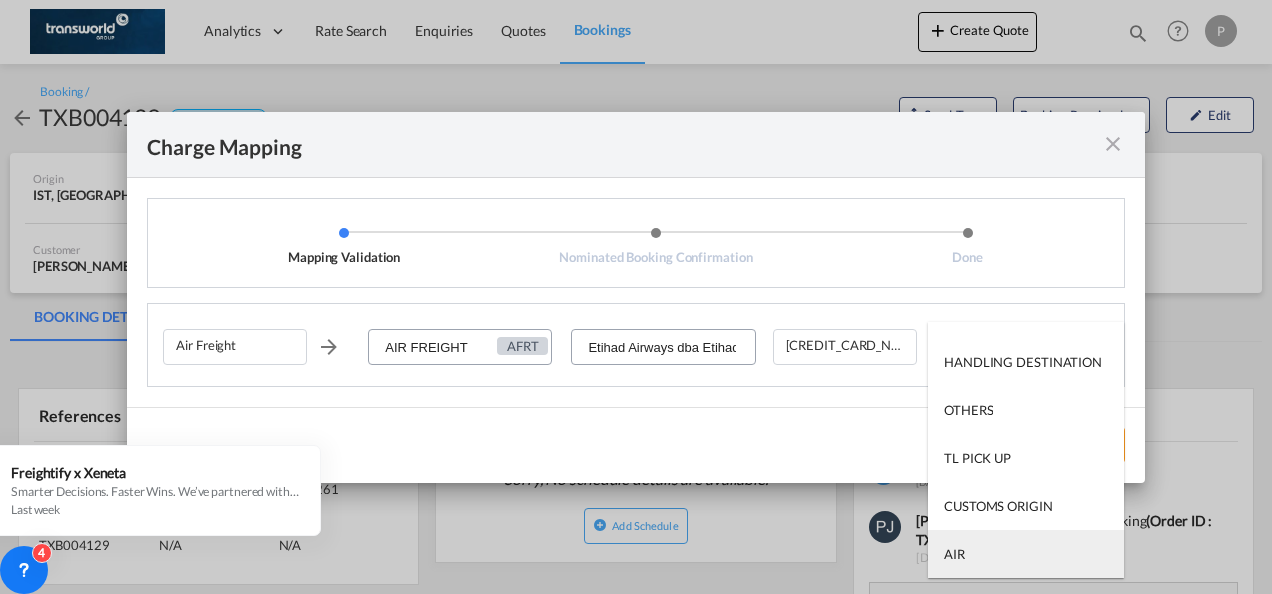 click on "AIR" at bounding box center [1026, 554] 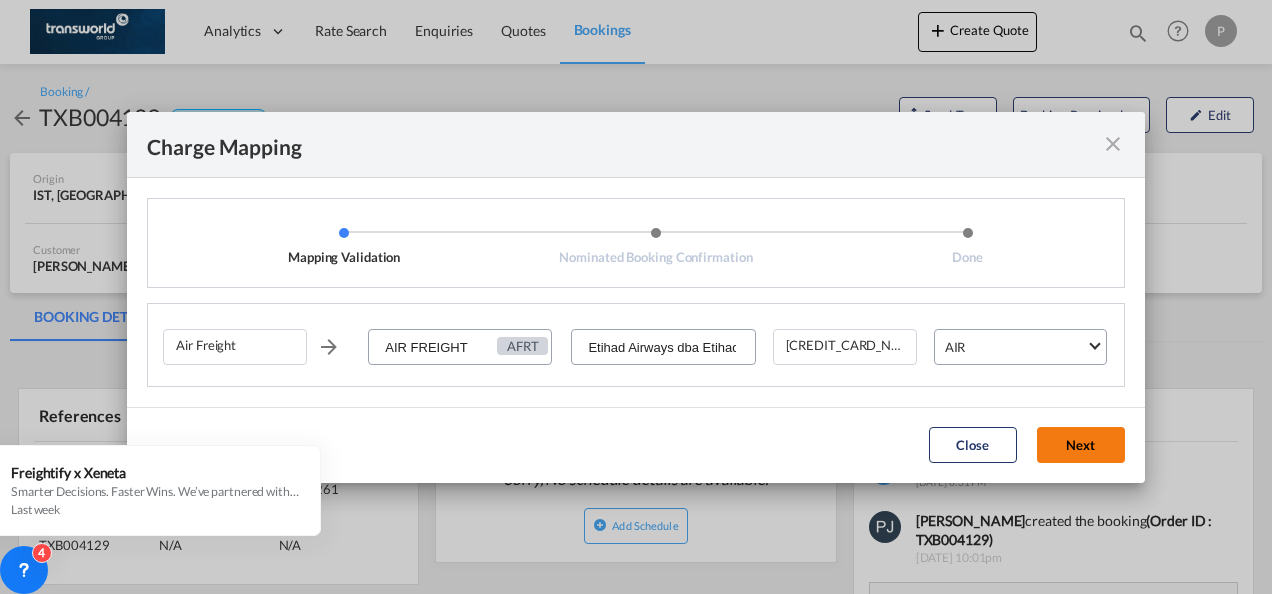click on "Next" 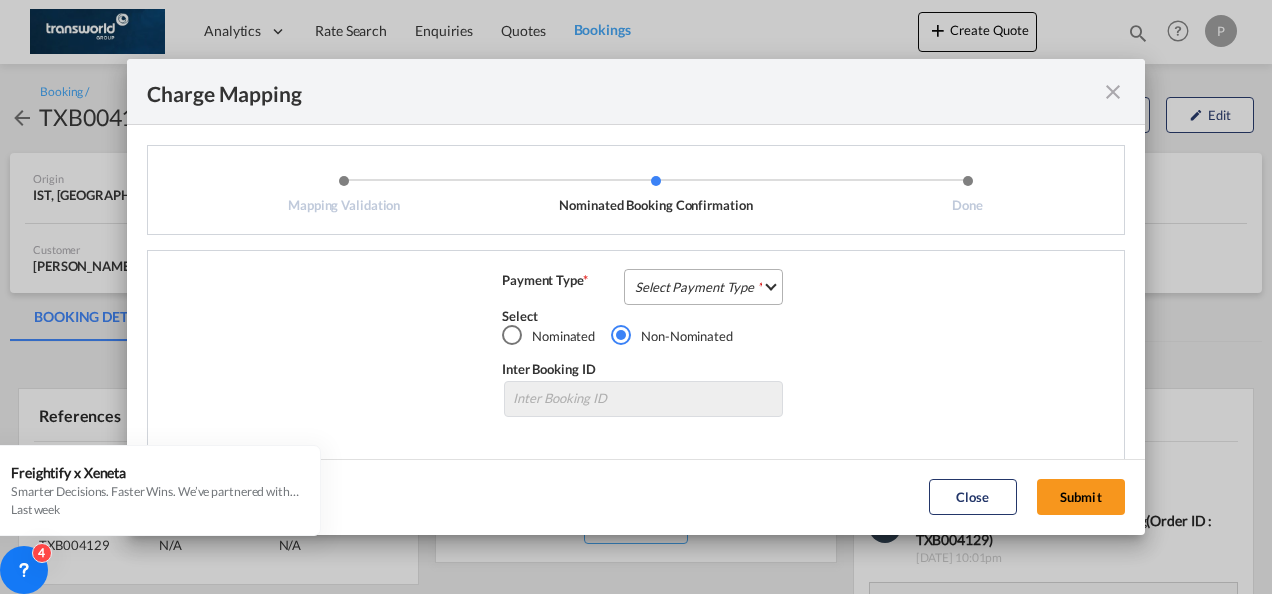 click on "Select Payment Type
COLLECT
PREPAID" at bounding box center (703, 287) 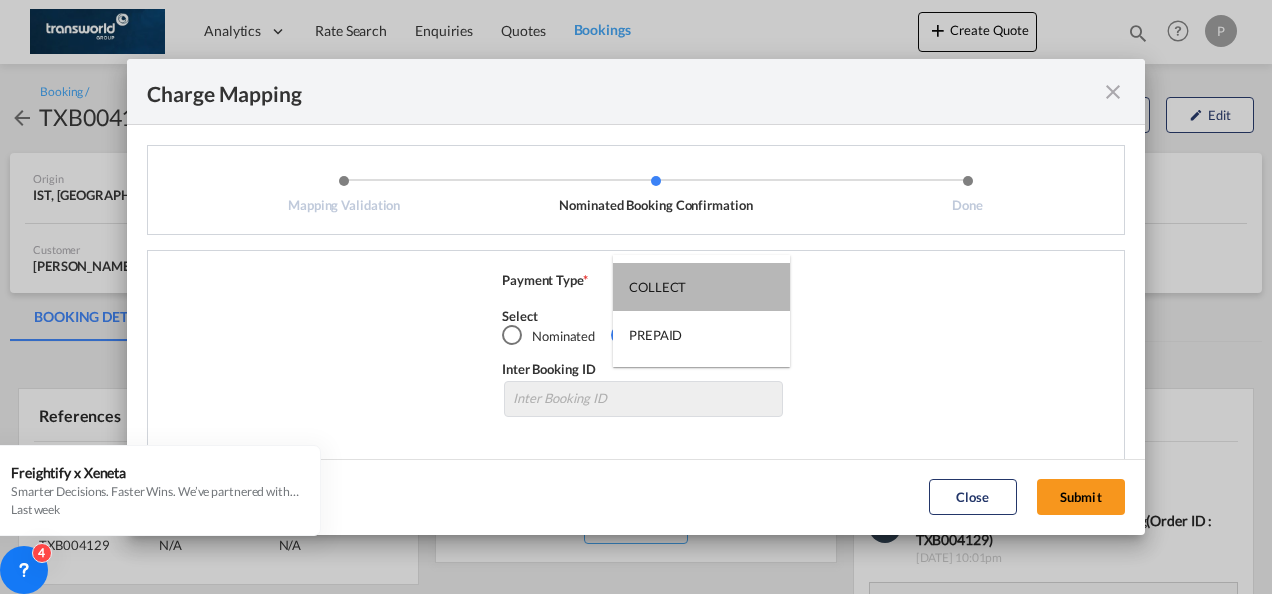 click on "COLLECT" at bounding box center [701, 287] 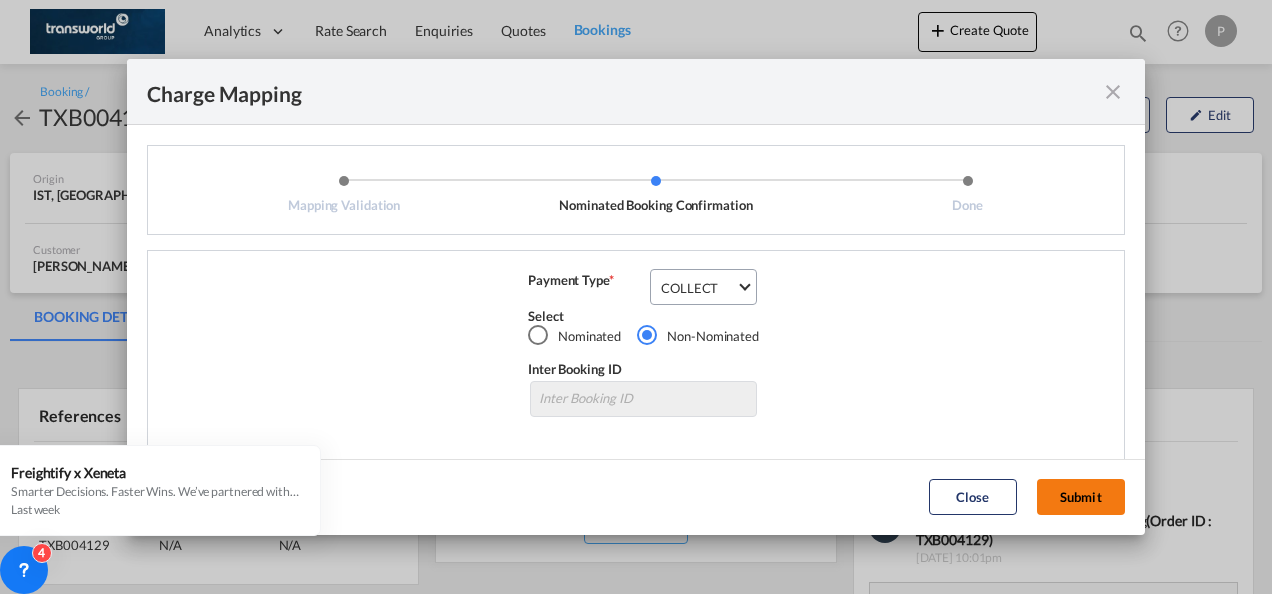 click on "Submit" 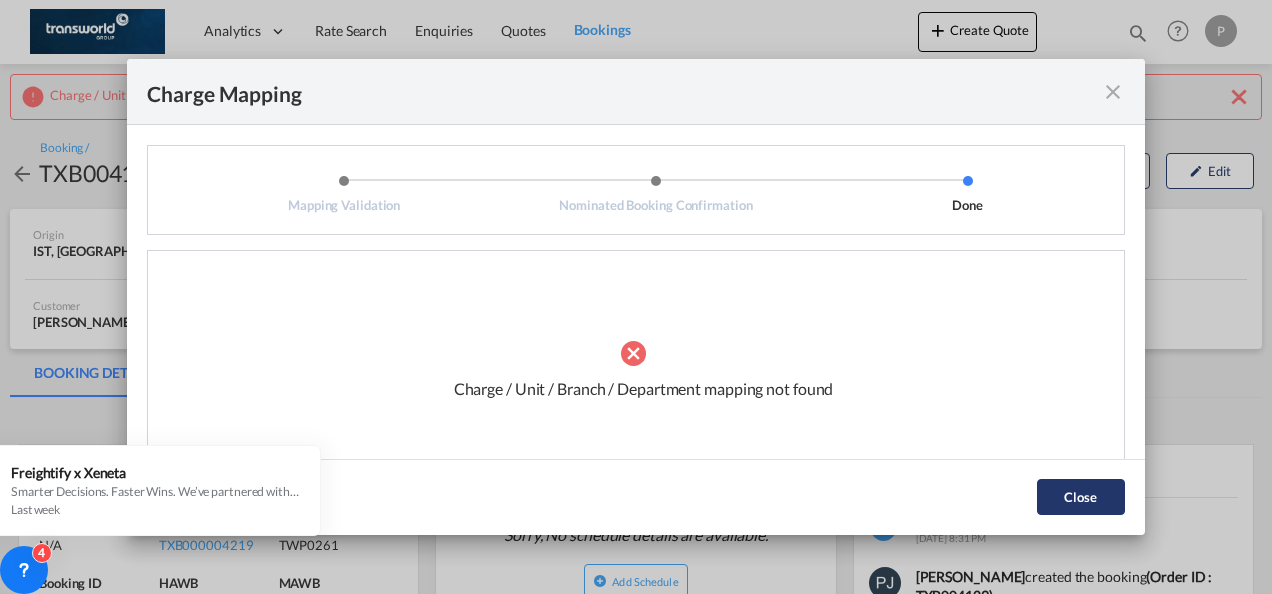 click on "Close" 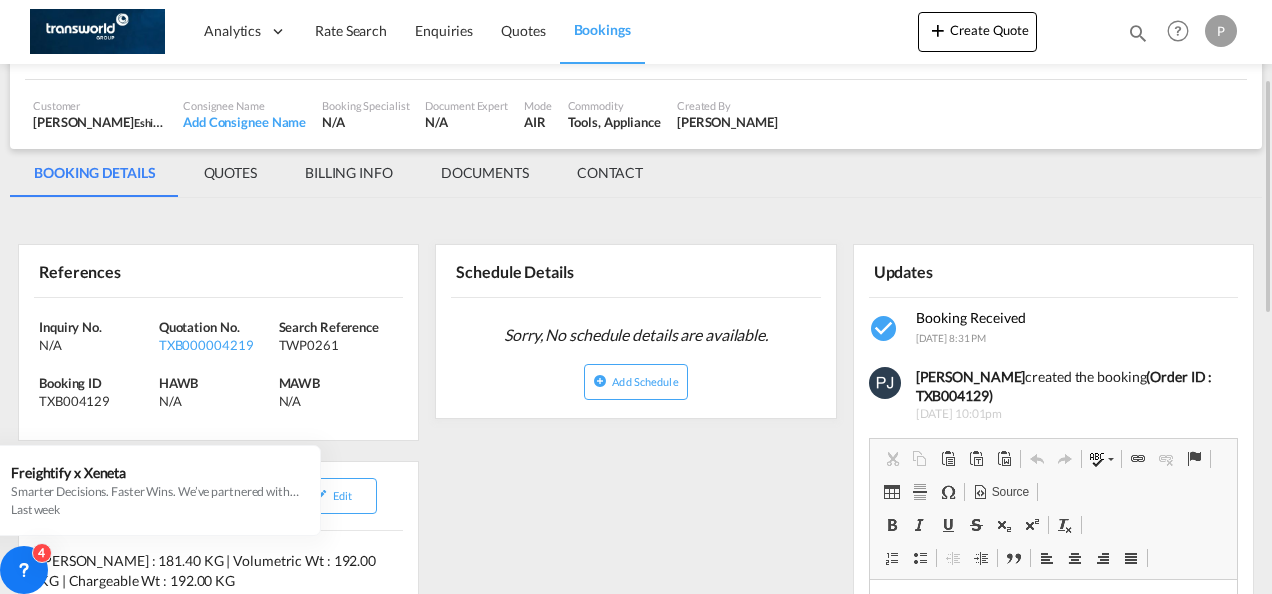 scroll, scrollTop: 0, scrollLeft: 0, axis: both 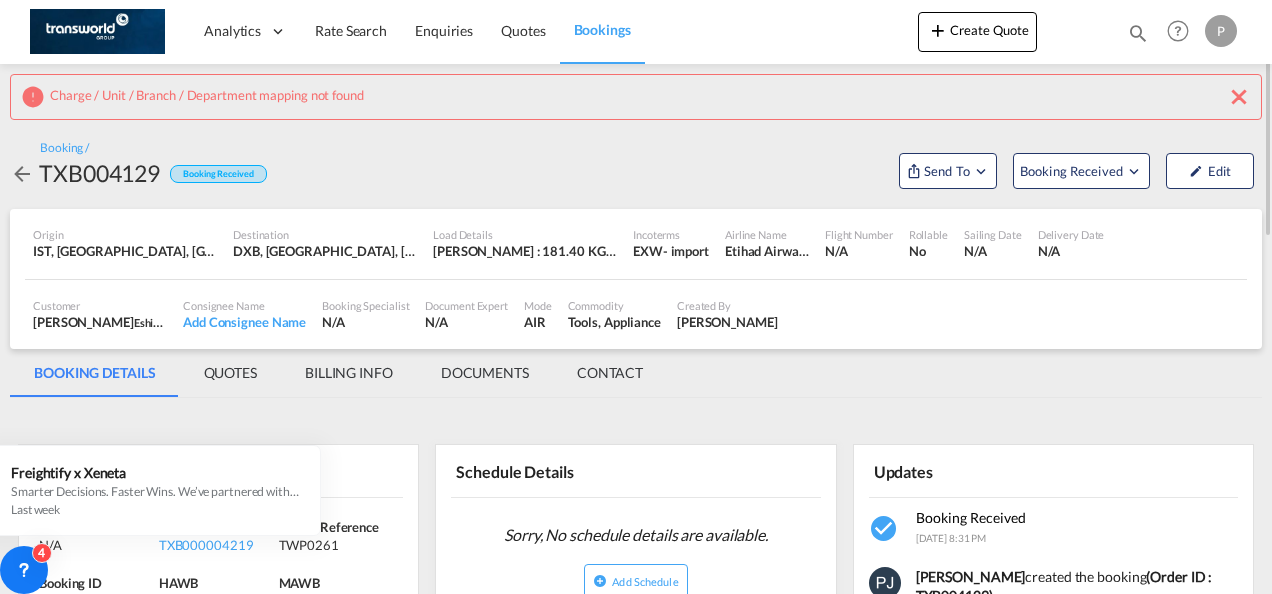 click at bounding box center [1239, 97] 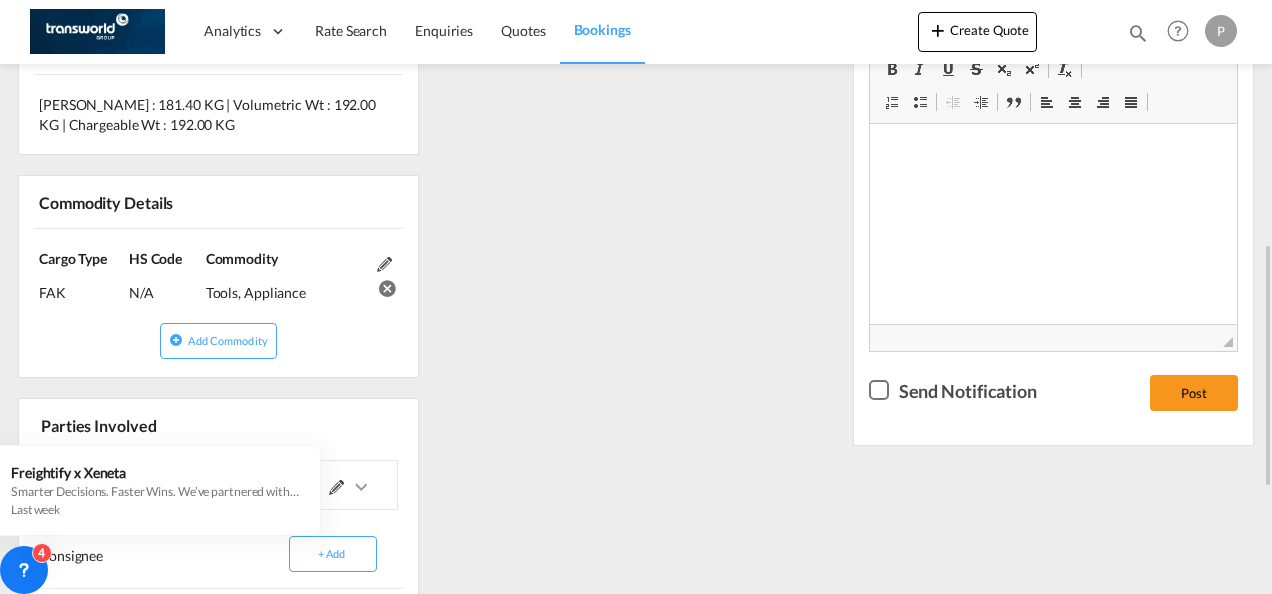 scroll, scrollTop: 800, scrollLeft: 0, axis: vertical 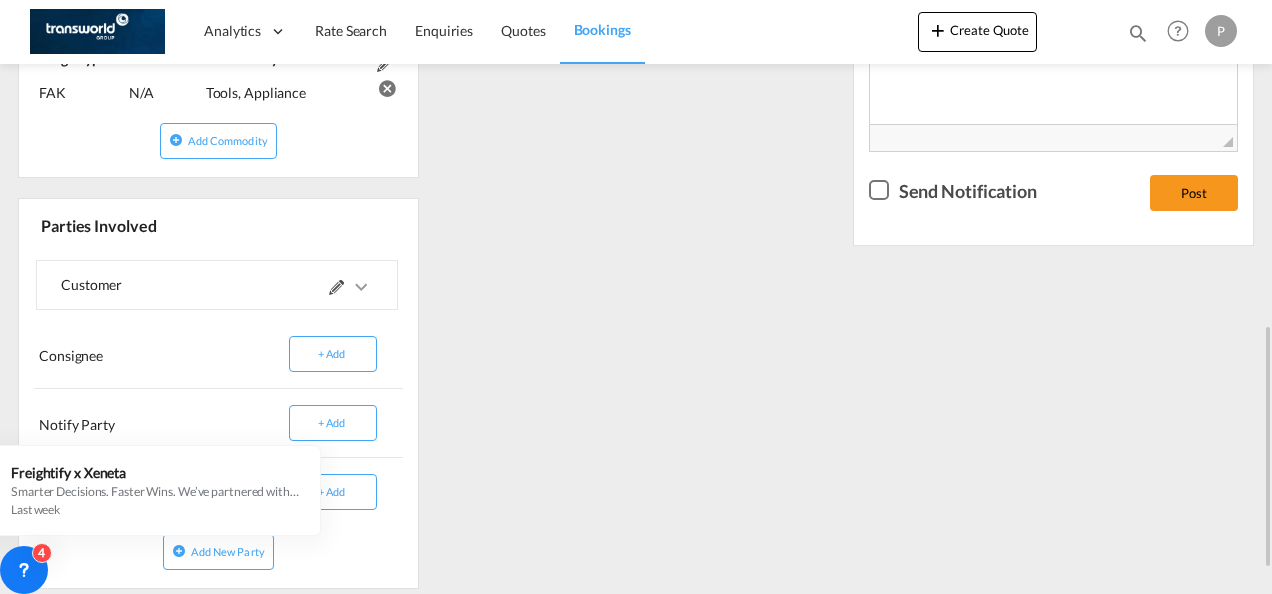 click at bounding box center [336, 287] 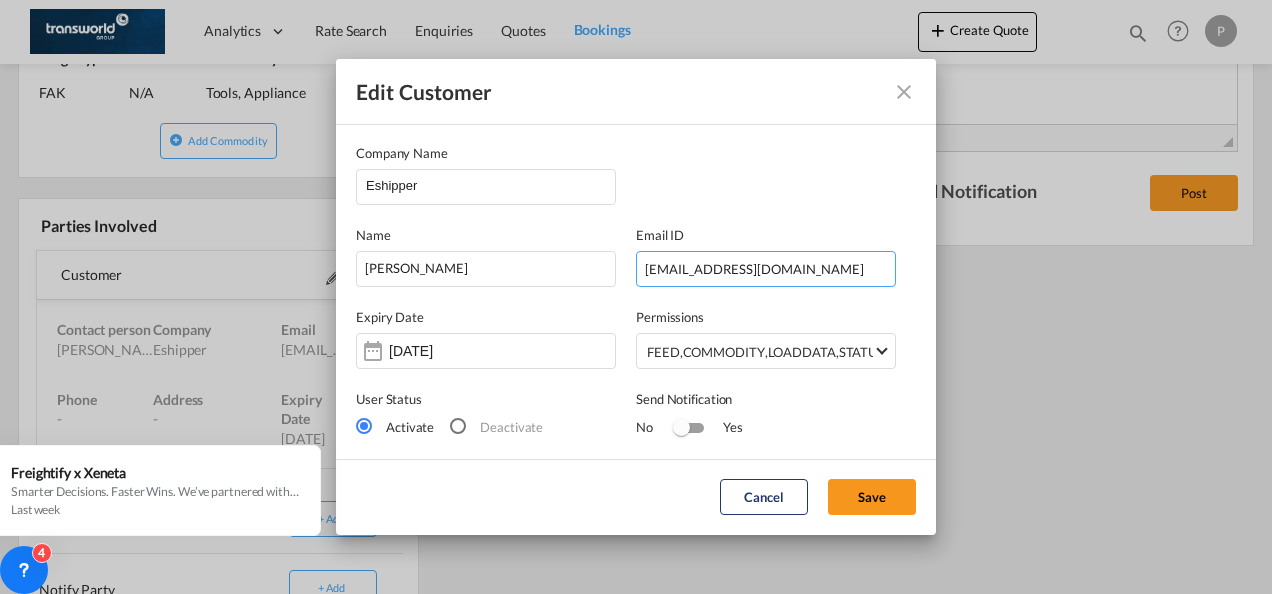 drag, startPoint x: 775, startPoint y: 270, endPoint x: 425, endPoint y: 226, distance: 352.75488 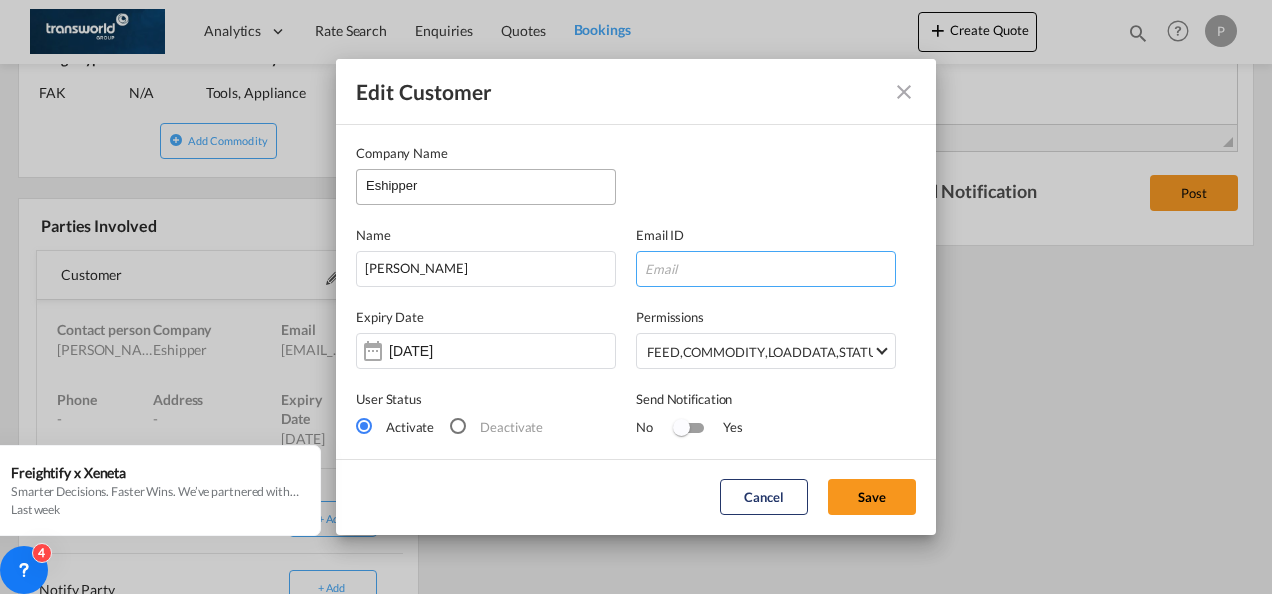type 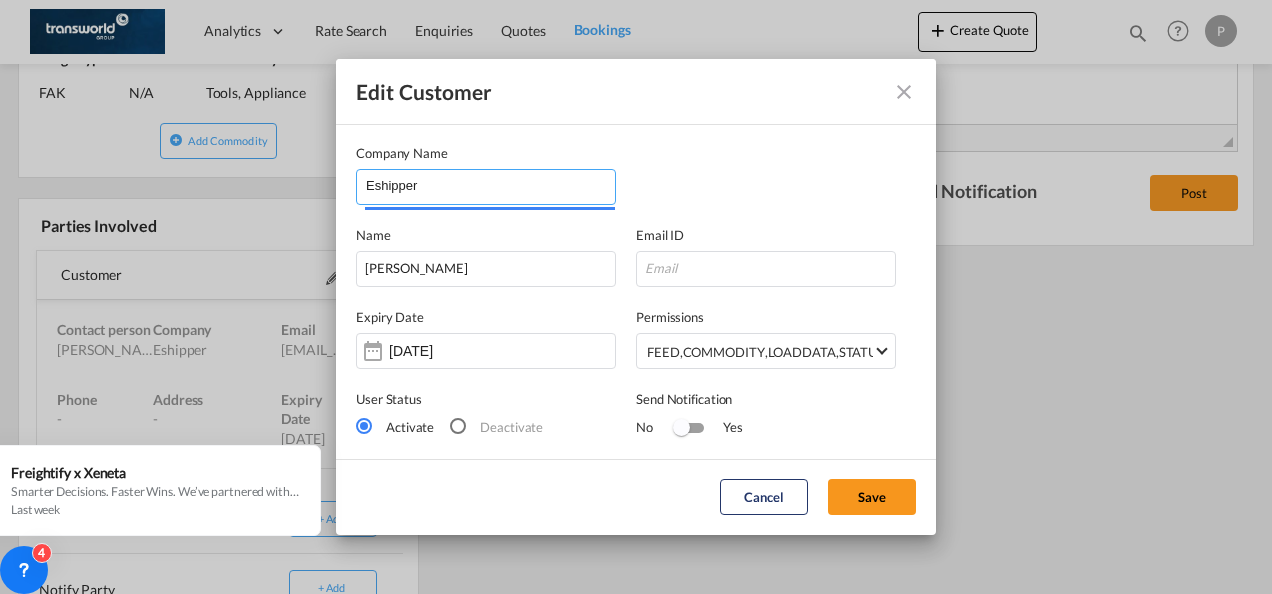 click on "Eshipper" at bounding box center [490, 185] 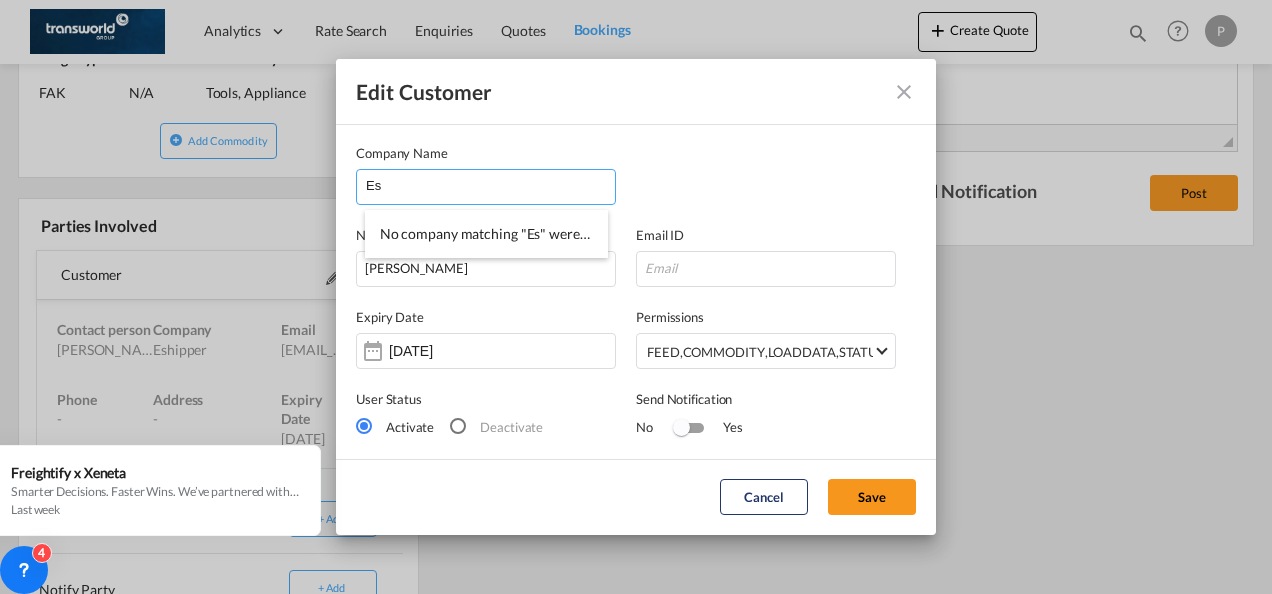 type on "E" 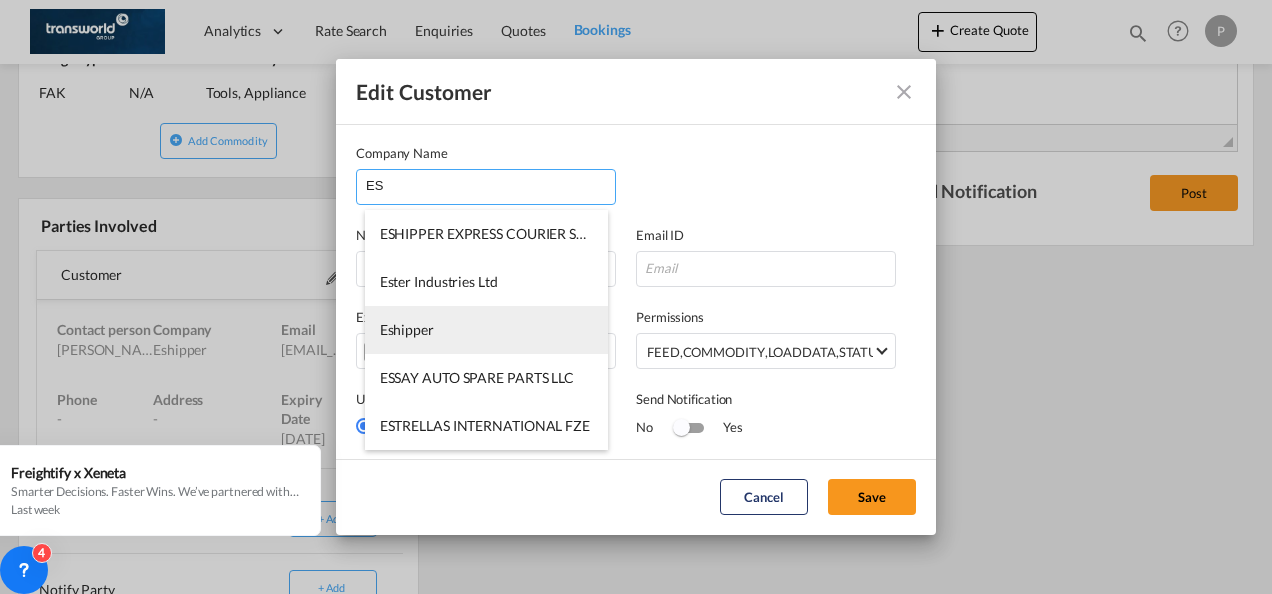 click on "Eshipper" at bounding box center (486, 330) 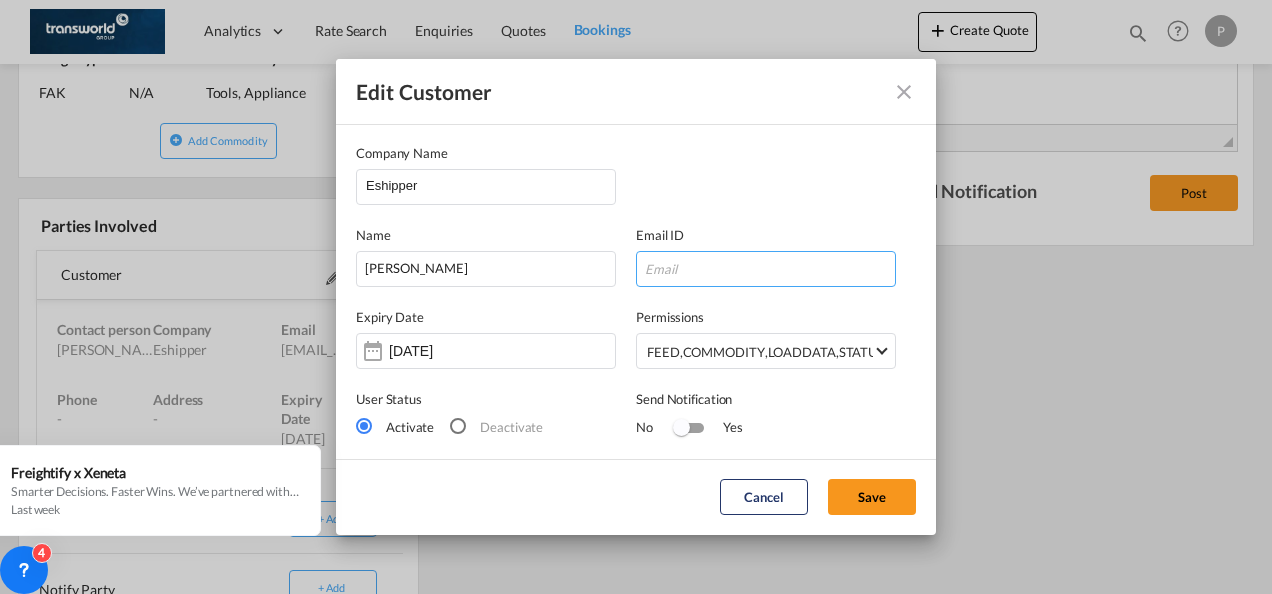 drag, startPoint x: 667, startPoint y: 273, endPoint x: 696, endPoint y: 279, distance: 29.614185 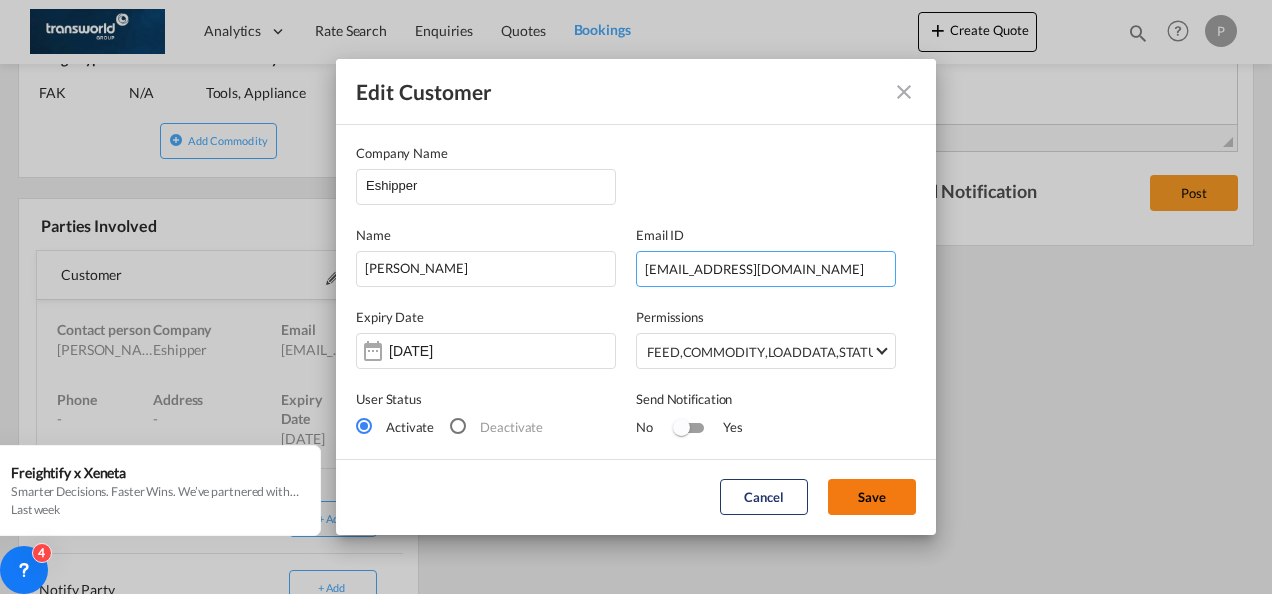 type on "[EMAIL_ADDRESS][DOMAIN_NAME]" 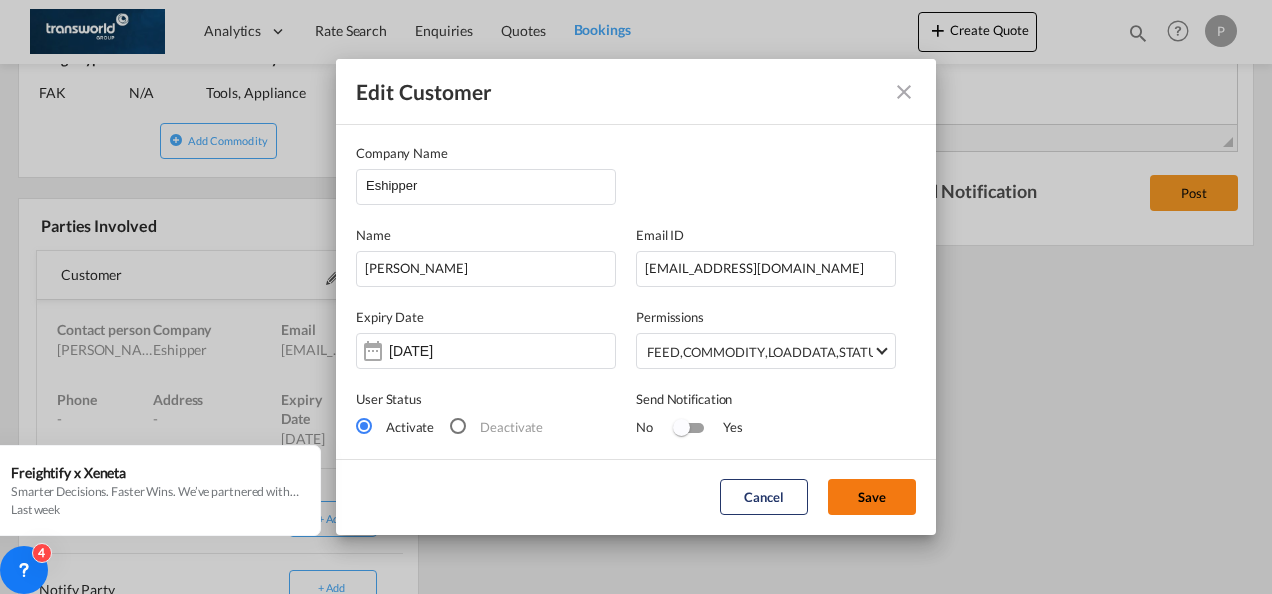 click on "Save" 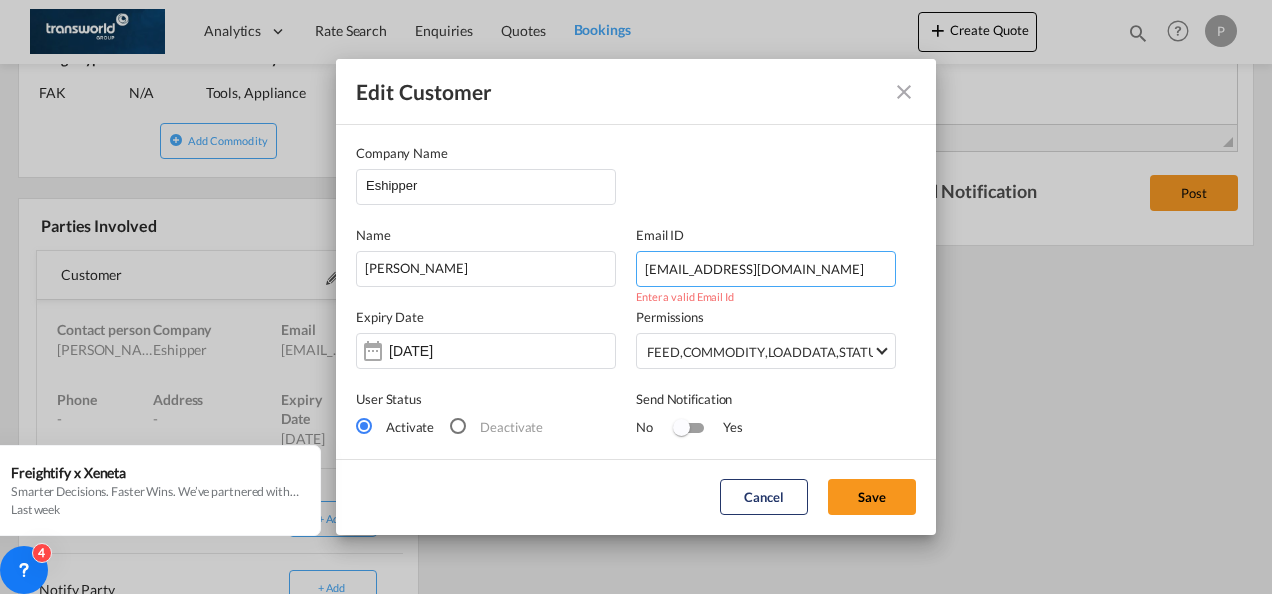 click on "[EMAIL_ADDRESS][DOMAIN_NAME]" at bounding box center [766, 269] 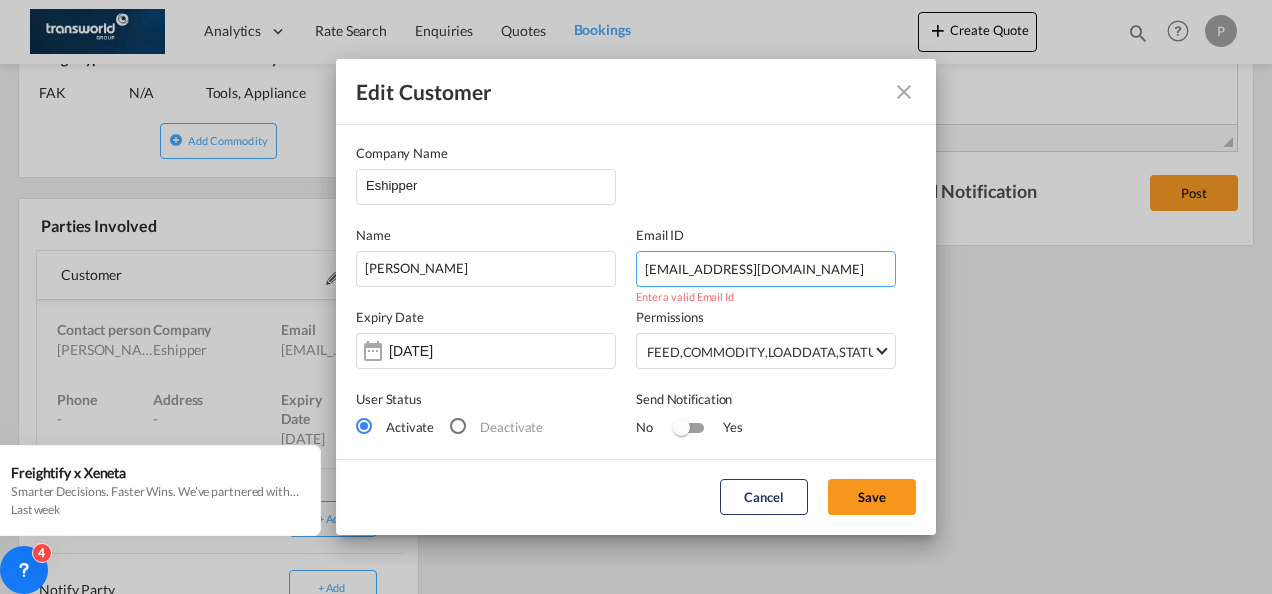 drag, startPoint x: 796, startPoint y: 269, endPoint x: 396, endPoint y: 213, distance: 403.90097 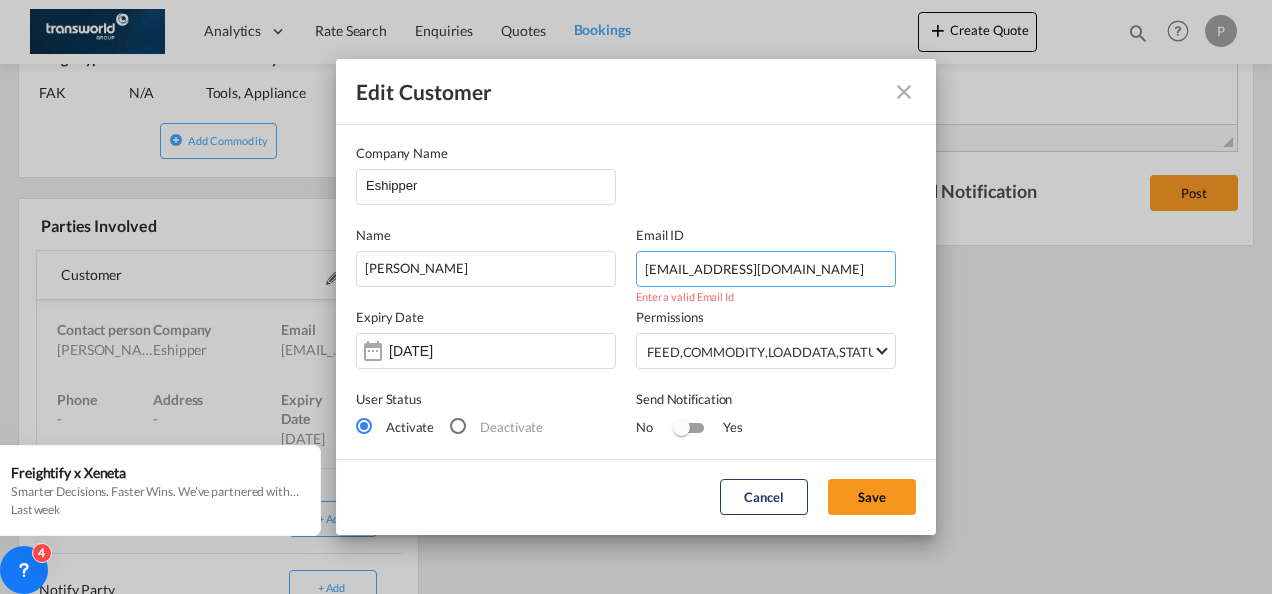 click on "Name [PERSON_NAME]
Email ID
[EMAIL_ADDRESS][DOMAIN_NAME]
Enter a valid Email Id" at bounding box center [636, 246] 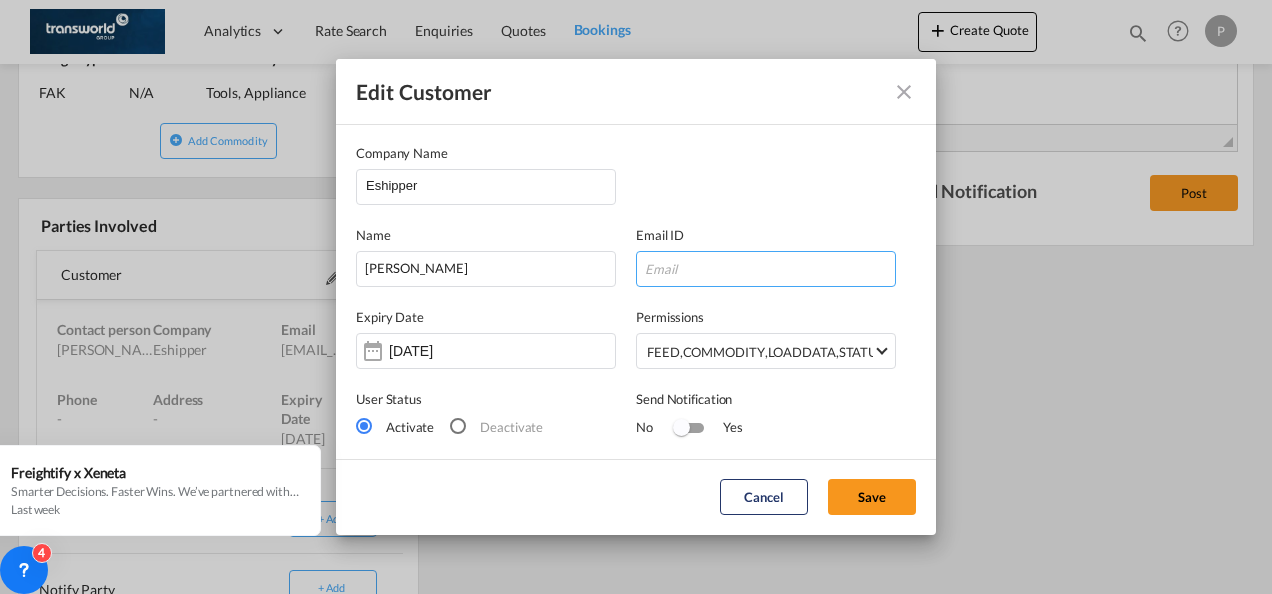 paste on "[EMAIL_ADDRESS][DOMAIN_NAME]" 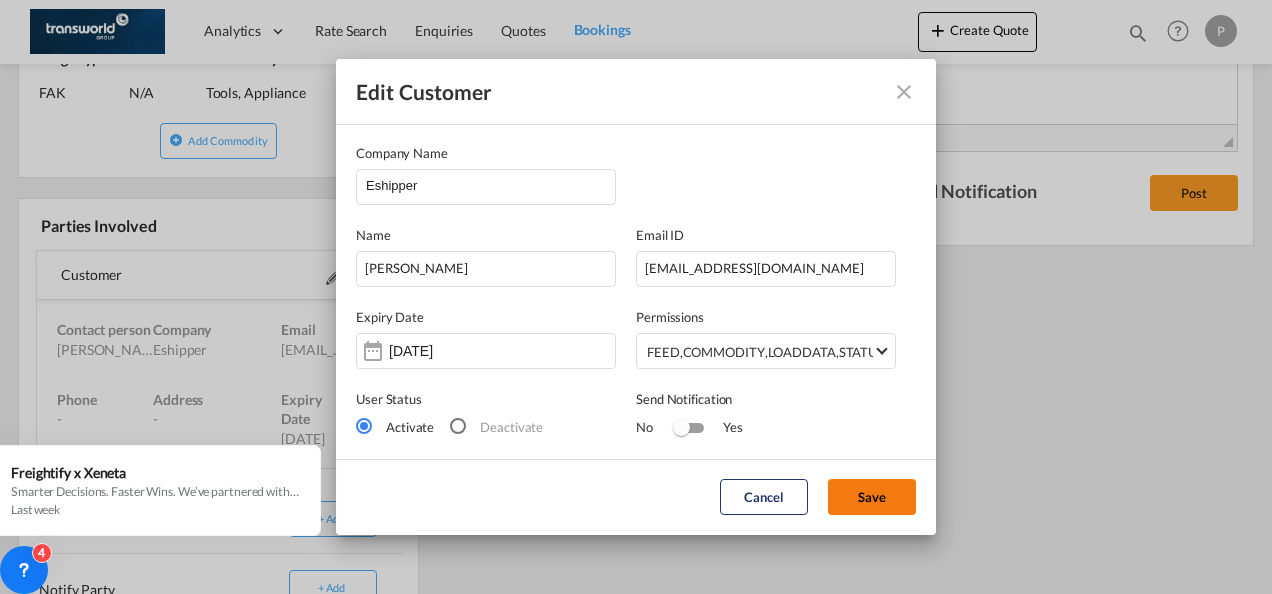 click on "Save" 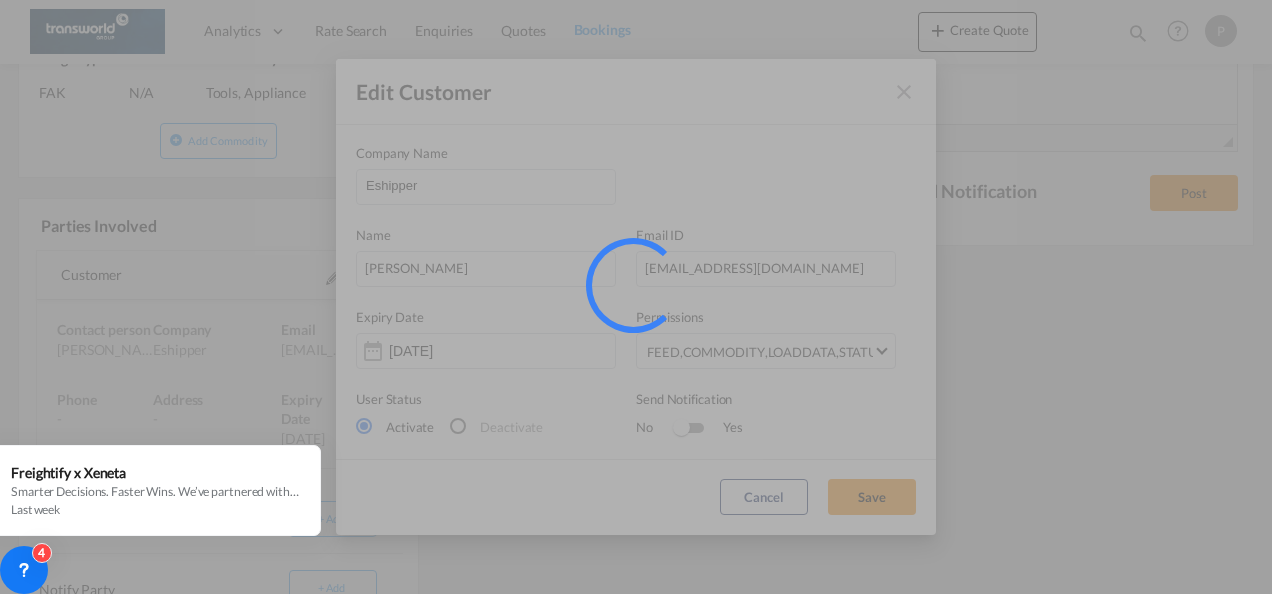 type 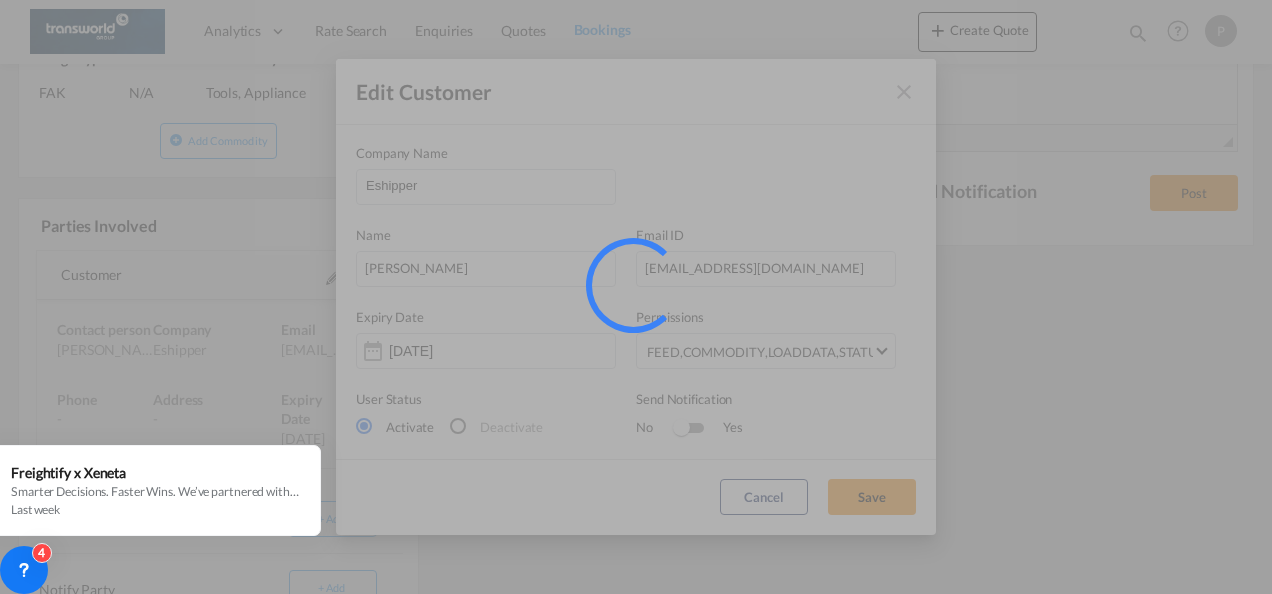 type 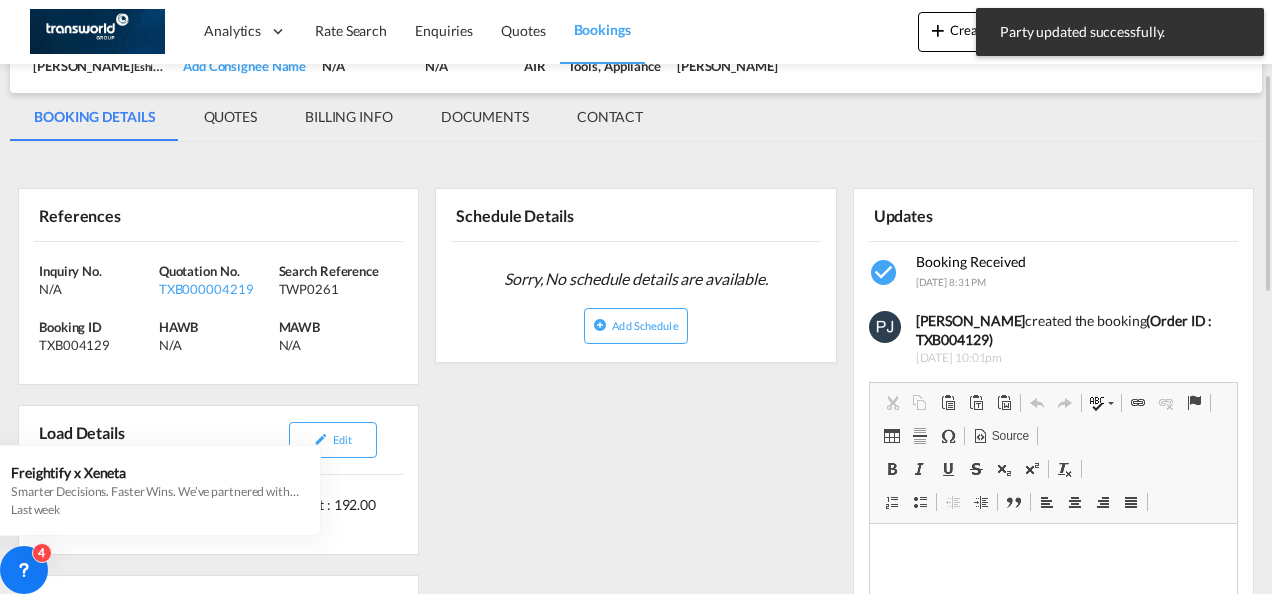 scroll, scrollTop: 0, scrollLeft: 0, axis: both 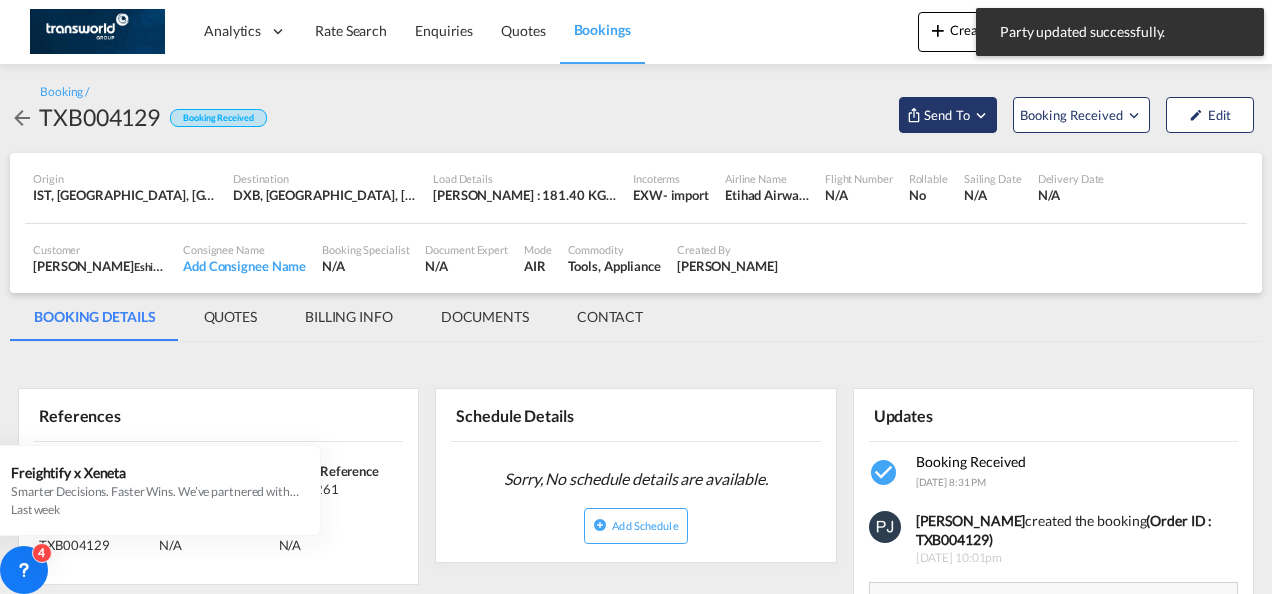 click at bounding box center (981, 115) 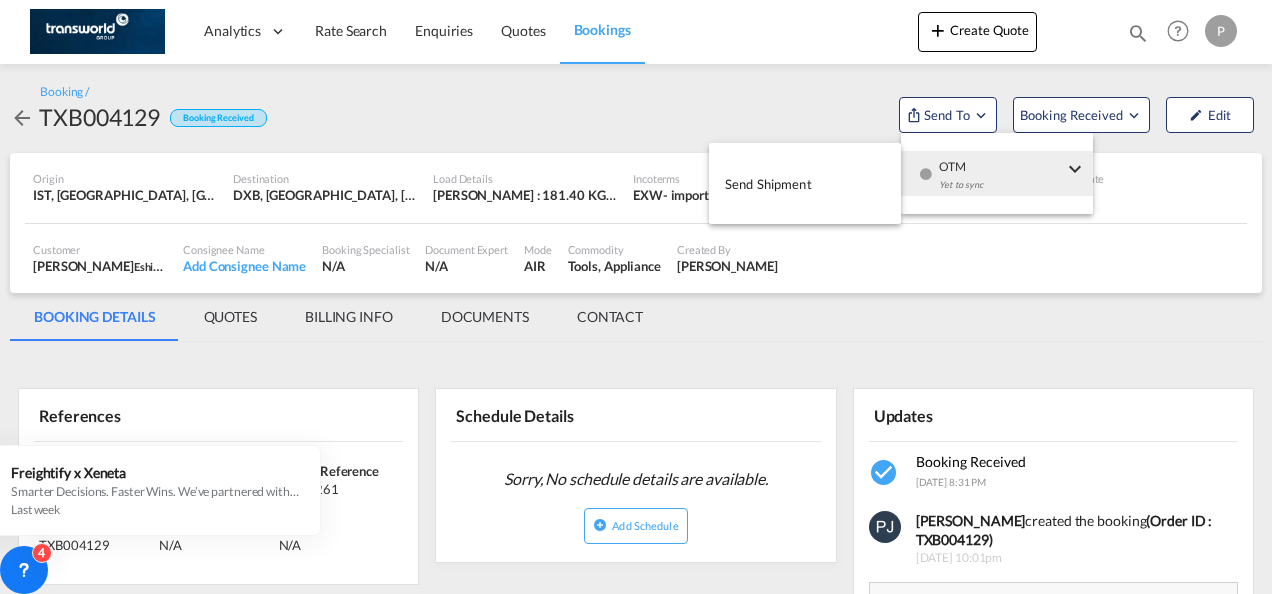 click on "Send Shipment" at bounding box center (768, 184) 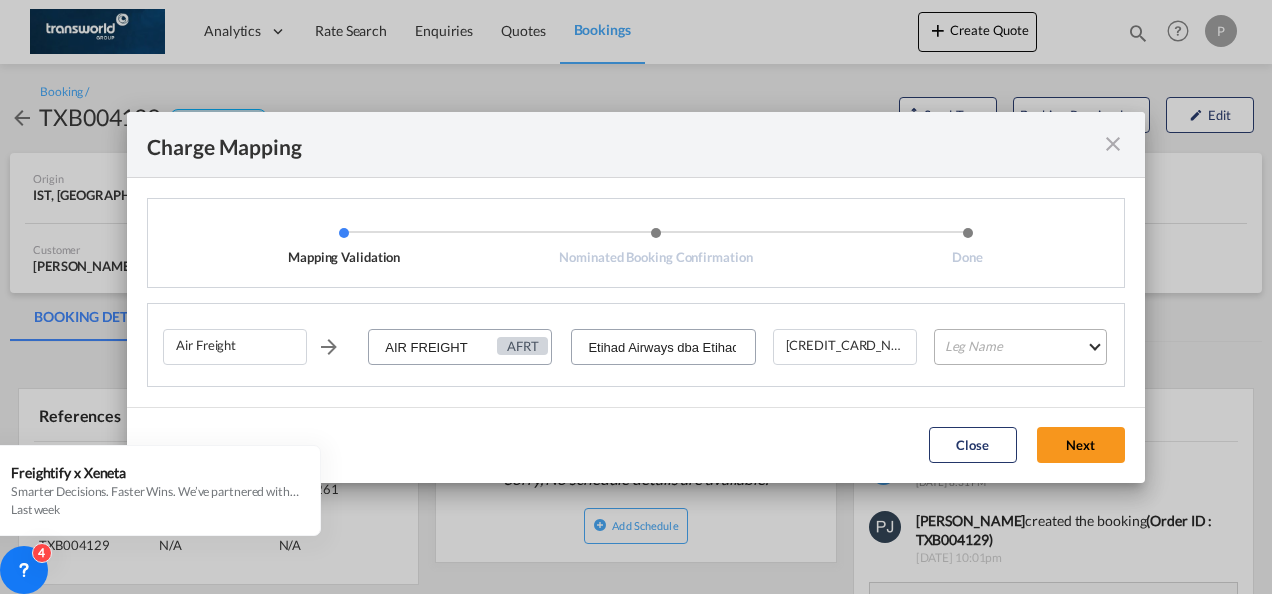 click on "Leg Name HANDLING ORIGIN HANDLING DESTINATION OTHERS TL PICK UP CUSTOMS ORIGIN AIR CUSTOMS DESTINATION TL DELIVERY" at bounding box center [1020, 347] 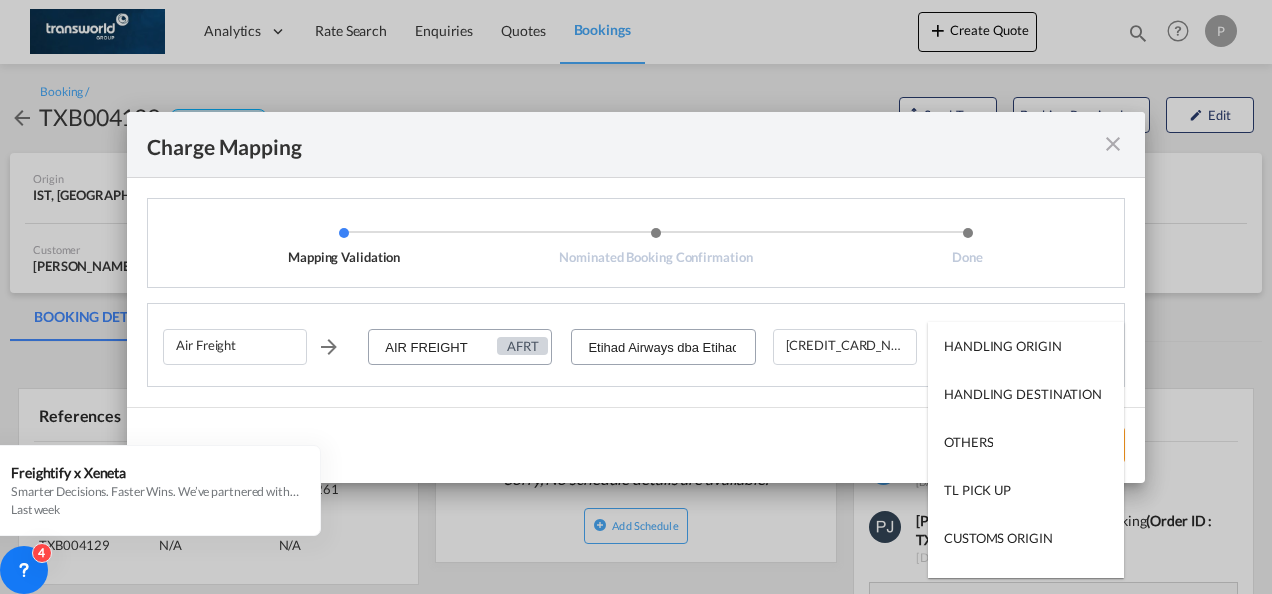 type on "HANDLING ORIGIN" 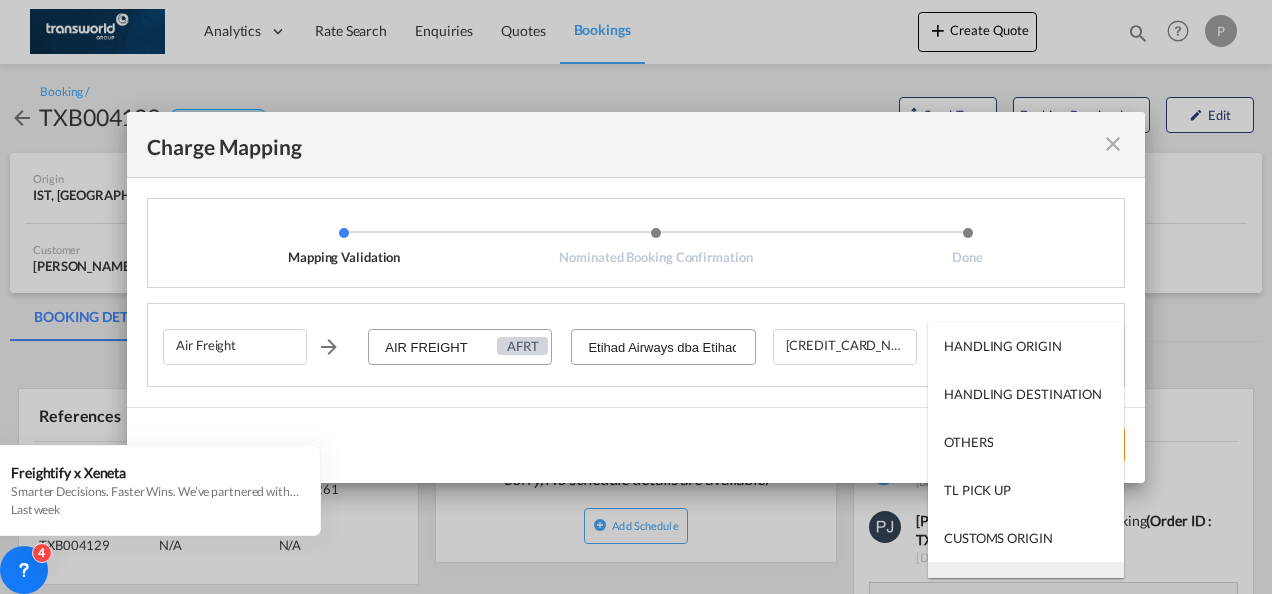 scroll, scrollTop: 32, scrollLeft: 0, axis: vertical 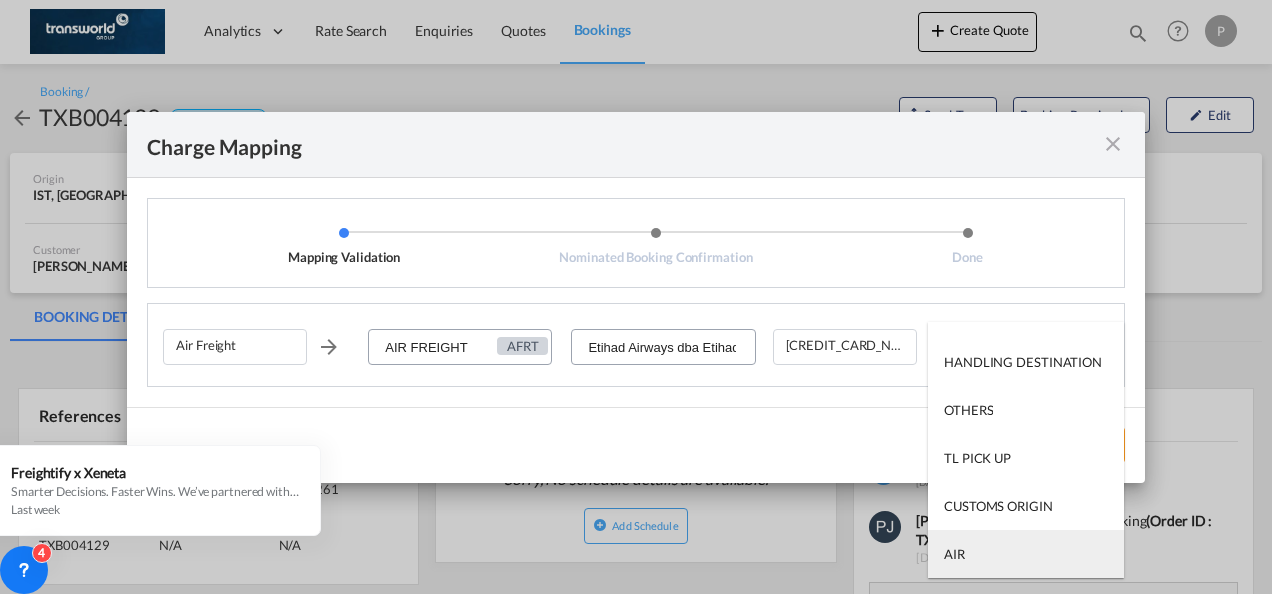 type on "AIR" 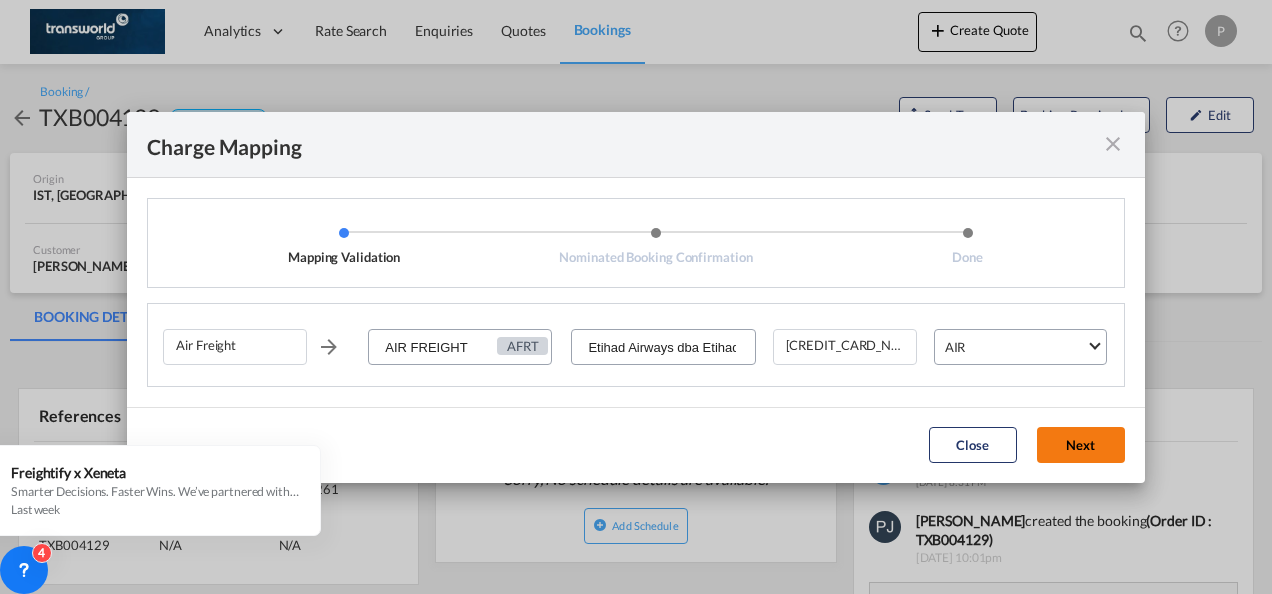 click on "Next" 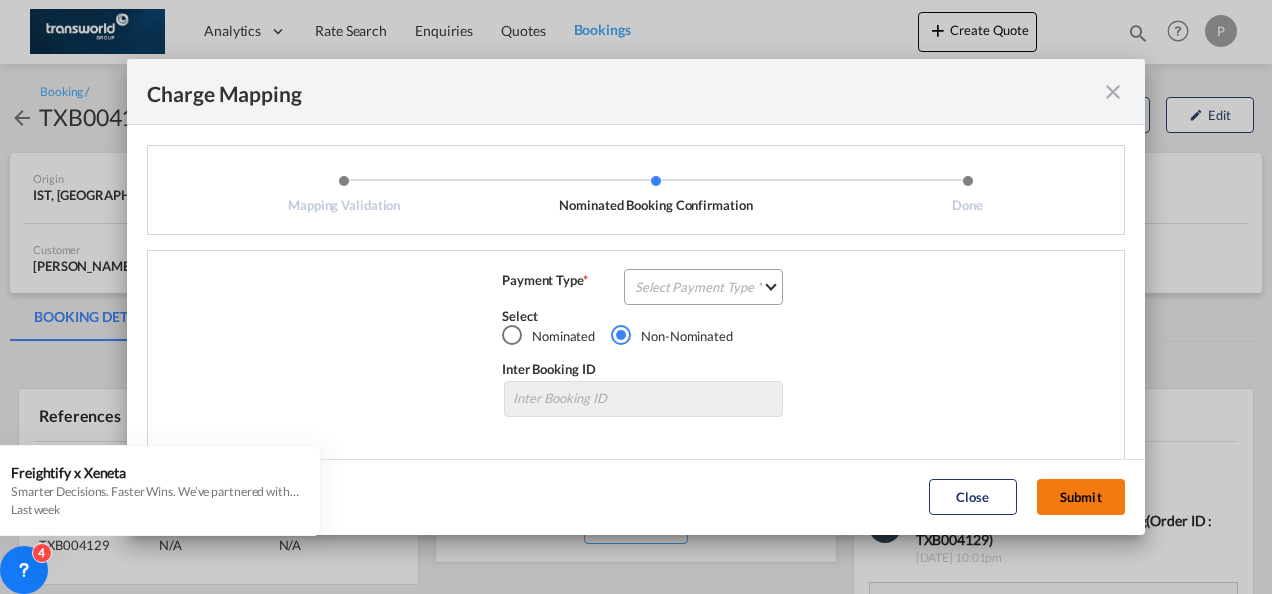 click on "Submit" 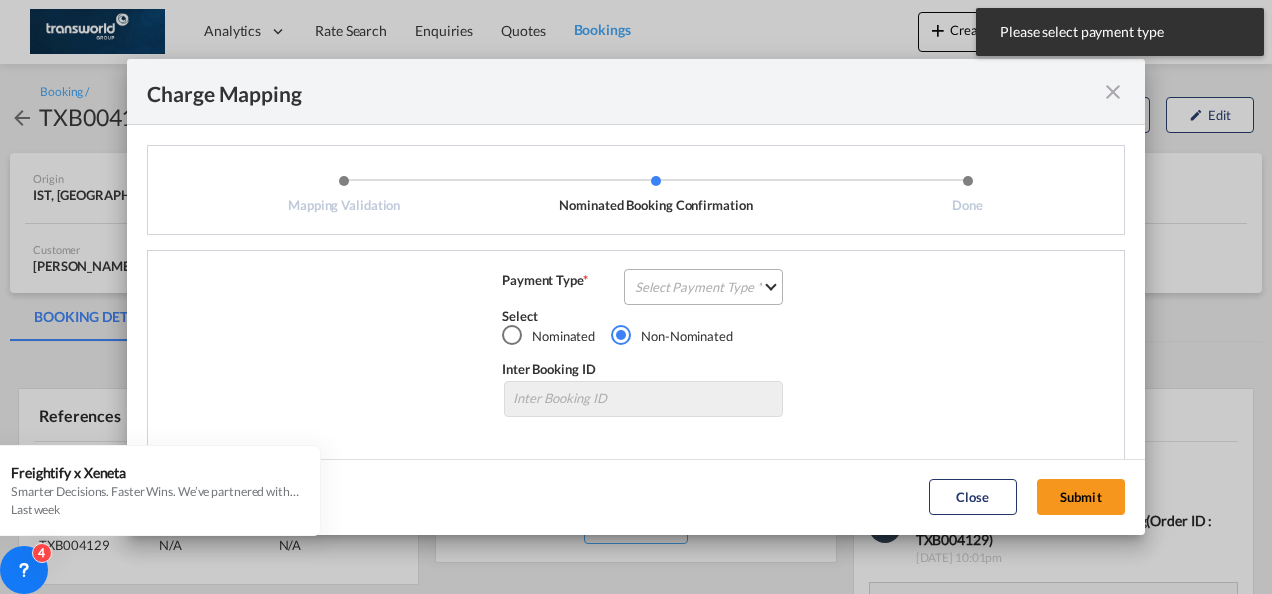 click on "Select Payment Type
COLLECT
PREPAID" at bounding box center (703, 287) 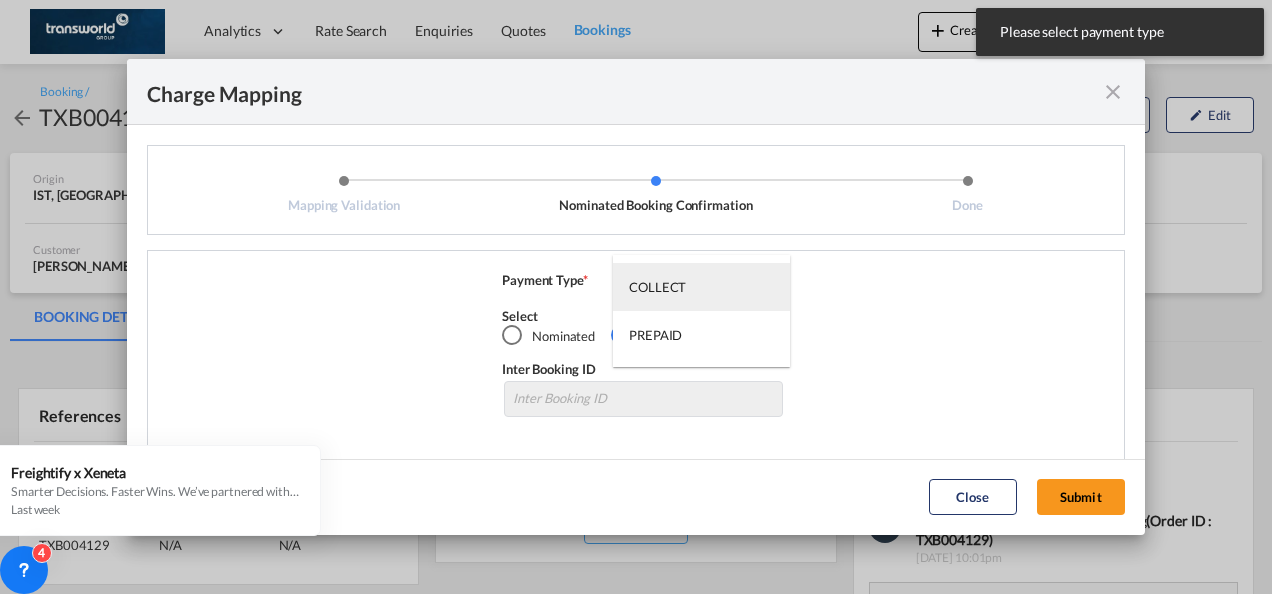 click on "COLLECT" at bounding box center (657, 287) 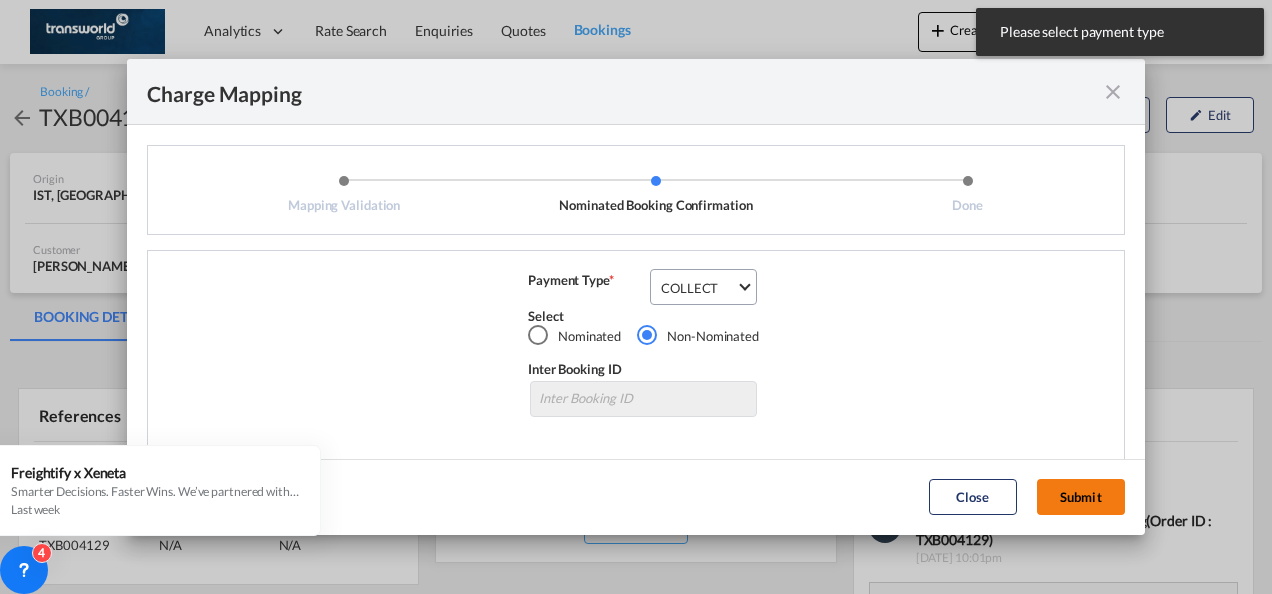 click on "Submit" 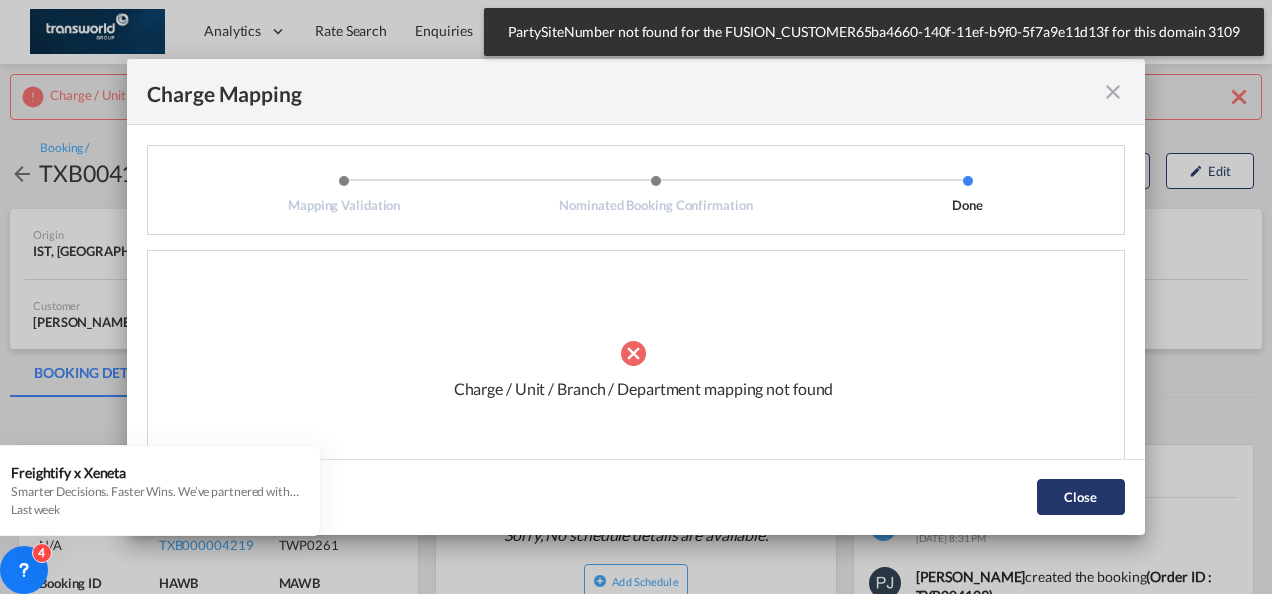 click on "Close" 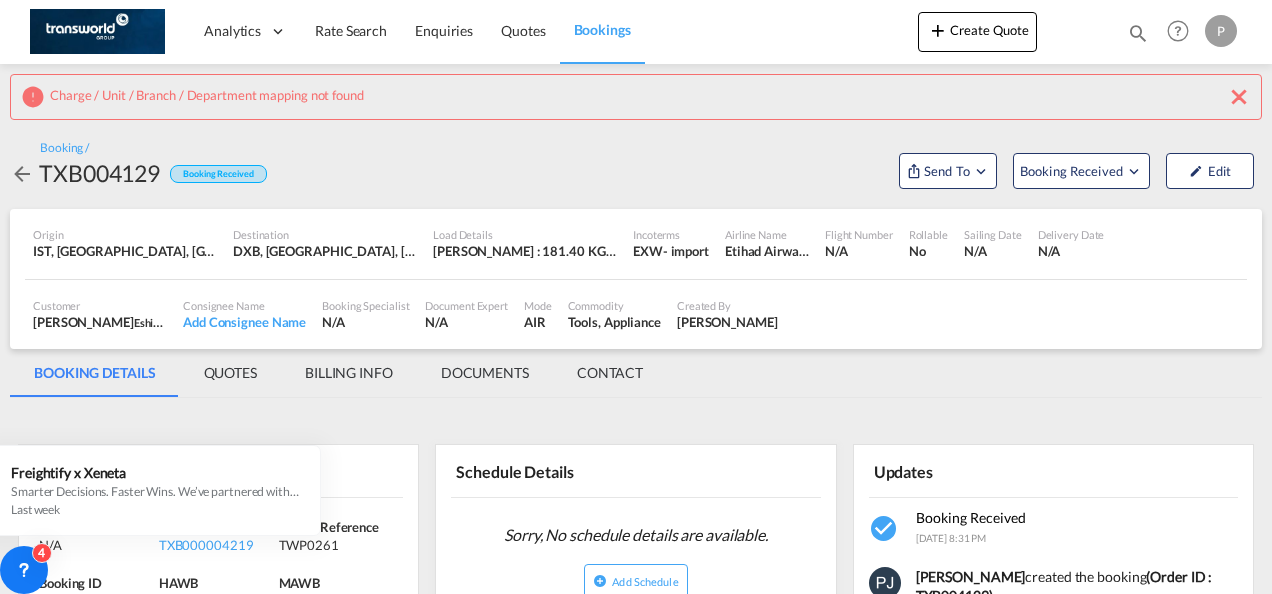 click at bounding box center (1239, 97) 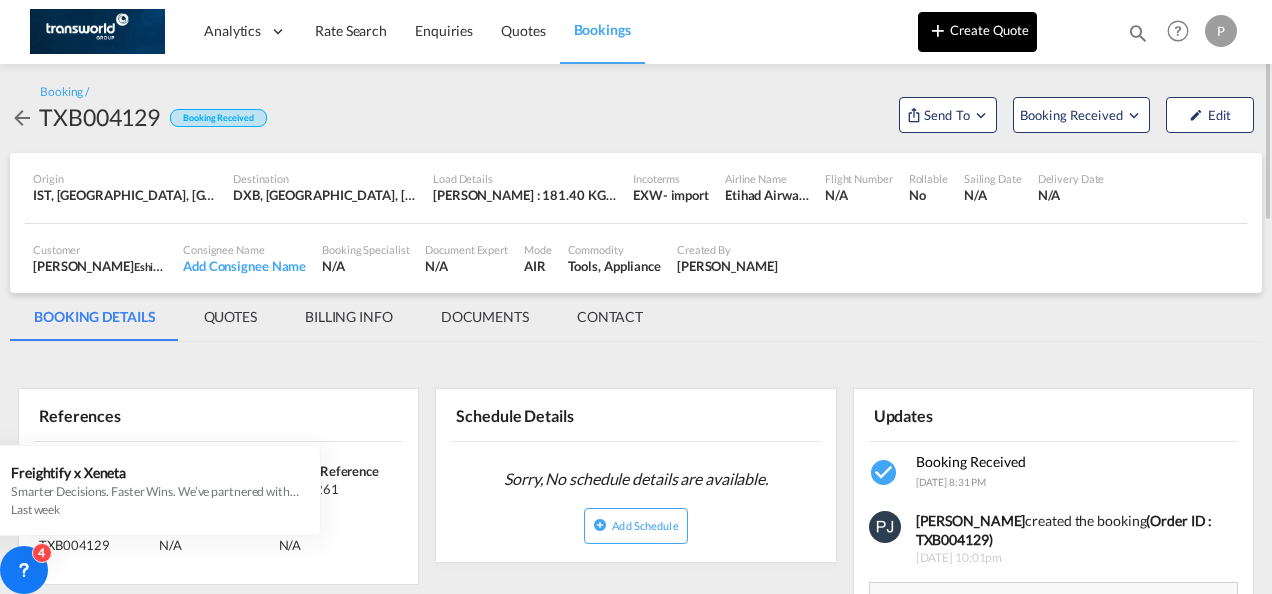 click on "Create Quote" at bounding box center [977, 32] 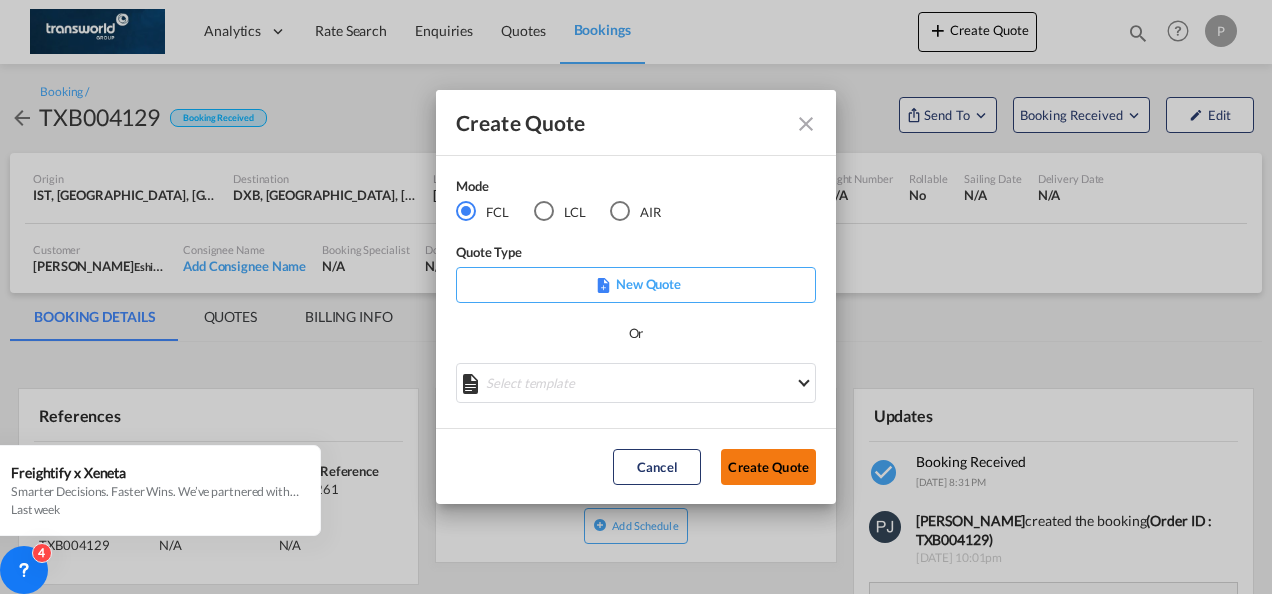 click on "Create Quote" 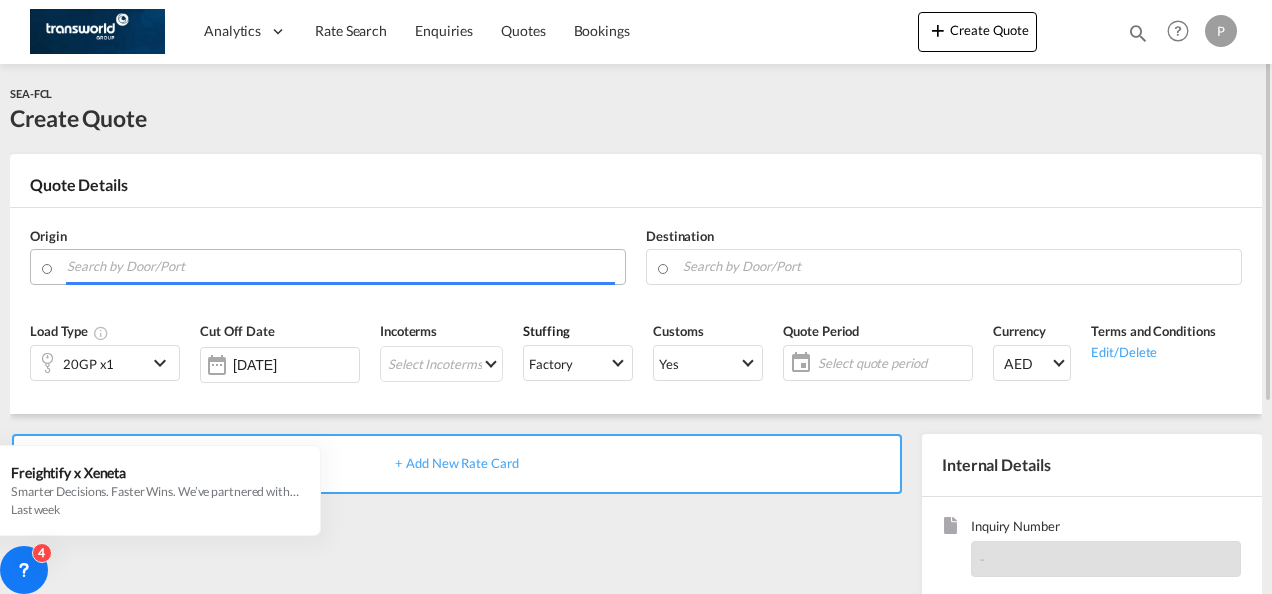 click at bounding box center (341, 266) 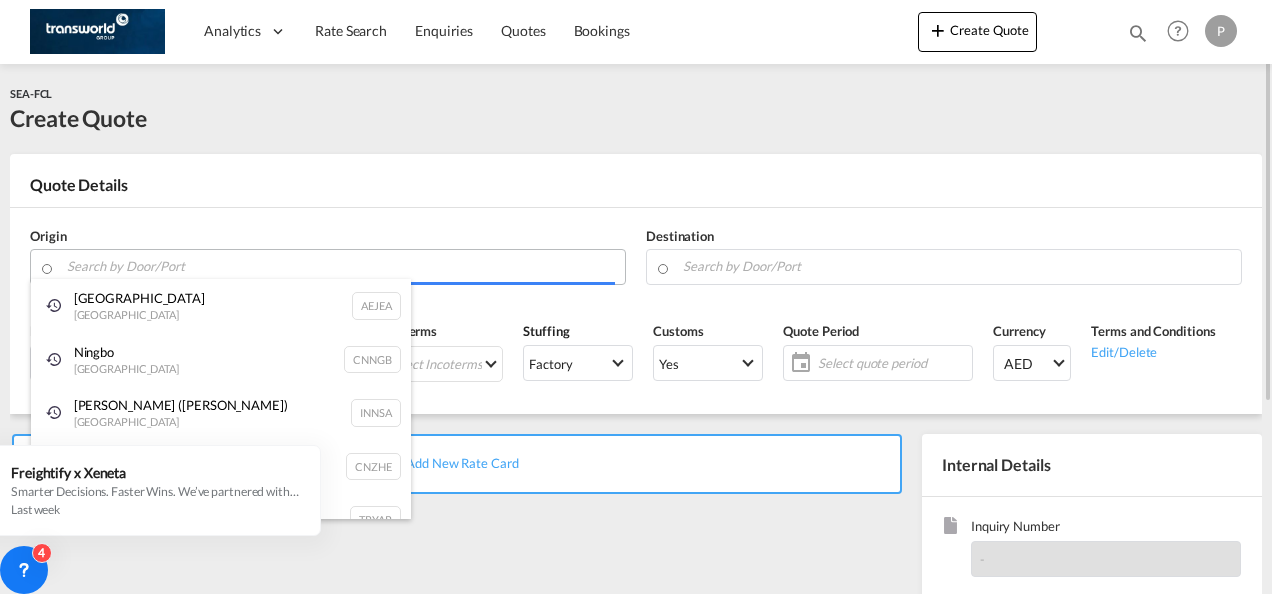 click on "Analytics
Dashboard
Rate Search
Enquiries
Quotes
Bookings" at bounding box center [636, 297] 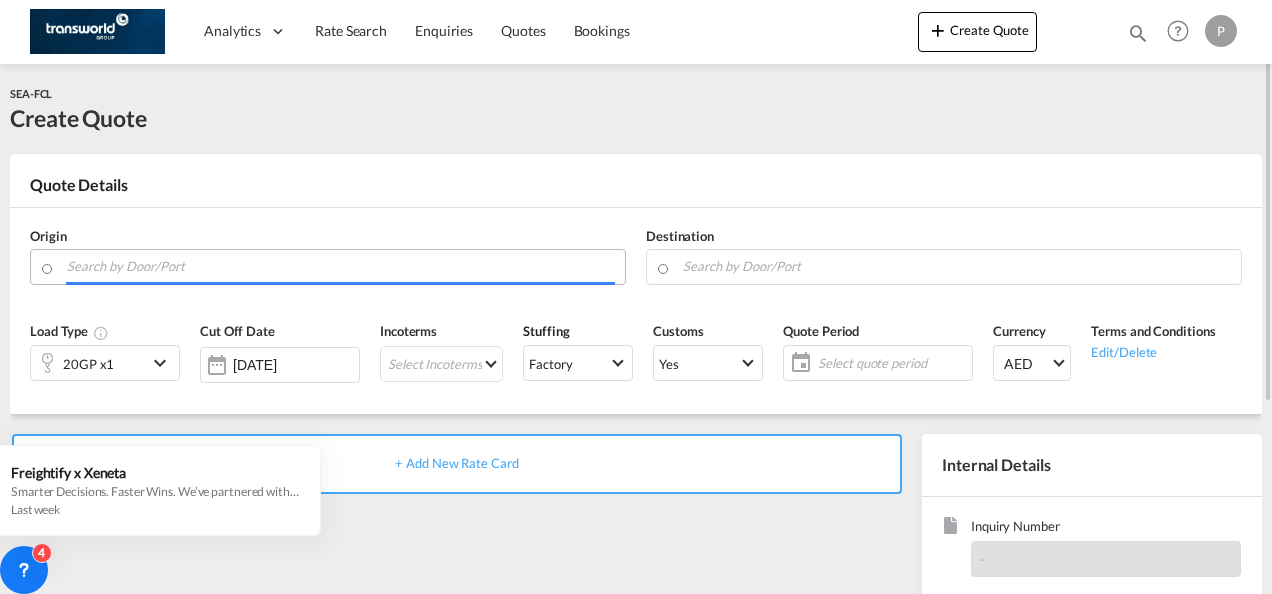 paste on "LEAM CHABANG-[GEOGRAPHIC_DATA]" 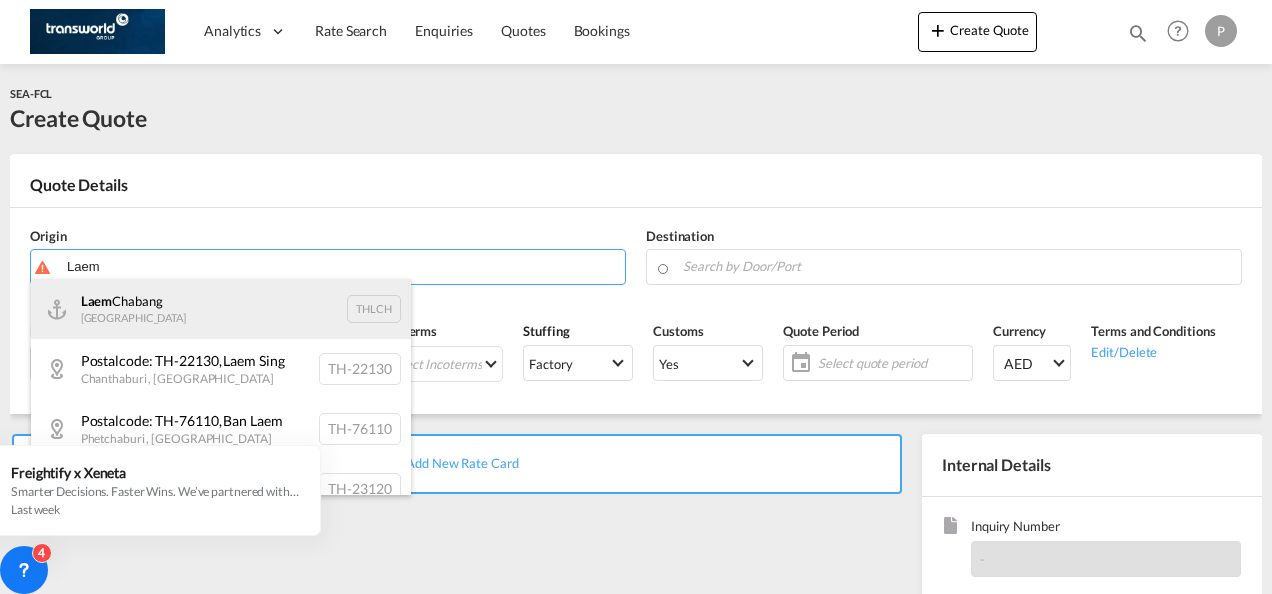 click on "Laem  Chabang Thailand
THLCH" at bounding box center [221, 309] 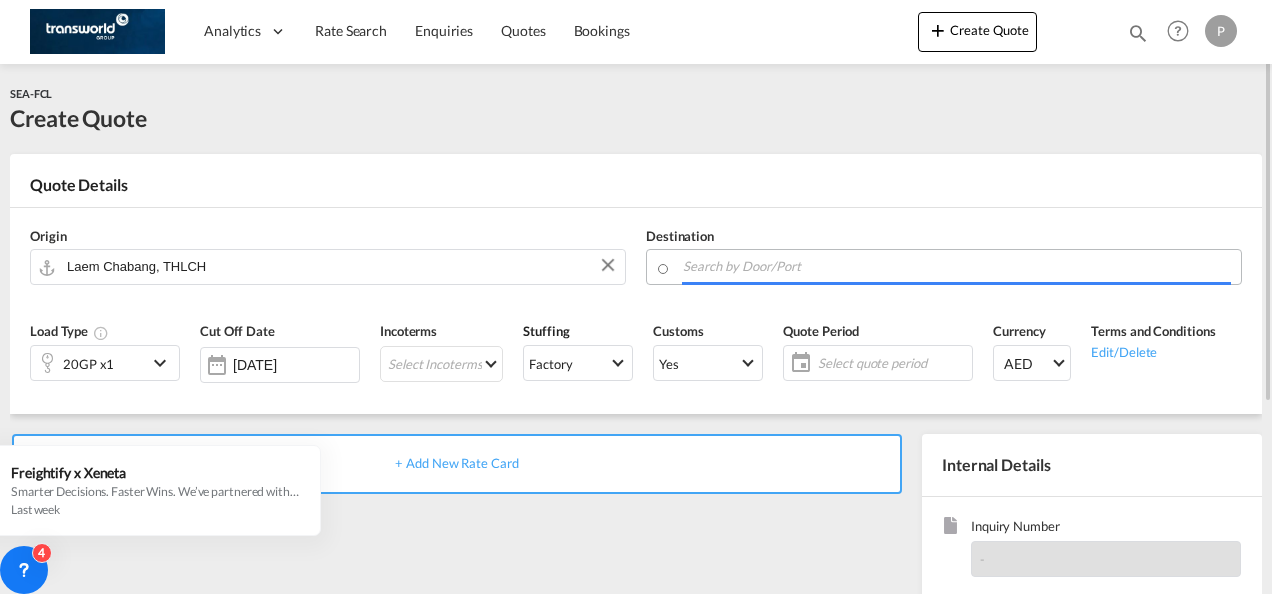 click at bounding box center [957, 266] 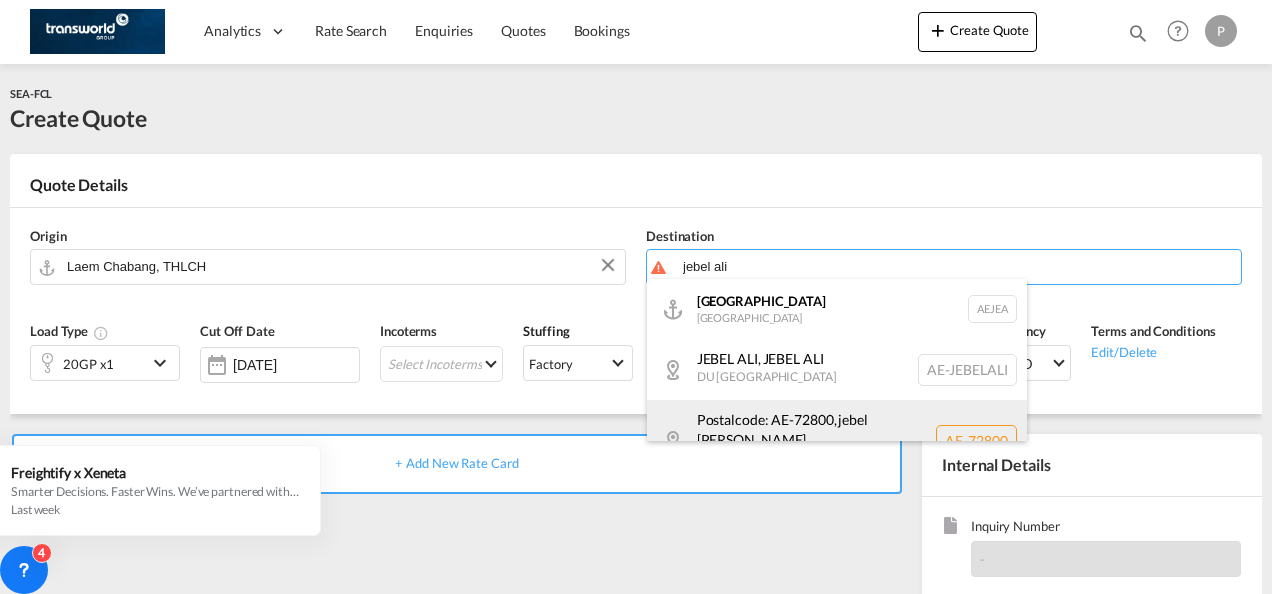 scroll, scrollTop: 38, scrollLeft: 0, axis: vertical 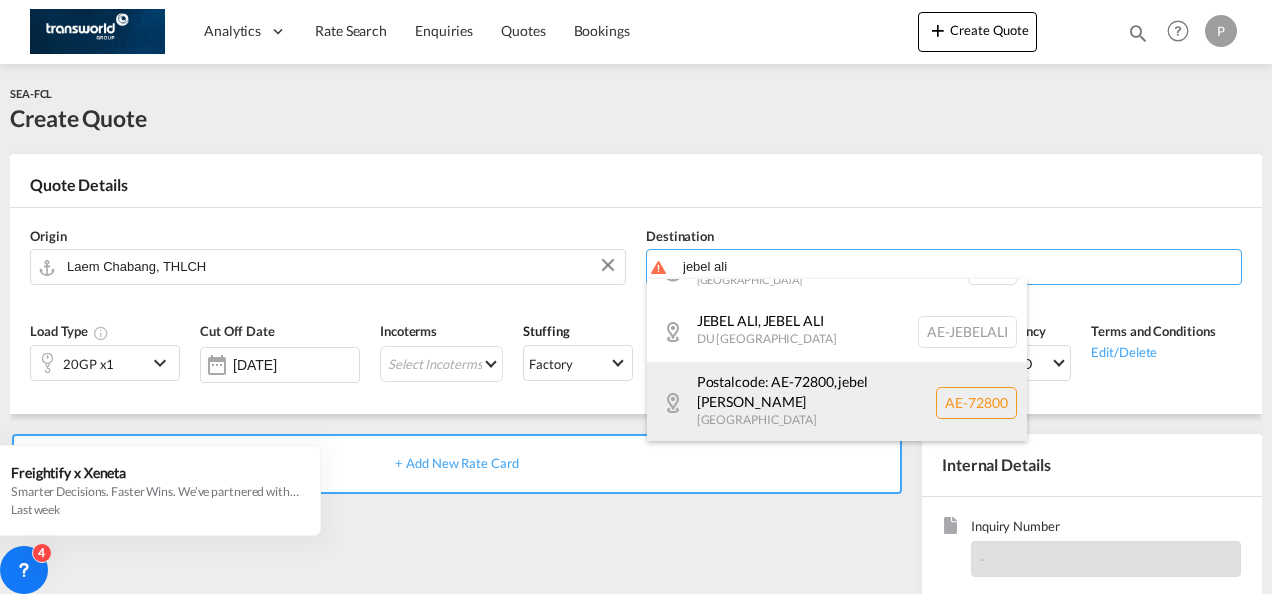 drag, startPoint x: 750, startPoint y: 306, endPoint x: 758, endPoint y: 432, distance: 126.253716 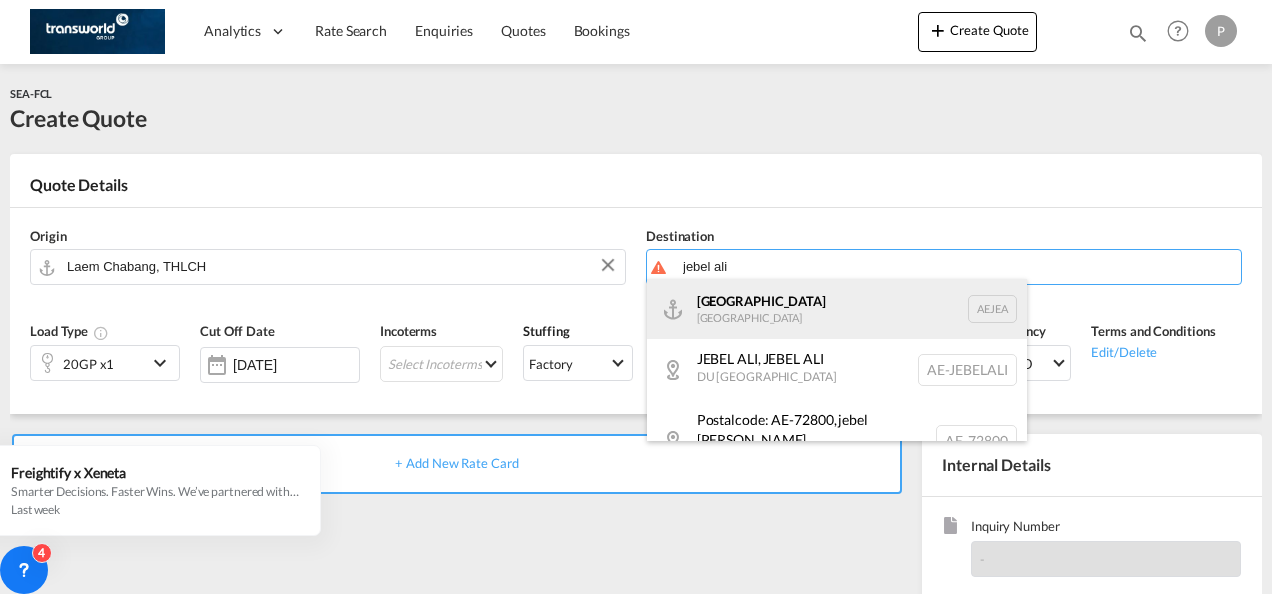 click on "[GEOGRAPHIC_DATA]
[GEOGRAPHIC_DATA]" at bounding box center [837, 309] 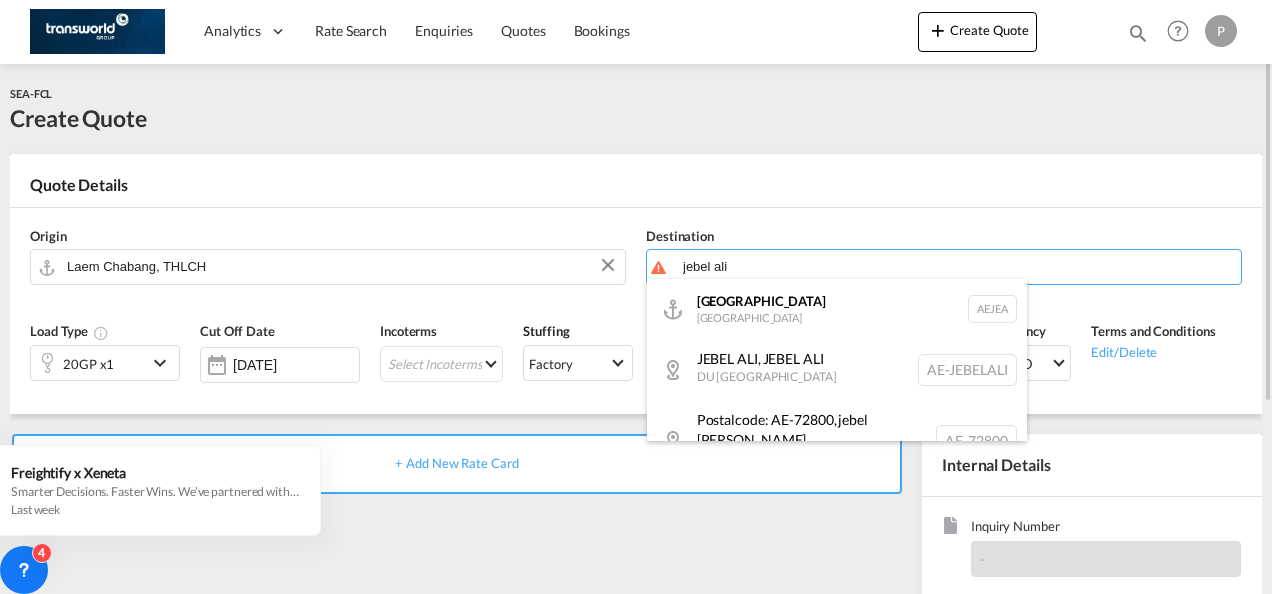 type on "[GEOGRAPHIC_DATA], [GEOGRAPHIC_DATA]" 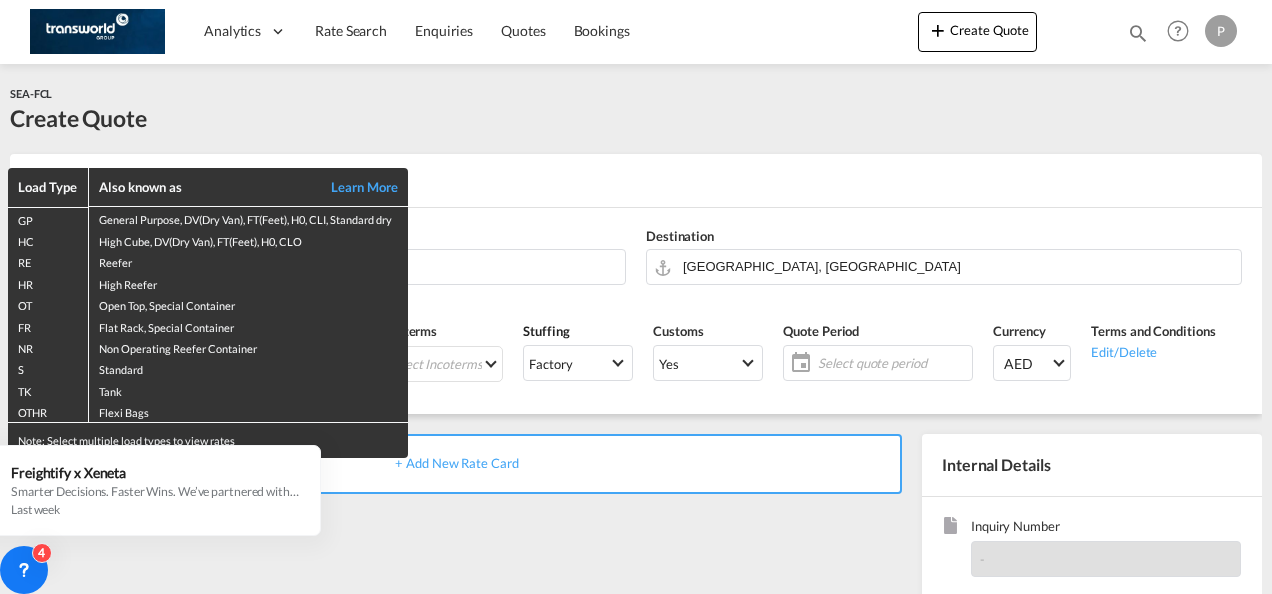 click on "Load Type Also known as Learn More GP
General Purpose, DV(Dry Van), FT(Feet), H0, CLI, Standard dry HC
High Cube, DV(Dry Van), FT(Feet), H0, CLO RE
Reefer HR
High Reefer OT
Open Top, Special Container FR
Flat Rack, Special Container NR
Non Operating Reefer Container S
Standard TK
Tank OTHR
Flexi Bags Note: Select multiple load types to view rates" at bounding box center (636, 297) 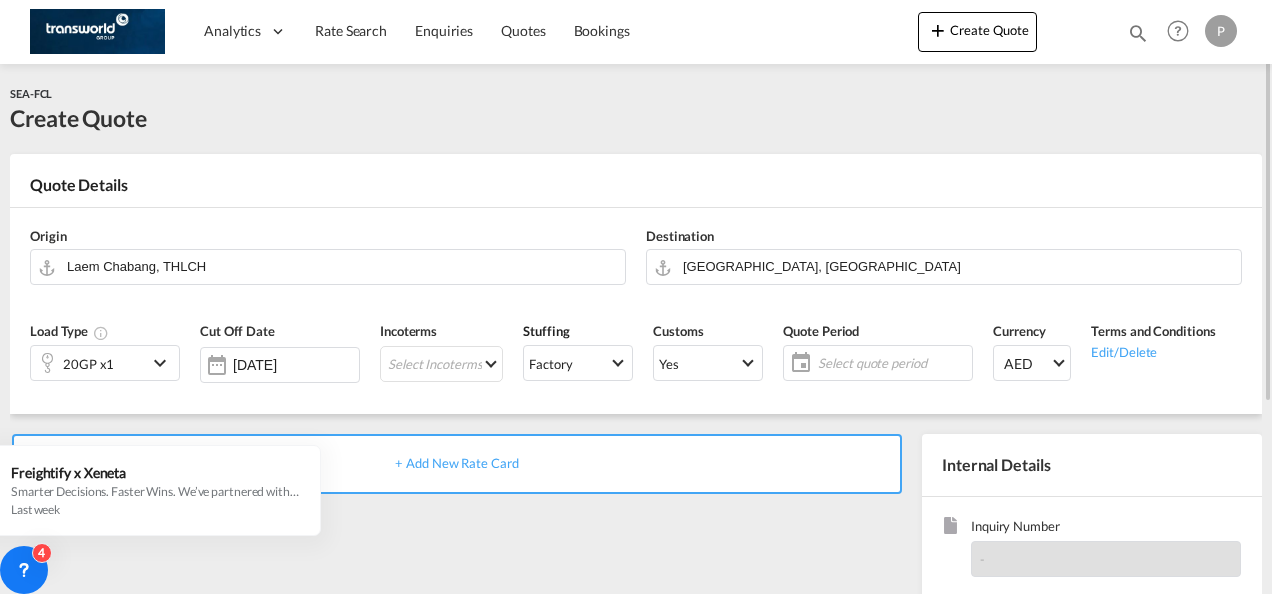 click at bounding box center (163, 363) 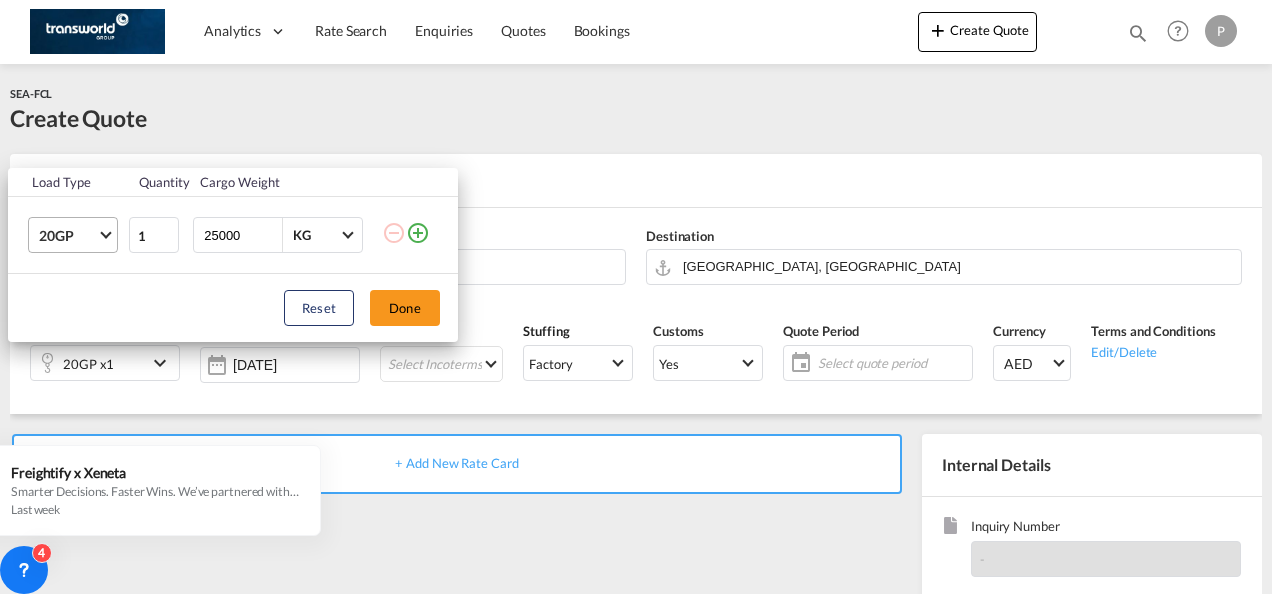 click at bounding box center (105, 233) 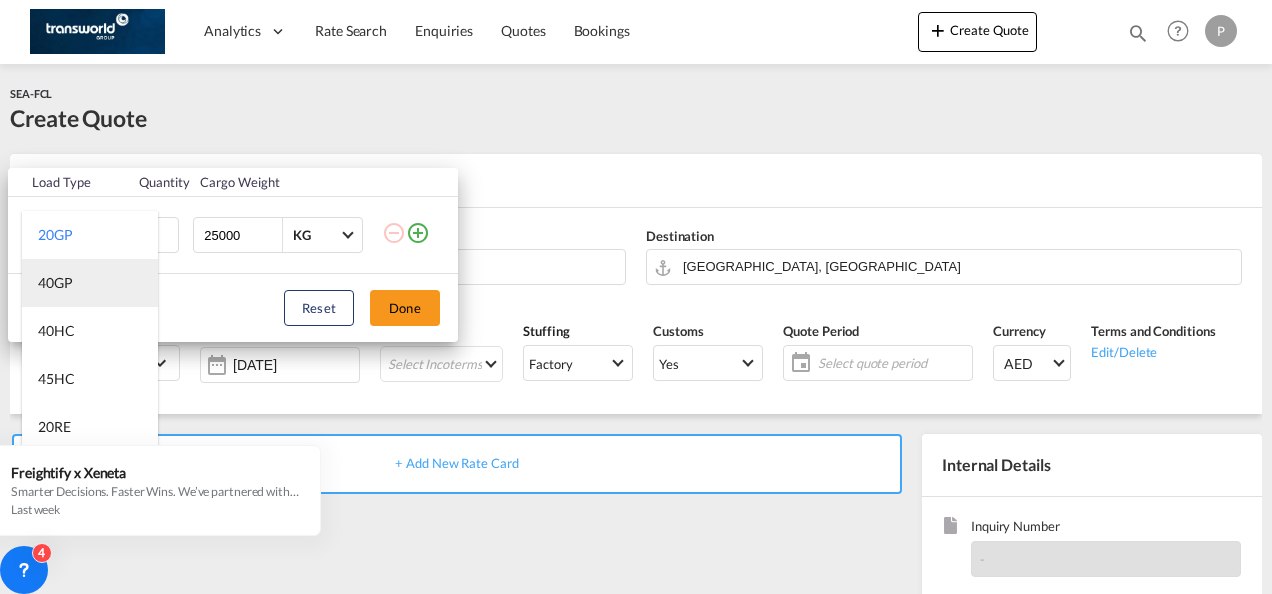 click on "40GP" at bounding box center [90, 283] 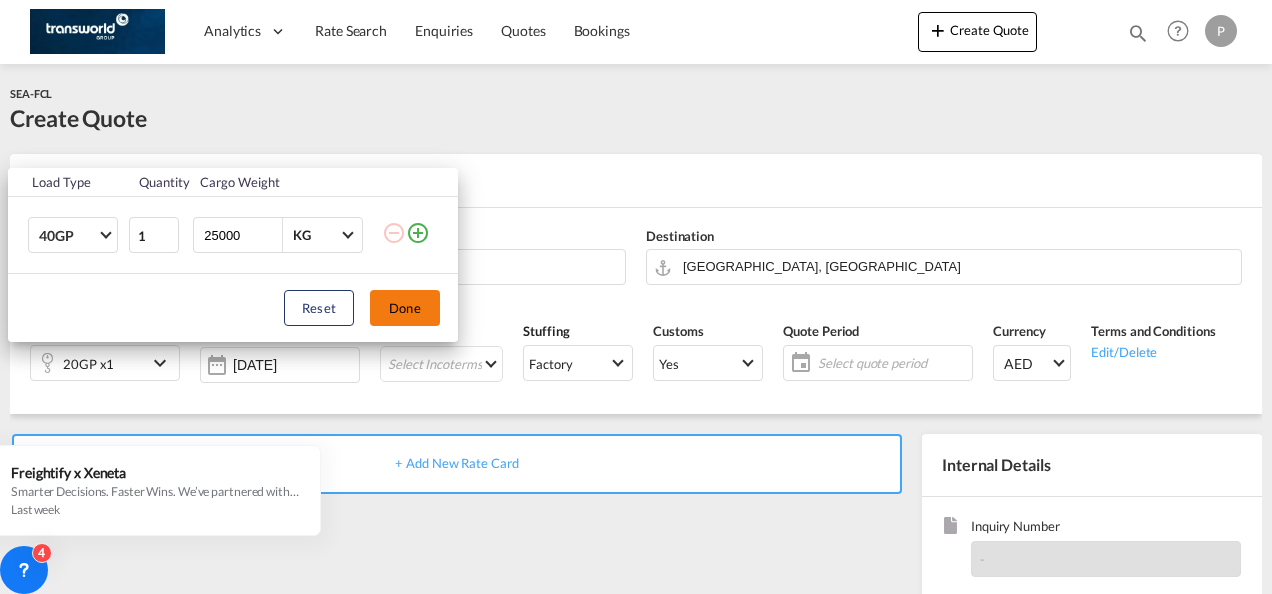 click on "Done" at bounding box center (405, 308) 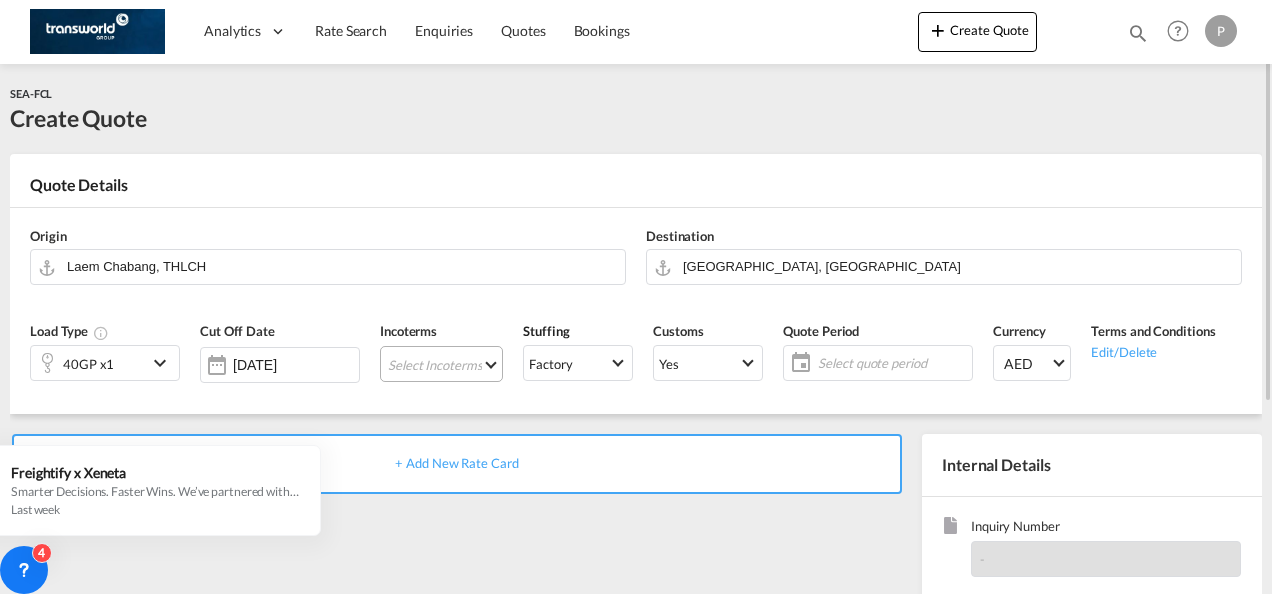 click on "Select Incoterms
FOB - export
Free on Board FOB - import
Free on Board CFR - export
Cost and Freight DAP - import
Delivered at Place CIP - import
Carriage and Insurance Paid to EXW - export
Ex Works DPU - import
Delivery at Place Unloaded FAS - export
Free Alongside Ship FCA - export
Free Carrier FCA - import
Free Carrier EXW - import
Ex Works CIF - export
Cost,Insurance and Freight CIP - export
Carriage and Insurance Paid to CIF - import
Cost,Insurance and Freight DDP - export
Delivery Duty Paid CPT - import
Carrier Paid to DAP - export
Delivered at Place CPT - export
Carrier Paid to DPU - export
Delivery at Place Unloaded CFR - import
Cost and Freight FAS - import
Free Alongside Ship" at bounding box center (441, 364) 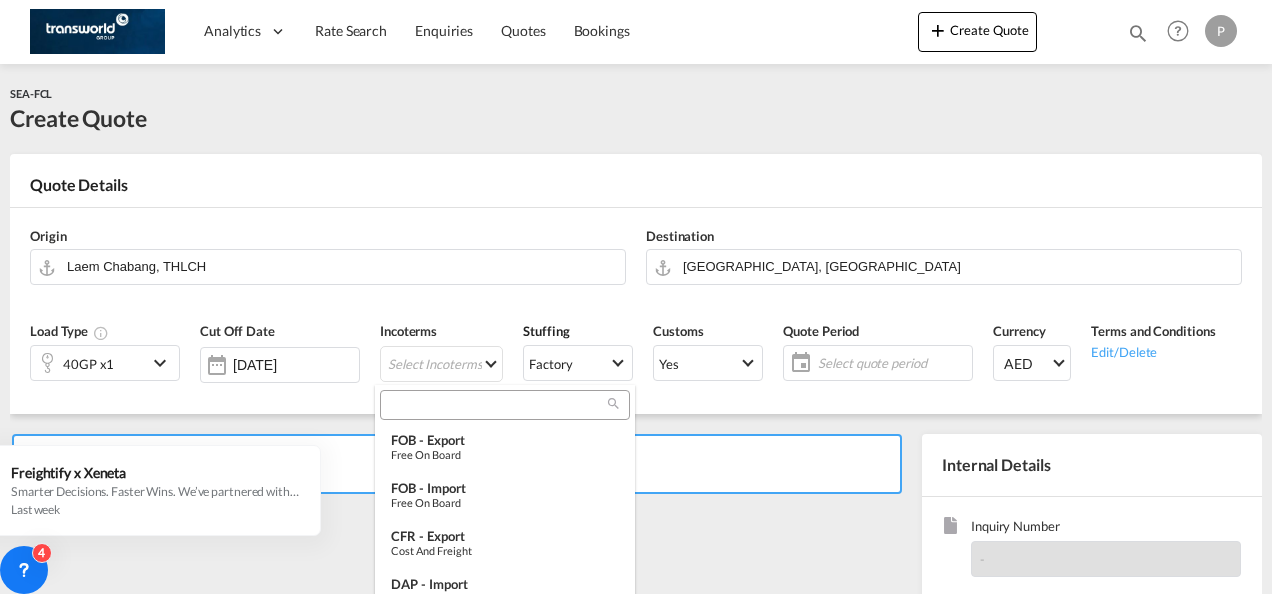 click at bounding box center (497, 405) 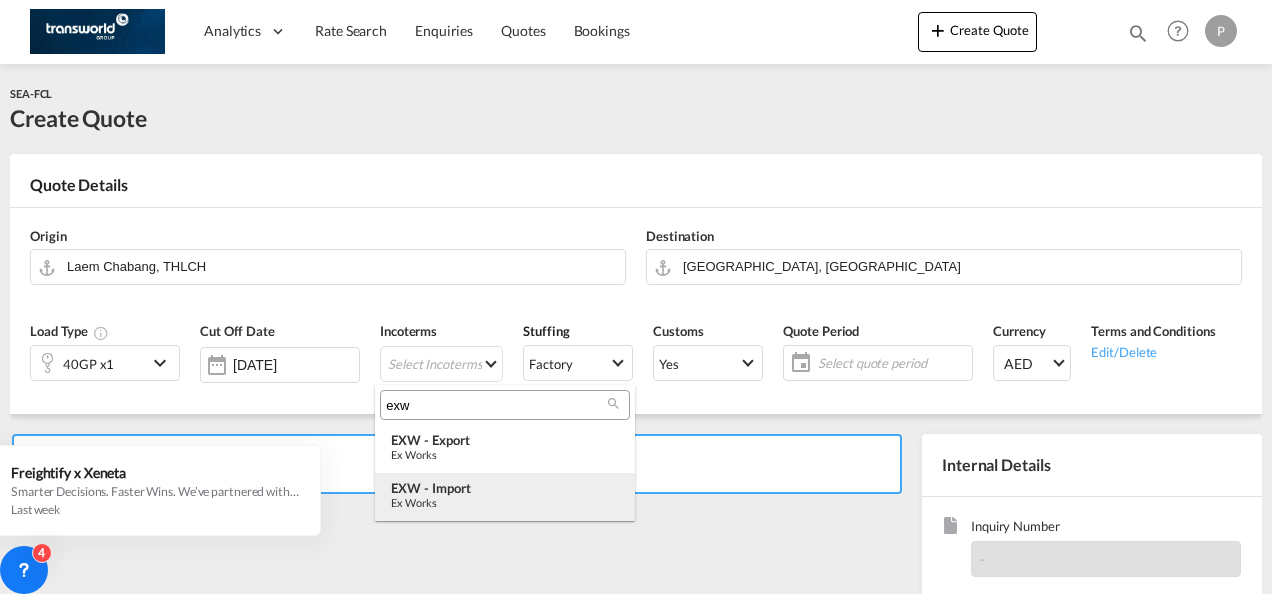 type on "exw" 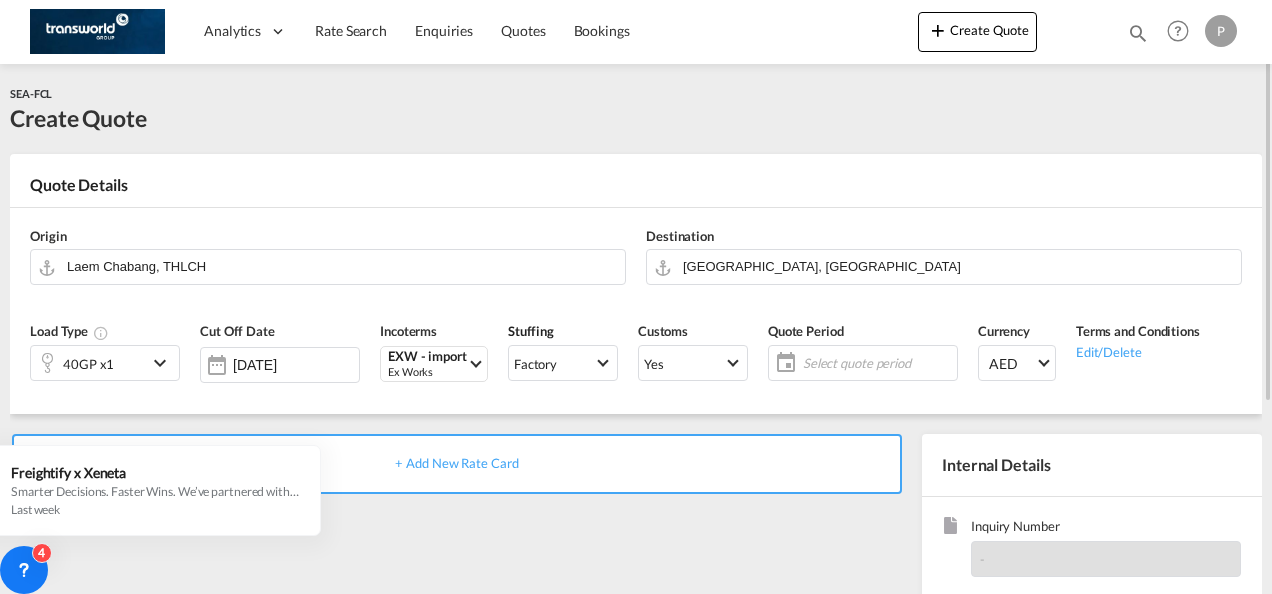 click on "Select quote period" 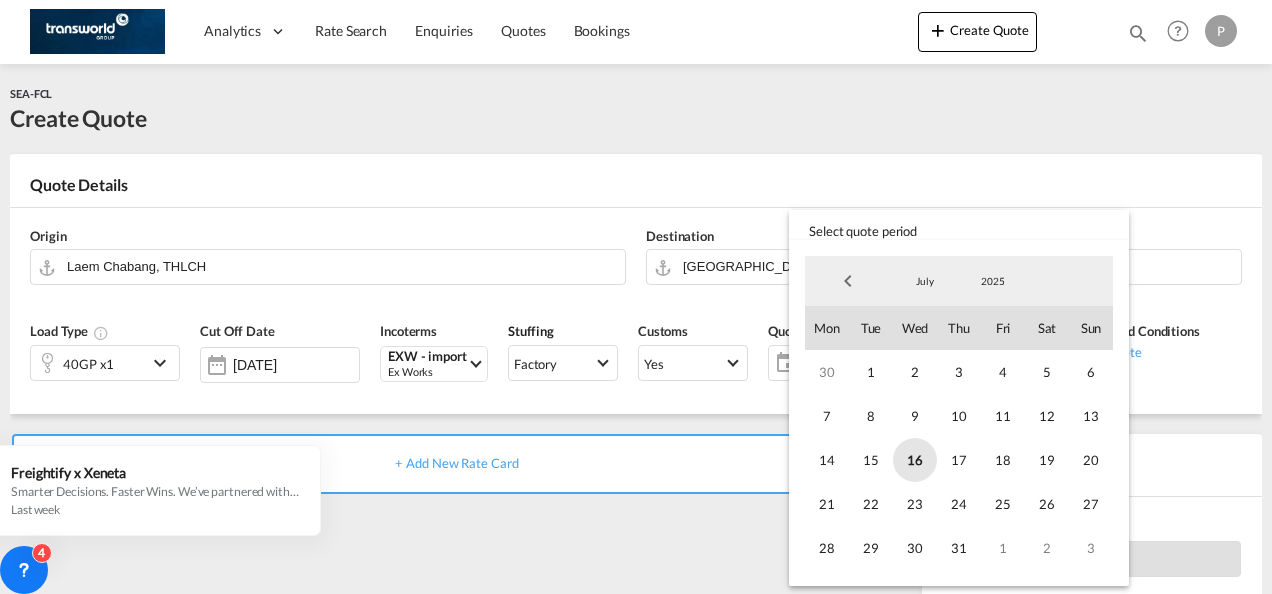 click on "16" at bounding box center [915, 460] 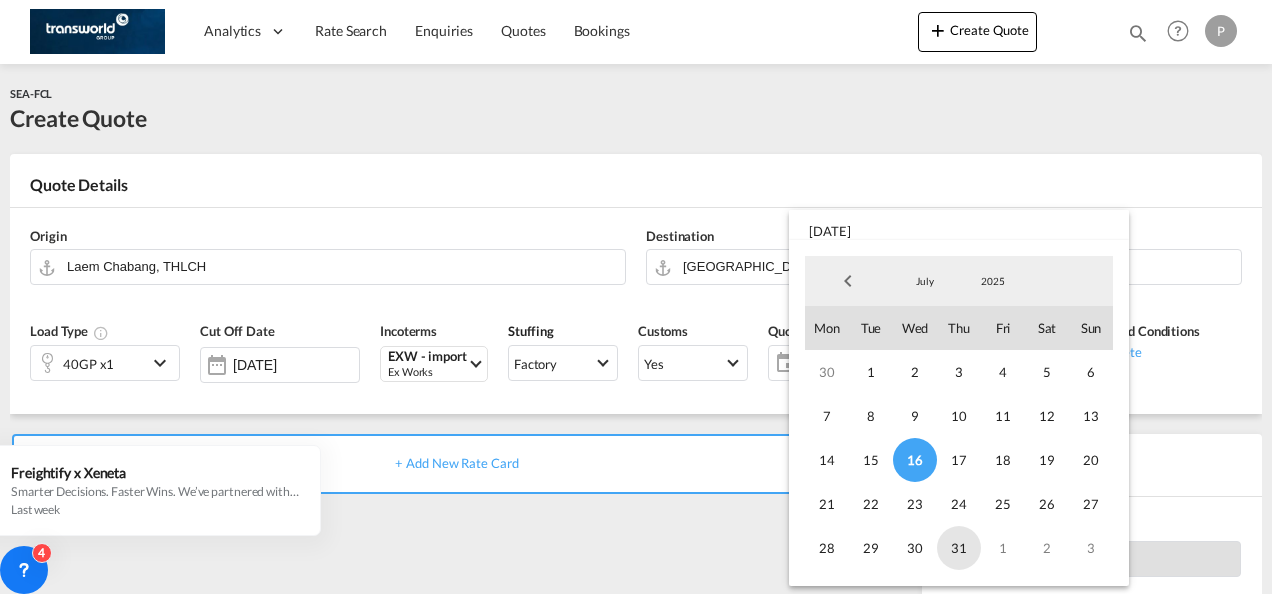 click on "31" at bounding box center [959, 548] 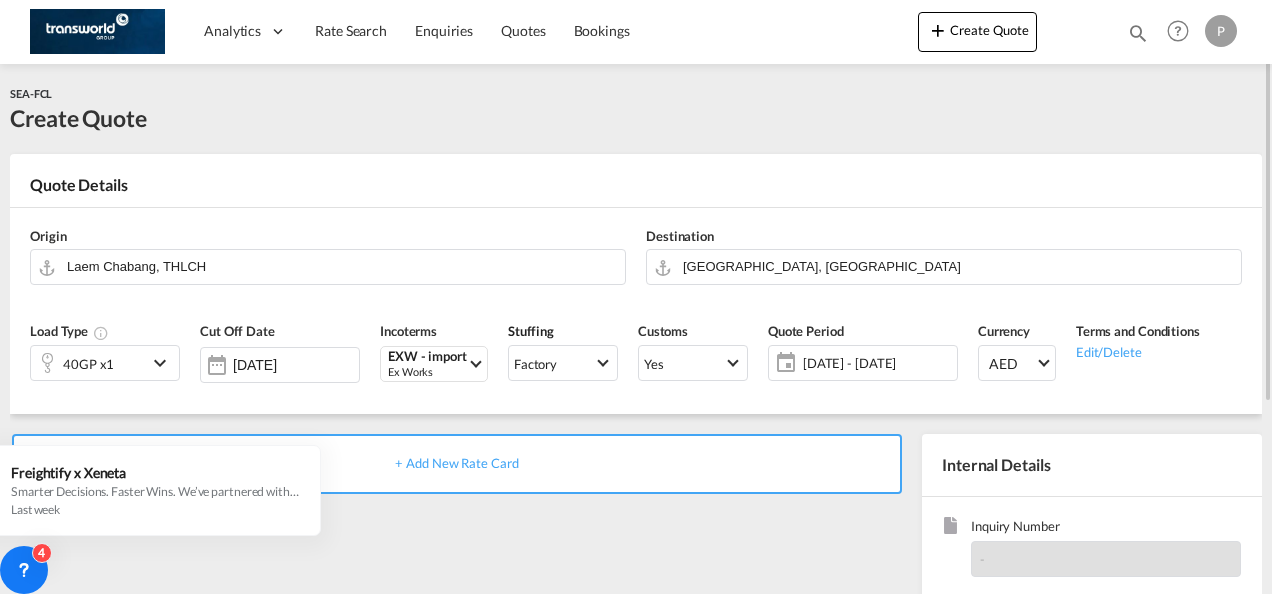 scroll, scrollTop: 200, scrollLeft: 0, axis: vertical 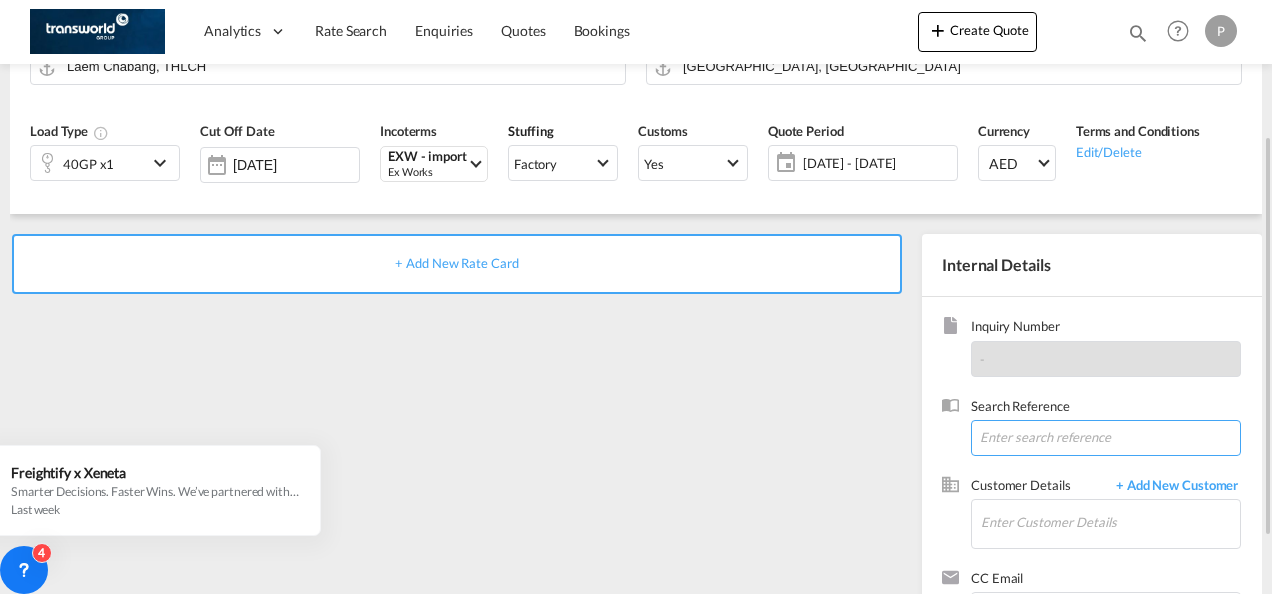 click at bounding box center (1106, 438) 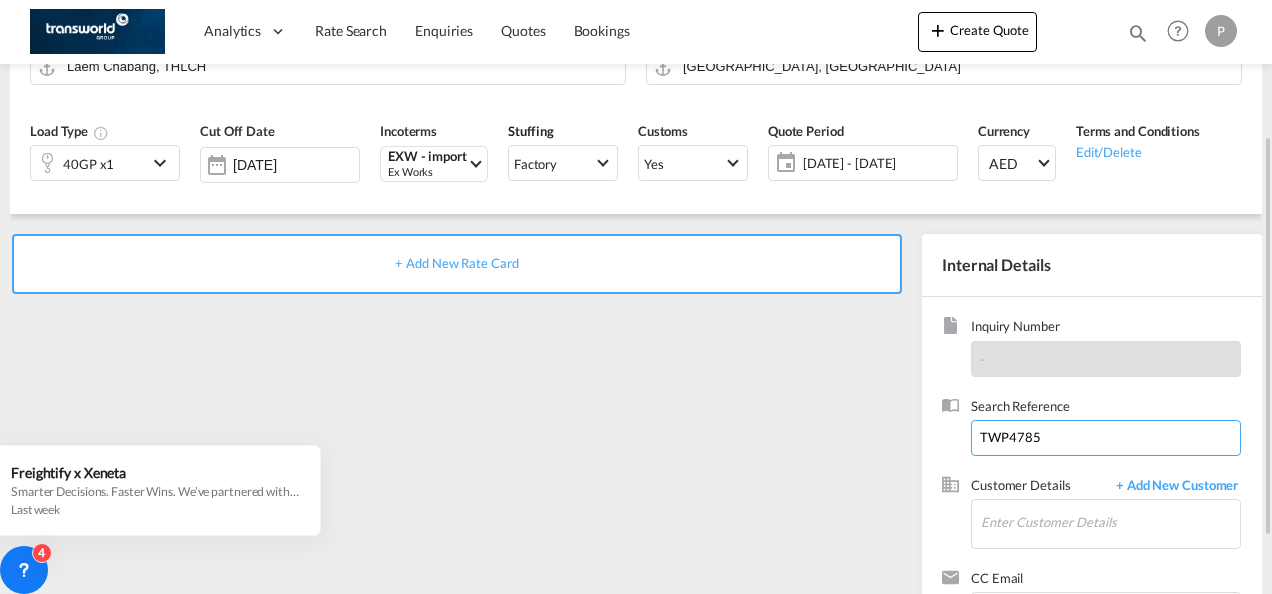 type on "TWP4785" 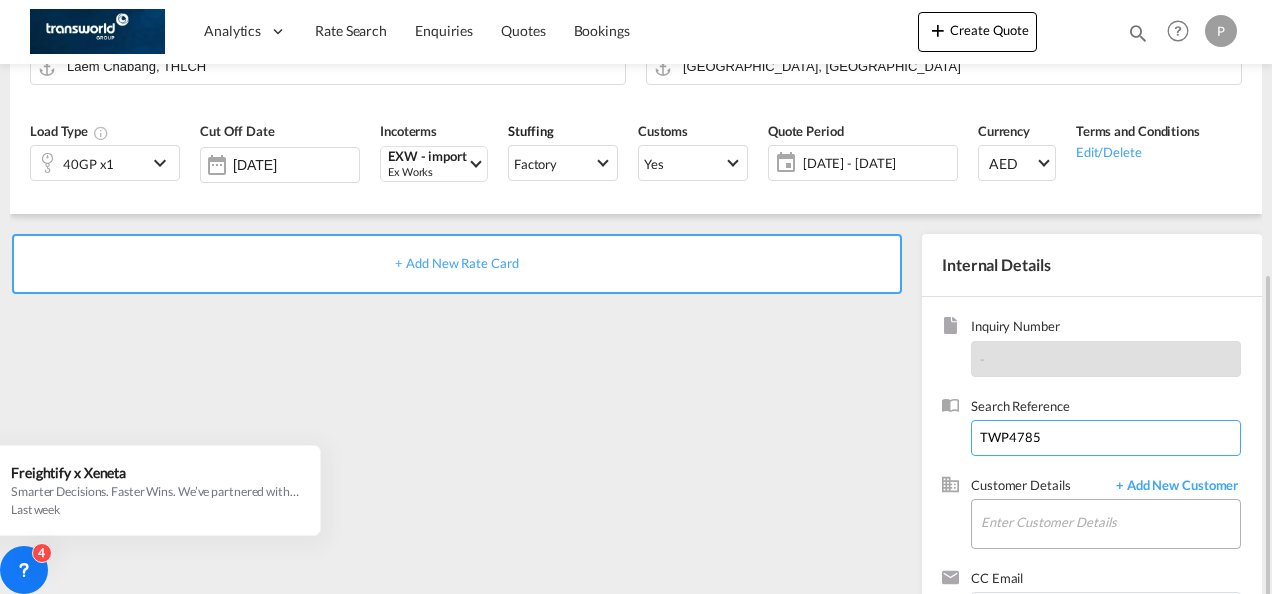 scroll, scrollTop: 282, scrollLeft: 0, axis: vertical 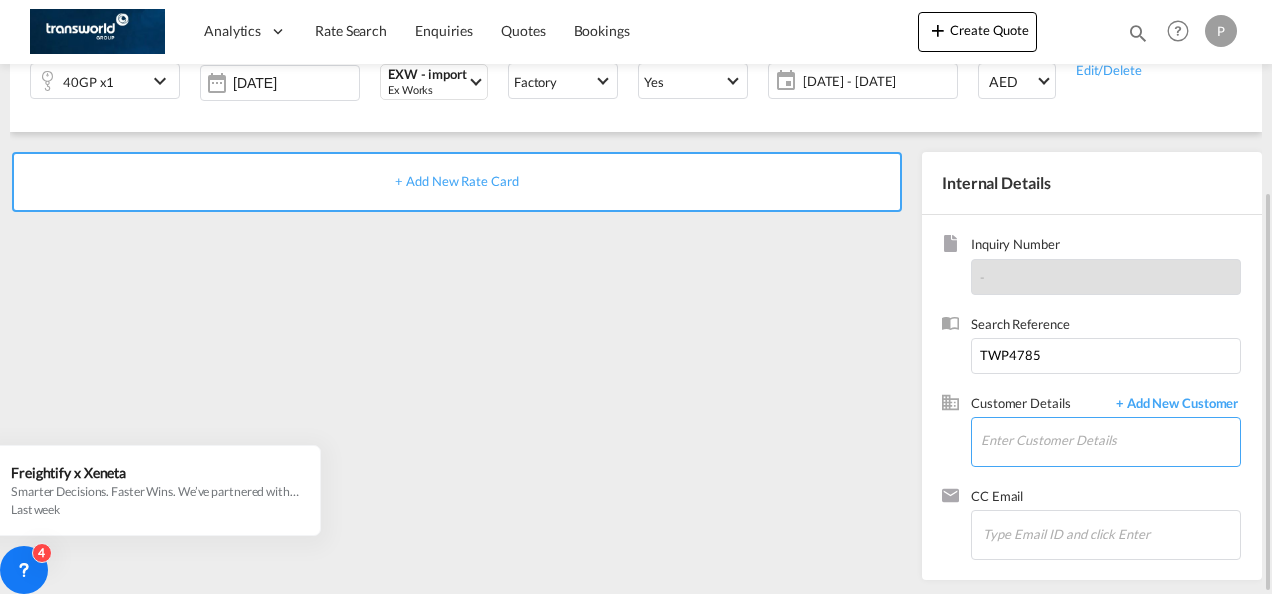 click on "Enter Customer Details" at bounding box center [1110, 440] 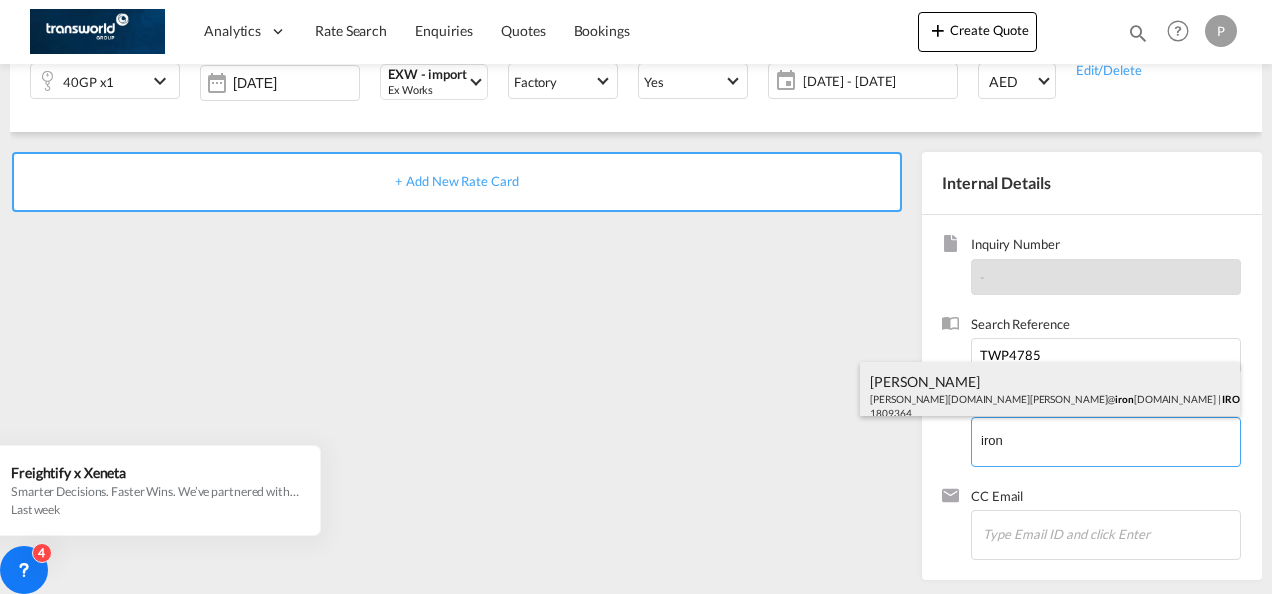 click on "Melbin George [DOMAIN_NAME][PERSON_NAME]@ iron [DOMAIN_NAME]    |    IRON MAN 4X4 MIDDLE EAST FZCO
|      1809364" at bounding box center [1050, 396] 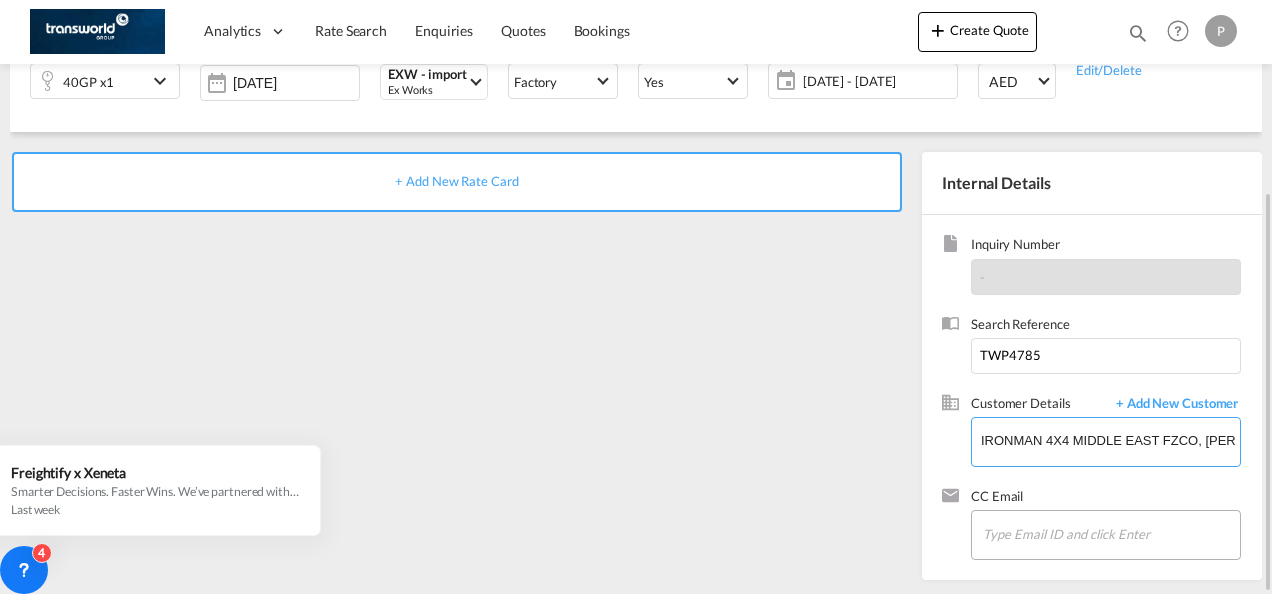 scroll, scrollTop: 182, scrollLeft: 0, axis: vertical 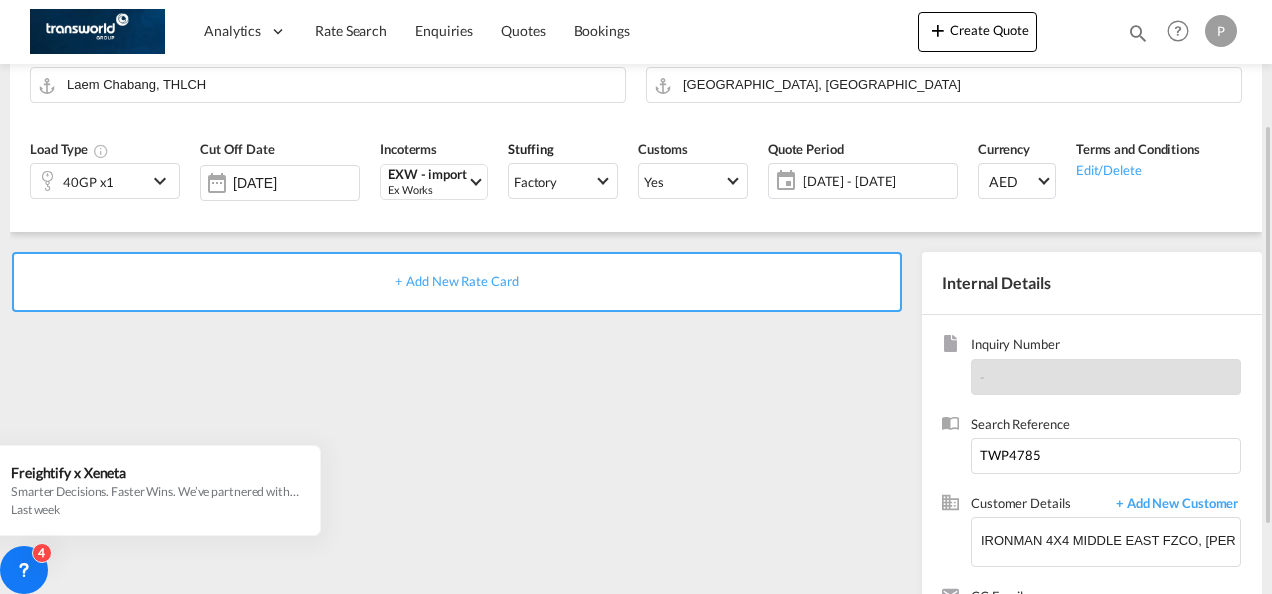 click on "+ Add New Rate Card" at bounding box center [456, 281] 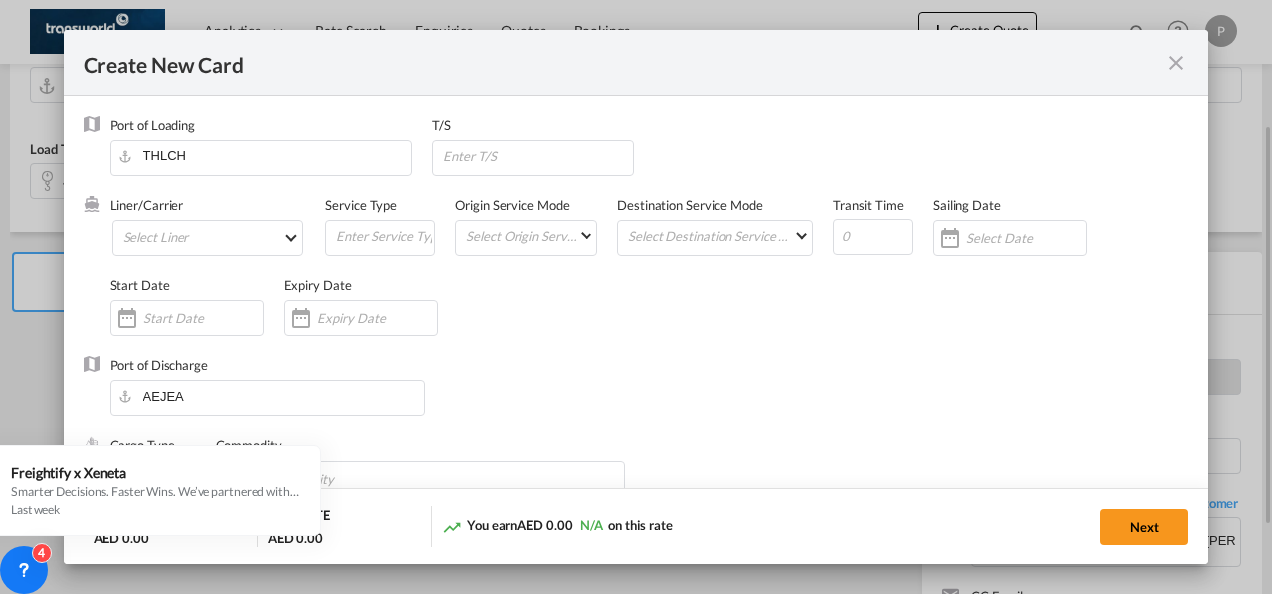 type on "Basic Ocean Freight" 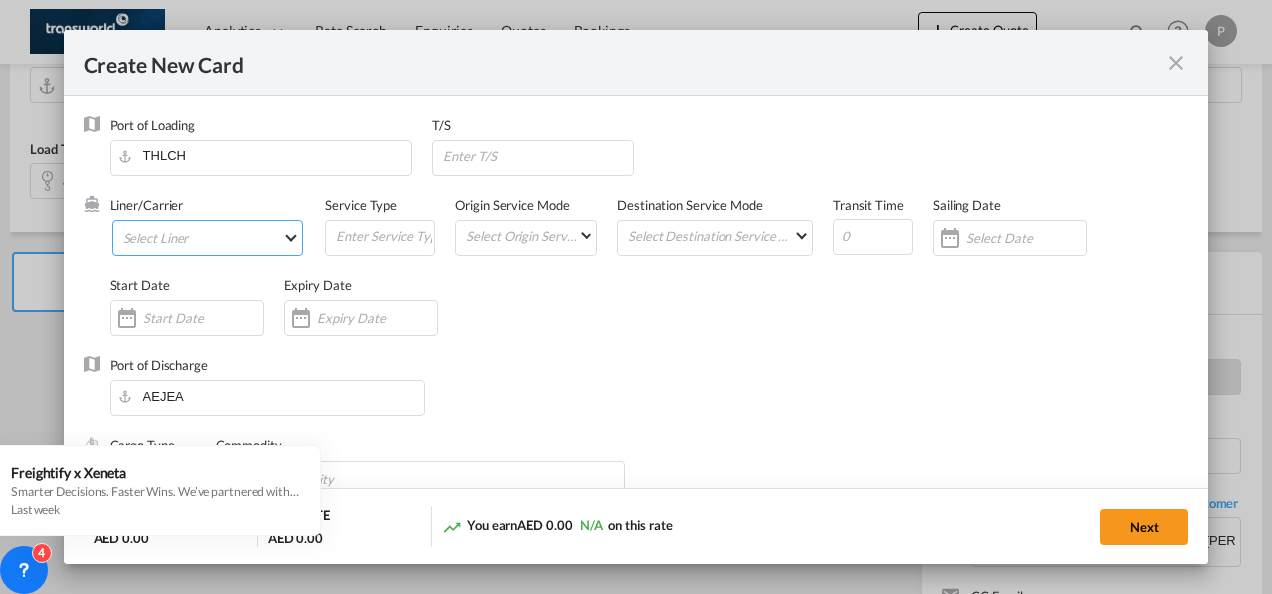 click on "Select Liner   2HM LOGISTICS D.O.O 2HM LOGISTICS D.O.O. / TDWC-CAPODISTRI 2HM LOGISTICS D.O.O. / TDWC-KOPER 2HM LOGISTICS KFT / TDWC-ANKARANSKA 3A INTERNATIONAL LOGISTICS JOINT STOCK COMPANY / T 3P LOGISTICS / TDWC - [GEOGRAPHIC_DATA] A & G INTERNATIONAL CARGO ([GEOGRAPHIC_DATA])  / TDWC-BANGK A A X L GLOBAL SHIPPING LINES L.L.C / TDWC-[GEOGRAPHIC_DATA] A AND G INTERNATIONAL CARGO / TDWC-[GEOGRAPHIC_DATA] A J WORLDWIDE SERVICES INC / TDWC-SADDLE BRO A K ENTERPRISES / TDWC-[GEOGRAPHIC_DATA] A.J WORLDWIDE SERVICES LTD / TDWC-WESTDRAYTO AA AND S SHIPPING LLC / TDWC-DUBAI AA&S SHIPPING LLC / TDWC-[GEOGRAPHIC_DATA] AAA CHINA LIMITED / TDWC-[GEOGRAPHIC_DATA] [PERSON_NAME] SHIPPING L.L.C / TDWC-[GEOGRAPHIC_DATA] AAS FREIGHT EUROPE GMBH / TDWC-[GEOGRAPHIC_DATA] [GEOGRAPHIC_DATA] COMMERCIAL FZE / TDWC-[GEOGRAPHIC_DATA] AAXL GLOBAL SHIPPING LINES LLC [PERSON_NAME] / TDWC-[GEOGRAPHIC_DATA] [PERSON_NAME] TRADING LLC / TDWC-[GEOGRAPHIC_DATA] ABC EUROPEAN AIR AND SEA CARGO DISTRI / TDWC-BEOGR ABDA CARGO SERVICES DMCC / TDWC-DUBAI [PERSON_NAME] SHIPPING LLC [PERSON_NAME] SHIPPING LLC / TDWC-[GEOGRAPHIC_DATA] ABRAO SHIPPING / TDWC-[GEOGRAPHIC_DATA] ABRECO FREIGHT LLC / TDWC-[GEOGRAPHIC_DATA]" at bounding box center [208, 238] 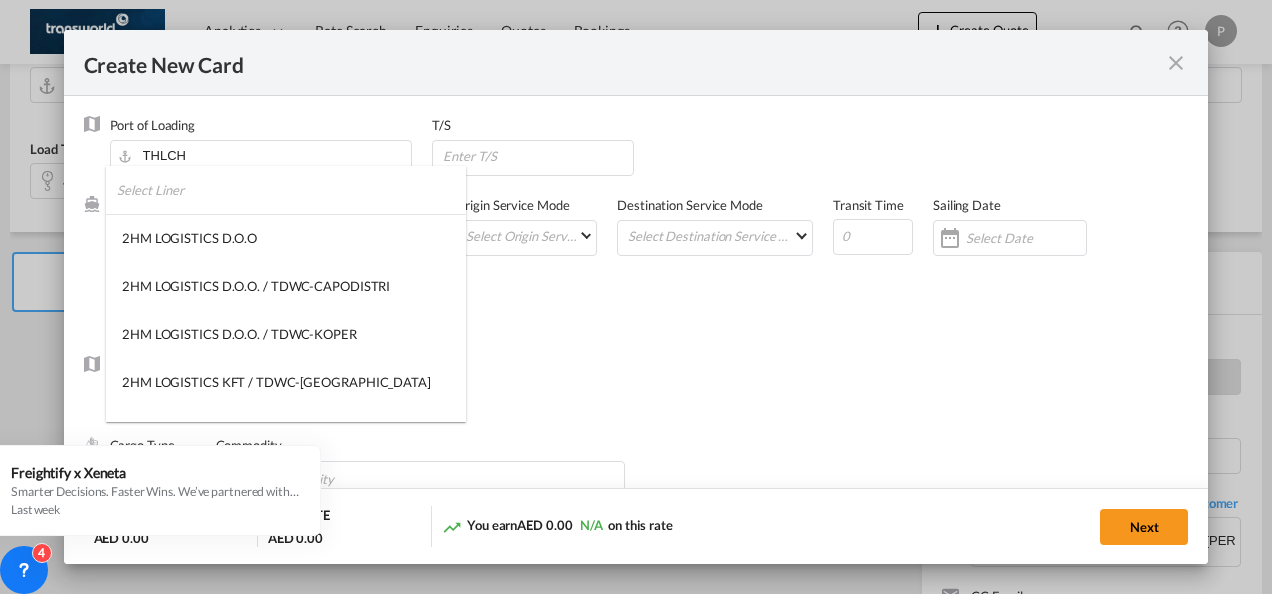 click at bounding box center (291, 190) 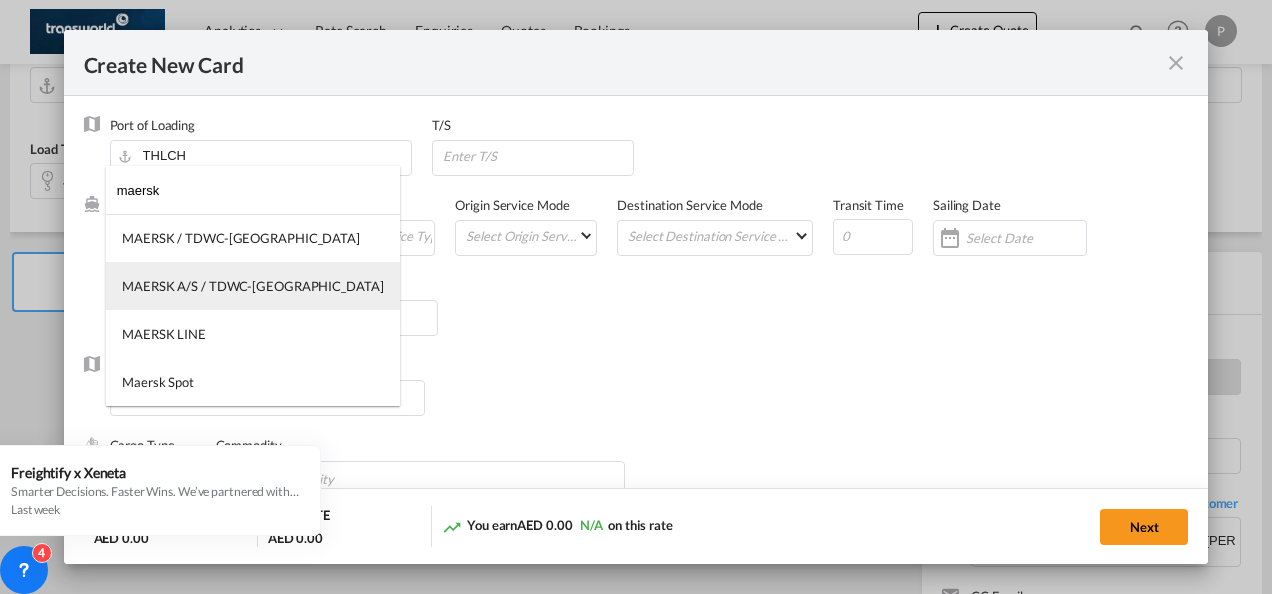 type on "maersk" 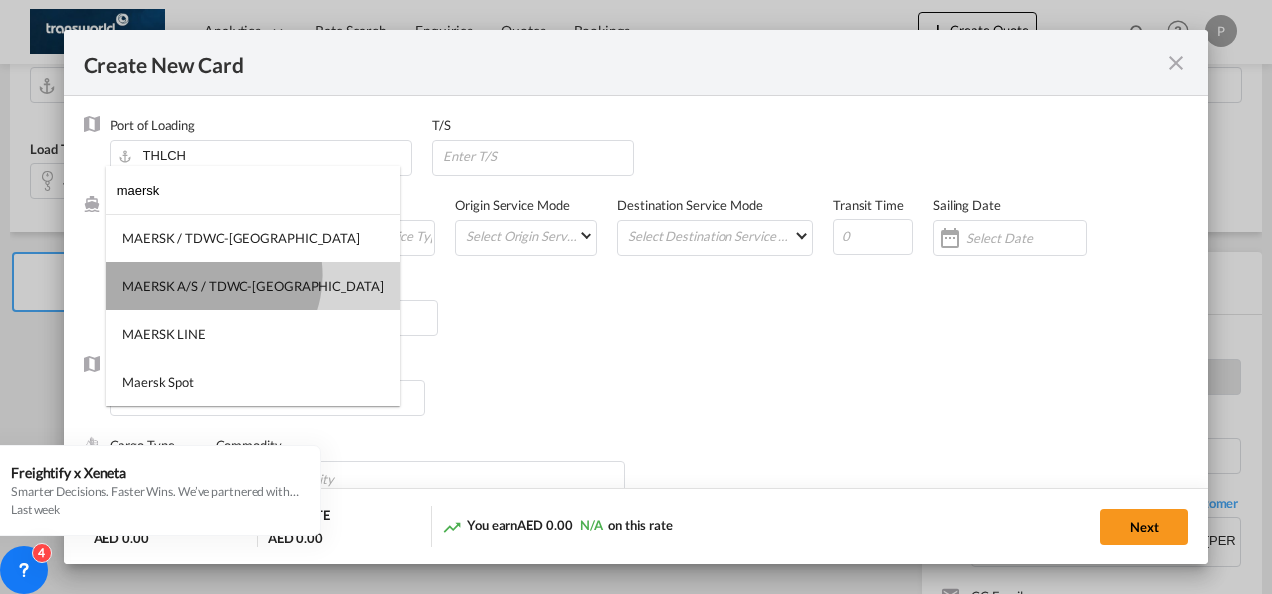 click on "MAERSK A/S / TDWC-[GEOGRAPHIC_DATA]" at bounding box center [253, 286] 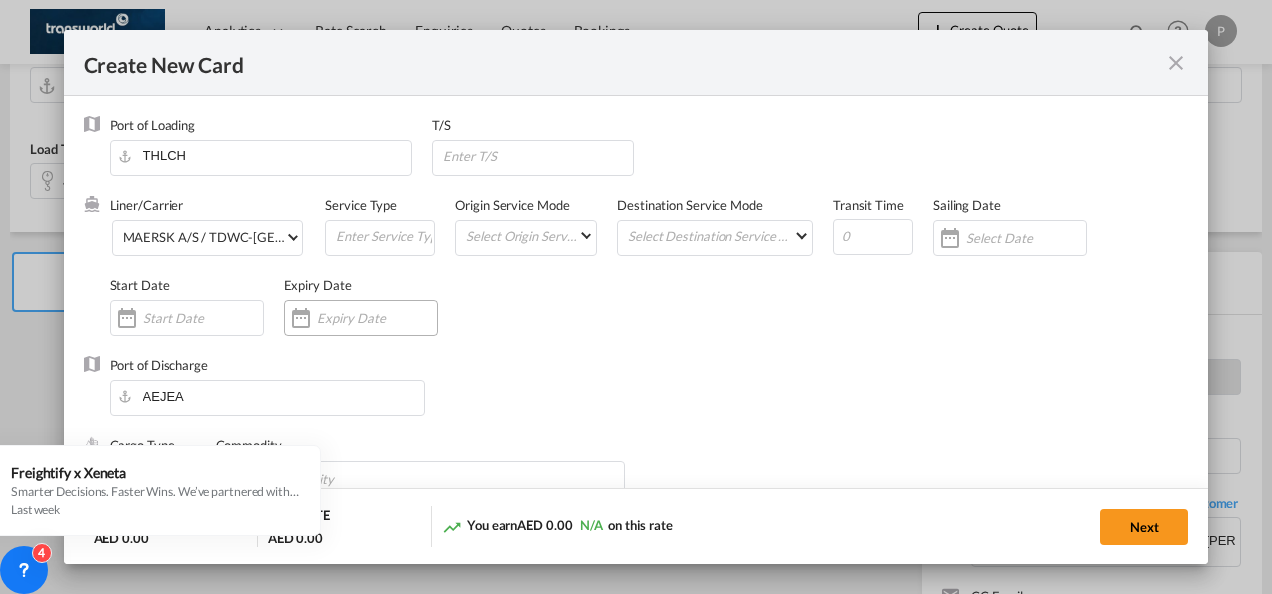 click at bounding box center [377, 318] 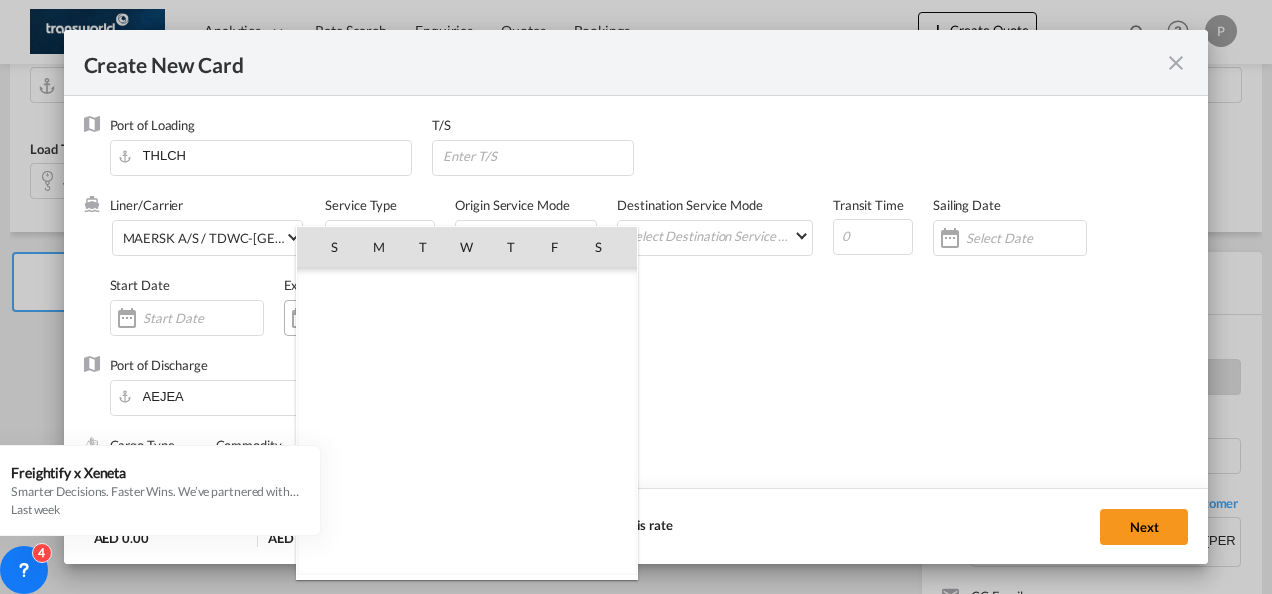 scroll, scrollTop: 462690, scrollLeft: 0, axis: vertical 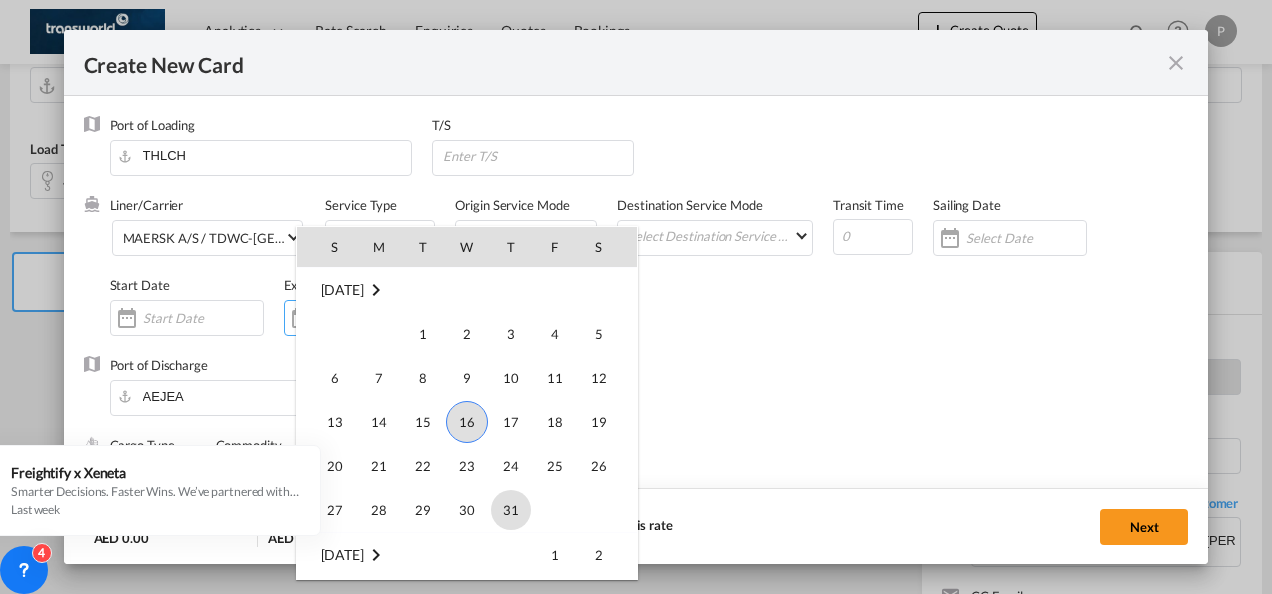 click on "31" at bounding box center (511, 510) 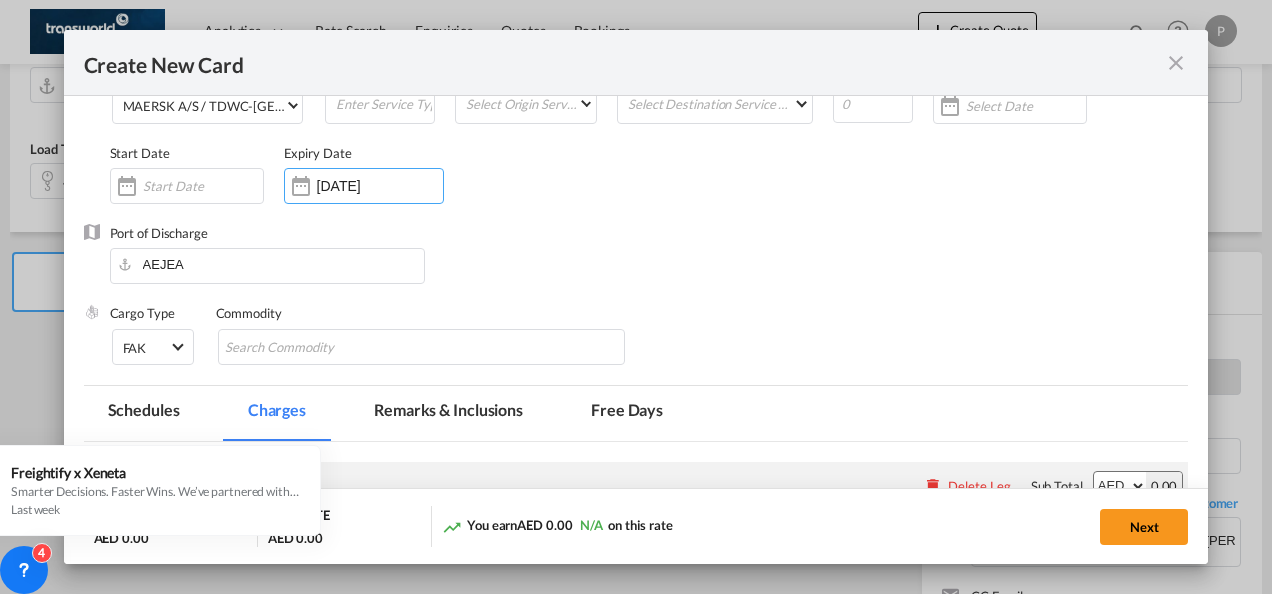 scroll, scrollTop: 200, scrollLeft: 0, axis: vertical 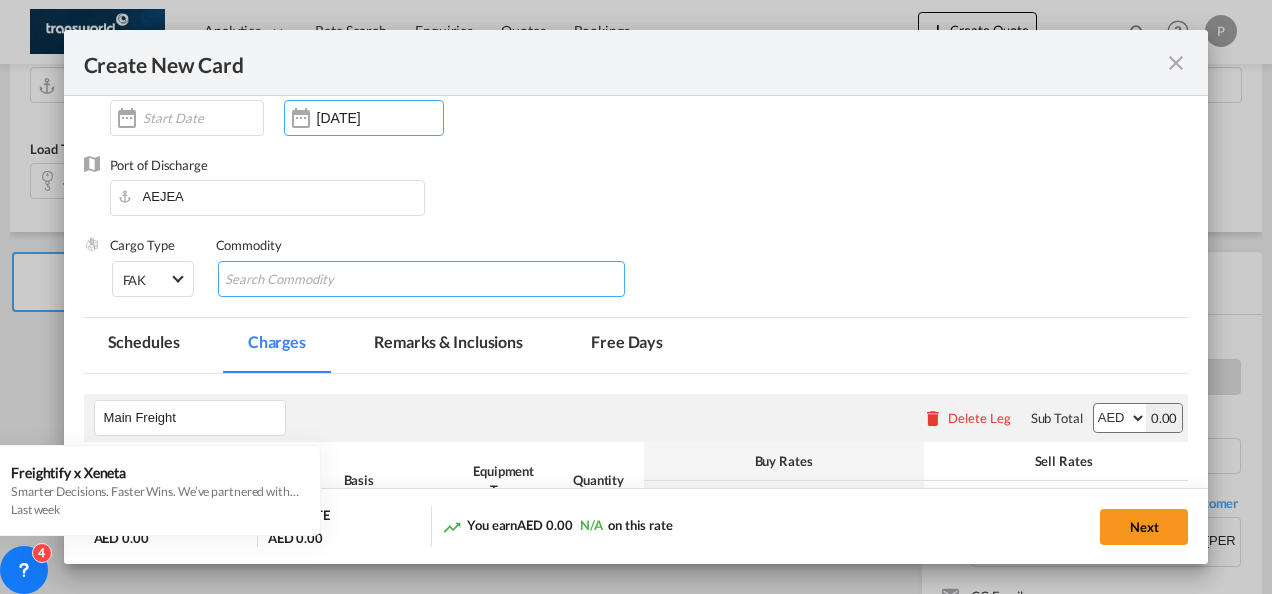 click at bounding box center (316, 280) 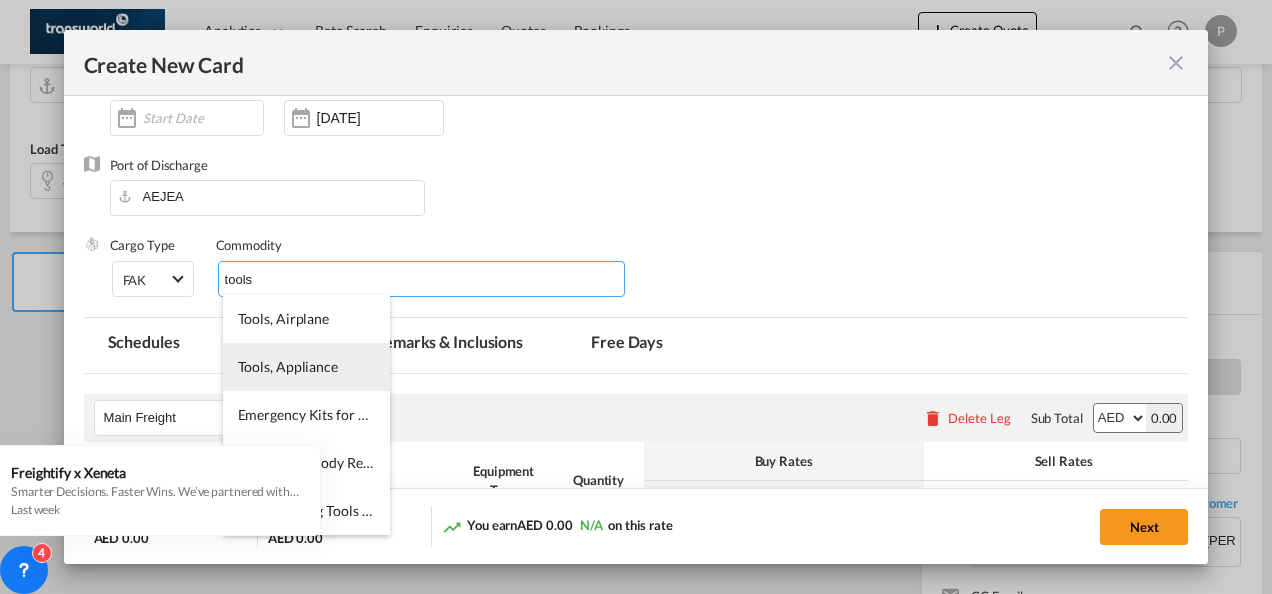 type on "tools" 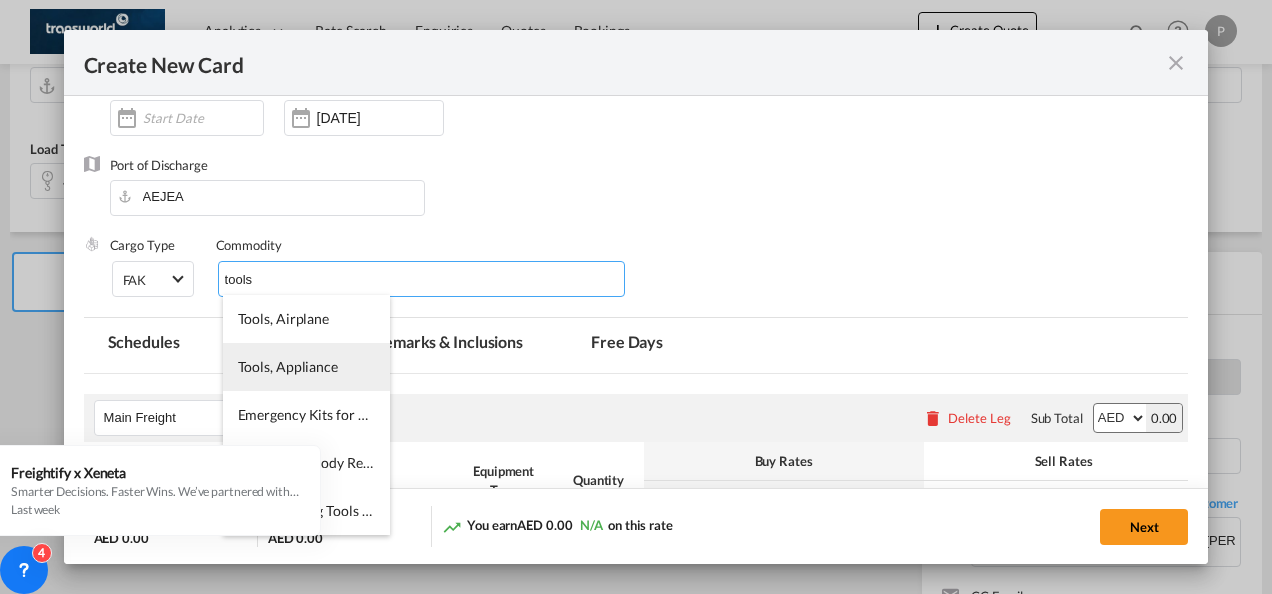click on "Tools, Appliance" at bounding box center [288, 366] 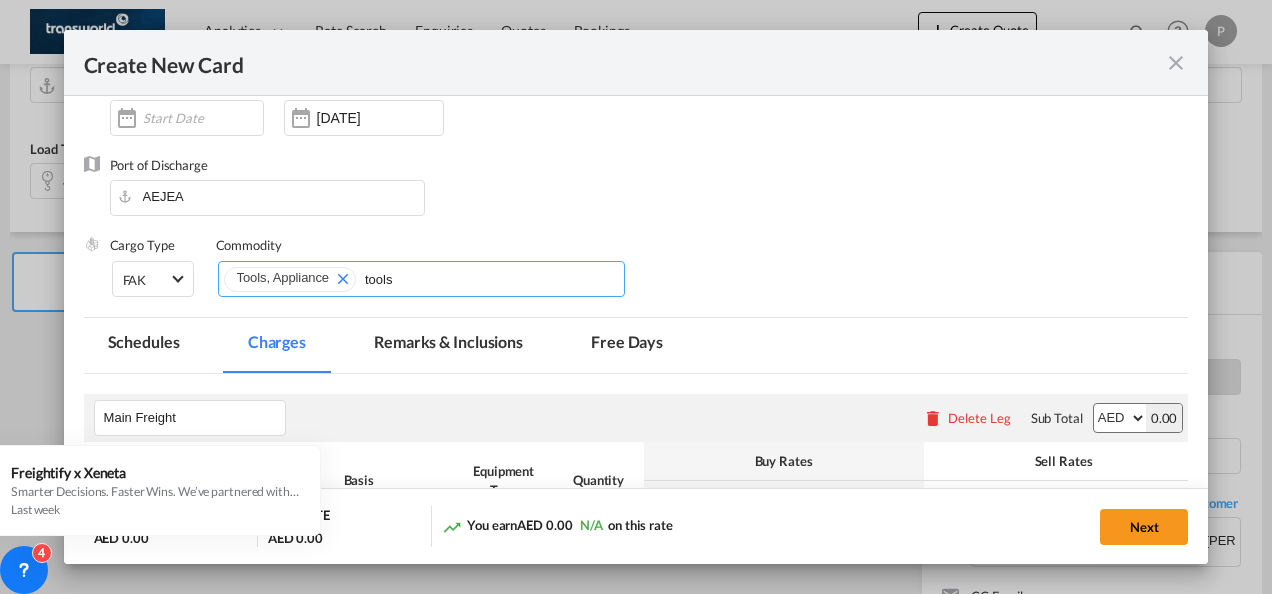 type 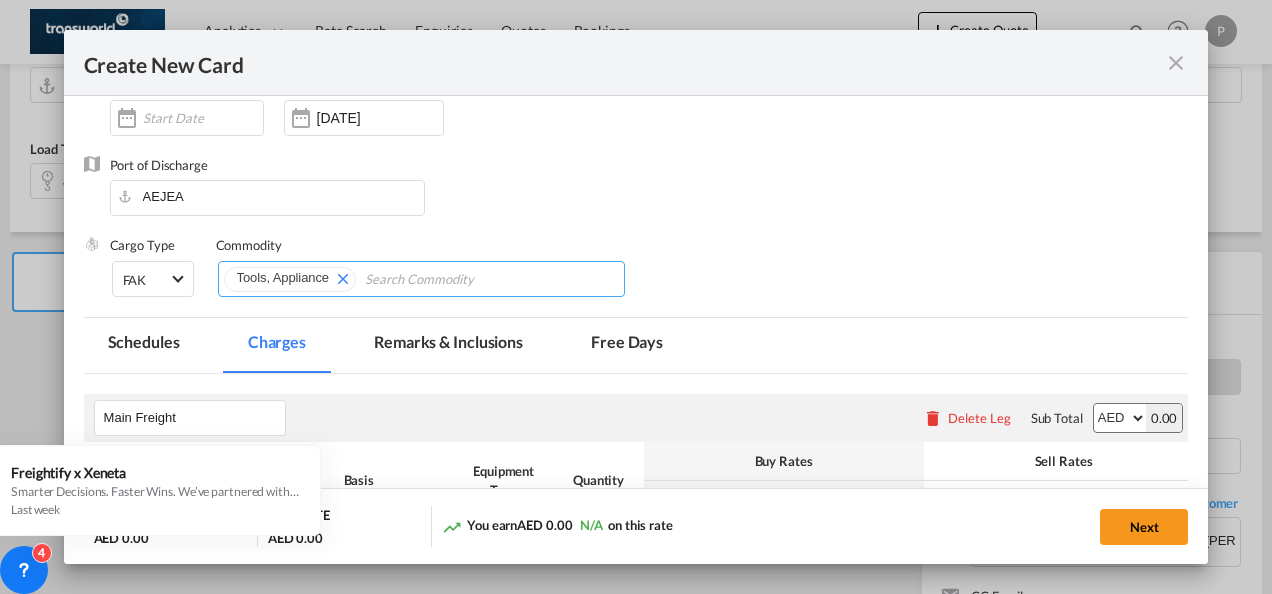 scroll, scrollTop: 400, scrollLeft: 0, axis: vertical 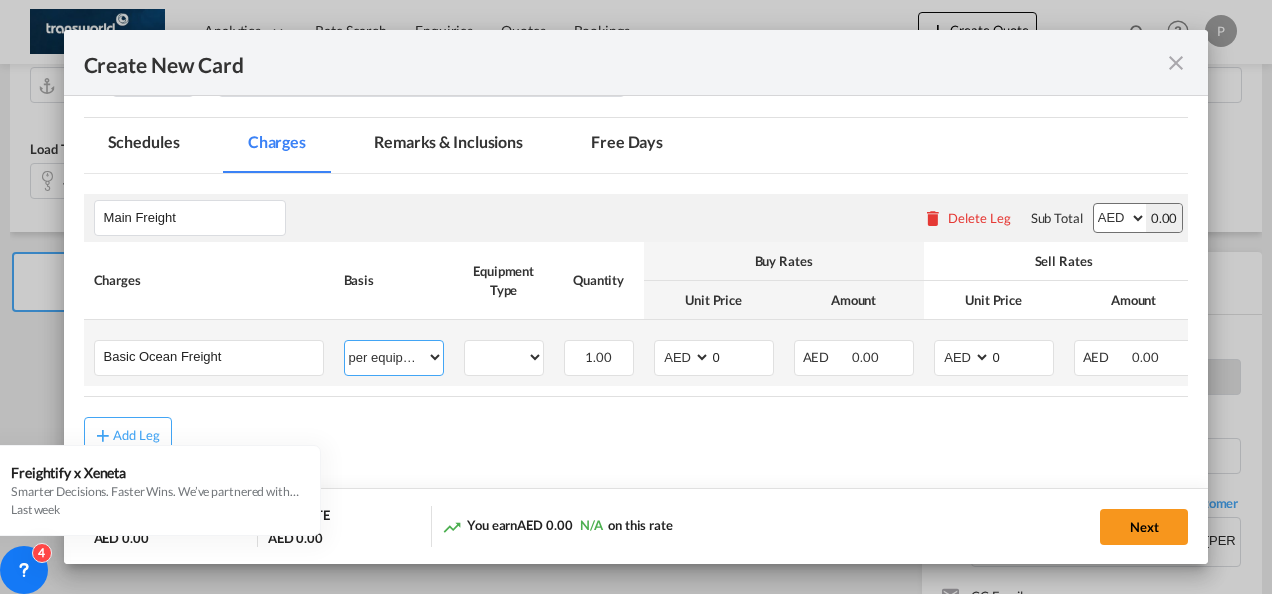 click on "per equipment
per container
per B/L
per shipping bill
per shipment
% on freight
per pallet
per carton
per vehicle
per shift
per invoice
per package
per day
per revalidation
per teu
per kg
per ton
per hour
flat
per_hbl
per belt
per_declaration
per_document
per chasis split
per clearance" at bounding box center [394, 357] 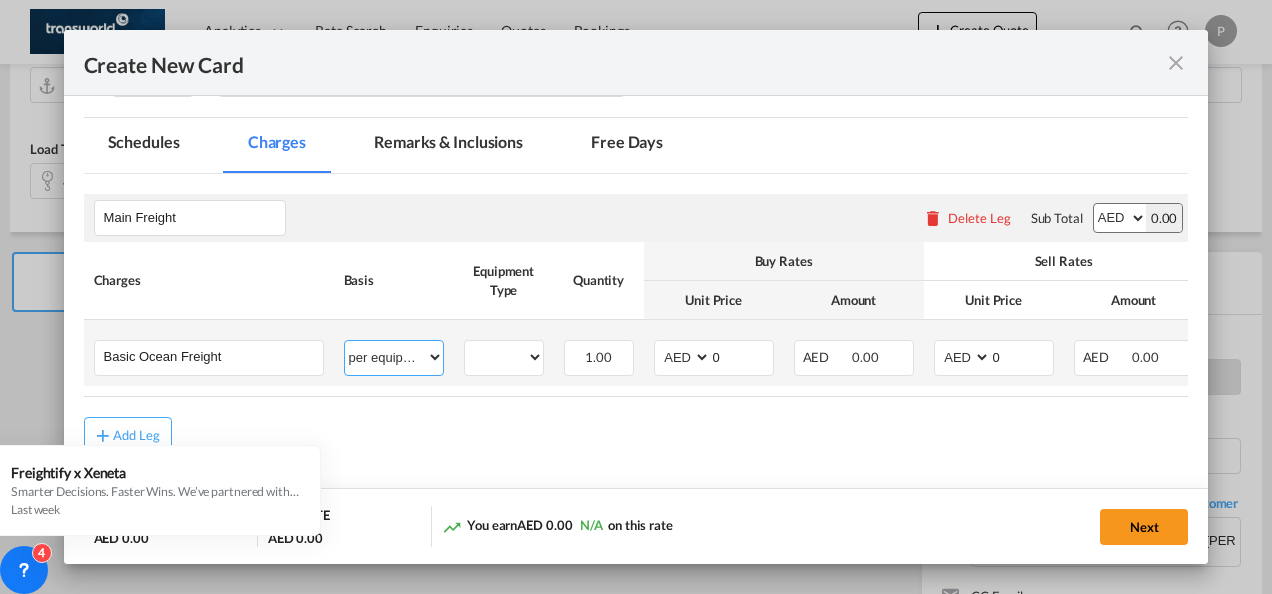 click on "per equipment
per container
per B/L
per shipping bill
per shipment
% on freight
per pallet
per carton
per vehicle
per shift
per invoice
per package
per day
per revalidation
per teu
per kg
per ton
per hour
flat
per_hbl
per belt
per_declaration
per_document
per chasis split
per clearance" at bounding box center [394, 357] 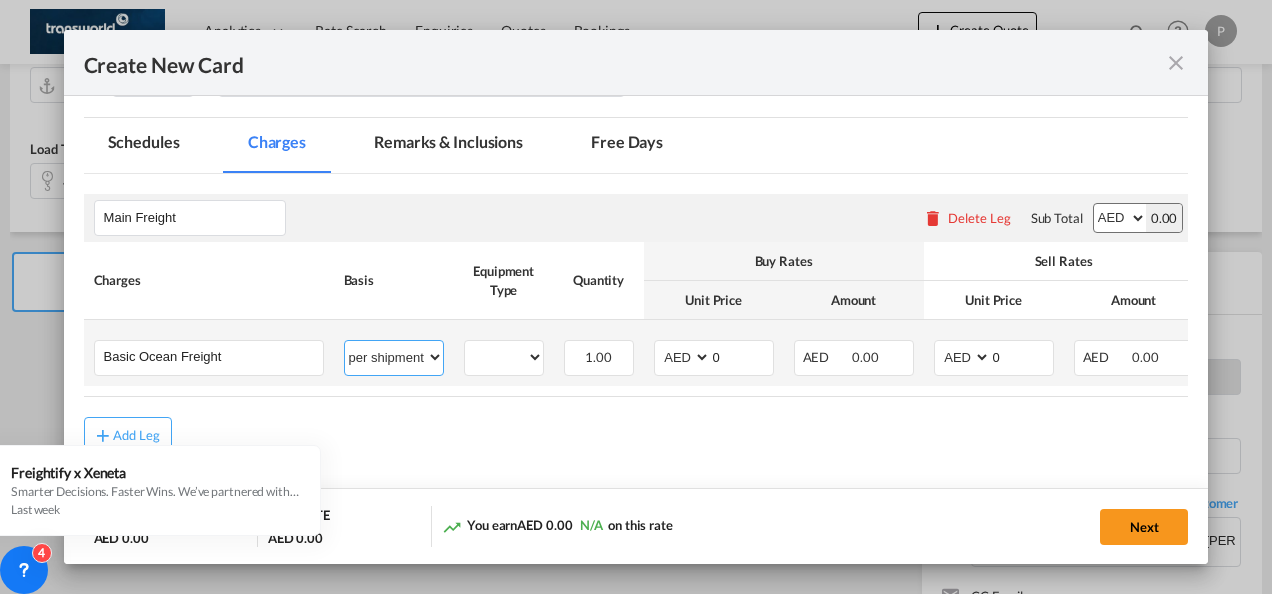 click on "per equipment
per container
per B/L
per shipping bill
per shipment
% on freight
per pallet
per carton
per vehicle
per shift
per invoice
per package
per day
per revalidation
per teu
per kg
per ton
per hour
flat
per_hbl
per belt
per_declaration
per_document
per chasis split
per clearance" at bounding box center [394, 357] 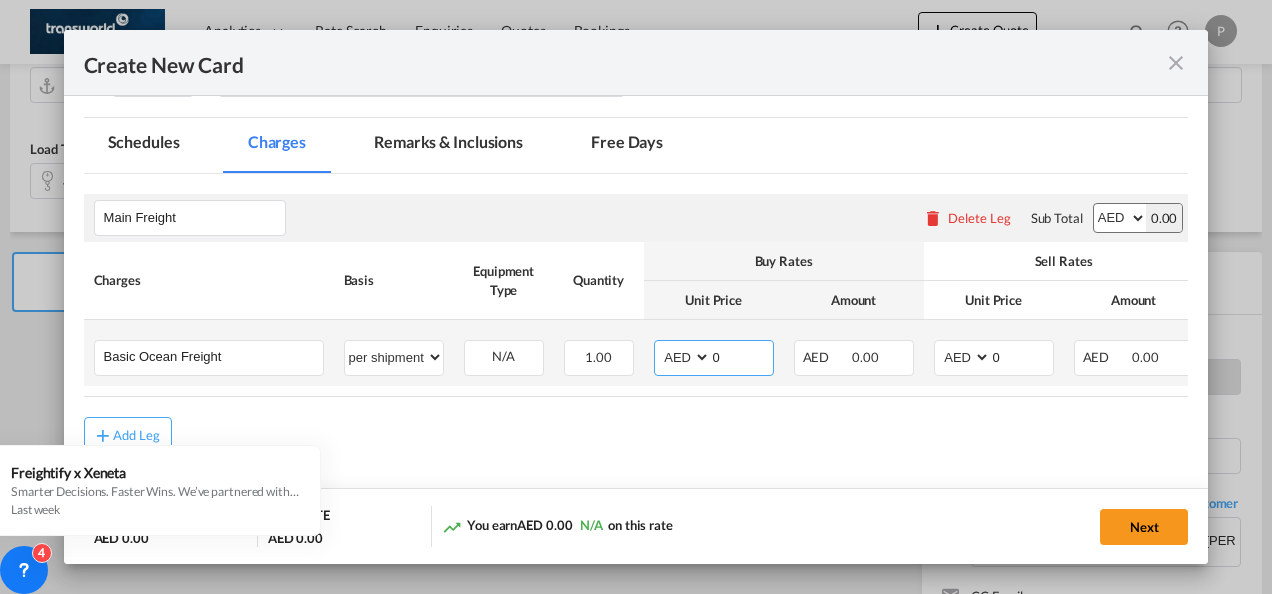 click on "0" at bounding box center [742, 356] 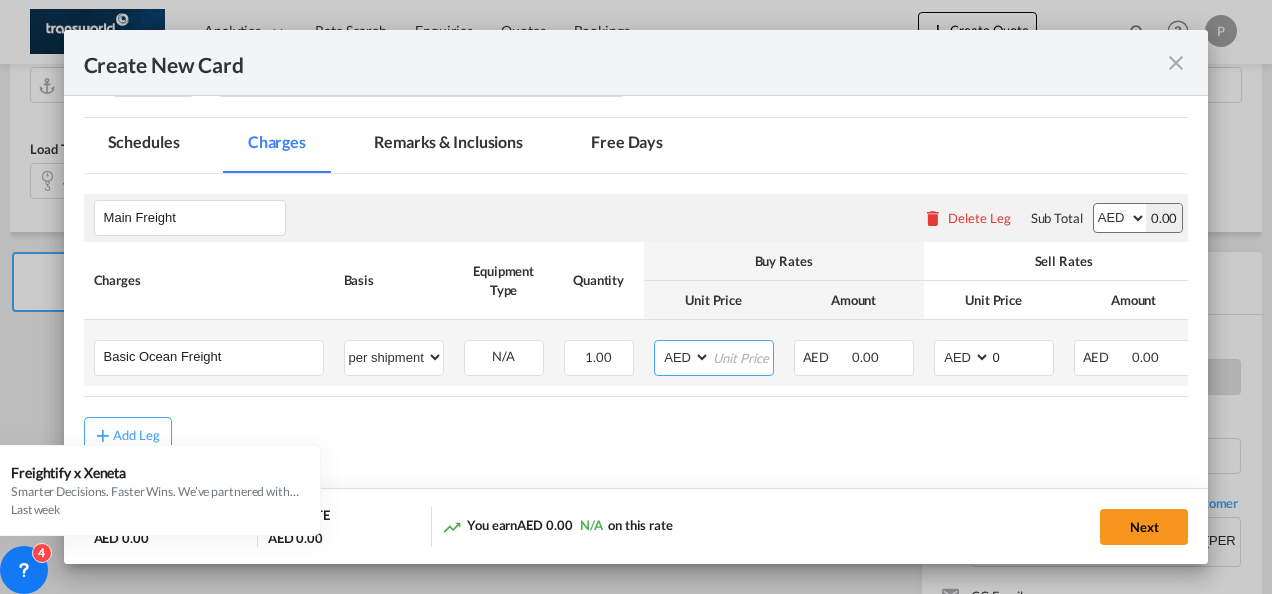 type 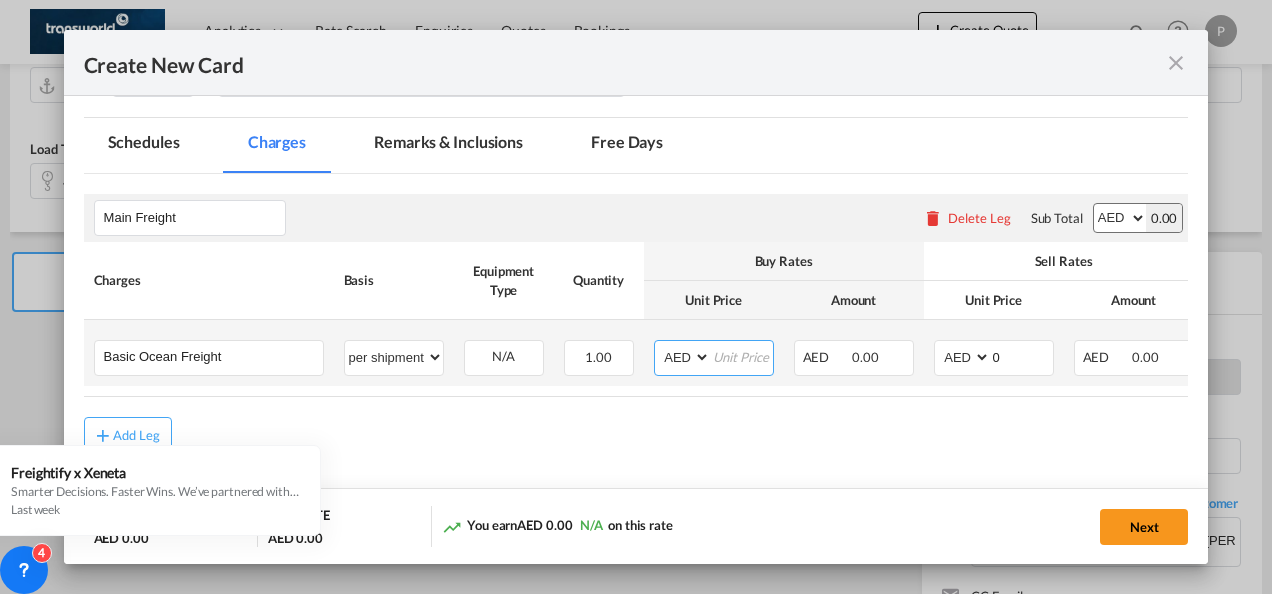 click on "AED AFN ALL AMD ANG AOA ARS AUD AWG AZN BAM BBD BDT BGN BHD BIF BMD BND BOB BRL BSD BTN BWP BYN BZD CAD CDF CHF CLP CNY COP CRC CUC CUP CVE CZK DJF DKK DOP DZD EGP ERN ETB EUR FJD FKP FOK GBP GEL GGP GHS GIP GMD GNF GTQ GYD HKD HNL HRK HTG HUF IDR ILS IMP INR IQD IRR ISK JMD JOD JPY KES KGS KHR KID KMF KRW KWD KYD KZT LAK LBP LKR LRD LSL LYD MAD MDL MGA MKD MMK MNT MOP MRU MUR MVR MWK MXN MYR MZN NAD NGN NIO NOK NPR NZD OMR PAB PEN PGK PHP PKR PLN PYG QAR RON RSD RUB RWF SAR SBD SCR SDG SEK SGD SHP SLL SOS SRD SSP STN SYP SZL THB TJS TMT TND TOP TRY TTD TVD TWD TZS UAH UGX USD UYU UZS VES VND VUV WST XAF XCD XDR XOF XPF YER ZAR ZMW" at bounding box center (684, 357) 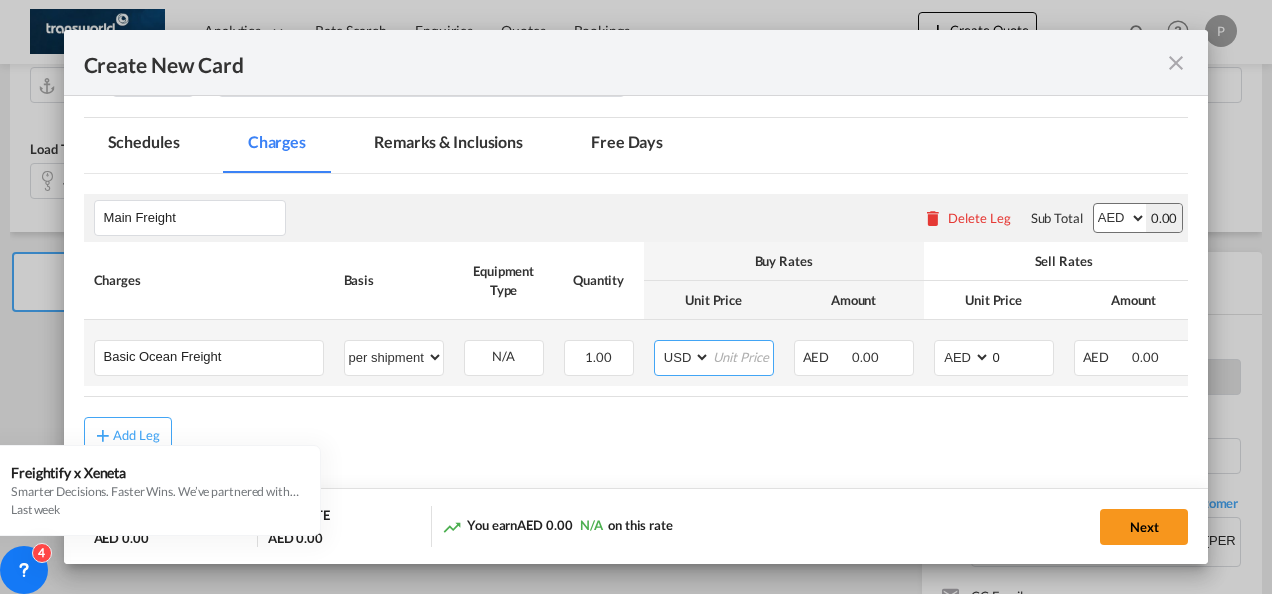 click on "AED AFN ALL AMD ANG AOA ARS AUD AWG AZN BAM BBD BDT BGN BHD BIF BMD BND BOB BRL BSD BTN BWP BYN BZD CAD CDF CHF CLP CNY COP CRC CUC CUP CVE CZK DJF DKK DOP DZD EGP ERN ETB EUR FJD FKP FOK GBP GEL GGP GHS GIP GMD GNF GTQ GYD HKD HNL HRK HTG HUF IDR ILS IMP INR IQD IRR ISK JMD JOD JPY KES KGS KHR KID KMF KRW KWD KYD KZT LAK LBP LKR LRD LSL LYD MAD MDL MGA MKD MMK MNT MOP MRU MUR MVR MWK MXN MYR MZN NAD NGN NIO NOK NPR NZD OMR PAB PEN PGK PHP PKR PLN PYG QAR RON RSD RUB RWF SAR SBD SCR SDG SEK SGD SHP SLL SOS SRD SSP STN SYP SZL THB TJS TMT TND TOP TRY TTD TVD TWD TZS UAH UGX USD UYU UZS VES VND VUV WST XAF XCD XDR XOF XPF YER ZAR ZMW" at bounding box center (684, 357) 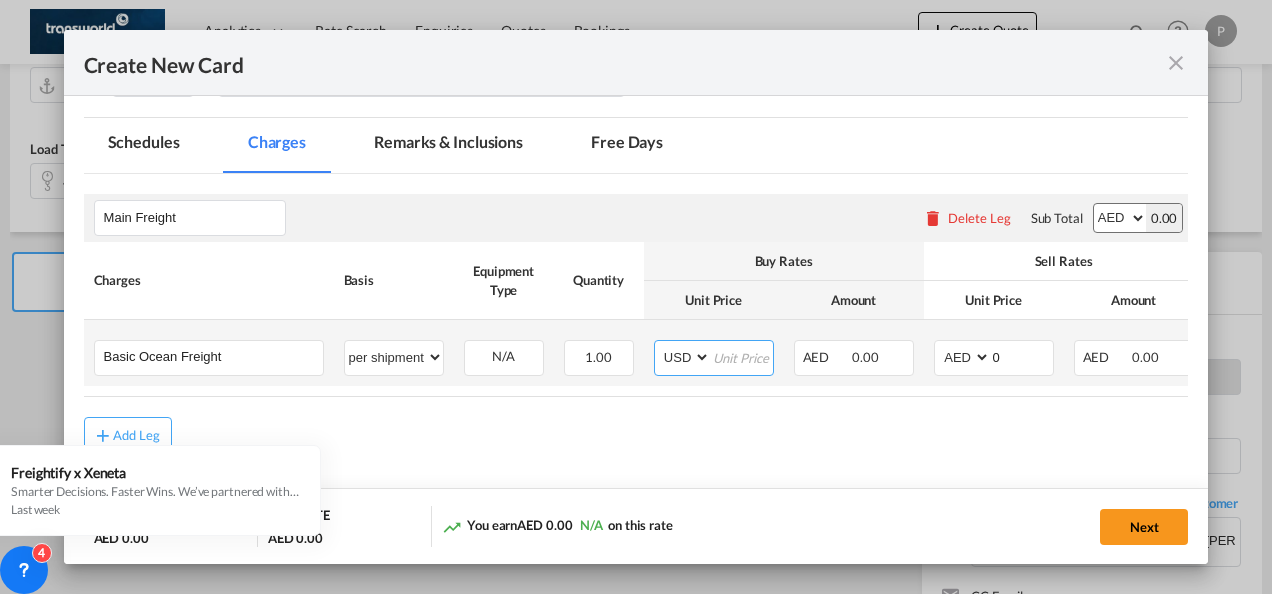 click at bounding box center [742, 356] 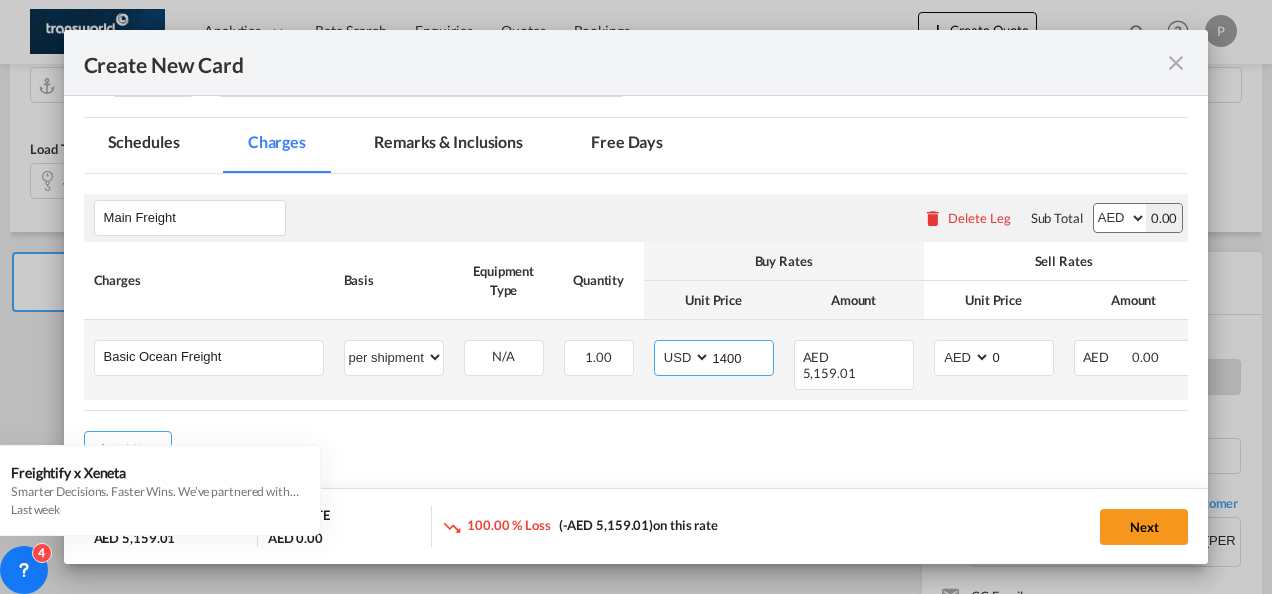 type on "1400" 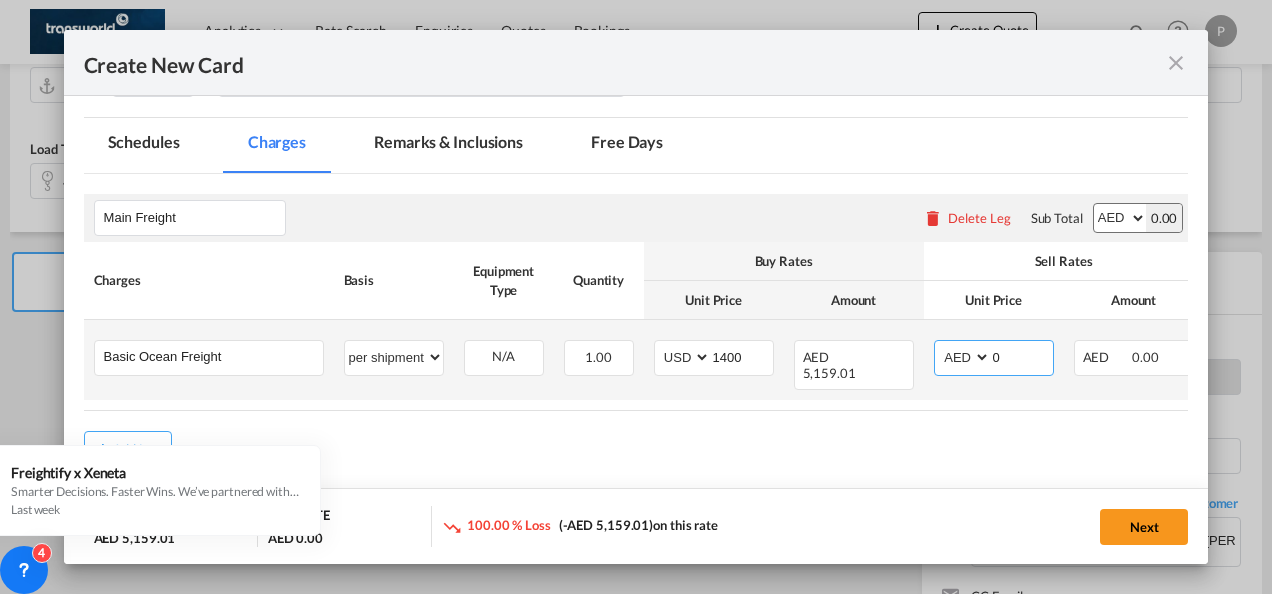 click on "AED AFN ALL AMD ANG AOA ARS AUD AWG AZN BAM BBD BDT BGN BHD BIF BMD BND BOB BRL BSD BTN BWP BYN BZD CAD CDF CHF CLP CNY COP CRC CUC CUP CVE CZK DJF DKK DOP DZD EGP ERN ETB EUR FJD FKP FOK GBP GEL GGP GHS GIP GMD GNF GTQ GYD HKD HNL HRK HTG HUF IDR ILS IMP INR IQD IRR ISK JMD JOD JPY KES KGS KHR KID KMF KRW KWD KYD KZT LAK LBP LKR LRD LSL LYD MAD MDL MGA MKD MMK MNT MOP MRU MUR MVR MWK MXN MYR MZN NAD NGN NIO NOK NPR NZD OMR PAB PEN PGK PHP PKR PLN PYG QAR RON RSD RUB RWF SAR SBD SCR SDG SEK SGD SHP SLL SOS SRD SSP STN SYP SZL THB TJS TMT TND TOP TRY TTD TVD TWD TZS UAH UGX USD UYU UZS VES VND VUV WST XAF XCD XDR XOF XPF YER ZAR ZMW" at bounding box center (964, 357) 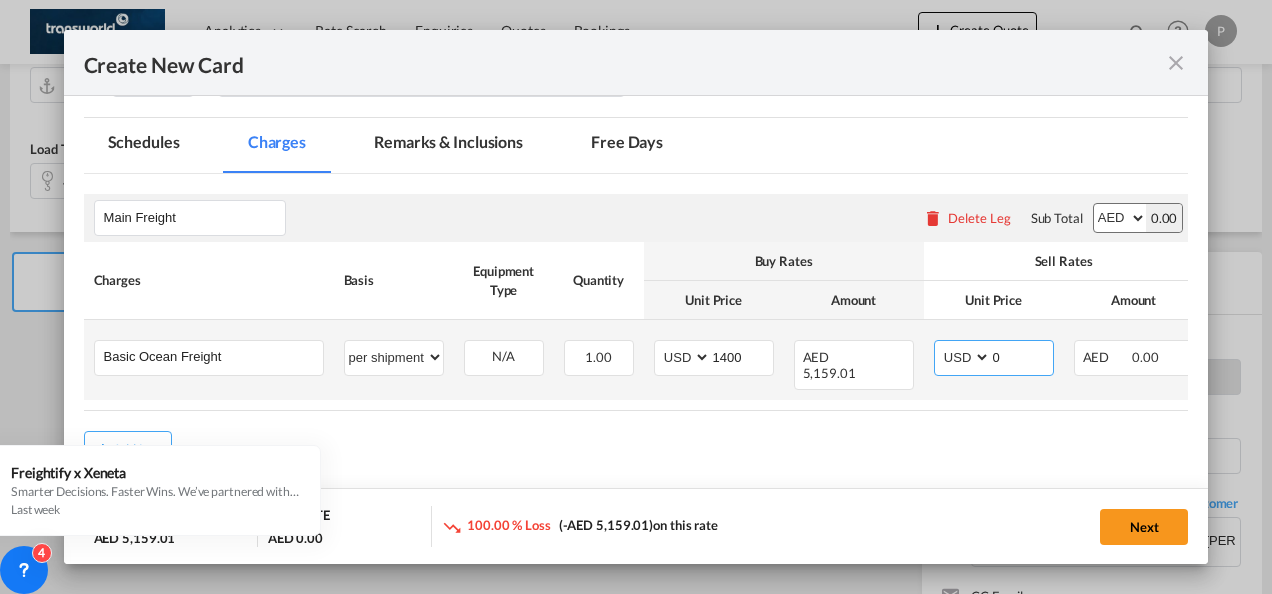 click on "AED AFN ALL AMD ANG AOA ARS AUD AWG AZN BAM BBD BDT BGN BHD BIF BMD BND BOB BRL BSD BTN BWP BYN BZD CAD CDF CHF CLP CNY COP CRC CUC CUP CVE CZK DJF DKK DOP DZD EGP ERN ETB EUR FJD FKP FOK GBP GEL GGP GHS GIP GMD GNF GTQ GYD HKD HNL HRK HTG HUF IDR ILS IMP INR IQD IRR ISK JMD JOD JPY KES KGS KHR KID KMF KRW KWD KYD KZT LAK LBP LKR LRD LSL LYD MAD MDL MGA MKD MMK MNT MOP MRU MUR MVR MWK MXN MYR MZN NAD NGN NIO NOK NPR NZD OMR PAB PEN PGK PHP PKR PLN PYG QAR RON RSD RUB RWF SAR SBD SCR SDG SEK SGD SHP SLL SOS SRD SSP STN SYP SZL THB TJS TMT TND TOP TRY TTD TVD TWD TZS UAH UGX USD UYU UZS VES VND VUV WST XAF XCD XDR XOF XPF YER ZAR ZMW" at bounding box center [964, 357] 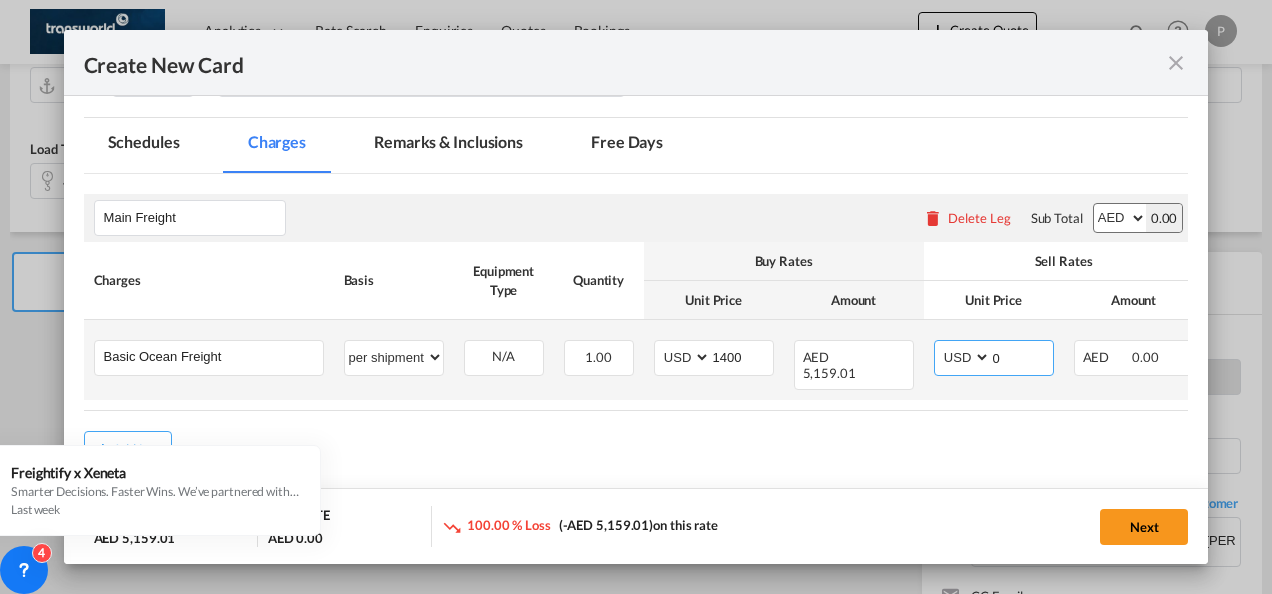 click on "0" at bounding box center [1022, 356] 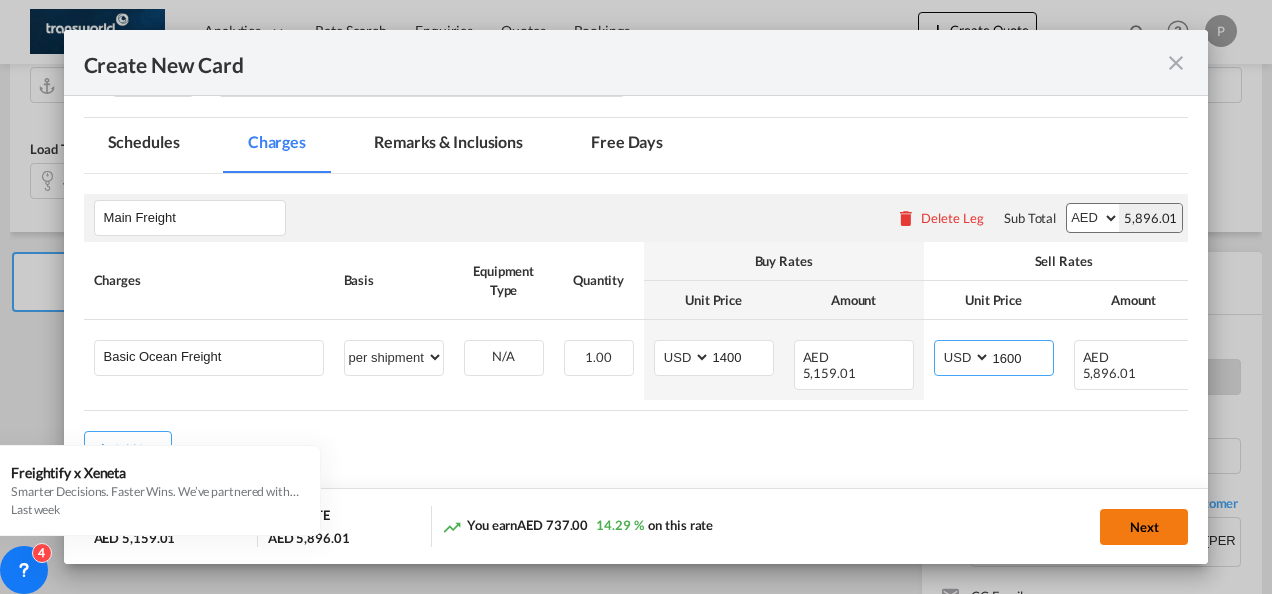 type on "1600" 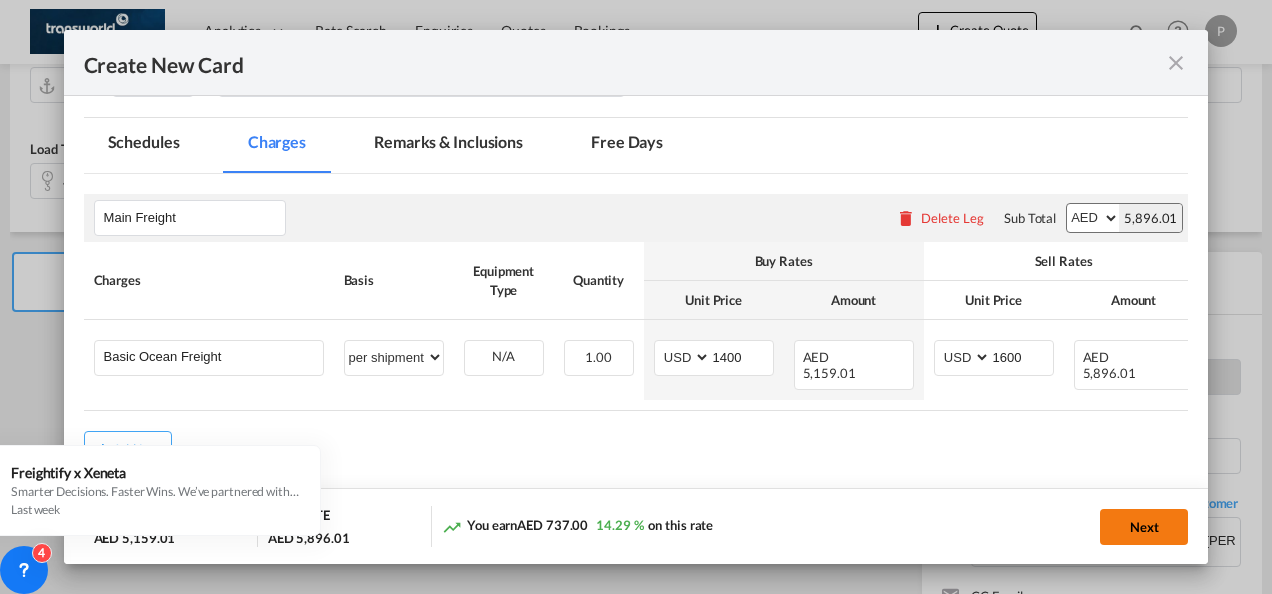 click on "Next" 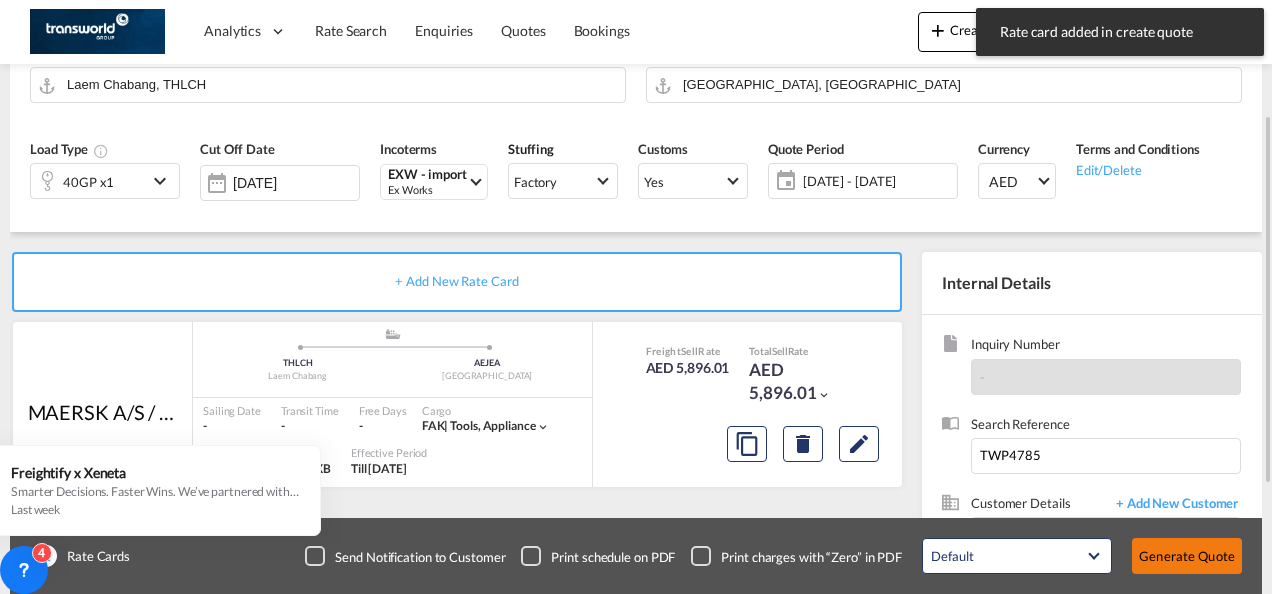 click on "Generate Quote" at bounding box center [1187, 556] 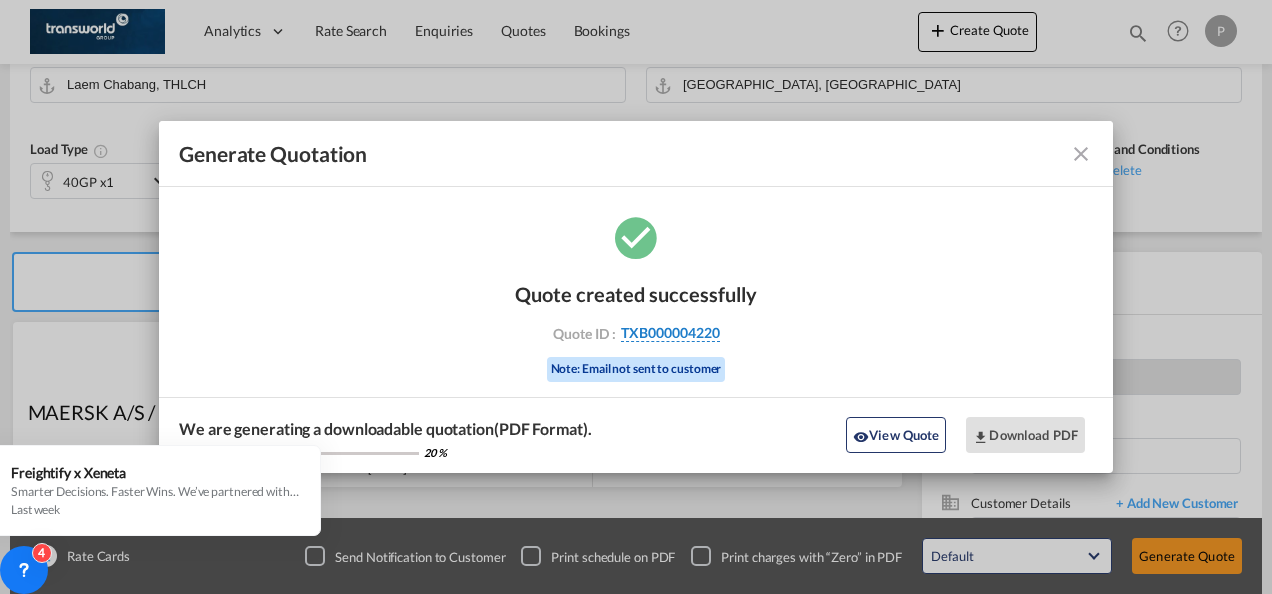click on "TXB000004220" at bounding box center [670, 333] 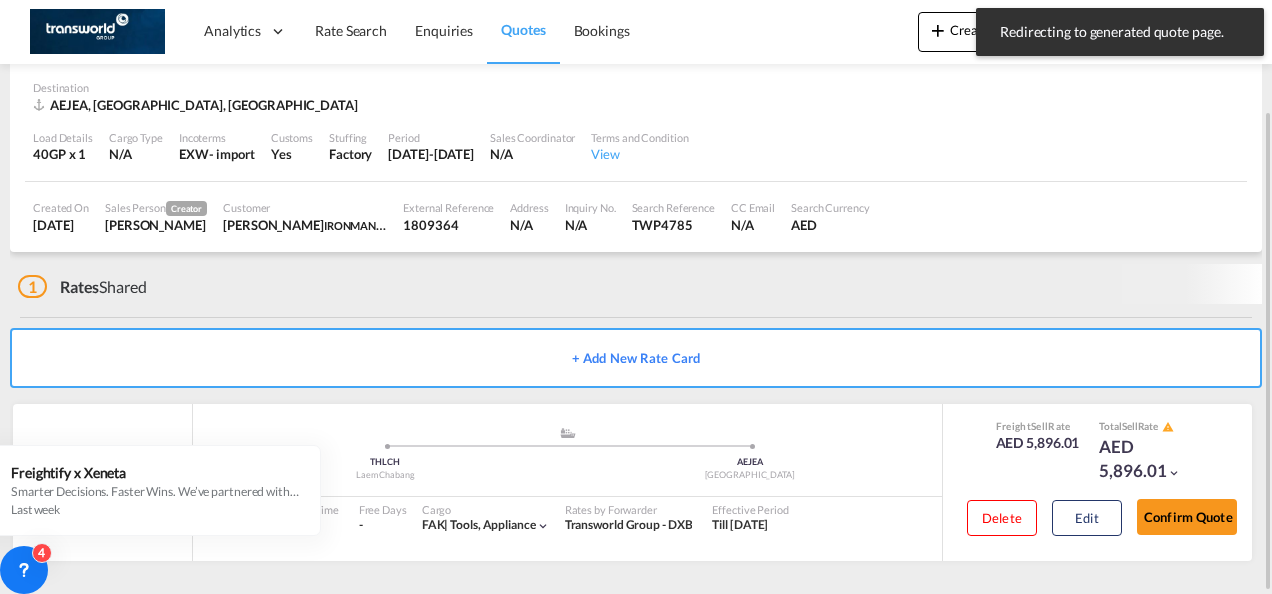 scroll, scrollTop: 124, scrollLeft: 0, axis: vertical 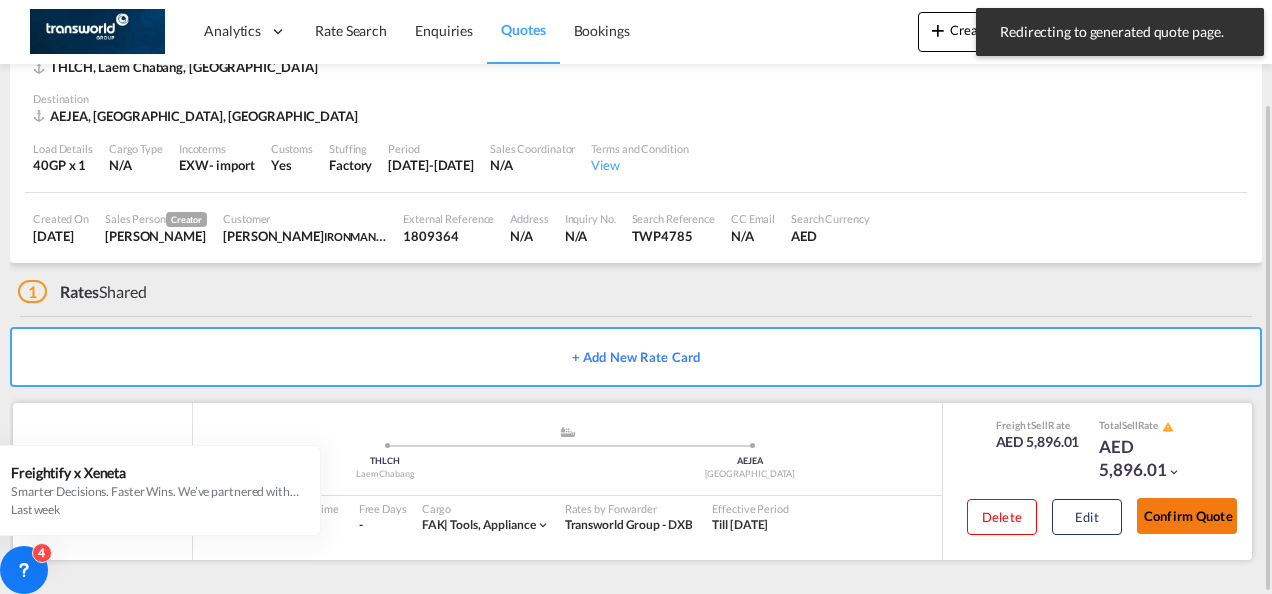 click on "Confirm Quote" at bounding box center (1187, 516) 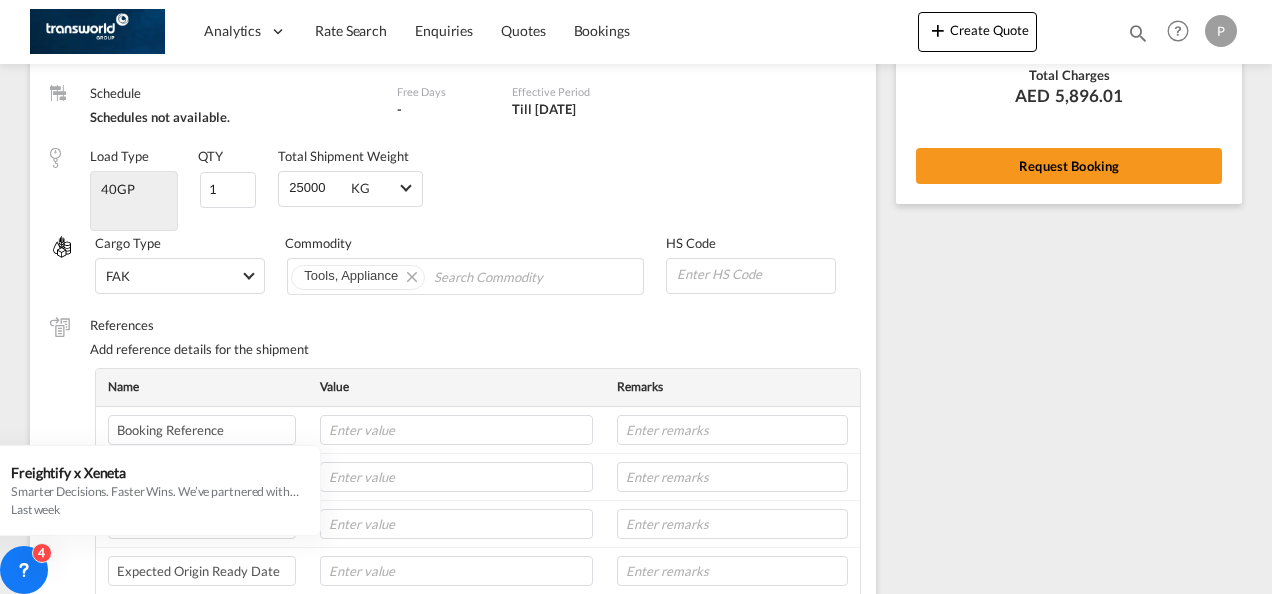 scroll, scrollTop: 0, scrollLeft: 0, axis: both 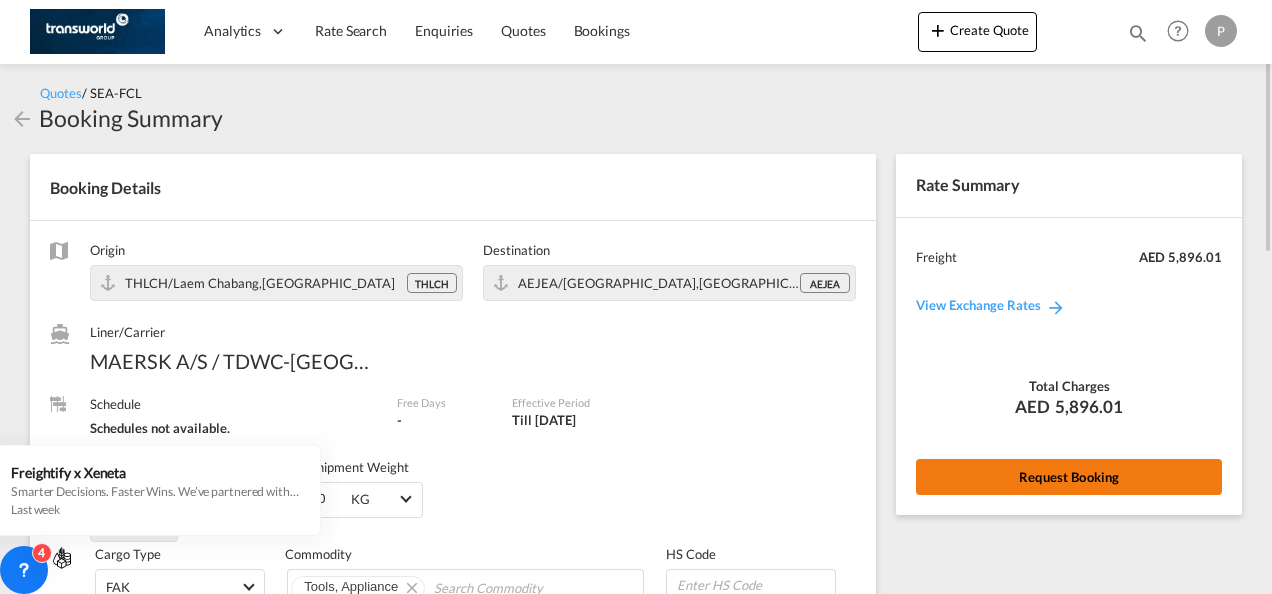 click on "Request Booking" at bounding box center (1069, 477) 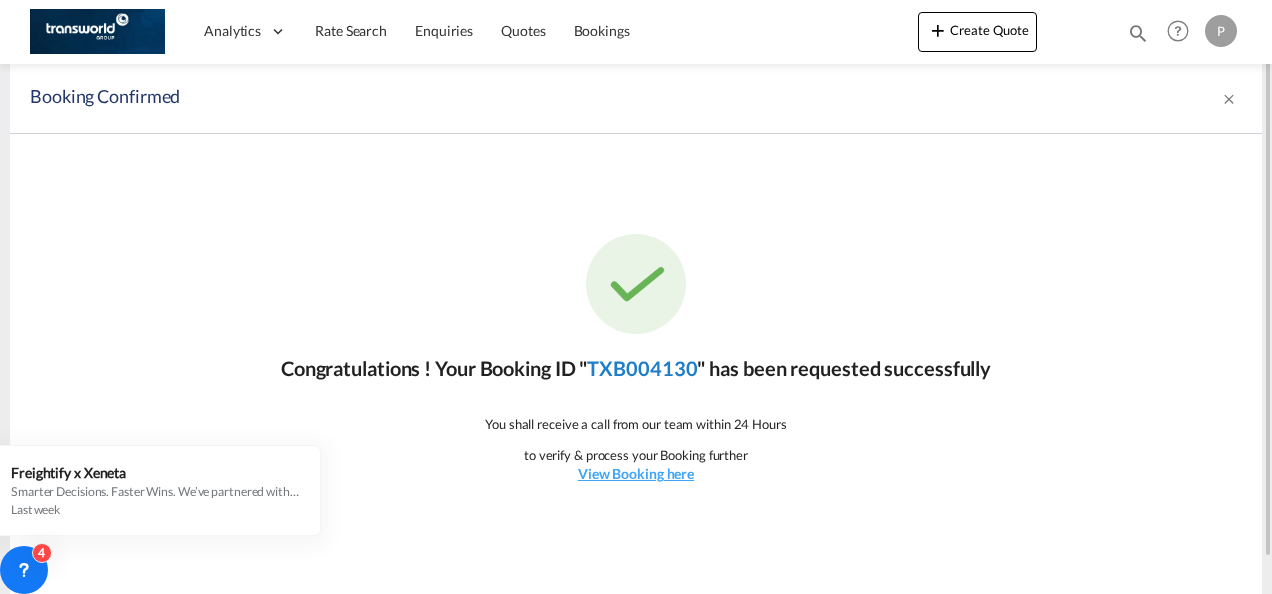 click on "TXB004130" 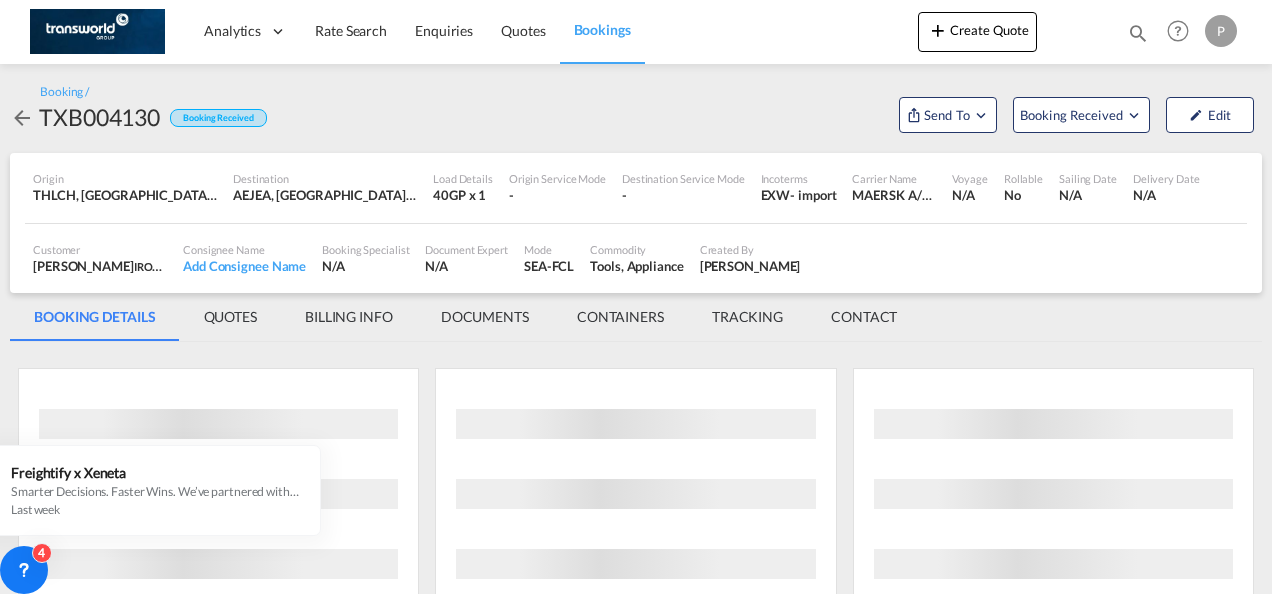 scroll, scrollTop: 0, scrollLeft: 0, axis: both 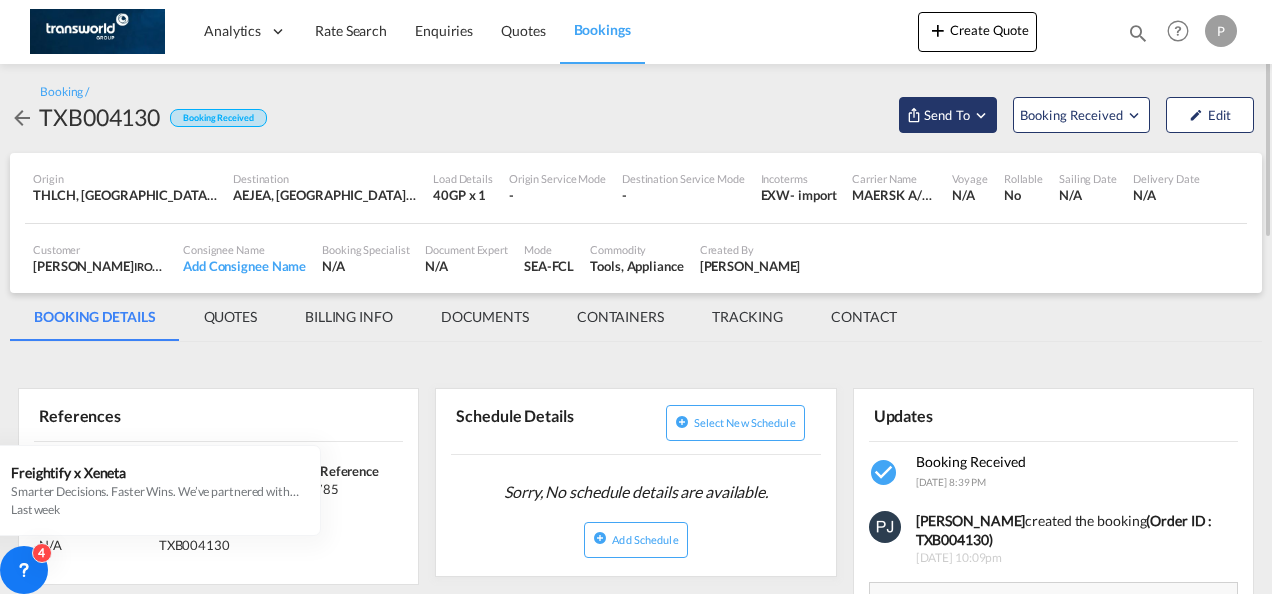 click at bounding box center (981, 115) 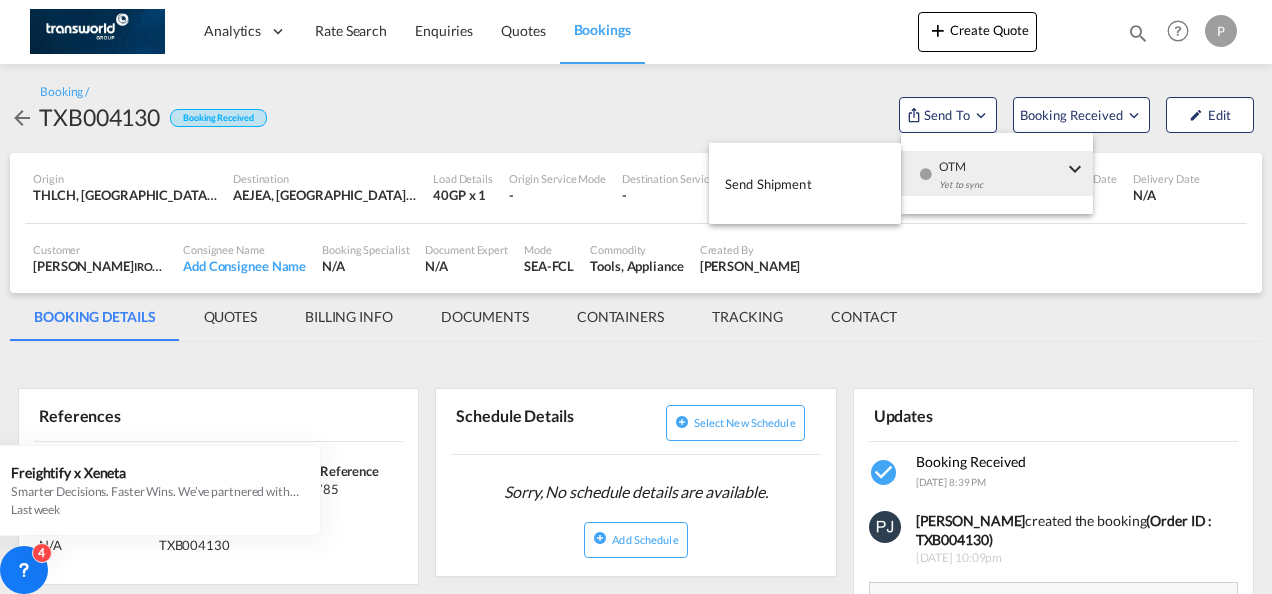 click on "Send Shipment" at bounding box center [768, 184] 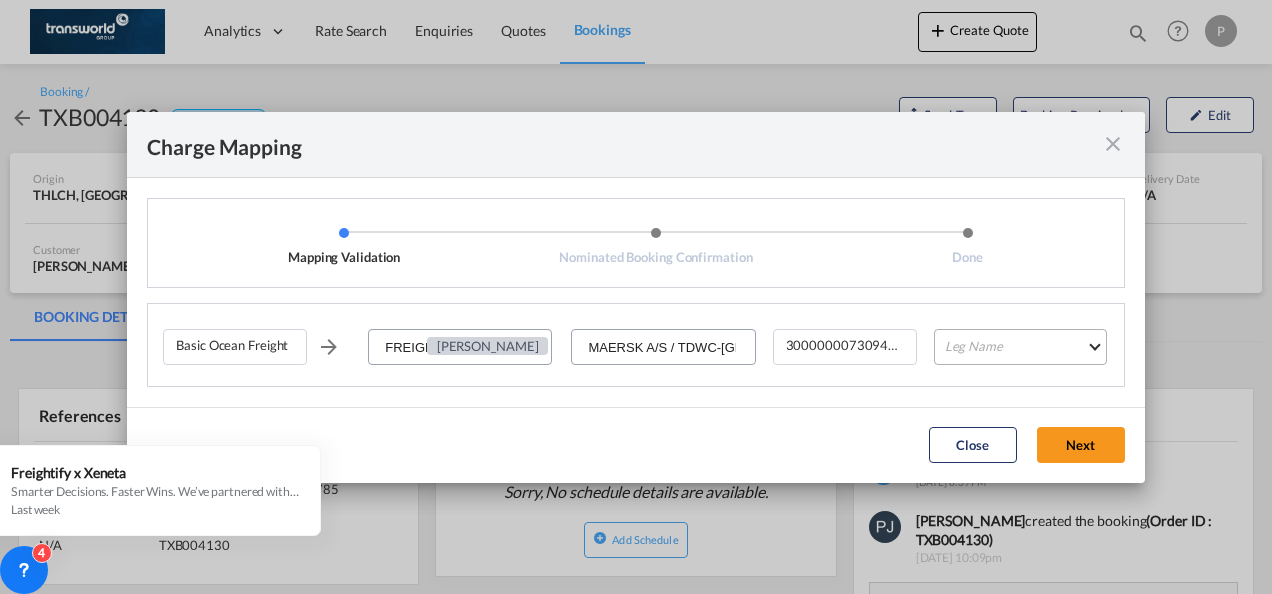 click on "Leg Name HANDLING ORIGIN VESSEL HANDLING DESTINATION OTHERS TL PICK UP CUSTOMS ORIGIN CUSTOMS DESTINATION TL DELIVERY" at bounding box center [1020, 347] 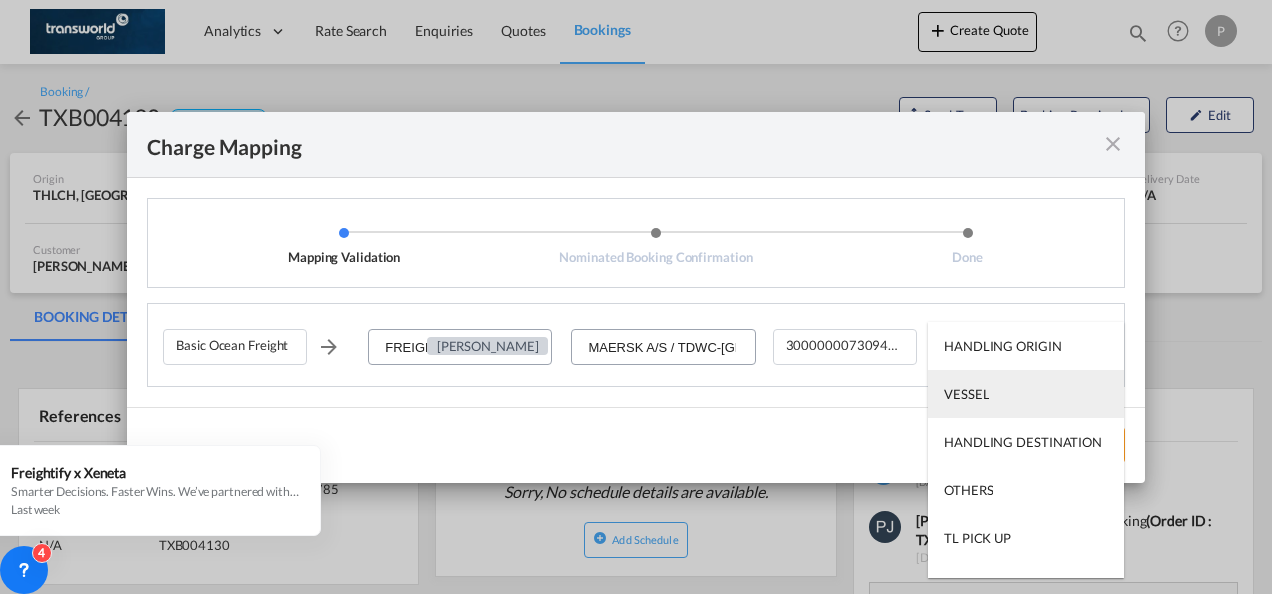 click on "VESSEL" at bounding box center [1026, 394] 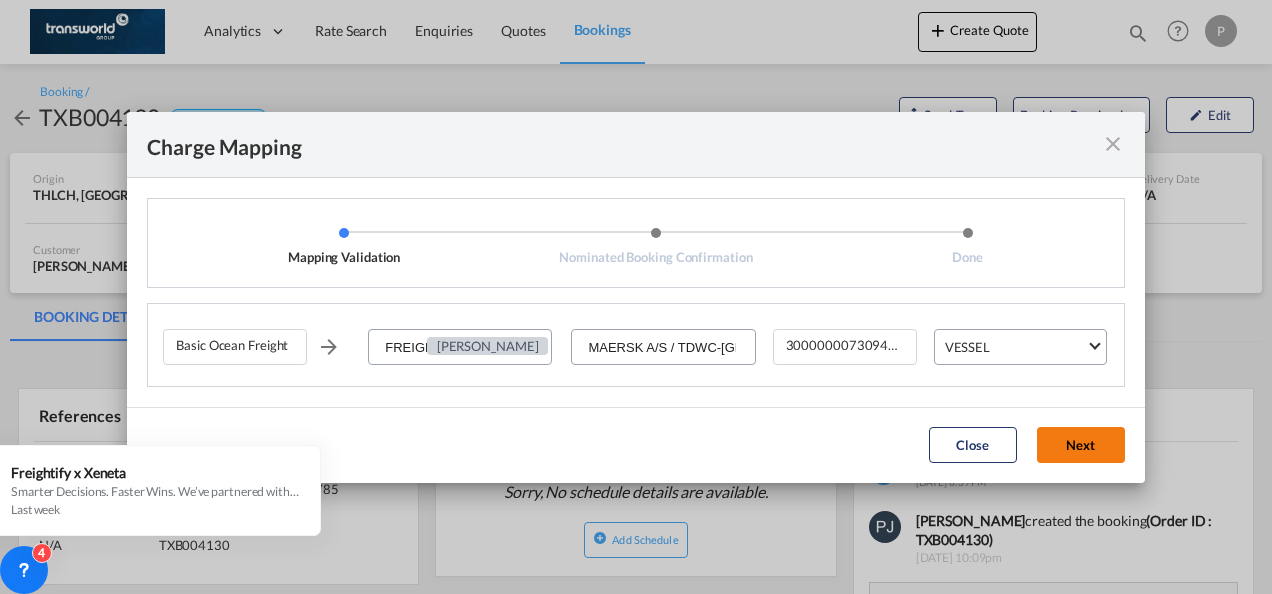 click on "Next" 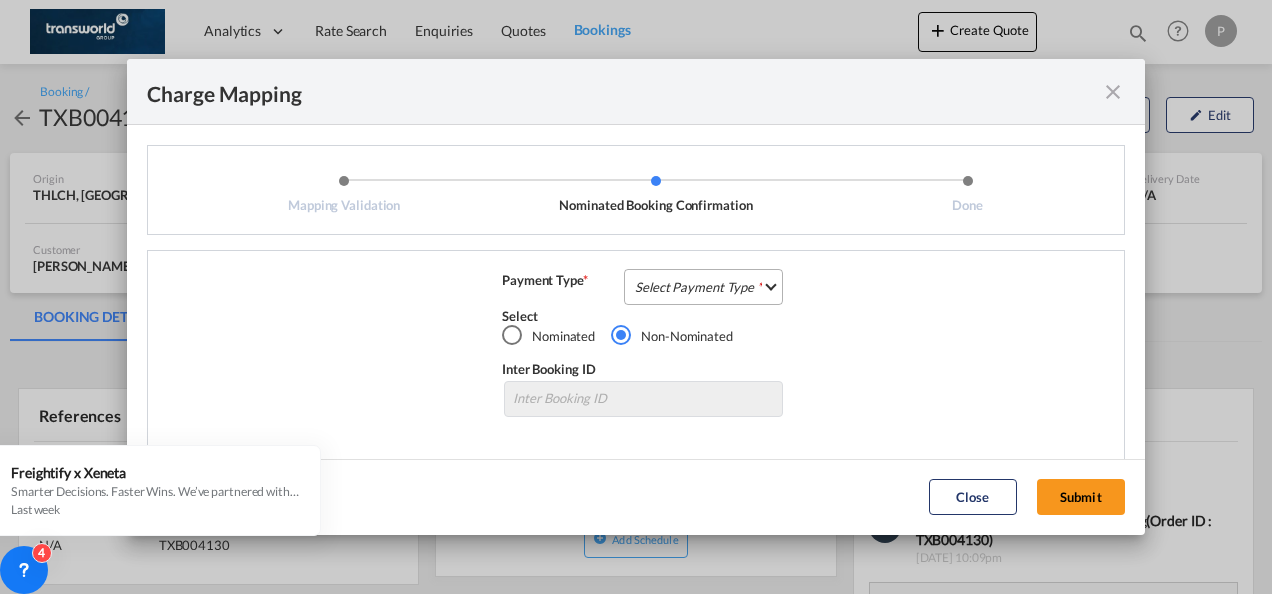 click on "Select Payment Type
COLLECT
PREPAID" at bounding box center [703, 287] 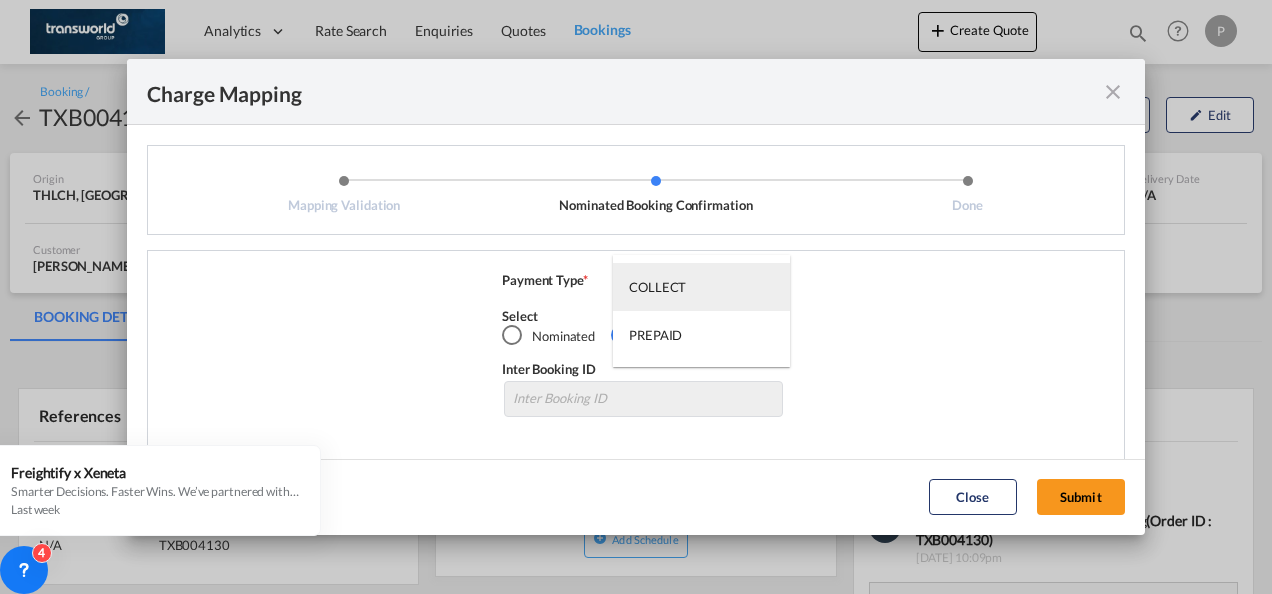 click on "COLLECT" at bounding box center [657, 287] 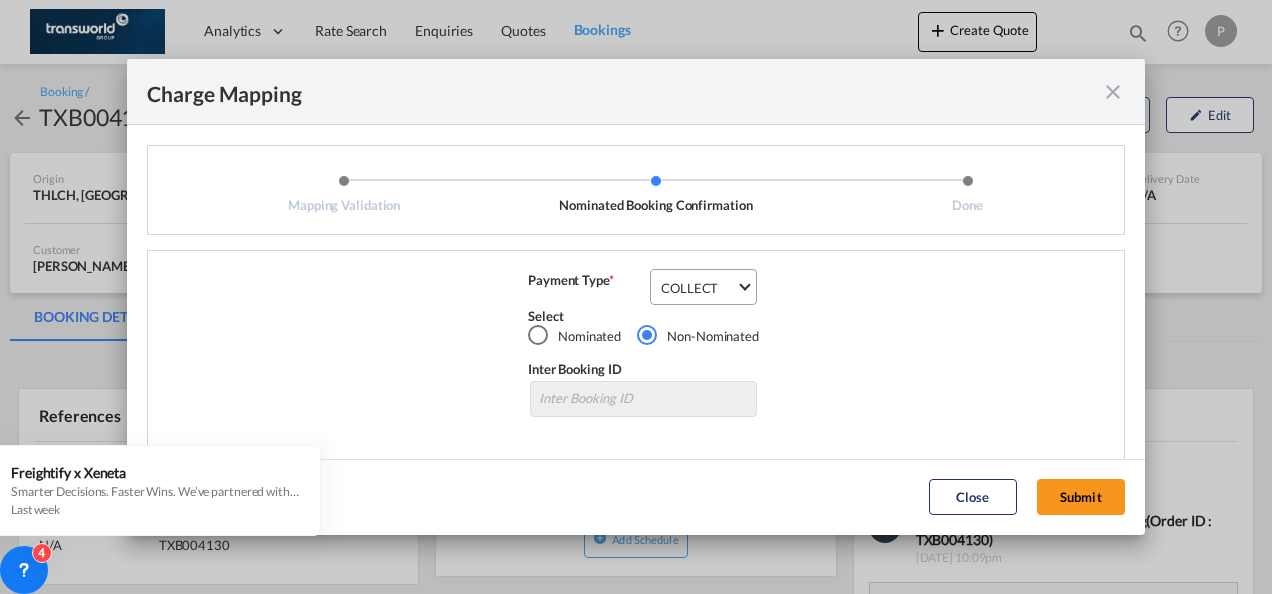 drag, startPoint x: 1092, startPoint y: 485, endPoint x: 1094, endPoint y: 578, distance: 93.0215 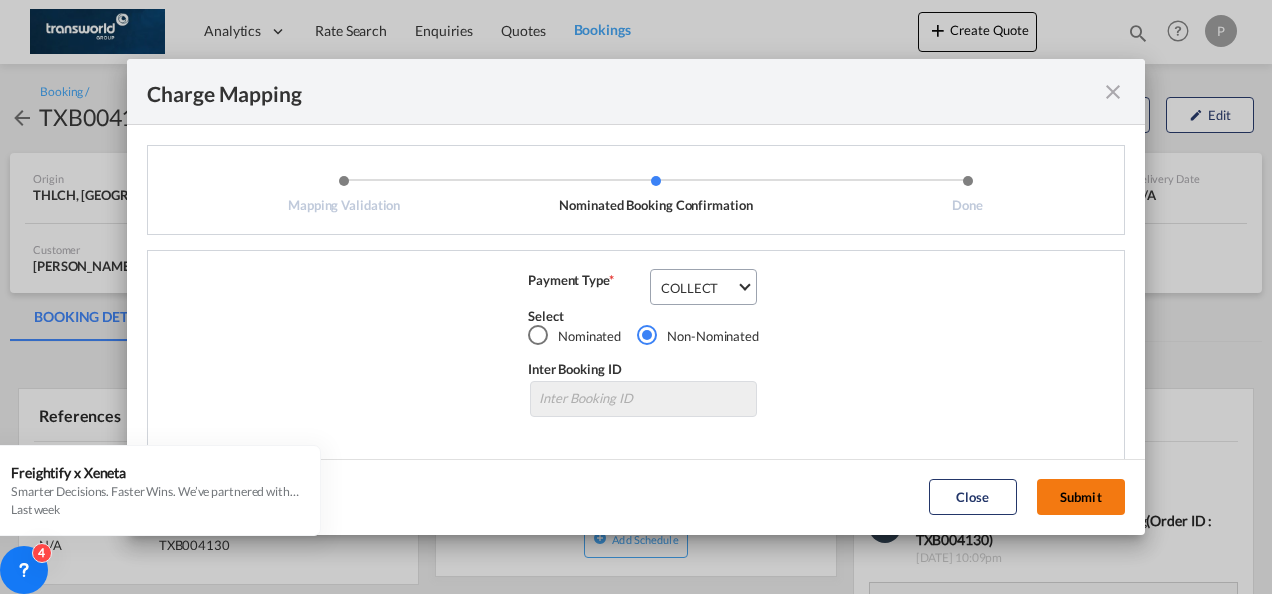 click on "Submit" 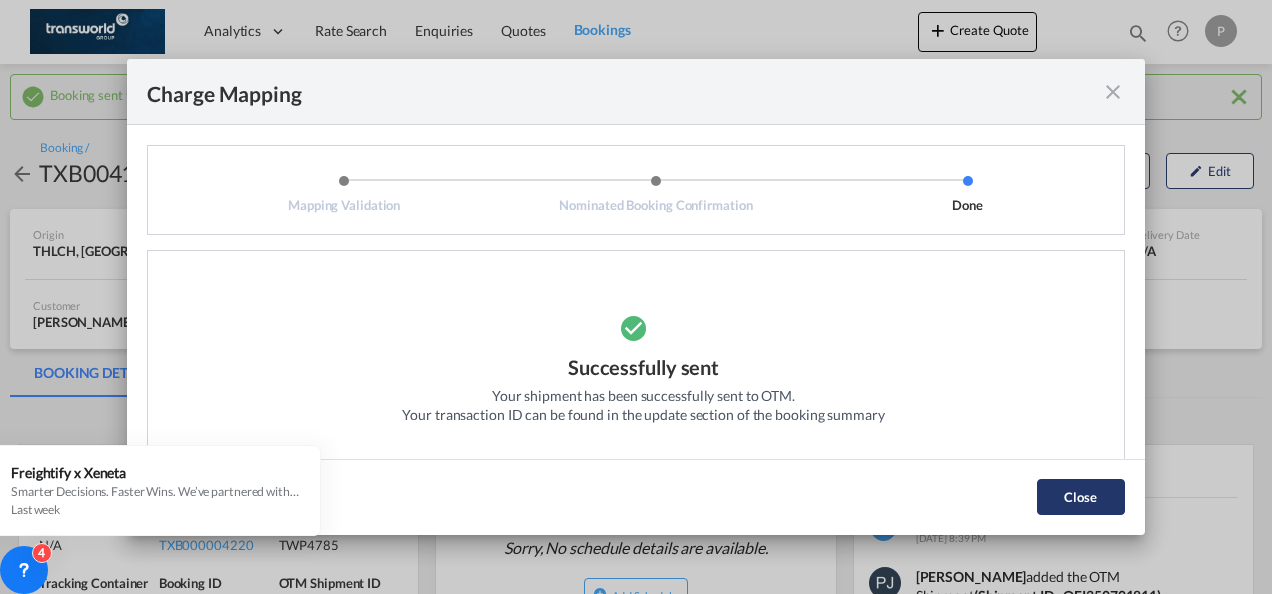 click on "Close" 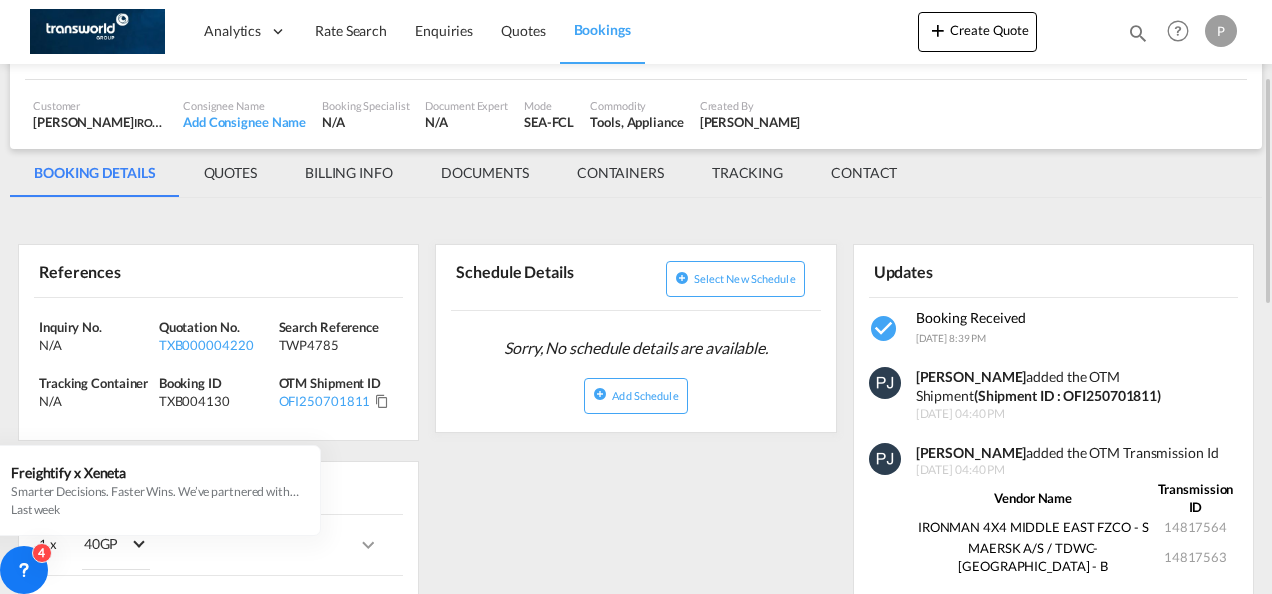 scroll, scrollTop: 300, scrollLeft: 0, axis: vertical 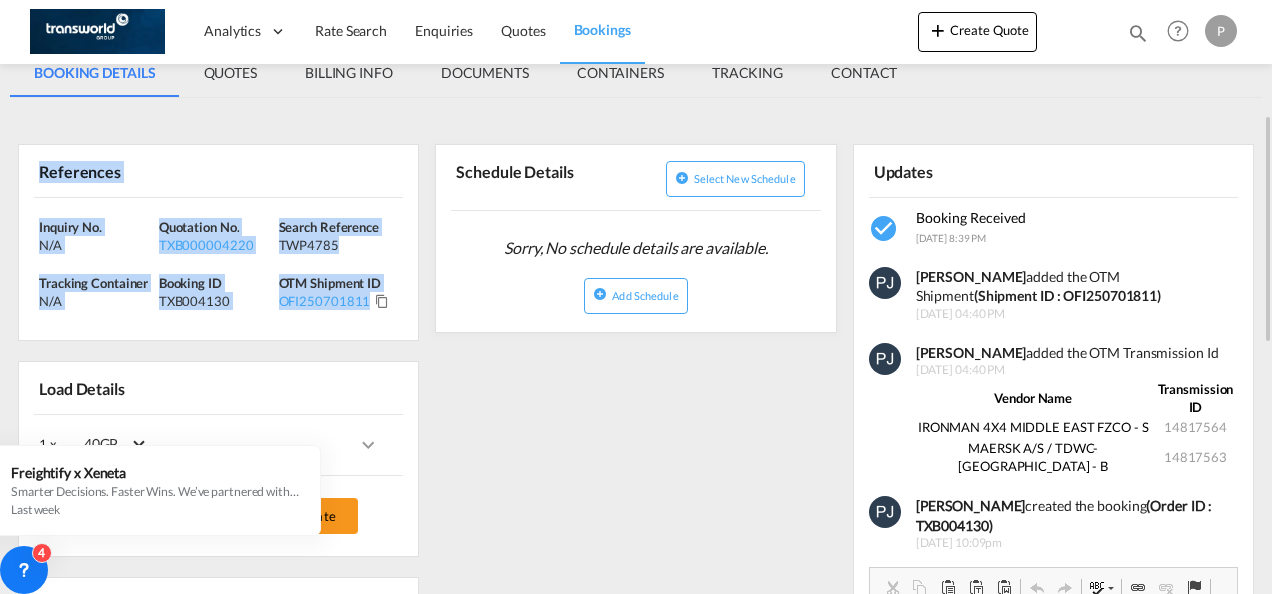 drag, startPoint x: 36, startPoint y: 171, endPoint x: 377, endPoint y: 316, distance: 370.54825 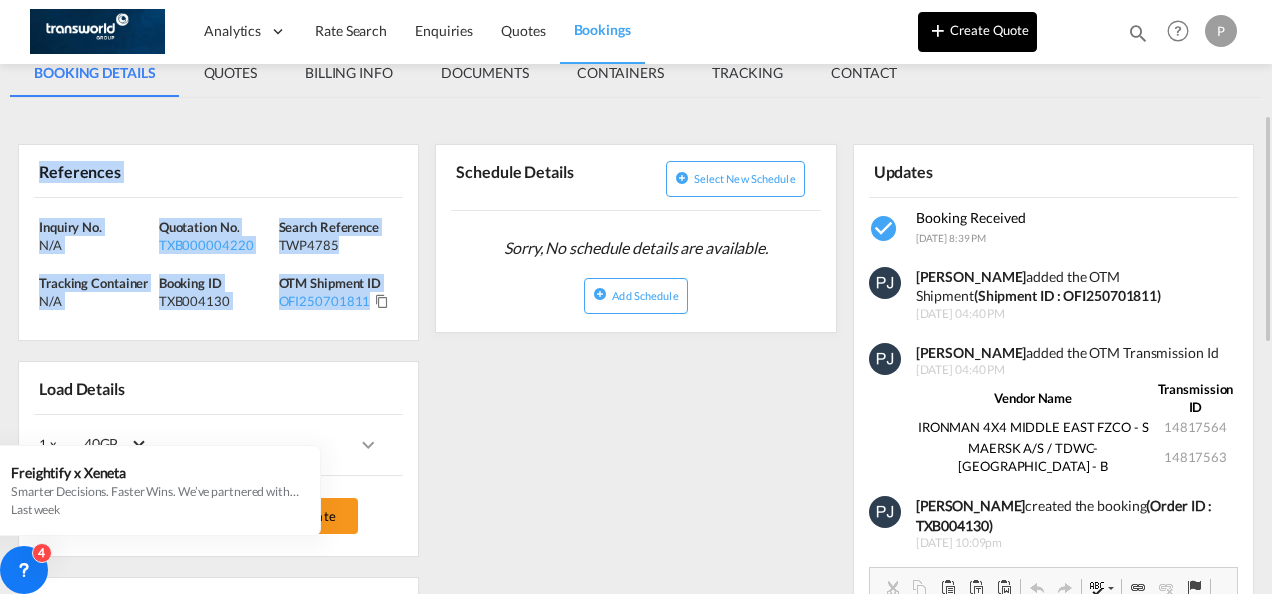 click on "Create Quote" at bounding box center (977, 32) 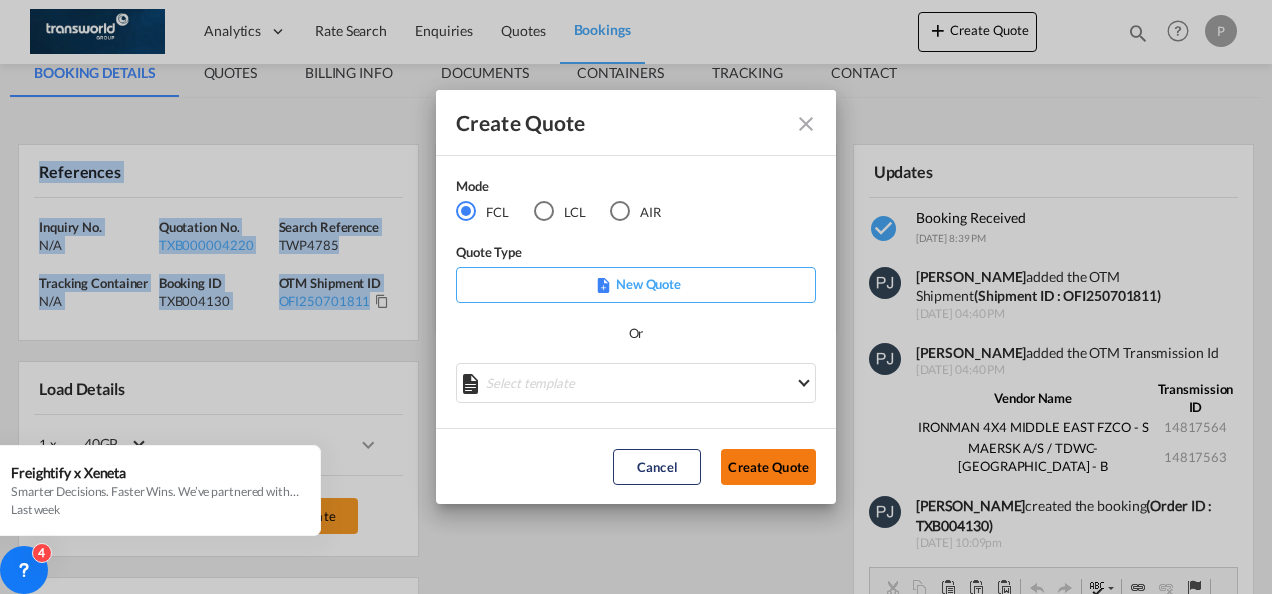 click on "Create Quote" 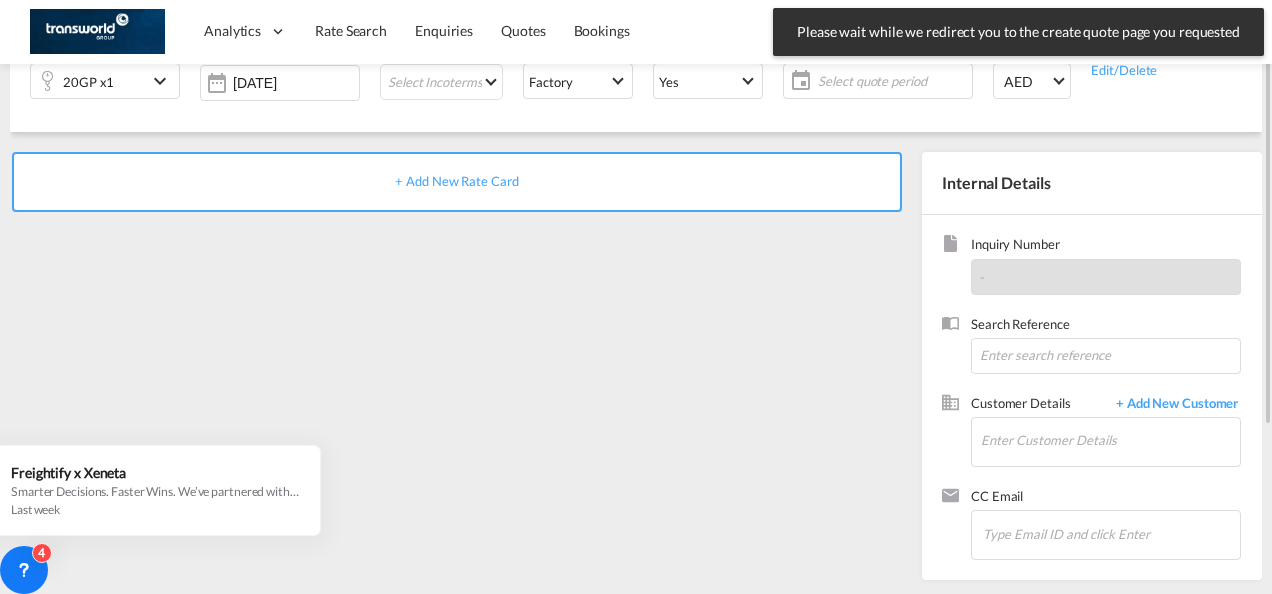 scroll, scrollTop: 0, scrollLeft: 0, axis: both 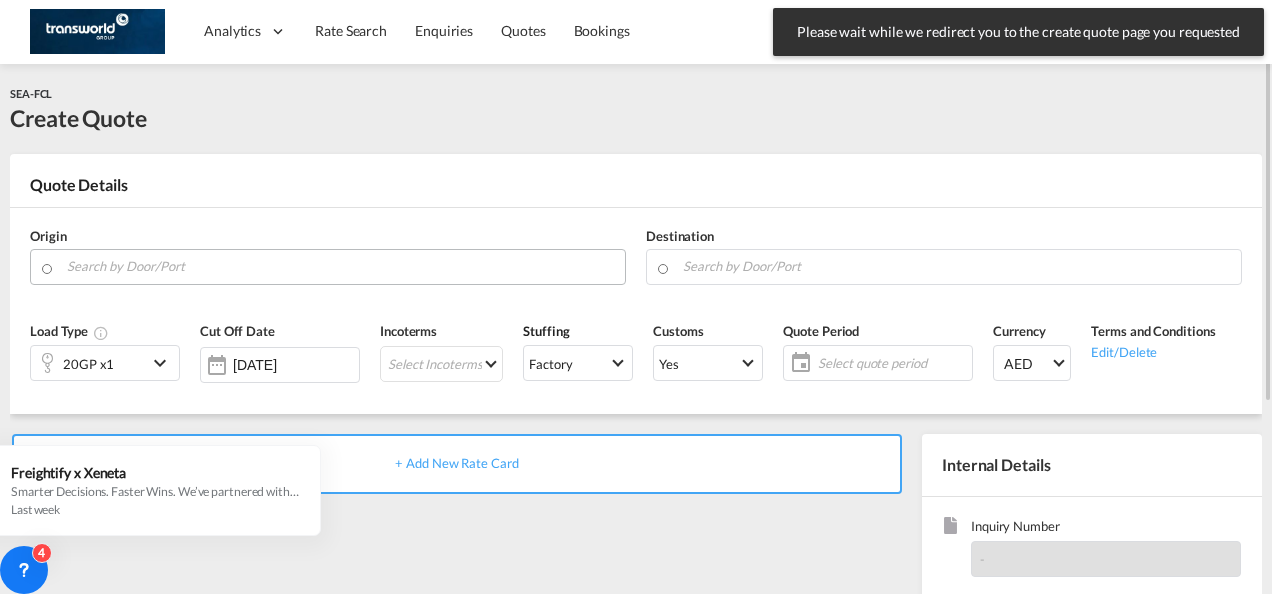 click at bounding box center [341, 266] 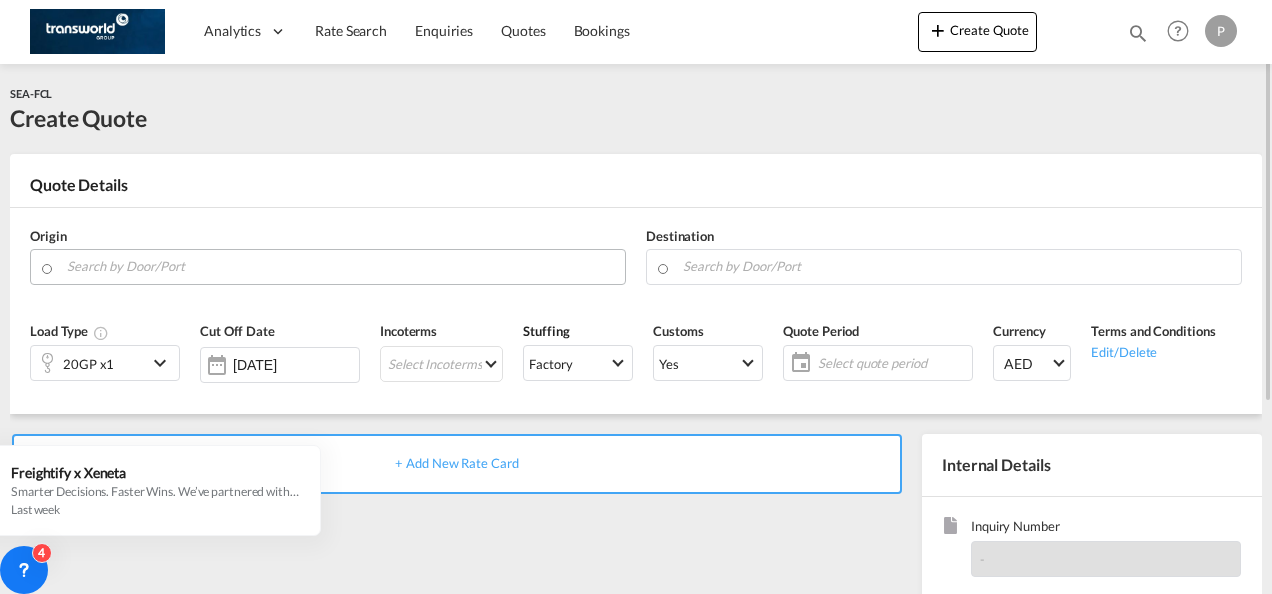 click on "Analytics
Dashboard
Rate Search
Enquiries
Quotes
Bookings" at bounding box center (636, 297) 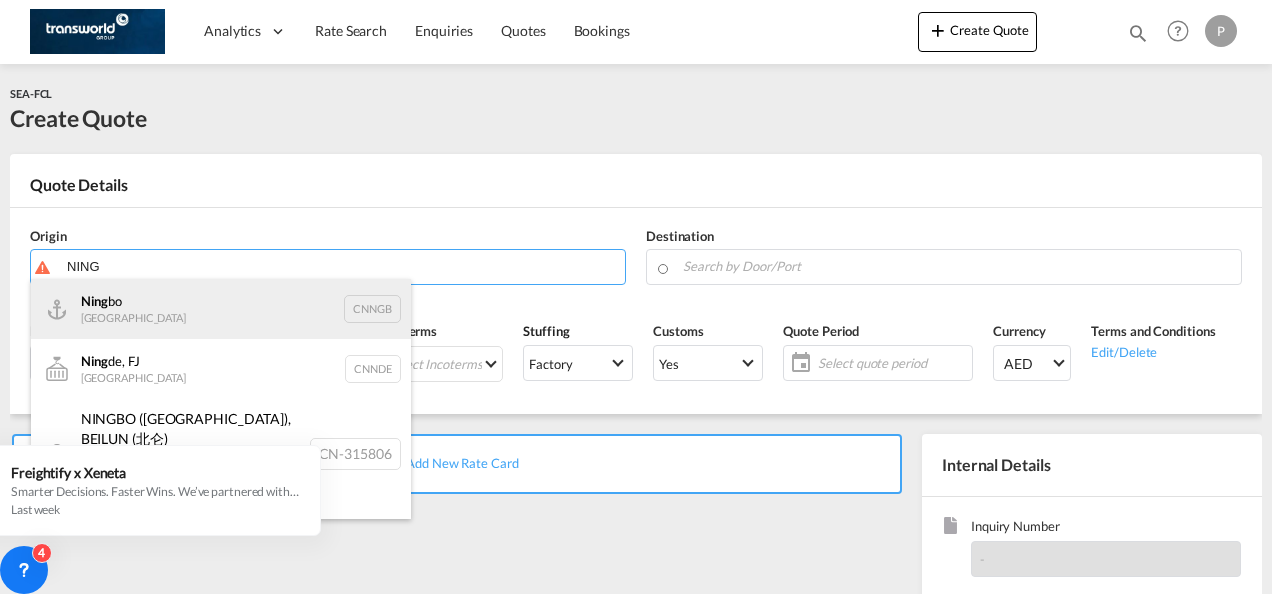 click on "Ning bo China
CNNGB" at bounding box center [221, 309] 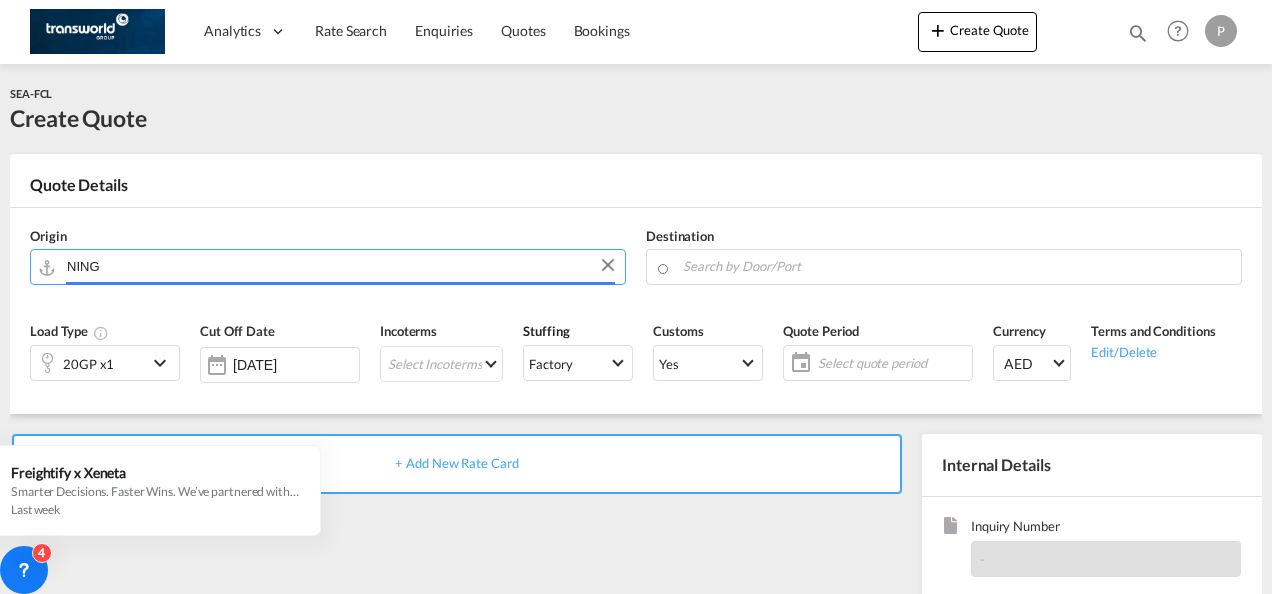 type on "Ningbo, CNNGB" 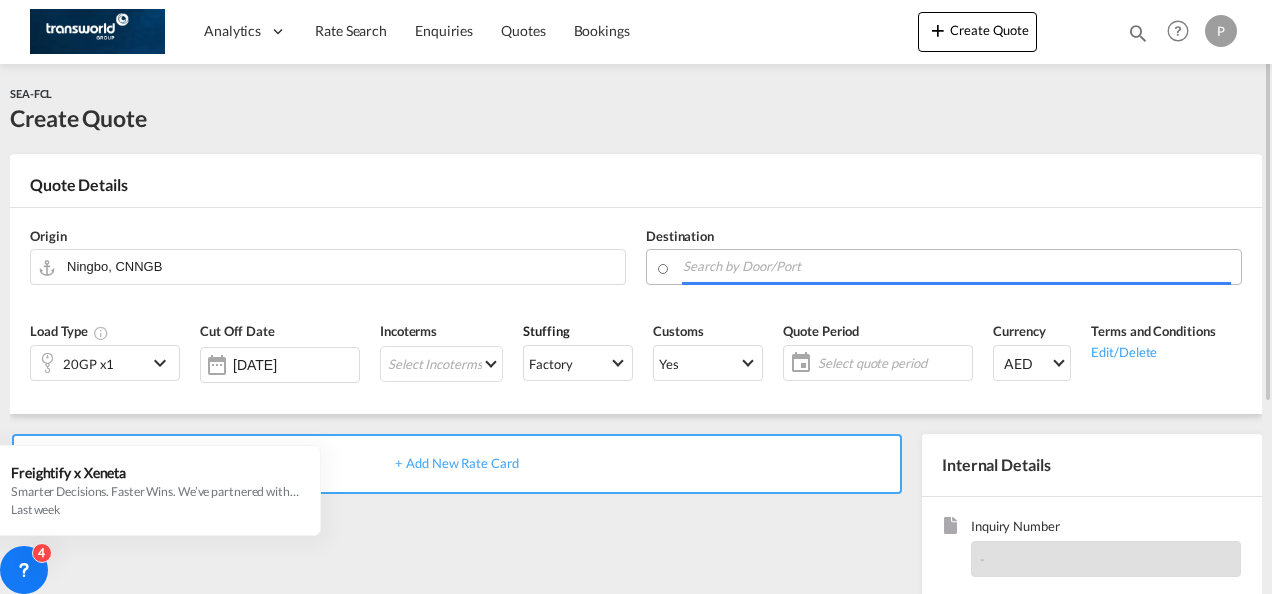 click at bounding box center [957, 266] 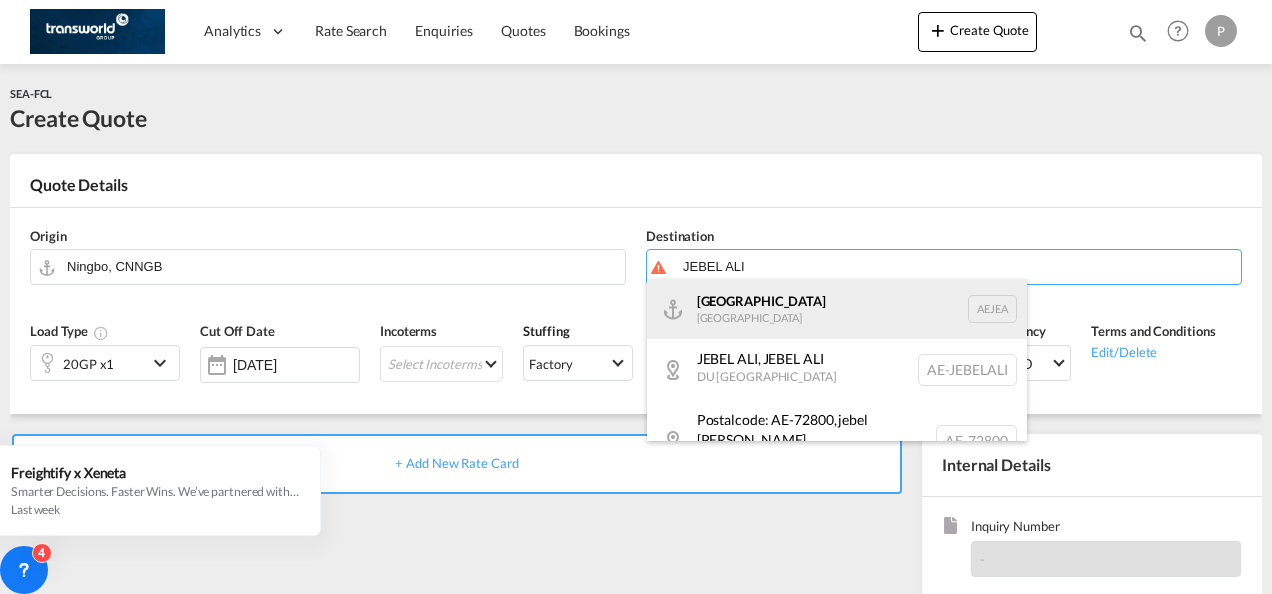 click on "[GEOGRAPHIC_DATA]
[GEOGRAPHIC_DATA]" at bounding box center (837, 309) 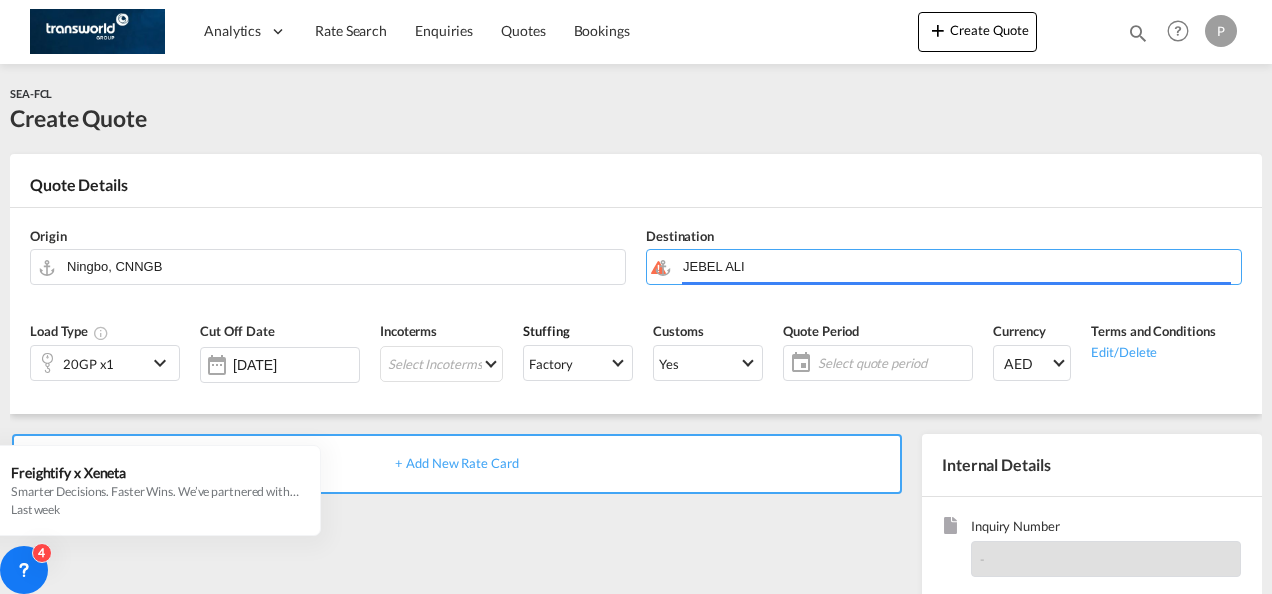 type on "[GEOGRAPHIC_DATA], [GEOGRAPHIC_DATA]" 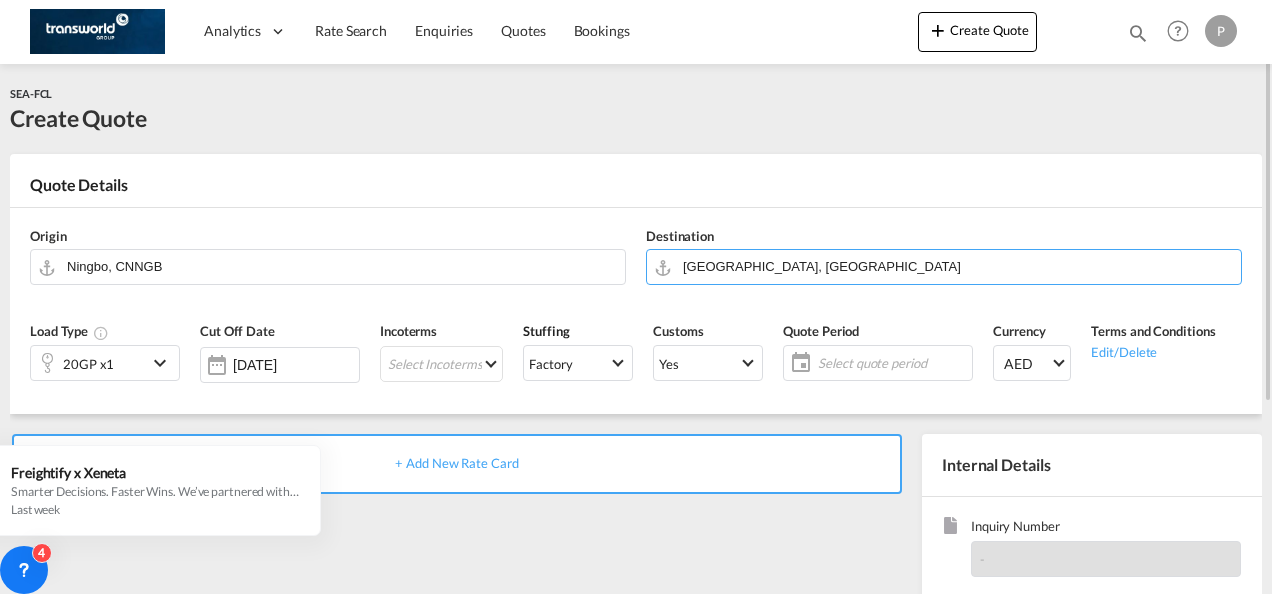 click at bounding box center [163, 363] 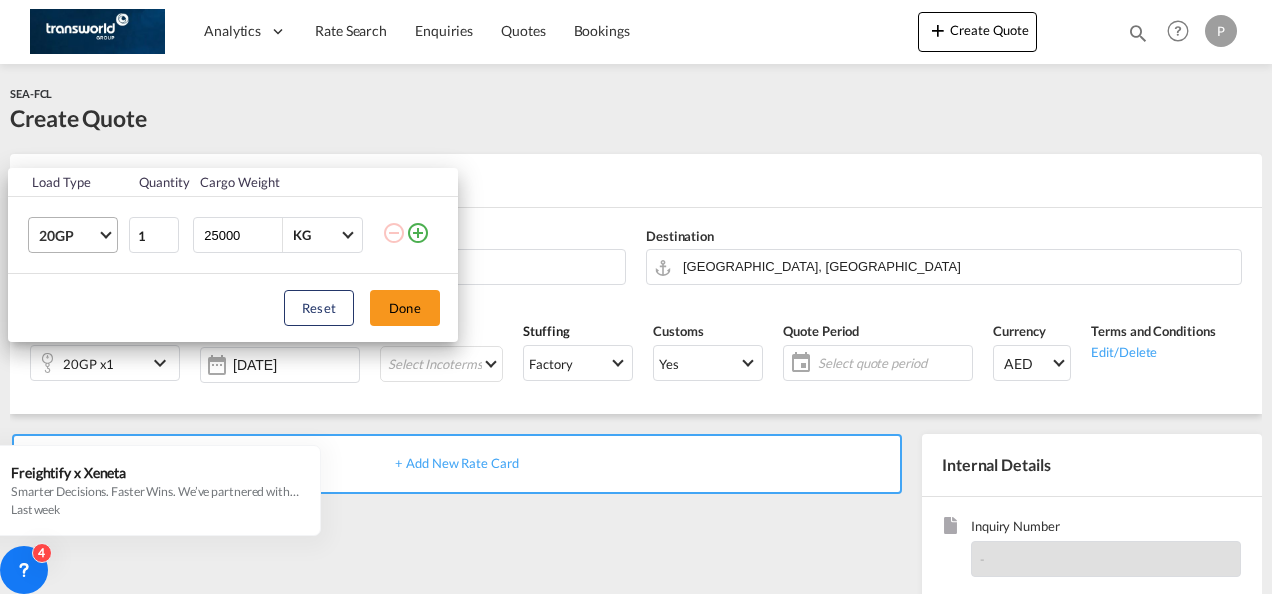 click on "20GP" at bounding box center (77, 235) 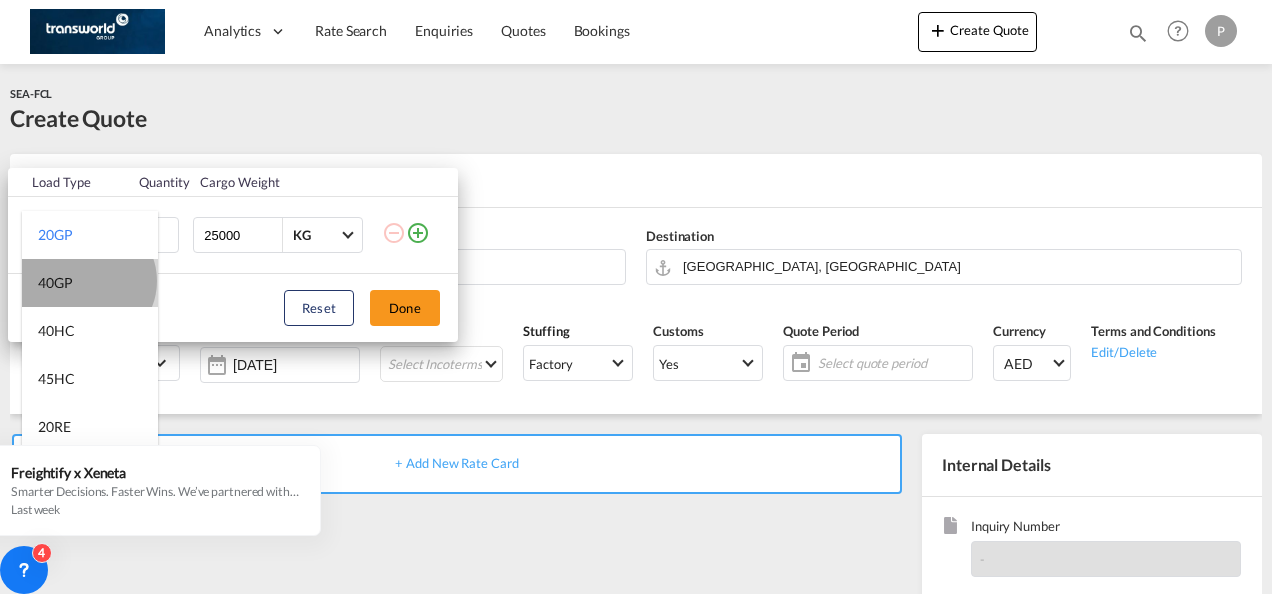 click on "40GP" at bounding box center (90, 283) 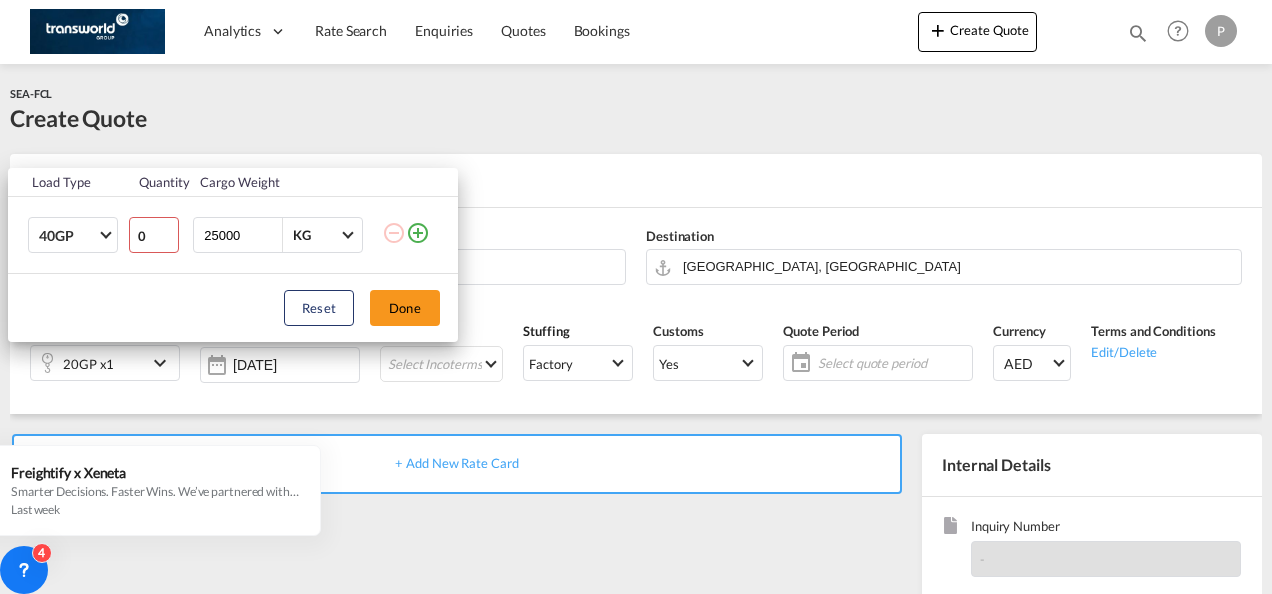 click on "0" at bounding box center (154, 235) 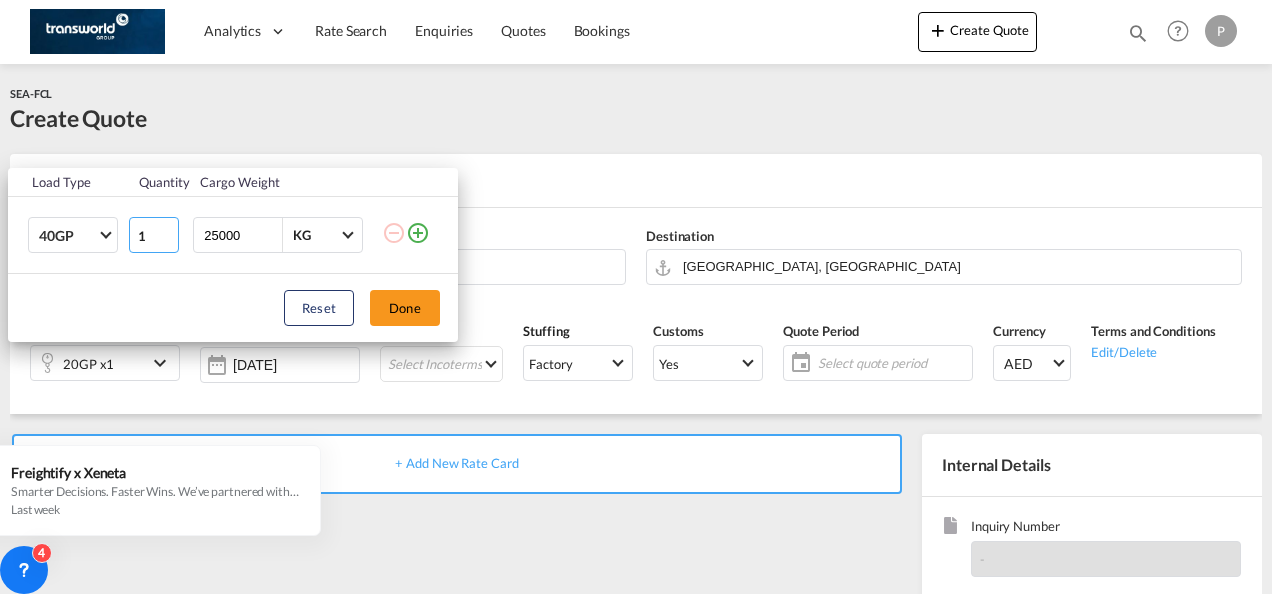 click on "1" at bounding box center [154, 235] 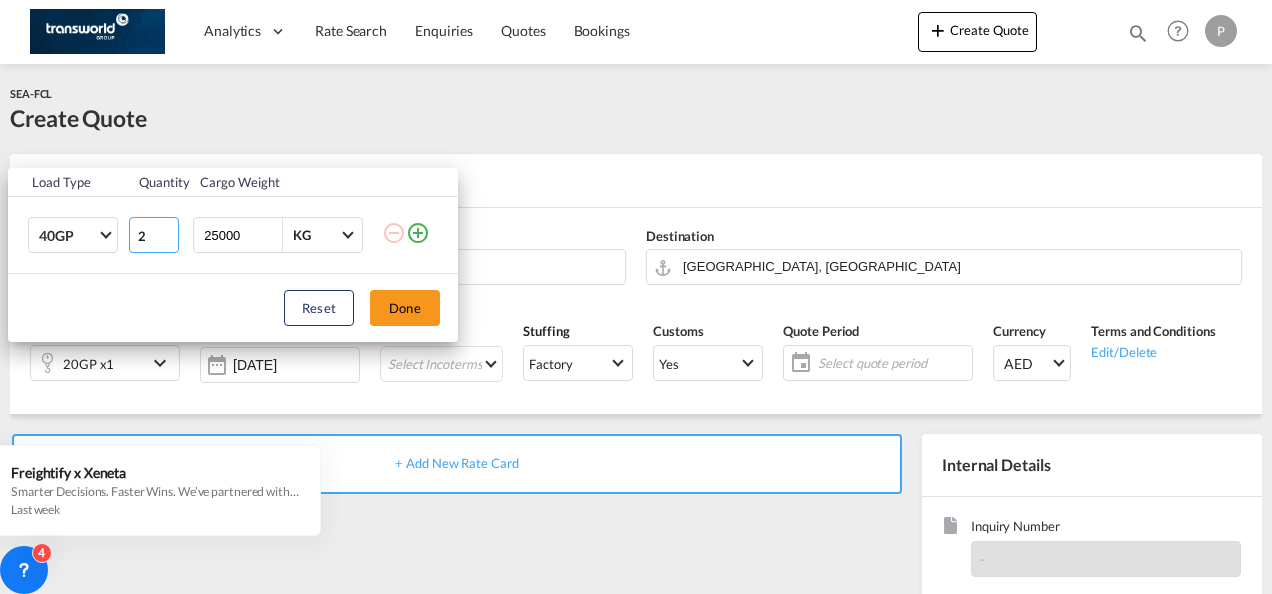 type on "2" 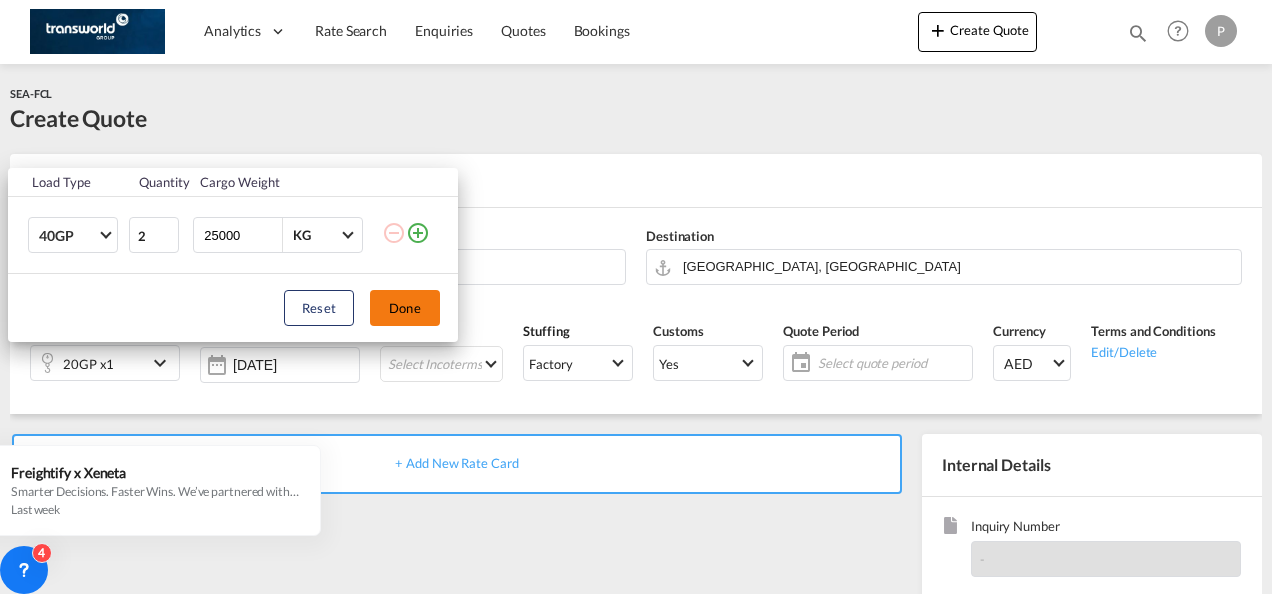 click on "Done" at bounding box center [405, 308] 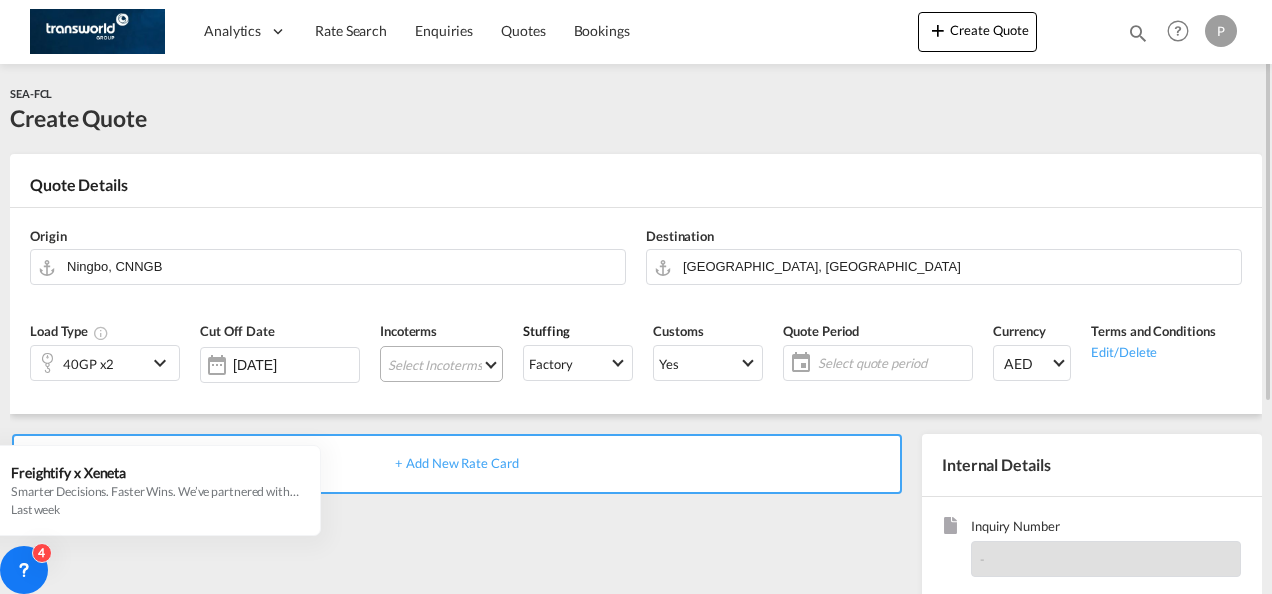 click on "Select Incoterms
FOB - export
Free on Board FOB - import
Free on Board CFR - export
Cost and Freight DAP - import
Delivered at Place CIP - import
Carriage and Insurance Paid to EXW - export
Ex Works DPU - import
Delivery at Place Unloaded FAS - export
Free Alongside Ship FCA - export
Free Carrier FCA - import
Free Carrier EXW - import
Ex Works CIF - export
Cost,Insurance and Freight CIP - export
Carriage and Insurance Paid to CIF - import
Cost,Insurance and Freight DDP - export
Delivery Duty Paid CPT - import
Carrier Paid to DAP - export
Delivered at Place CPT - export
Carrier Paid to DPU - export
Delivery at Place Unloaded CFR - import
Cost and Freight FAS - import
Free Alongside Ship" at bounding box center [441, 364] 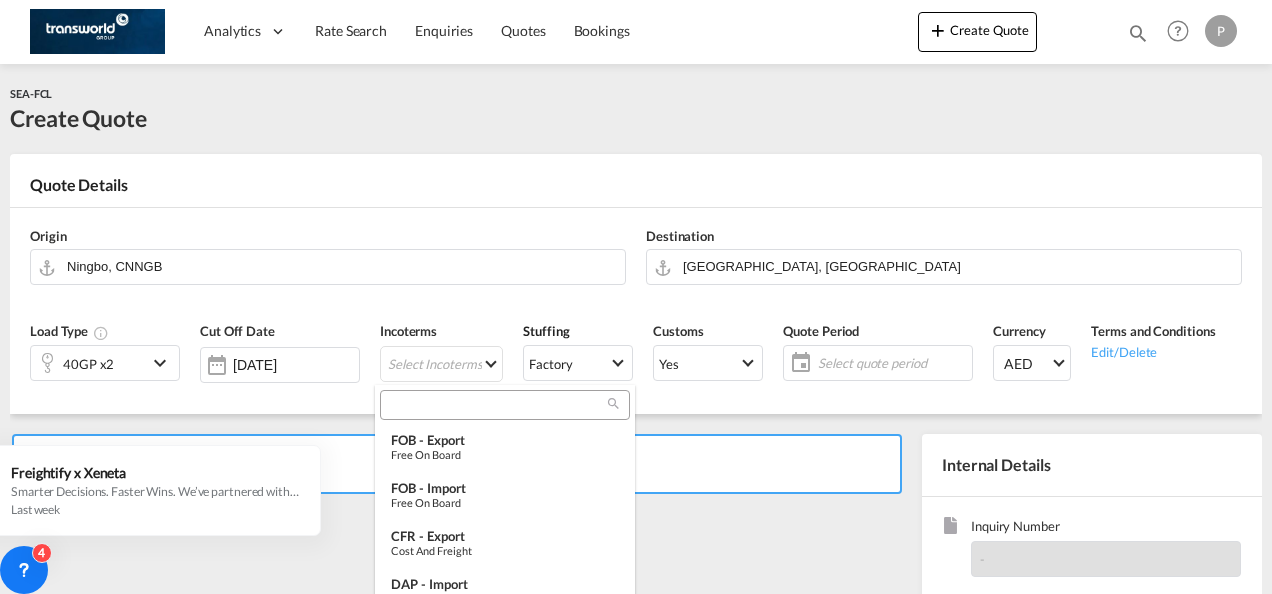 click at bounding box center (497, 405) 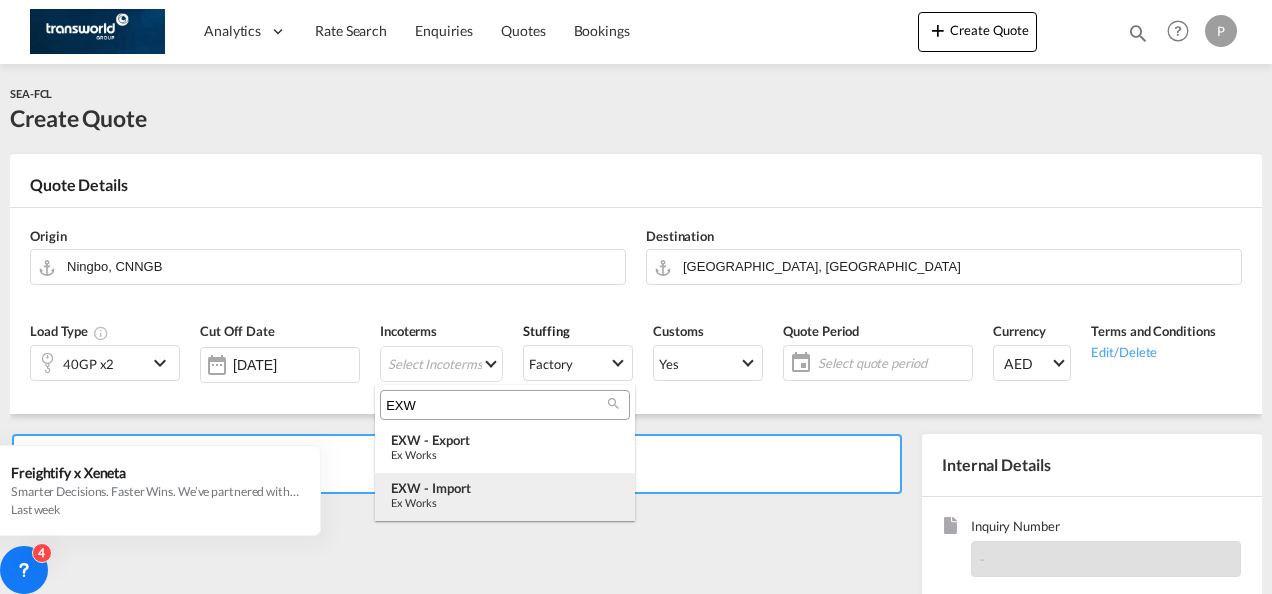 type on "EXW" 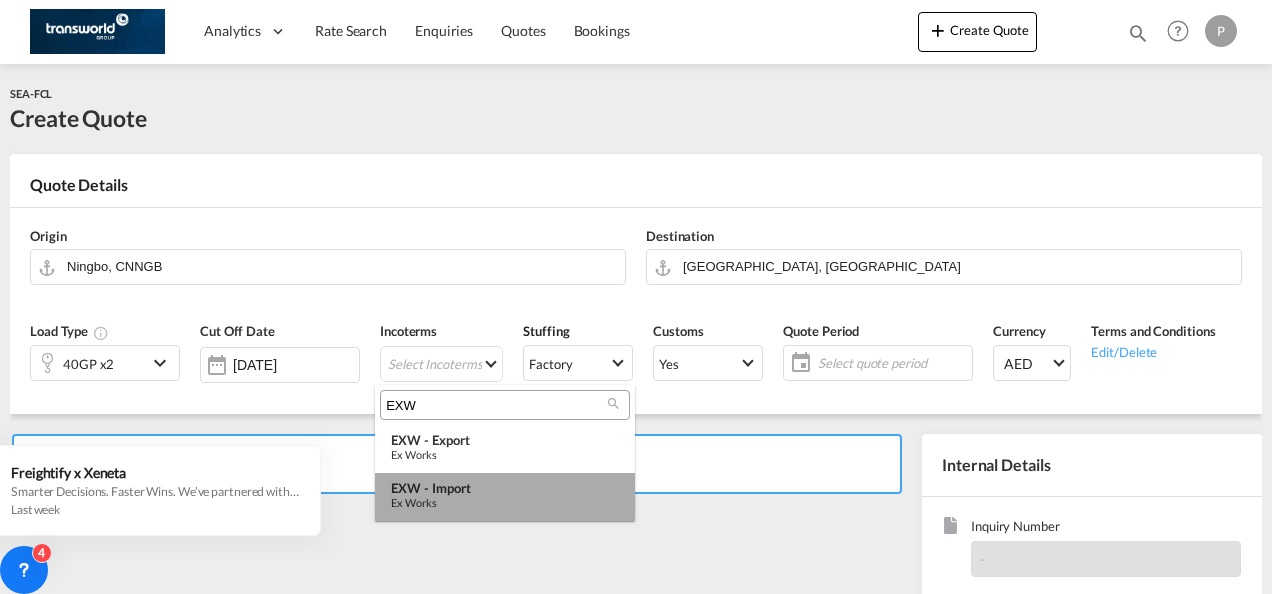 click on "EXW - import" at bounding box center (505, 488) 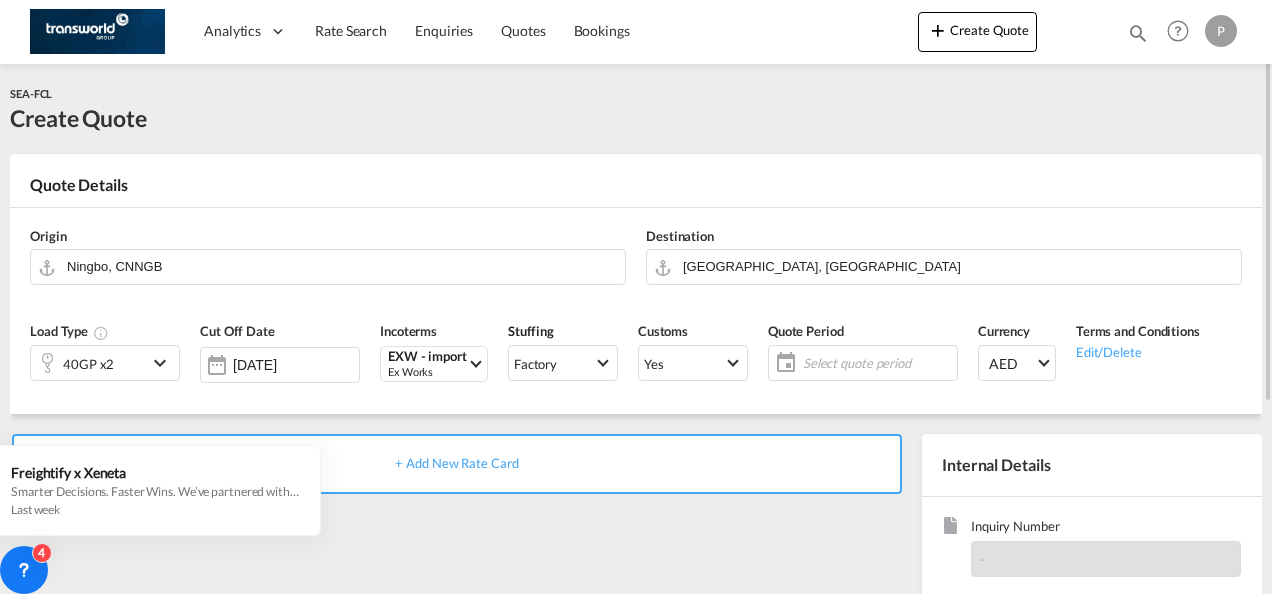 click on "Select quote period" 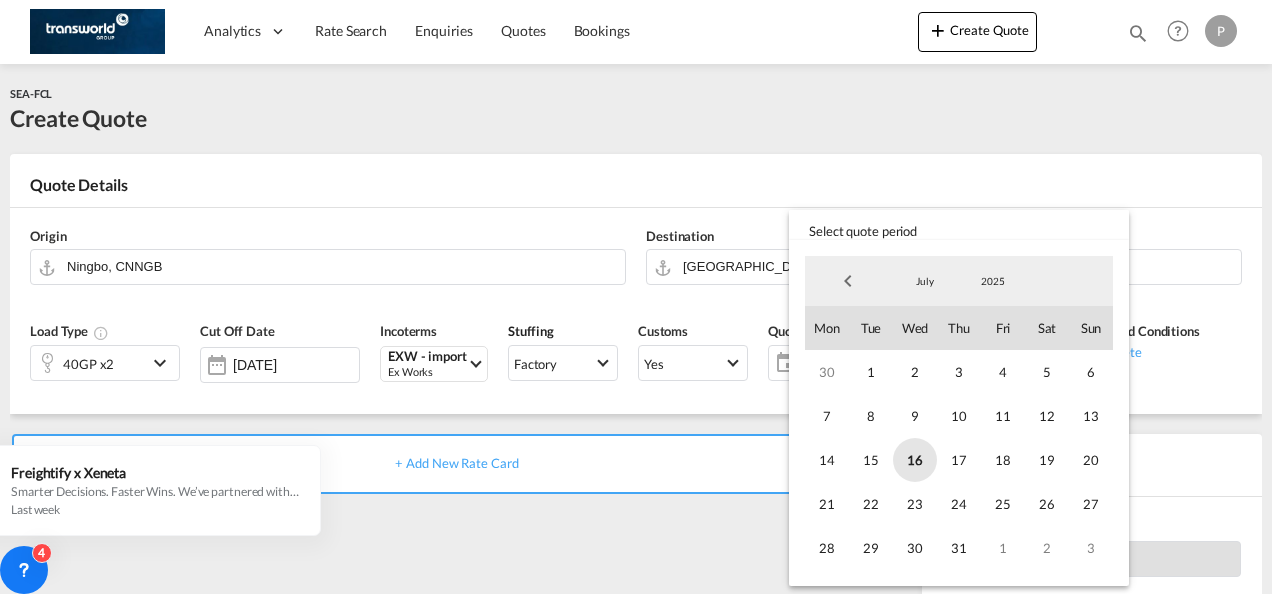 click on "16" at bounding box center (915, 460) 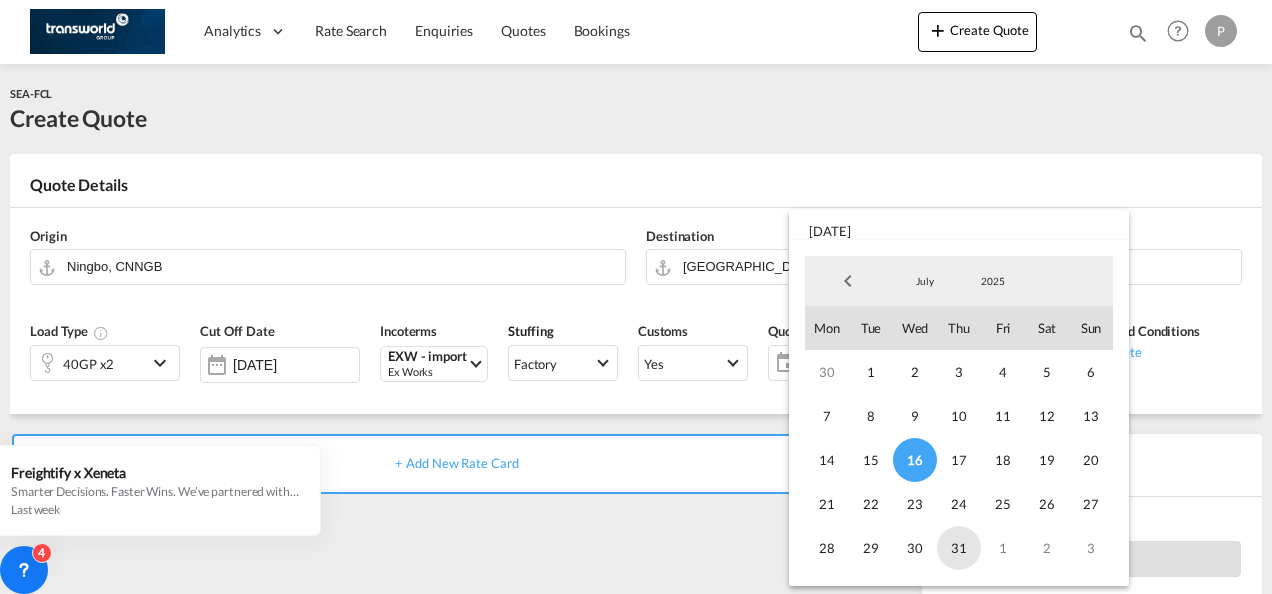 click on "31" at bounding box center (959, 548) 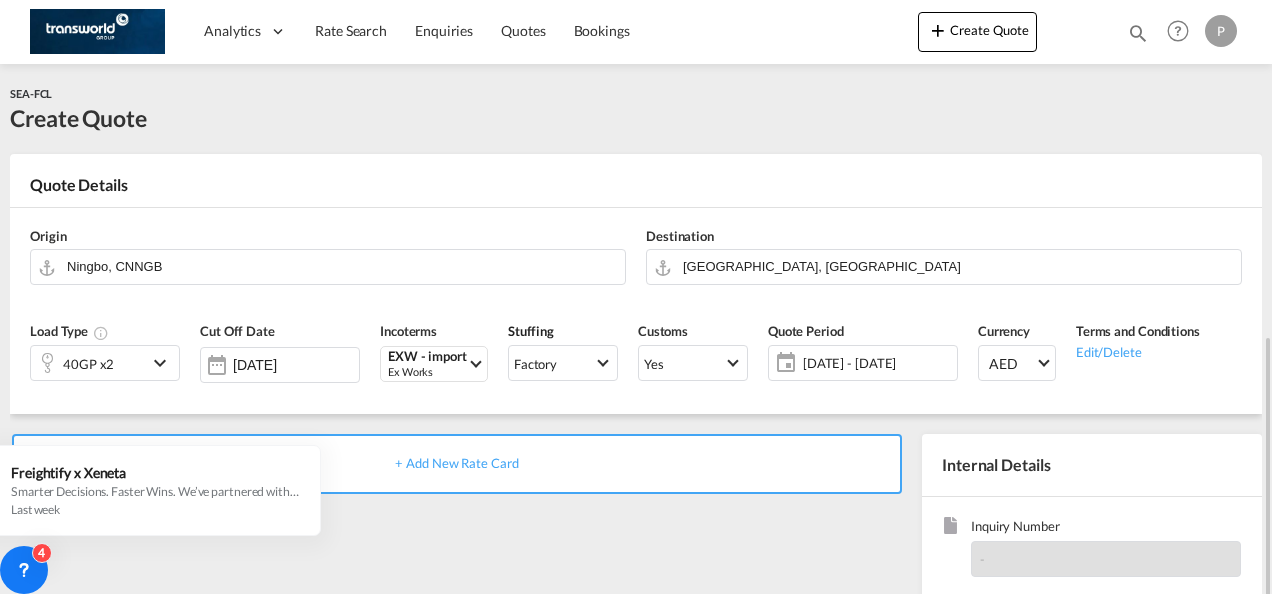 scroll, scrollTop: 200, scrollLeft: 0, axis: vertical 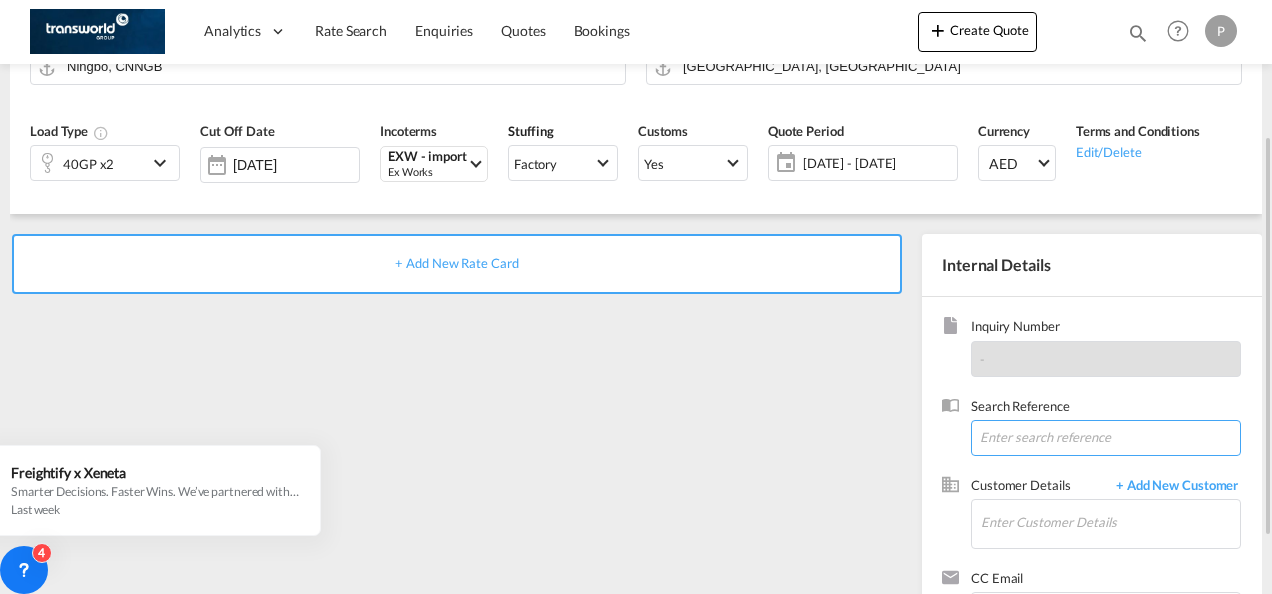 click at bounding box center [1106, 438] 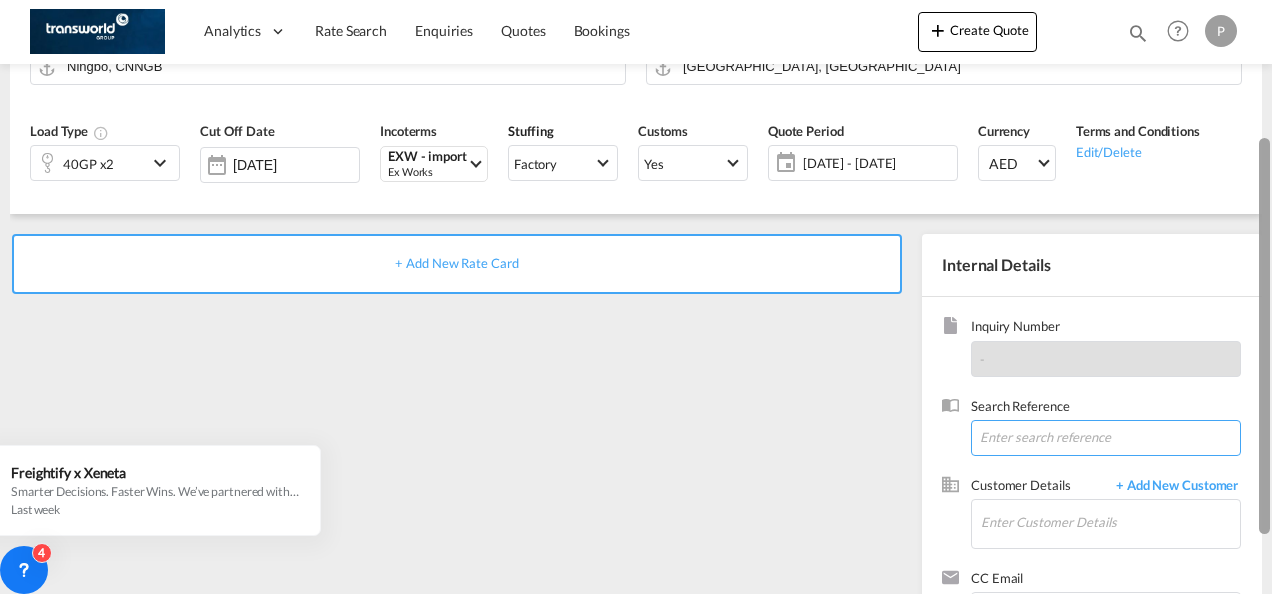 paste on "TWP0017" 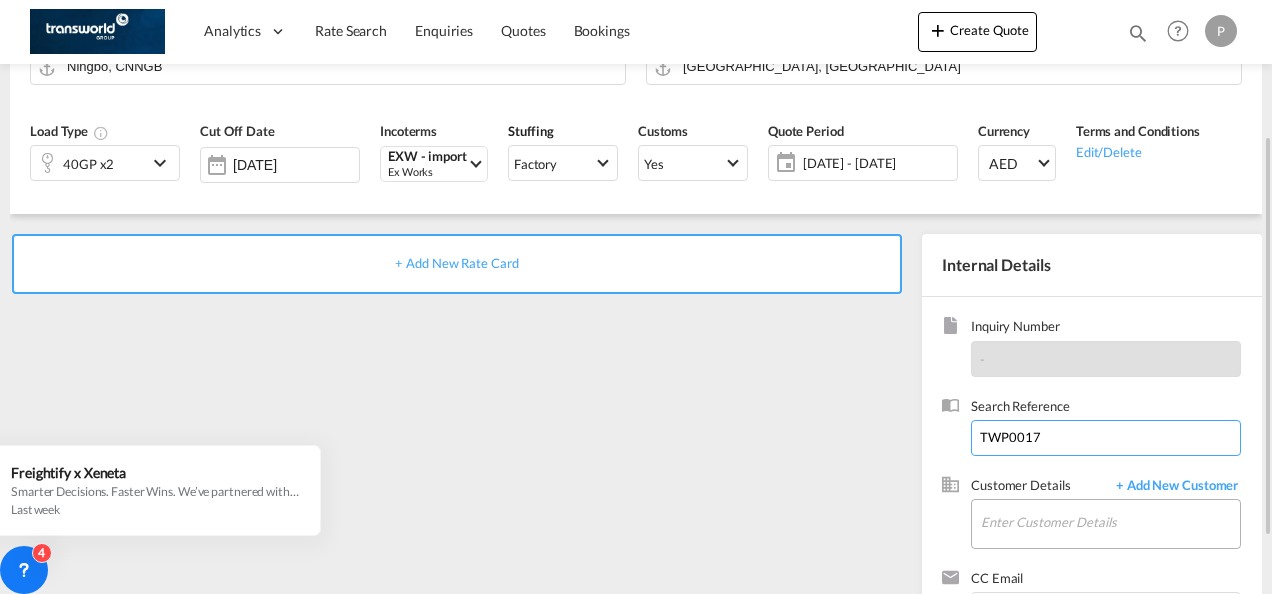 scroll, scrollTop: 282, scrollLeft: 0, axis: vertical 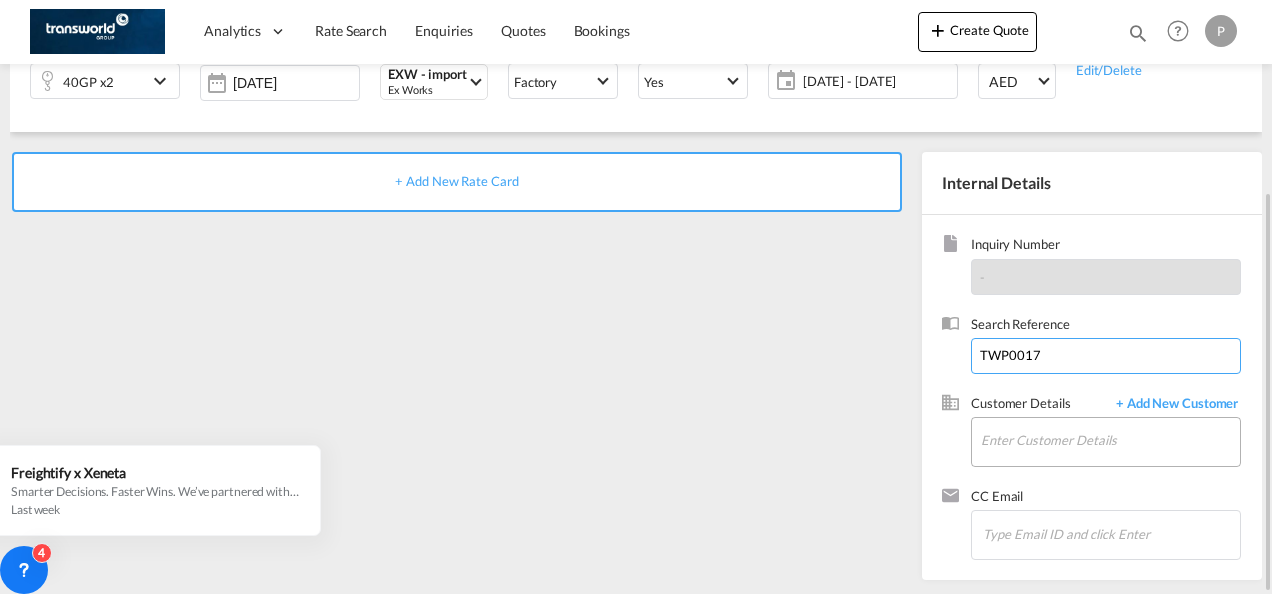 type on "TWP0017" 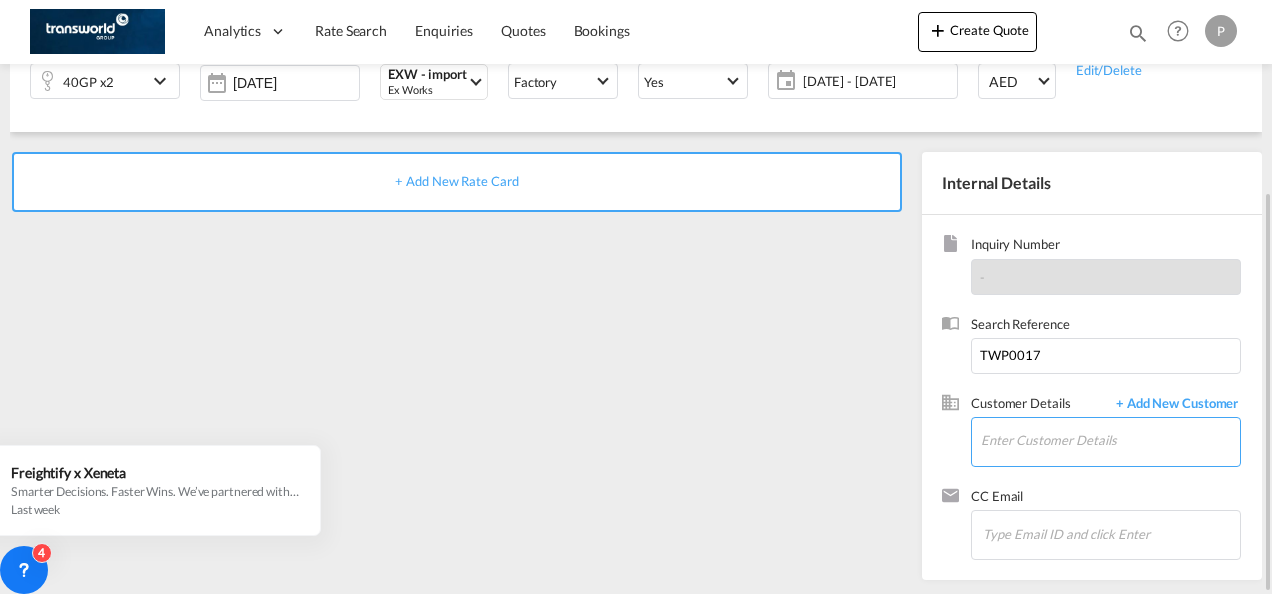 click on "Enter Customer Details" at bounding box center (1110, 440) 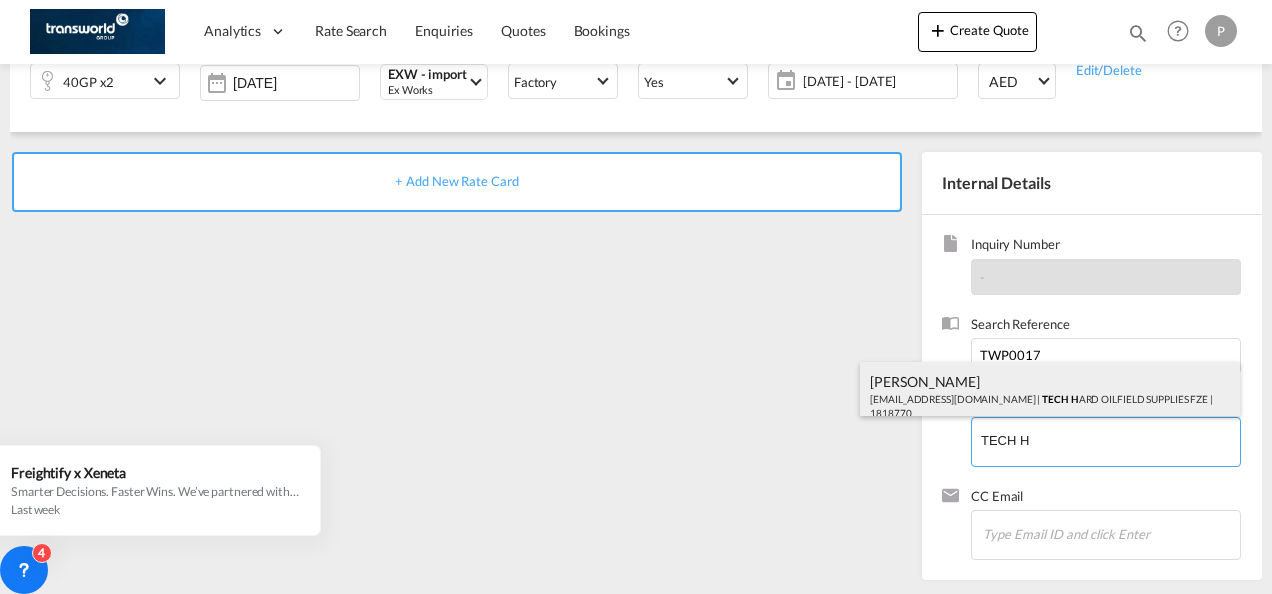 click on "[PERSON_NAME] [PERSON_NAME][EMAIL_ADDRESS][DOMAIN_NAME]    |    TECH H ARD OILFIELD SUPPLIES FZE
|      1818770" at bounding box center [1050, 396] 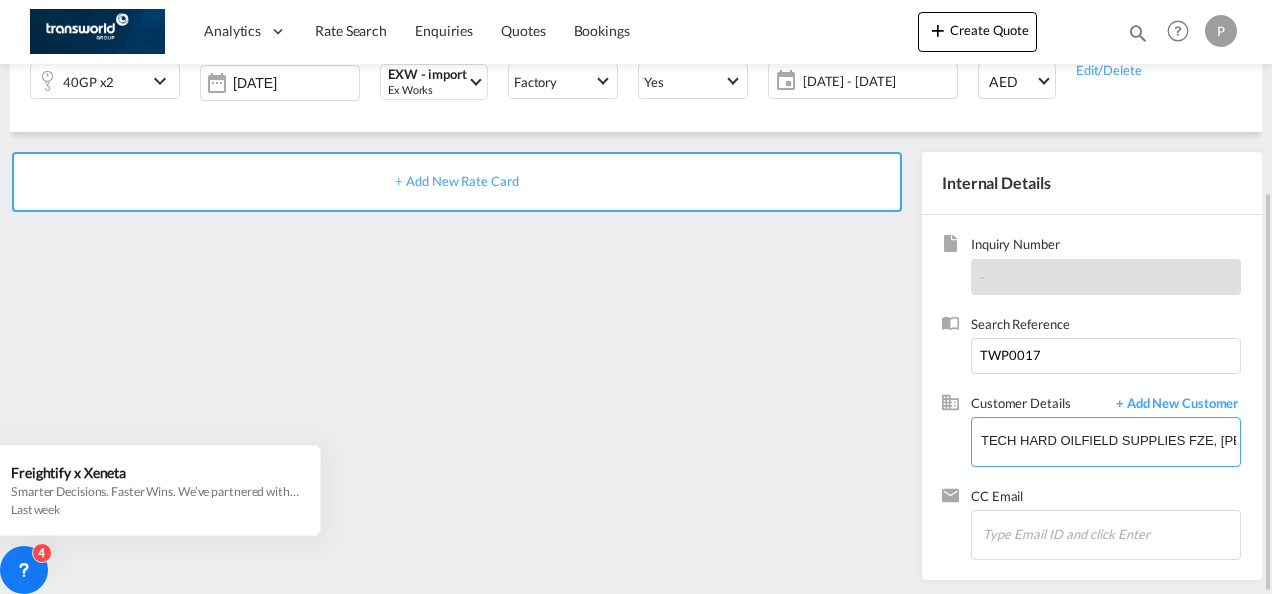 scroll, scrollTop: 0, scrollLeft: 0, axis: both 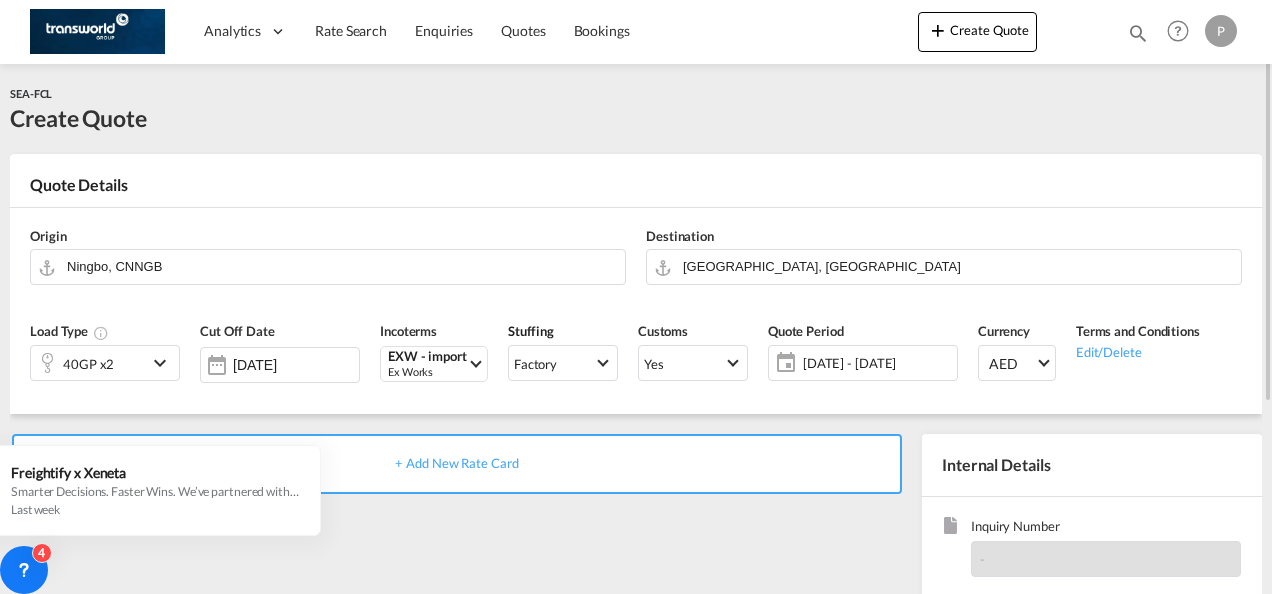 click on "+ Add New Rate Card" at bounding box center (456, 463) 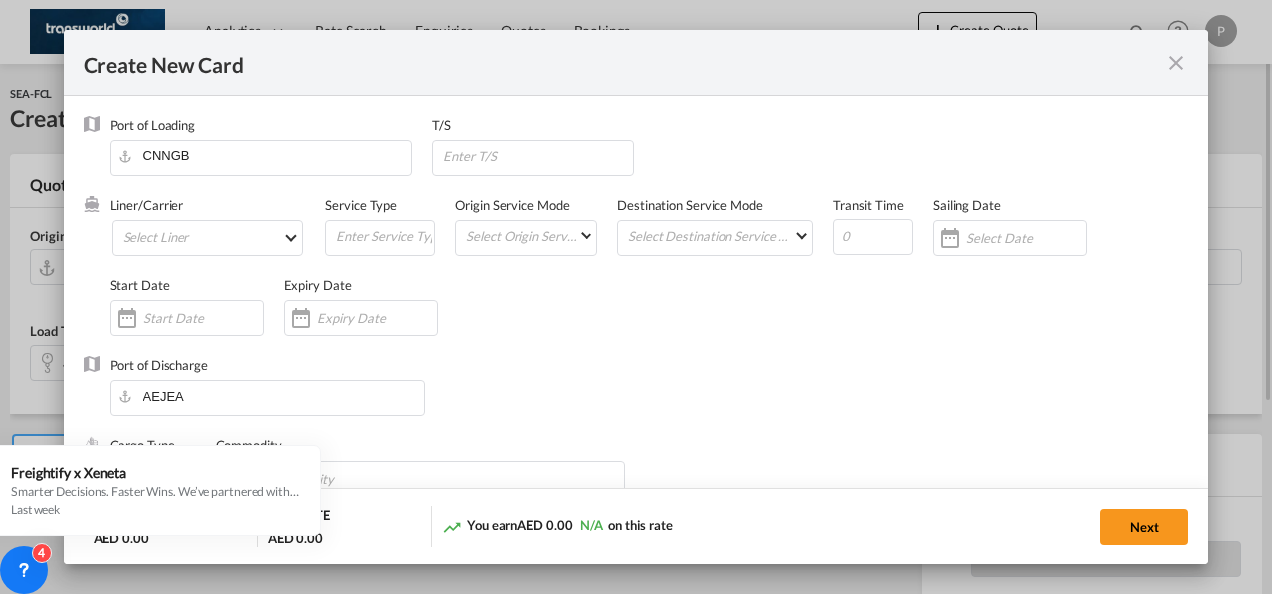 type on "Basic Ocean Freight" 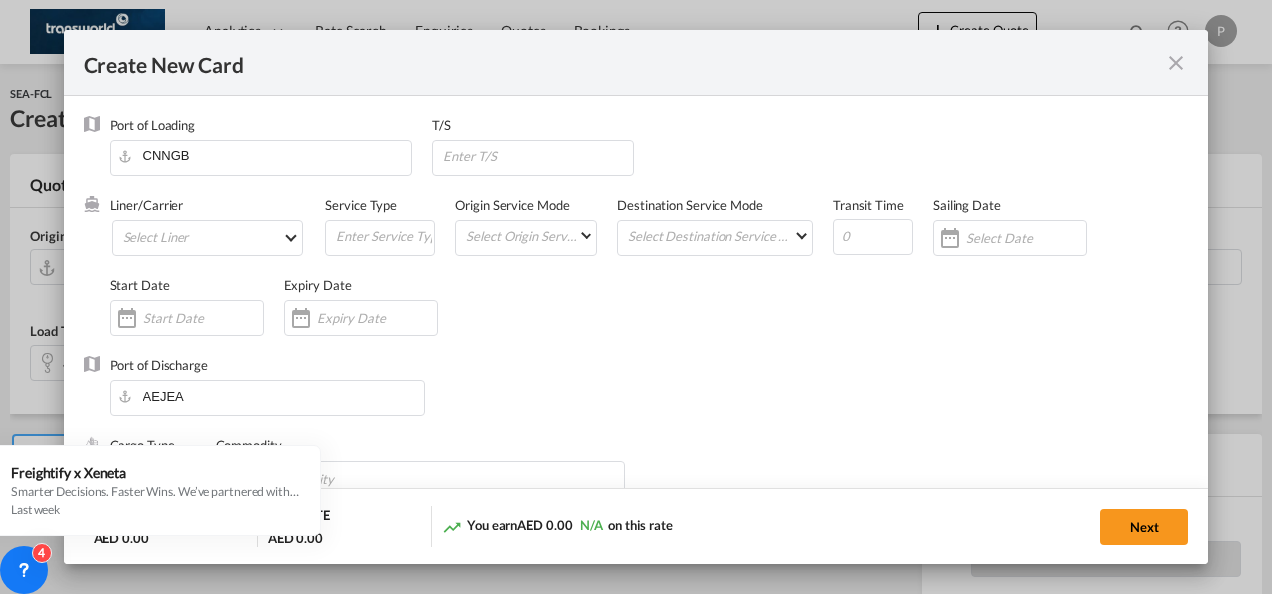 click at bounding box center (1176, 63) 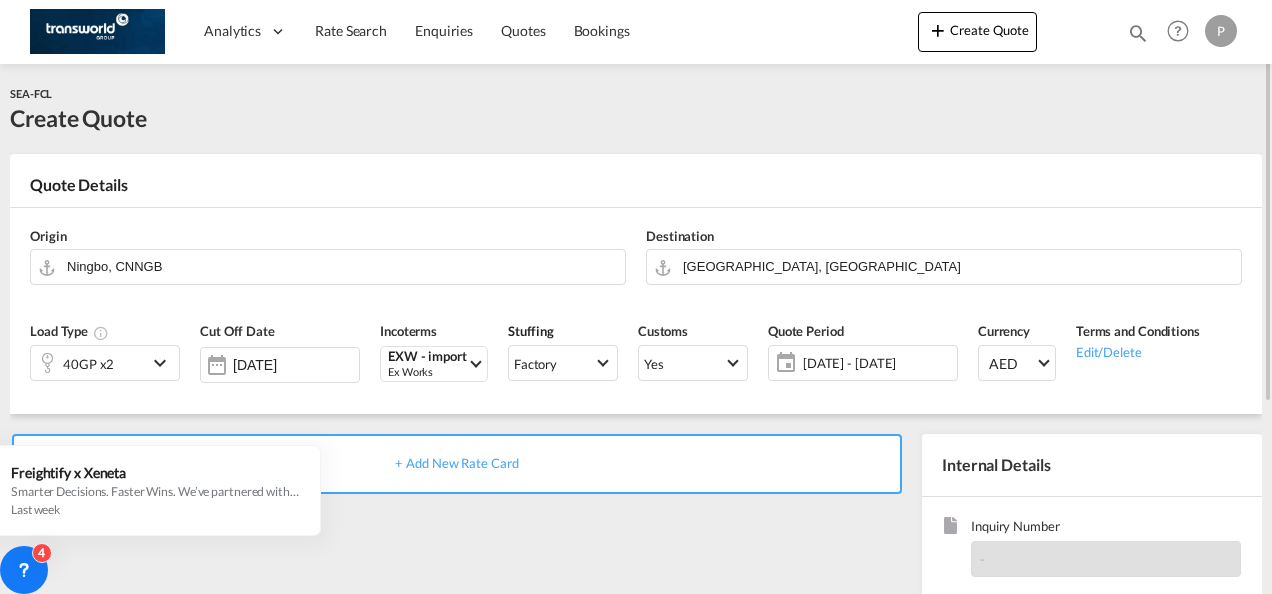click on "+ Add New Rate Card" at bounding box center (456, 463) 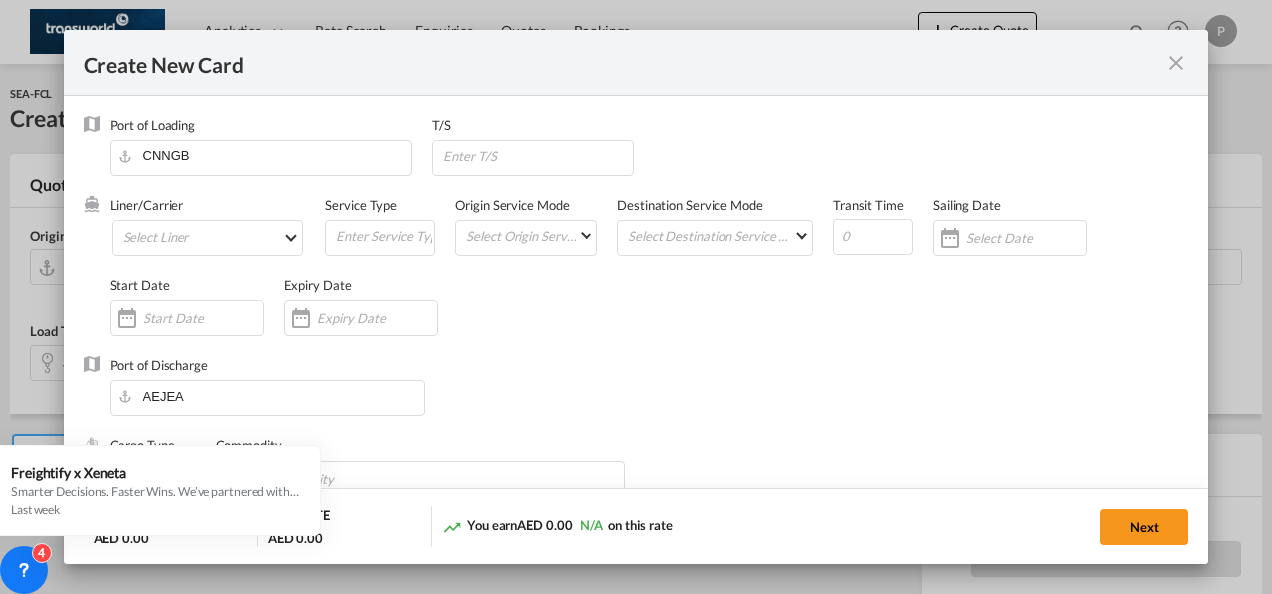 type on "Basic Ocean Freight" 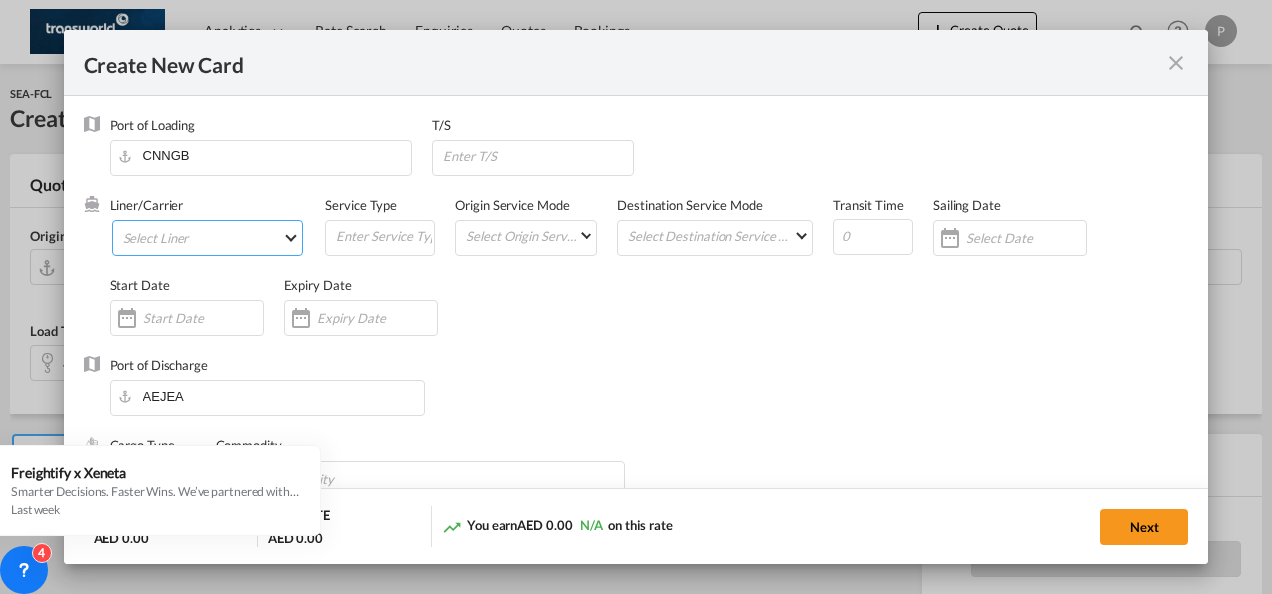 click on "Select Liner   2HM LOGISTICS D.O.O 2HM LOGISTICS D.O.O. / TDWC-CAPODISTRI 2HM LOGISTICS D.O.O. / TDWC-KOPER 2HM LOGISTICS KFT / TDWC-ANKARANSKA 3A INTERNATIONAL LOGISTICS JOINT STOCK COMPANY / T 3P LOGISTICS / TDWC - [GEOGRAPHIC_DATA] A & G INTERNATIONAL CARGO ([GEOGRAPHIC_DATA])  / TDWC-BANGK A A X L GLOBAL SHIPPING LINES L.L.C / TDWC-[GEOGRAPHIC_DATA] A AND G INTERNATIONAL CARGO / TDWC-[GEOGRAPHIC_DATA] A J WORLDWIDE SERVICES INC / TDWC-SADDLE BRO A K ENTERPRISES / TDWC-[GEOGRAPHIC_DATA] A.J WORLDWIDE SERVICES LTD / TDWC-WESTDRAYTO AA AND S SHIPPING LLC / TDWC-DUBAI AA&S SHIPPING LLC / TDWC-[GEOGRAPHIC_DATA] AAA CHINA LIMITED / TDWC-[GEOGRAPHIC_DATA] [PERSON_NAME] SHIPPING L.L.C / TDWC-[GEOGRAPHIC_DATA] AAS FREIGHT EUROPE GMBH / TDWC-[GEOGRAPHIC_DATA] [GEOGRAPHIC_DATA] COMMERCIAL FZE / TDWC-[GEOGRAPHIC_DATA] AAXL GLOBAL SHIPPING LINES LLC [PERSON_NAME] / TDWC-[GEOGRAPHIC_DATA] [PERSON_NAME] TRADING LLC / TDWC-[GEOGRAPHIC_DATA] ABC EUROPEAN AIR AND SEA CARGO DISTRI / TDWC-BEOGR ABDA CARGO SERVICES DMCC / TDWC-DUBAI [PERSON_NAME] SHIPPING LLC [PERSON_NAME] SHIPPING LLC / TDWC-[GEOGRAPHIC_DATA] ABRAO SHIPPING / TDWC-[GEOGRAPHIC_DATA] ABRECO FREIGHT LLC / TDWC-[GEOGRAPHIC_DATA]" at bounding box center (208, 238) 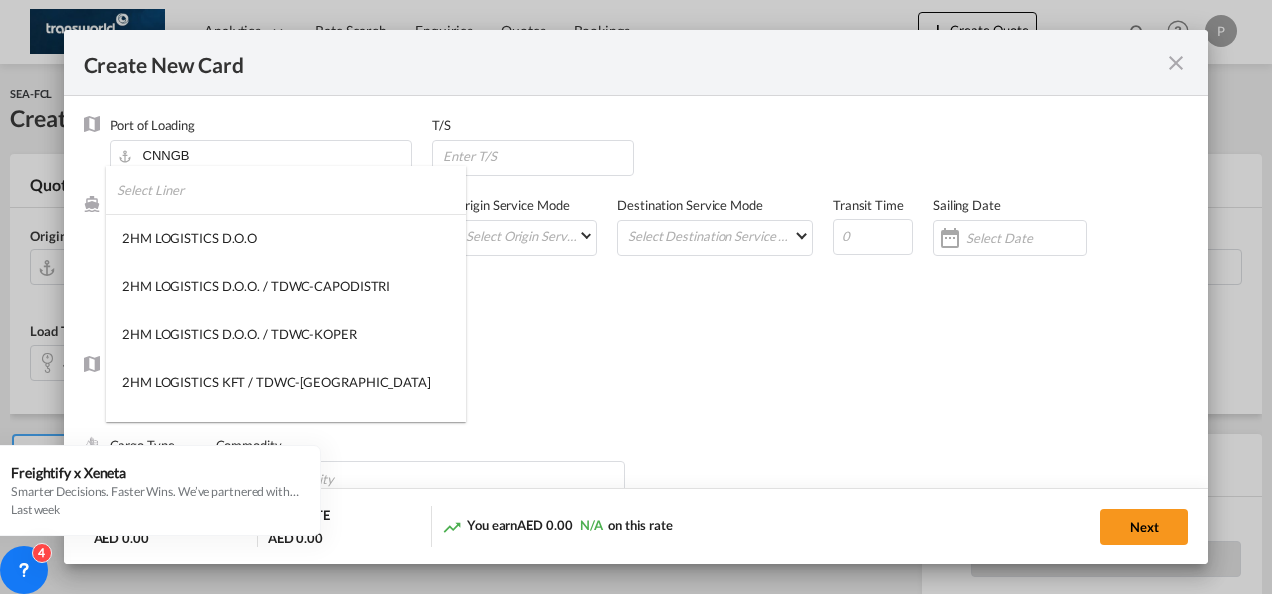 click at bounding box center (291, 190) 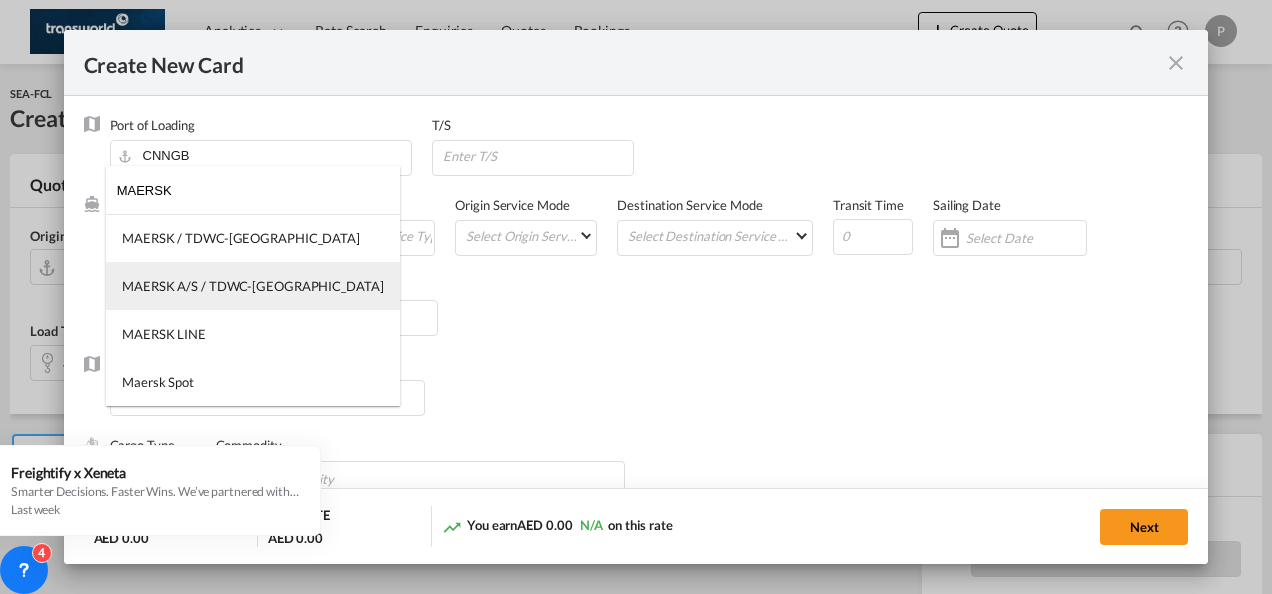 type on "MAERSK" 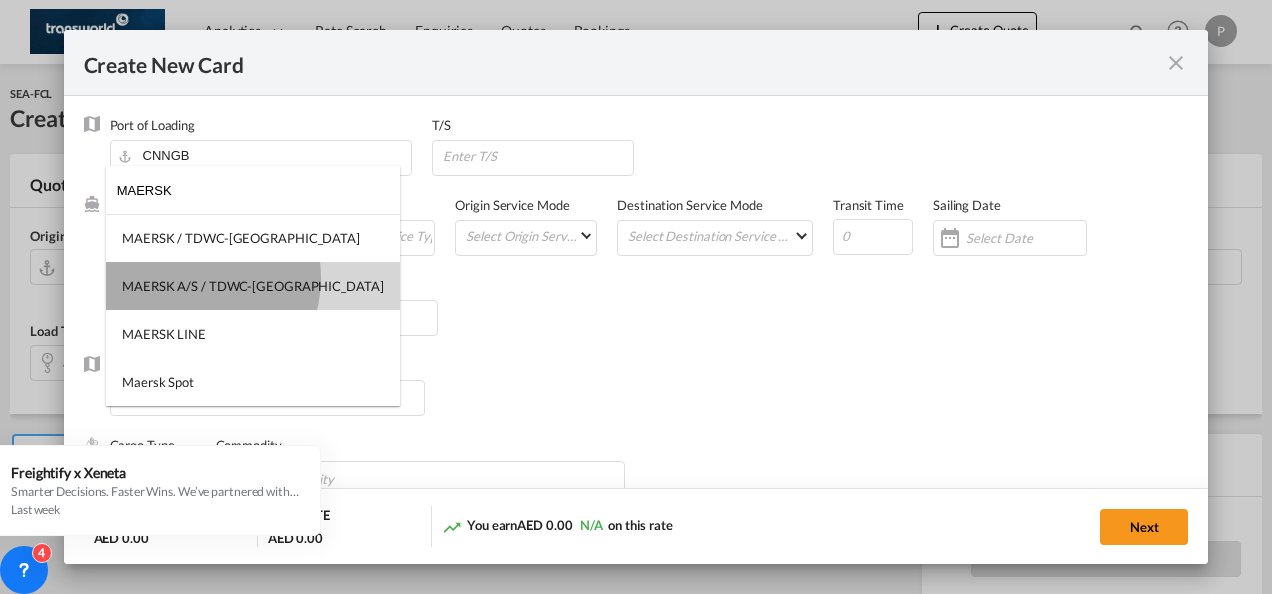 click on "MAERSK A/S / TDWC-[GEOGRAPHIC_DATA]" at bounding box center [253, 286] 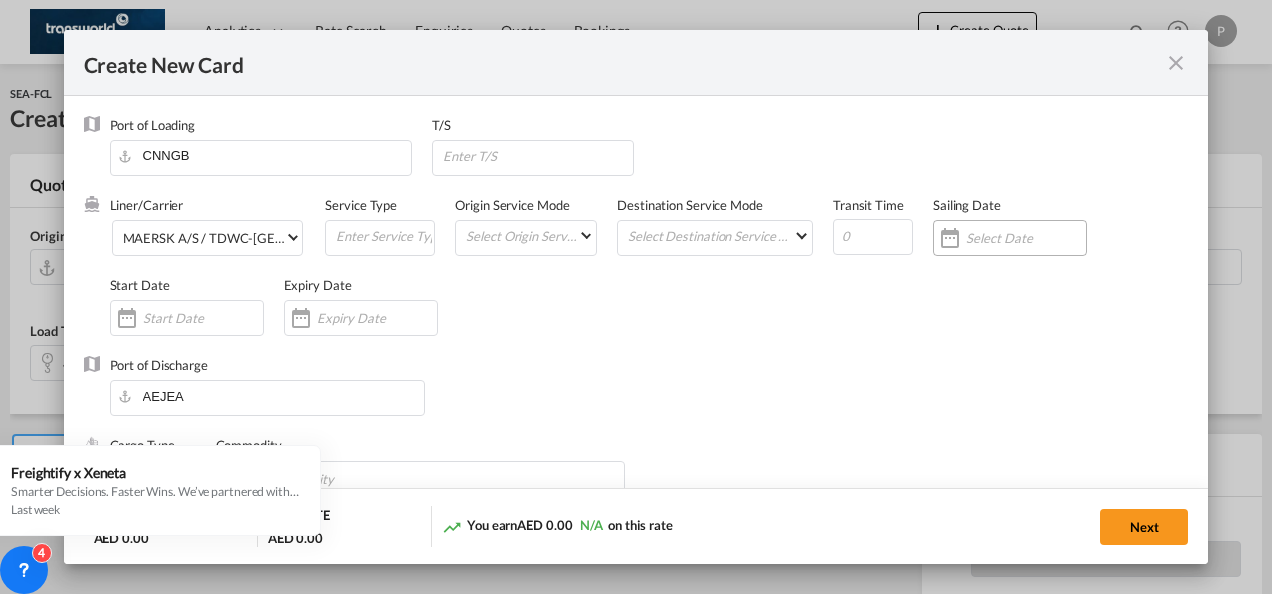 click at bounding box center (1026, 238) 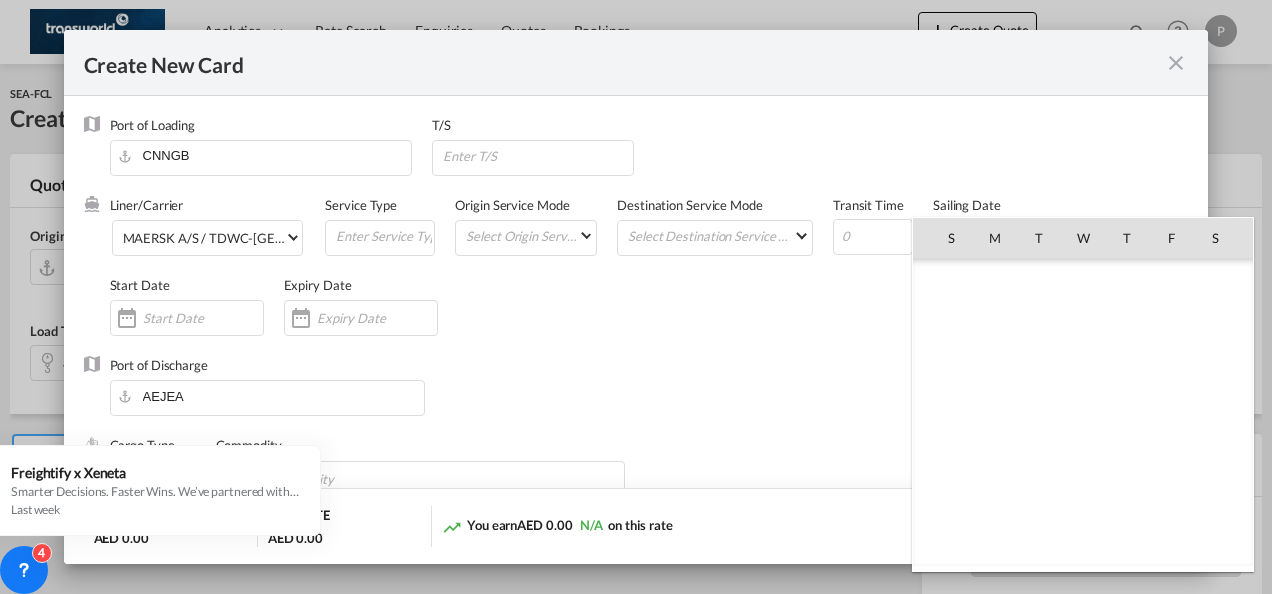 scroll, scrollTop: 462690, scrollLeft: 0, axis: vertical 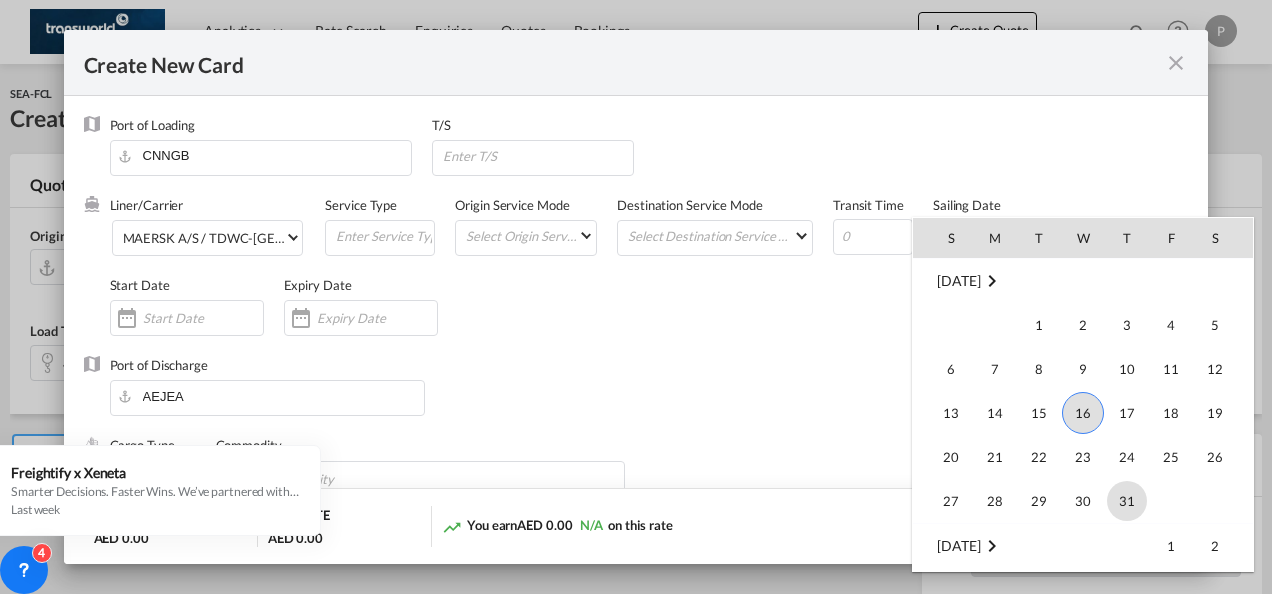 click on "31" at bounding box center (1127, 501) 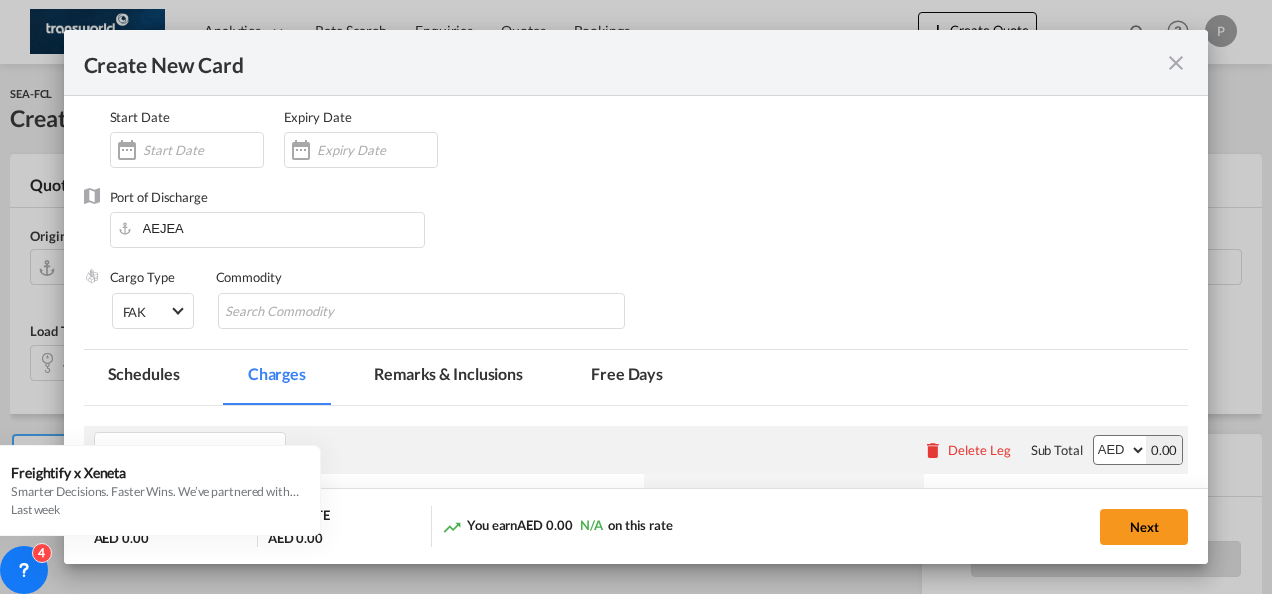 scroll, scrollTop: 200, scrollLeft: 0, axis: vertical 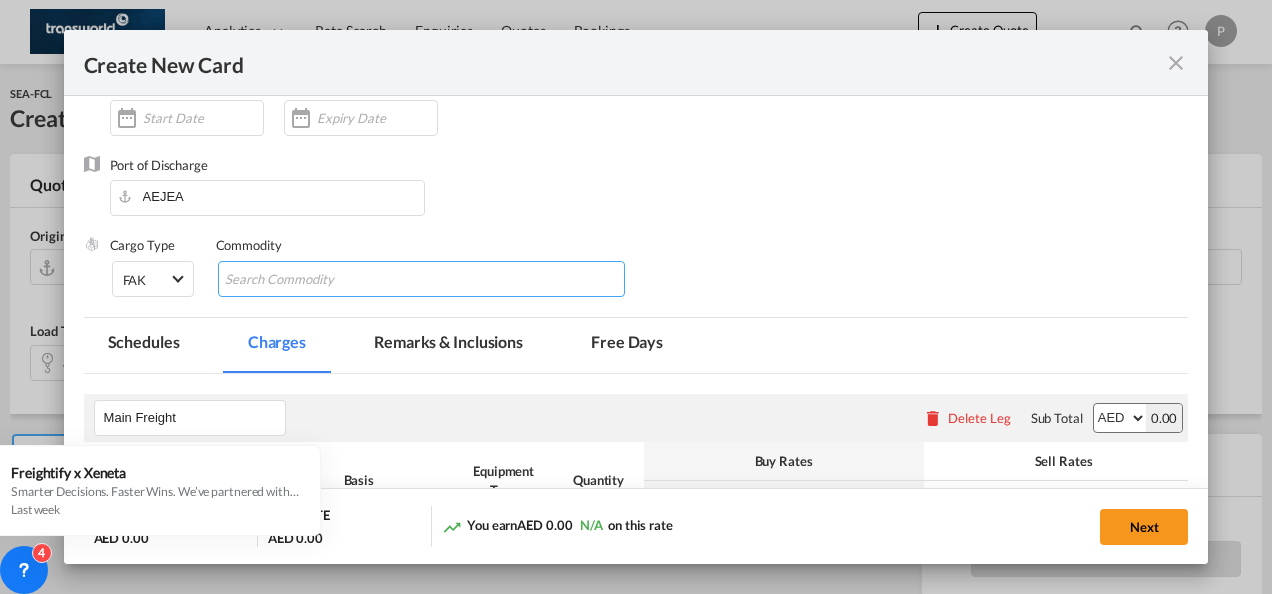 click at bounding box center [316, 280] 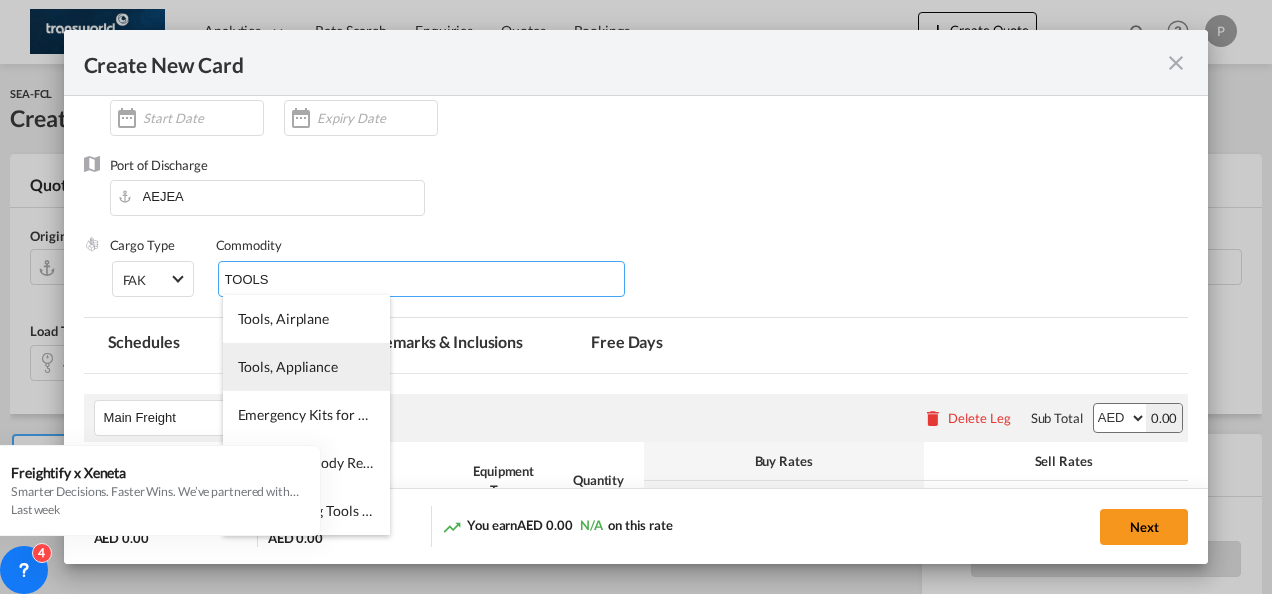 type on "TOOLS" 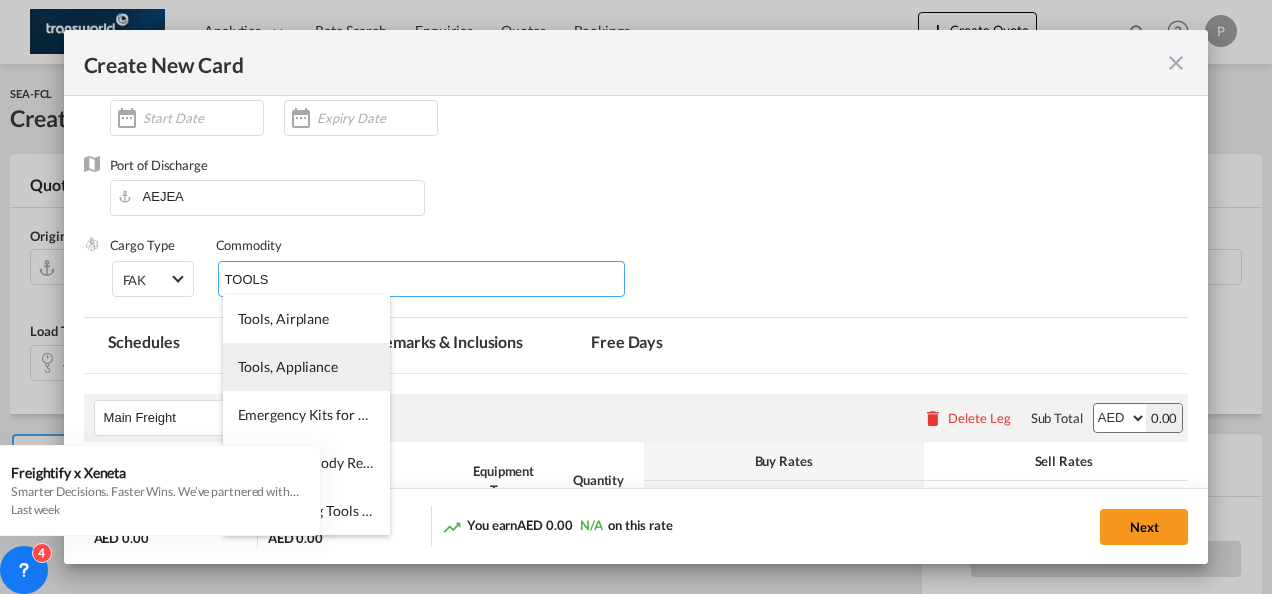 click on "Tools, Appliance" at bounding box center (288, 366) 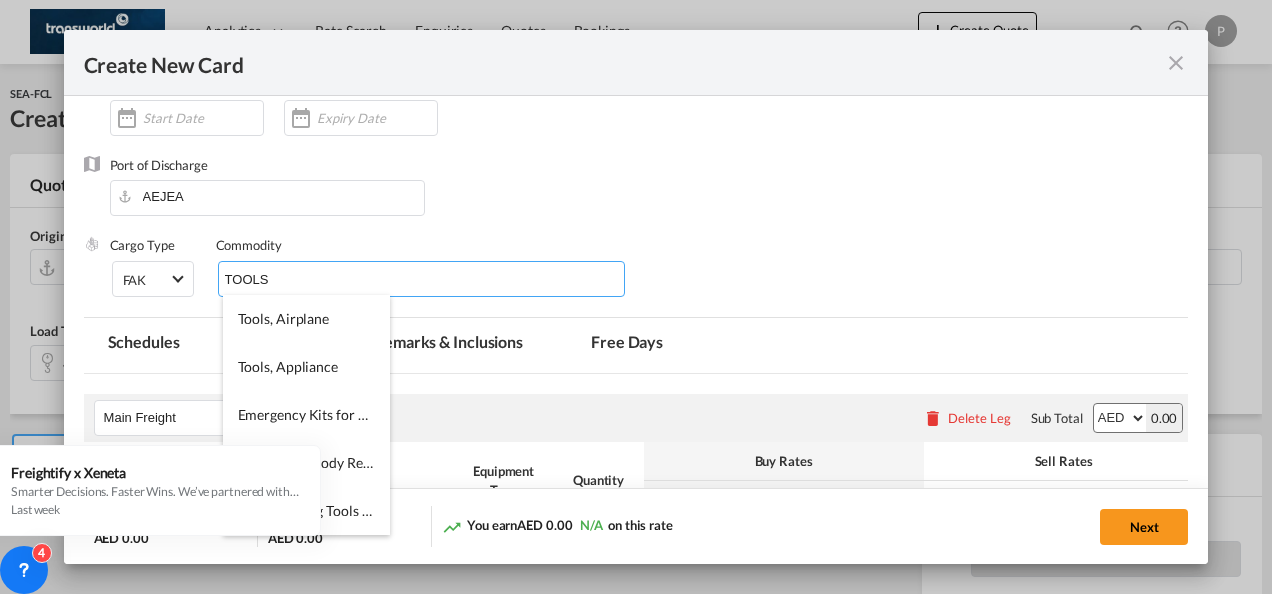 type 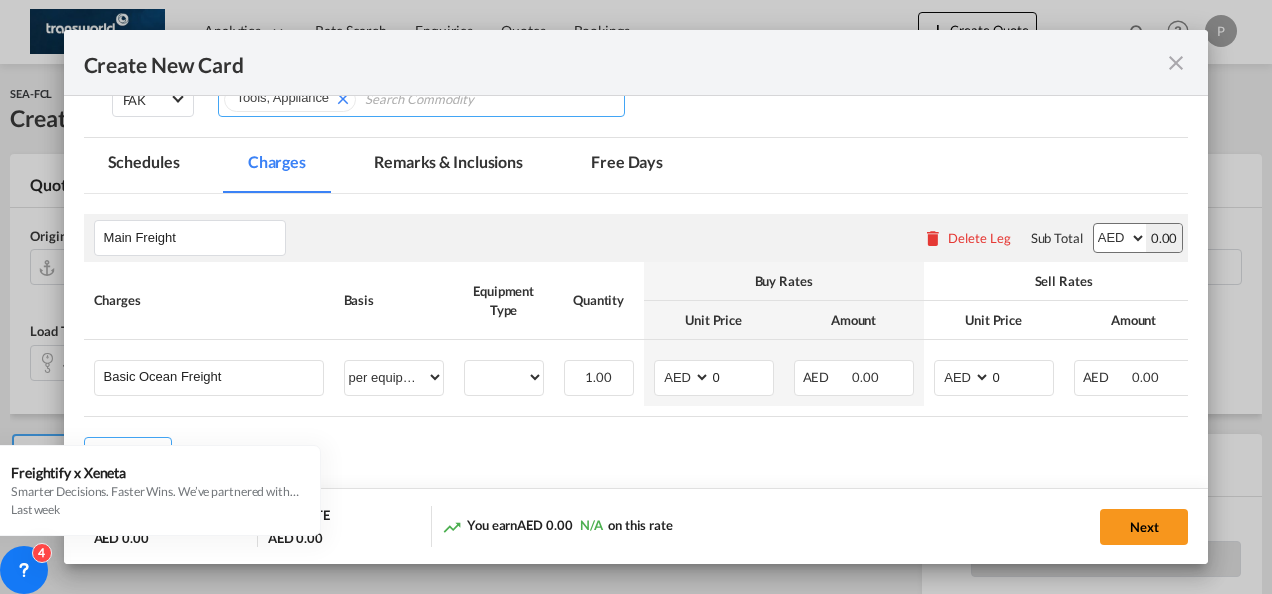 scroll, scrollTop: 474, scrollLeft: 0, axis: vertical 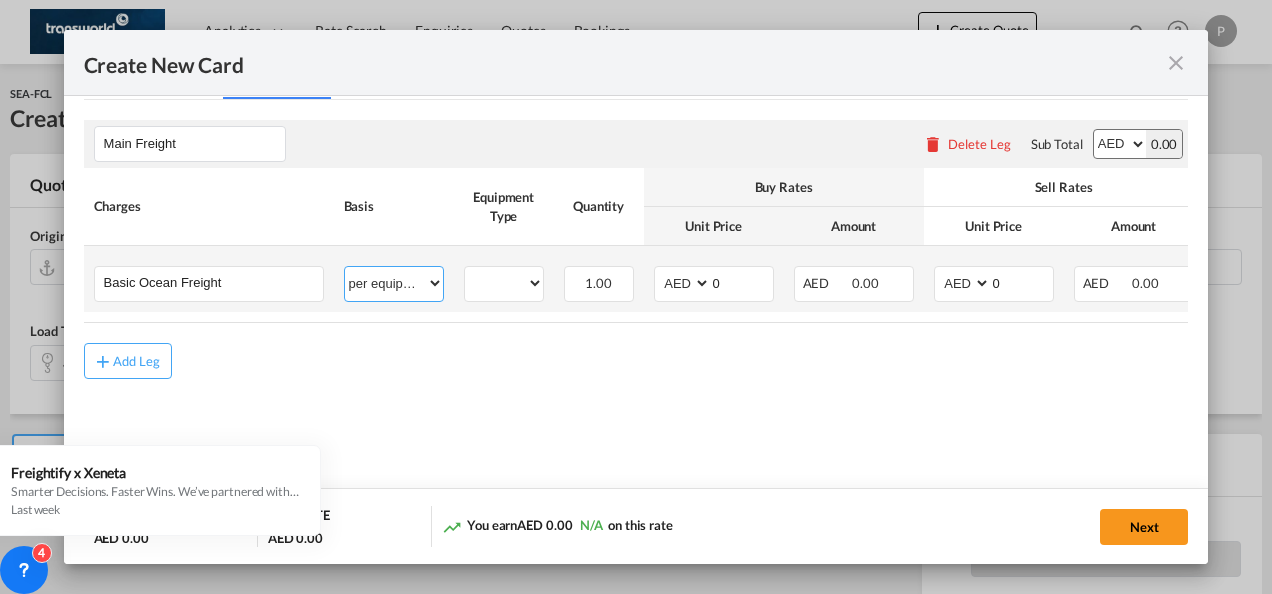 click on "per equipment
per container
per B/L
per shipping bill
per shipment
% on freight
per pallet
per carton
per vehicle
per shift
per invoice
per package
per day
per revalidation
per teu
per kg
per ton
per hour
flat
per_hbl
per belt
per_declaration
per_document
per chasis split
per clearance" at bounding box center (394, 283) 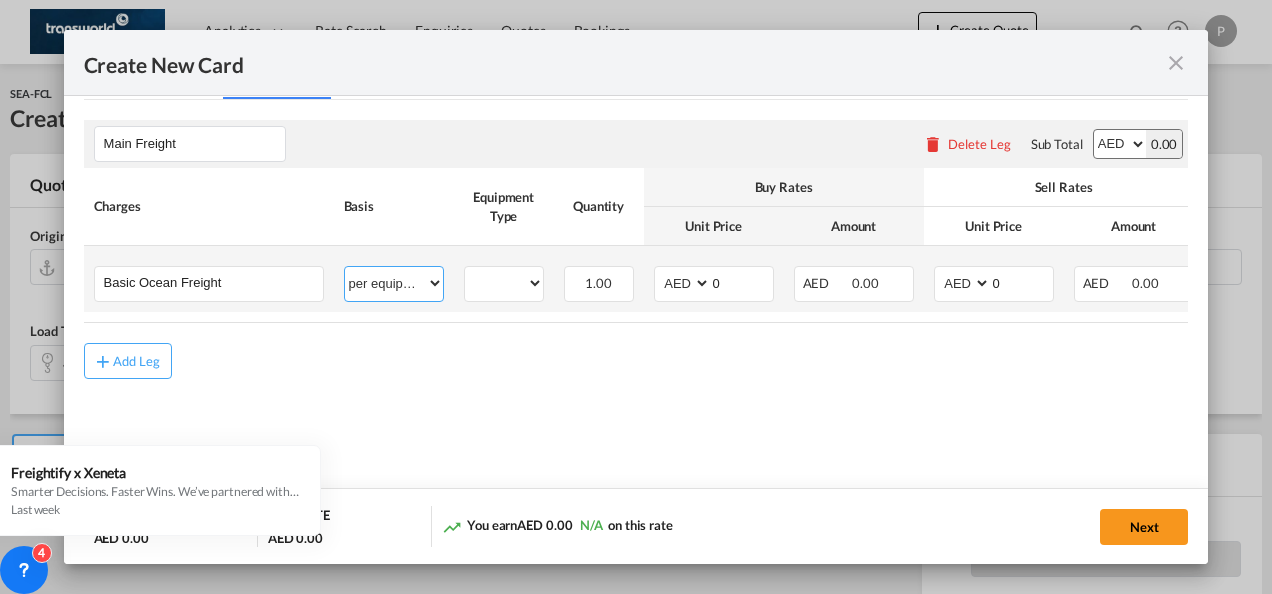 select on "per shipment" 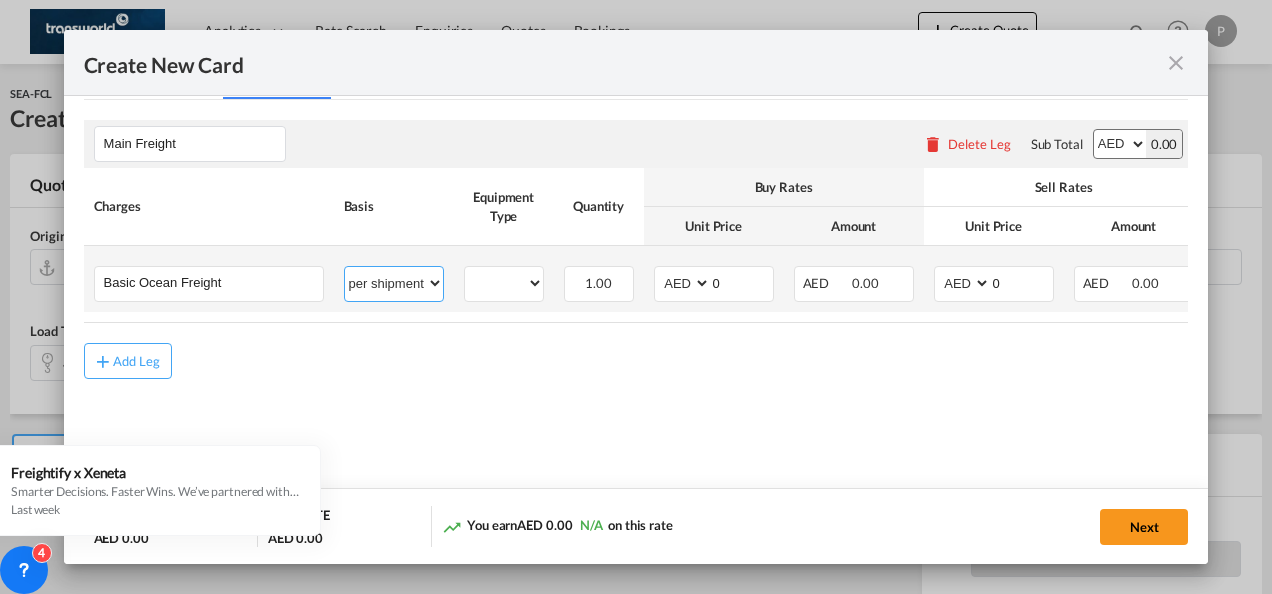 click on "per equipment
per container
per B/L
per shipping bill
per shipment
% on freight
per pallet
per carton
per vehicle
per shift
per invoice
per package
per day
per revalidation
per teu
per kg
per ton
per hour
flat
per_hbl
per belt
per_declaration
per_document
per chasis split
per clearance" at bounding box center (394, 283) 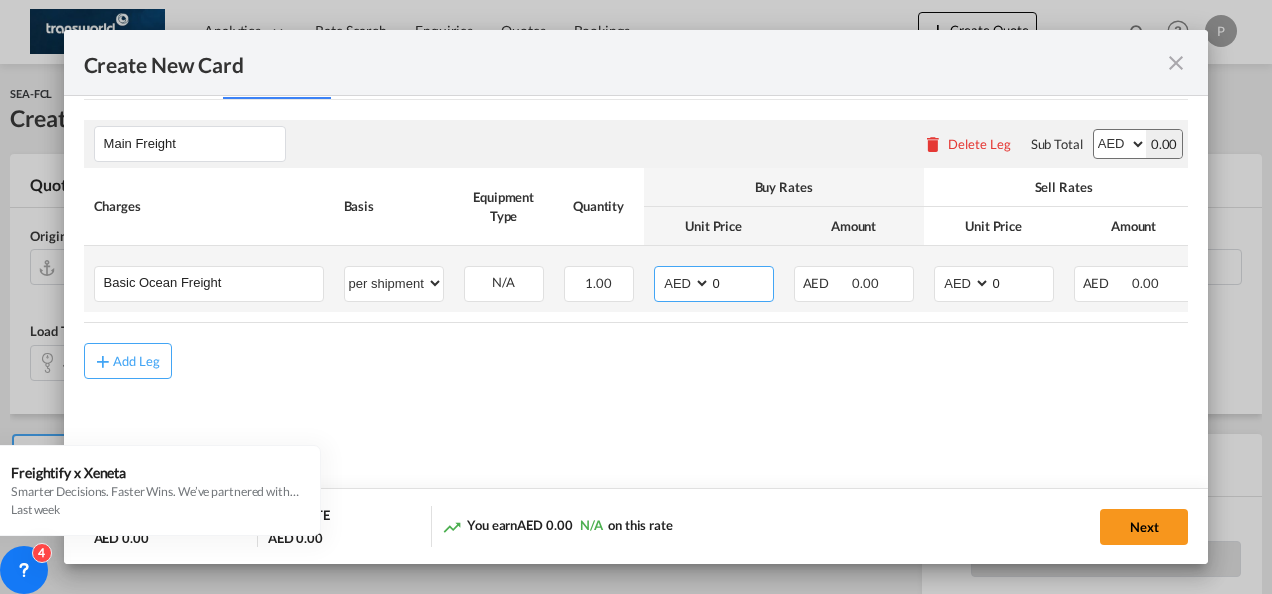 click on "AED AFN ALL AMD ANG AOA ARS AUD AWG AZN BAM BBD BDT BGN BHD BIF BMD BND BOB BRL BSD BTN BWP BYN BZD CAD CDF CHF CLP CNY COP CRC CUC CUP CVE CZK DJF DKK DOP DZD EGP ERN ETB EUR FJD FKP FOK GBP GEL GGP GHS GIP GMD GNF GTQ GYD HKD HNL HRK HTG HUF IDR ILS IMP INR IQD IRR ISK JMD JOD JPY KES KGS KHR KID KMF KRW KWD KYD KZT LAK LBP LKR LRD LSL LYD MAD MDL MGA MKD MMK MNT MOP MRU MUR MVR MWK MXN MYR MZN NAD NGN NIO NOK NPR NZD OMR PAB PEN PGK PHP PKR PLN PYG QAR RON RSD RUB RWF SAR SBD SCR SDG SEK SGD SHP SLL SOS SRD SSP STN SYP SZL THB TJS TMT TND TOP TRY TTD TVD TWD TZS UAH UGX USD UYU UZS VES VND VUV WST XAF XCD XDR XOF XPF YER ZAR ZMW" at bounding box center (684, 283) 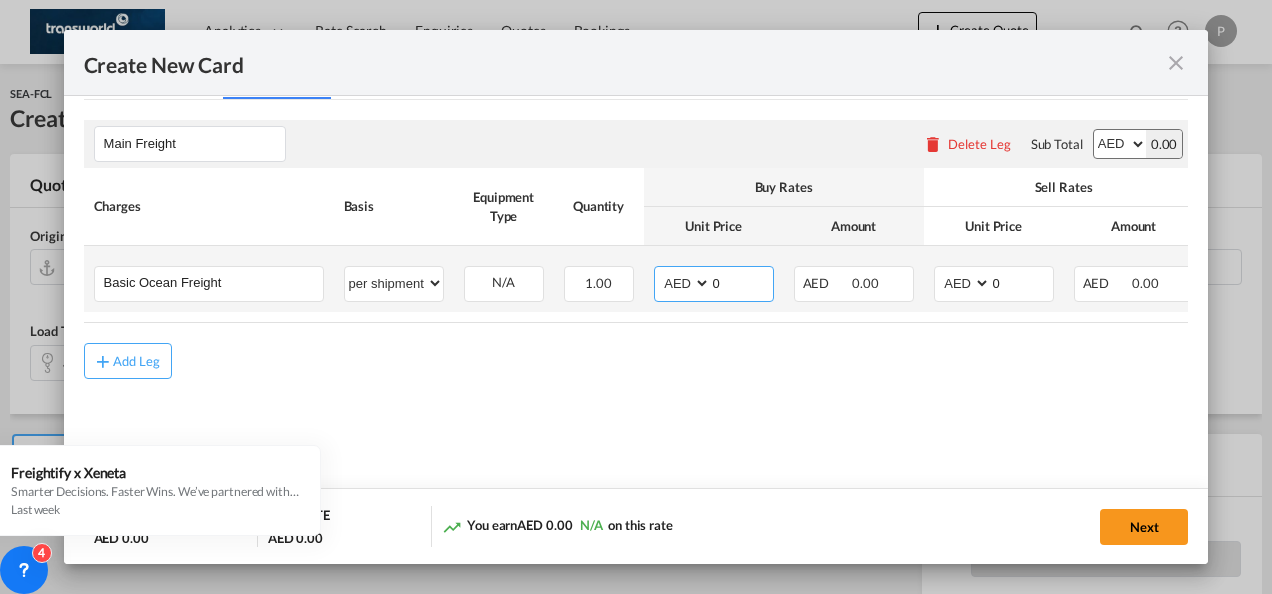 select on "string:USD" 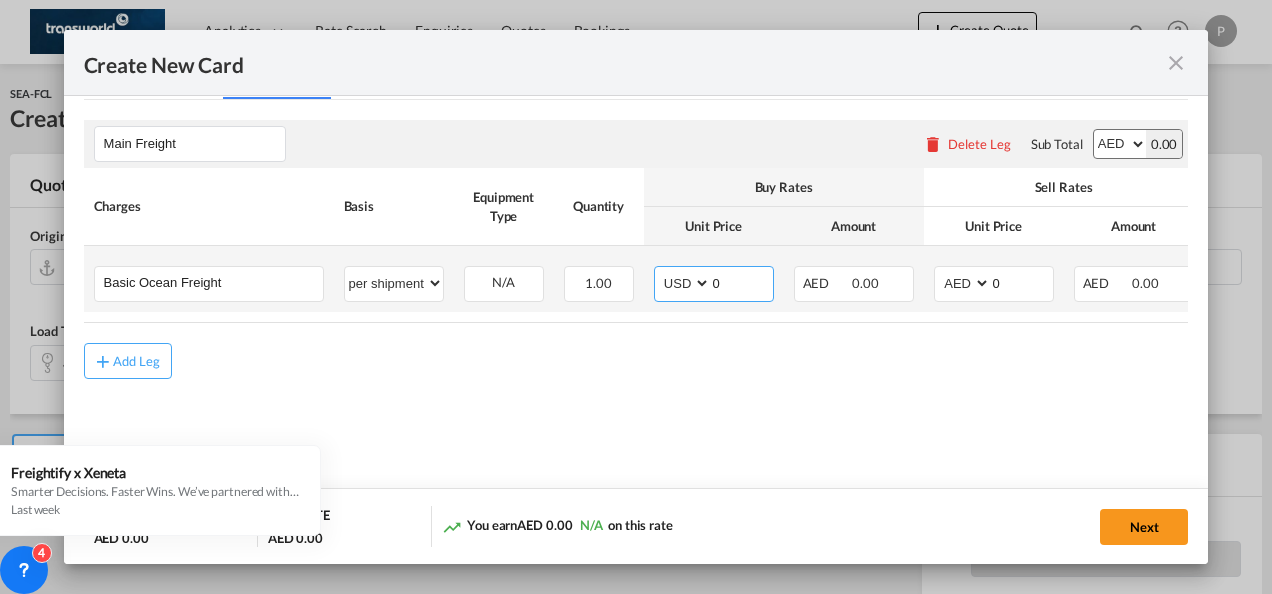 click on "AED AFN ALL AMD ANG AOA ARS AUD AWG AZN BAM BBD BDT BGN BHD BIF BMD BND BOB BRL BSD BTN BWP BYN BZD CAD CDF CHF CLP CNY COP CRC CUC CUP CVE CZK DJF DKK DOP DZD EGP ERN ETB EUR FJD FKP FOK GBP GEL GGP GHS GIP GMD GNF GTQ GYD HKD HNL HRK HTG HUF IDR ILS IMP INR IQD IRR ISK JMD JOD JPY KES KGS KHR KID KMF KRW KWD KYD KZT LAK LBP LKR LRD LSL LYD MAD MDL MGA MKD MMK MNT MOP MRU MUR MVR MWK MXN MYR MZN NAD NGN NIO NOK NPR NZD OMR PAB PEN PGK PHP PKR PLN PYG QAR RON RSD RUB RWF SAR SBD SCR SDG SEK SGD SHP SLL SOS SRD SSP STN SYP SZL THB TJS TMT TND TOP TRY TTD TVD TWD TZS UAH UGX USD UYU UZS VES VND VUV WST XAF XCD XDR XOF XPF YER ZAR ZMW" at bounding box center (684, 283) 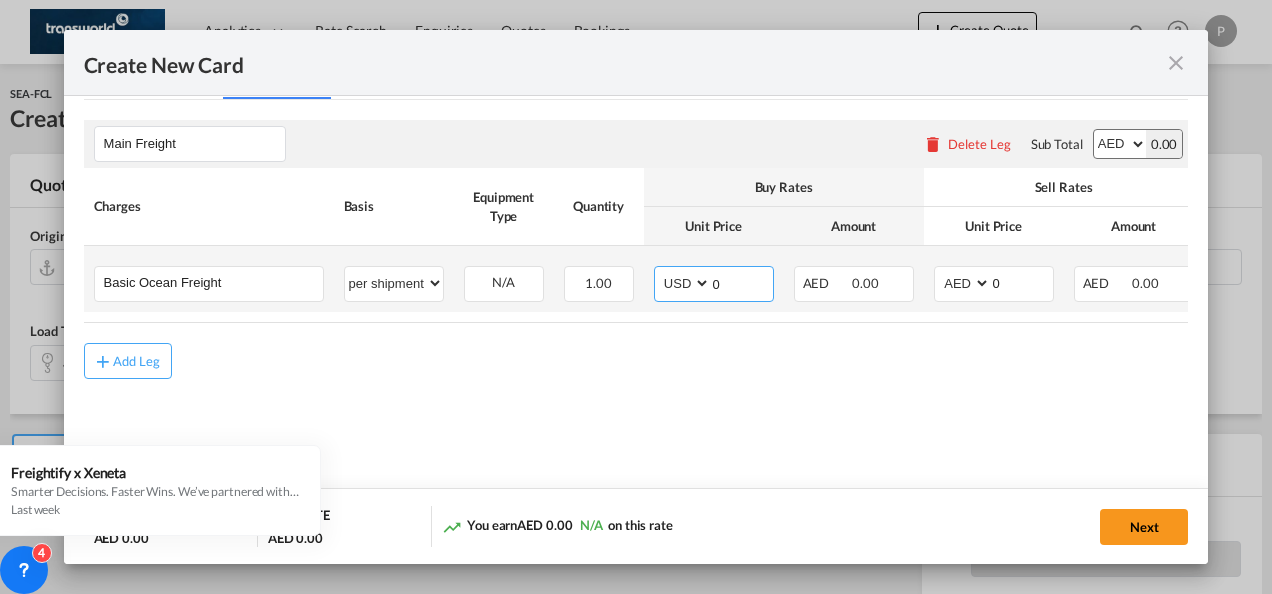click on "0" at bounding box center (742, 282) 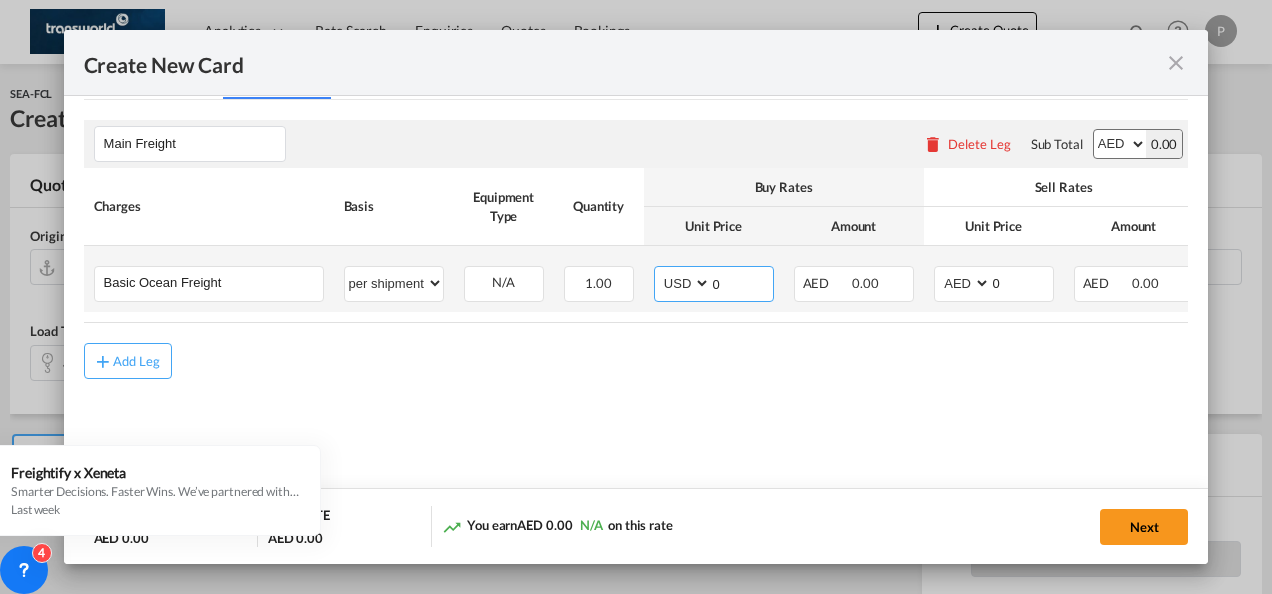 click on "0" at bounding box center (742, 282) 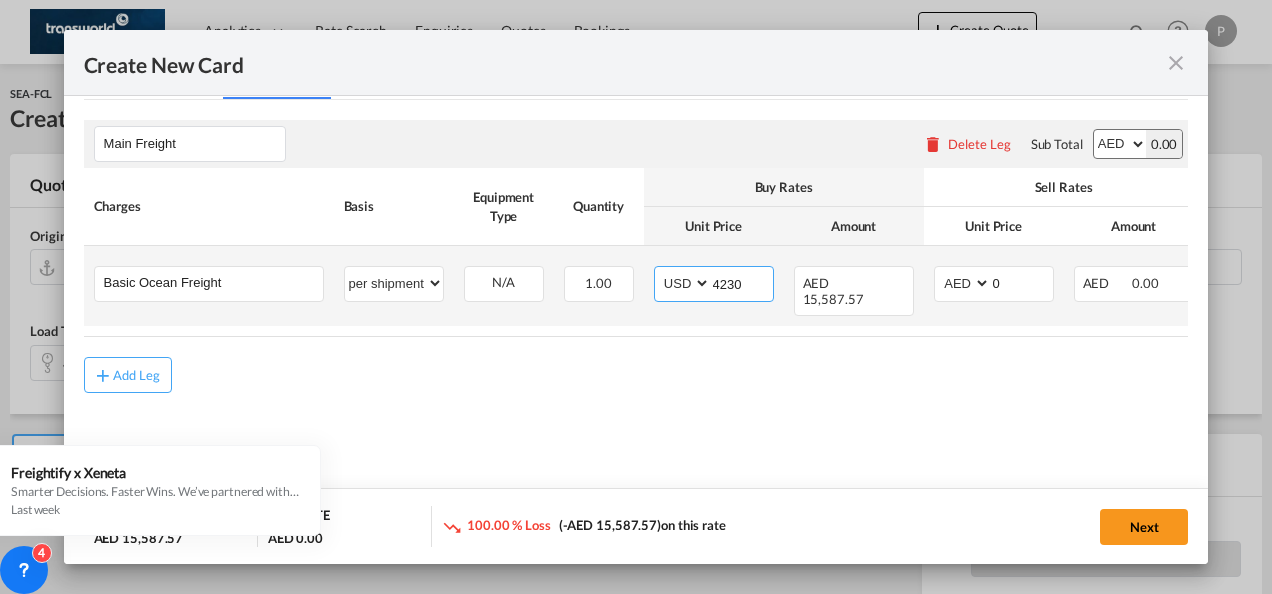 type on "4230" 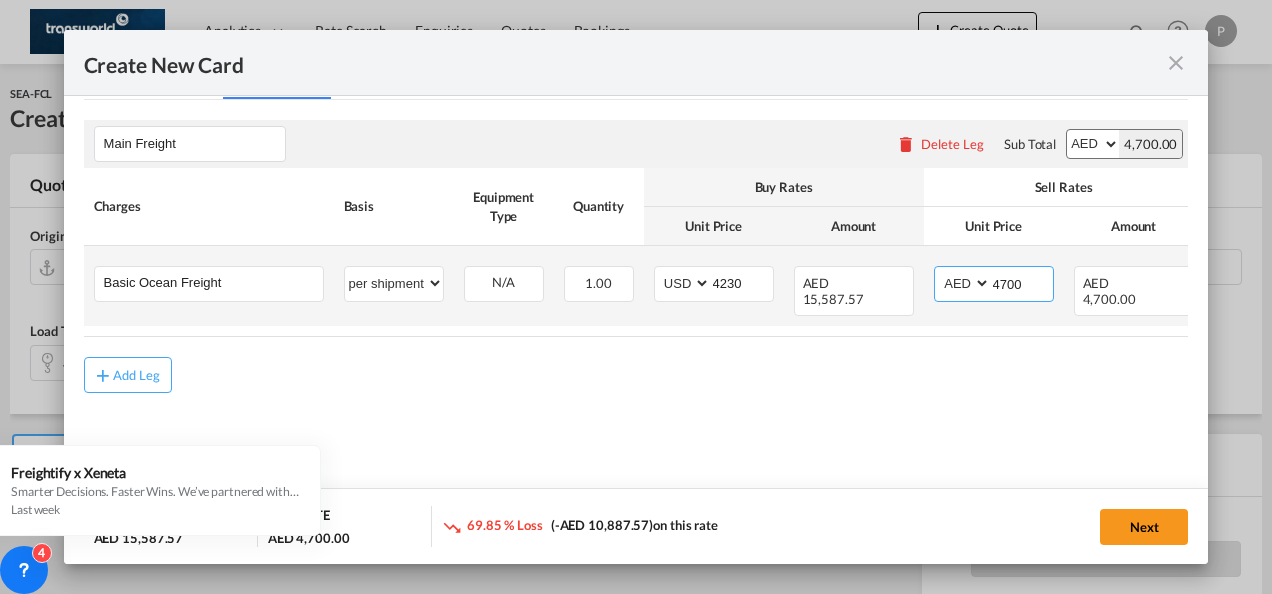 type on "4700" 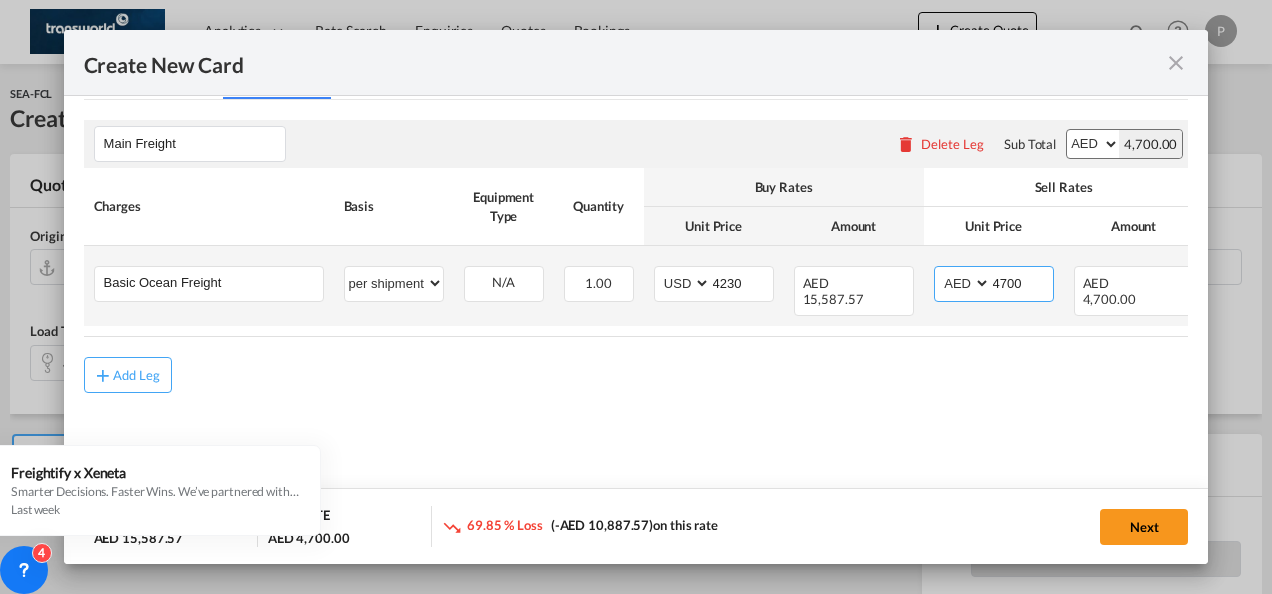 click on "AED AFN ALL AMD ANG AOA ARS AUD AWG AZN BAM BBD BDT BGN BHD BIF BMD BND BOB BRL BSD BTN BWP BYN BZD CAD CDF CHF CLP CNY COP CRC CUC CUP CVE CZK DJF DKK DOP DZD EGP ERN ETB EUR FJD FKP FOK GBP GEL GGP GHS GIP GMD GNF GTQ GYD HKD HNL HRK HTG HUF IDR ILS IMP INR IQD IRR ISK JMD JOD JPY KES KGS KHR KID KMF KRW KWD KYD KZT LAK LBP LKR LRD LSL LYD MAD MDL MGA MKD MMK MNT MOP MRU MUR MVR MWK MXN MYR MZN NAD NGN NIO NOK NPR NZD OMR PAB PEN PGK PHP PKR PLN PYG QAR RON RSD RUB RWF SAR SBD SCR SDG SEK SGD SHP SLL SOS SRD SSP STN SYP SZL THB TJS TMT TND TOP TRY TTD TVD TWD TZS UAH UGX USD UYU UZS VES VND VUV WST XAF XCD XDR XOF XPF YER ZAR ZMW" at bounding box center [964, 283] 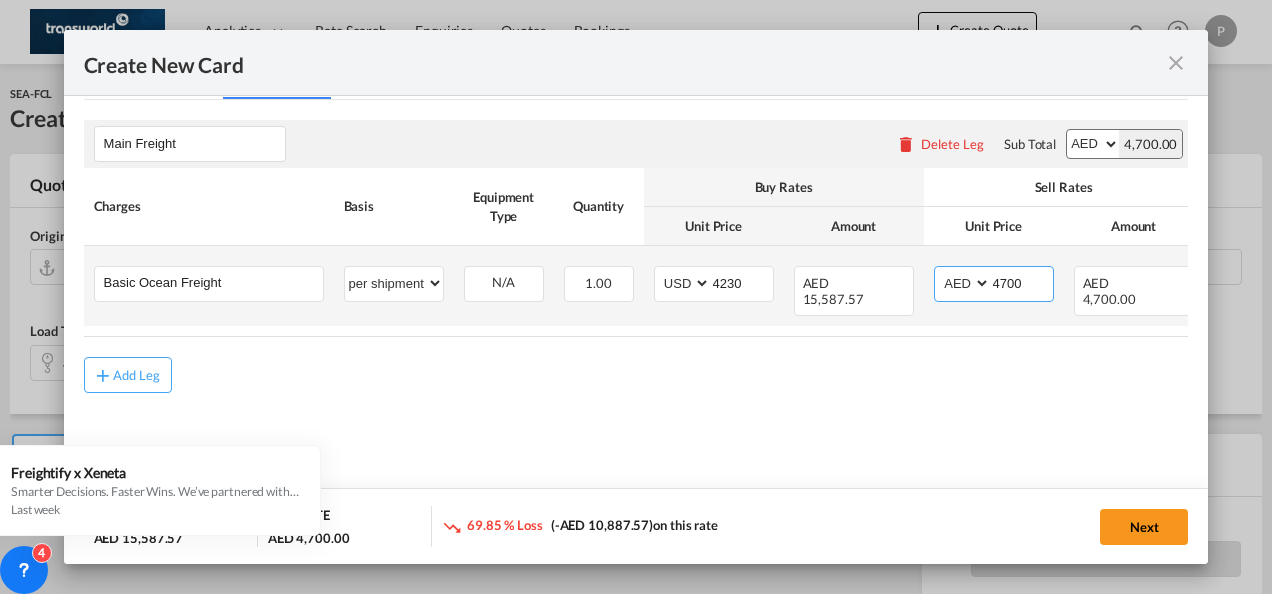 select on "string:USD" 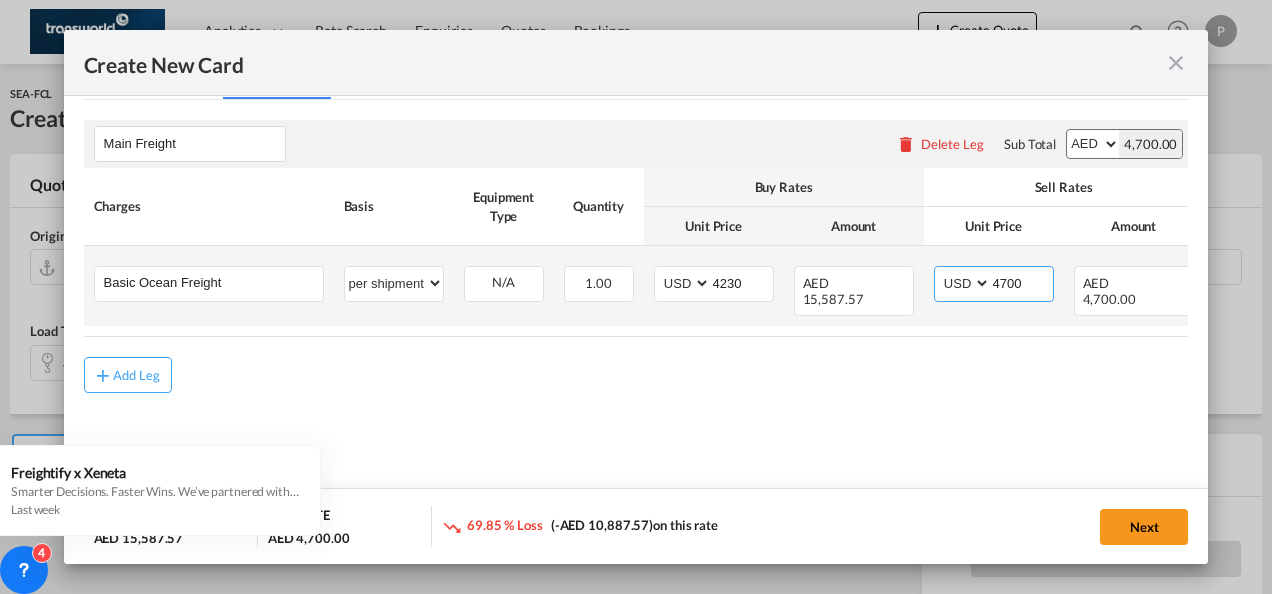 click on "AED AFN ALL AMD ANG AOA ARS AUD AWG AZN BAM BBD BDT BGN BHD BIF BMD BND BOB BRL BSD BTN BWP BYN BZD CAD CDF CHF CLP CNY COP CRC CUC CUP CVE CZK DJF DKK DOP DZD EGP ERN ETB EUR FJD FKP FOK GBP GEL GGP GHS GIP GMD GNF GTQ GYD HKD HNL HRK HTG HUF IDR ILS IMP INR IQD IRR ISK JMD JOD JPY KES KGS KHR KID KMF KRW KWD KYD KZT LAK LBP LKR LRD LSL LYD MAD MDL MGA MKD MMK MNT MOP MRU MUR MVR MWK MXN MYR MZN NAD NGN NIO NOK NPR NZD OMR PAB PEN PGK PHP PKR PLN PYG QAR RON RSD RUB RWF SAR SBD SCR SDG SEK SGD SHP SLL SOS SRD SSP STN SYP SZL THB TJS TMT TND TOP TRY TTD TVD TWD TZS UAH UGX USD UYU UZS VES VND VUV WST XAF XCD XDR XOF XPF YER ZAR ZMW" at bounding box center (964, 283) 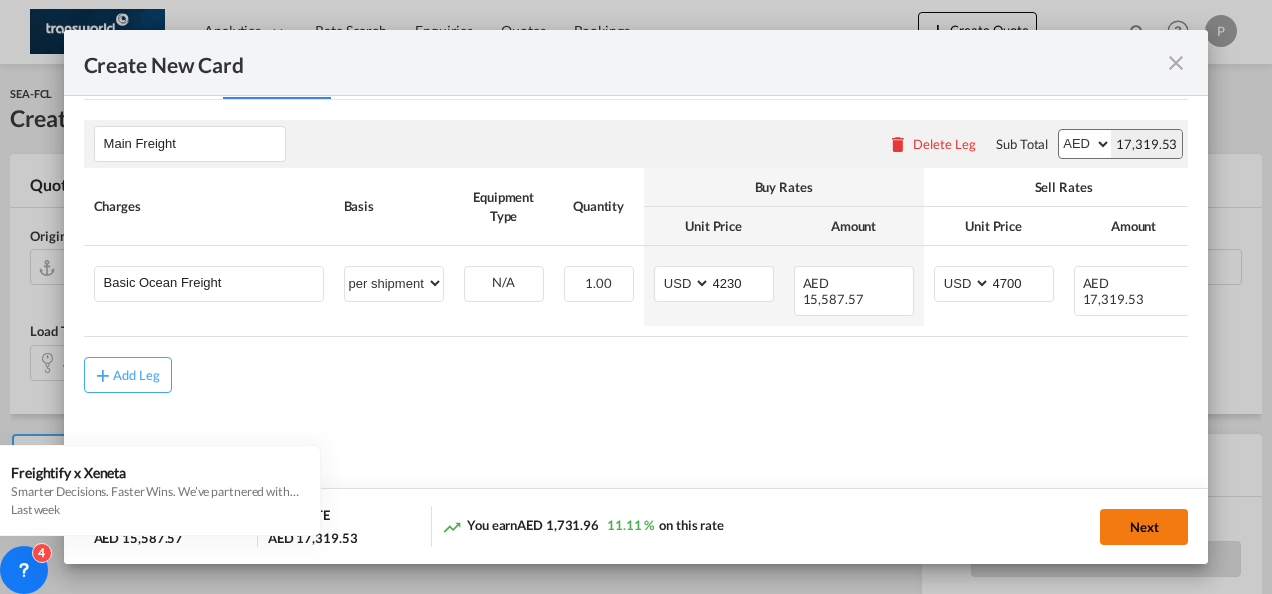 click on "Next" 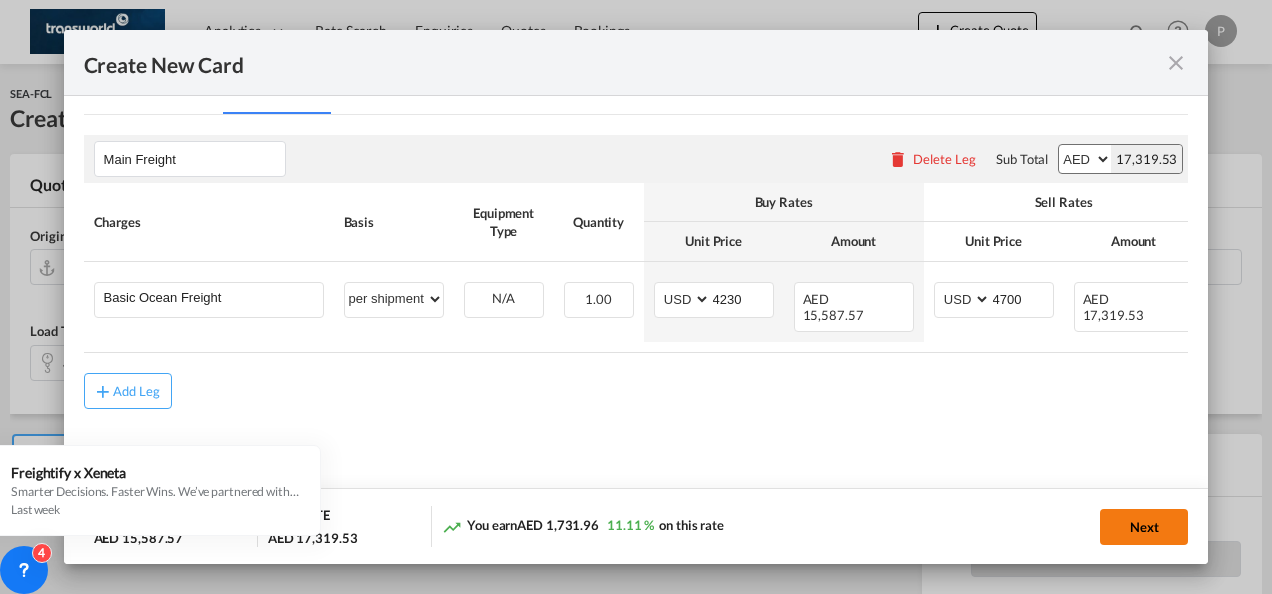 scroll, scrollTop: 0, scrollLeft: 0, axis: both 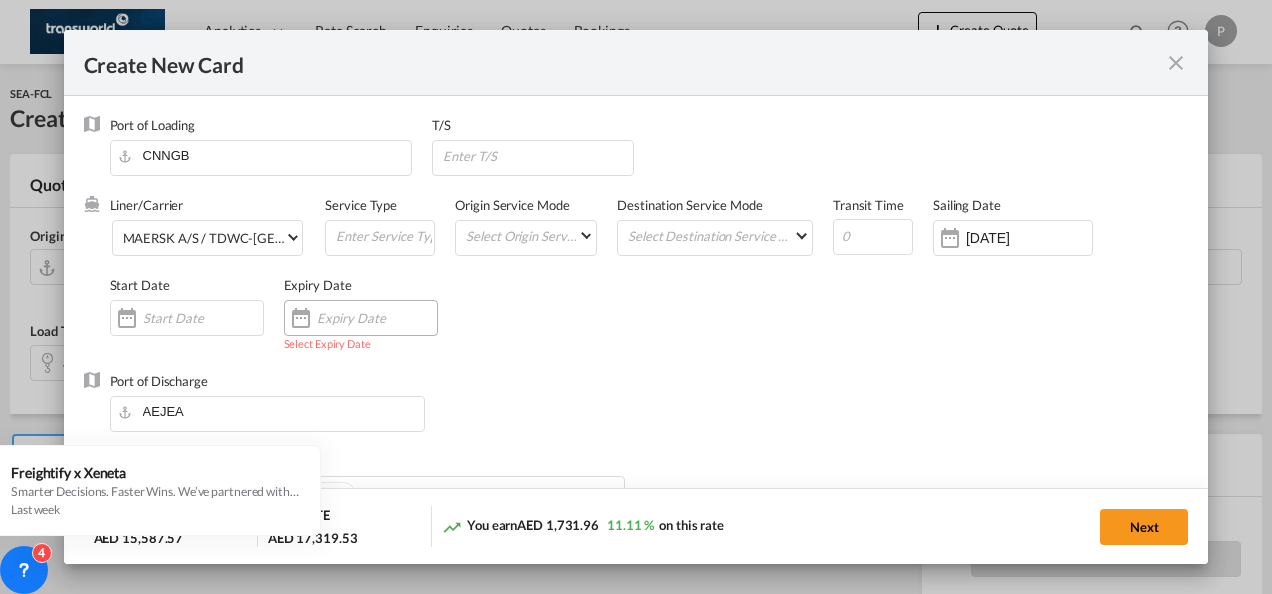 click at bounding box center (377, 318) 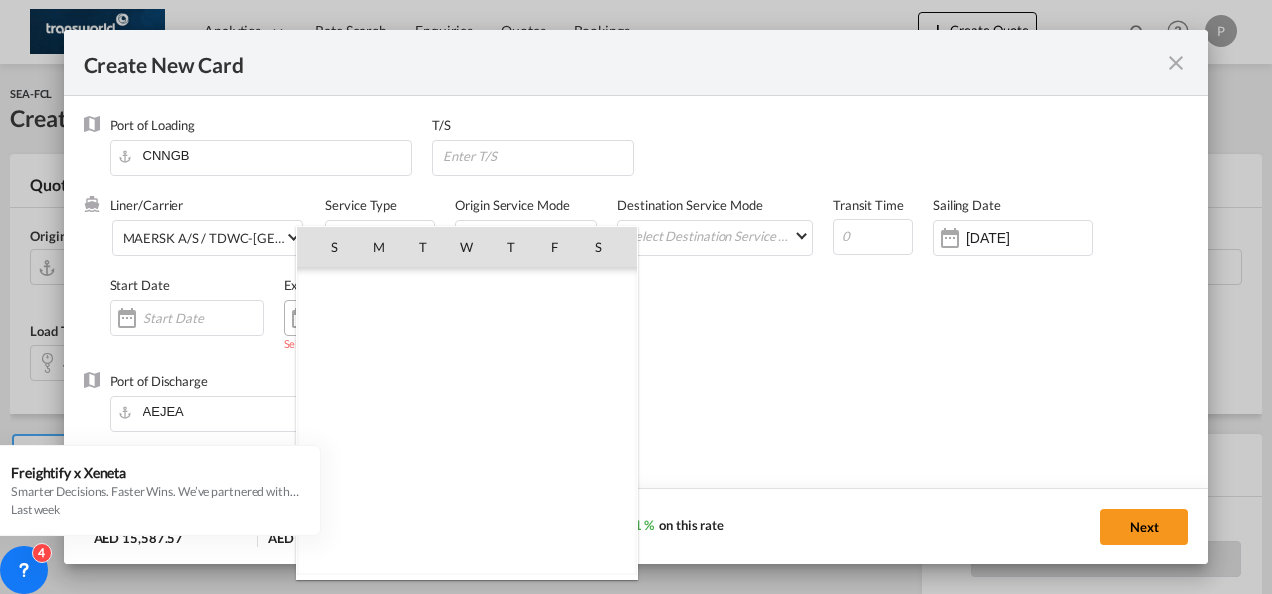 scroll, scrollTop: 462690, scrollLeft: 0, axis: vertical 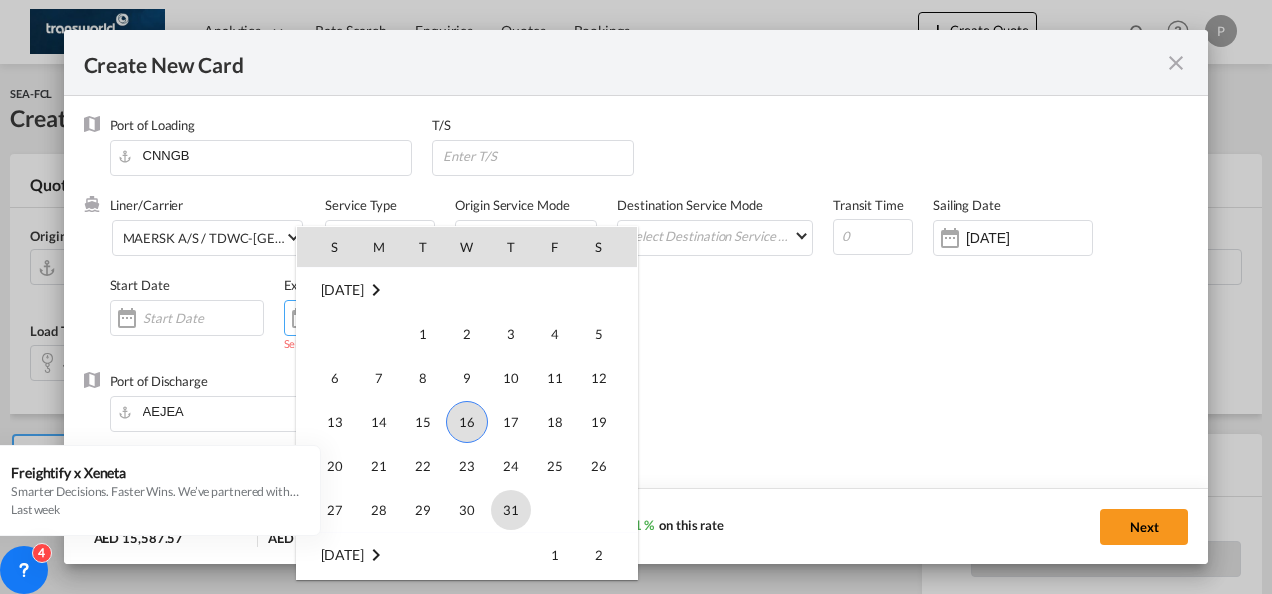 click on "31" at bounding box center (511, 510) 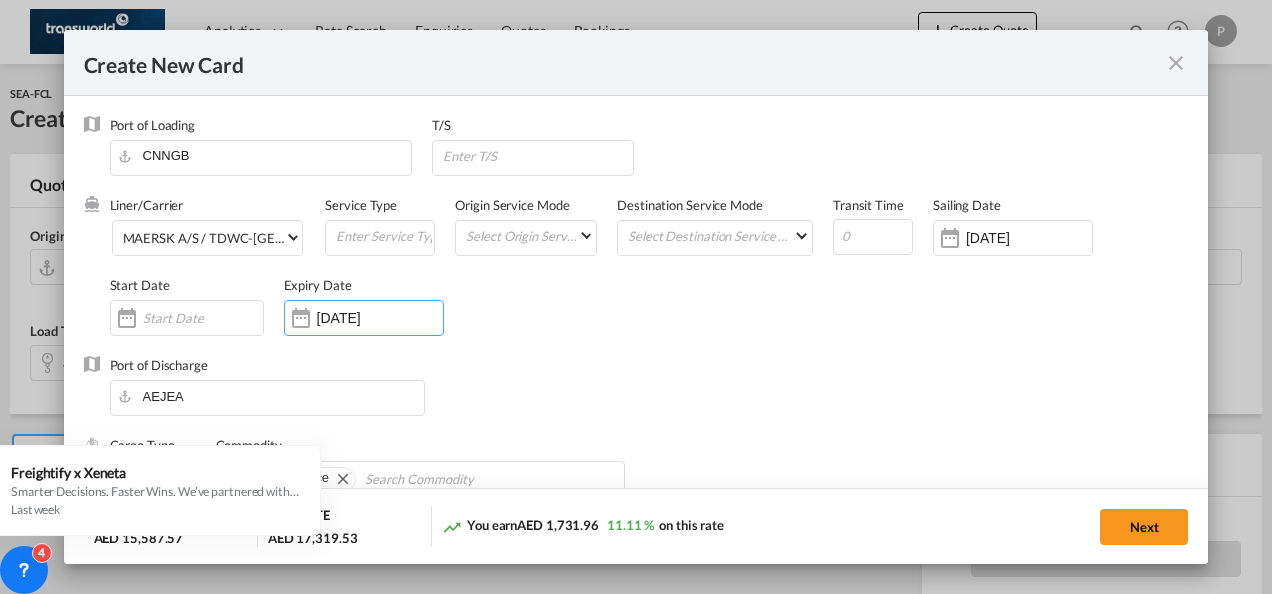 scroll, scrollTop: 200, scrollLeft: 0, axis: vertical 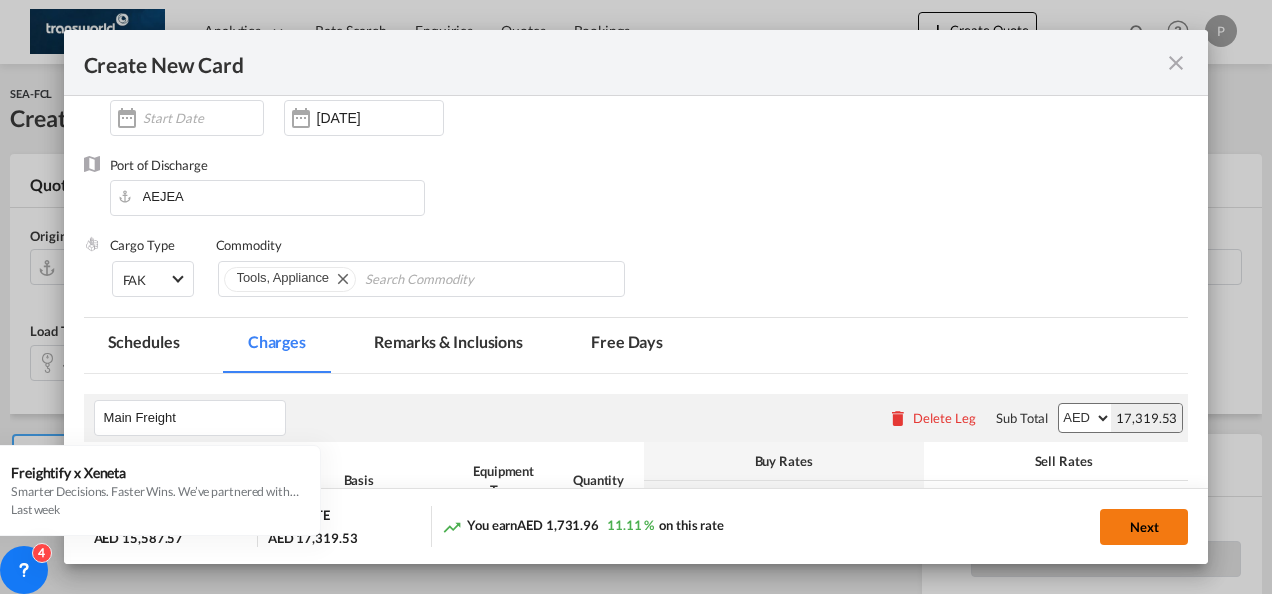 click on "Next" 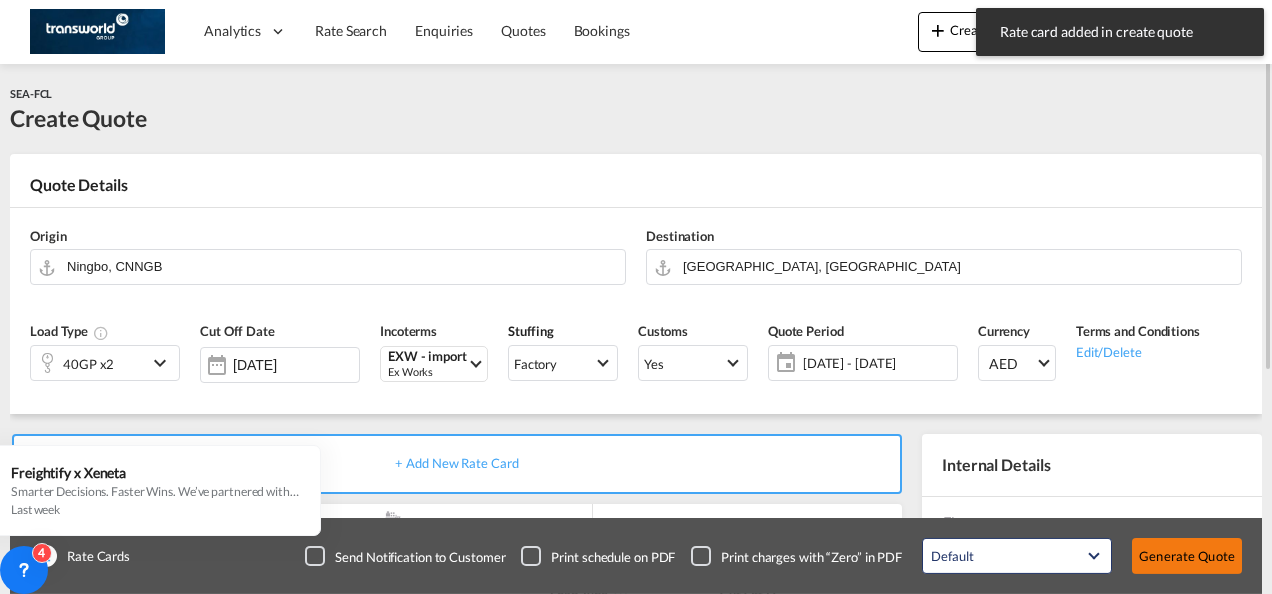 click on "Generate Quote" at bounding box center (1187, 556) 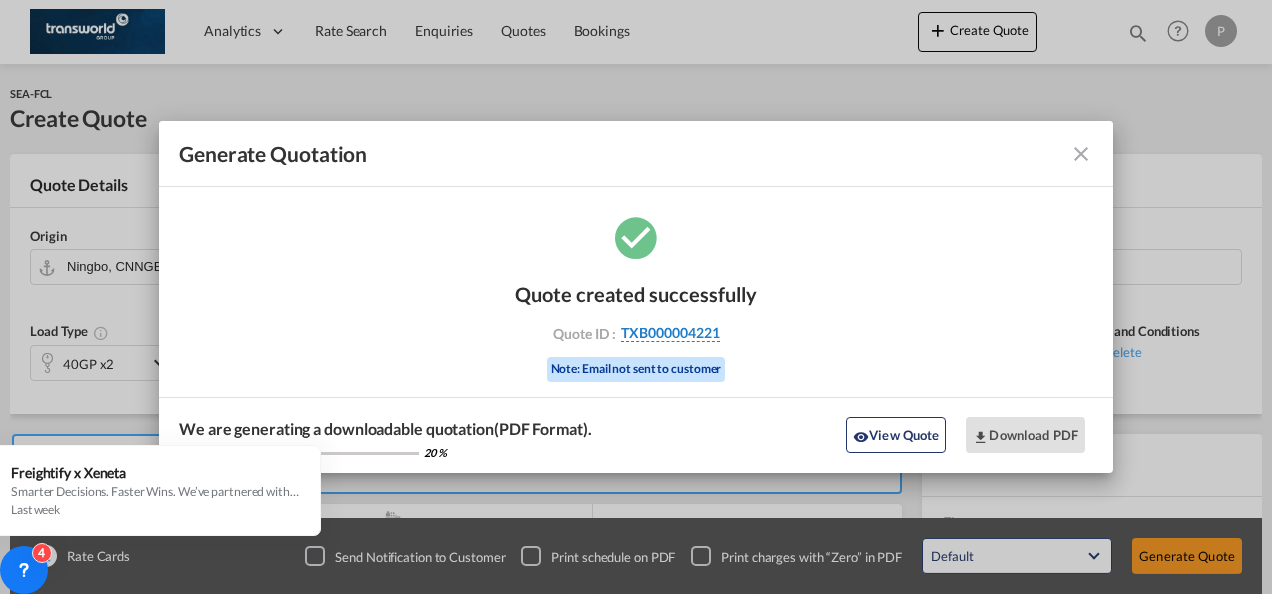 click on "TXB000004221" at bounding box center (670, 333) 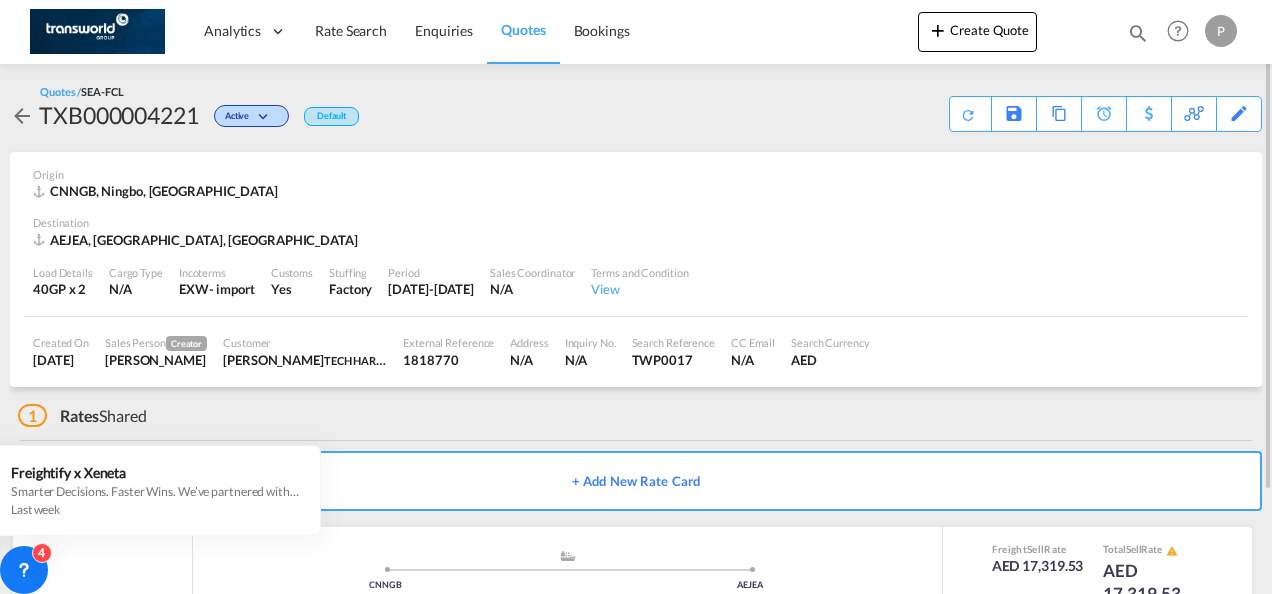 scroll, scrollTop: 100, scrollLeft: 0, axis: vertical 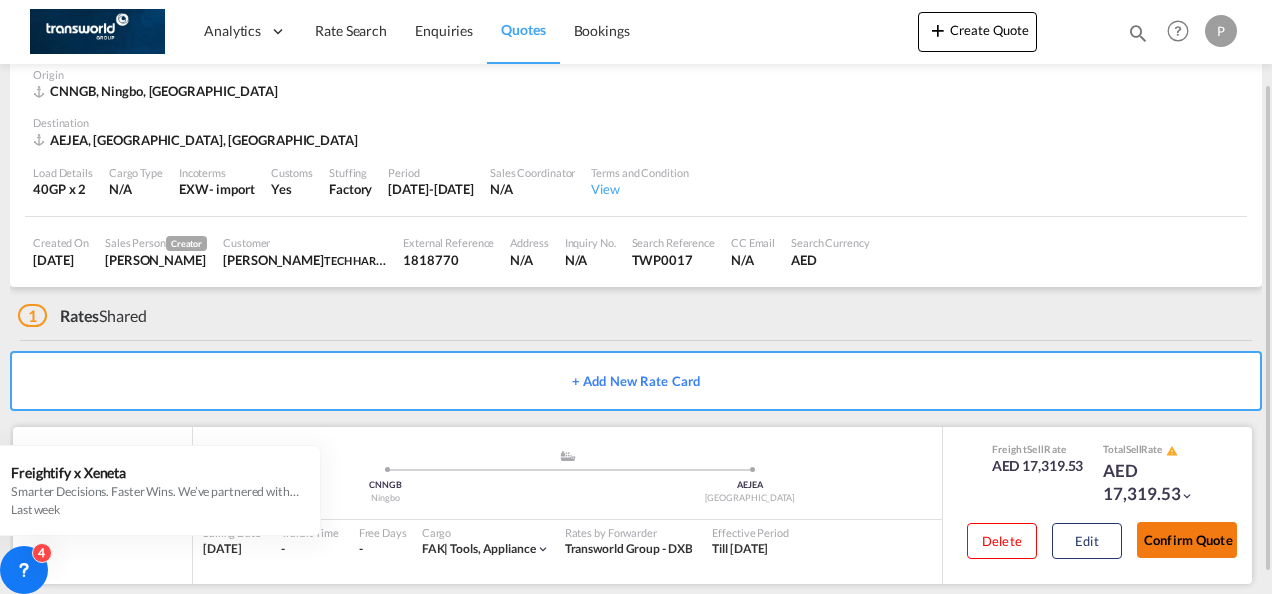 click on "Confirm Quote" at bounding box center (1187, 540) 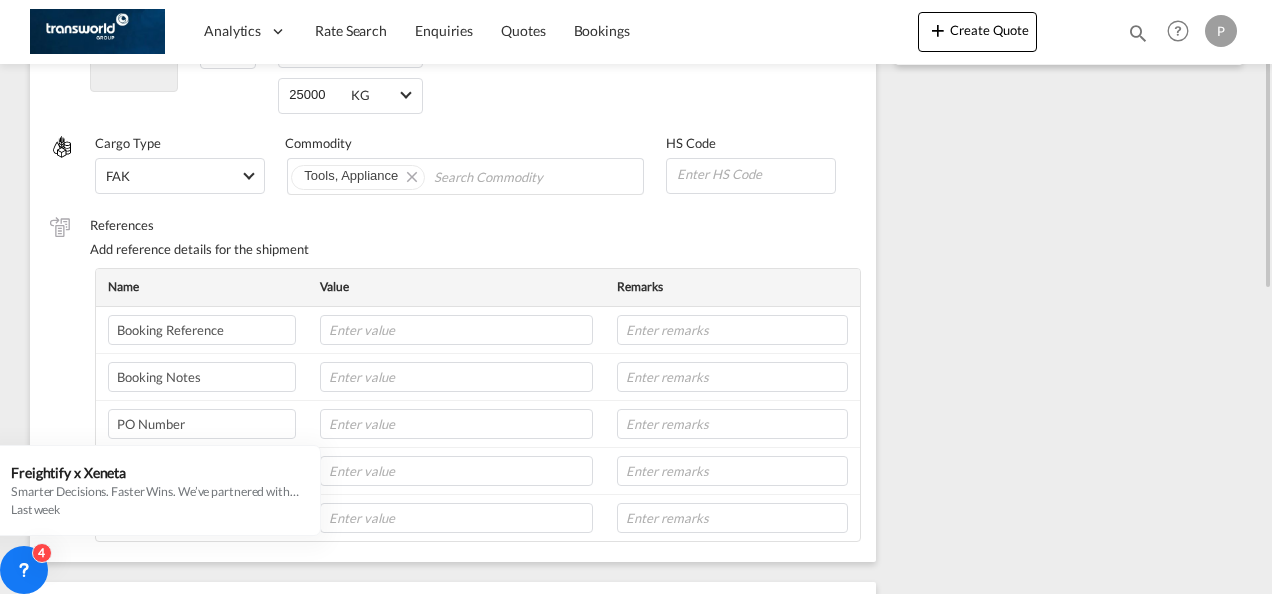scroll, scrollTop: 0, scrollLeft: 0, axis: both 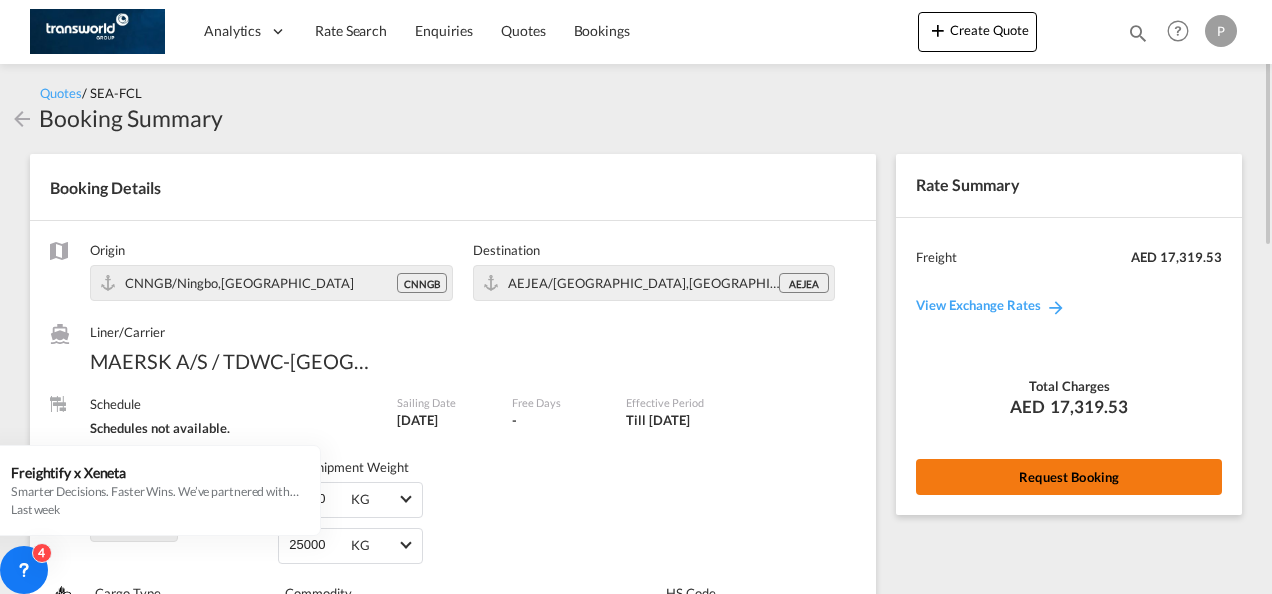 click on "Request Booking" at bounding box center (1069, 477) 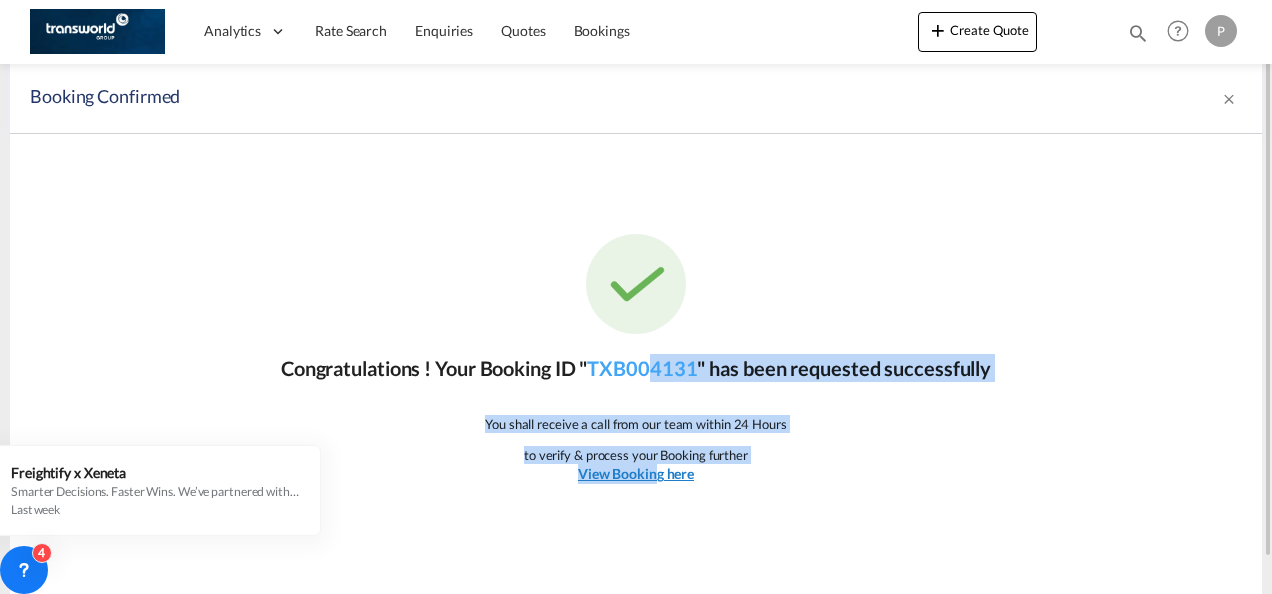 drag, startPoint x: 657, startPoint y: 357, endPoint x: 658, endPoint y: 482, distance: 125.004 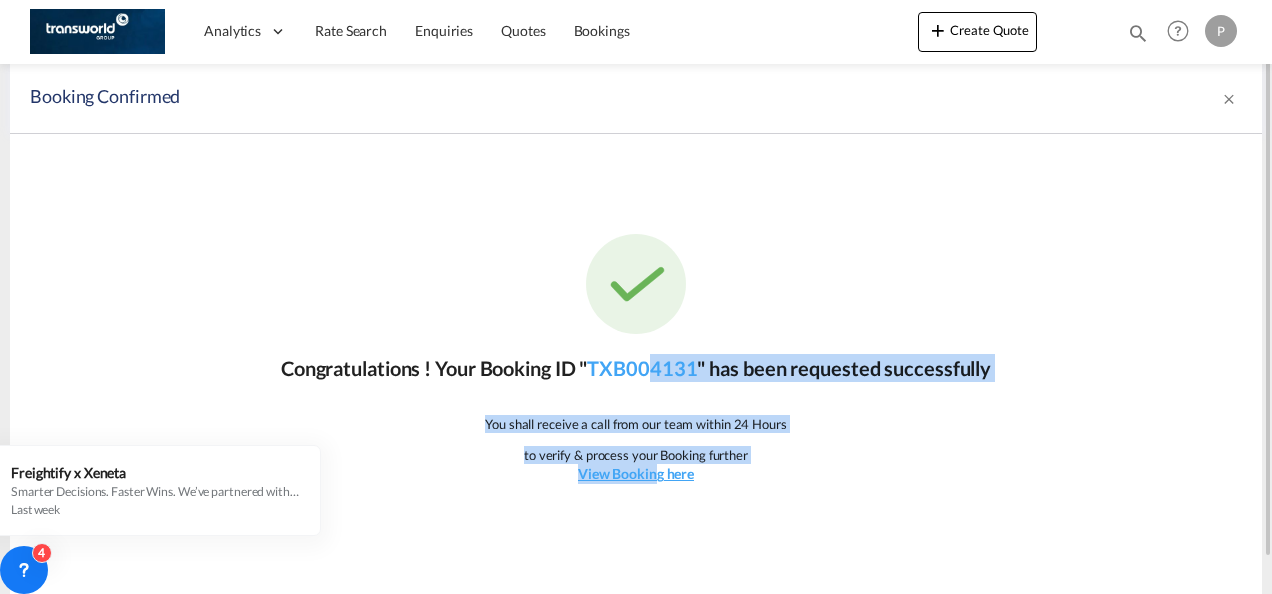 click on "Congratulations ! Your Booking ID "  TXB004131  " has been requested successfully You shall receive a call from our team within 24 Hours
to verify & process your Booking further View Booking here" 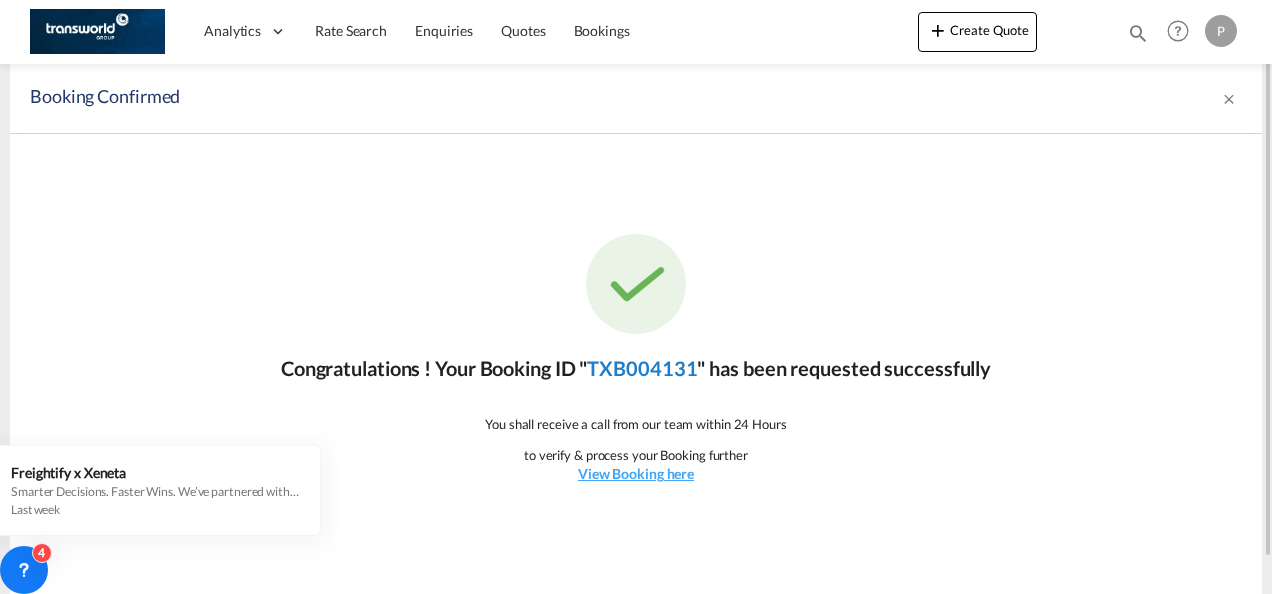 click on "TXB004131" 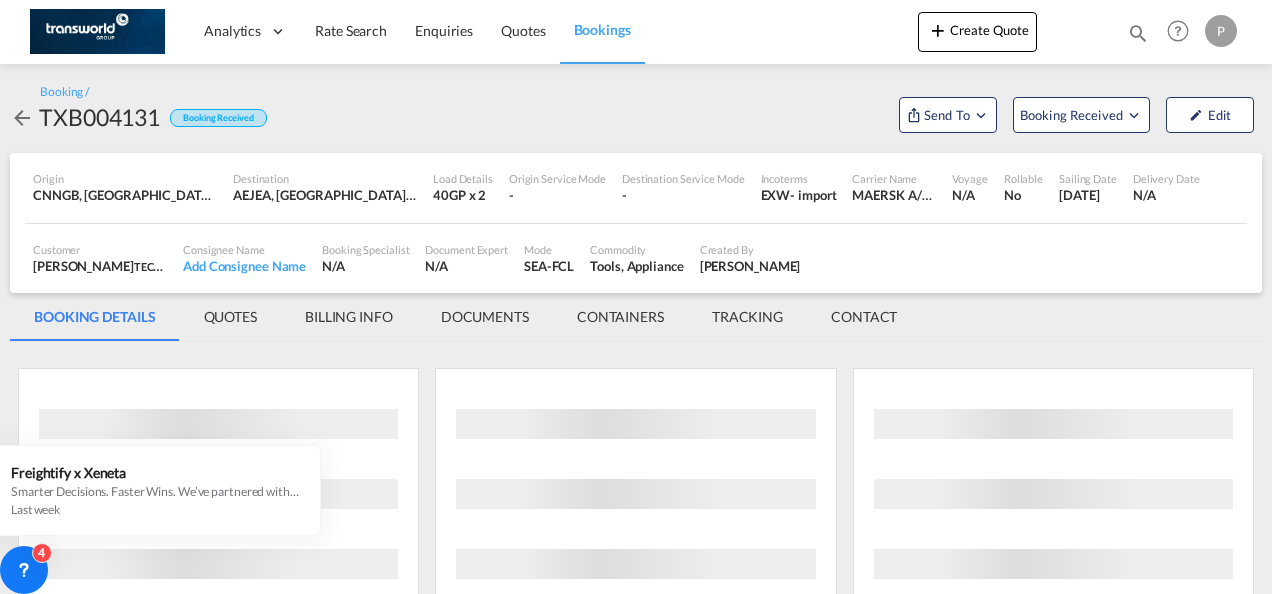 scroll, scrollTop: 0, scrollLeft: 0, axis: both 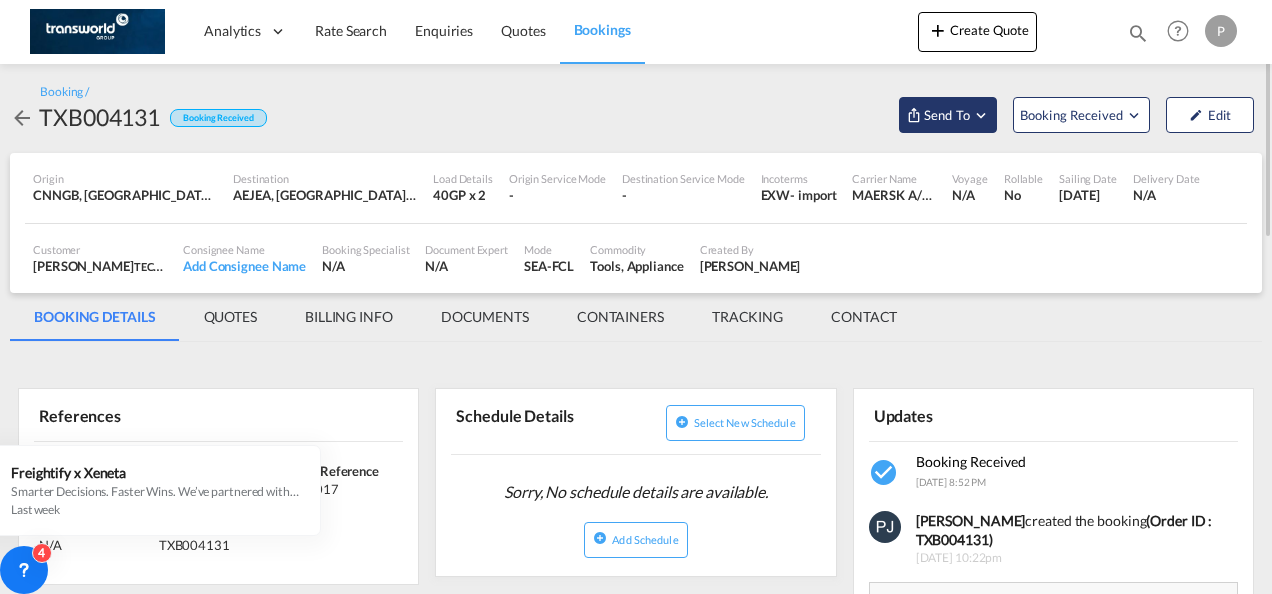 click at bounding box center [981, 115] 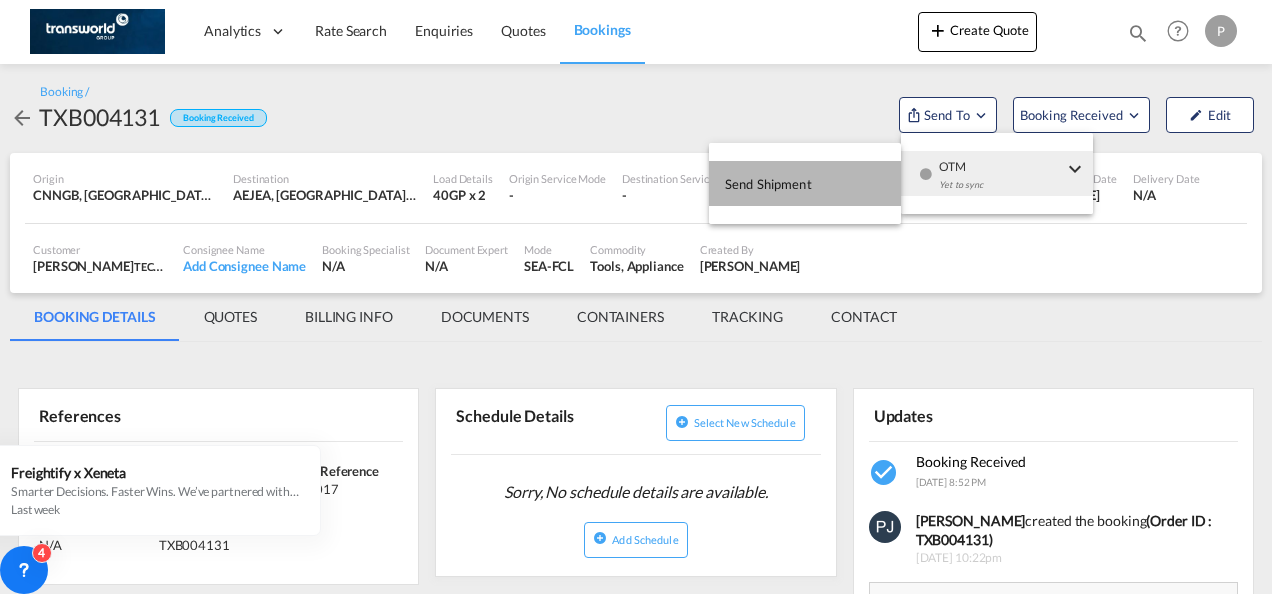 click on "Send Shipment" at bounding box center [768, 184] 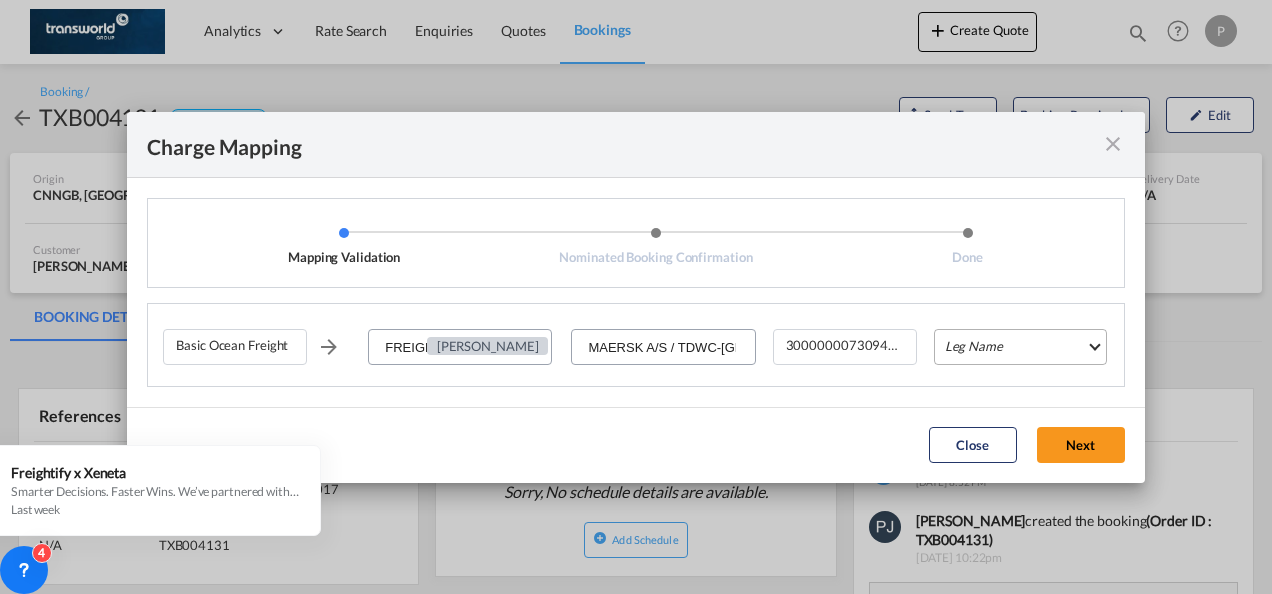 click on "Leg Name HANDLING ORIGIN VESSEL HANDLING DESTINATION OTHERS TL PICK UP CUSTOMS ORIGIN CUSTOMS DESTINATION TL DELIVERY" at bounding box center (1020, 347) 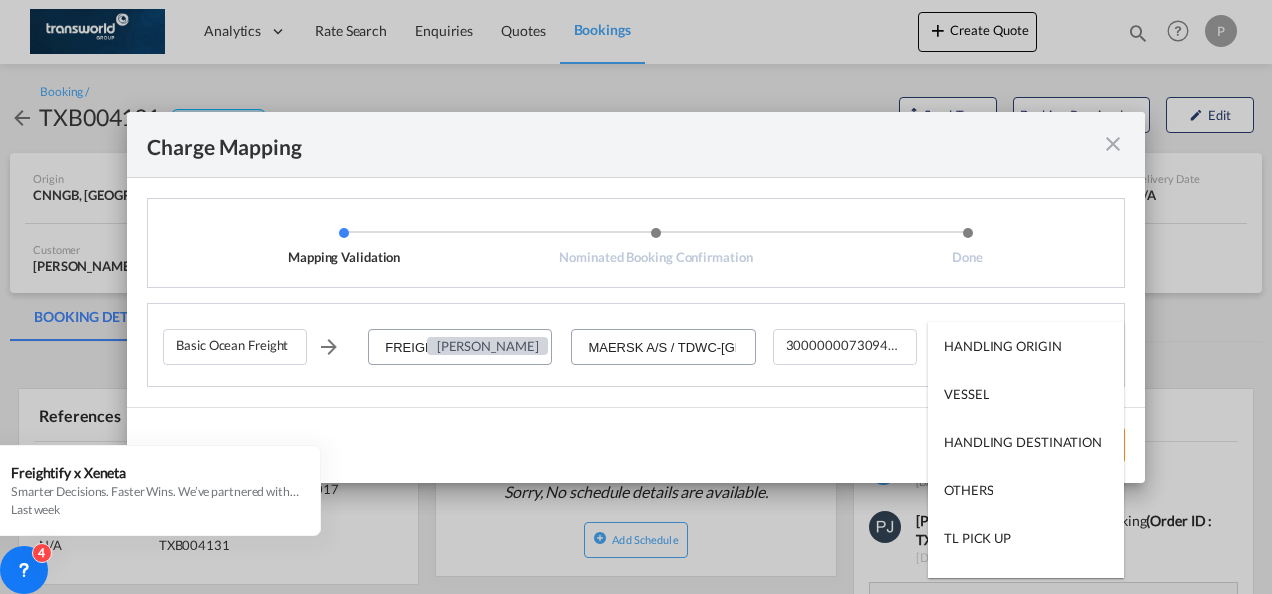type on "HANDLING ORIGIN" 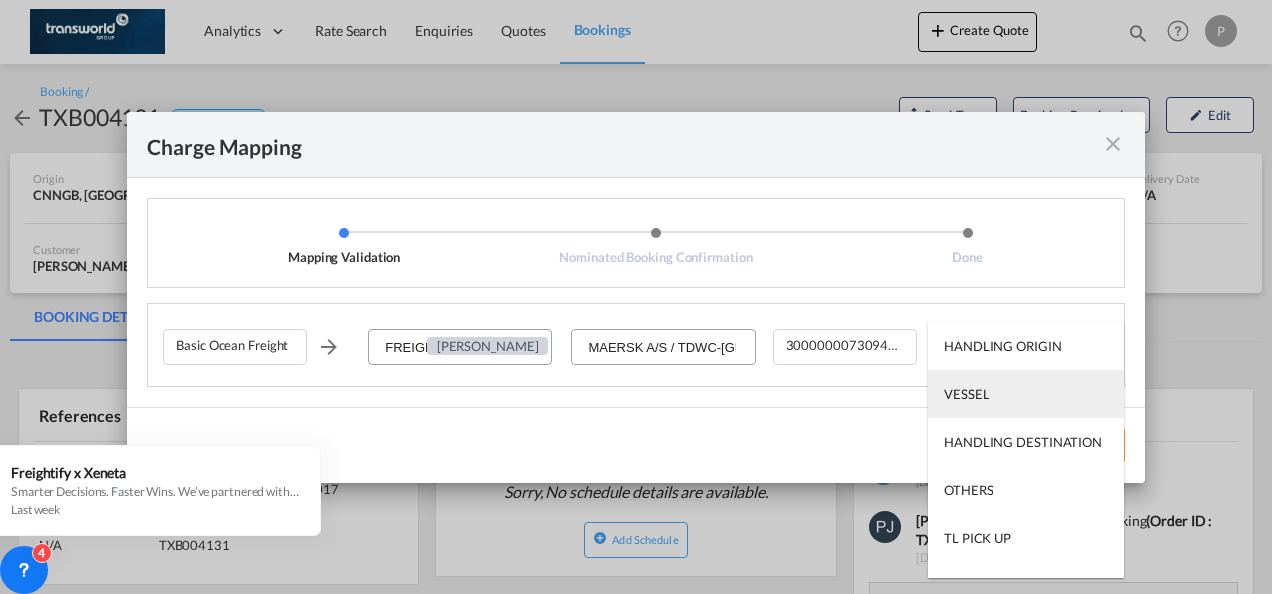 type on "VESSEL" 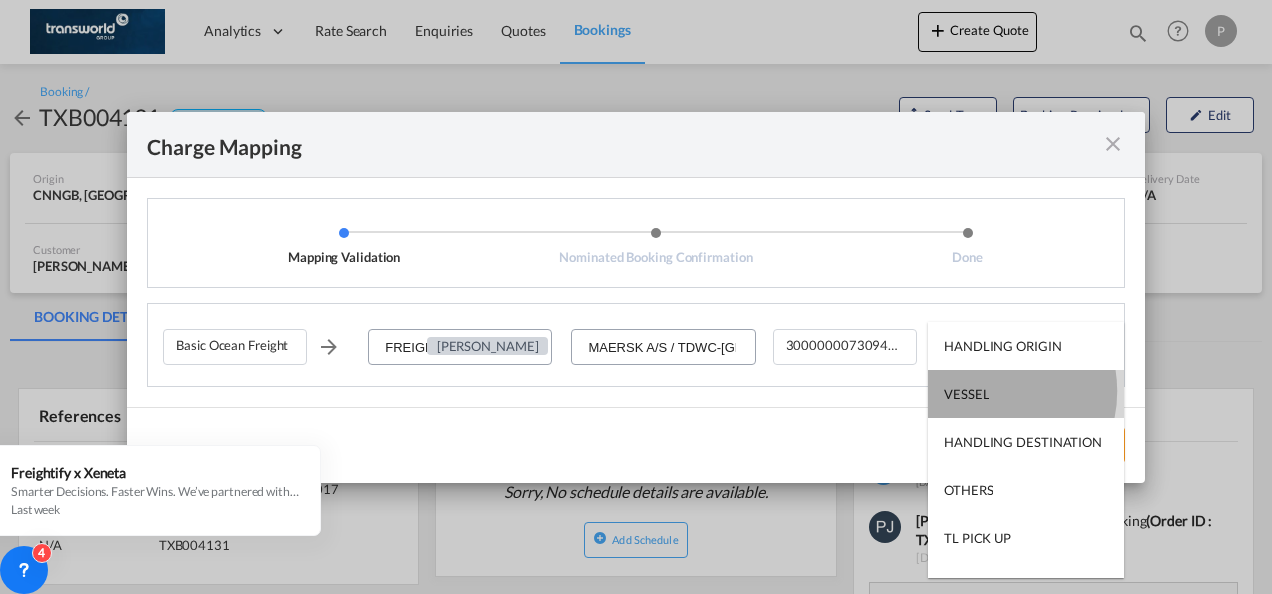 click on "VESSEL" at bounding box center (966, 394) 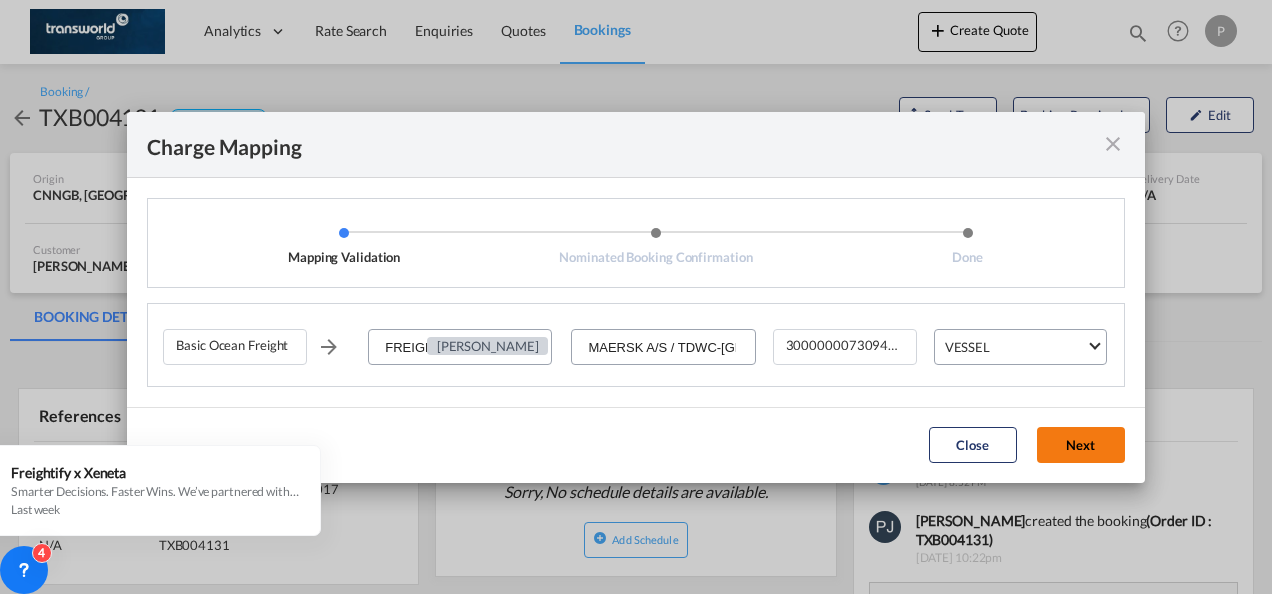 click on "Next" 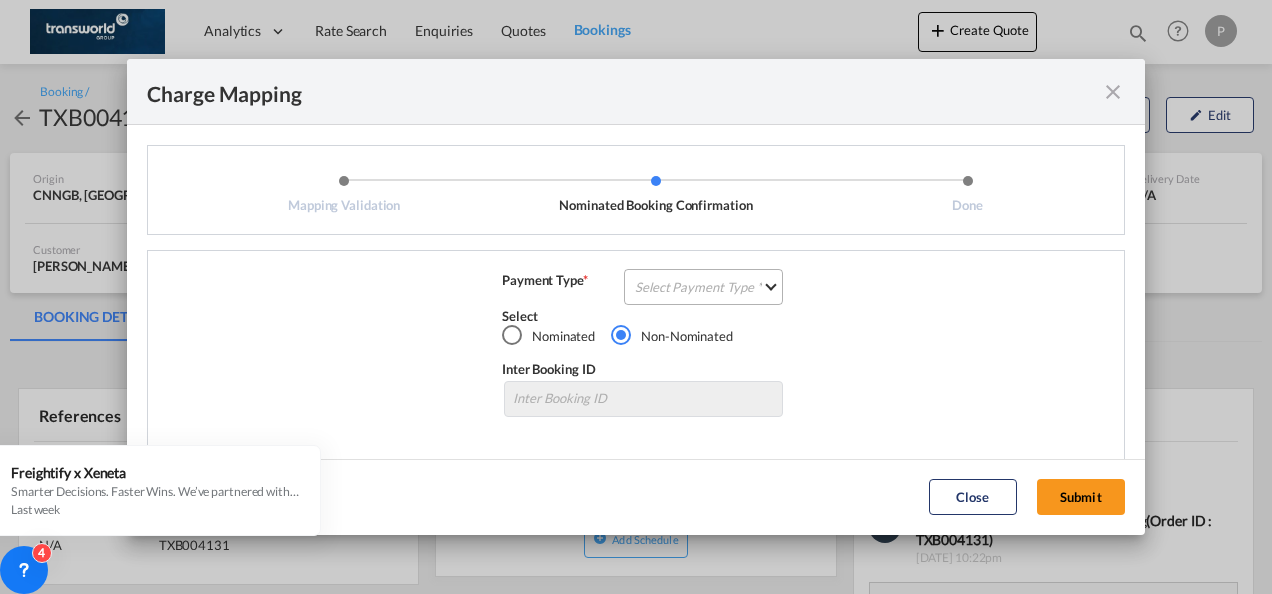 click on "Select Payment Type
COLLECT
PREPAID" at bounding box center (703, 287) 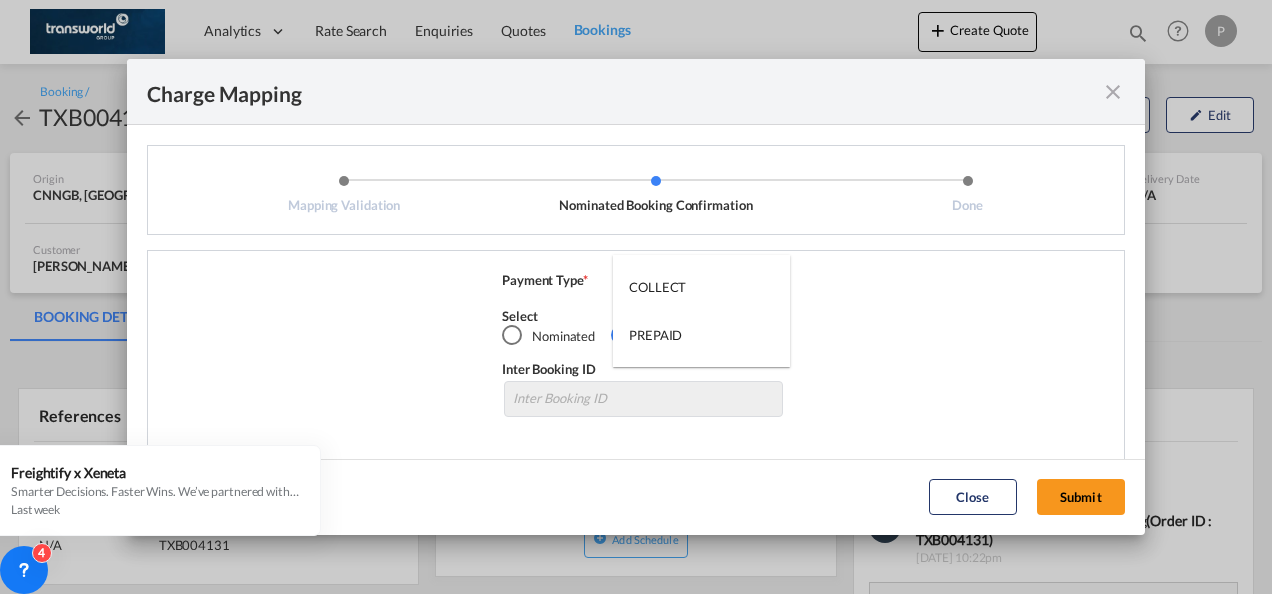 click on "COLLECT" at bounding box center (701, 287) 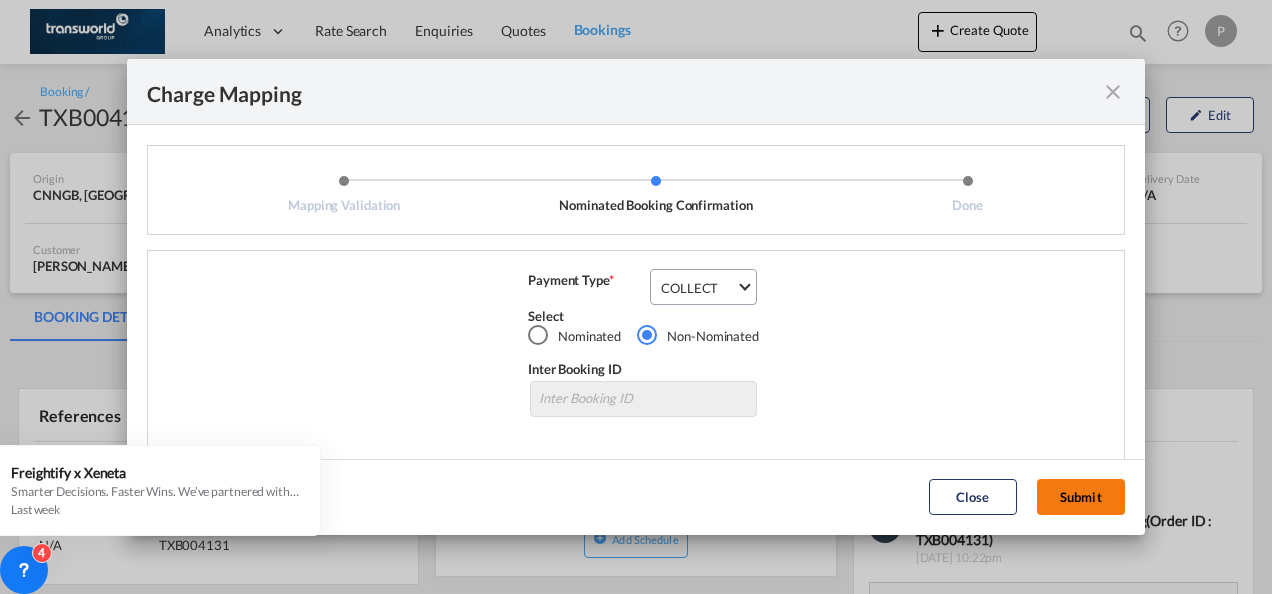 click on "Submit" 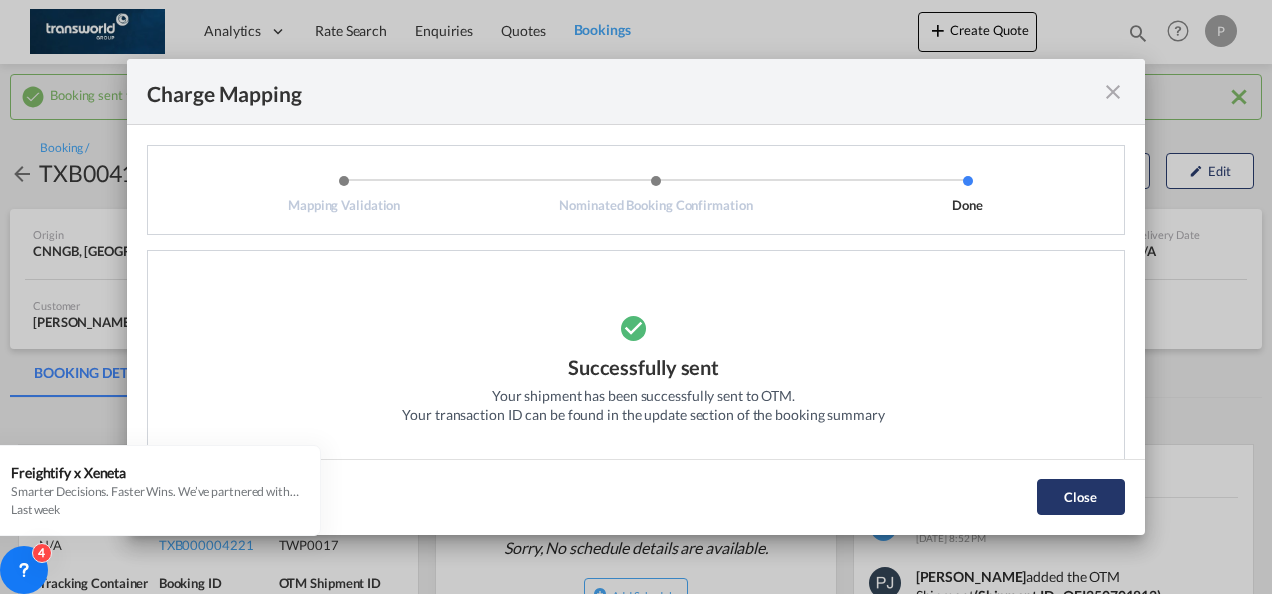 click on "Close" 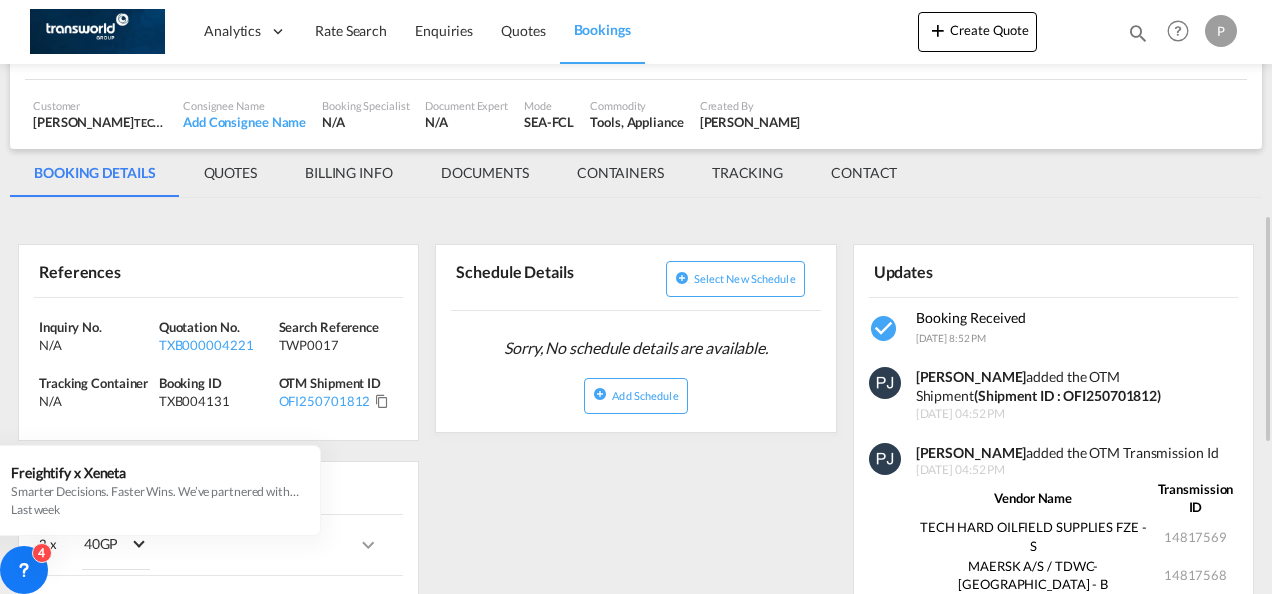 scroll, scrollTop: 300, scrollLeft: 0, axis: vertical 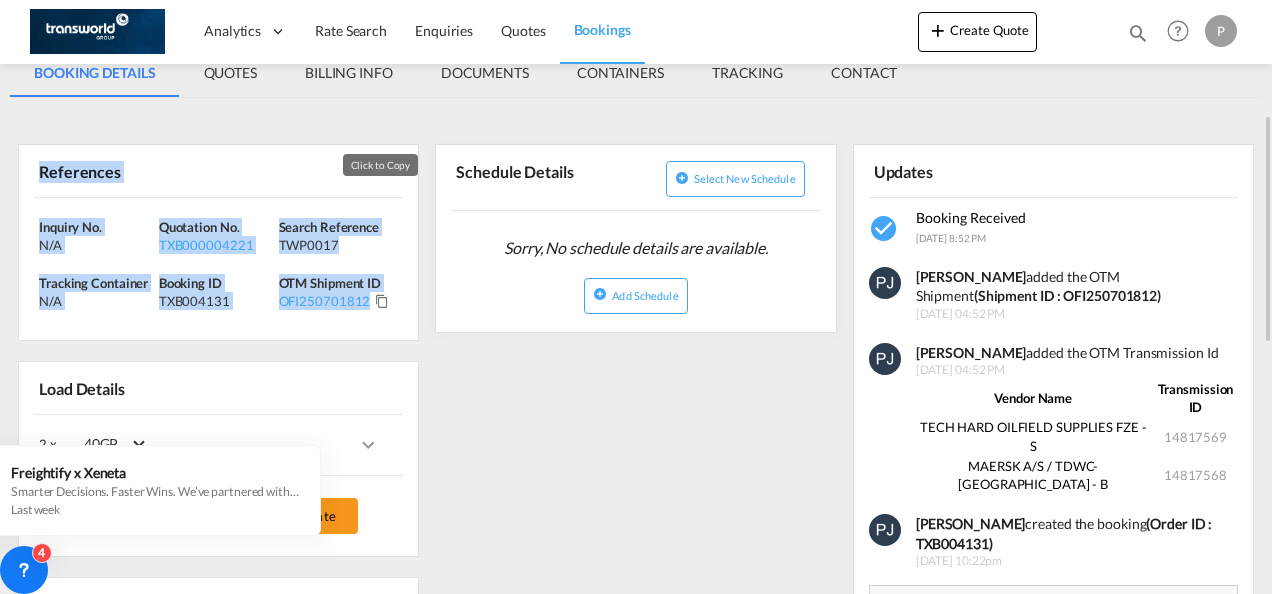 drag, startPoint x: 40, startPoint y: 168, endPoint x: 384, endPoint y: 304, distance: 369.9081 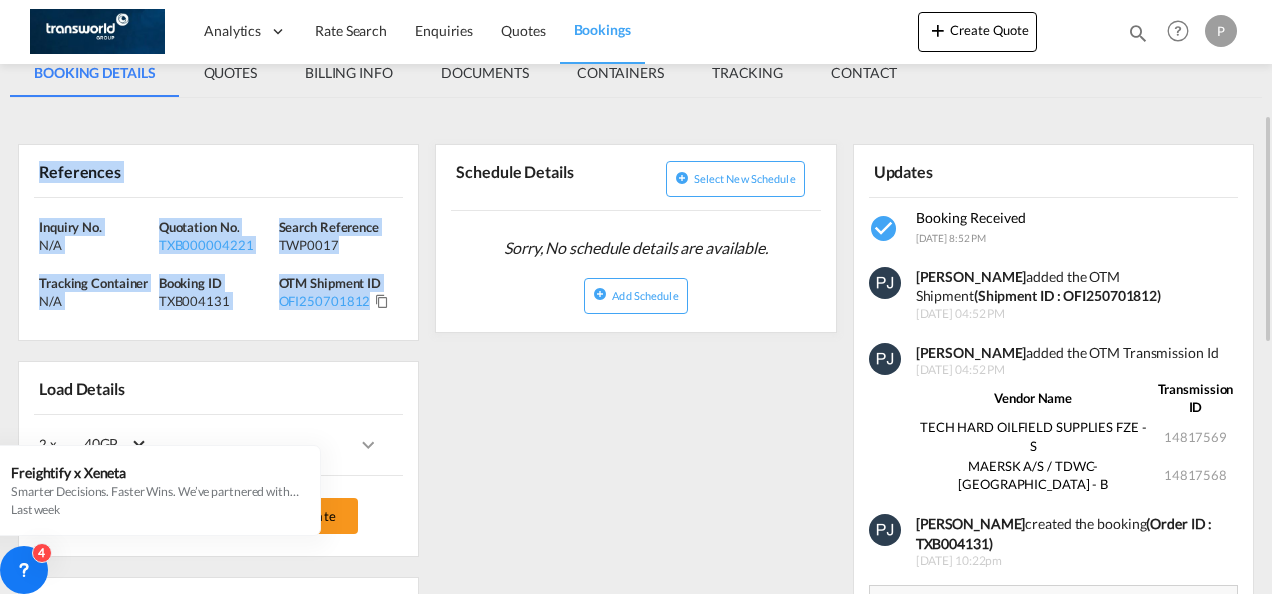copy on "References Inquiry No. N/A Quotation No. TXB000004221 Search Reference TWP0017 Tracking Container
N/A Booking ID TXB004131 OTM Shipment ID OFI250701812" 